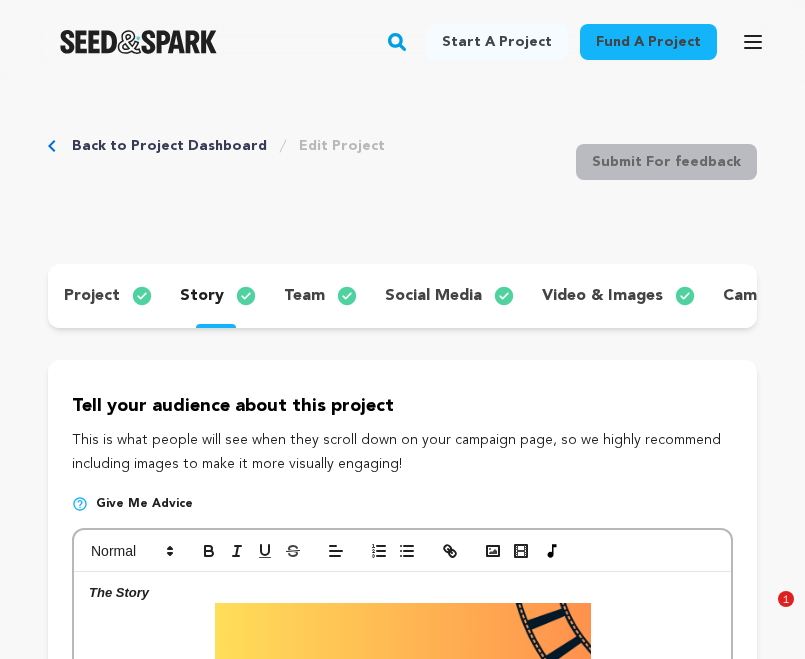 scroll, scrollTop: 145, scrollLeft: 0, axis: vertical 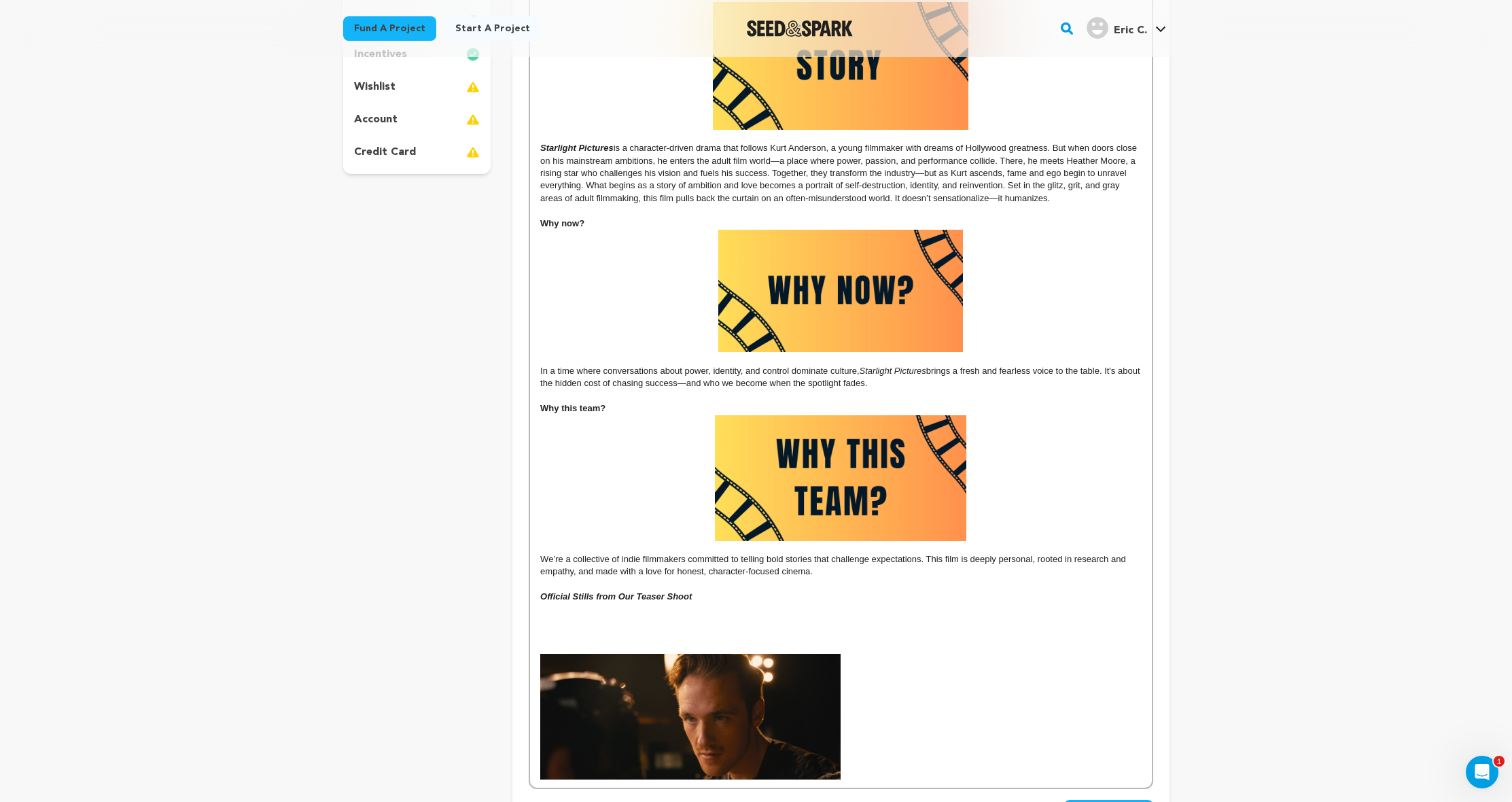 click on "We’re a collective of indie filmmakers committed to telling bold stories that challenge expectations. This film is deeply personal, rooted in research and empathy, and made with a love for honest, character-focused cinema." at bounding box center (841, 565) 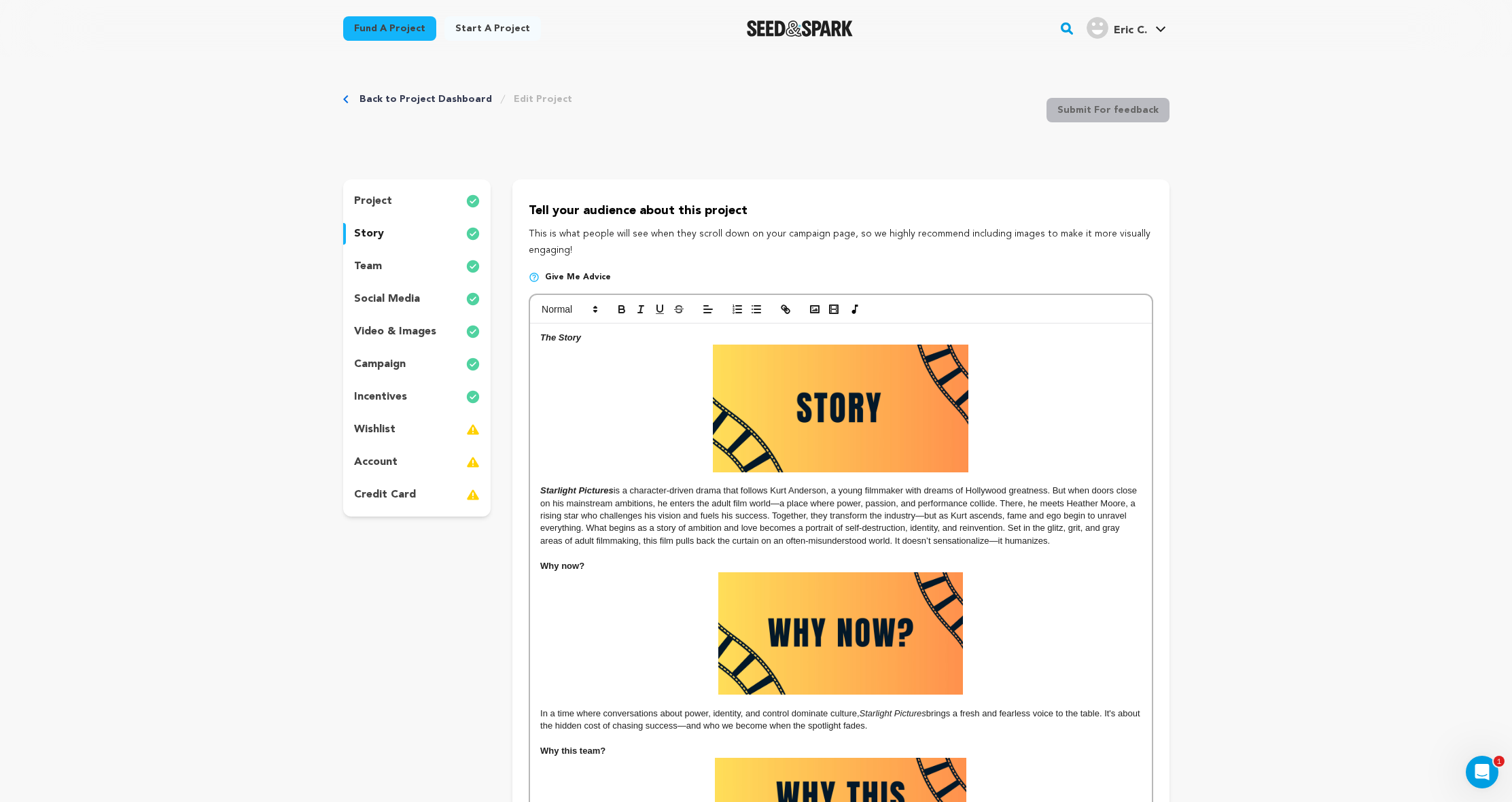 scroll, scrollTop: 466, scrollLeft: 0, axis: vertical 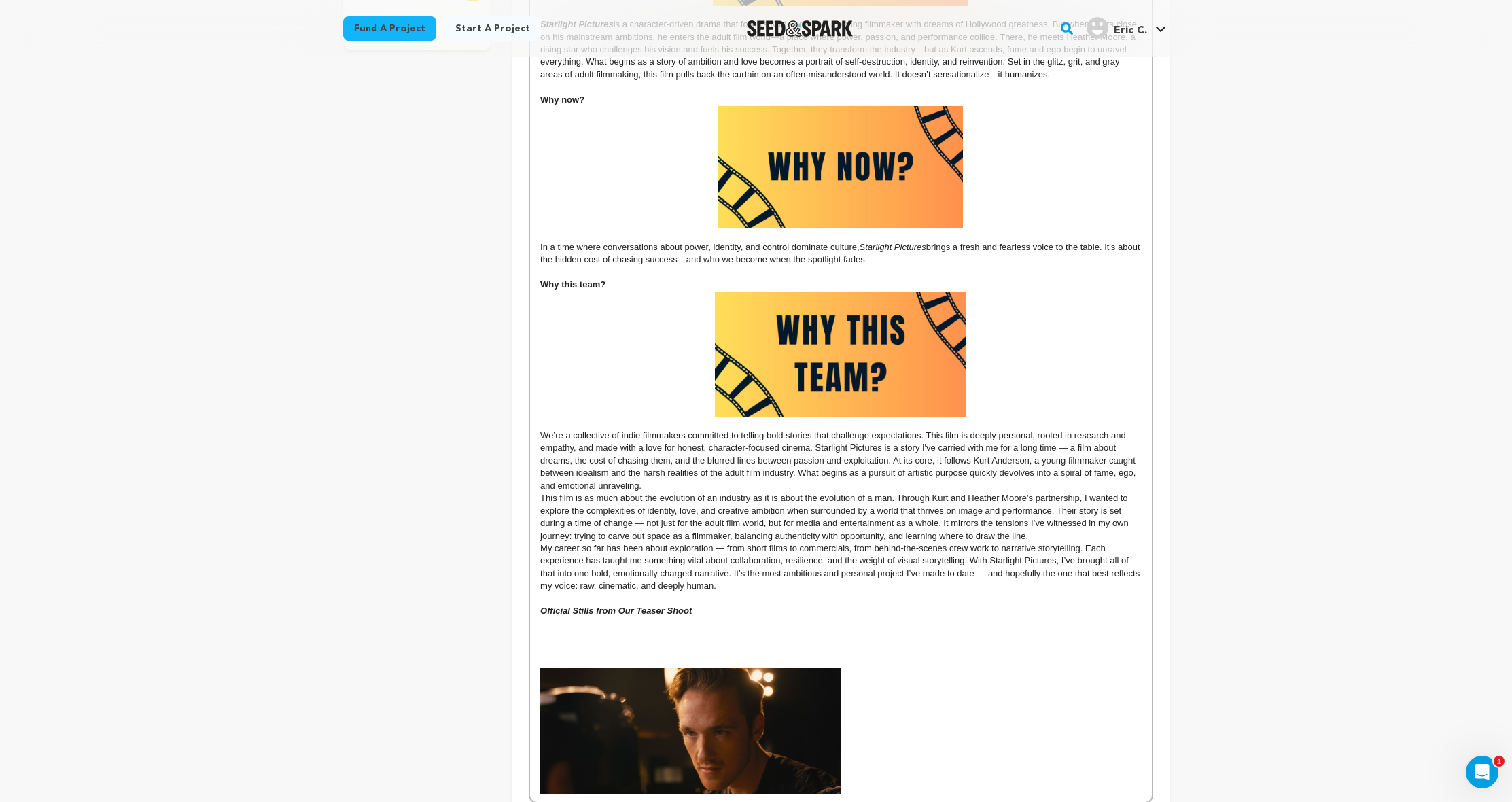 click on "This film is as much about the evolution of an industry as it is about the evolution of a man. Through Kurt and Heather Moore’s partnership, I wanted to explore the complexities of identity, love, and creative ambition when surrounded by a world that thrives on image and performance. Their story is set during a time of change — not just for the adult film world, but for media and entertainment as a whole. It mirrors the tensions I’ve witnessed in my own journey: trying to carve out space as a filmmaker, balancing authenticity with opportunity, and learning where to draw the line." at bounding box center (841, 517) 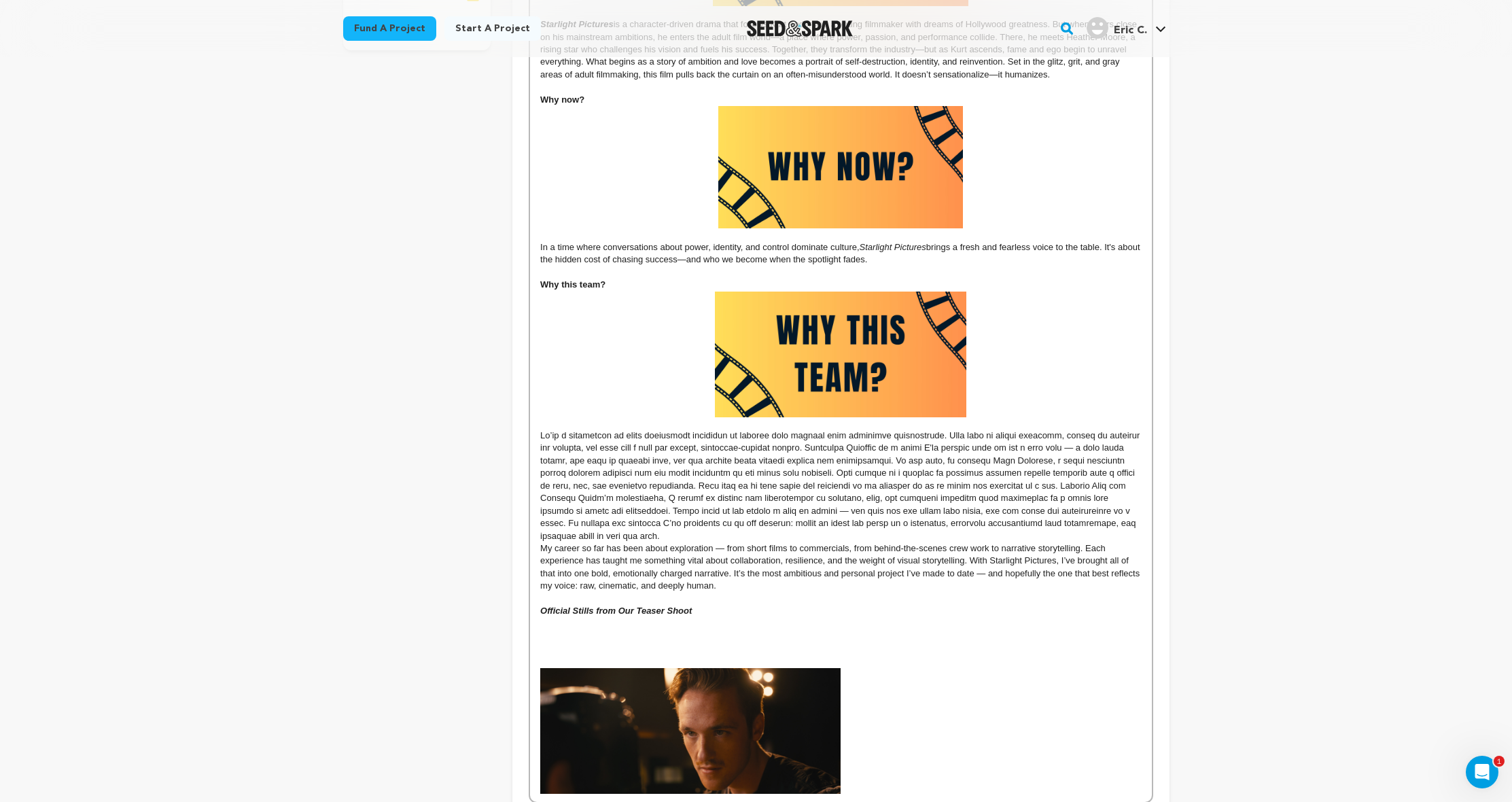 click at bounding box center [841, 486] 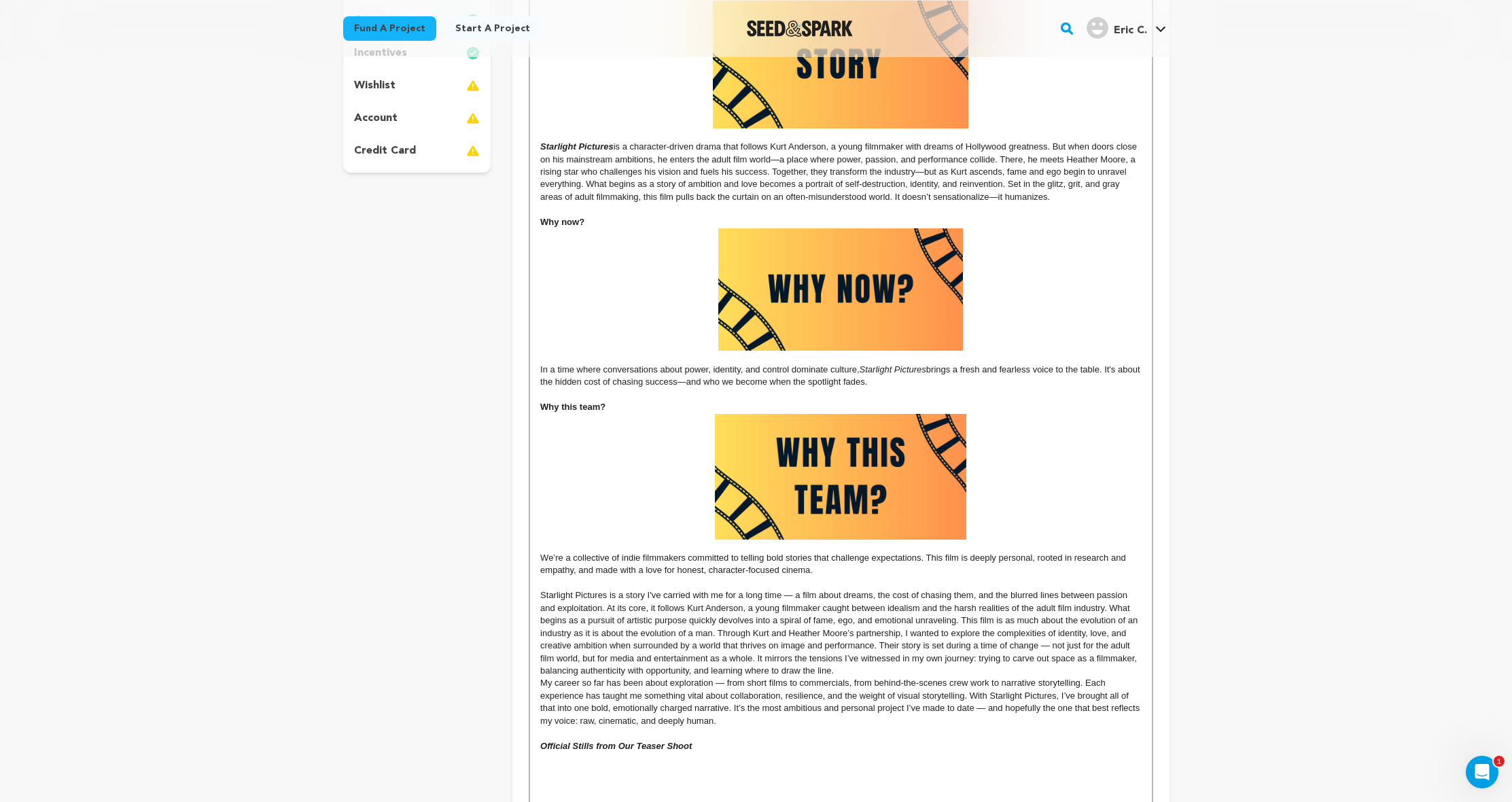 scroll, scrollTop: 405, scrollLeft: 0, axis: vertical 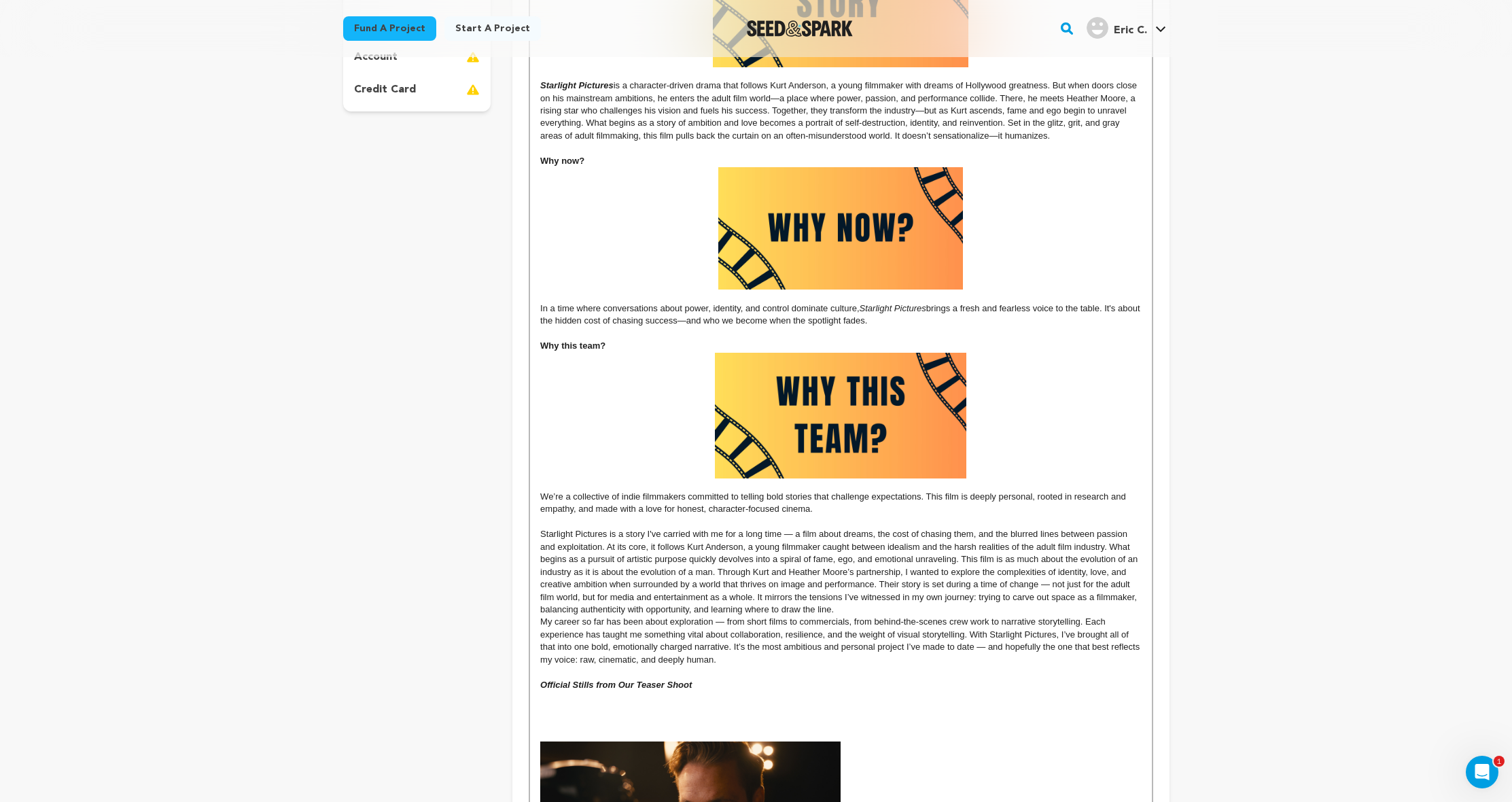 click on "Starlight Pictures is a story I've carried with me for a long time — a film about dreams, the cost of chasing them, and the blurred lines between passion and exploitation. At its core, it follows Kurt Anderson, a young filmmaker caught between idealism and the harsh realities of the adult film industry. What begins as a pursuit of artistic purpose quickly devolves into a spiral of fame, ego, and emotional unraveling. This film is as much about the evolution of an industry as it is about the evolution of a man. Through Kurt and Heather Moore’s partnership, I wanted to explore the complexities of identity, love, and creative ambition when surrounded by a world that thrives on image and performance. Their story is set during a time of change — not just for the adult film world, but for media and entertainment as a whole. It mirrors the tensions I’ve witnessed in my own journey: trying to carve out space as a filmmaker, balancing authenticity with opportunity, and learning where to draw the line." at bounding box center [841, 572] 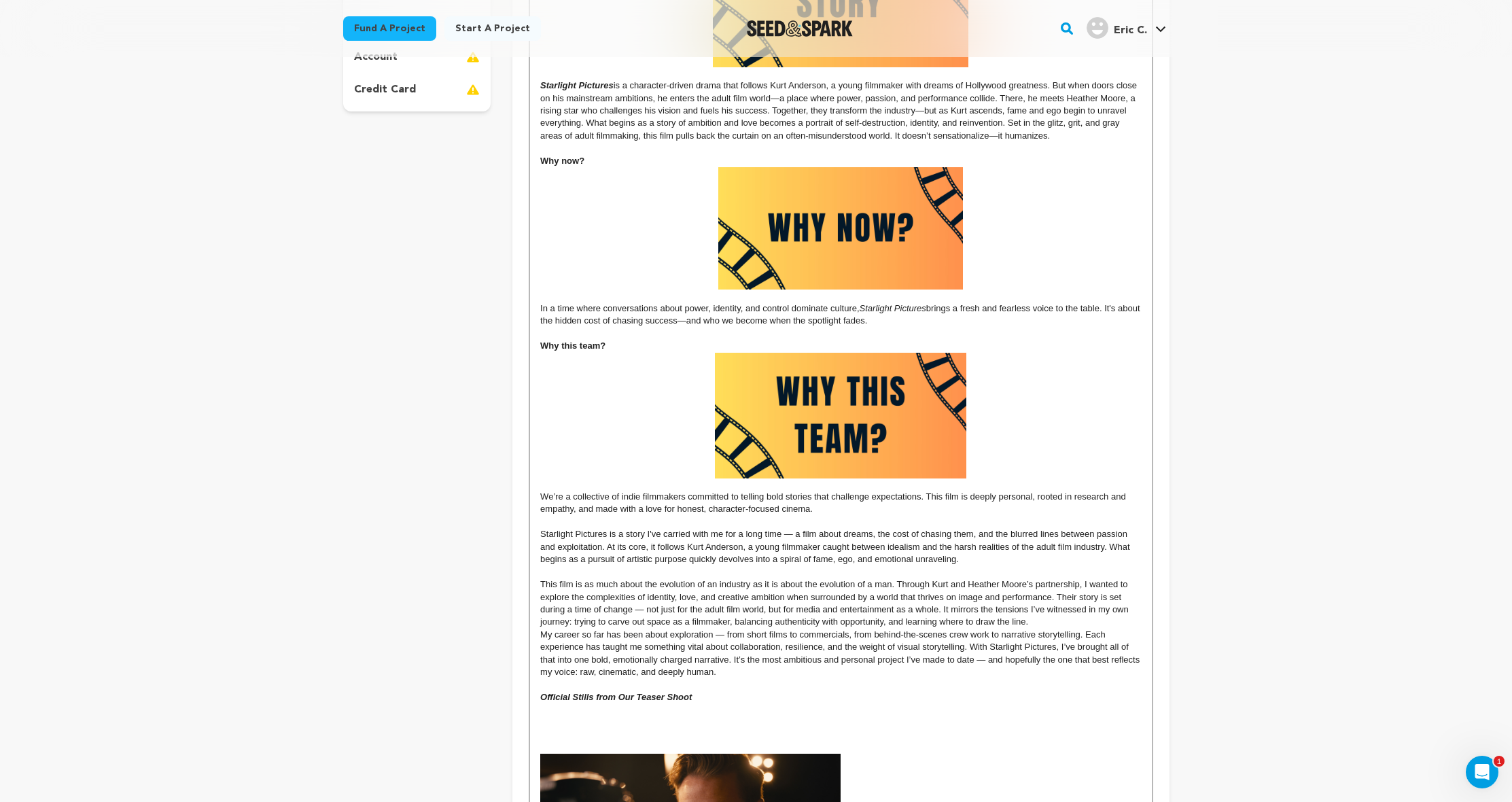 click on "The Story  Starlight Pictures  is a character-driven drama that follows Kurt Anderson, a young filmmaker with dreams of Hollywood greatness. But when doors close on his mainstream ambitions, he enters the adult film world—a place where power, passion, and performance collide. There, he meets Heather Moore, a rising star who challenges his vision and fuels his success. Together, they transform the industry—but as Kurt ascends, fame and ego begin to unravel everything. What begins as a story of ambition and love becomes a portrait of self-destruction, identity, and reinvention. Set in the glitz, grit, and gray areas of adult filmmaking, this film pulls back the curtain on an often-misunderstood world. It doesn’t sensationalize—it humanizes. Why now?   In a time where conversations about power, identity, and control dominate culture,  Starlight Pictures  brings a fresh and fearless voice to the table. It's about the hidden cost of chasing success—and who we become when the spotlight fades." at bounding box center (841, 403) 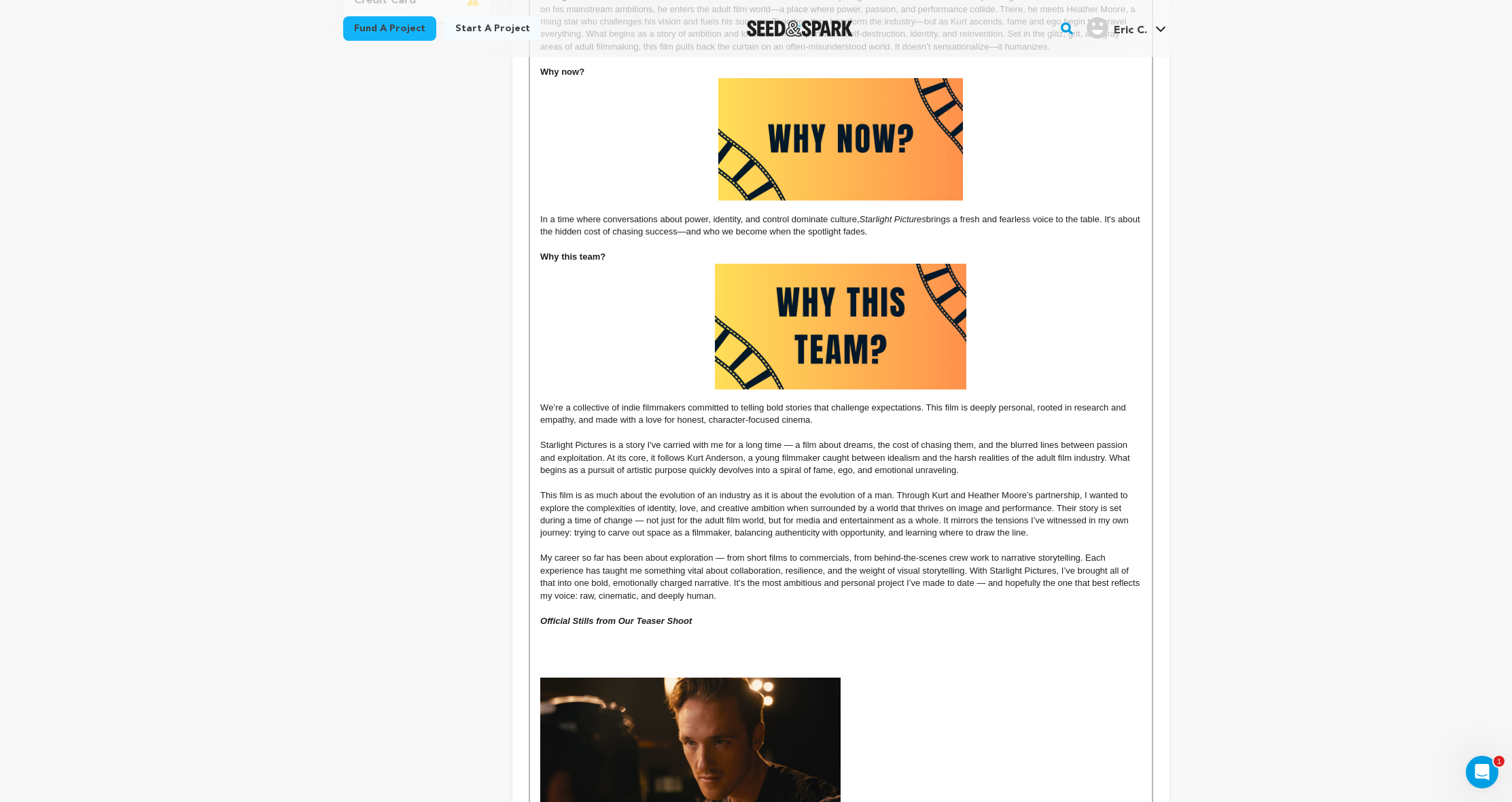 scroll, scrollTop: 627, scrollLeft: 0, axis: vertical 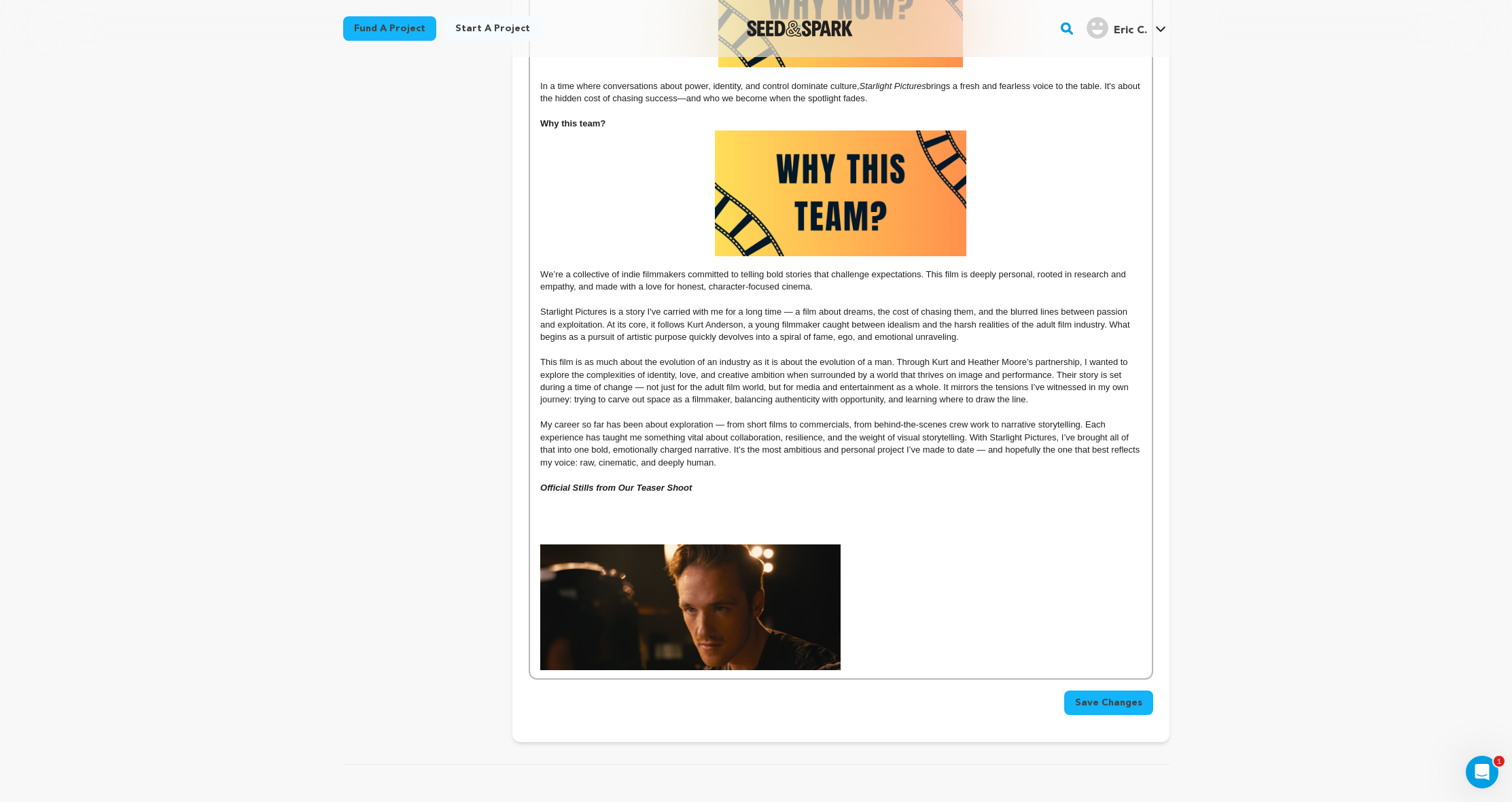click on "We’re a collective of indie filmmakers committed to telling bold stories that challenge expectations. This film is deeply personal, rooted in research and empathy, and made with a love for honest, character-focused cinema." at bounding box center (841, 281) 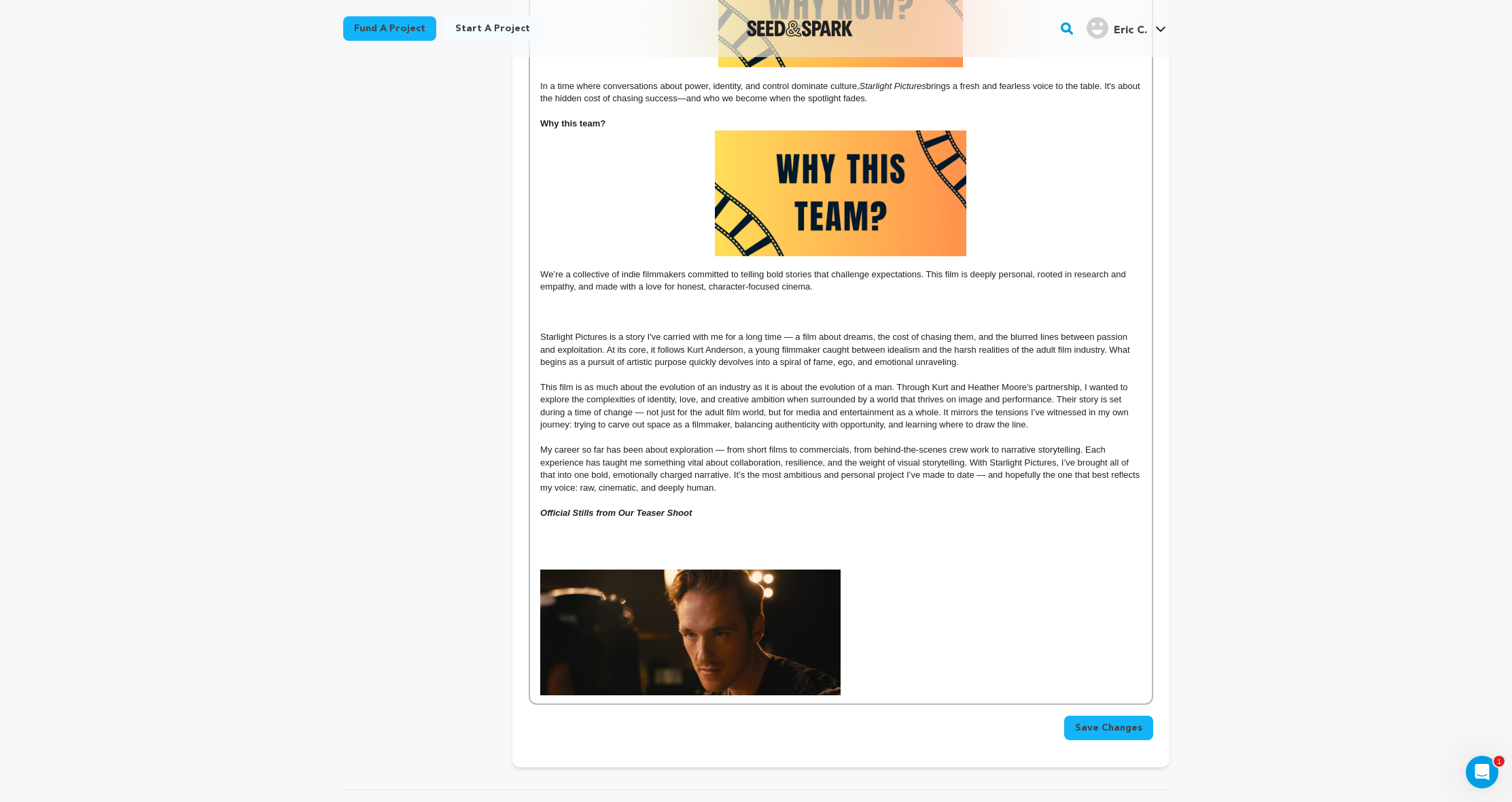click at bounding box center (841, 300) 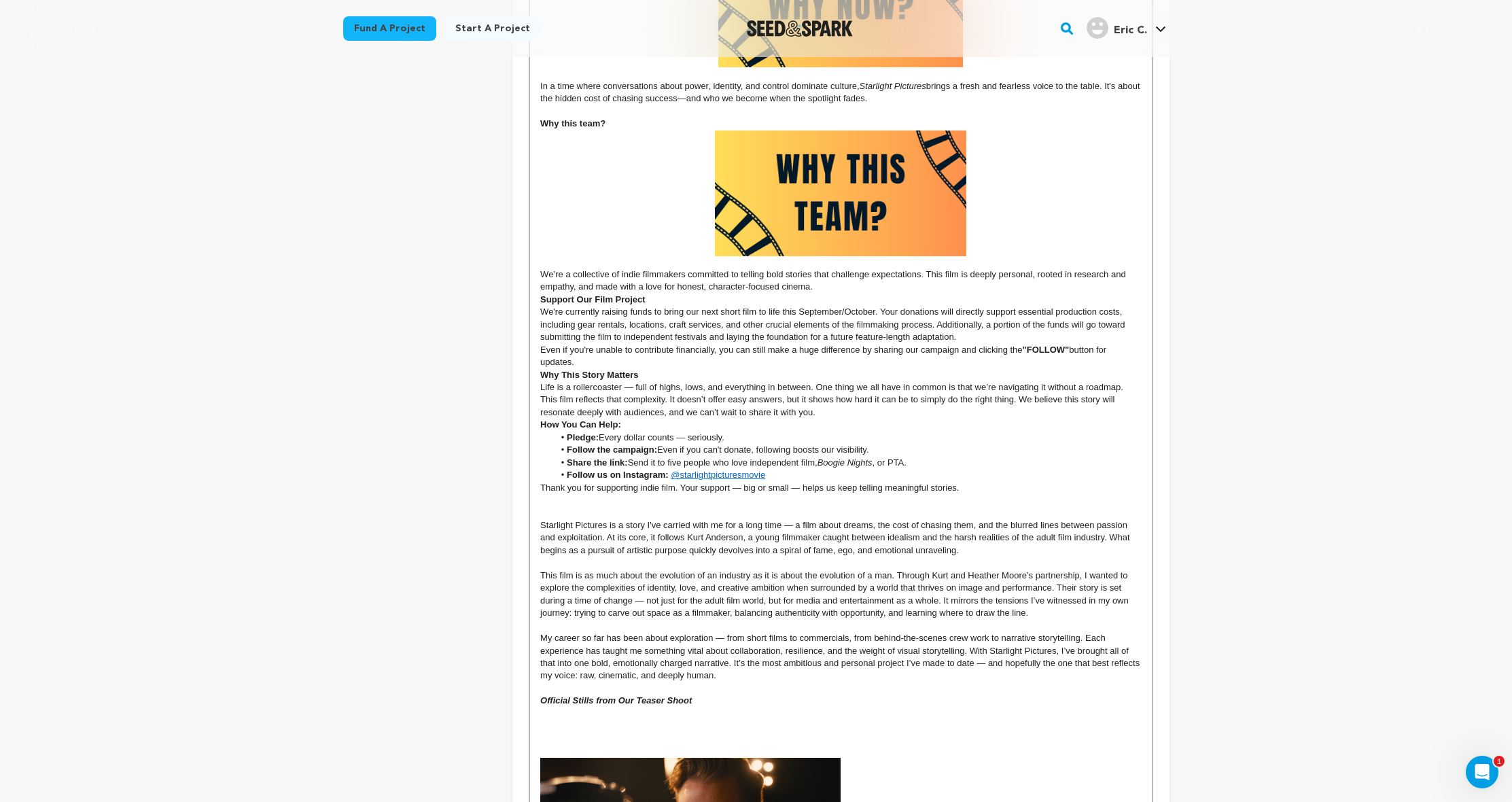 scroll, scrollTop: 0, scrollLeft: 0, axis: both 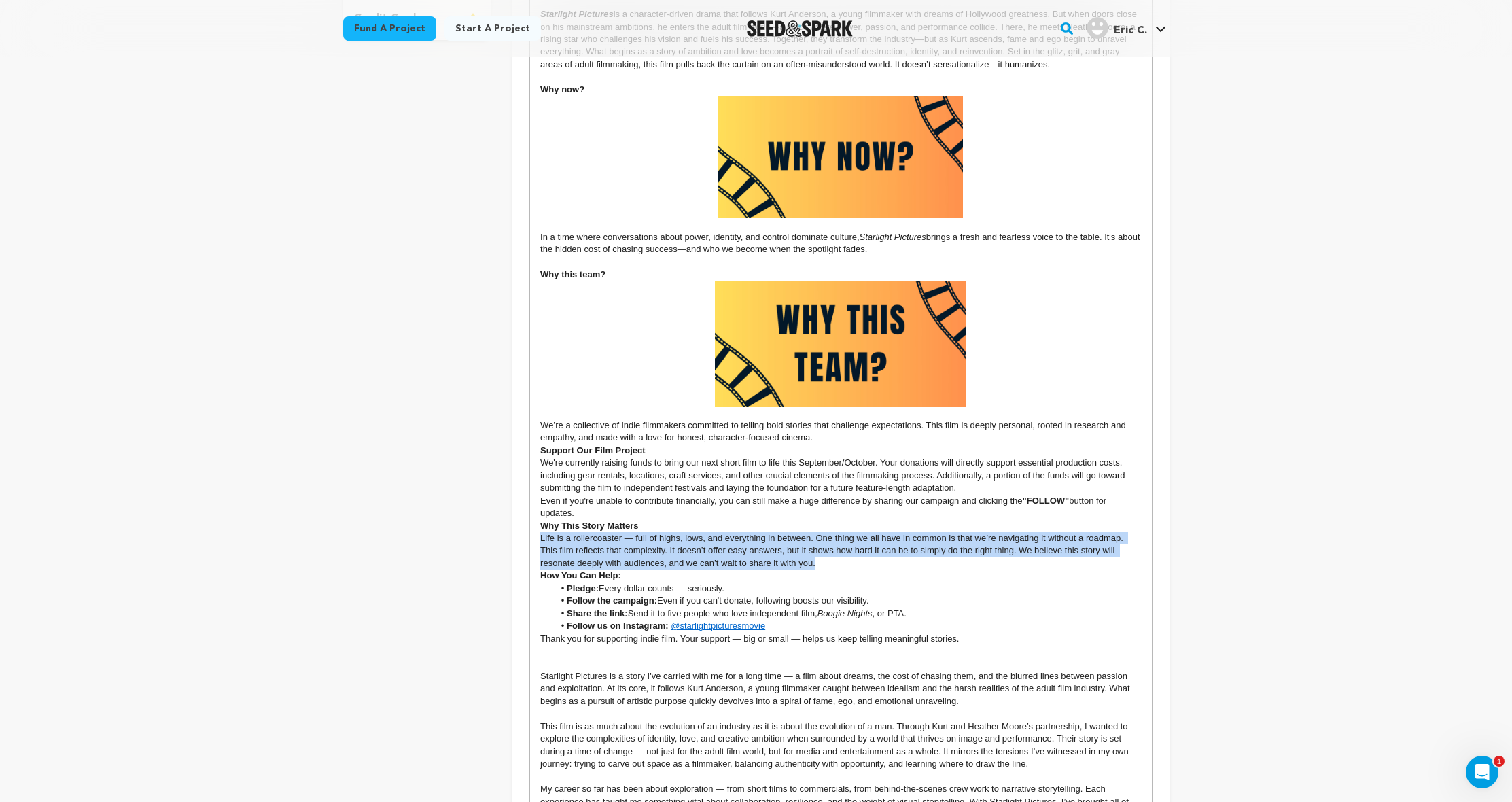 drag, startPoint x: 542, startPoint y: 529, endPoint x: 837, endPoint y: 555, distance: 296.14355 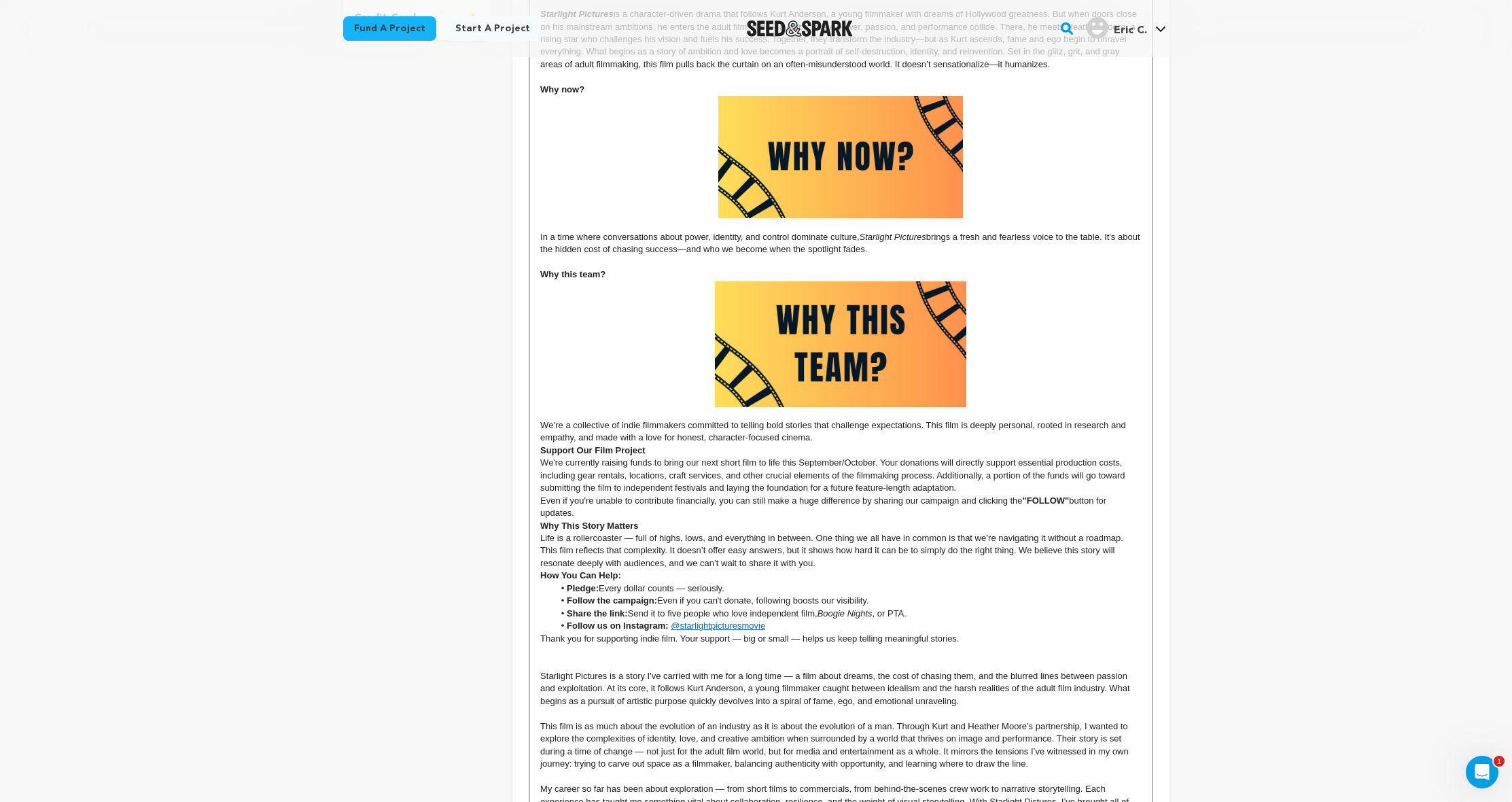 click on "In a time where conversations about power, identity, and control dominate culture,  Starlight Pictures  brings a fresh and fearless voice to the table. It's about the hidden cost of chasing success—and who we become when the spotlight fades." at bounding box center (841, 243) 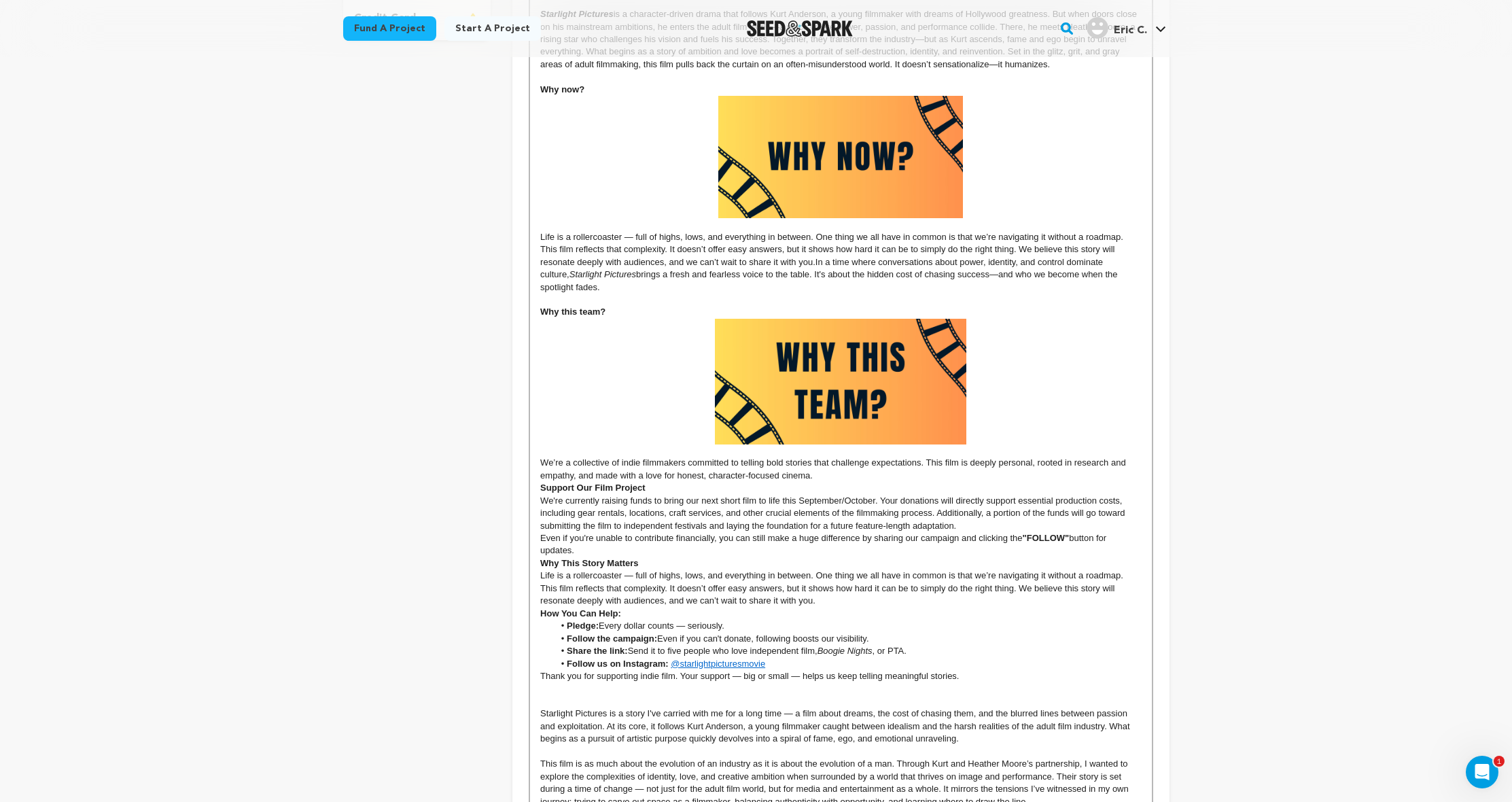 scroll, scrollTop: 6, scrollLeft: 1, axis: both 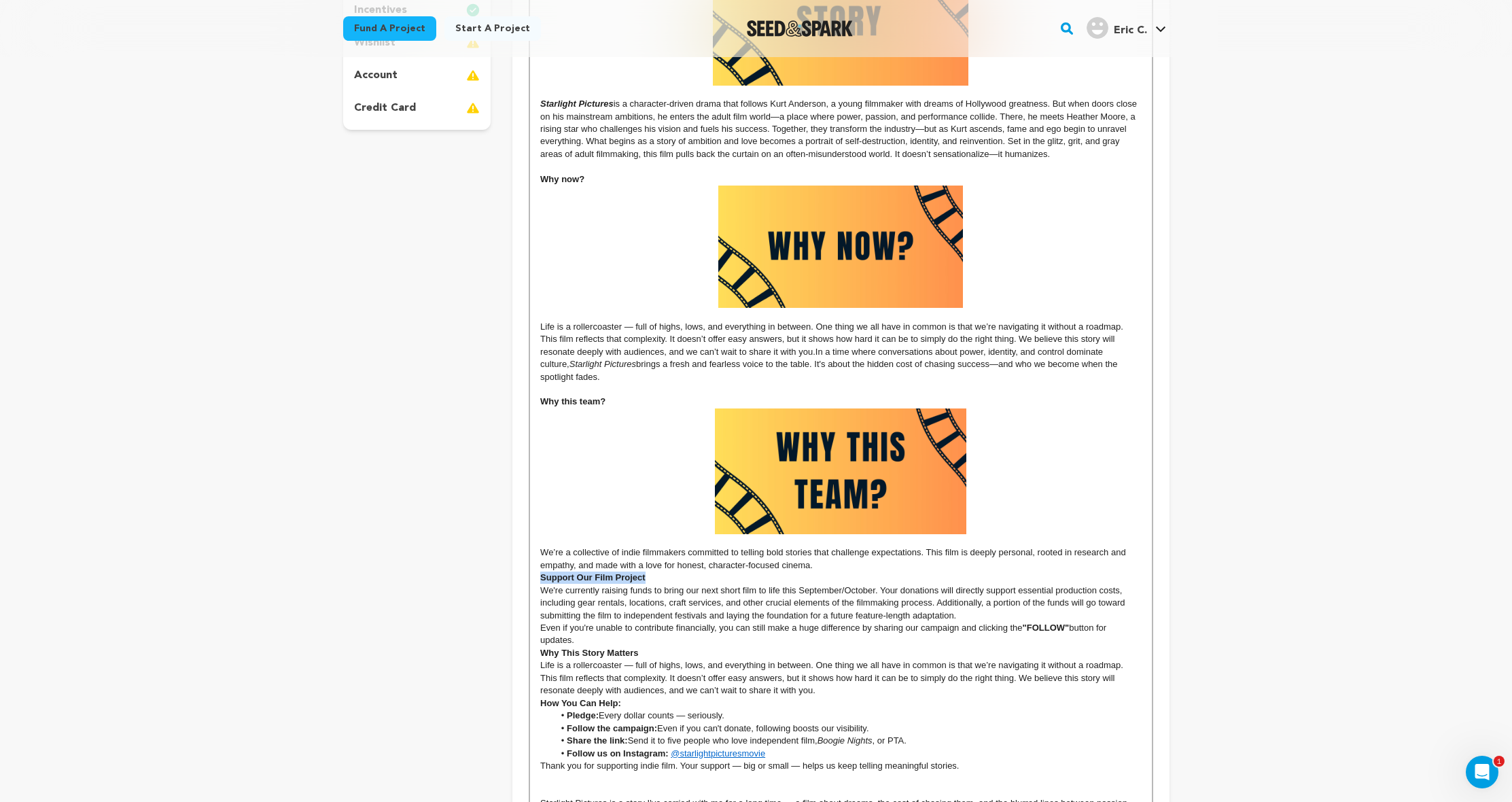 drag, startPoint x: 648, startPoint y: 572, endPoint x: 536, endPoint y: 573, distance: 112.00446 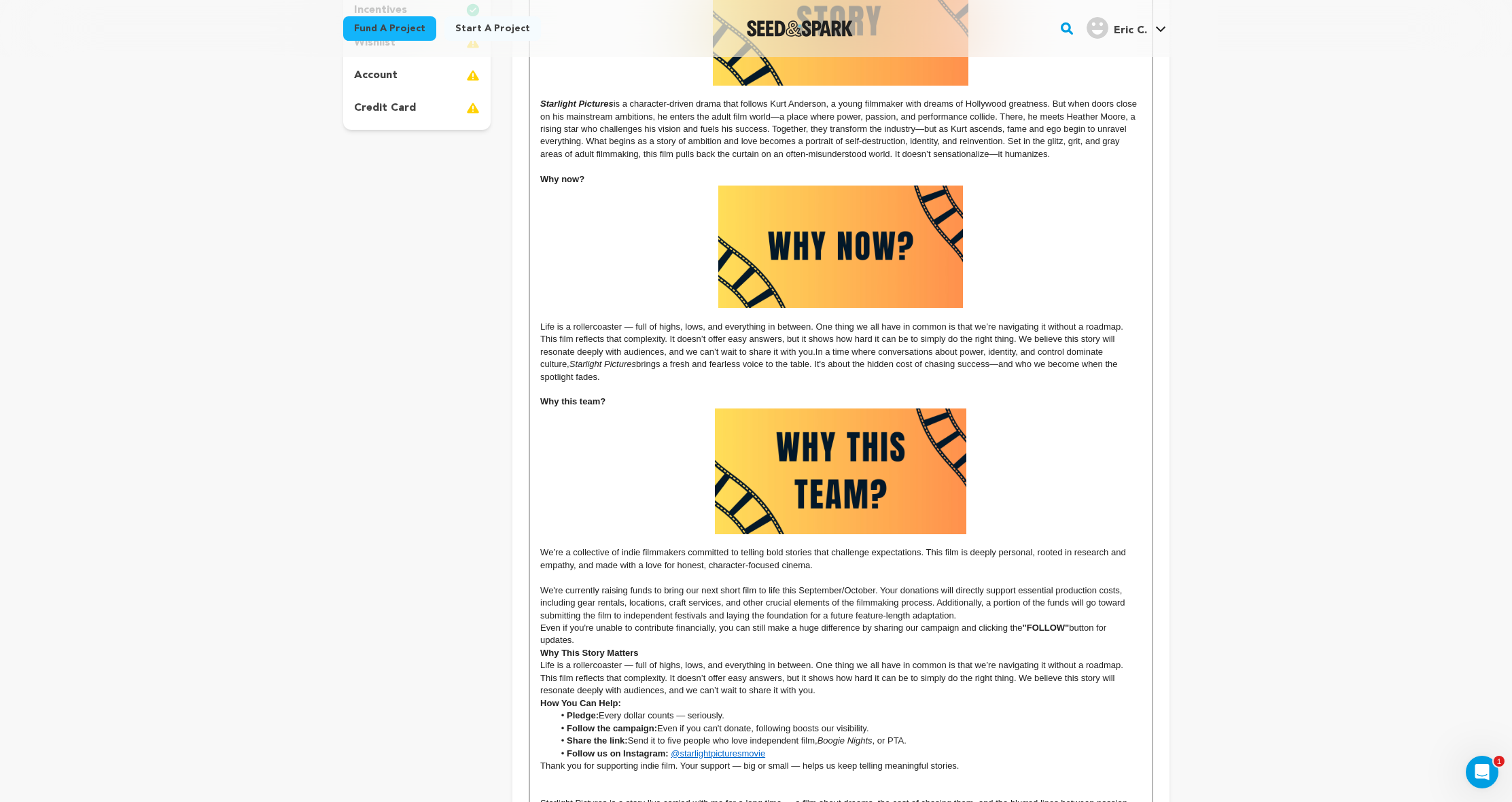 click on "We're currently raising funds to bring our next short film to life this September/October. Your donations will directly support essential production costs, including gear rentals, locations, craft services, and other crucial elements of the filmmaking process. Additionally, a portion of the funds will go toward submitting the film to independent festivals and laying the foundation for a future feature-length adaptation." at bounding box center (841, 603) 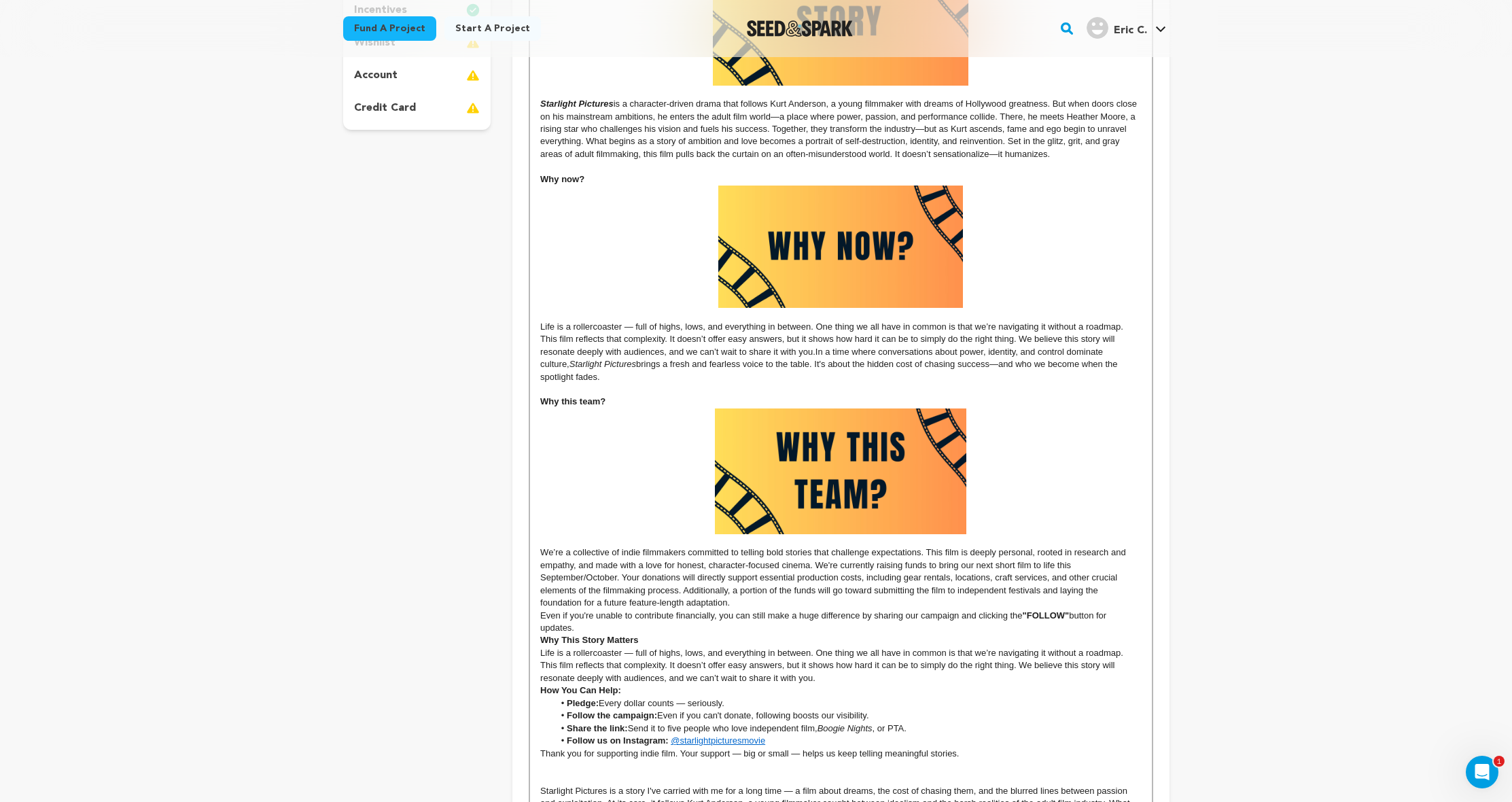 click on "Even if you're unable to contribute financially, you can still make a huge difference by sharing our campaign and clicking the  "FOLLOW"  button for updates." at bounding box center (841, 622) 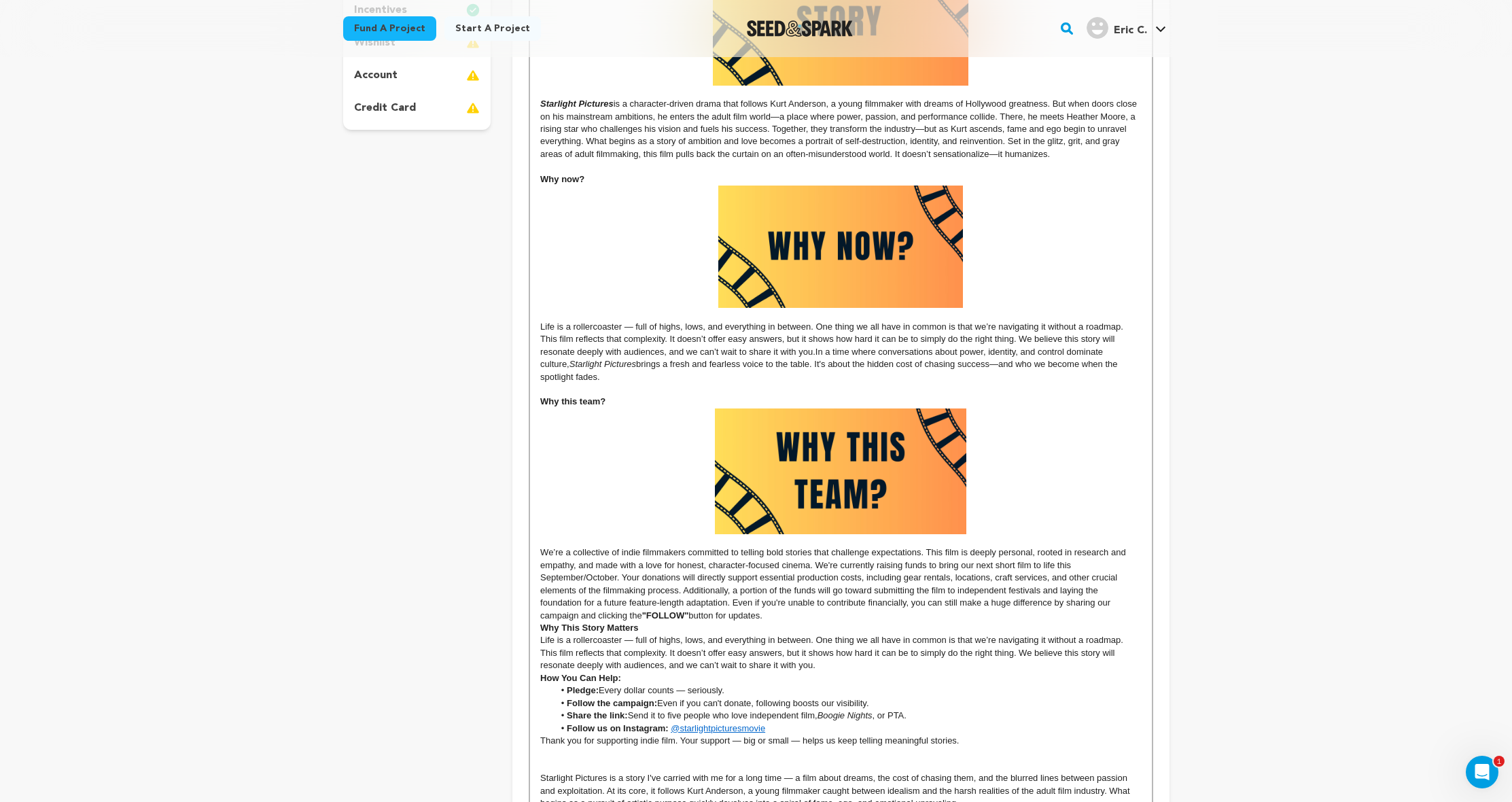 click on "Why This Story Matters" at bounding box center [589, 627] 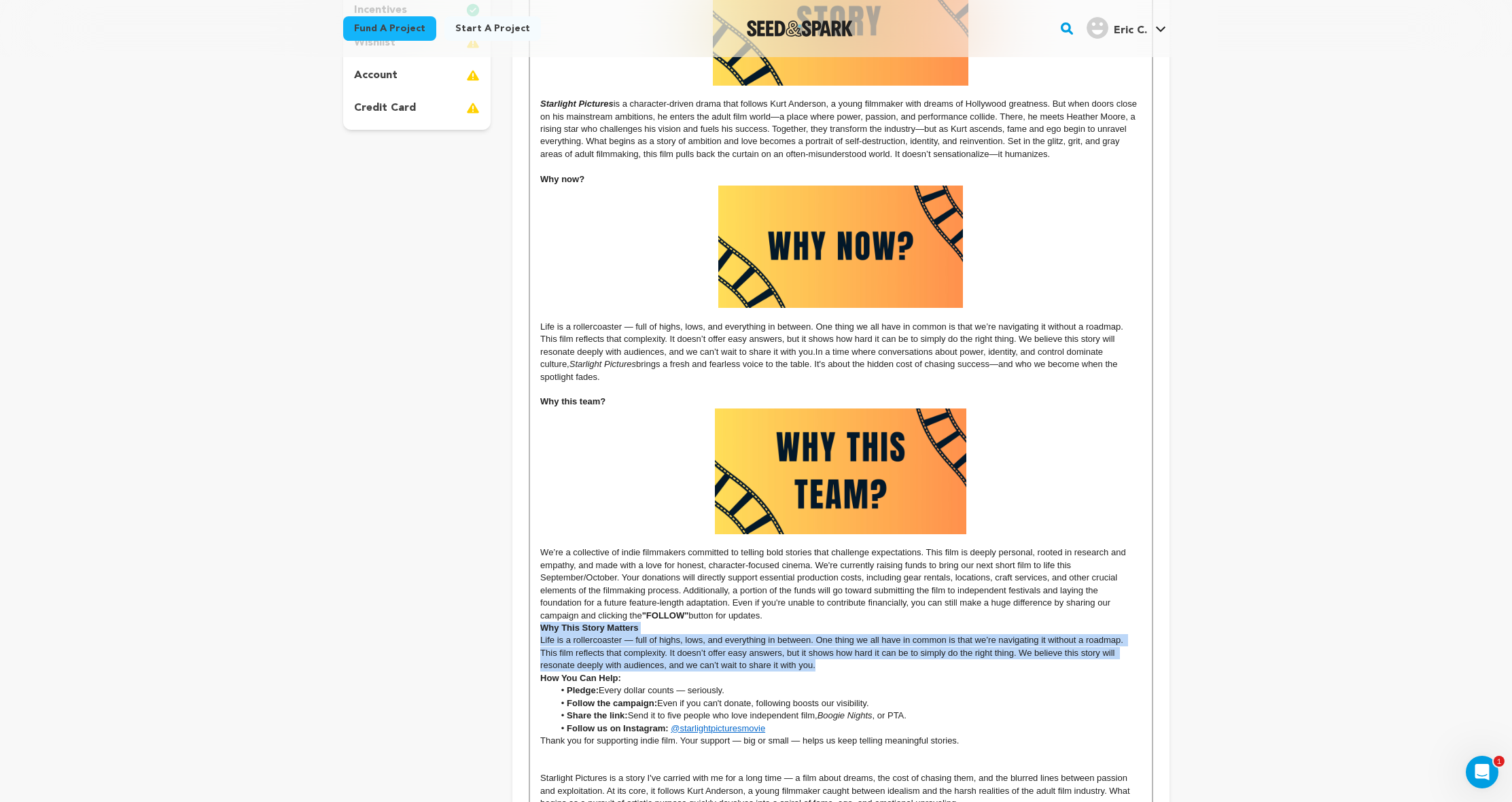 drag, startPoint x: 559, startPoint y: 629, endPoint x: 847, endPoint y: 657, distance: 289.35791 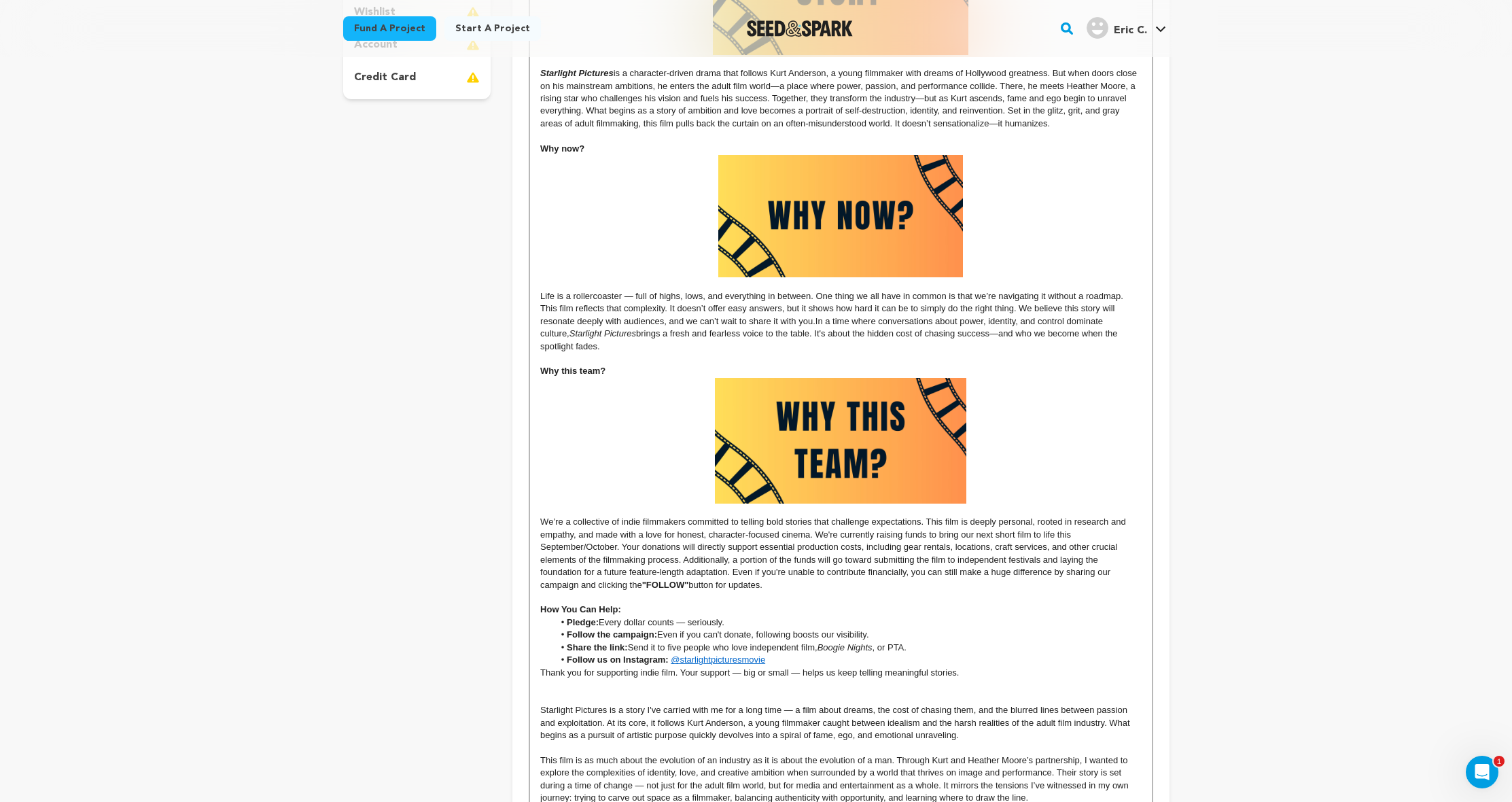 scroll, scrollTop: 439, scrollLeft: 0, axis: vertical 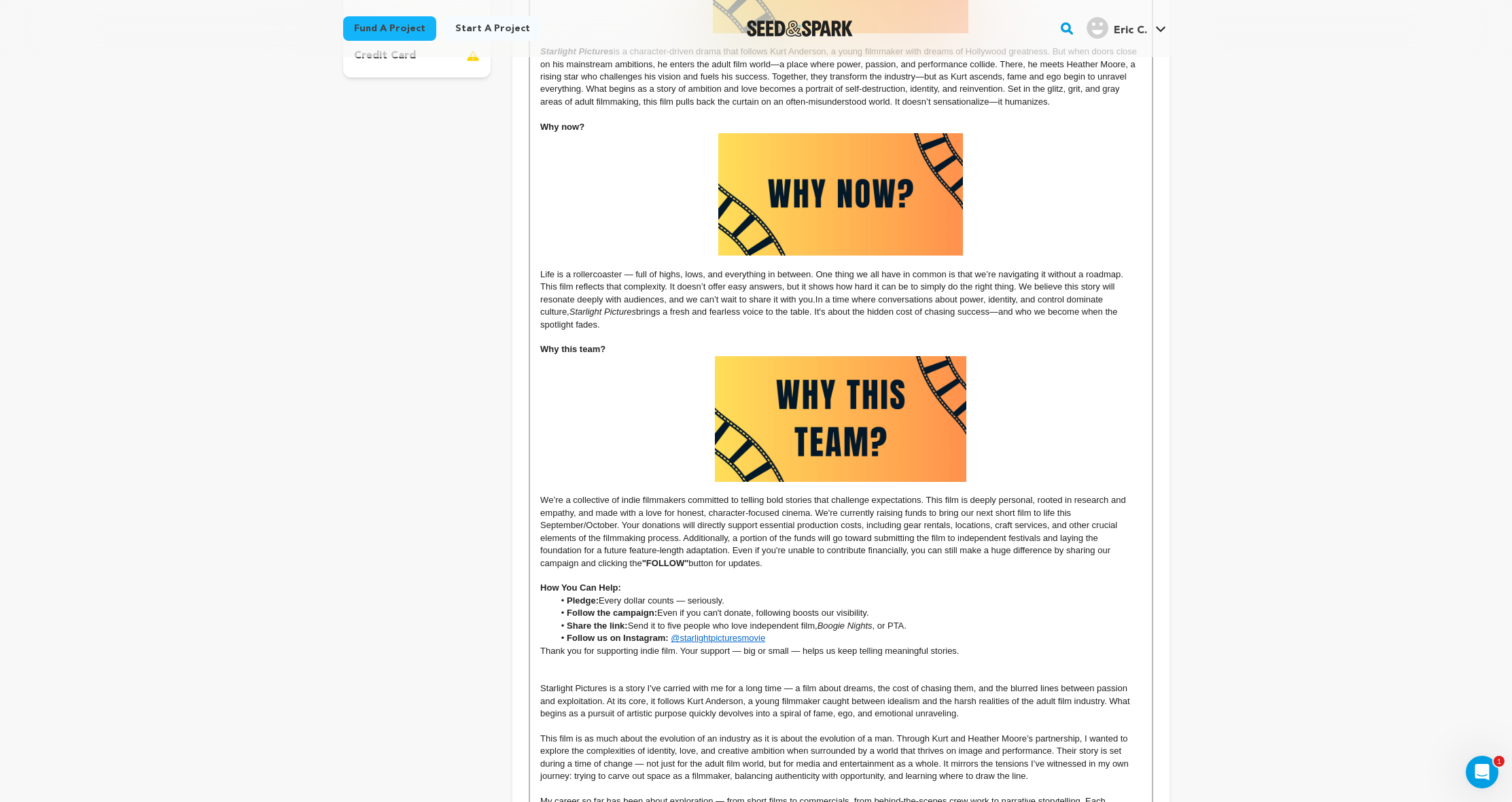 click on "Share the link:  Send it to five people who love independent film,  Boogie Nights , or PTA." at bounding box center [847, 626] 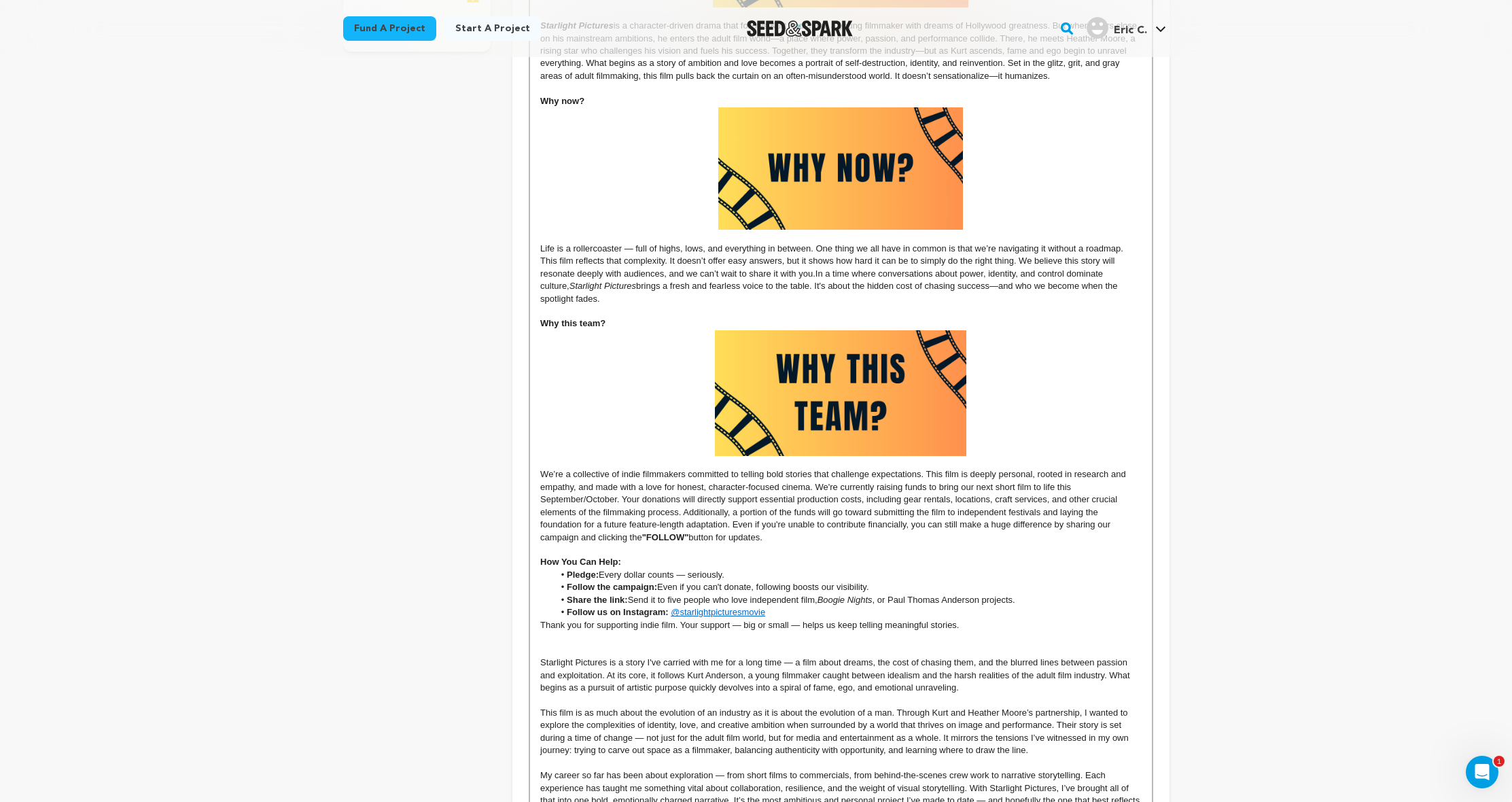 scroll, scrollTop: 560, scrollLeft: 0, axis: vertical 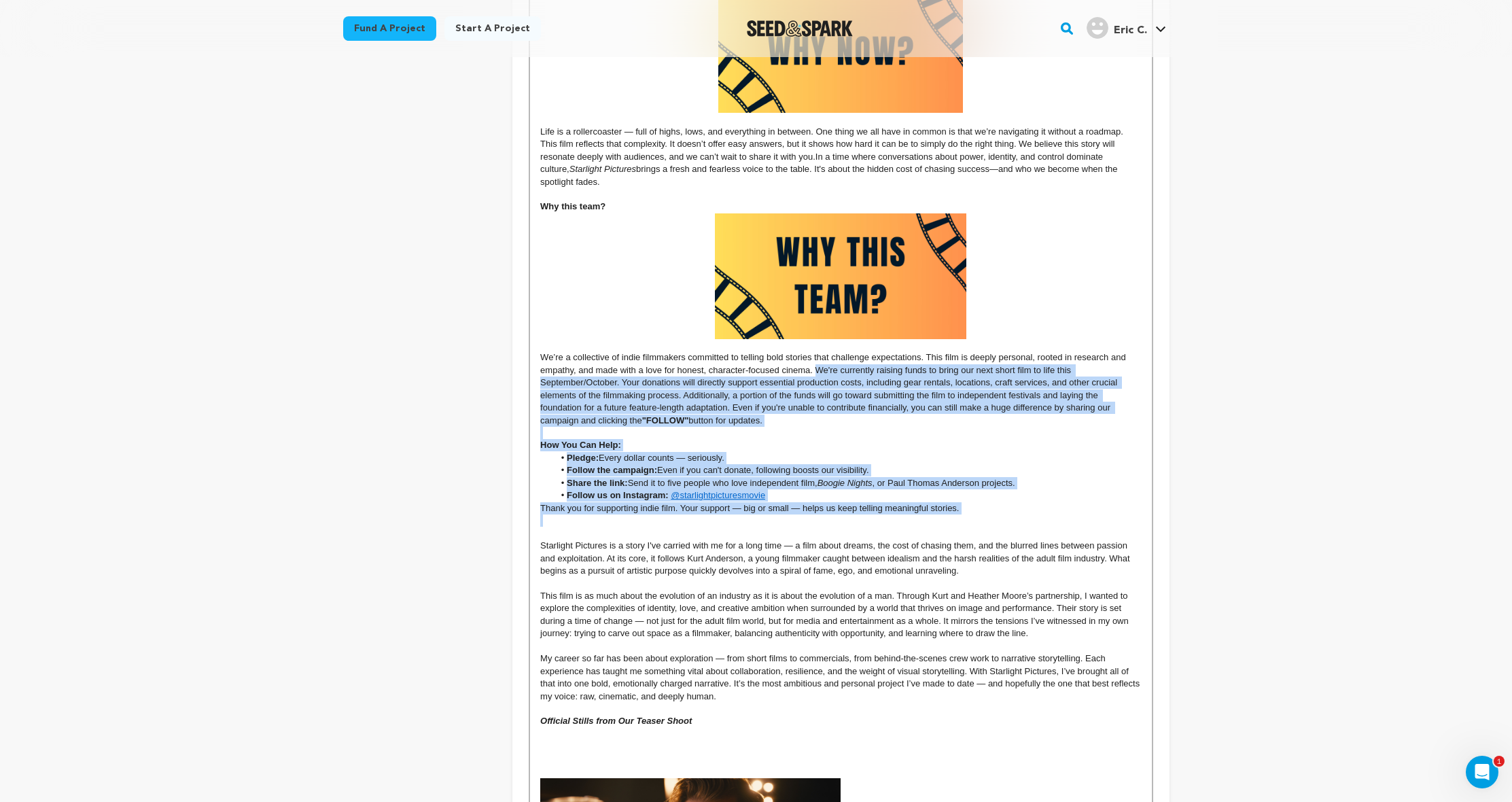drag, startPoint x: 1004, startPoint y: 506, endPoint x: 816, endPoint y: 365, distance: 235 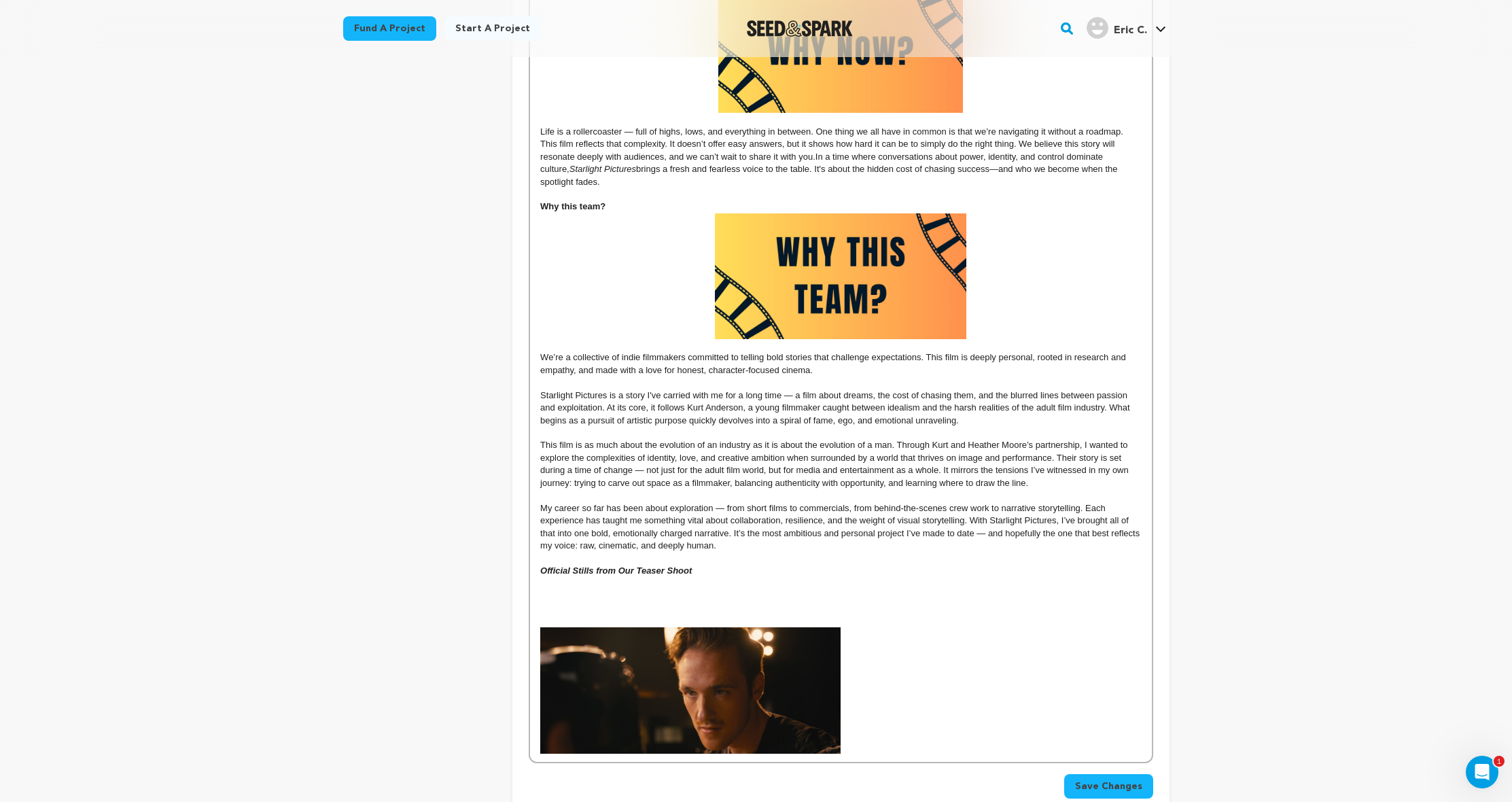 click on "The Story  Starlight Pictures  is a character-driven drama that follows Kurt Anderson, a young filmmaker with dreams of Hollywood greatness. But when doors close on his mainstream ambitions, he enters the adult film world—a place where power, passion, and performance collide. There, he meets Heather Moore, a rising star who challenges his vision and fuels his success. Together, they transform the industry—but as Kurt ascends, fame and ego begin to unravel everything. What begins as a story of ambition and love becomes a portrait of self-destruction, identity, and reinvention. Set in the glitz, grit, and gray areas of adult filmmaking, this film pulls back the curtain on an often-misunderstood world. It doesn’t sensationalize—it humanizes. Why now?   In a time where conversations about power, identity, and control dominate culture,  Starlight Pictures  brings a fresh and fearless voice to the table. It's about the hidden cost of chasing success—and who we become when the spotlight fades." at bounding box center [841, 251] 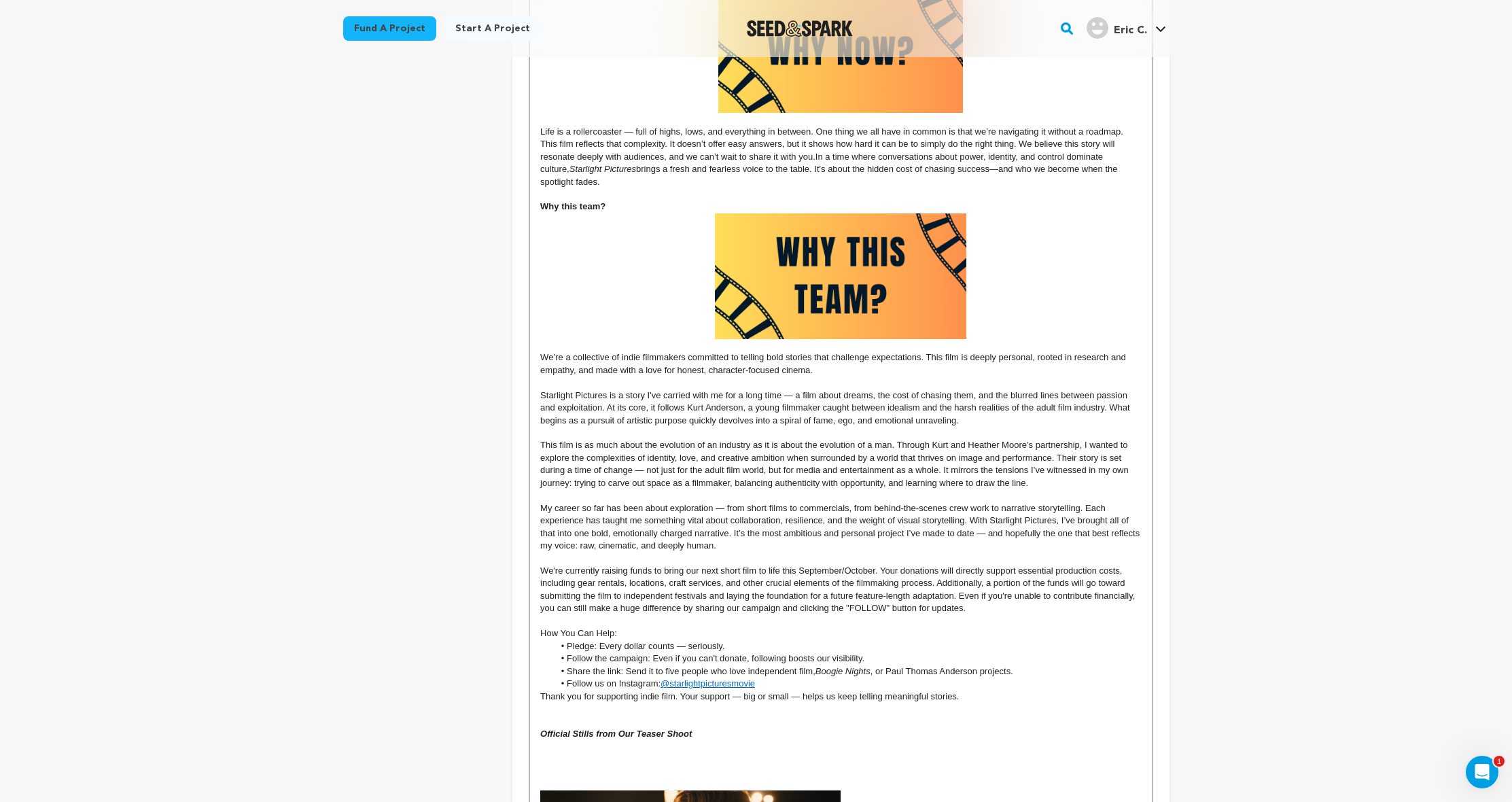 scroll, scrollTop: 13, scrollLeft: 0, axis: vertical 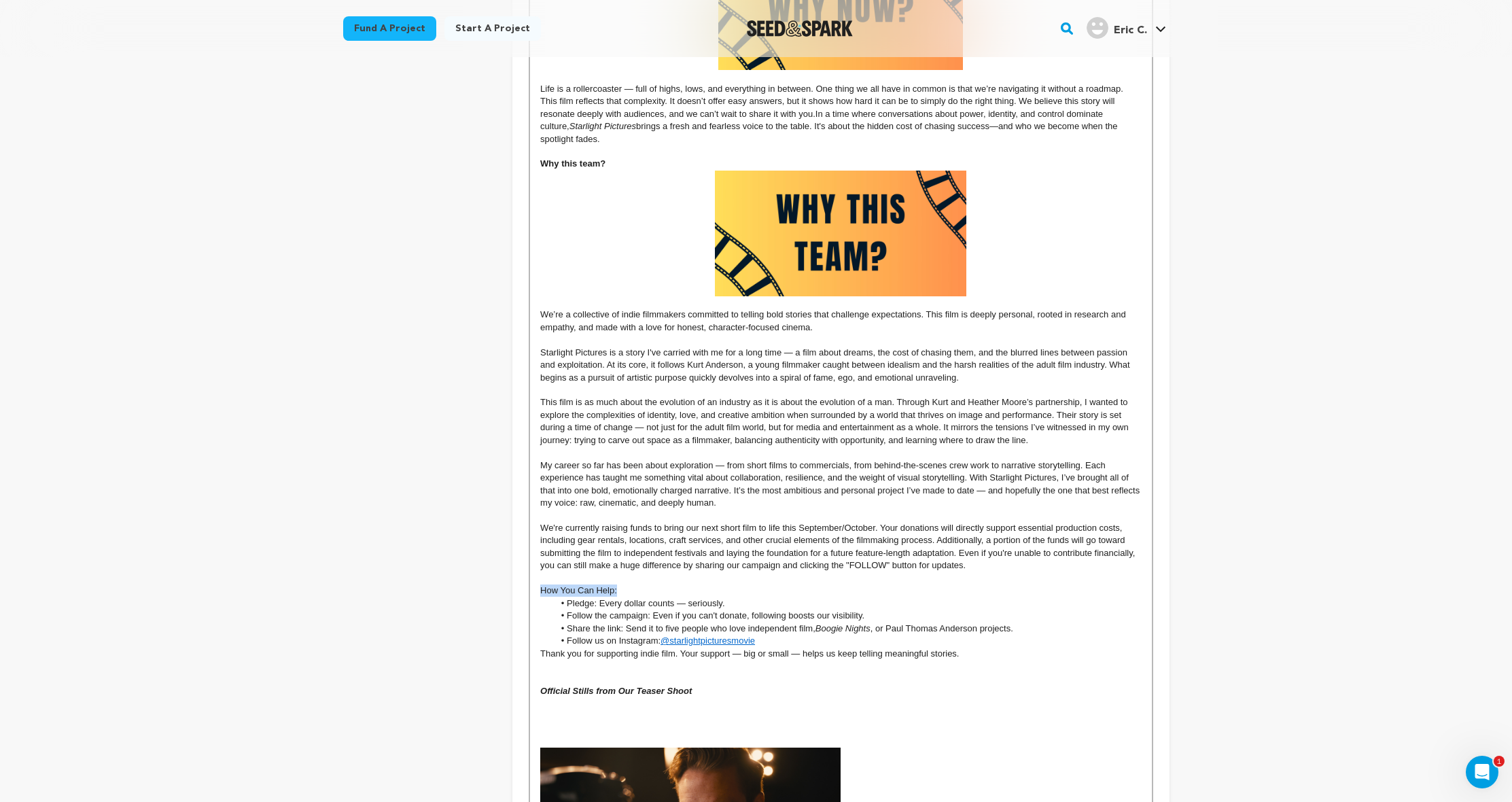 drag, startPoint x: 625, startPoint y: 578, endPoint x: 519, endPoint y: 574, distance: 106.07544 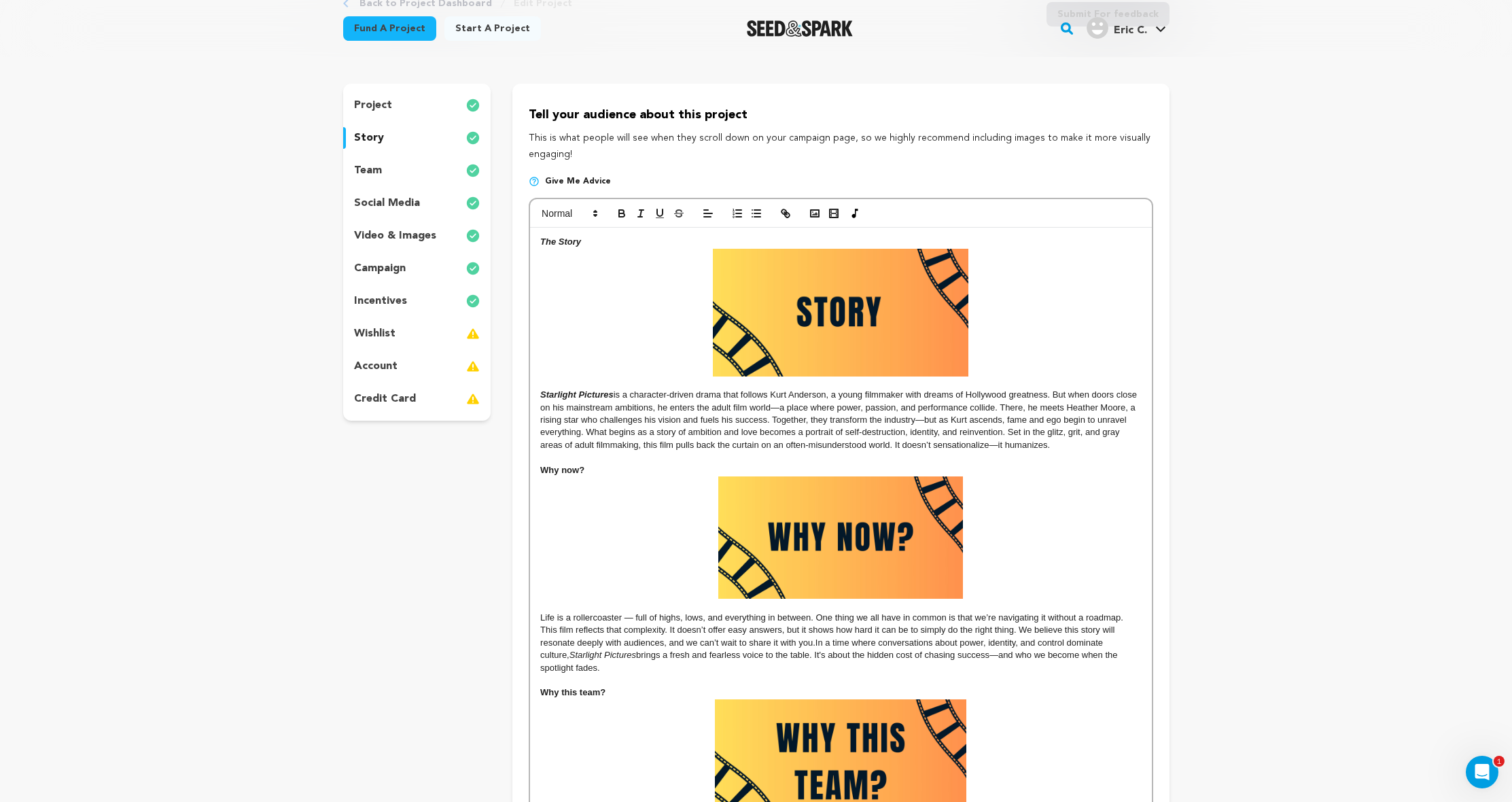 scroll, scrollTop: 0, scrollLeft: 0, axis: both 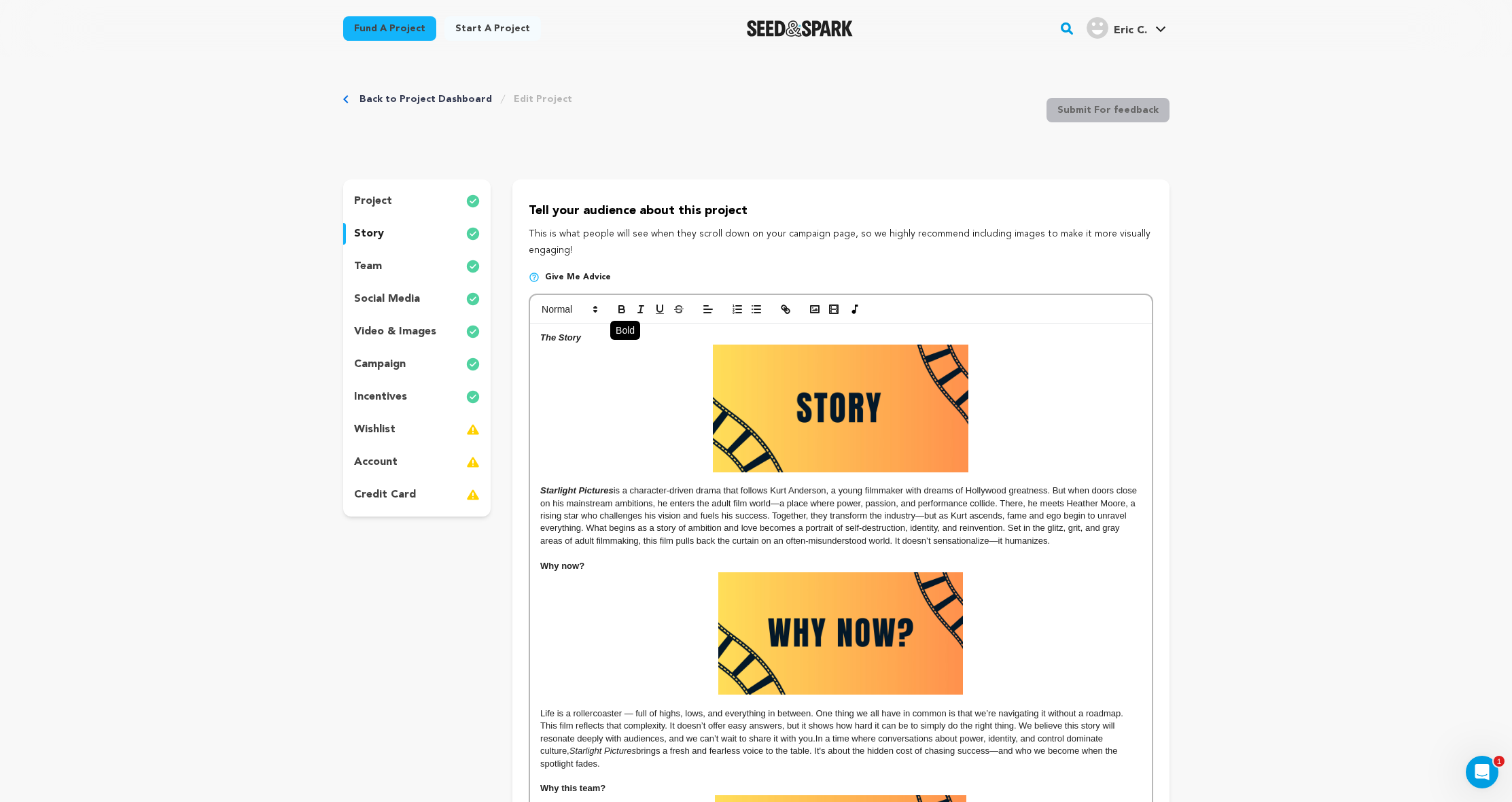 click 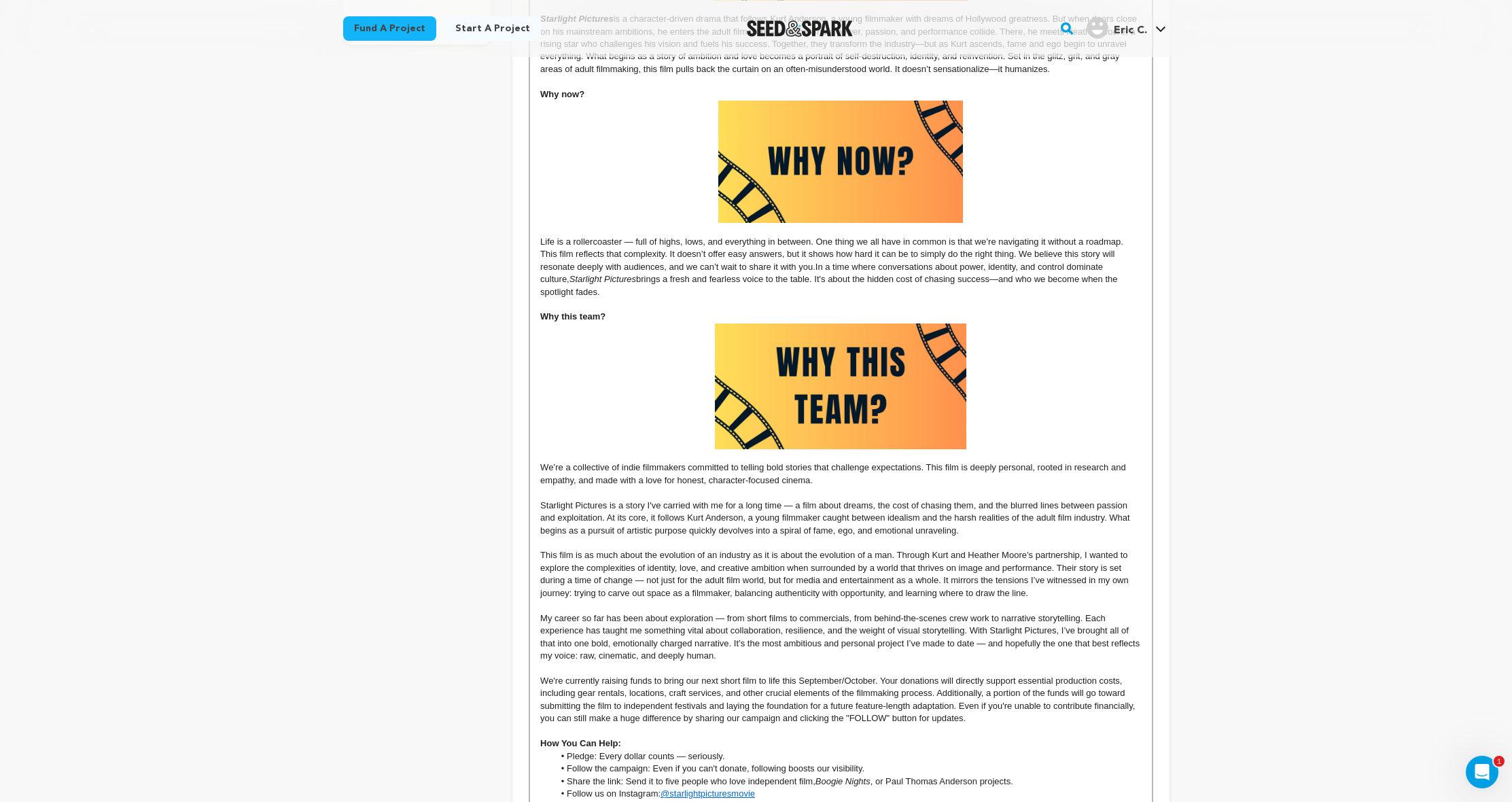 scroll, scrollTop: 749, scrollLeft: 0, axis: vertical 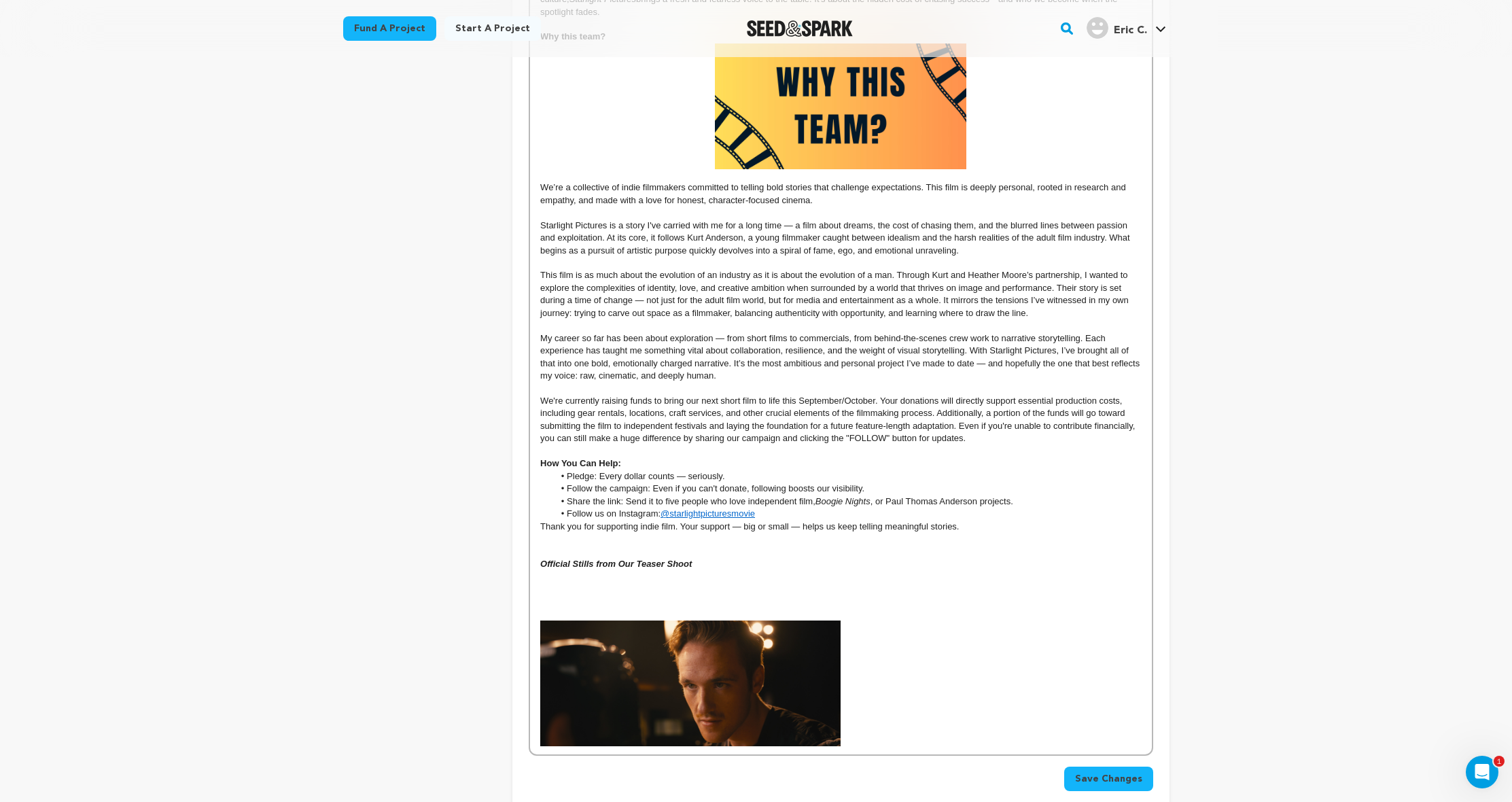 click on "Pledge: Every dollar counts — seriously. Follow the campaign: Even if you can't donate, following boosts our visibility. Share the link: Send it to five people who love independent film,  Boogie Nights , or Paul Thomas Anderson projects. Follow us on Instagram:  @starlightpicturesmovie" at bounding box center [841, 495] 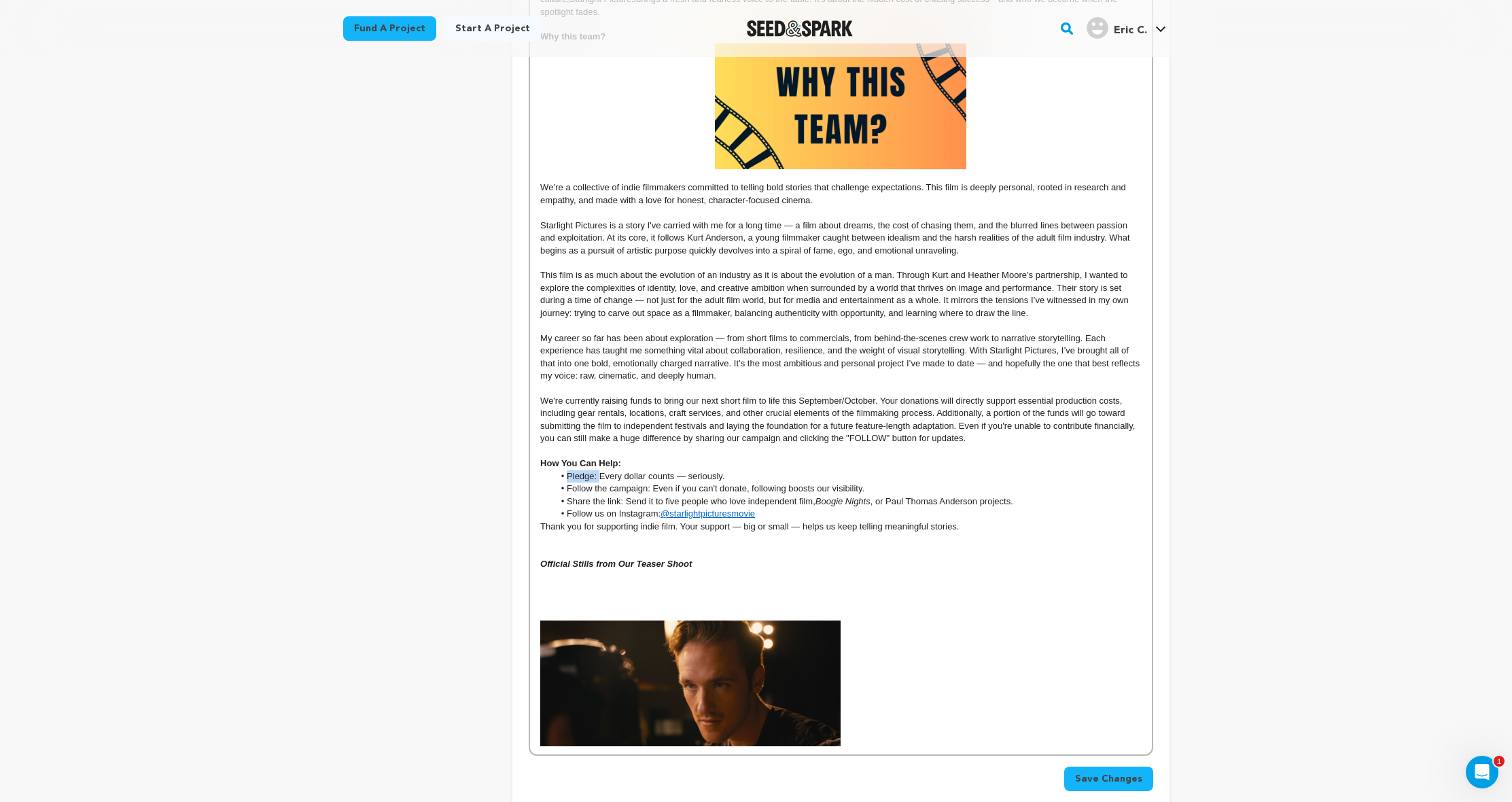 drag, startPoint x: 569, startPoint y: 466, endPoint x: 598, endPoint y: 467, distance: 29.017236 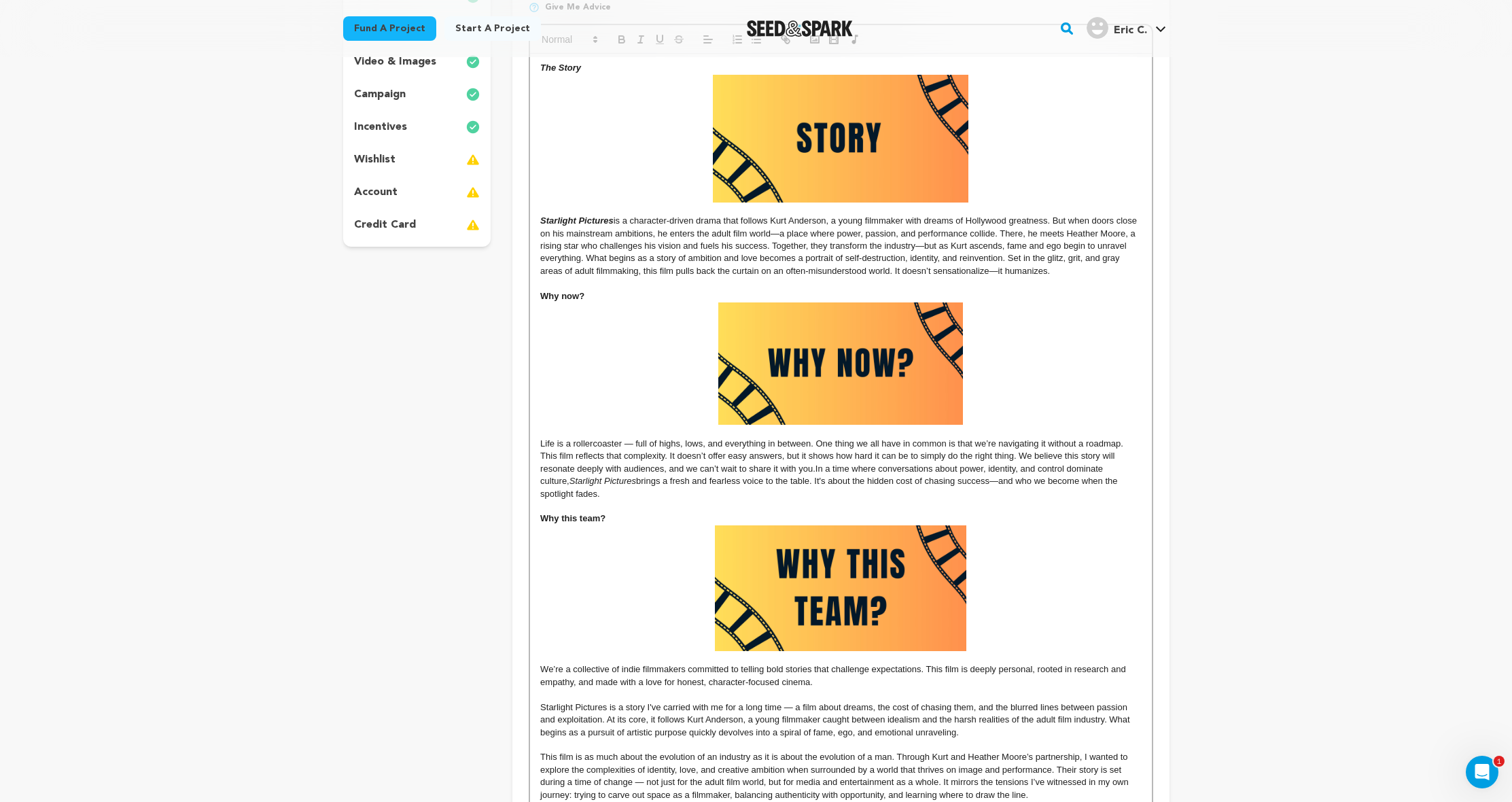 scroll, scrollTop: 0, scrollLeft: 0, axis: both 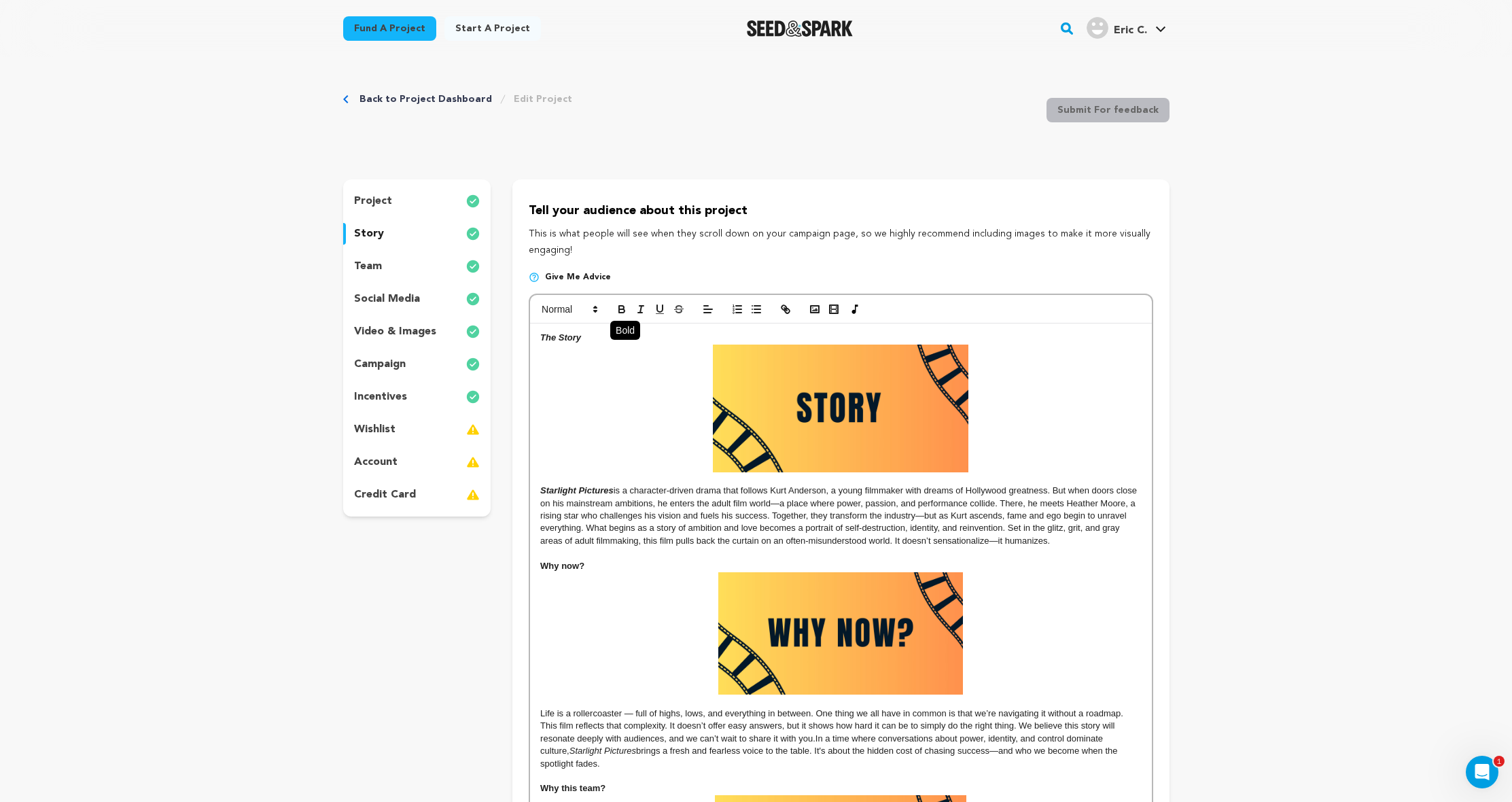 click 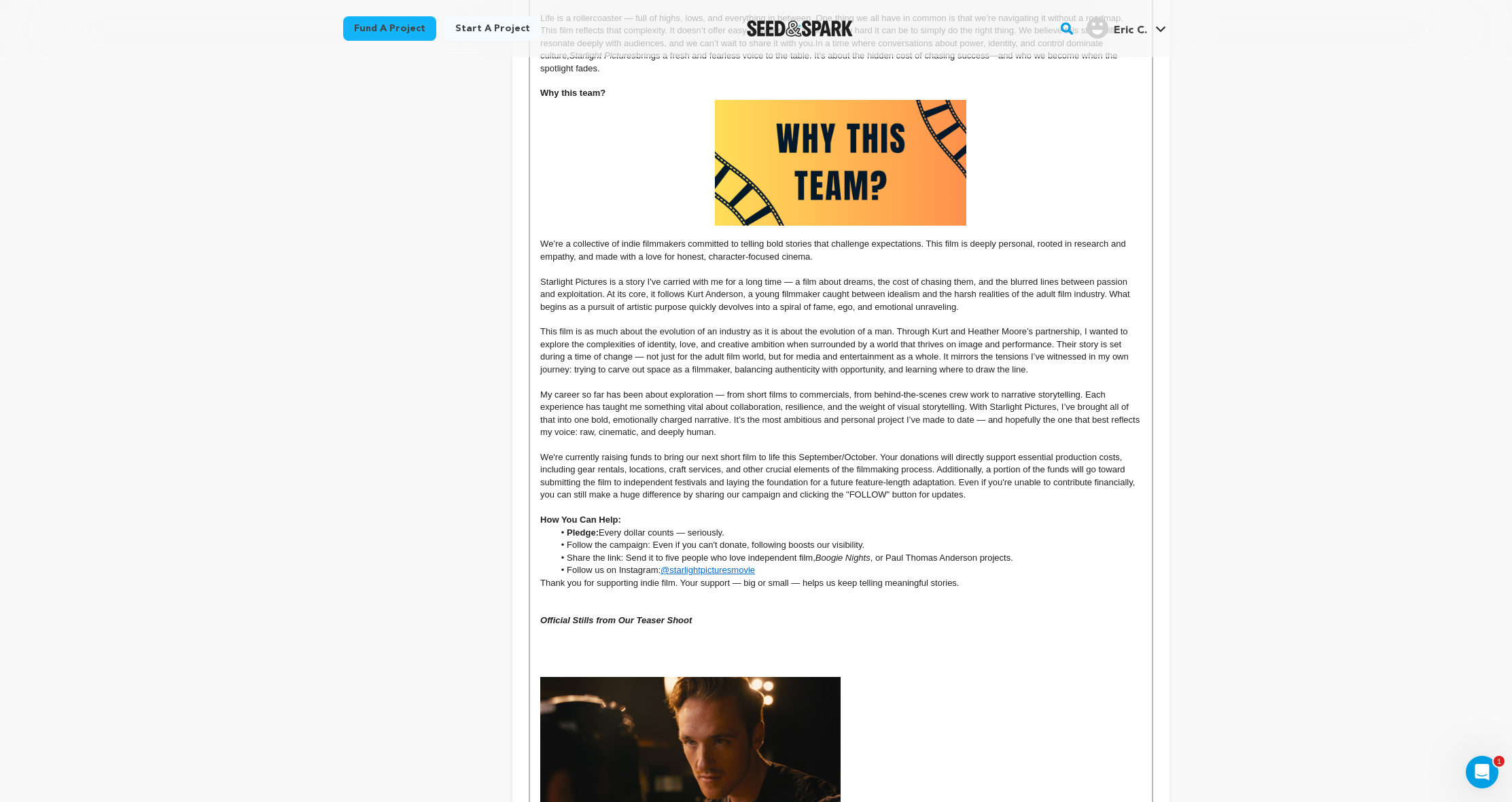 scroll, scrollTop: 979, scrollLeft: 0, axis: vertical 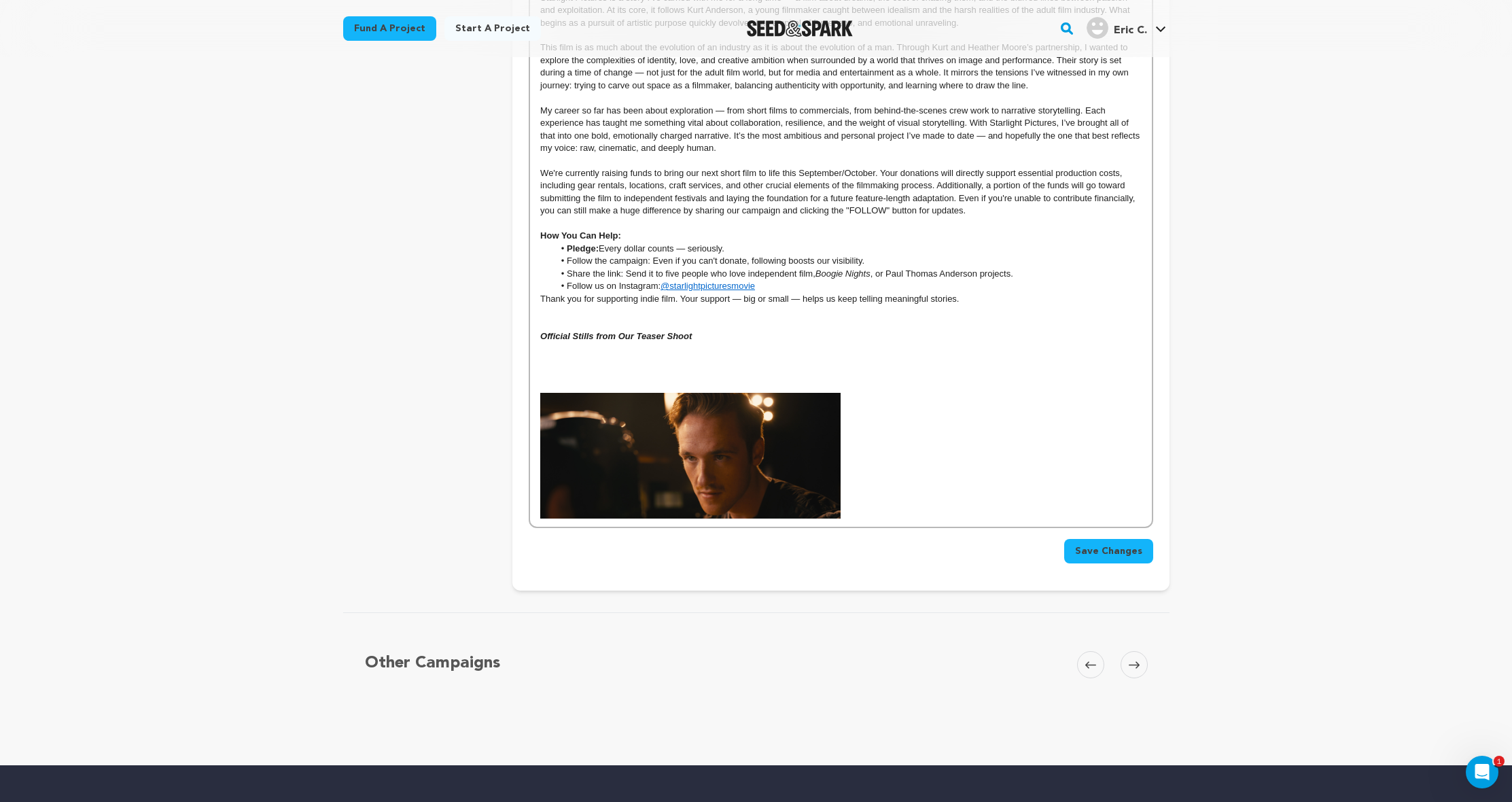 click on "Share the link: Send it to five people who love independent film,  Boogie Nights , or Paul Thomas Anderson projects." at bounding box center [847, 274] 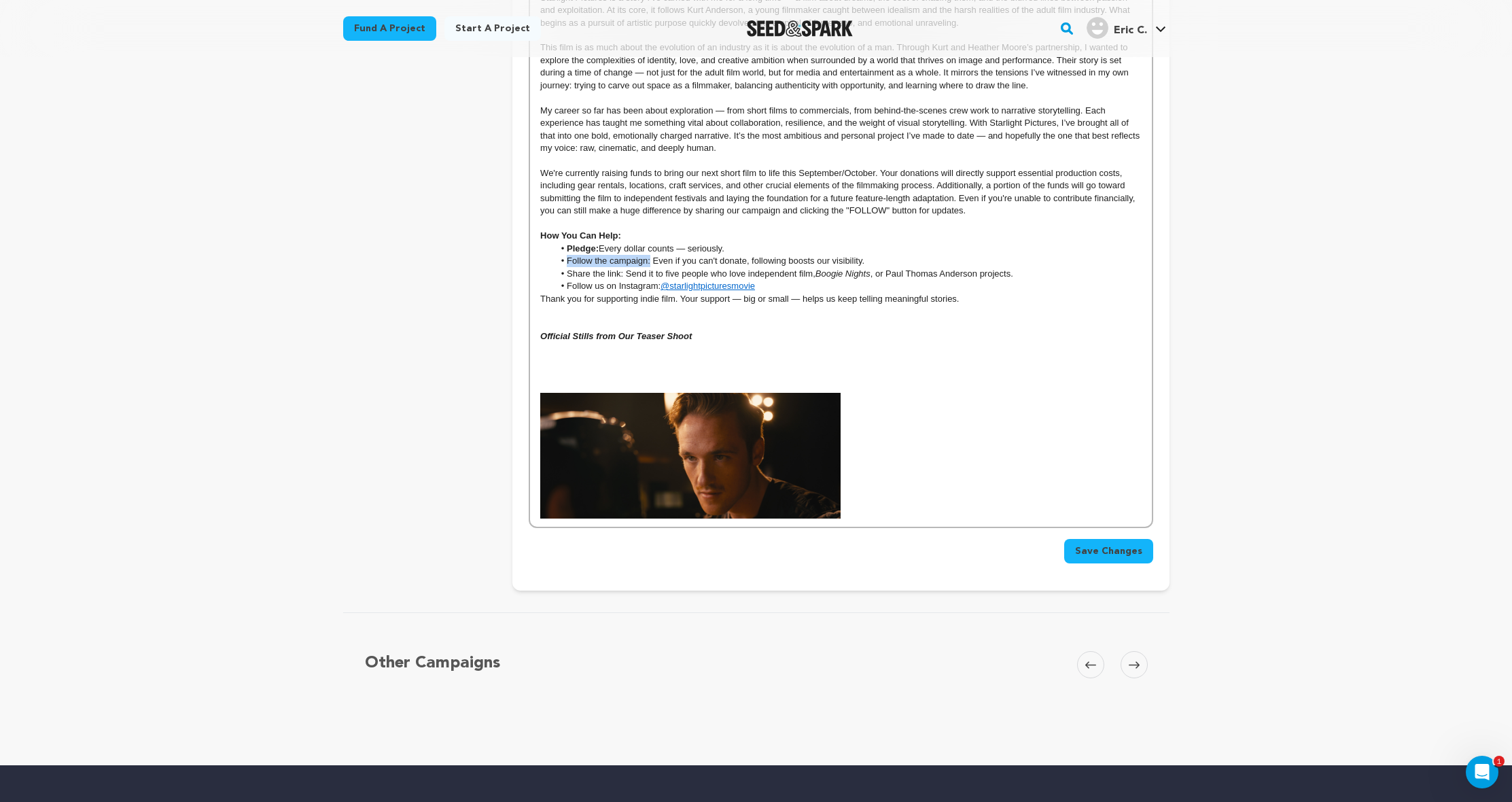 drag, startPoint x: 650, startPoint y: 247, endPoint x: 568, endPoint y: 249, distance: 82.02439 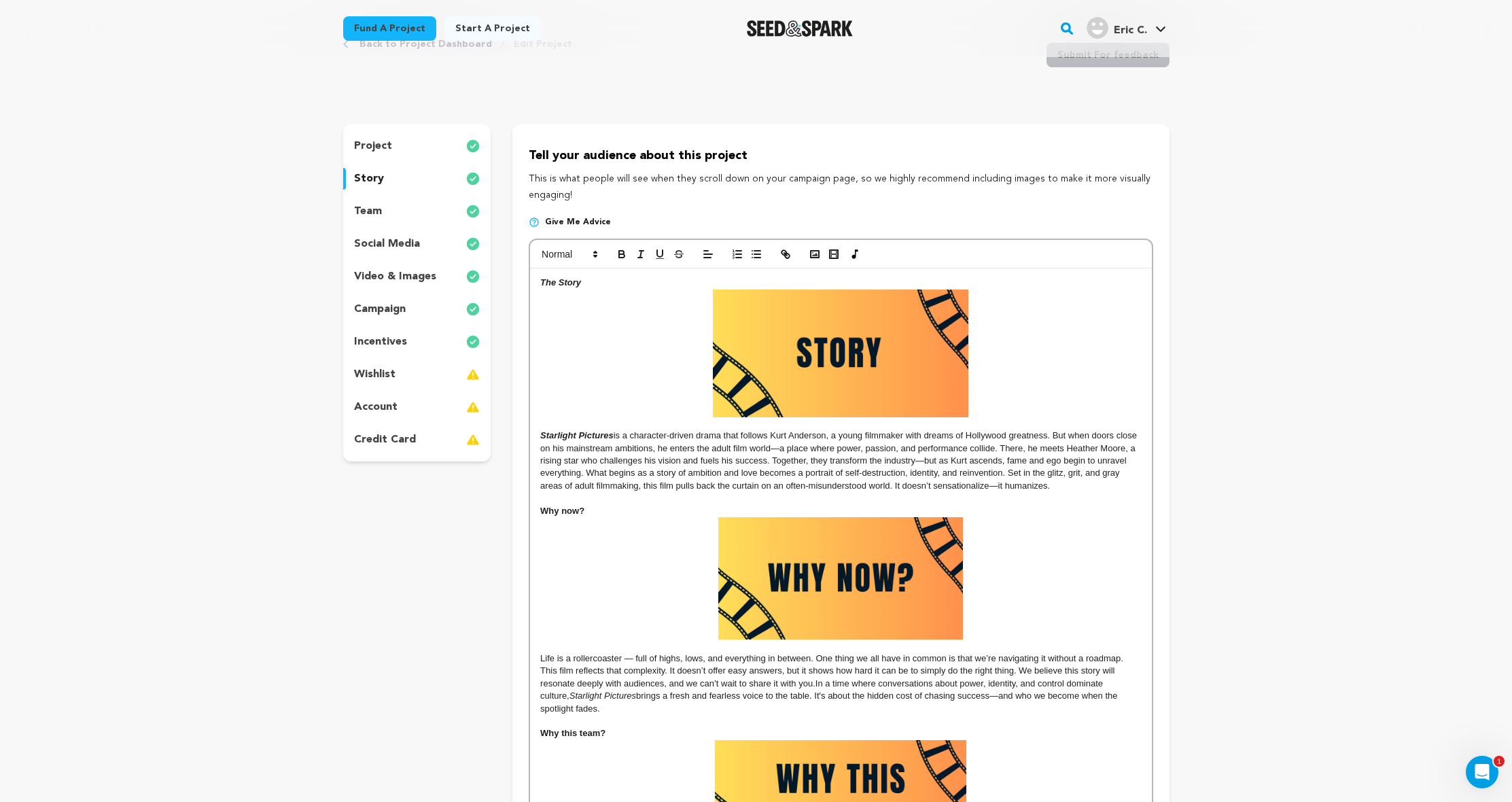 scroll, scrollTop: 0, scrollLeft: 0, axis: both 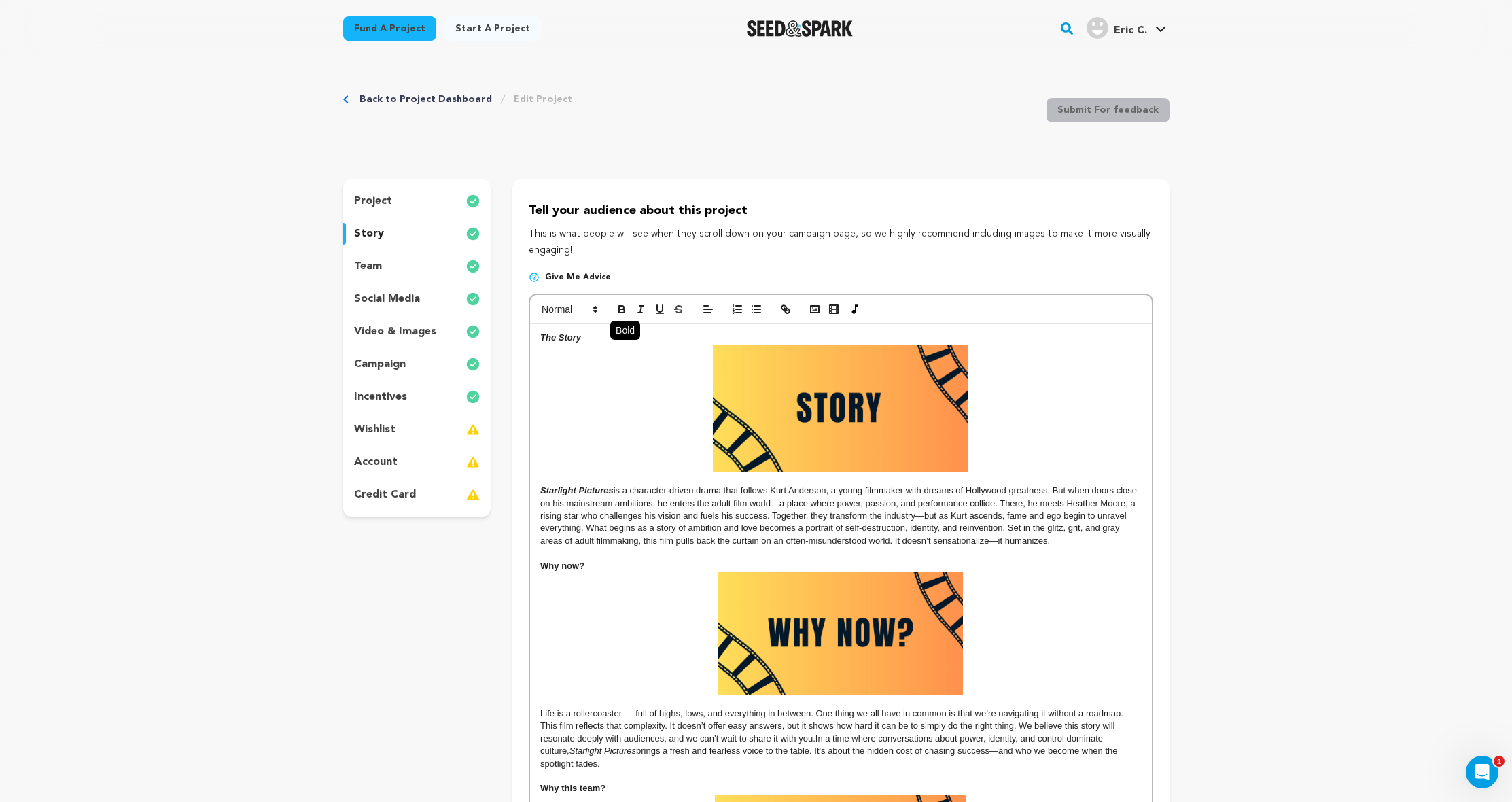 click at bounding box center (622, 309) 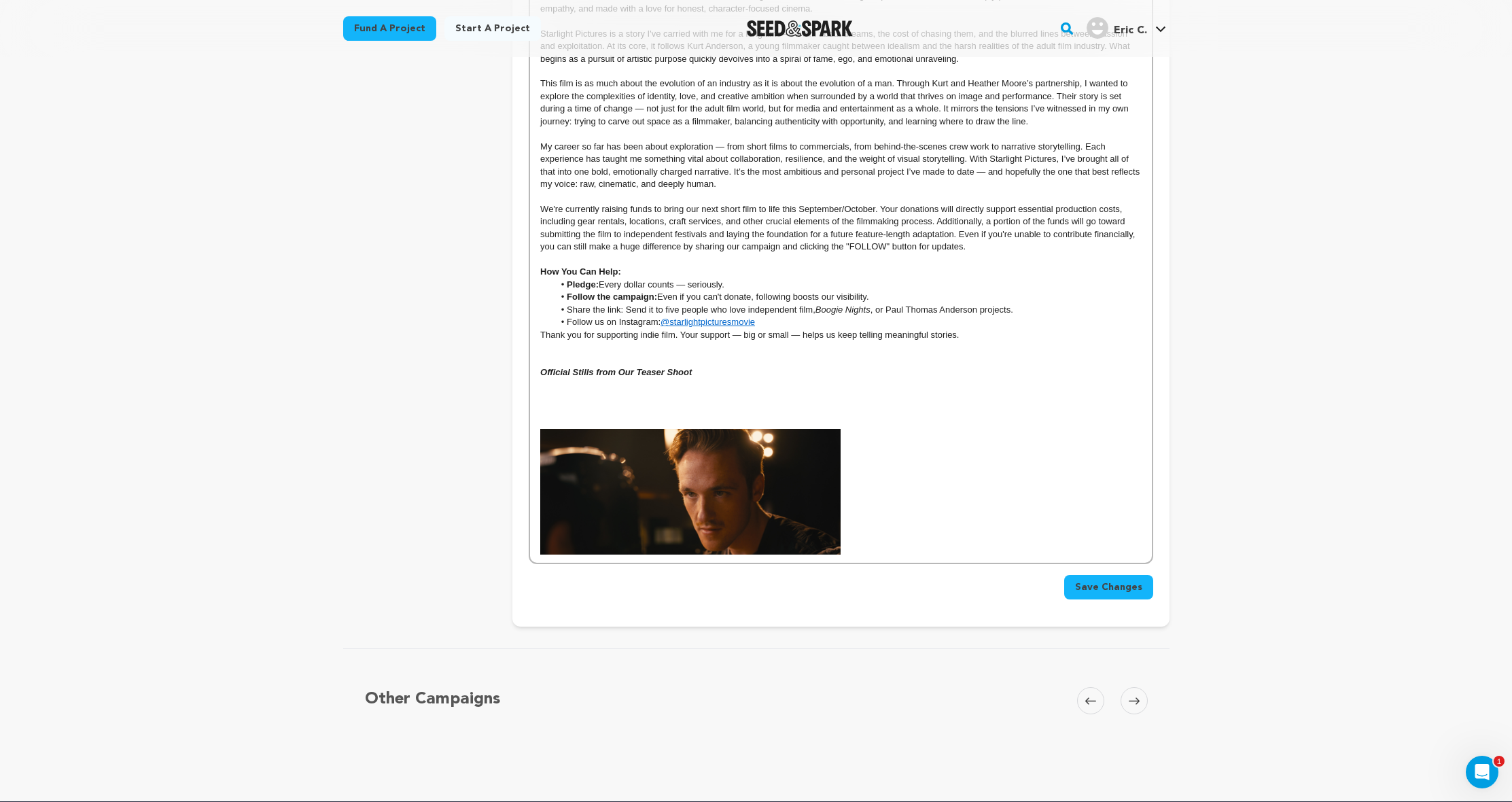 scroll, scrollTop: 971, scrollLeft: 0, axis: vertical 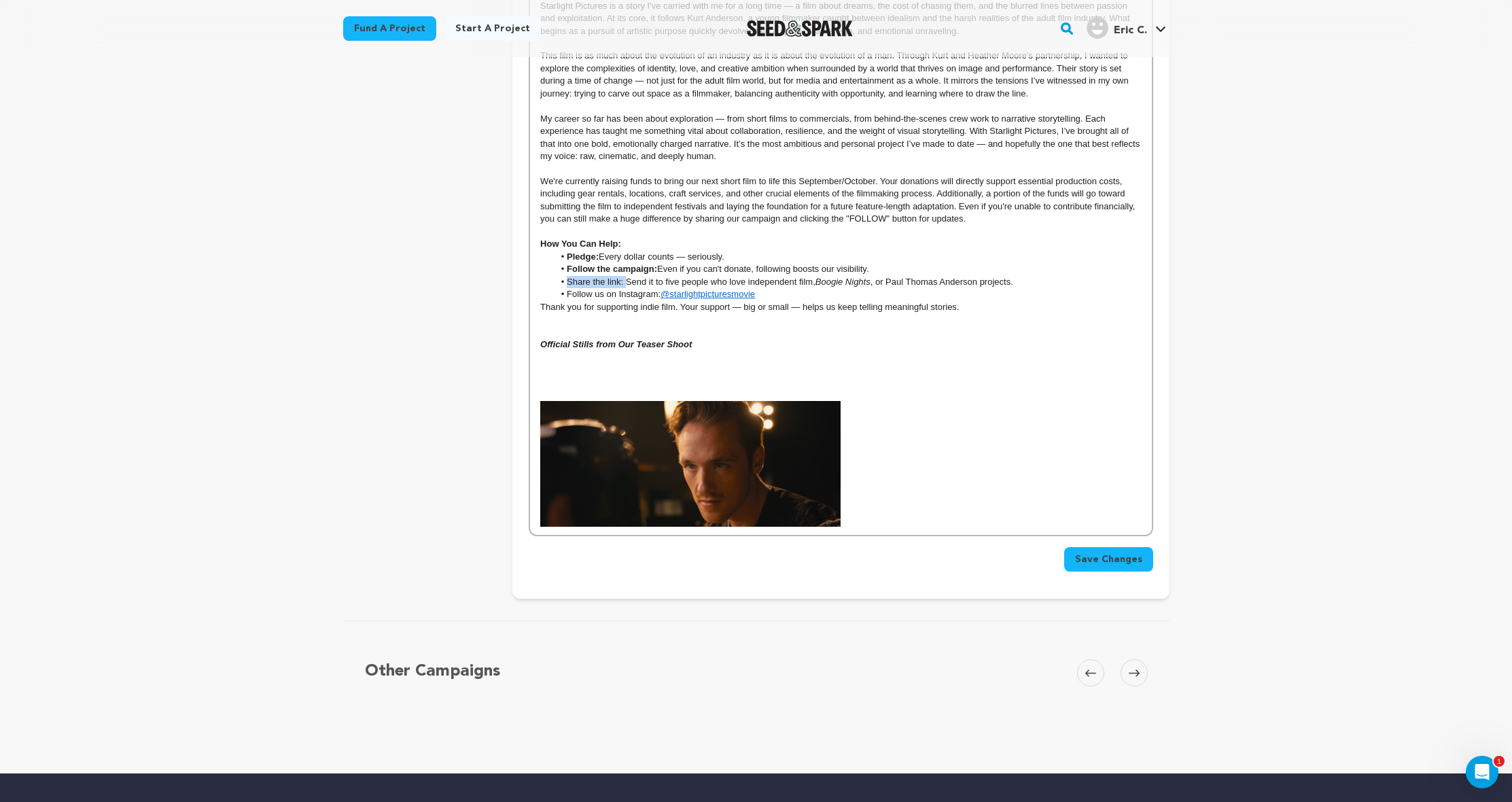 drag, startPoint x: 625, startPoint y: 266, endPoint x: 561, endPoint y: 264, distance: 64.031242 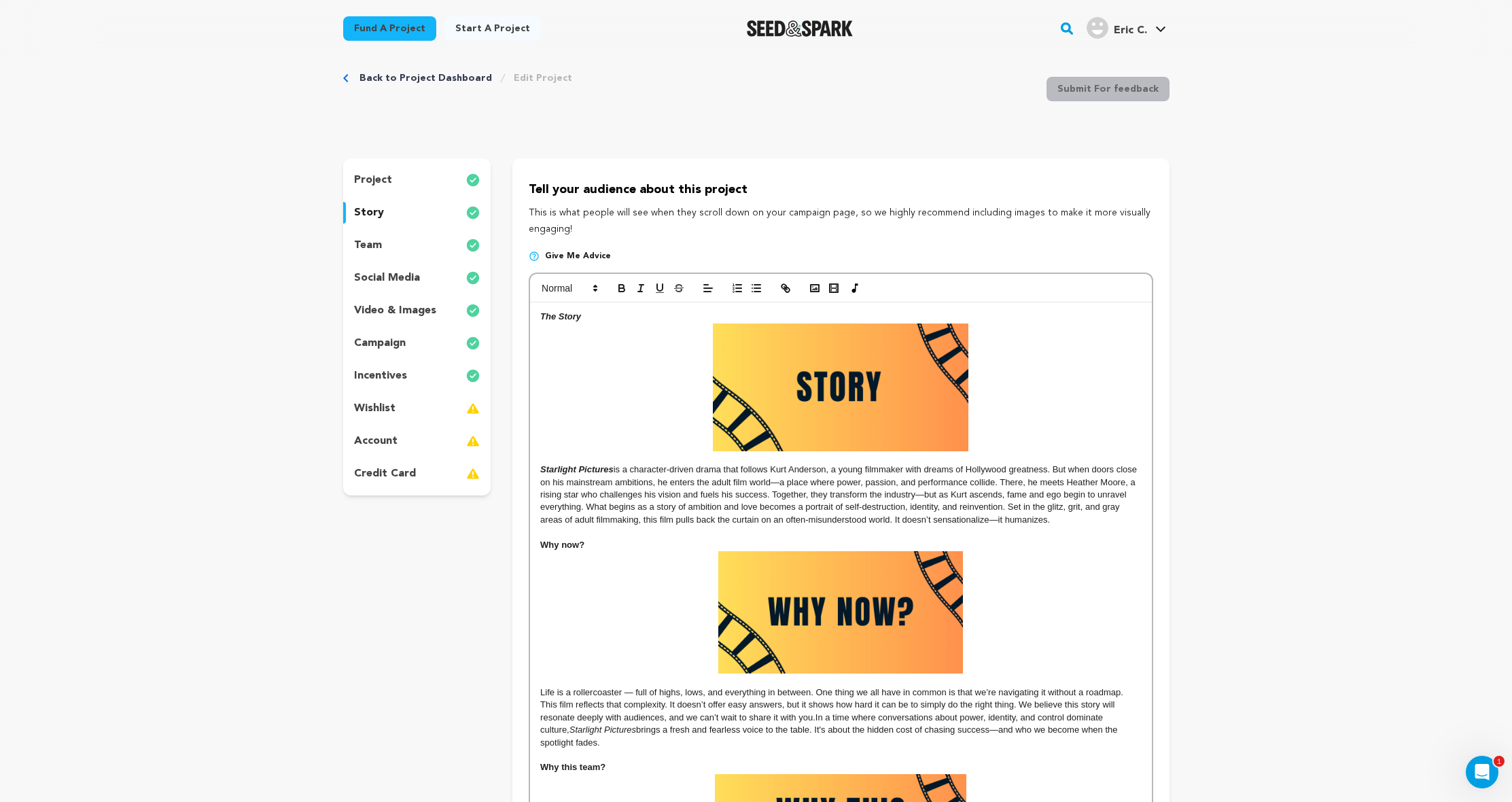 scroll, scrollTop: 0, scrollLeft: 0, axis: both 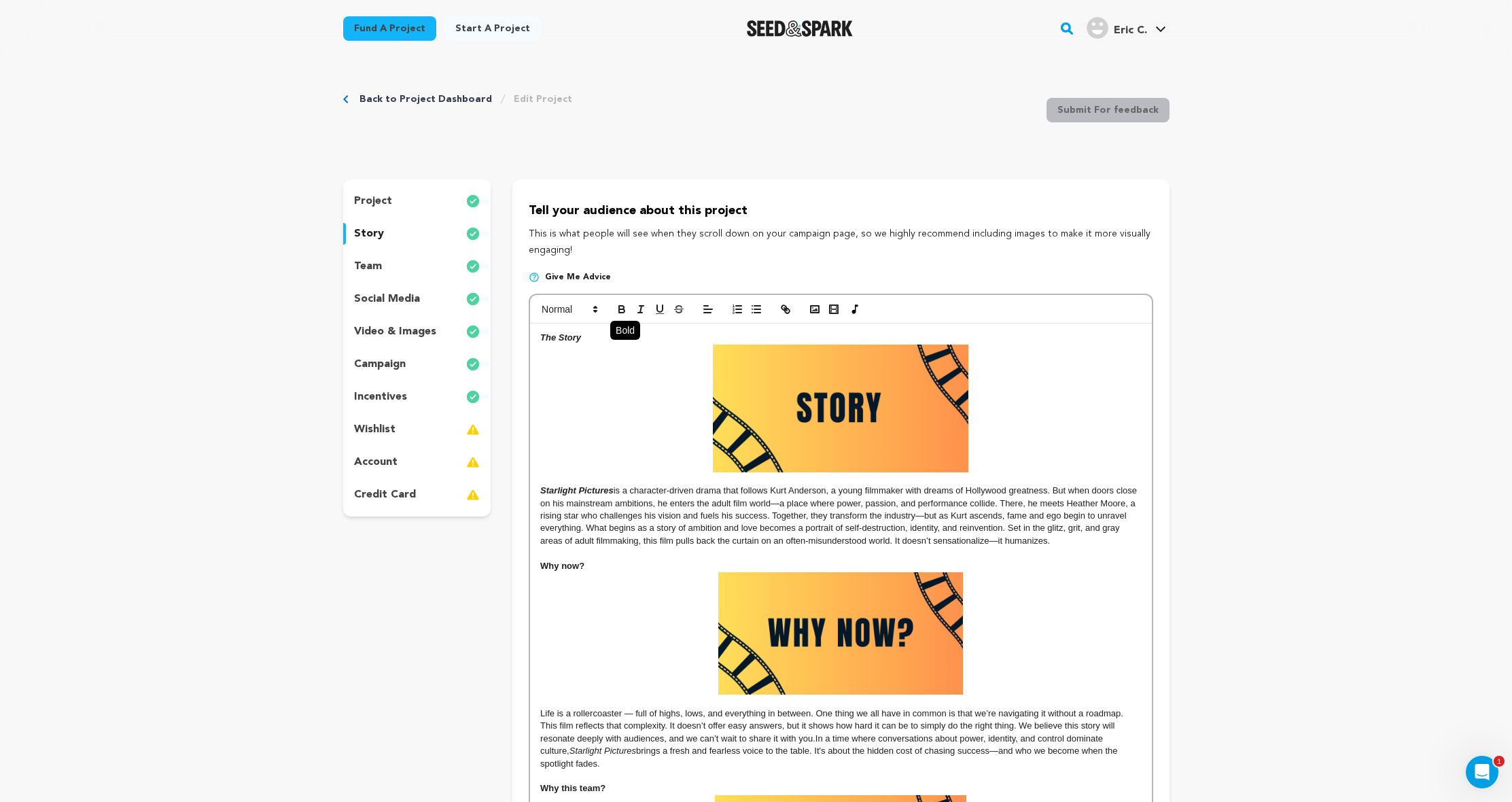 click 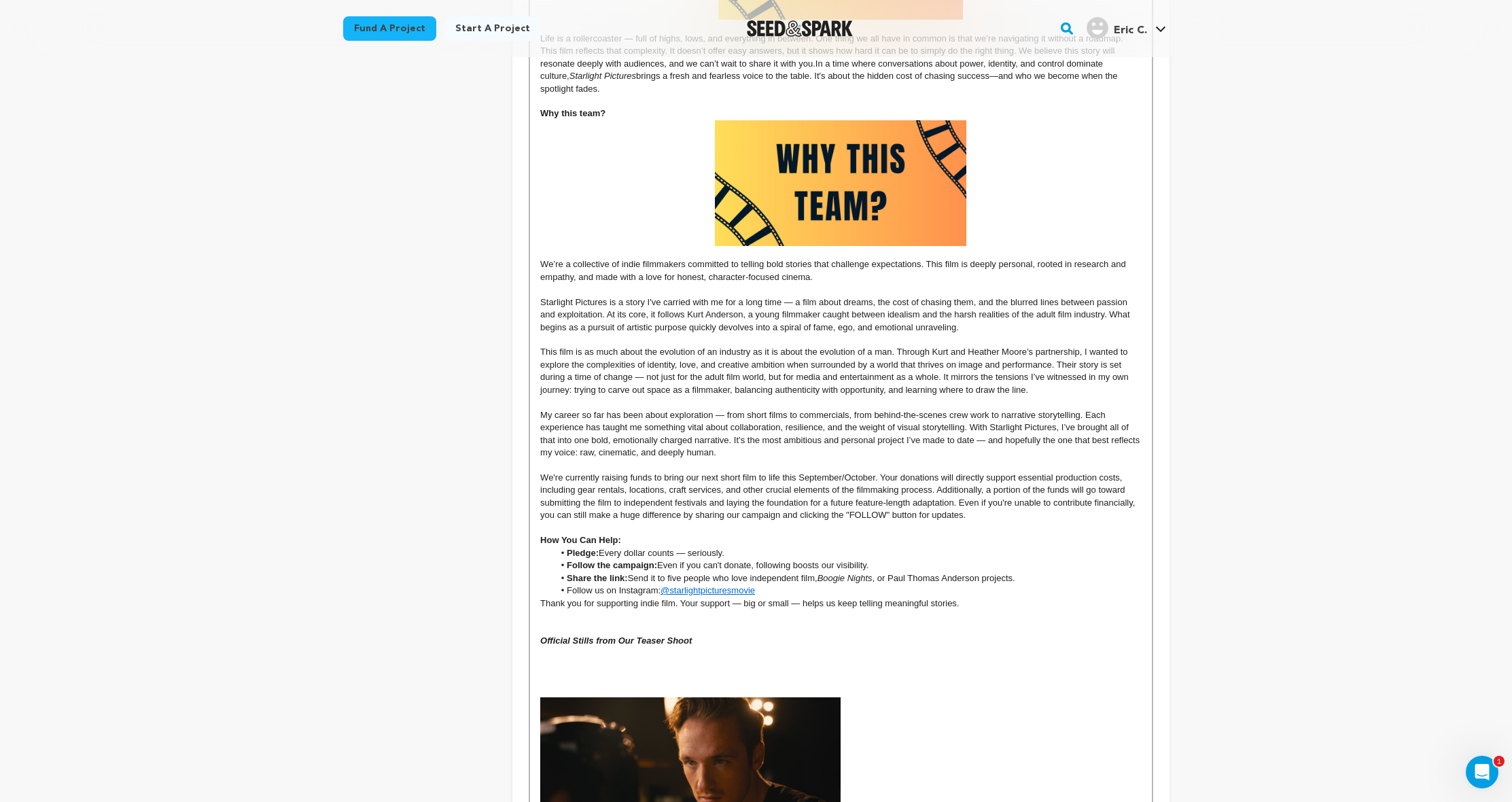 scroll, scrollTop: 778, scrollLeft: 0, axis: vertical 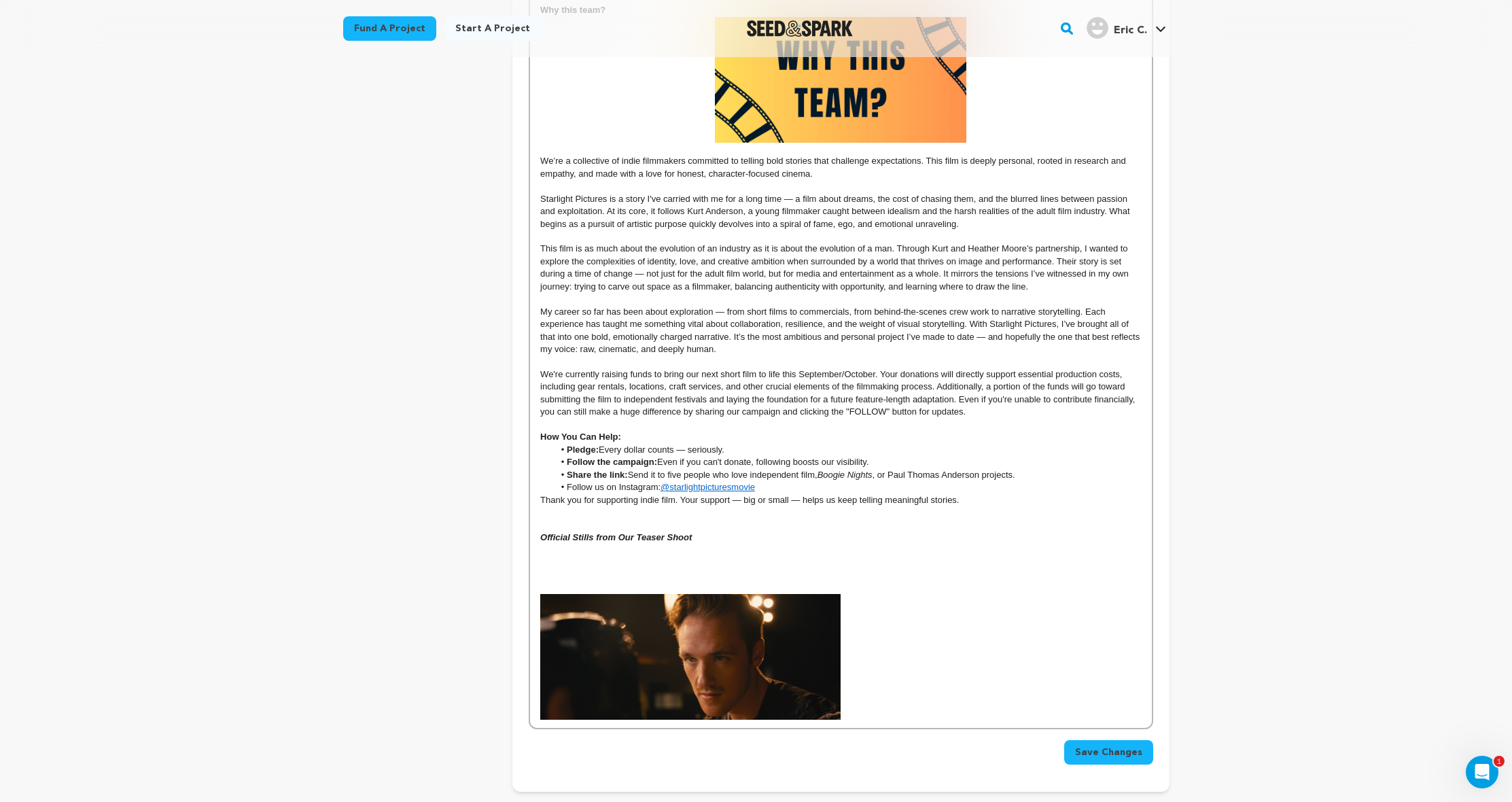 click on "Follow us on Instagram:  @starlightpicturesmovie" at bounding box center [847, 487] 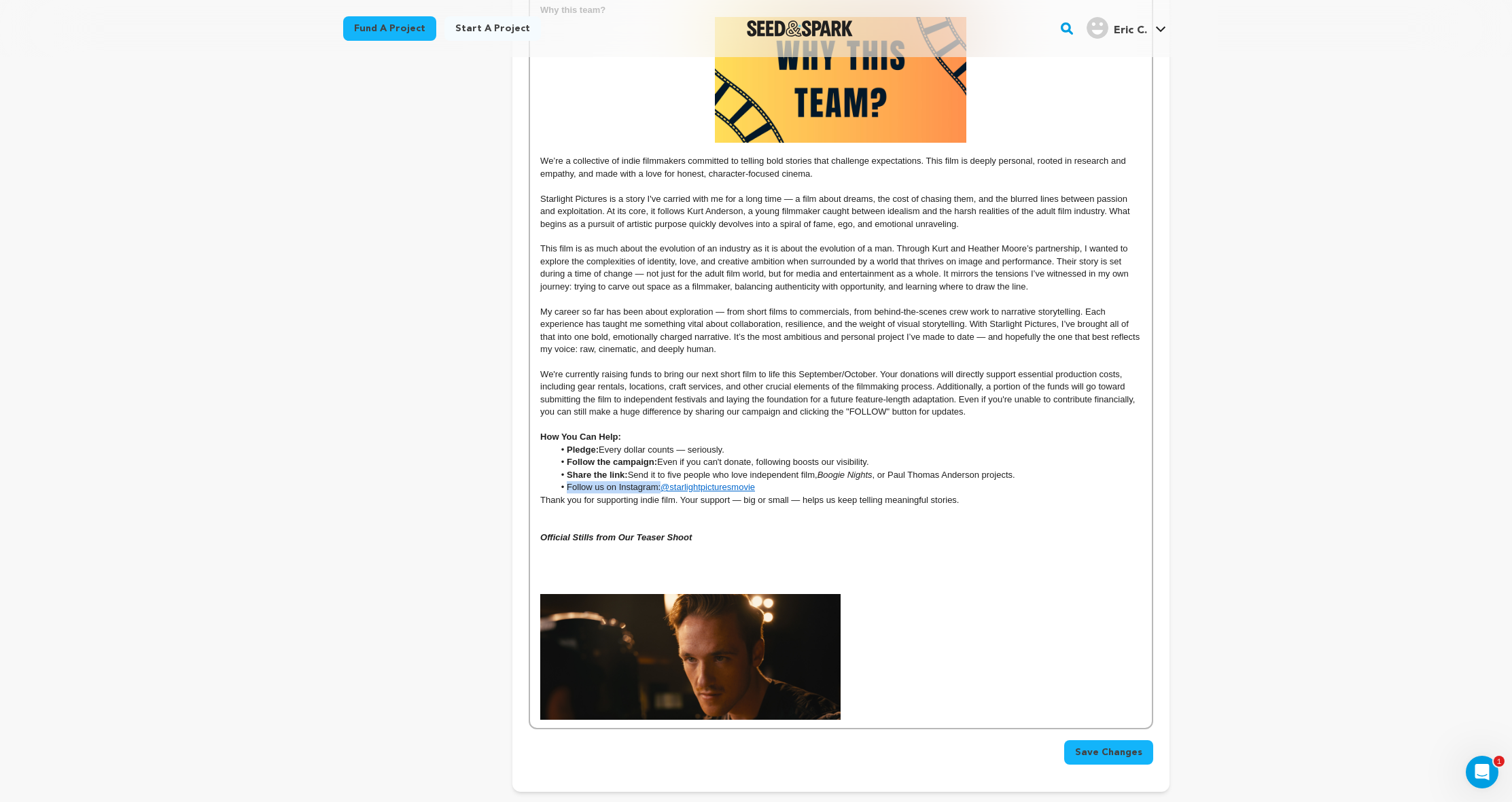 drag, startPoint x: 661, startPoint y: 473, endPoint x: 560, endPoint y: 474, distance: 101.00495 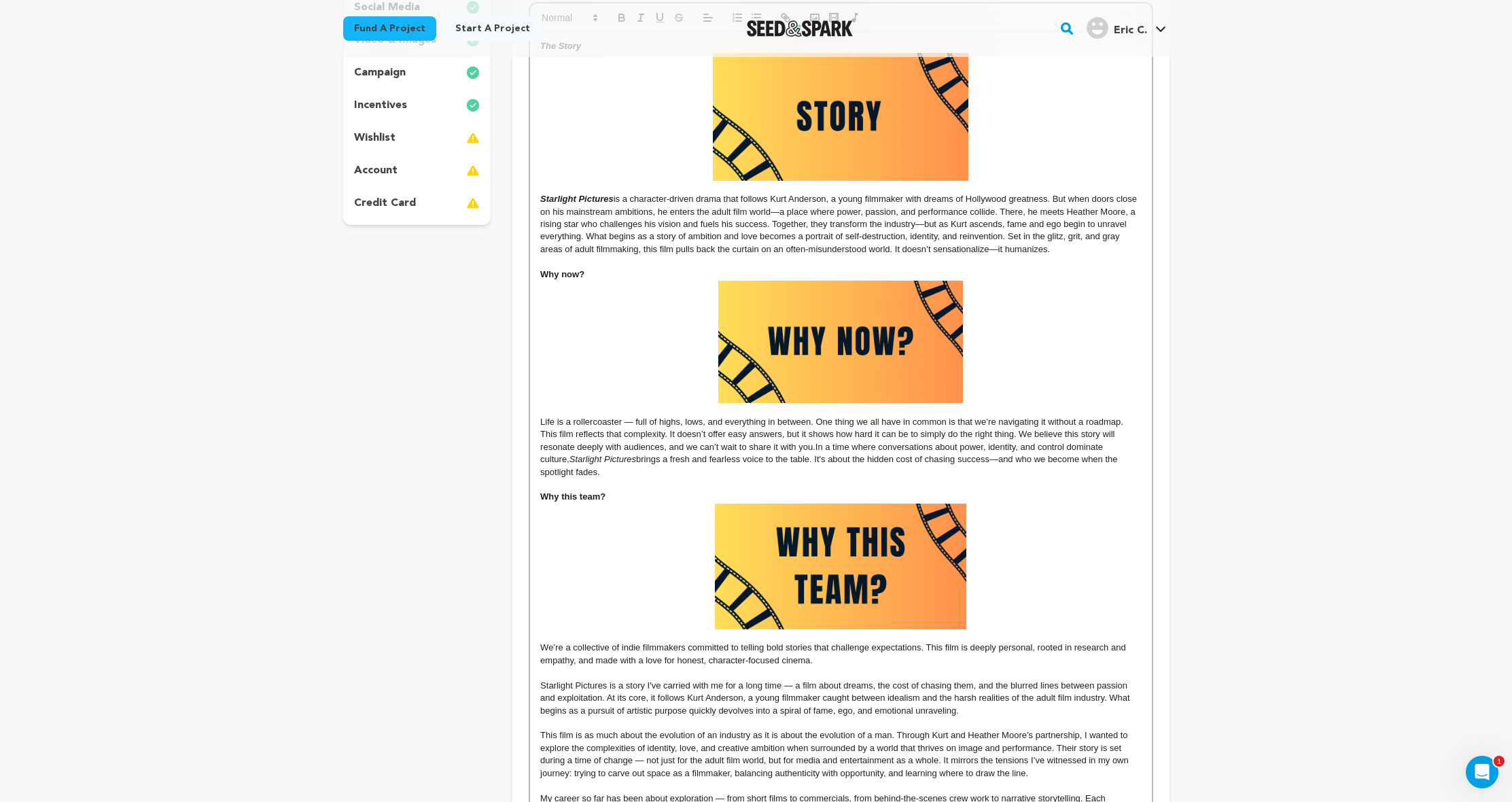scroll, scrollTop: 0, scrollLeft: 0, axis: both 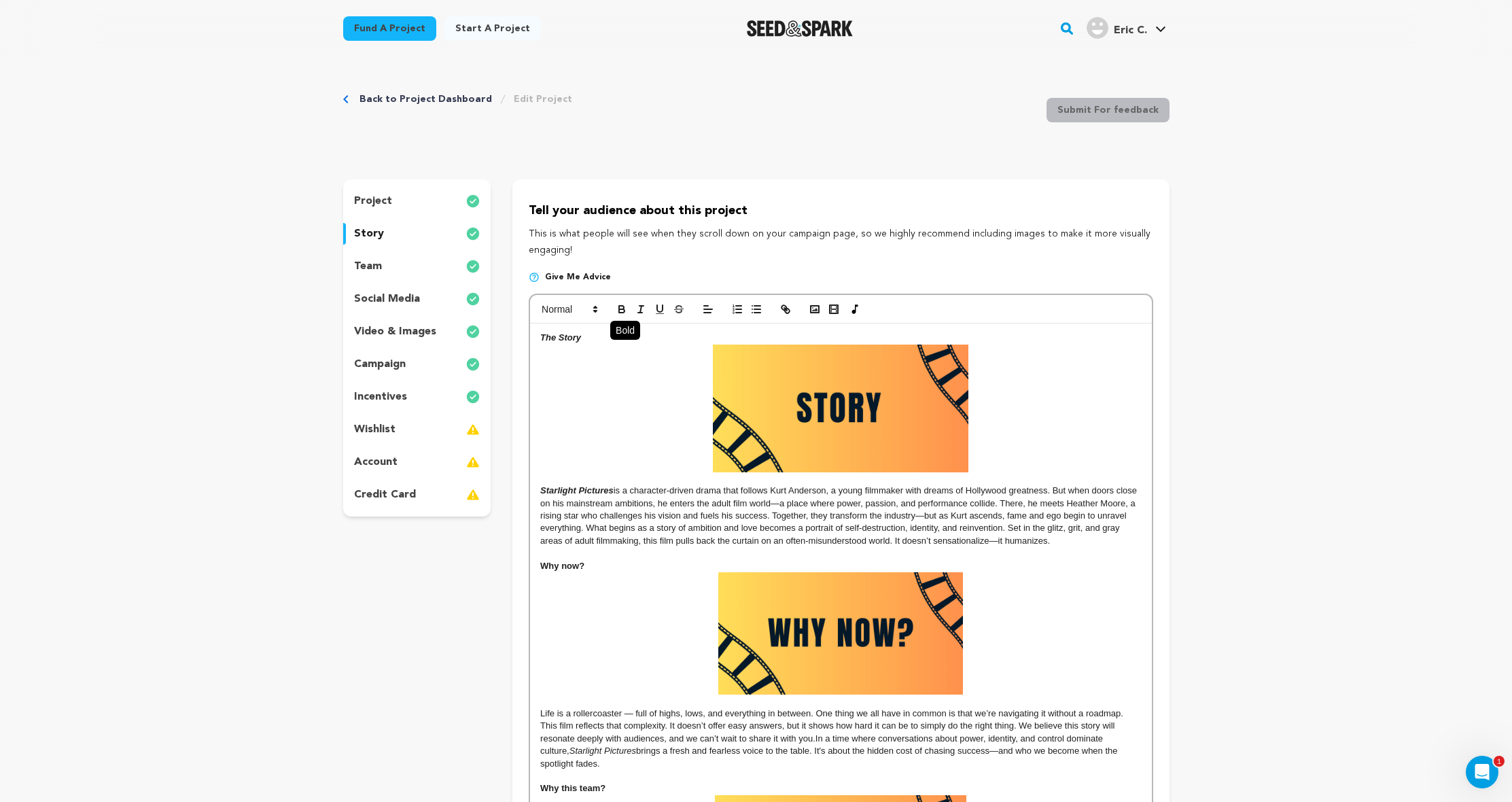 click at bounding box center (622, 309) 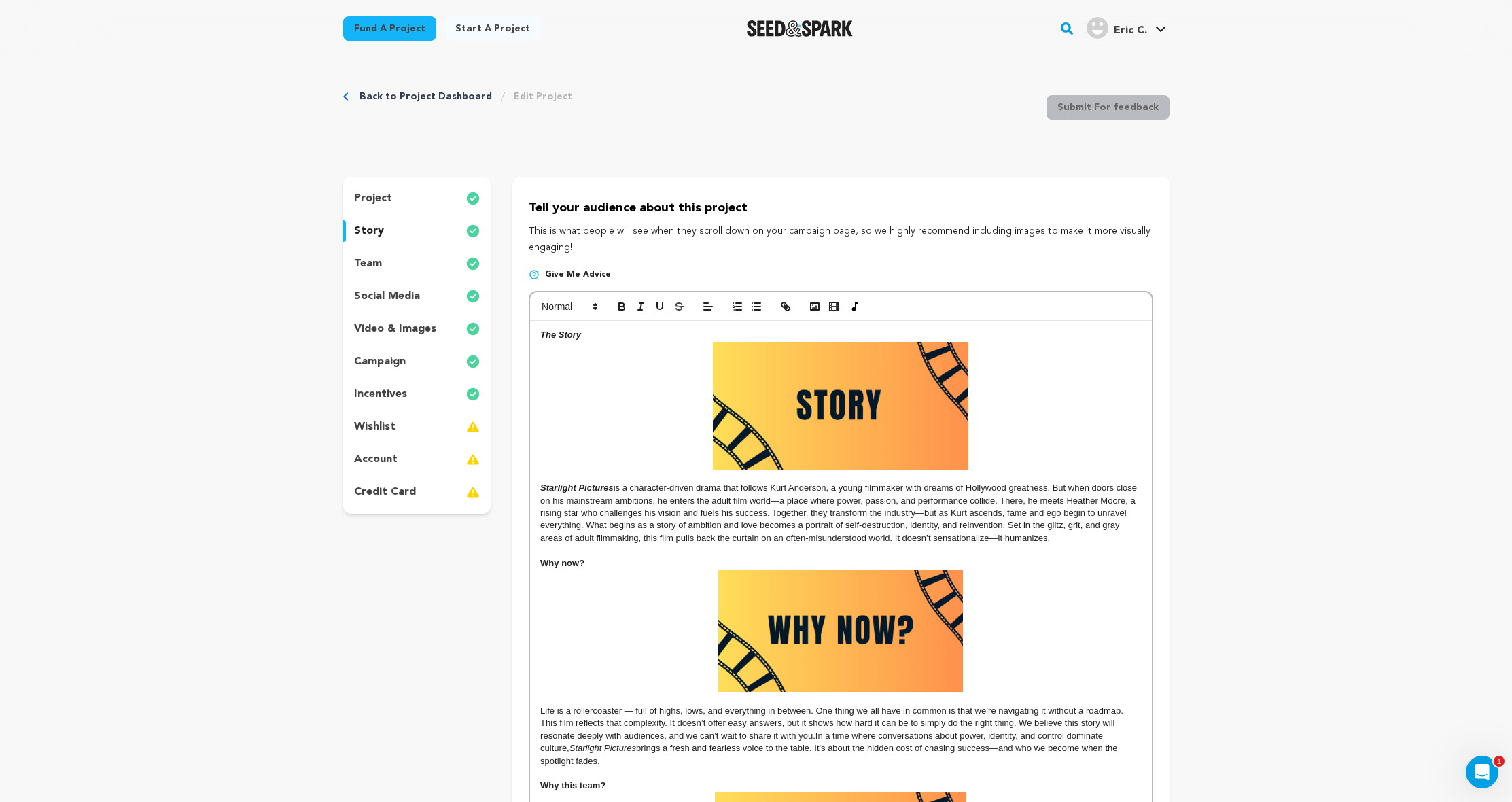 scroll, scrollTop: 887, scrollLeft: 0, axis: vertical 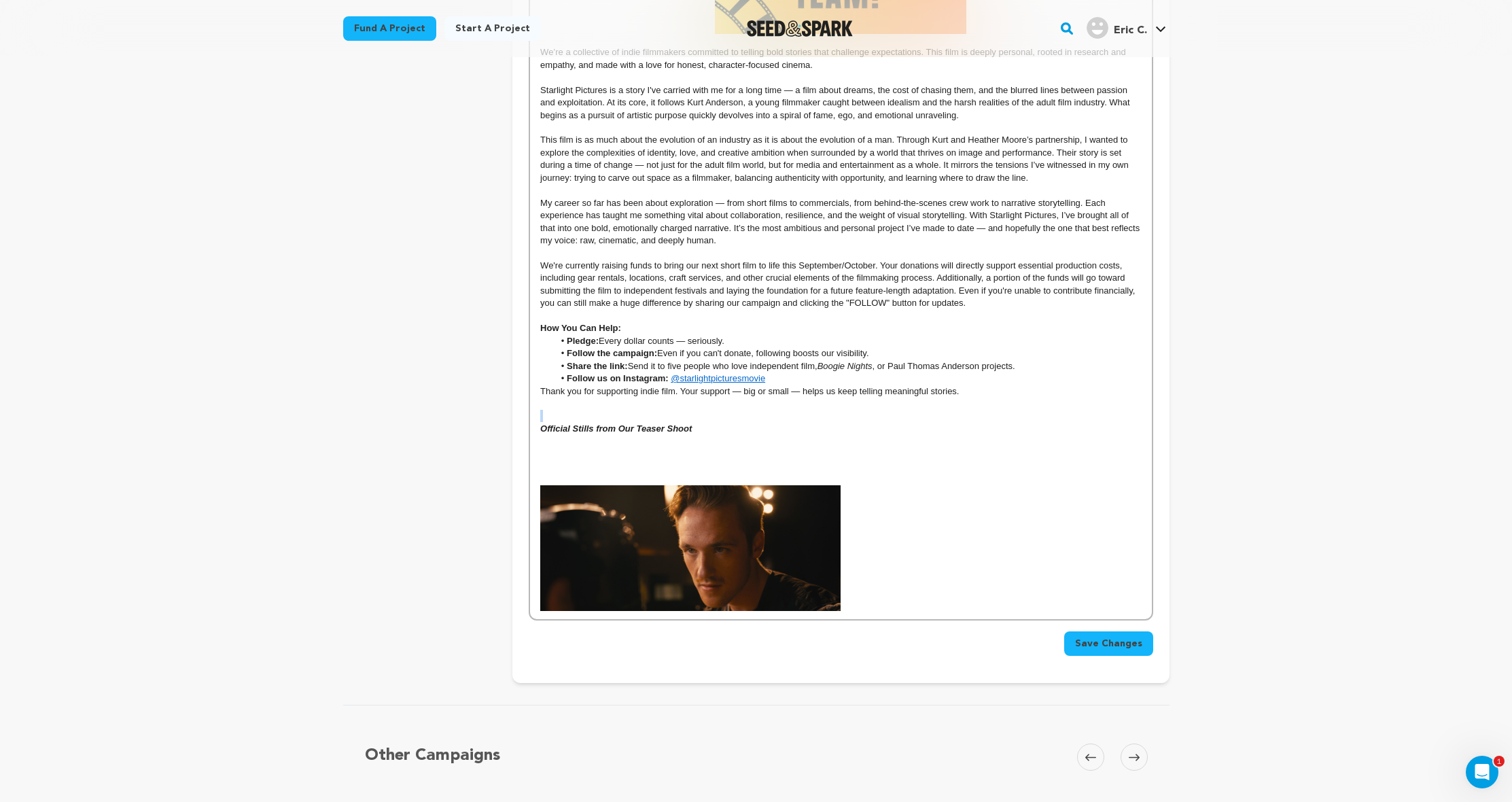 click on "The Story  Starlight Pictures  is a character-driven drama that follows Kurt Anderson, a young filmmaker with dreams of Hollywood greatness. But when doors close on his mainstream ambitions, he enters the adult film world—a place where power, passion, and performance collide. There, he meets Heather Moore, a rising star who challenges his vision and fuels his success. Together, they transform the industry—but as Kurt ascends, fame and ego begin to unravel everything. What begins as a story of ambition and love becomes a portrait of self-destruction, identity, and reinvention. Set in the glitz, grit, and gray areas of adult filmmaking, this film pulls back the curtain on an often-misunderstood world. It doesn’t sensationalize—it humanizes. Why now?   In a time where conversations about power, identity, and control dominate culture,  Starlight Pictures  brings a fresh and fearless voice to the table. It's about the hidden cost of chasing success—and who we become when the spotlight fades.  Pledge:" at bounding box center [841, 28] 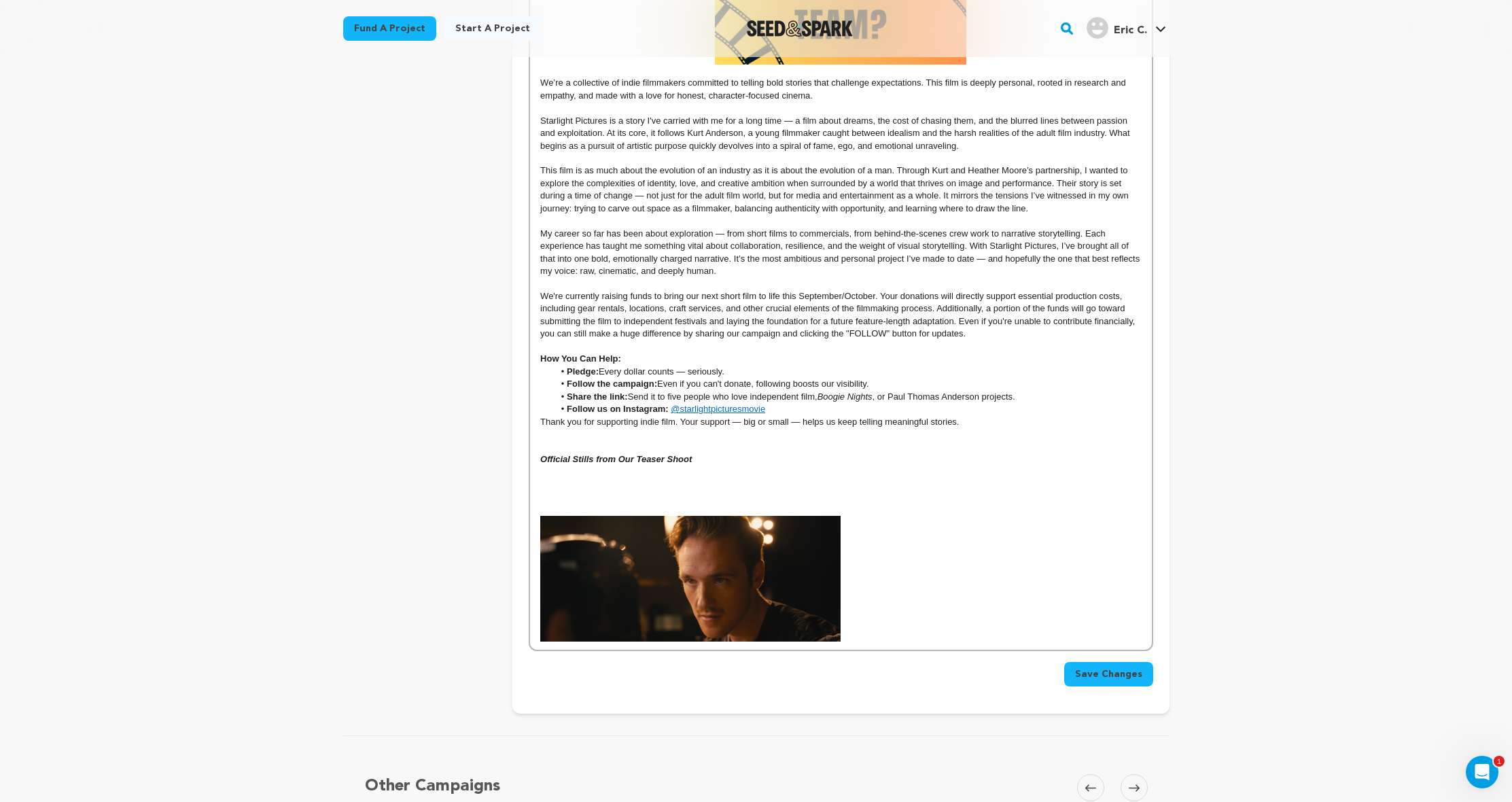 scroll, scrollTop: 780, scrollLeft: 0, axis: vertical 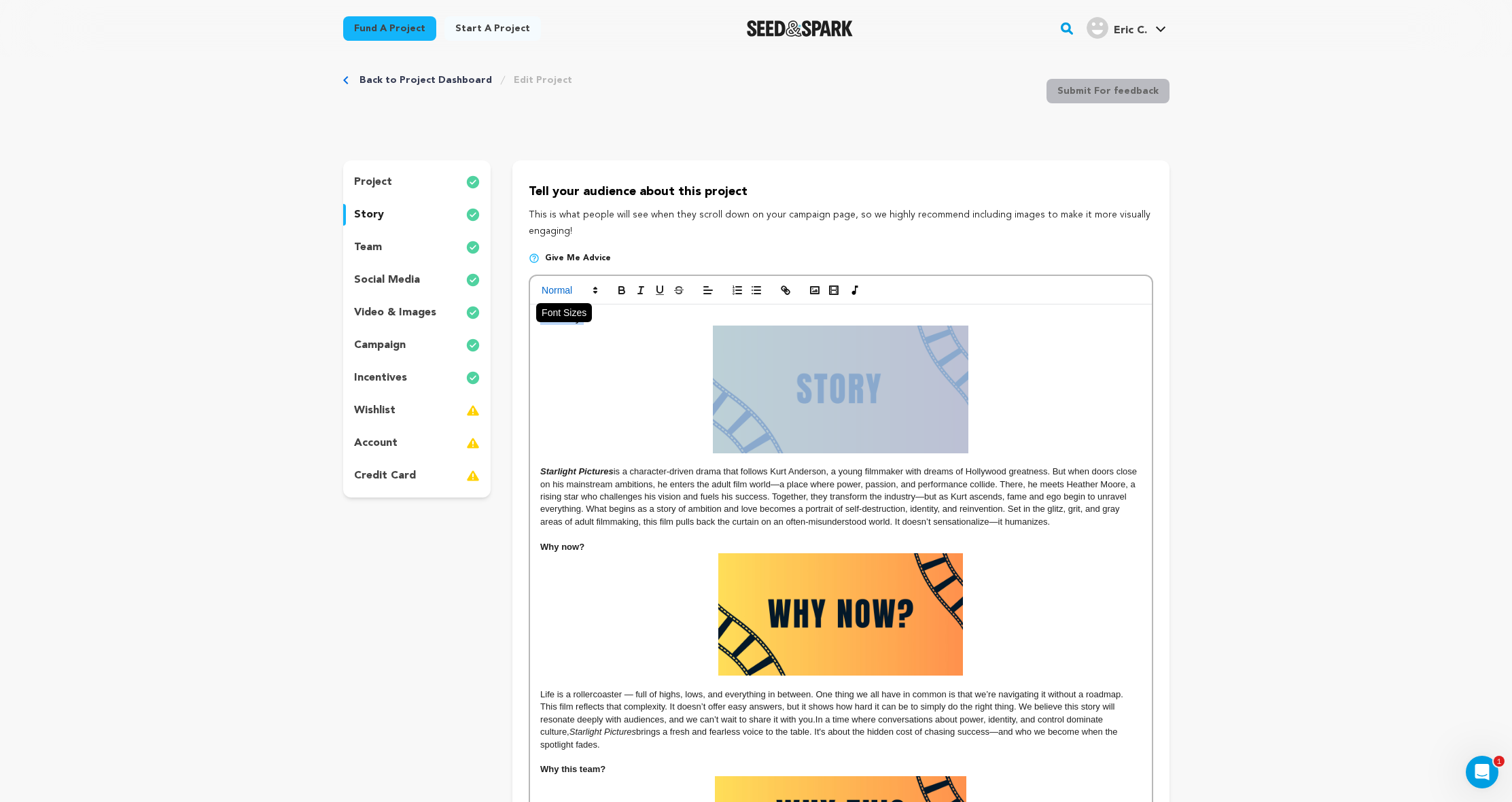 drag, startPoint x: 621, startPoint y: 334, endPoint x: 557, endPoint y: 282, distance: 82.462113 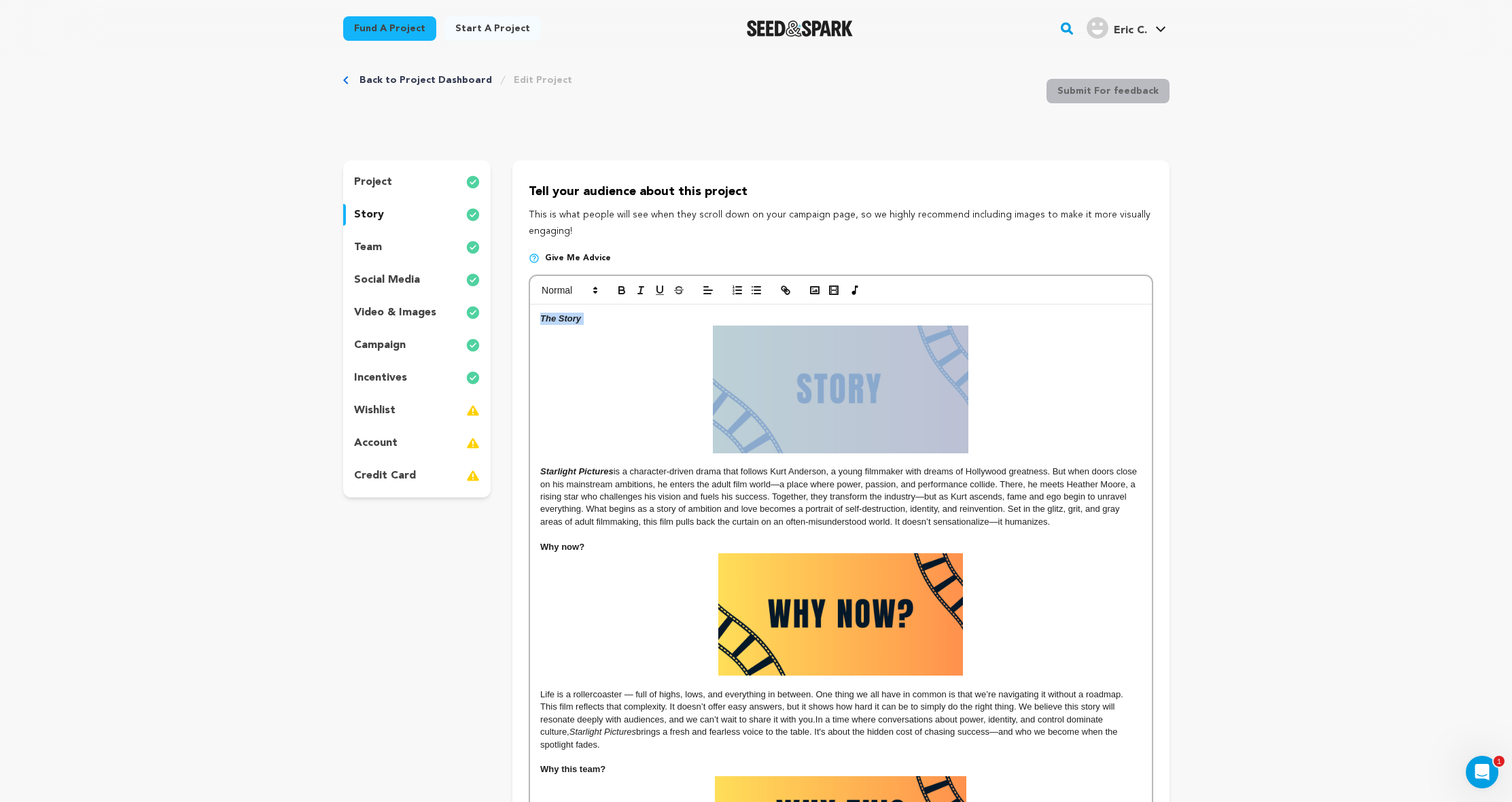 click at bounding box center [841, 389] 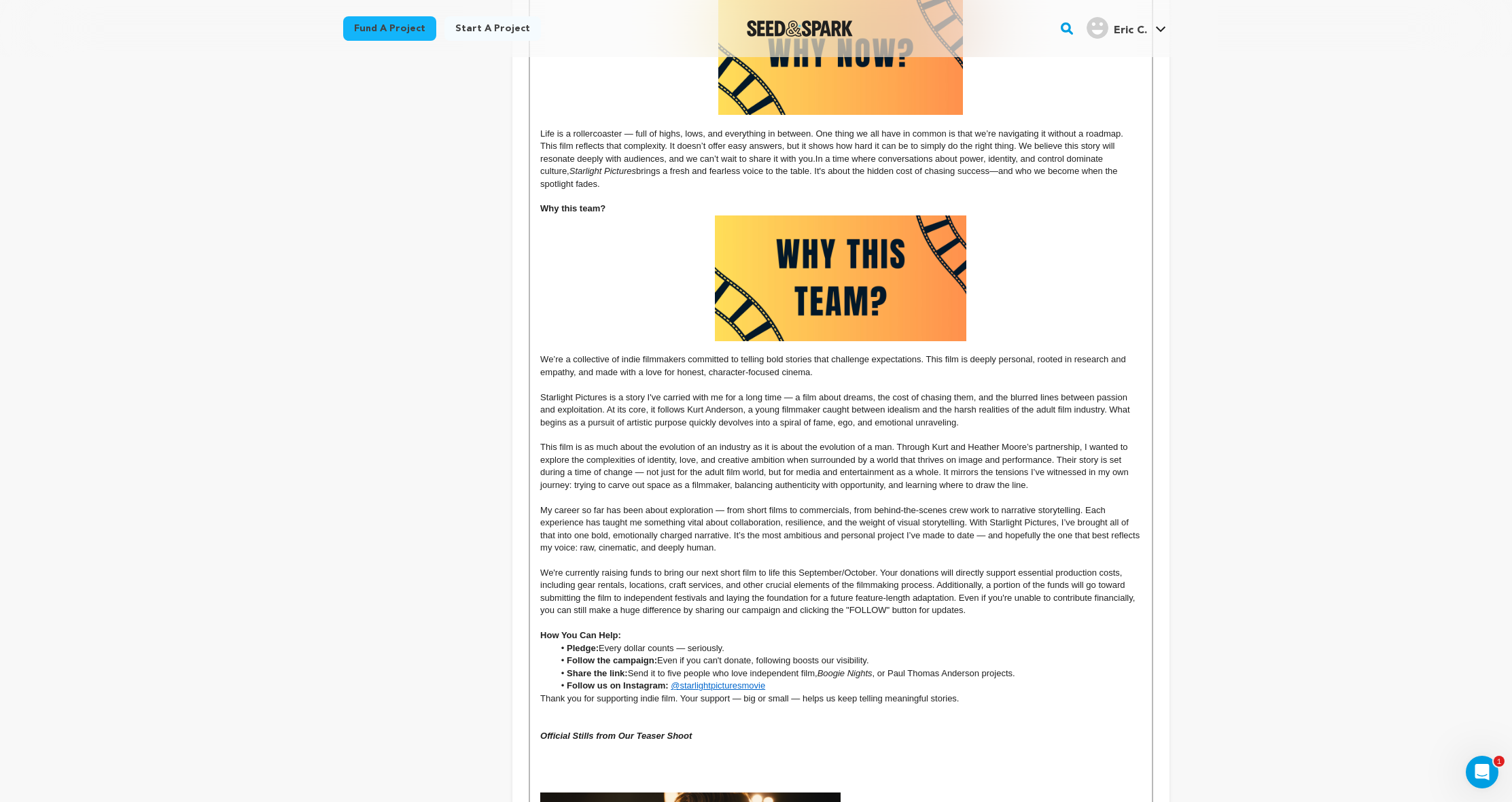 scroll, scrollTop: 718, scrollLeft: 0, axis: vertical 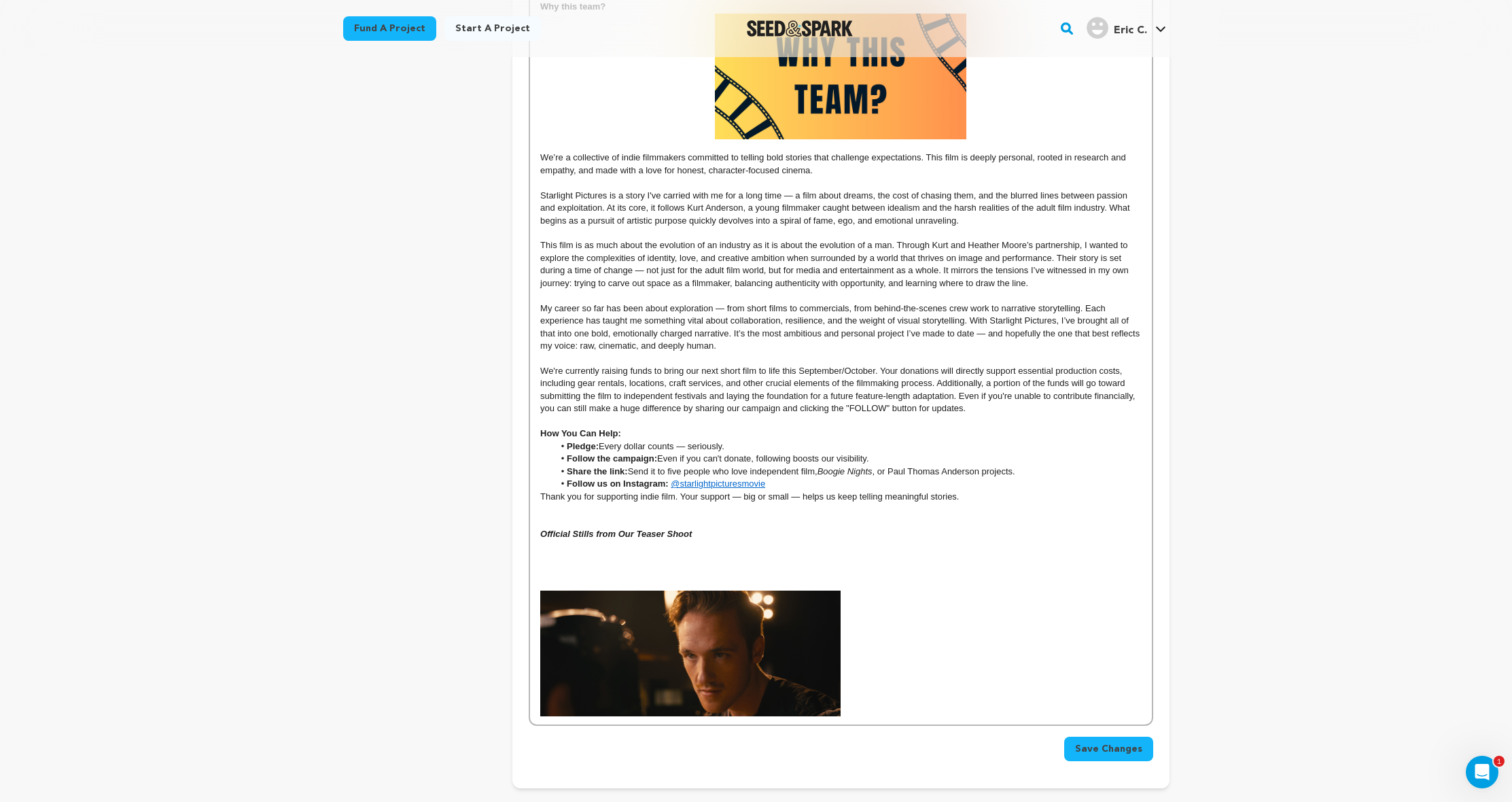 click on "The Story  Starlight Pictures  is a character-driven drama that follows Kurt Anderson, a young filmmaker with dreams of Hollywood greatness. But when doors close on his mainstream ambitions, he enters the adult film world—a place where power, passion, and performance collide. There, he meets Heather Moore, a rising star who challenges his vision and fuels his success. Together, they transform the industry—but as Kurt ascends, fame and ego begin to unravel everything. What begins as a story of ambition and love becomes a portrait of self-destruction, identity, and reinvention. Set in the glitz, grit, and gray areas of adult filmmaking, this film pulls back the curtain on an often-misunderstood world. It doesn’t sensationalize—it humanizes. Why now?   In a time where conversations about power, identity, and control dominate culture,  Starlight Pictures  brings a fresh and fearless voice to the table. It's about the hidden cost of chasing success—and who we become when the spotlight fades.  Pledge:" at bounding box center [841, 133] 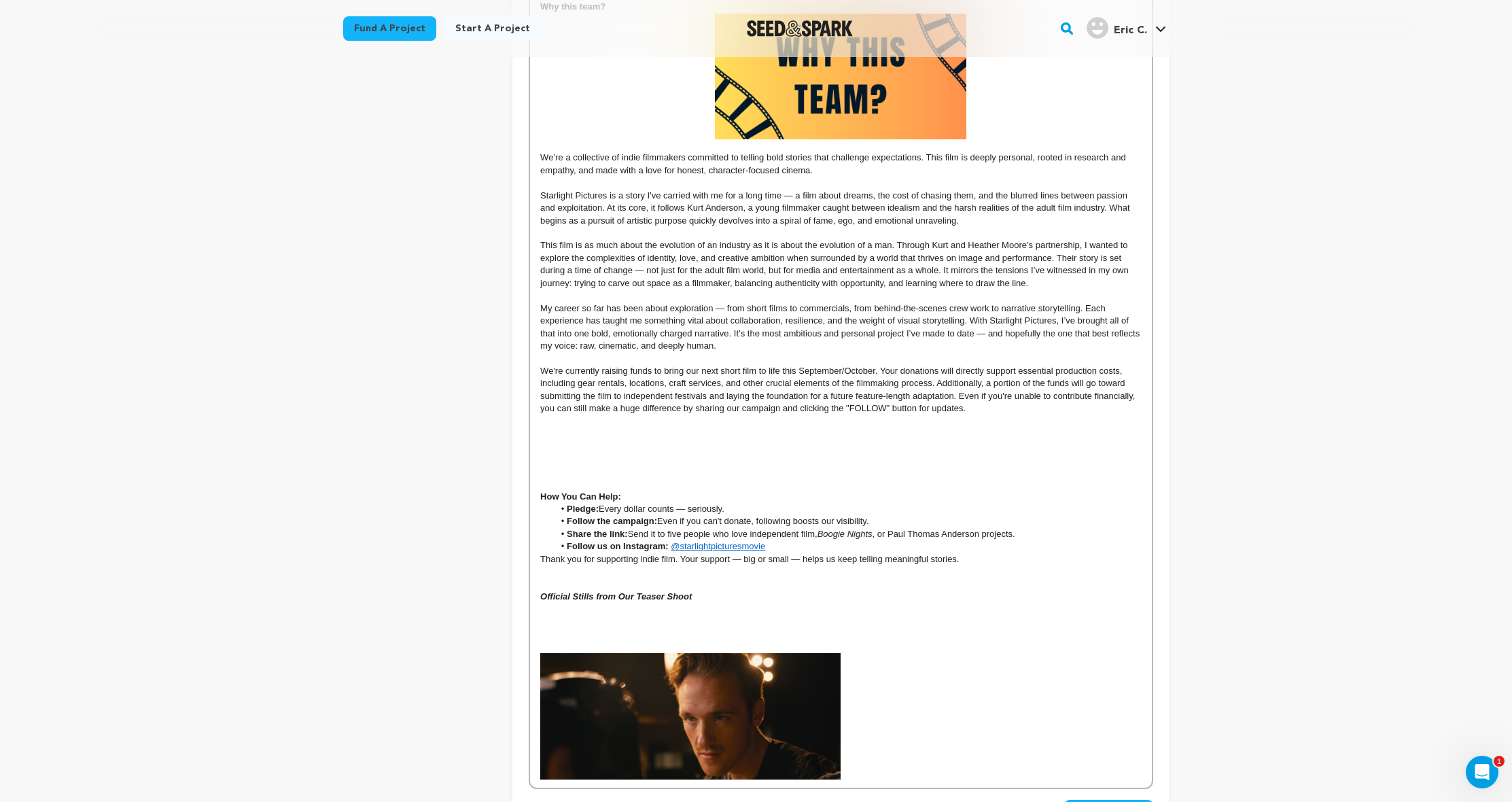 click at bounding box center [841, 434] 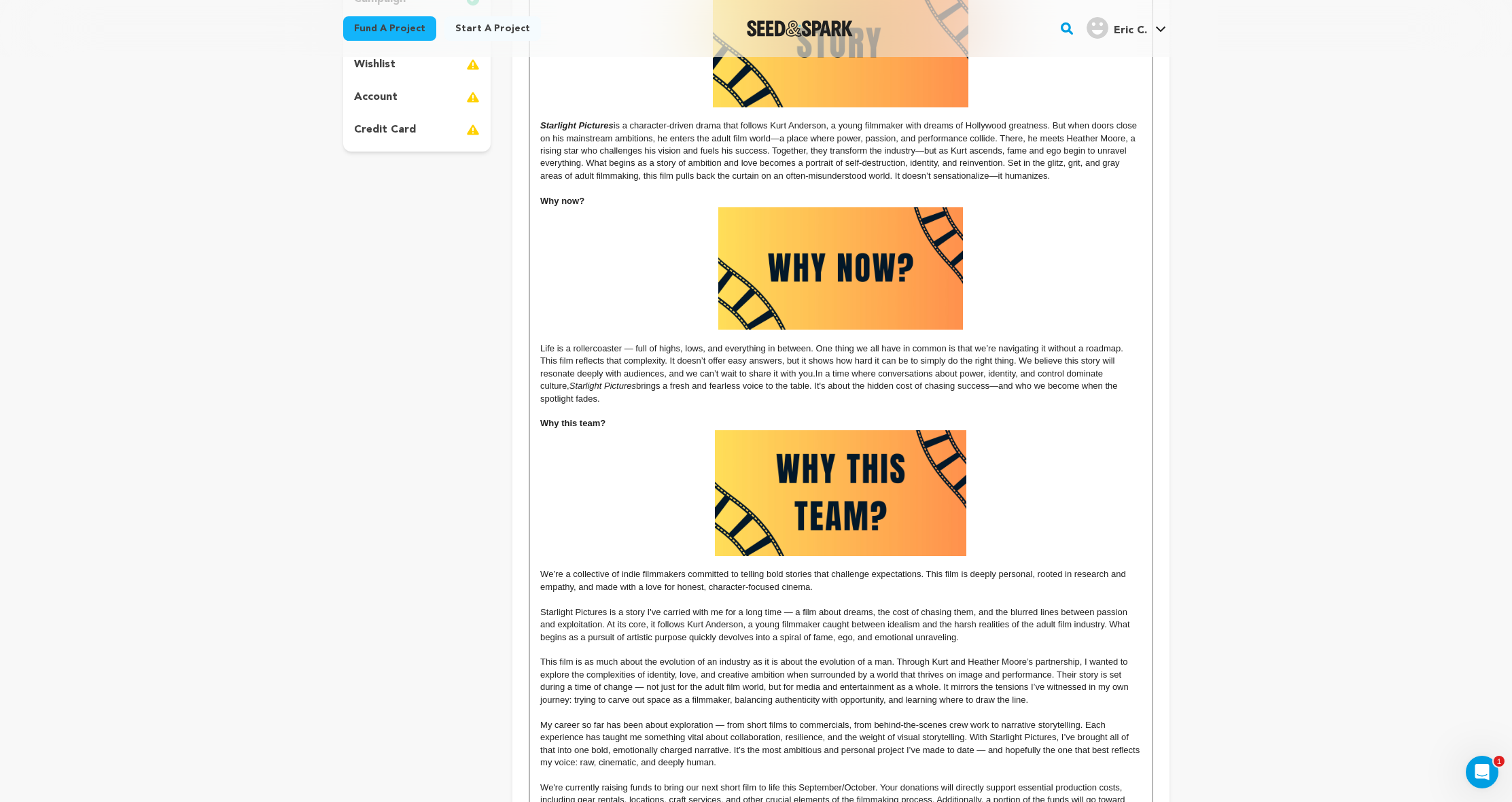 scroll, scrollTop: 65, scrollLeft: 0, axis: vertical 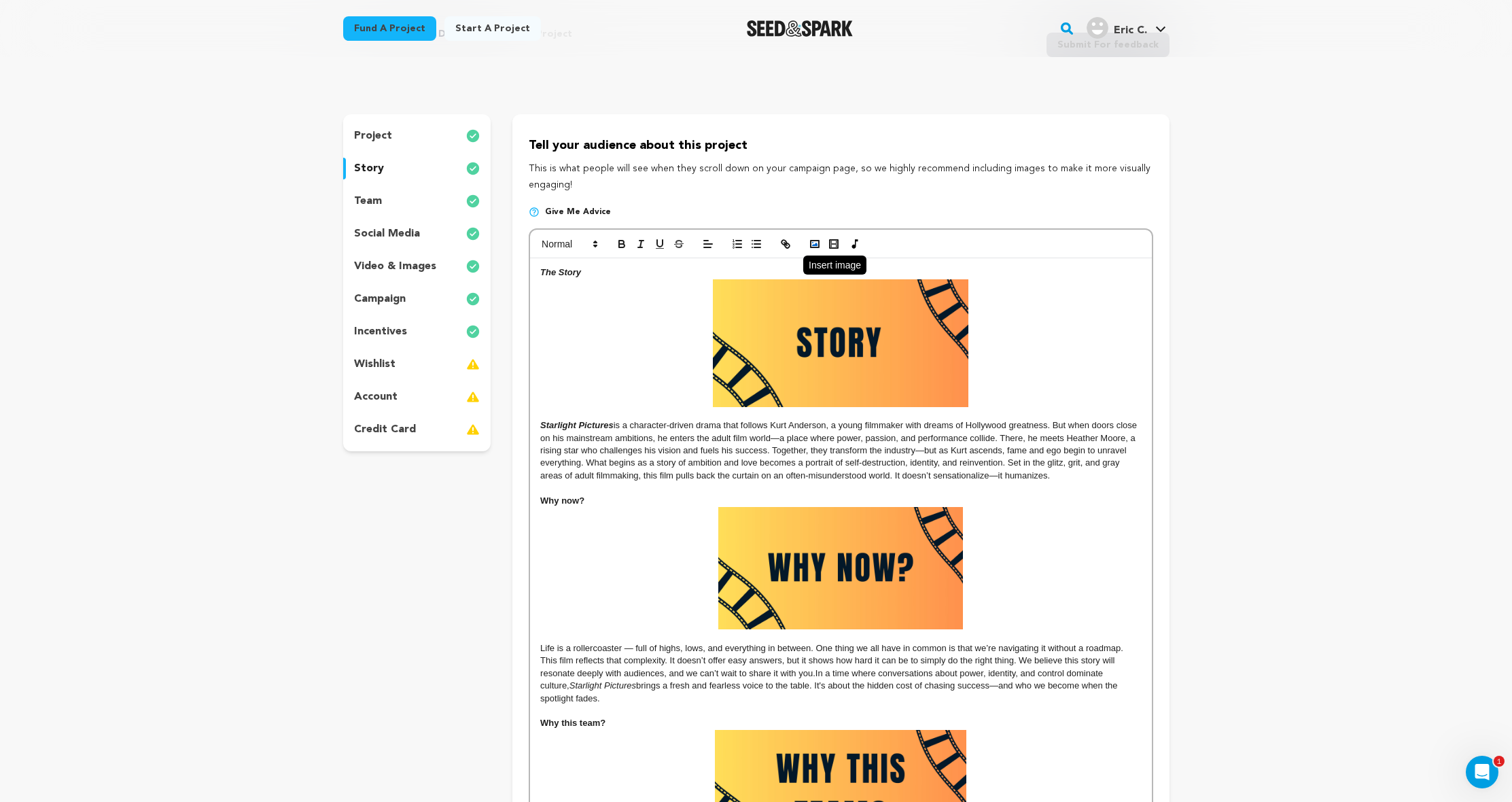 click 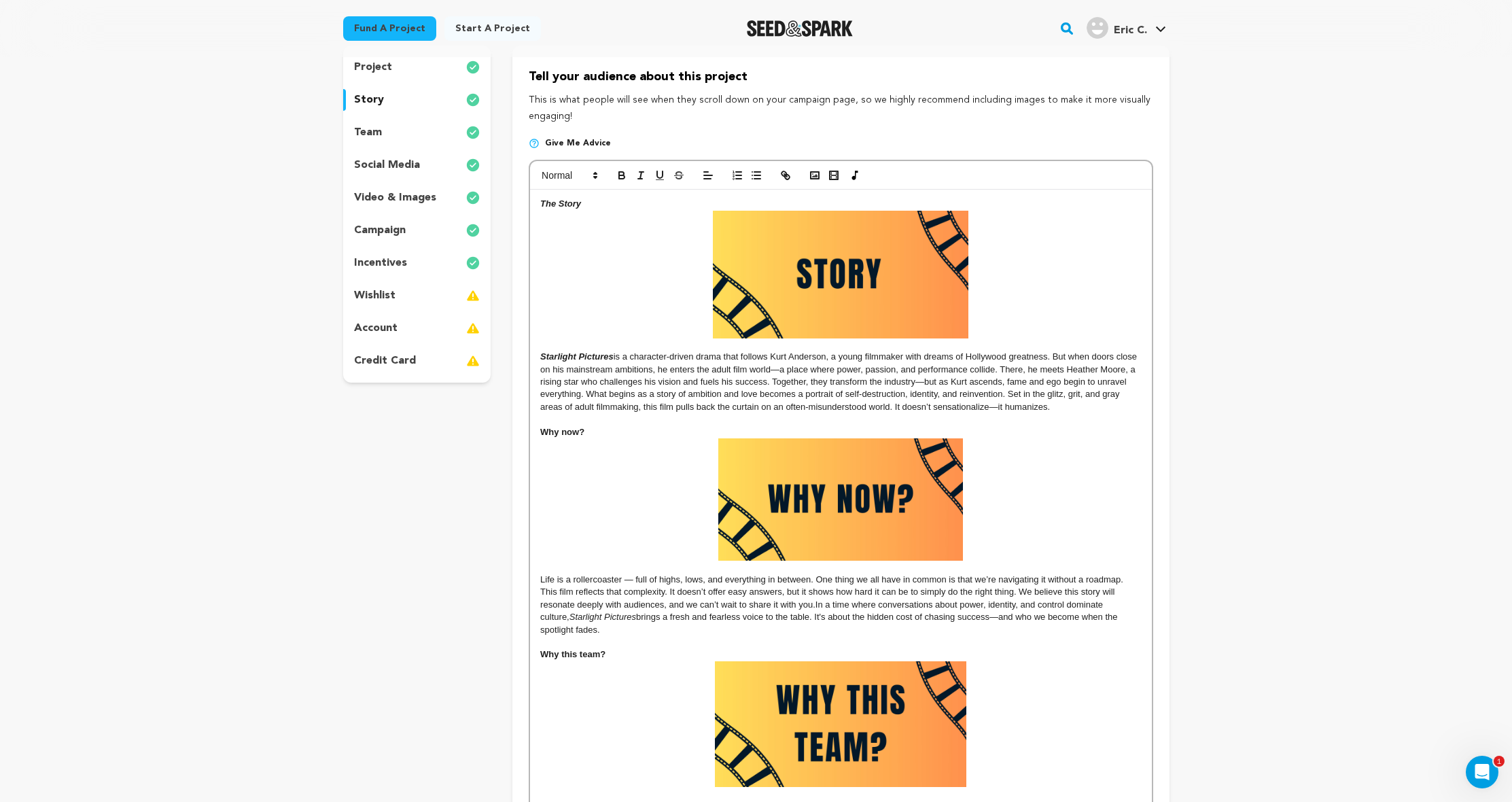scroll, scrollTop: 108, scrollLeft: 0, axis: vertical 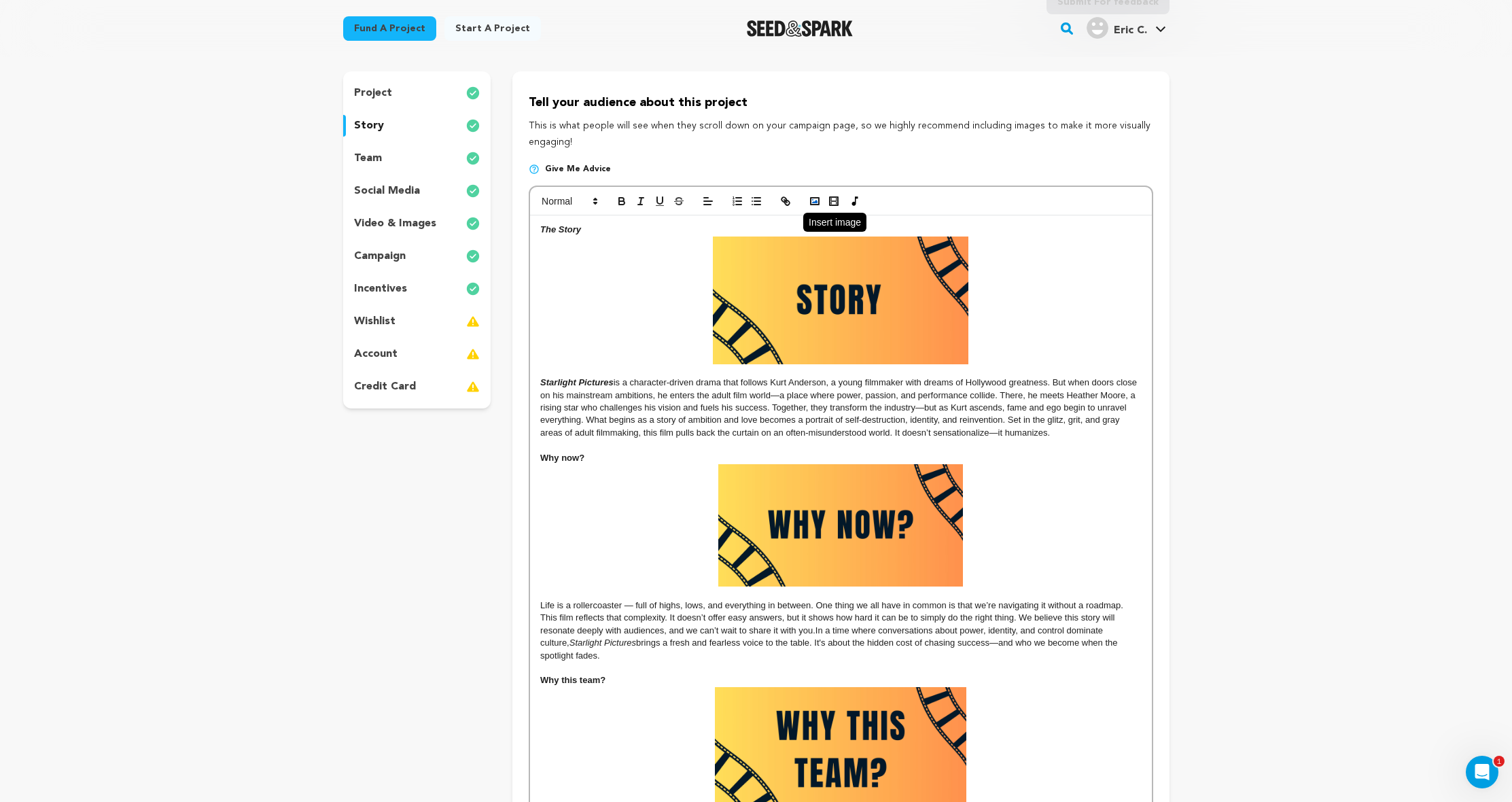 click 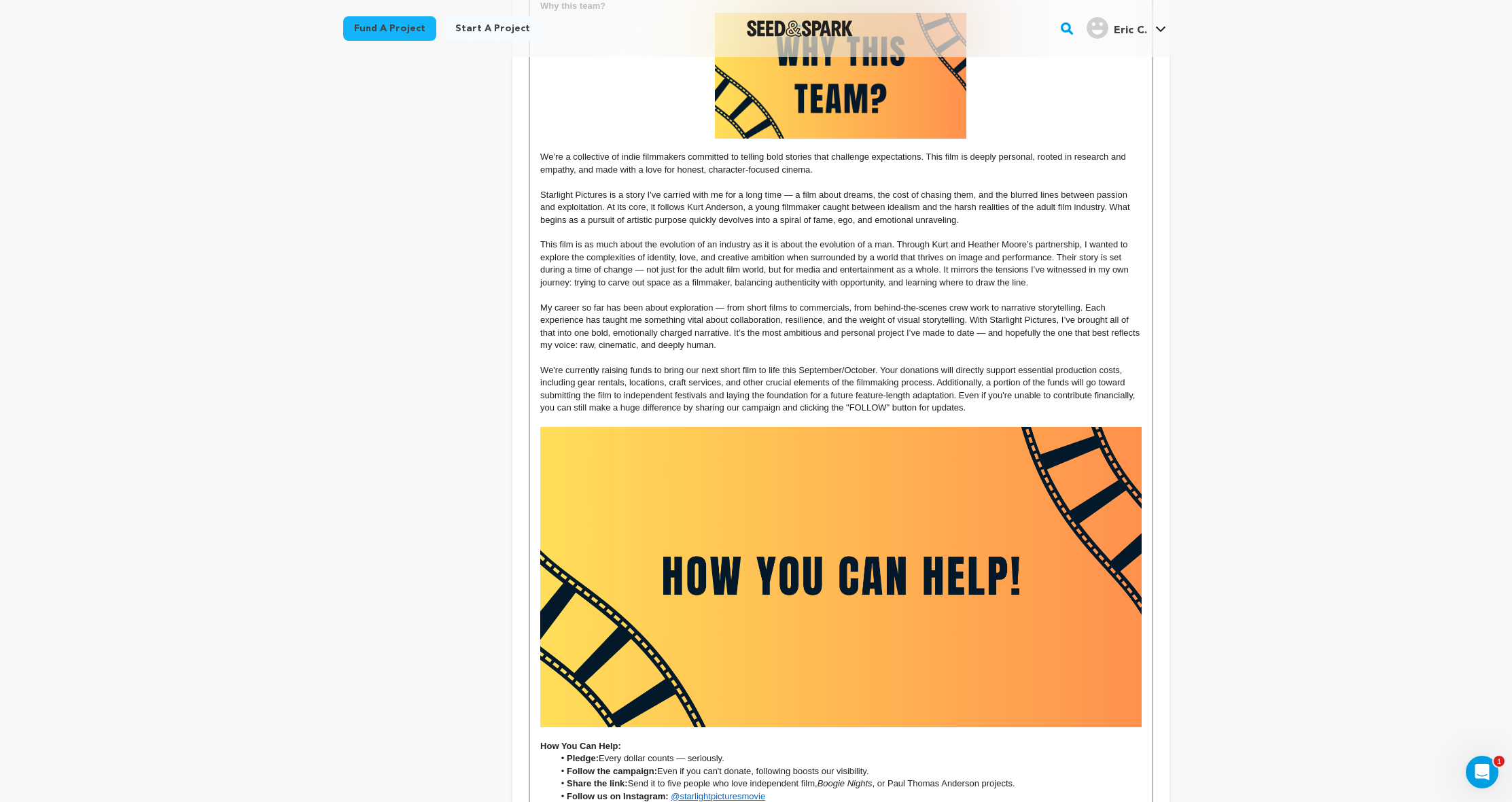scroll, scrollTop: 761, scrollLeft: 0, axis: vertical 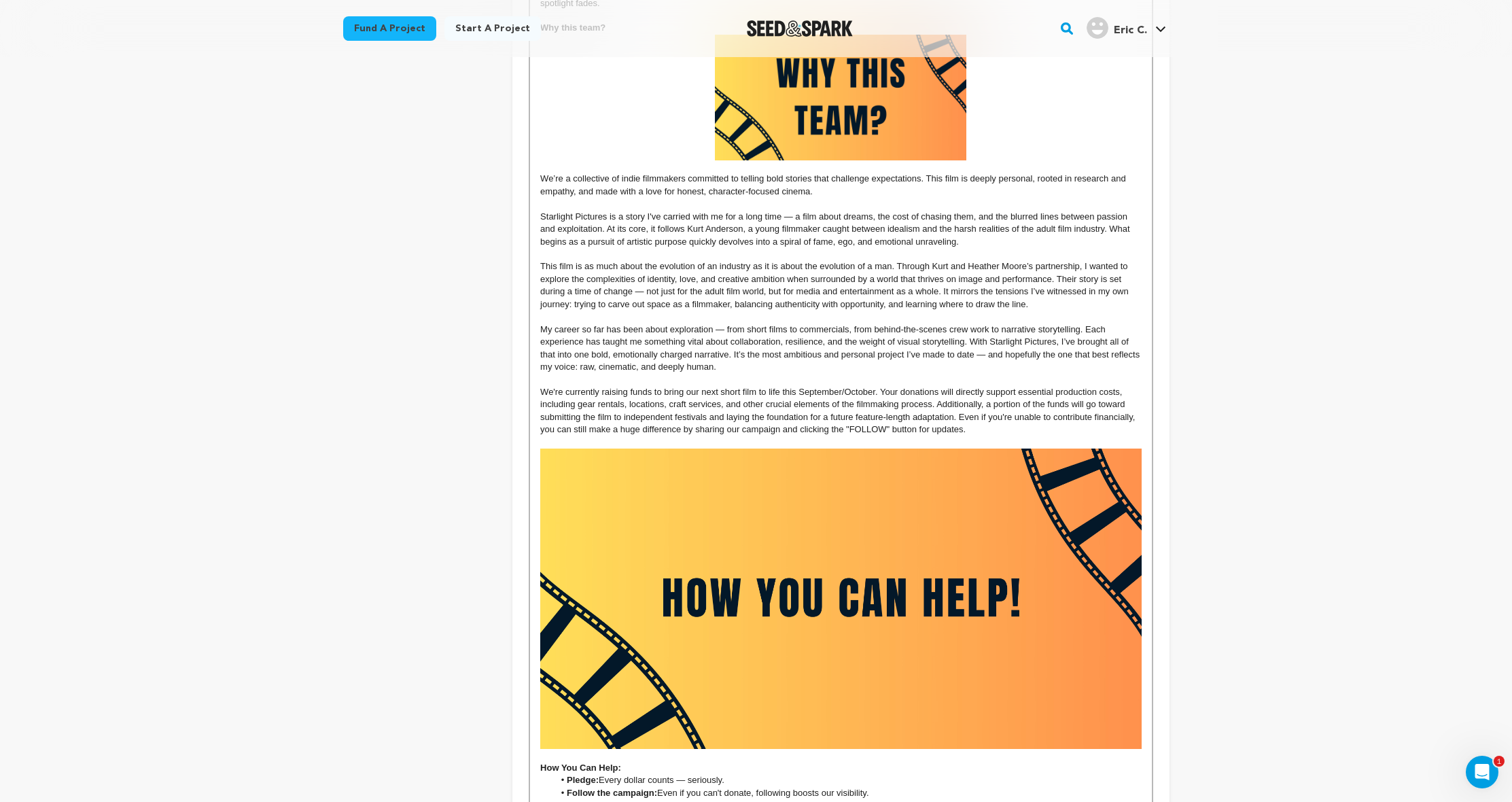 click at bounding box center (841, 599) 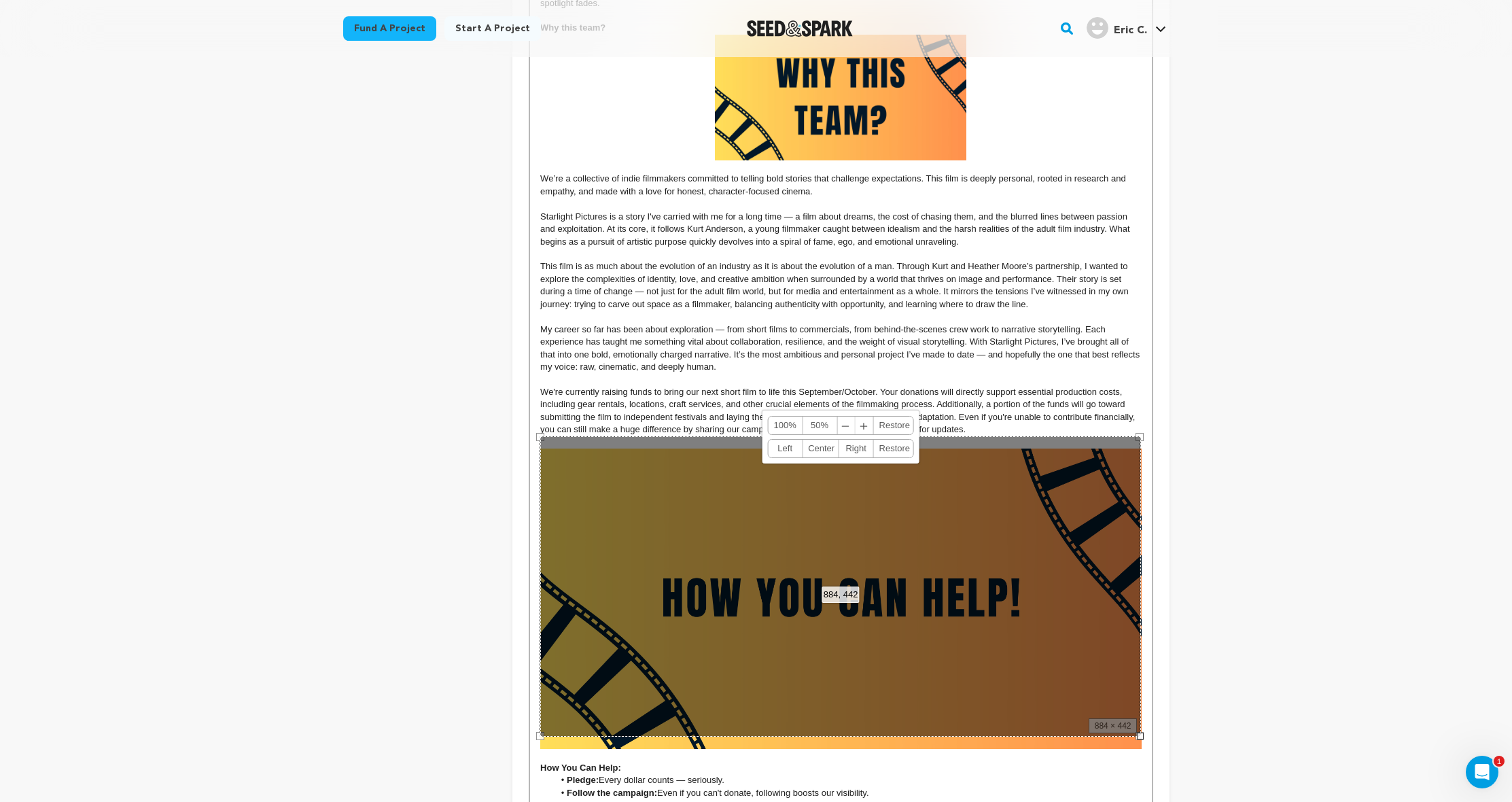 click on "50%" at bounding box center (820, 425) 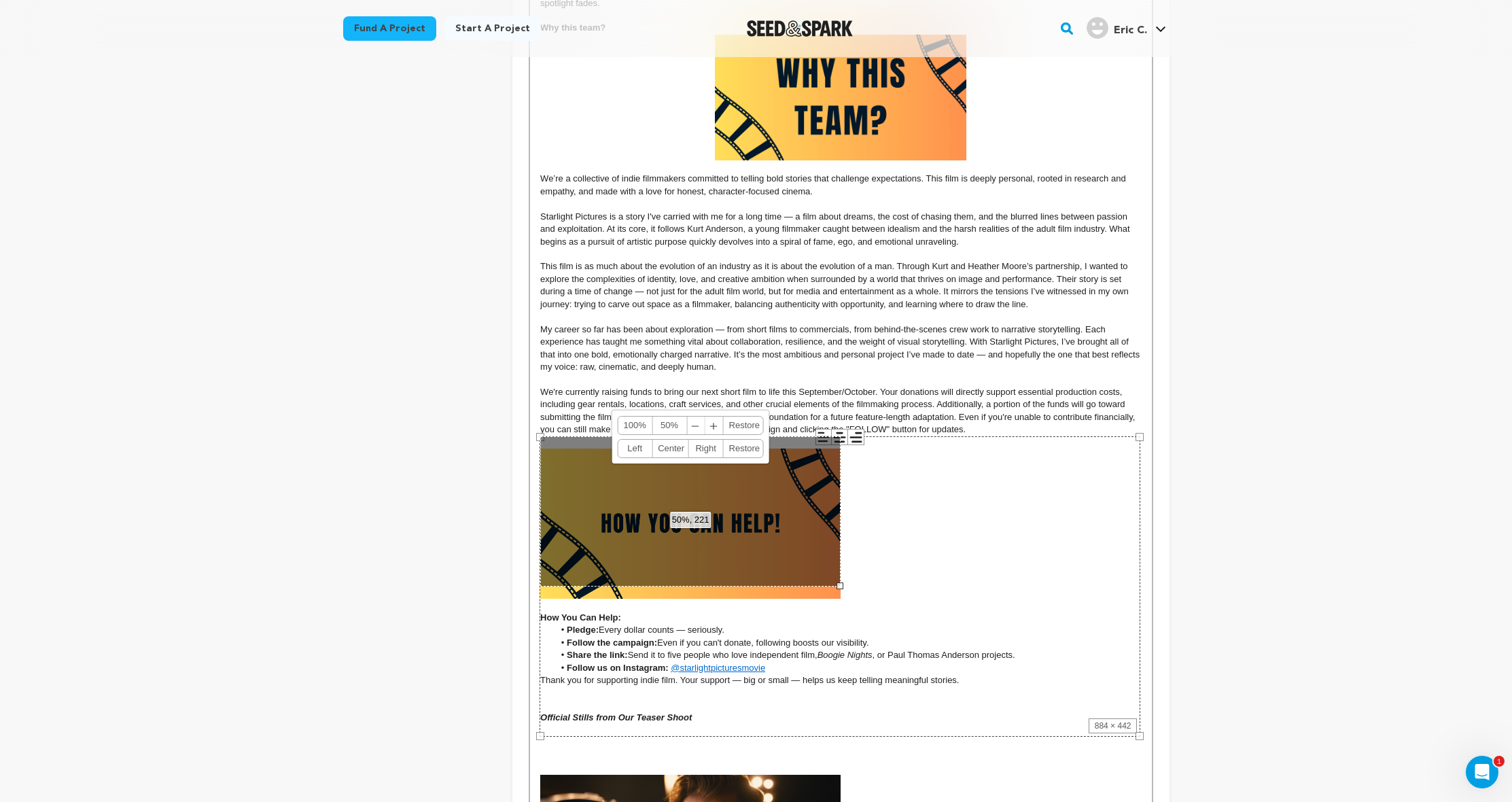click on "Center" at bounding box center [670, 449] 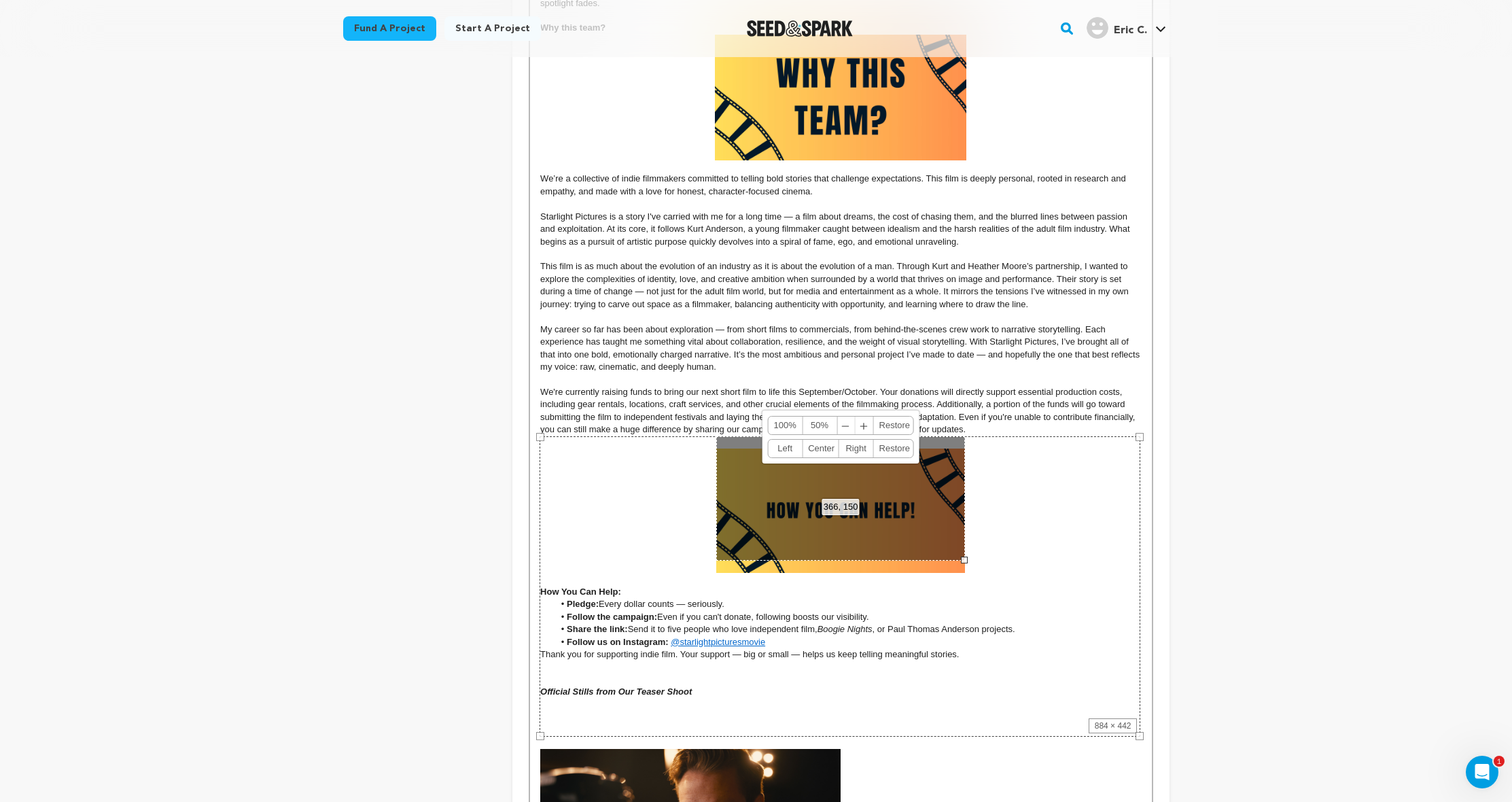 drag, startPoint x: 989, startPoint y: 583, endPoint x: 937, endPoint y: 535, distance: 70.76722 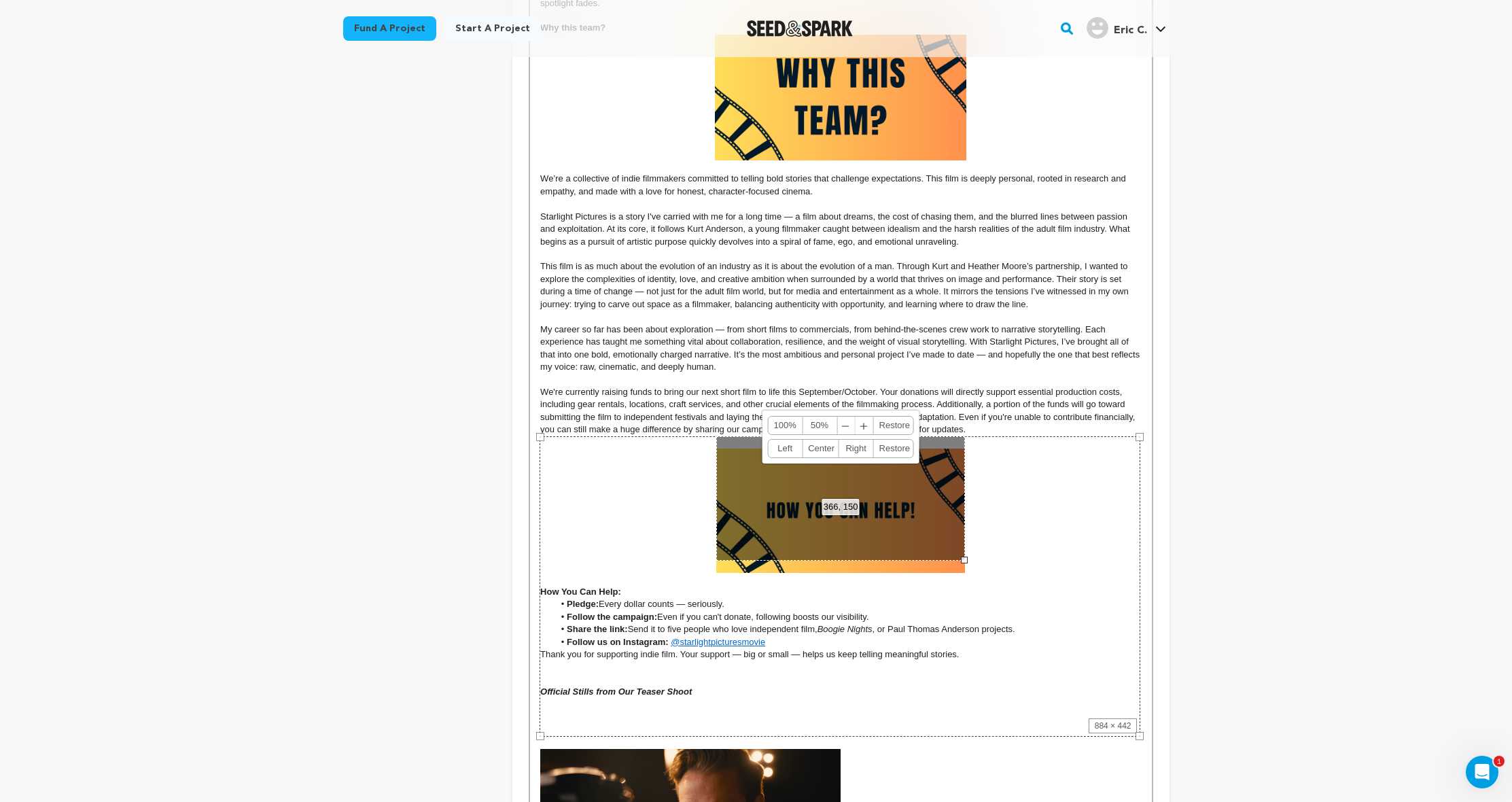 click on "366, 150
100%
50%
﹣
﹢
Restore
Left
Center
Right
Restore" at bounding box center (841, 498) 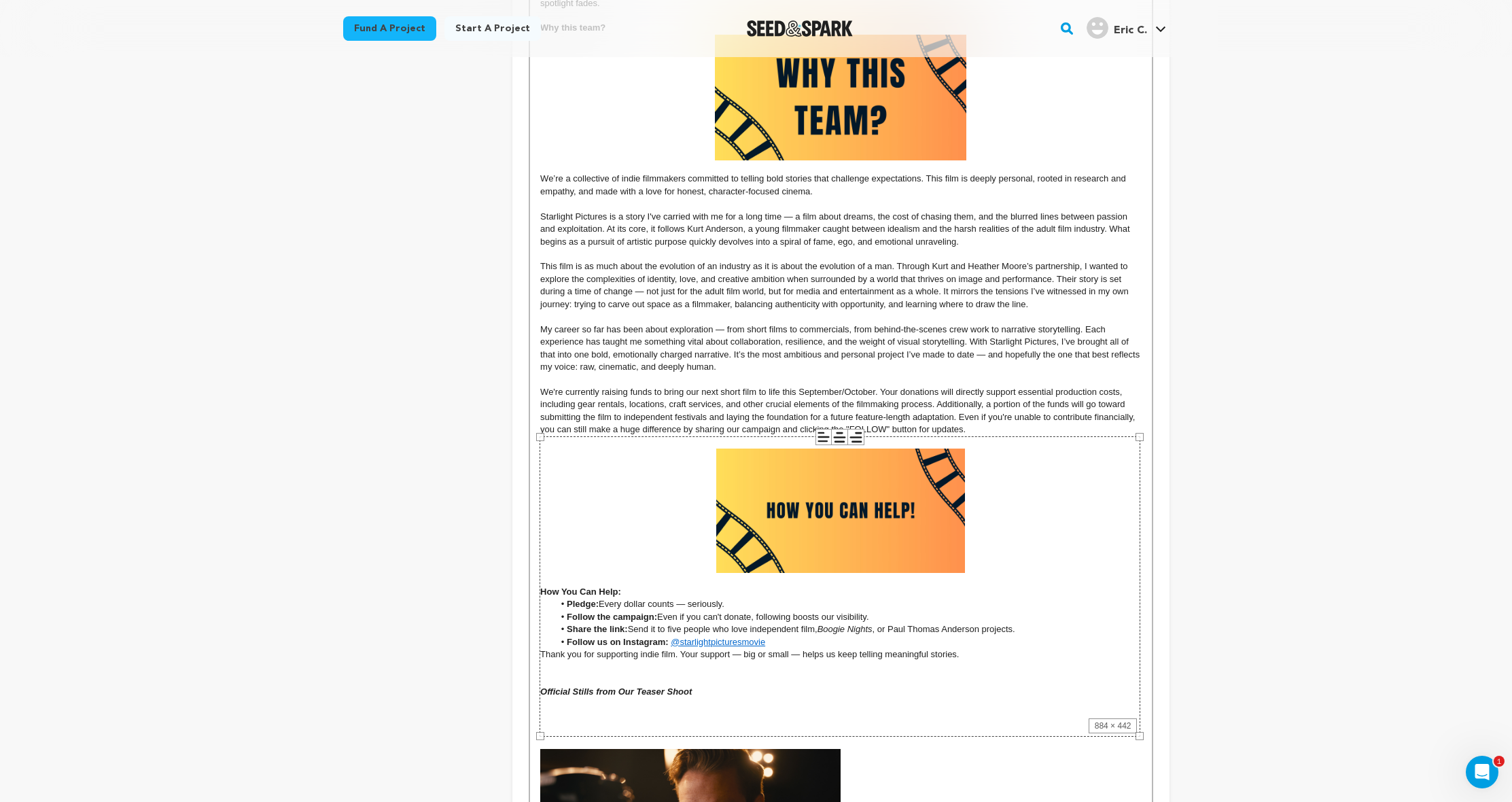 click on "884 × 442" at bounding box center [840, 587] 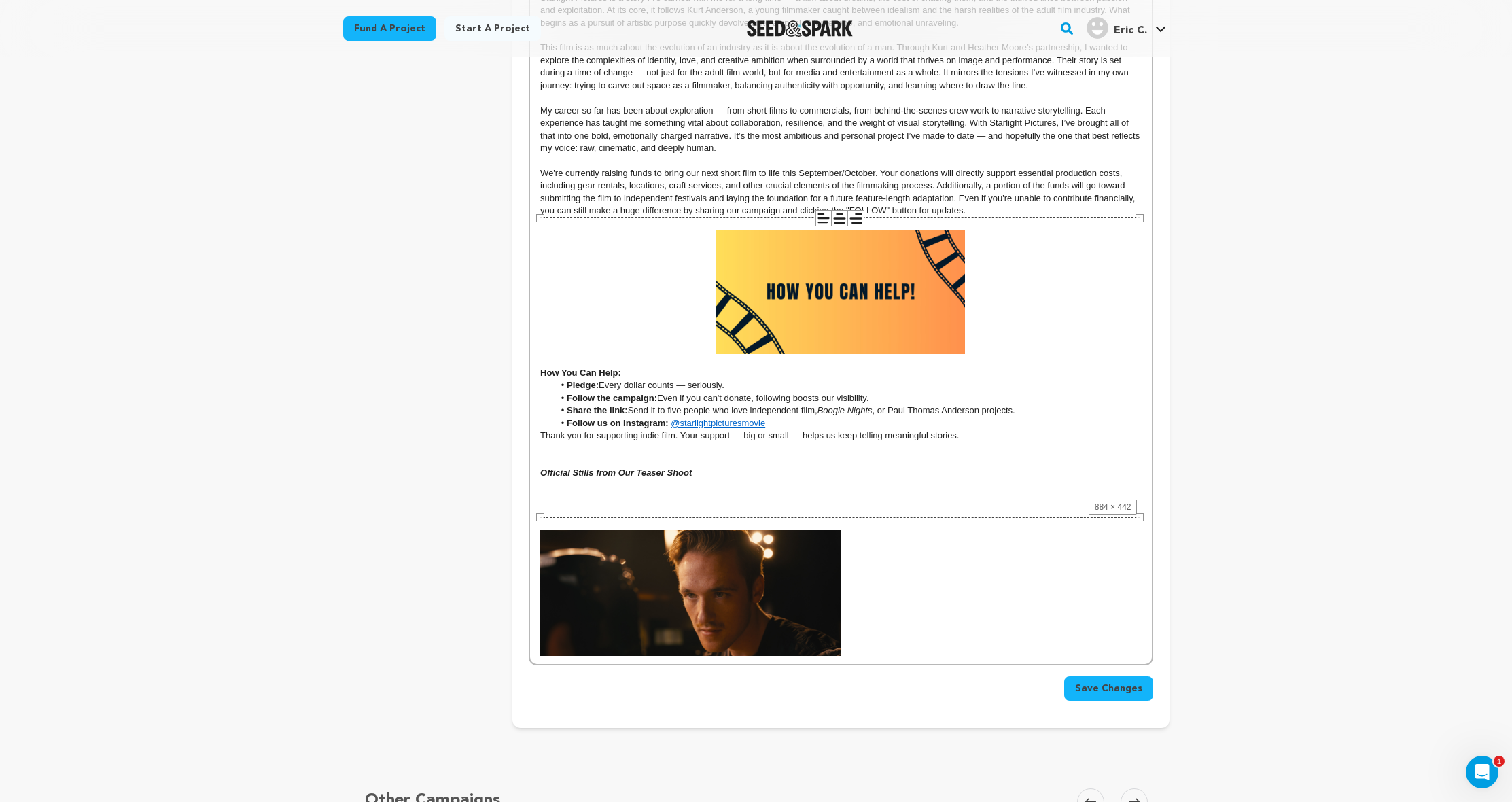 scroll, scrollTop: 1123, scrollLeft: 0, axis: vertical 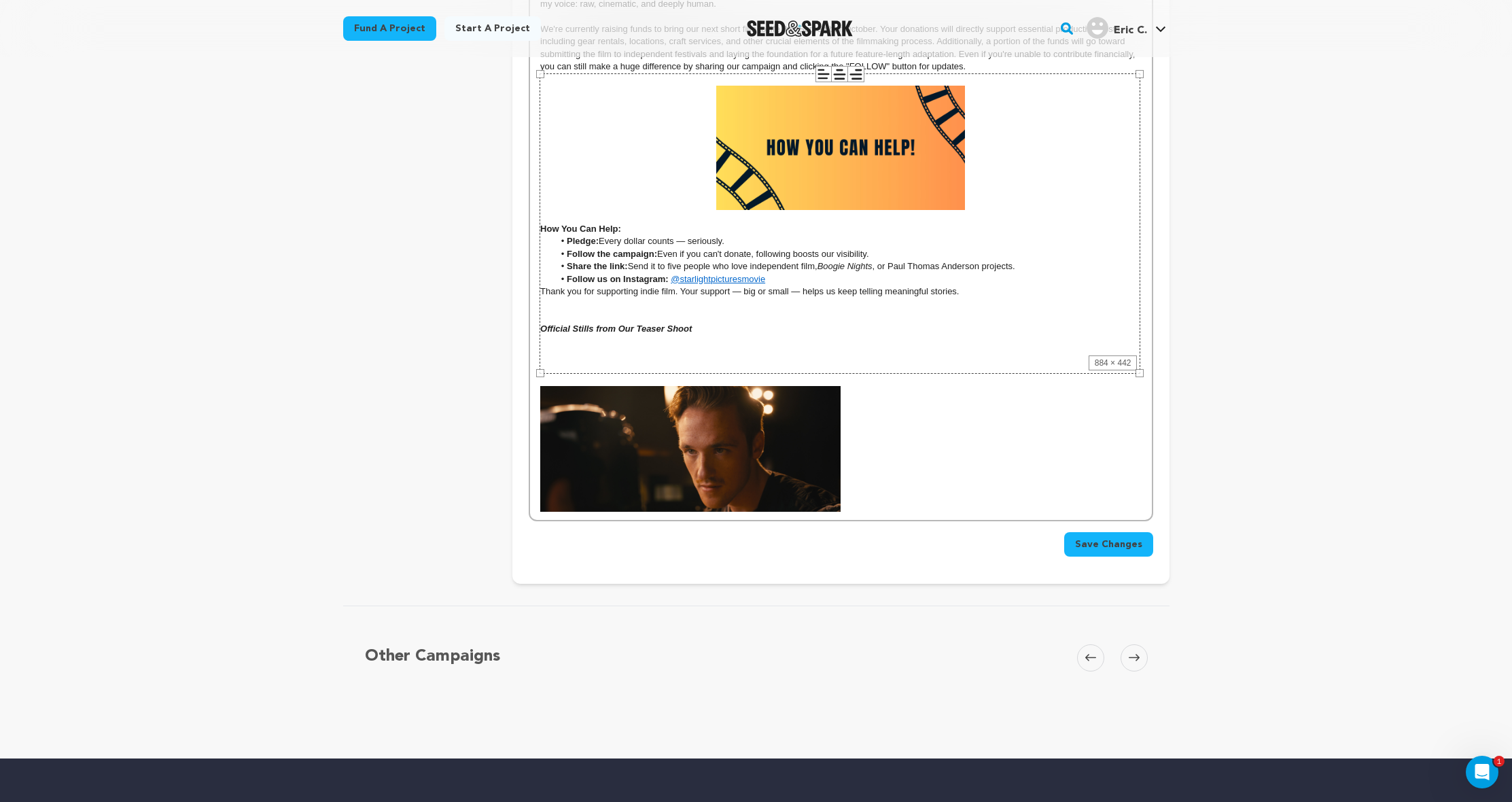click on "Save Changes" at bounding box center [1108, 544] 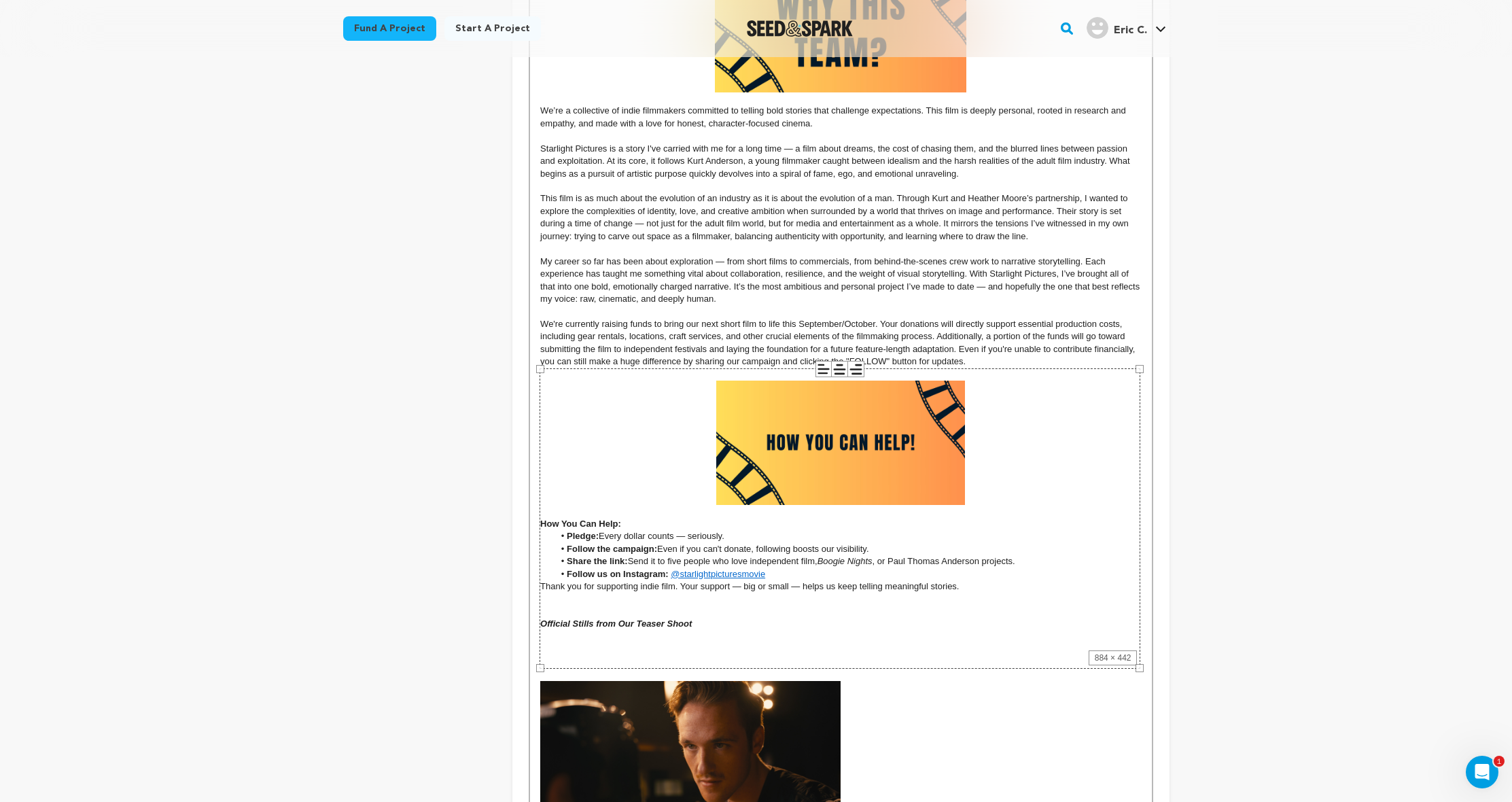 scroll, scrollTop: 946, scrollLeft: 0, axis: vertical 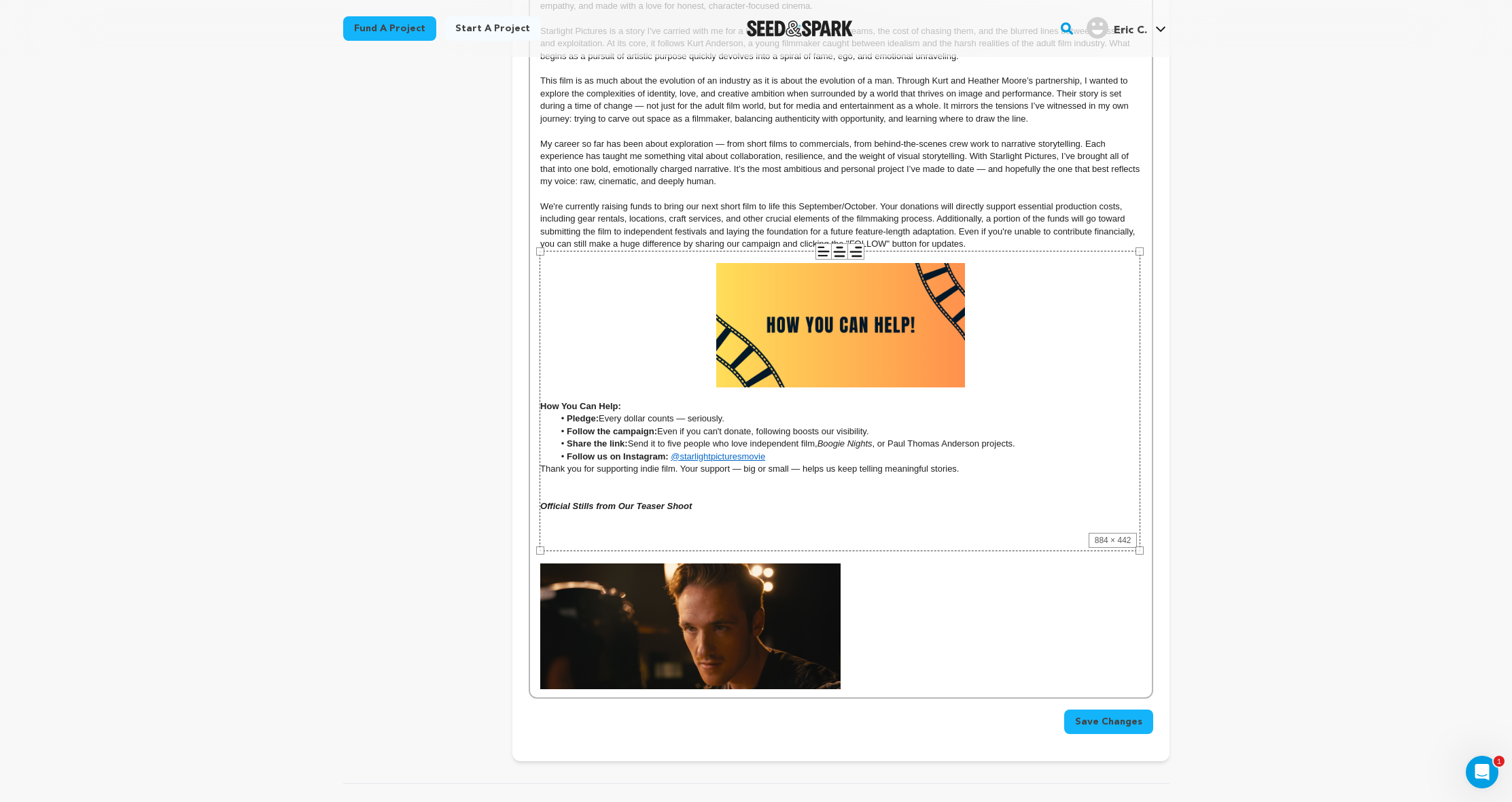 click on "884 × 442" at bounding box center [840, 401] 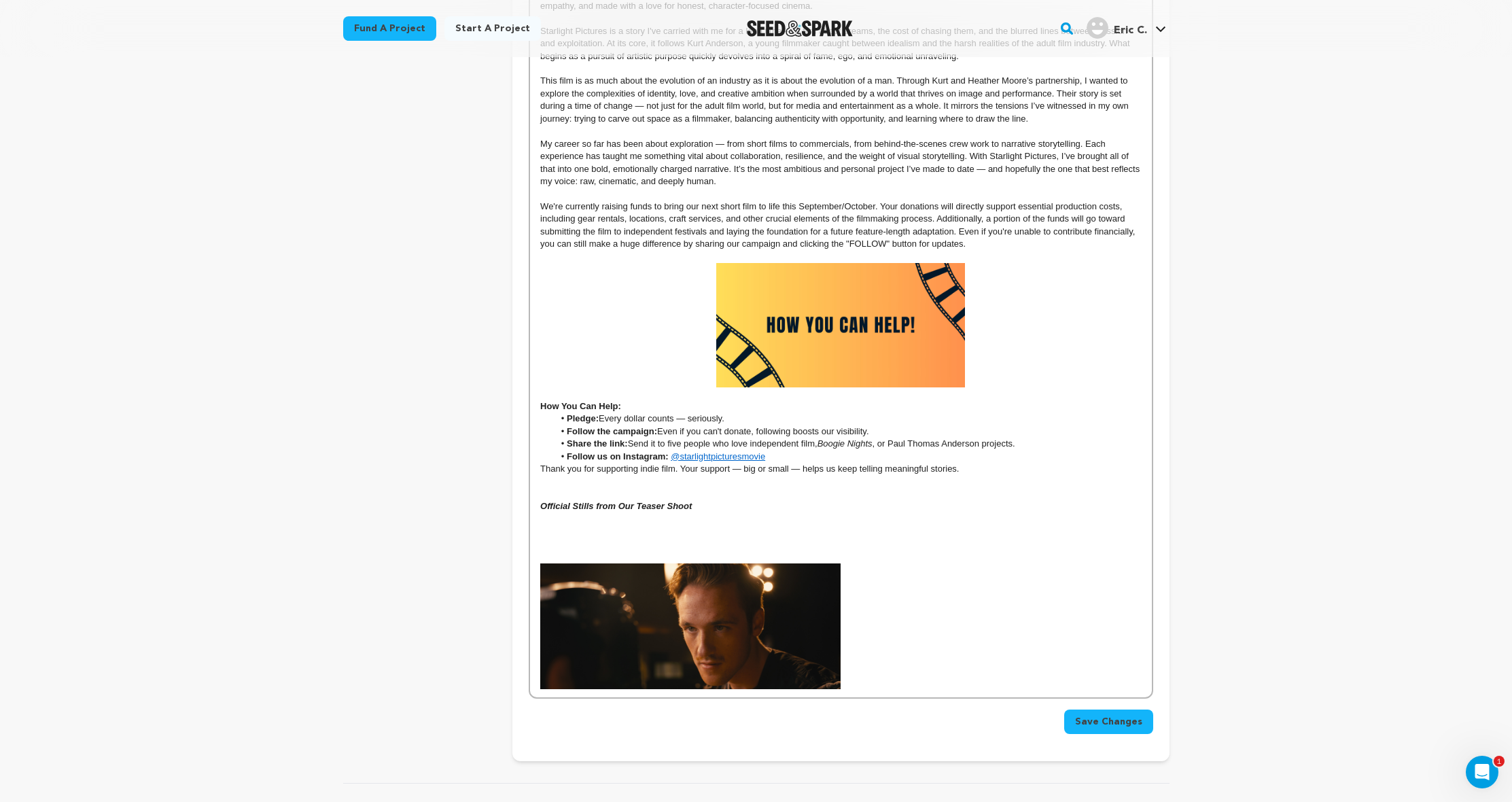 click at bounding box center [841, 626] 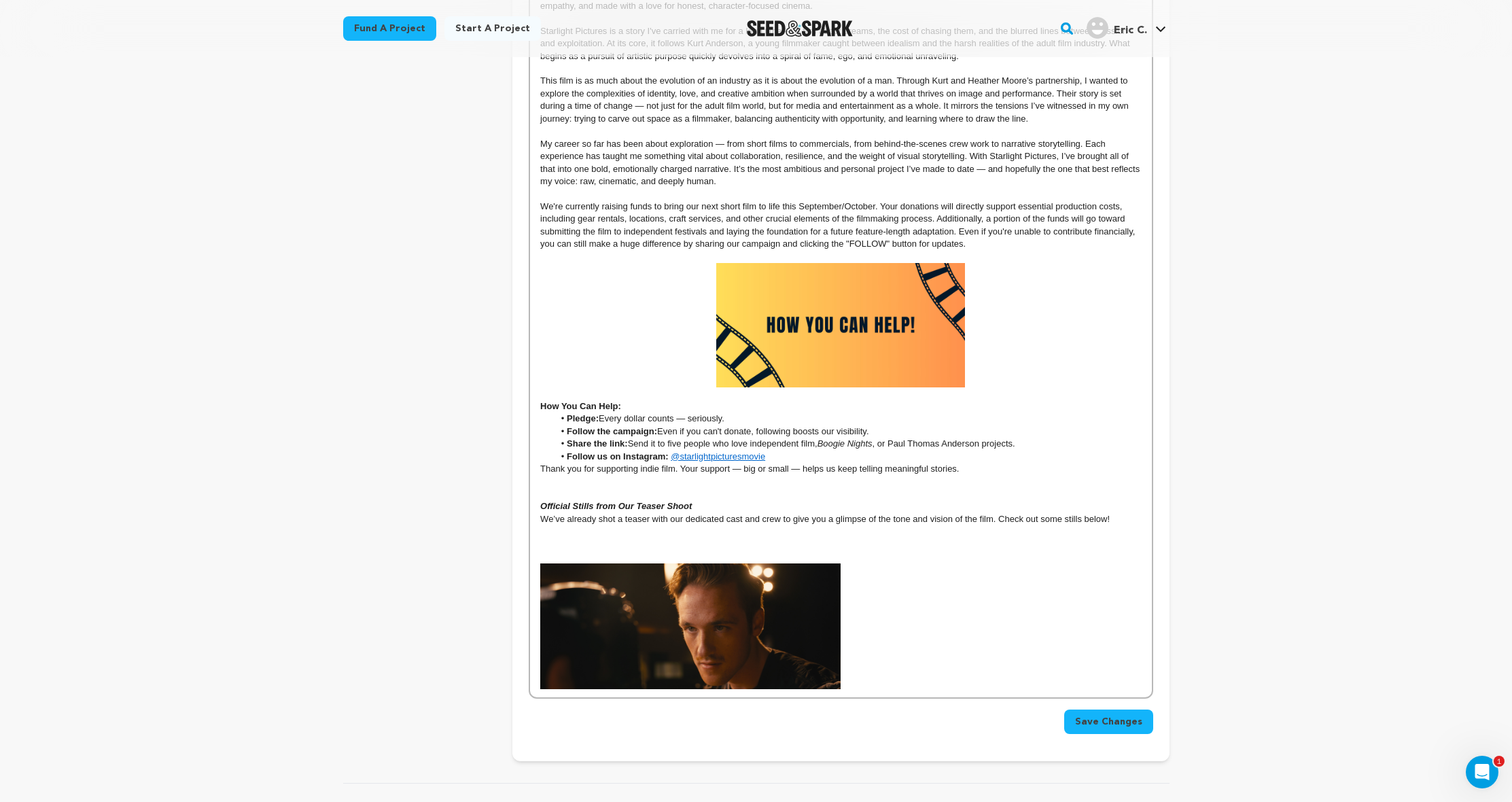 scroll, scrollTop: 14, scrollLeft: 1, axis: both 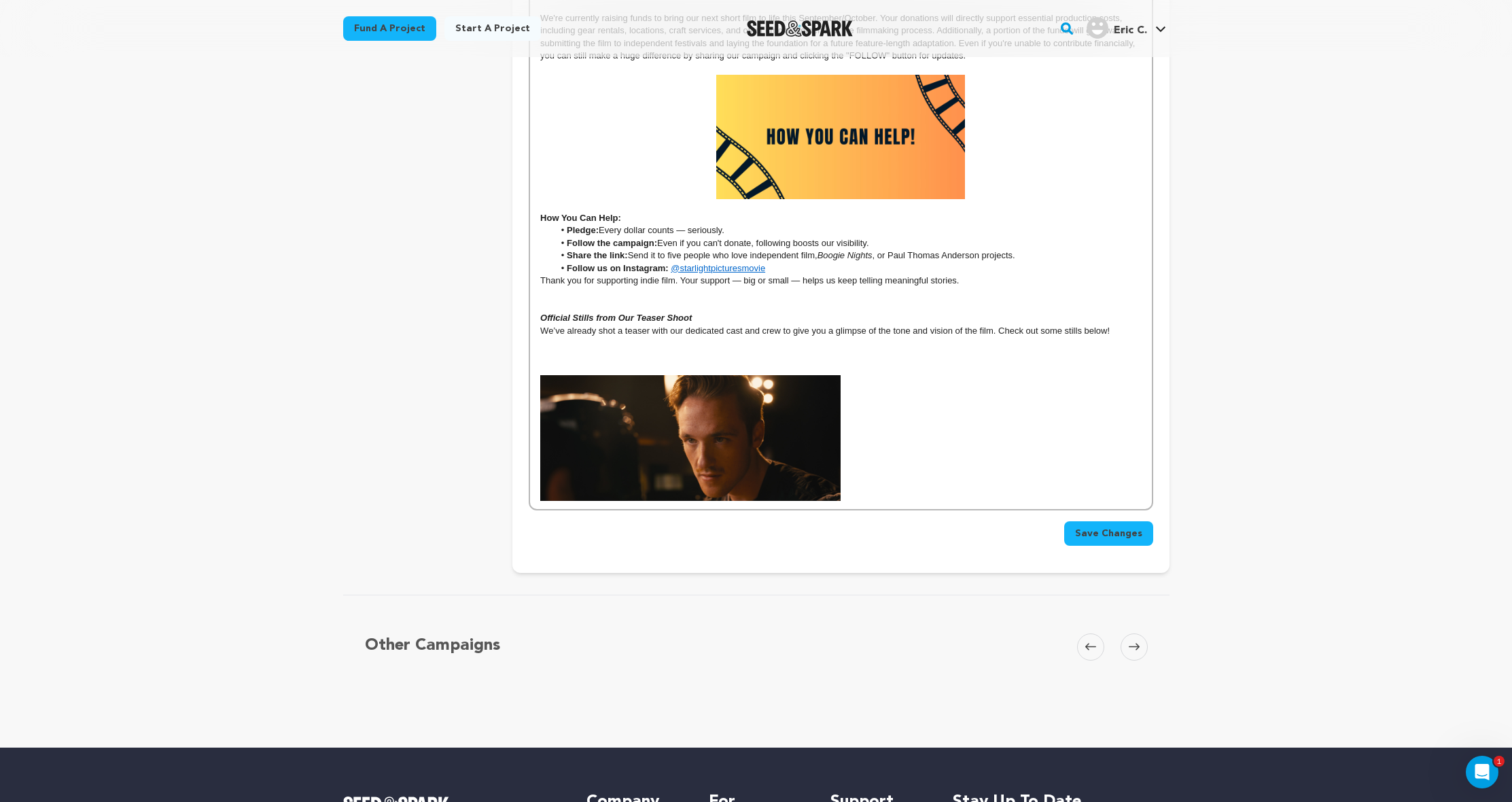 click at bounding box center (841, 356) 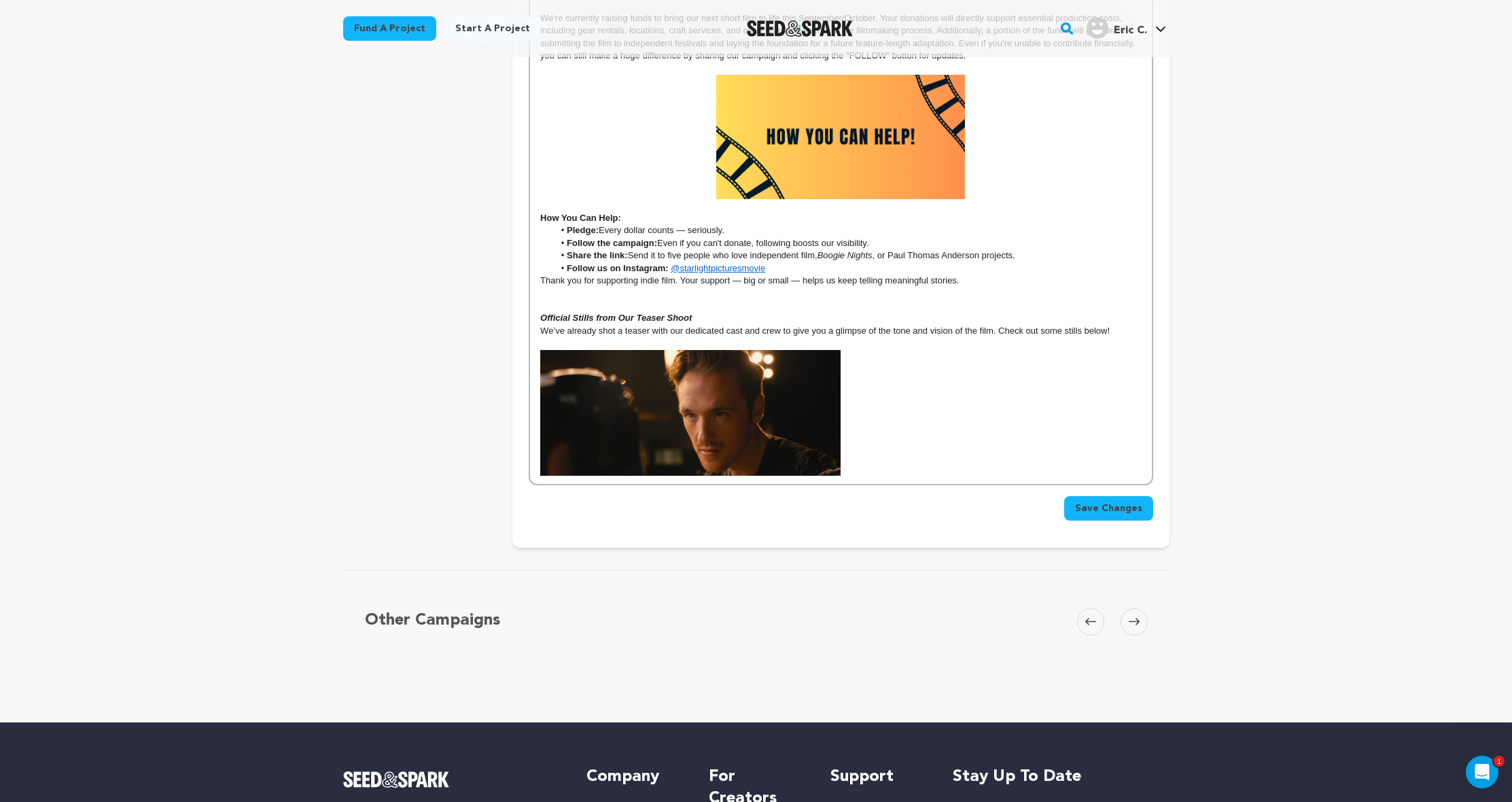 click on "The Story  Starlight Pictures  is a character-driven drama that follows Kurt Anderson, a young filmmaker with dreams of Hollywood greatness. But when doors close on his mainstream ambitions, he enters the adult film world—a place where power, passion, and performance collide. There, he meets Heather Moore, a rising star who challenges his vision and fuels his success. Together, they transform the industry—but as Kurt ascends, fame and ego begin to unravel everything. What begins as a story of ambition and love becomes a portrait of self-destruction, identity, and reinvention. Set in the glitz, grit, and gray areas of adult filmmaking, this film pulls back the curtain on an often-misunderstood world. It doesn’t sensationalize—it humanizes. Why now?   In a time where conversations about power, identity, and control dominate culture,  Starlight Pictures  brings a fresh and fearless voice to the table. It's about the hidden cost of chasing success—and who we become when the spotlight fades.  Pledge:" at bounding box center (841, -164) 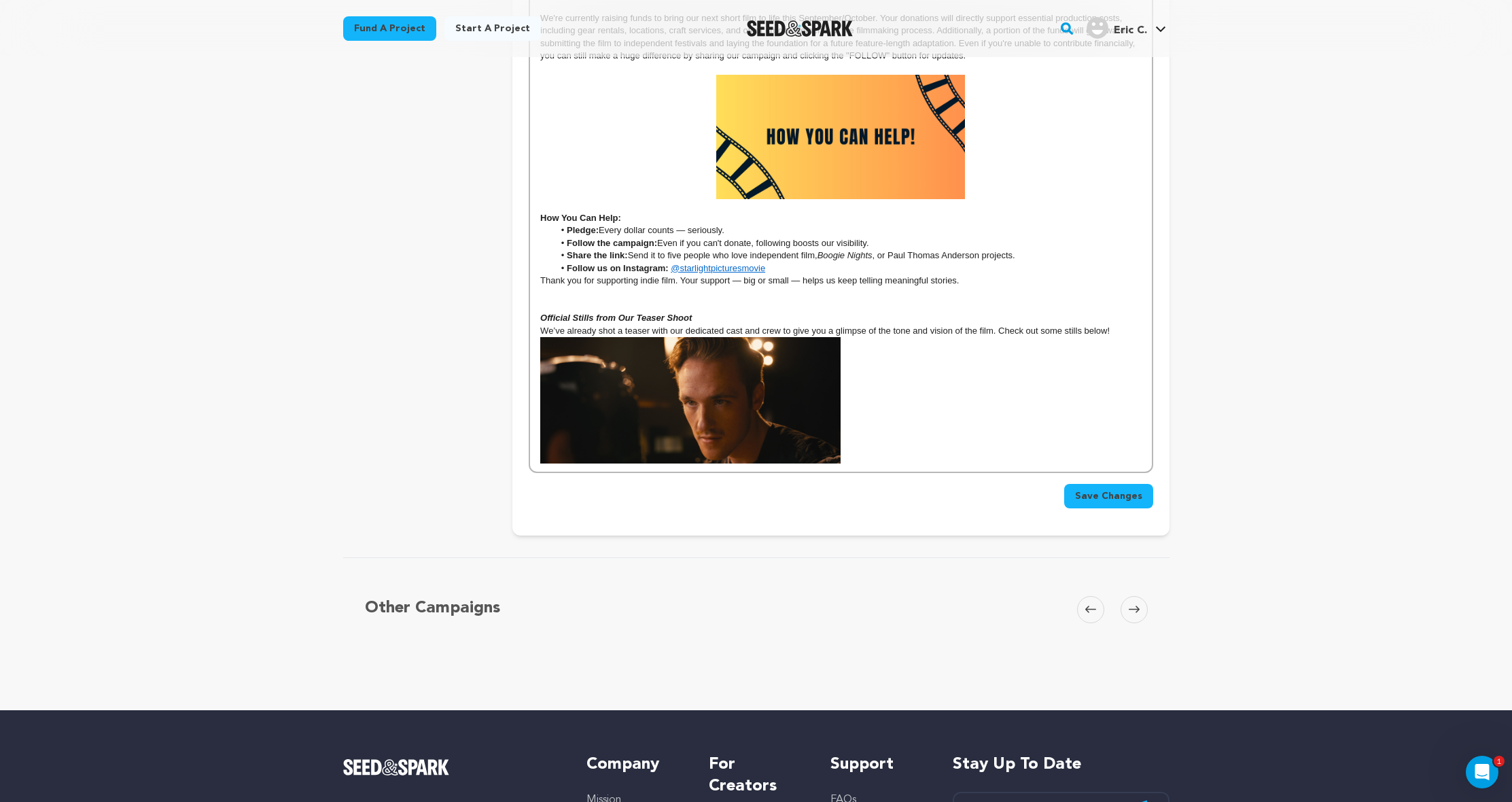 click at bounding box center (841, 400) 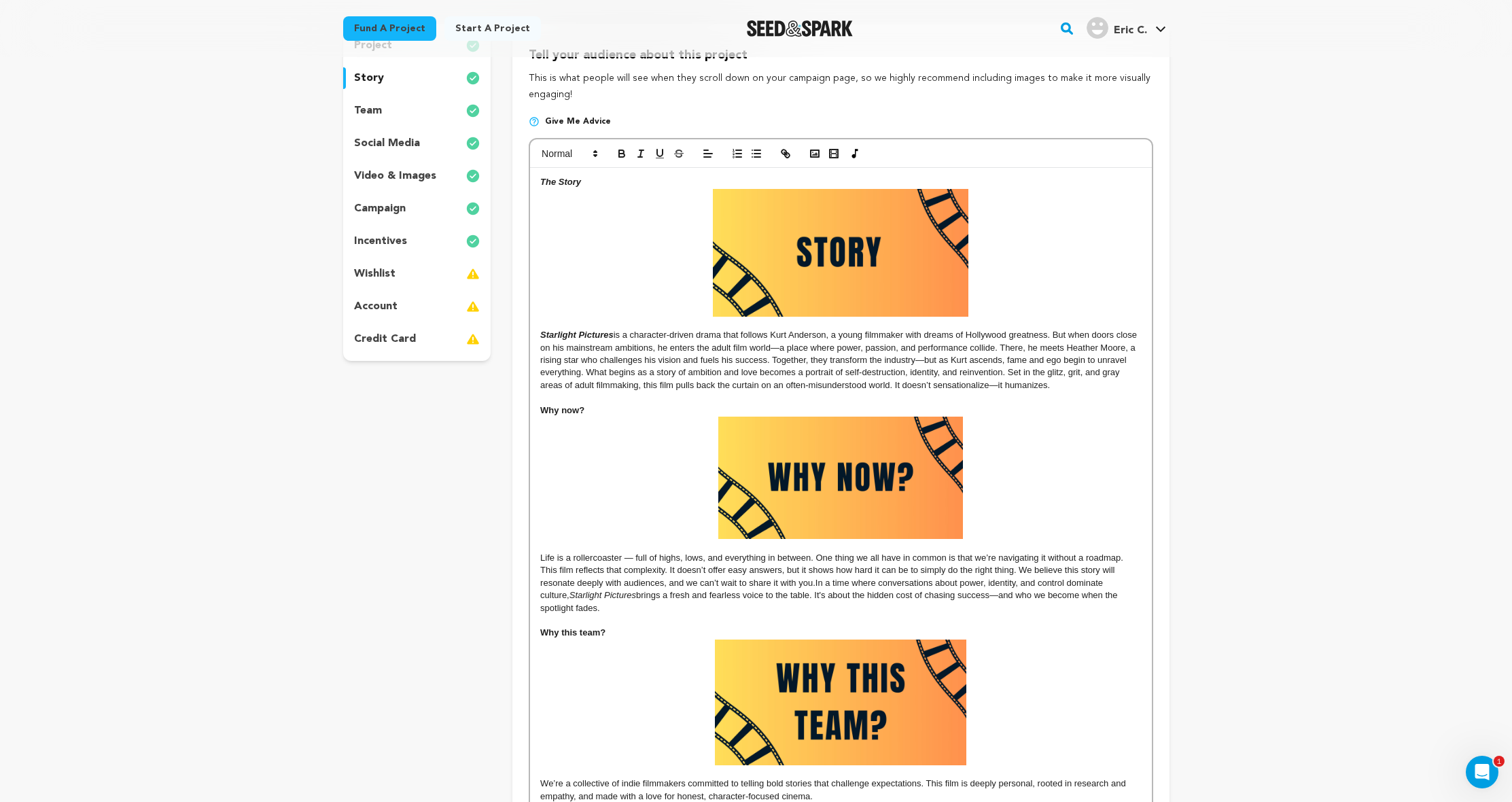 scroll, scrollTop: 17, scrollLeft: 0, axis: vertical 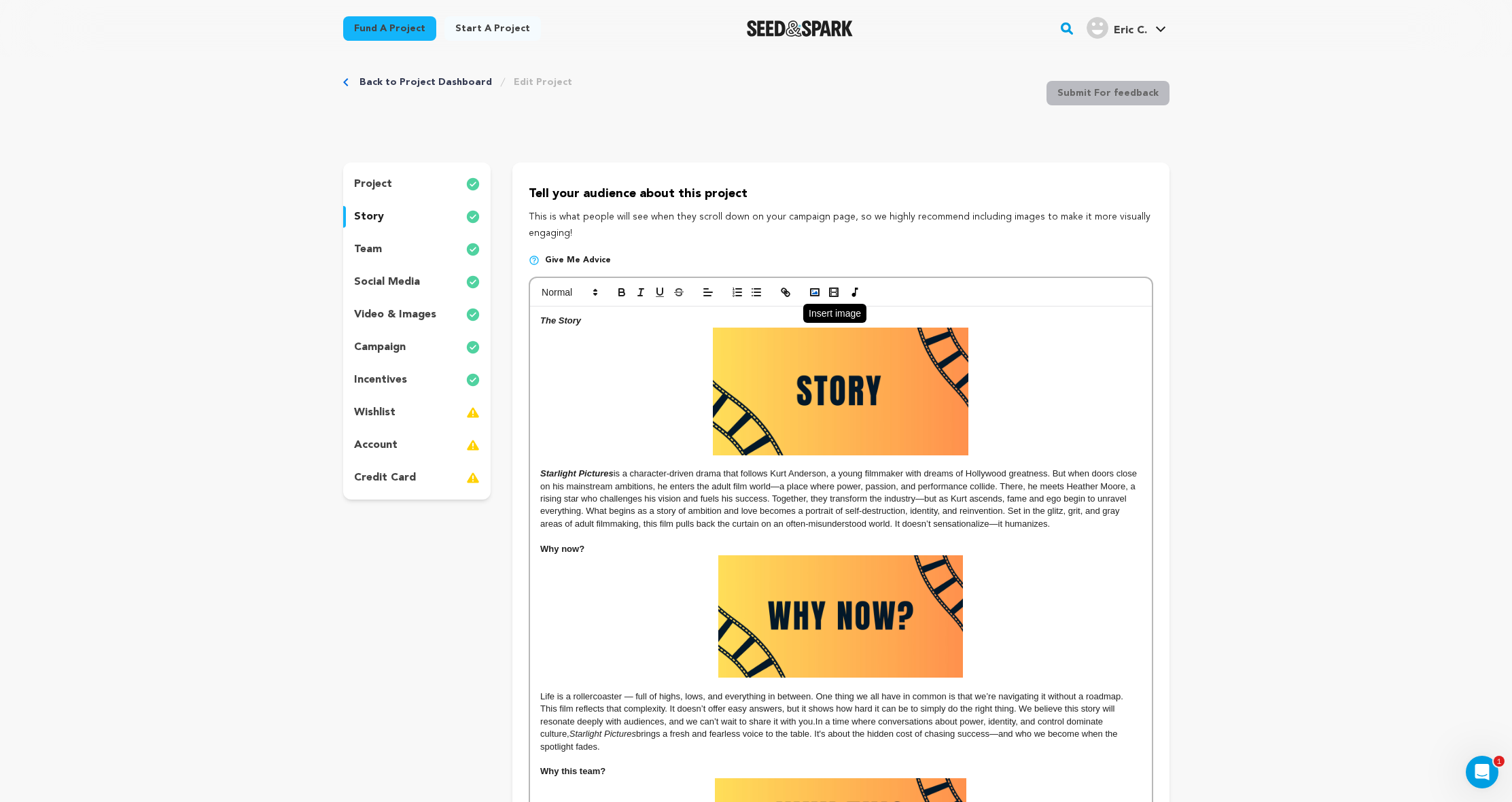 click 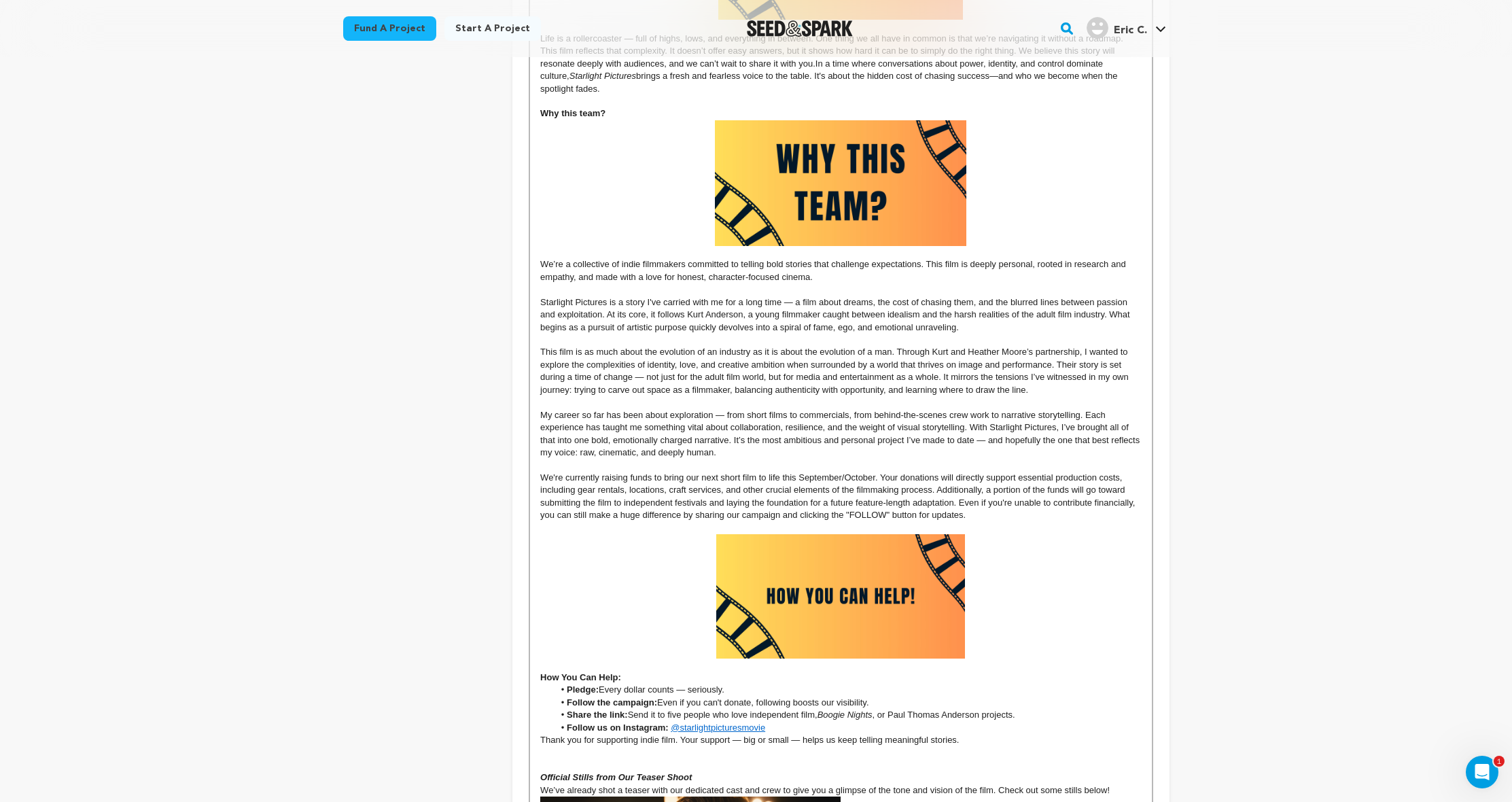 scroll, scrollTop: 964, scrollLeft: 0, axis: vertical 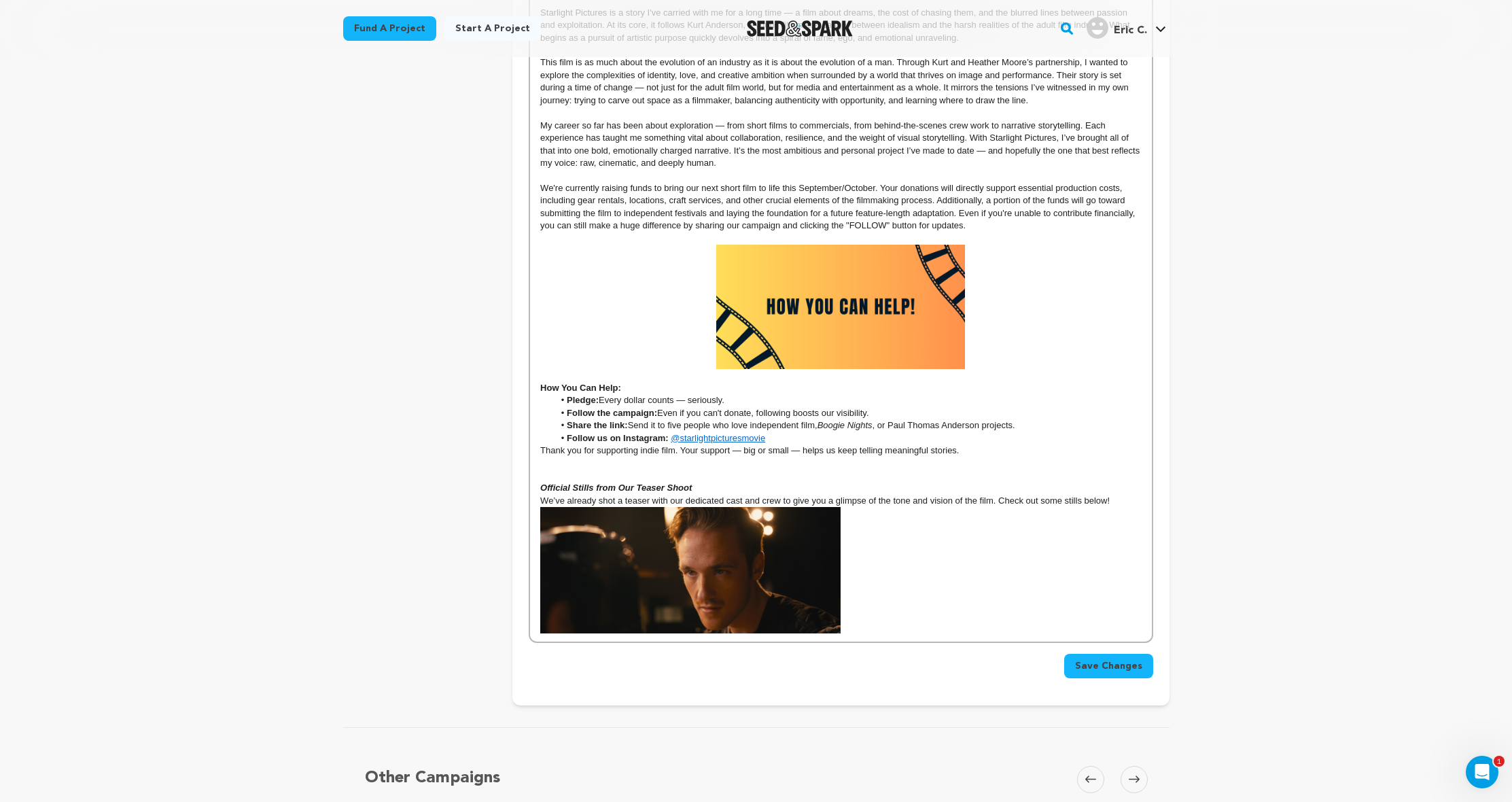 click at bounding box center (841, 463) 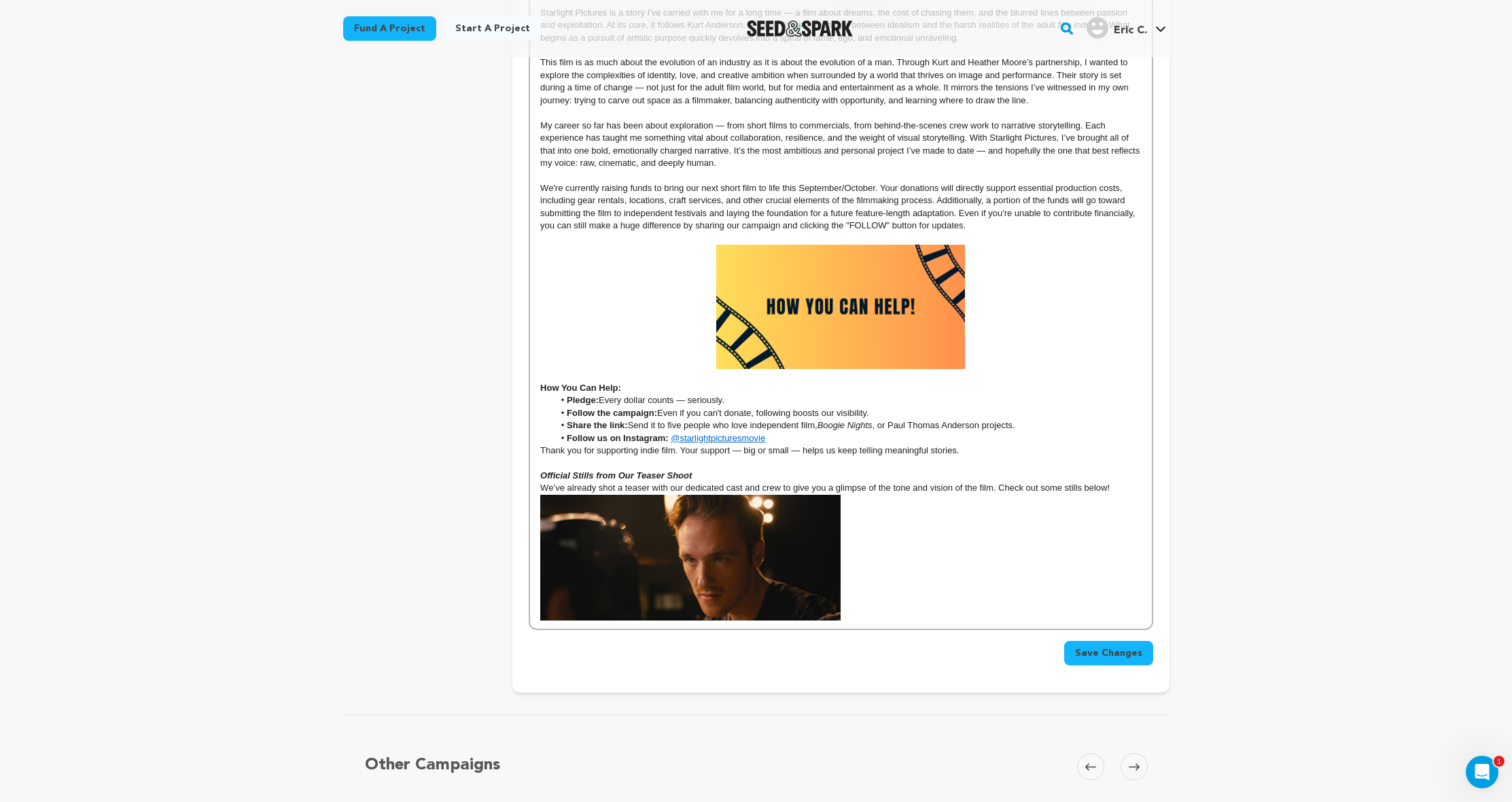 click at bounding box center [690, 557] 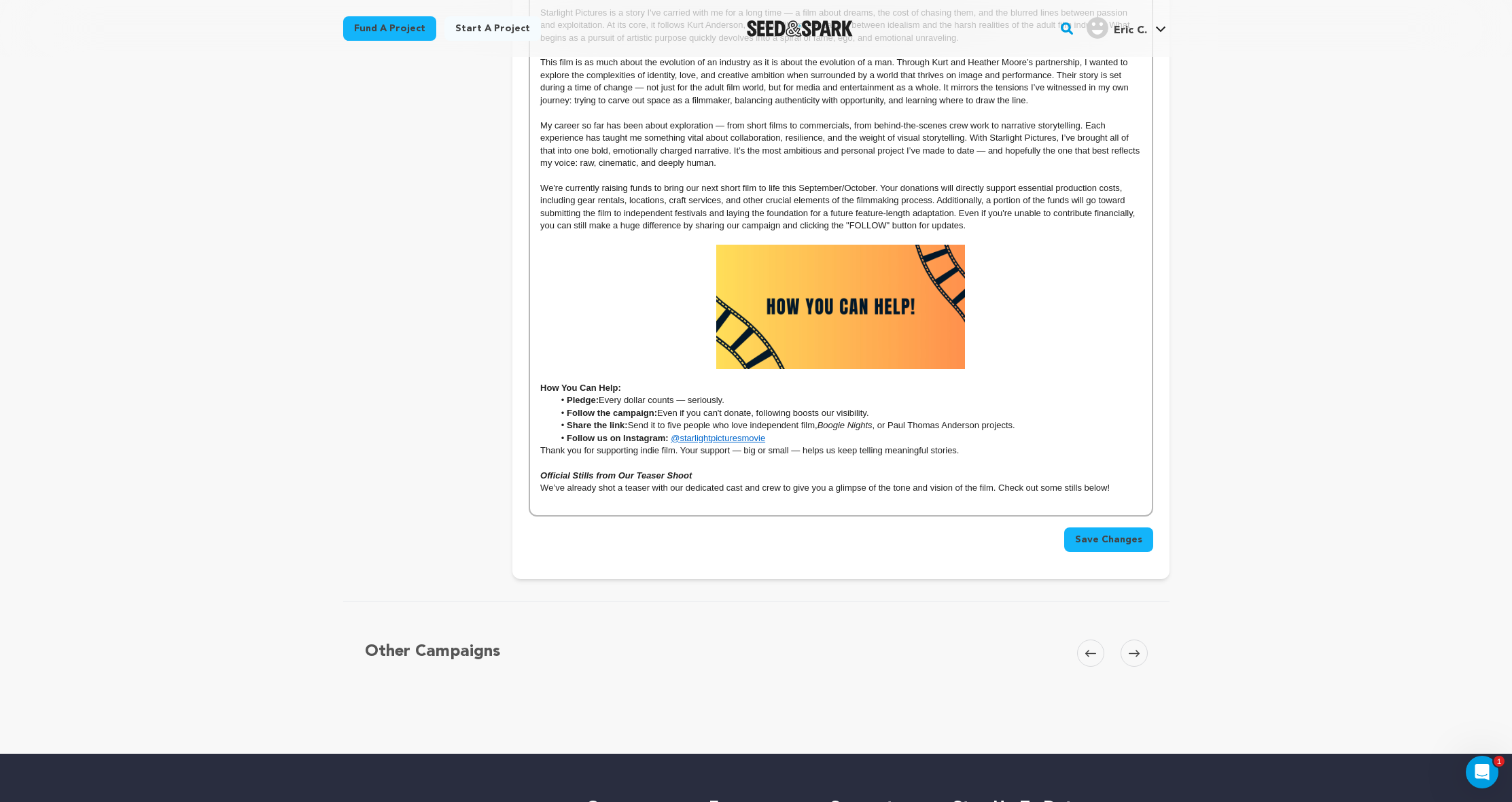 click on "We’ve already shot a teaser with our dedicated cast and crew to give you a glimpse of the tone and vision of the film. Check out some stills below!" at bounding box center (841, 488) 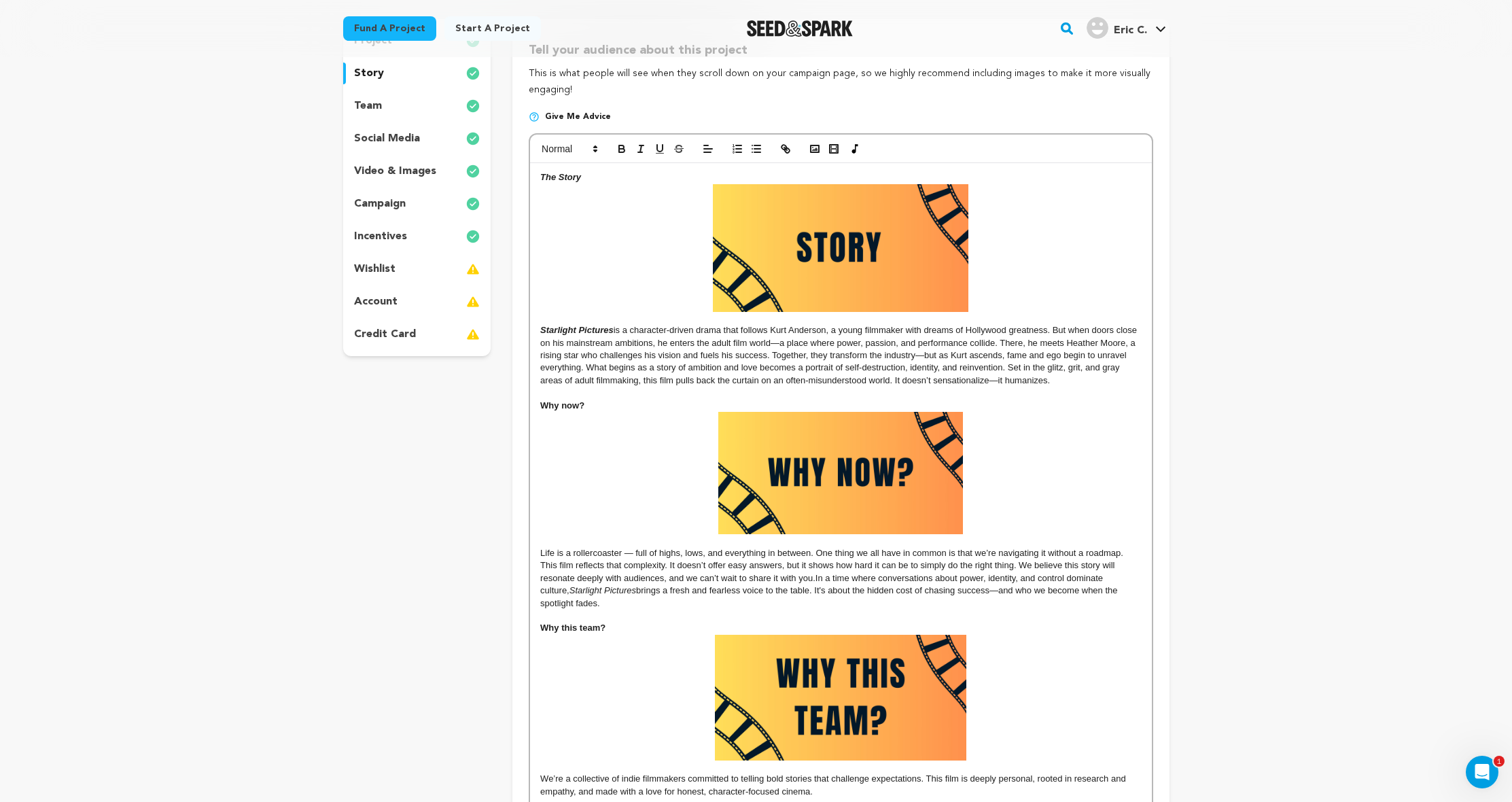 scroll, scrollTop: 22, scrollLeft: 0, axis: vertical 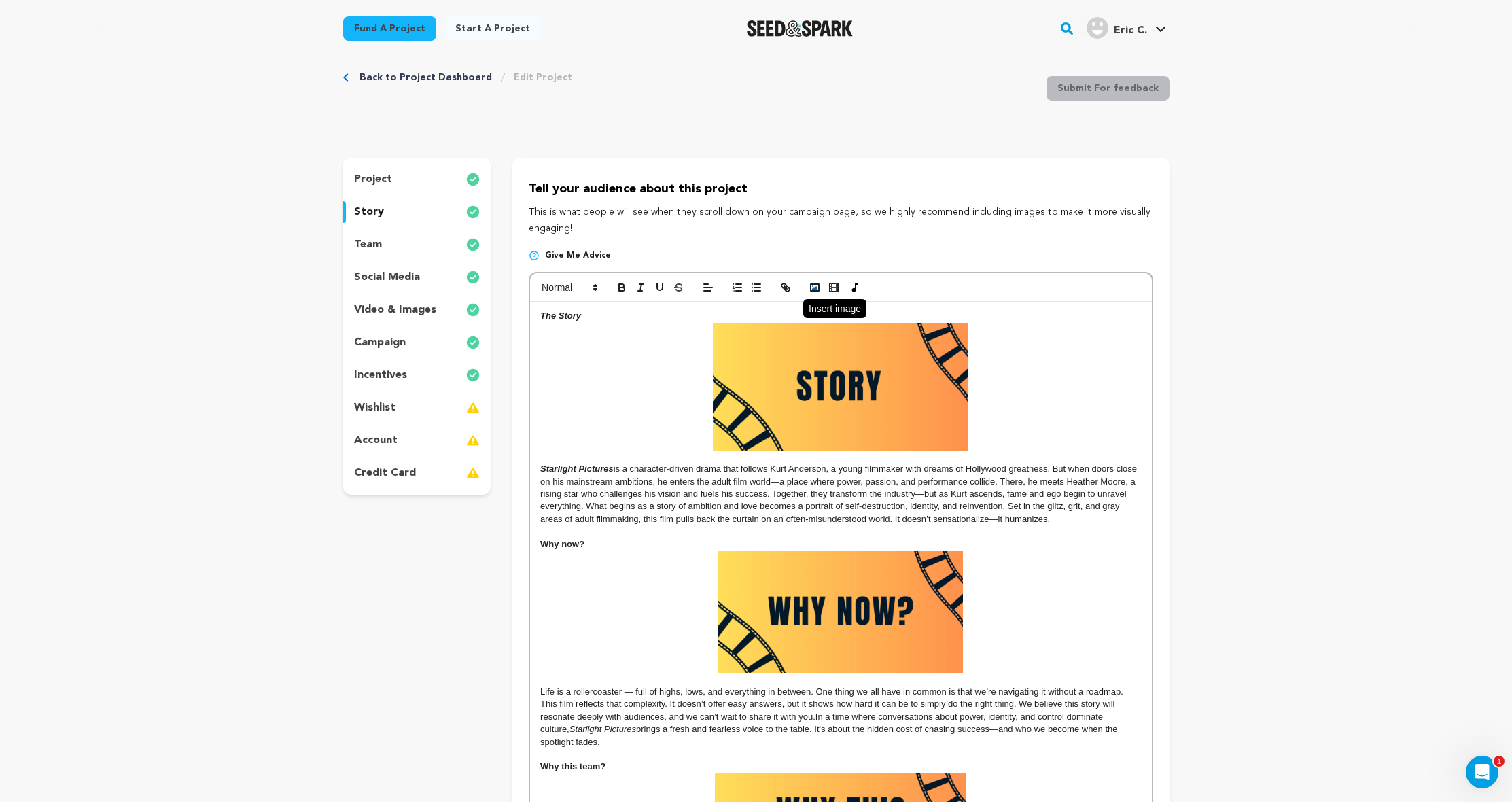 click 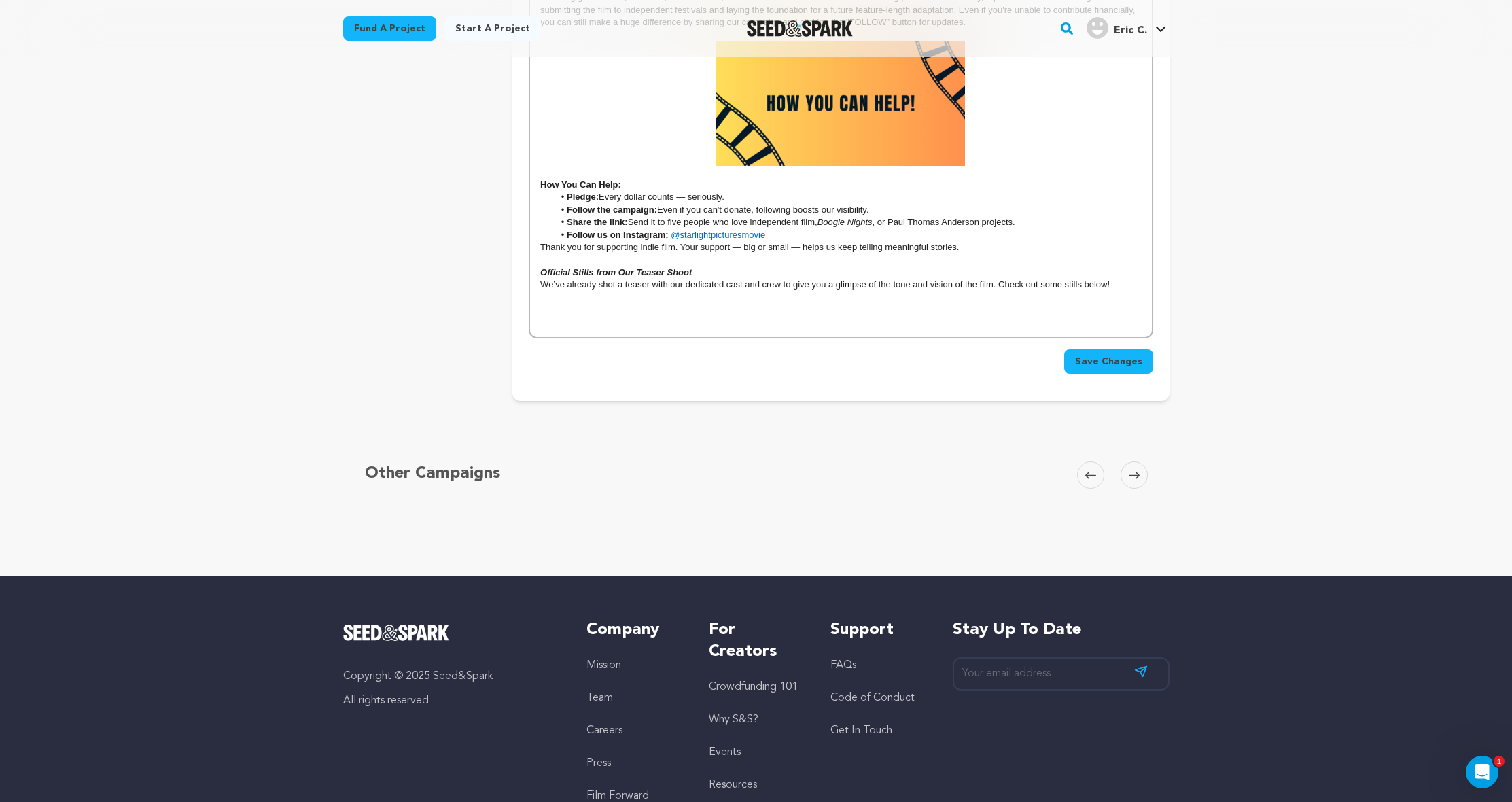 scroll, scrollTop: 1044, scrollLeft: 0, axis: vertical 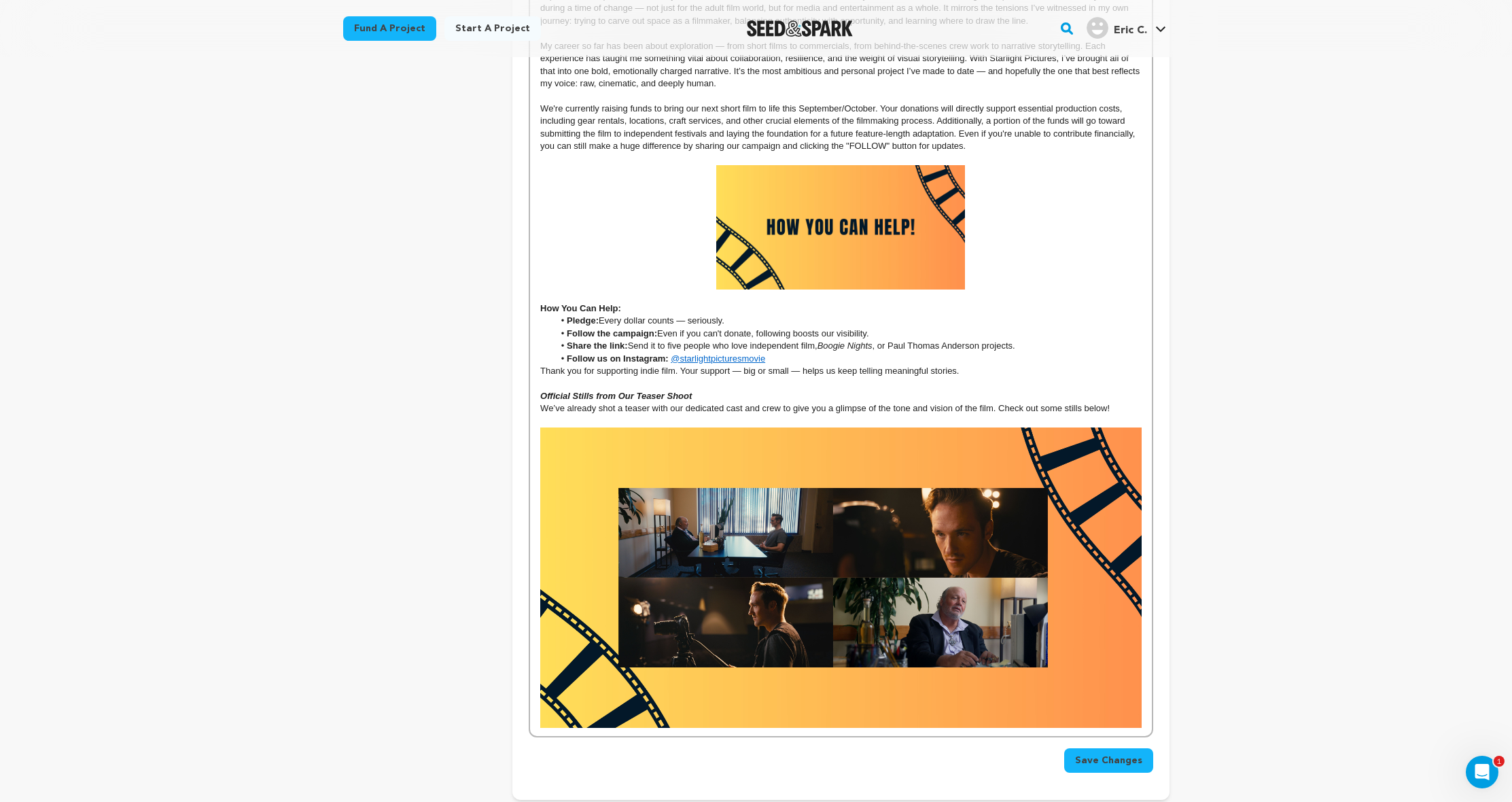 click at bounding box center (841, 578) 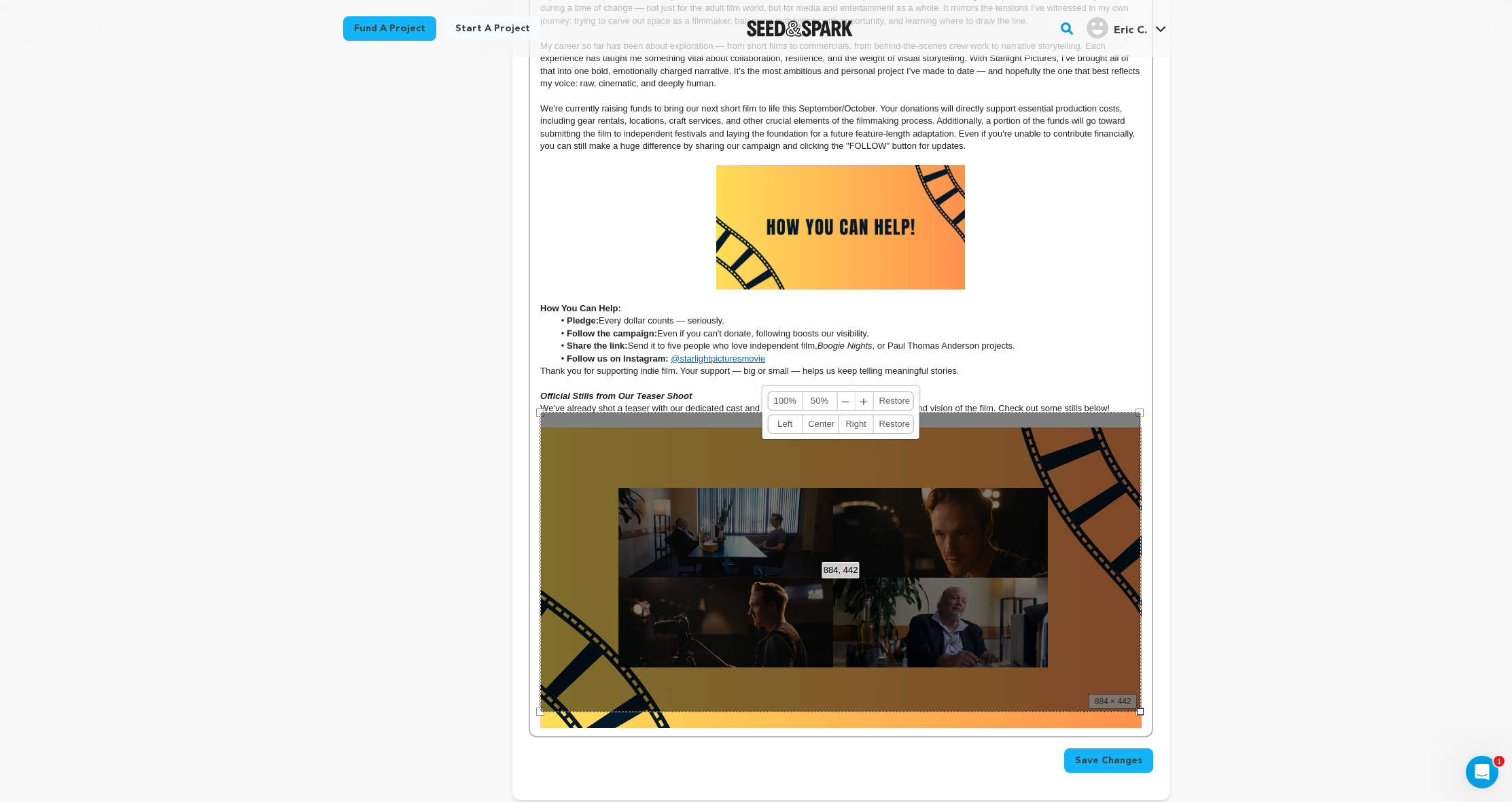 click on "50%" at bounding box center (820, 401) 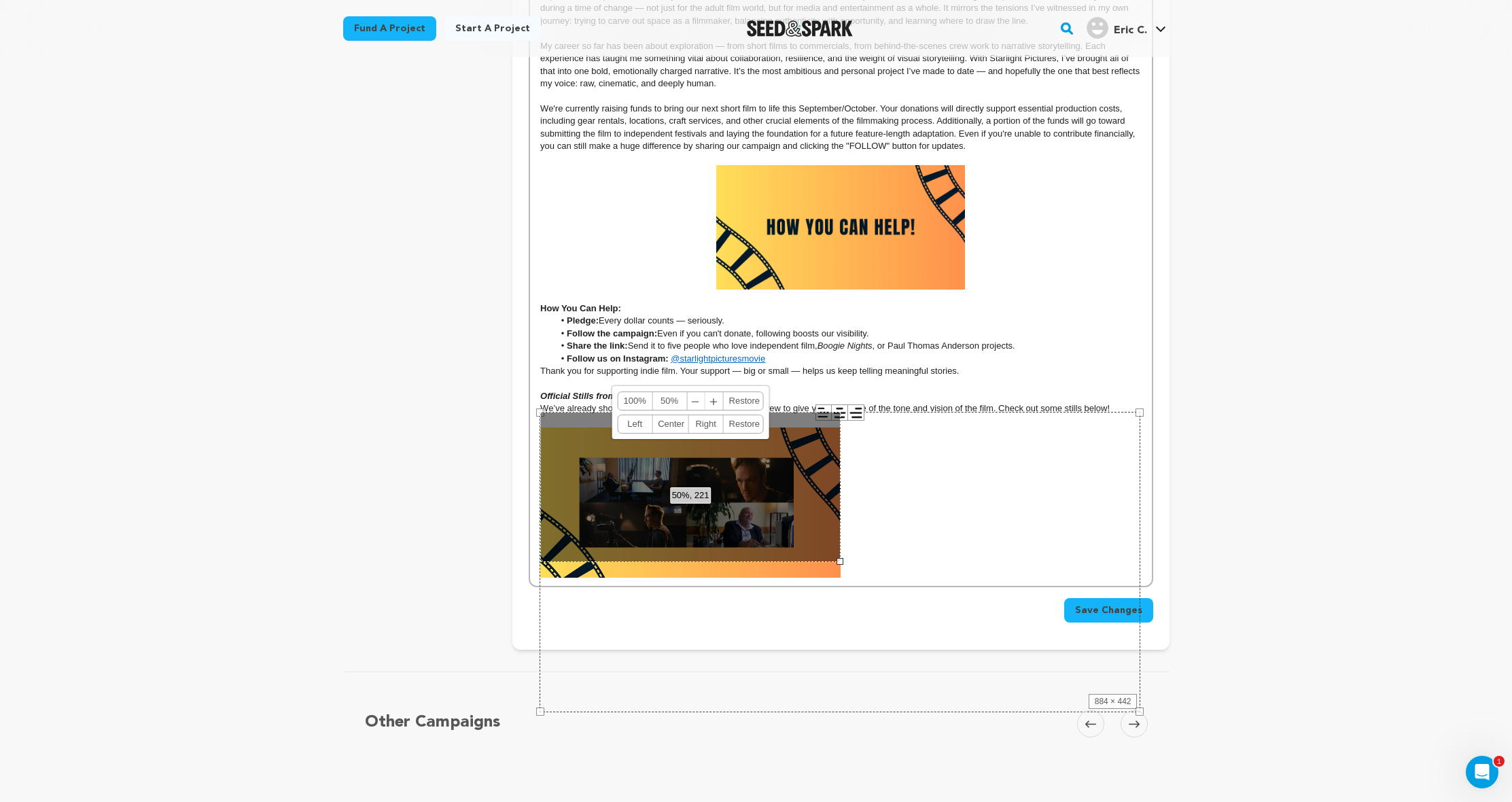 click on "Center" at bounding box center [670, 424] 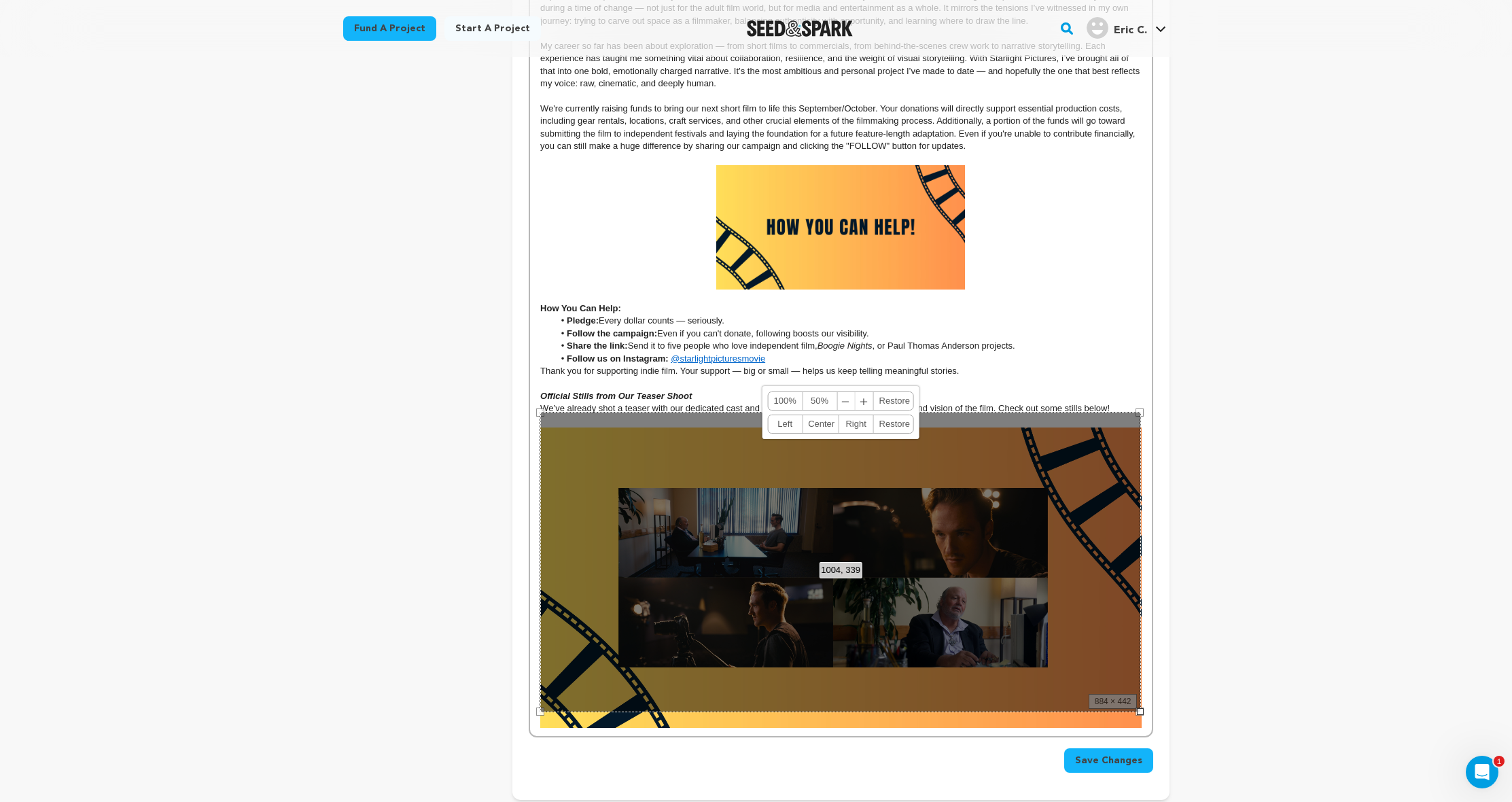 drag, startPoint x: 987, startPoint y: 560, endPoint x: 1369, endPoint y: 640, distance: 390.2871 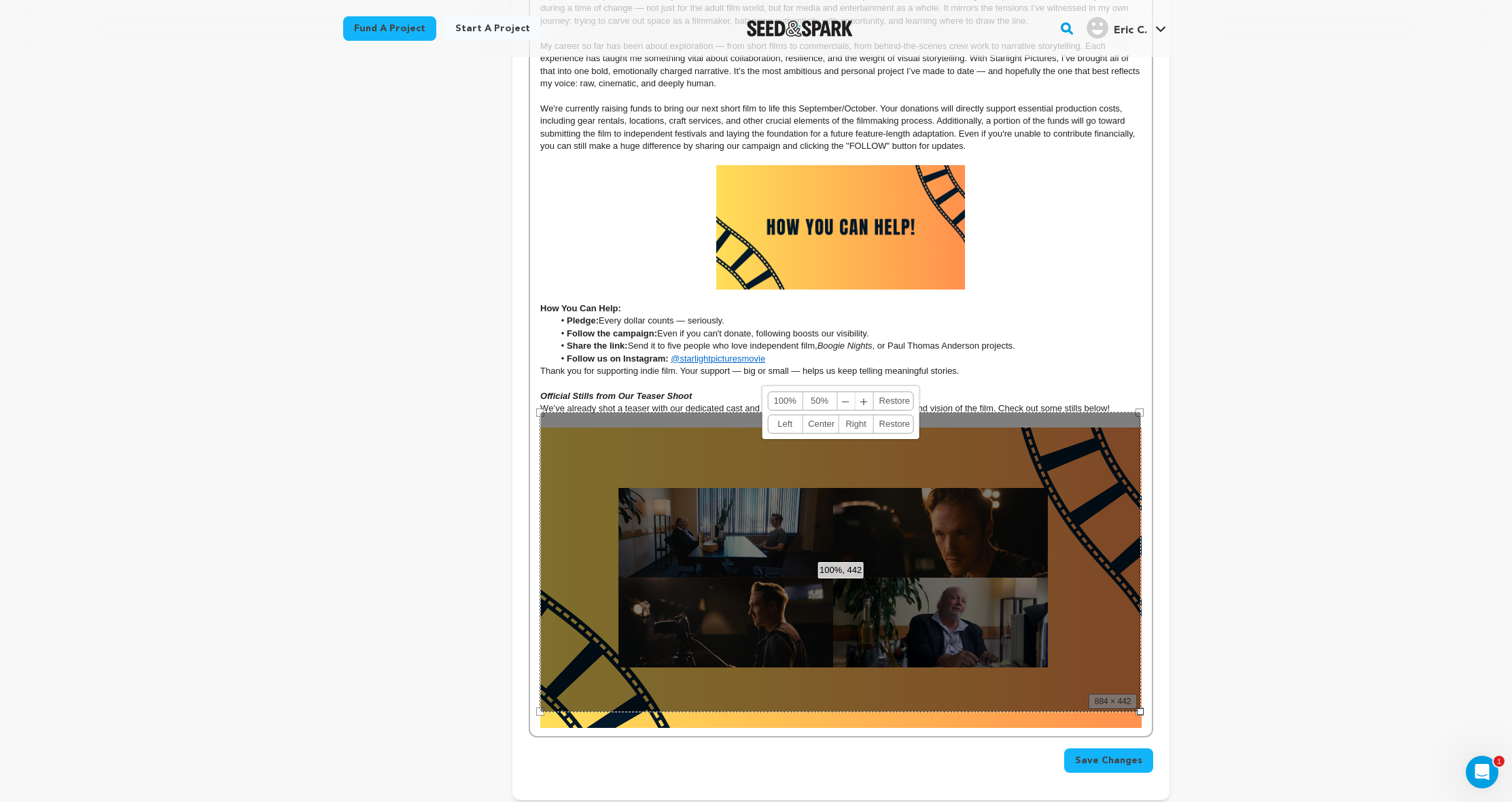 click on "50%" at bounding box center (820, 401) 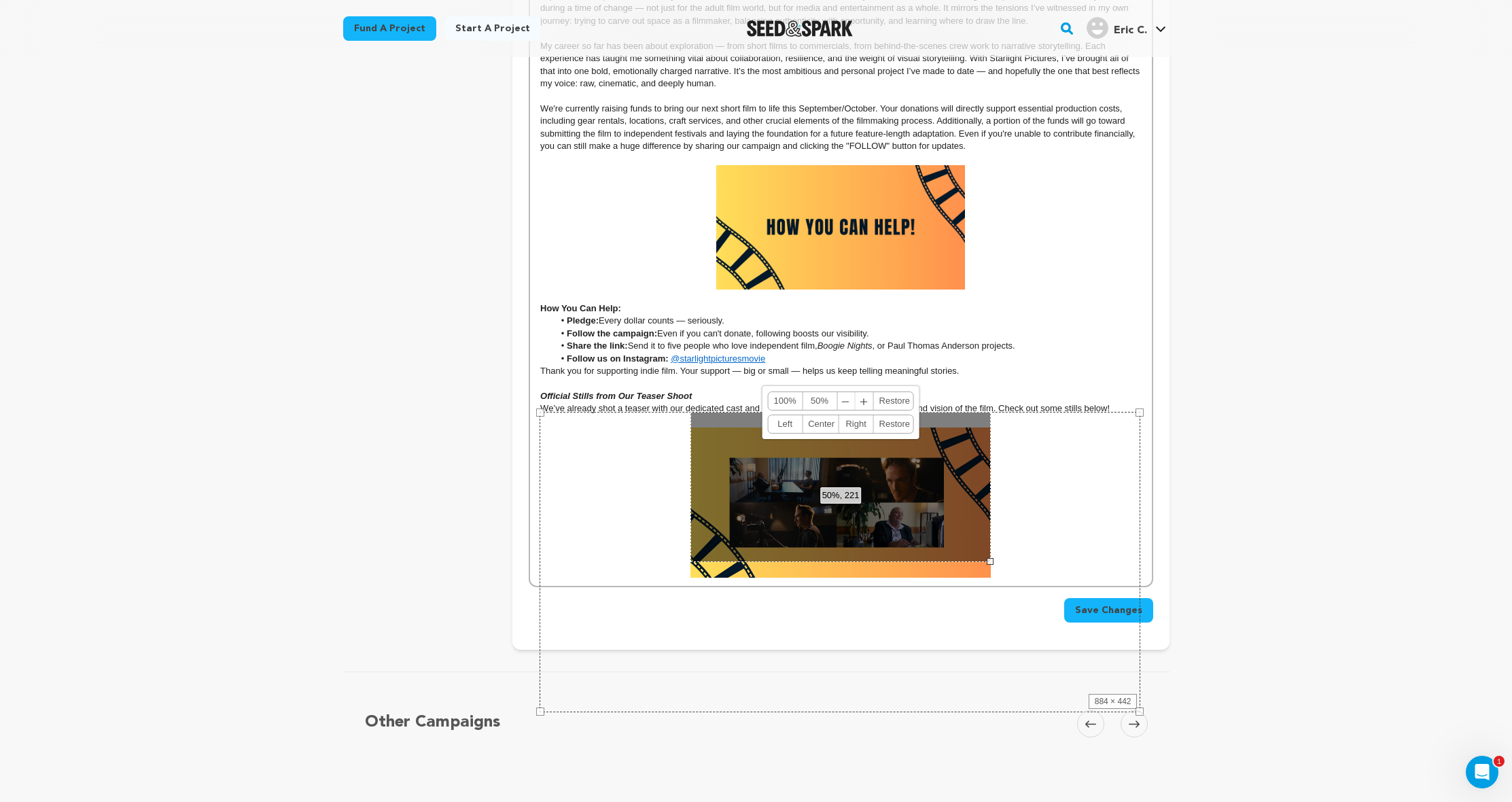 click on "100%" at bounding box center (785, 401) 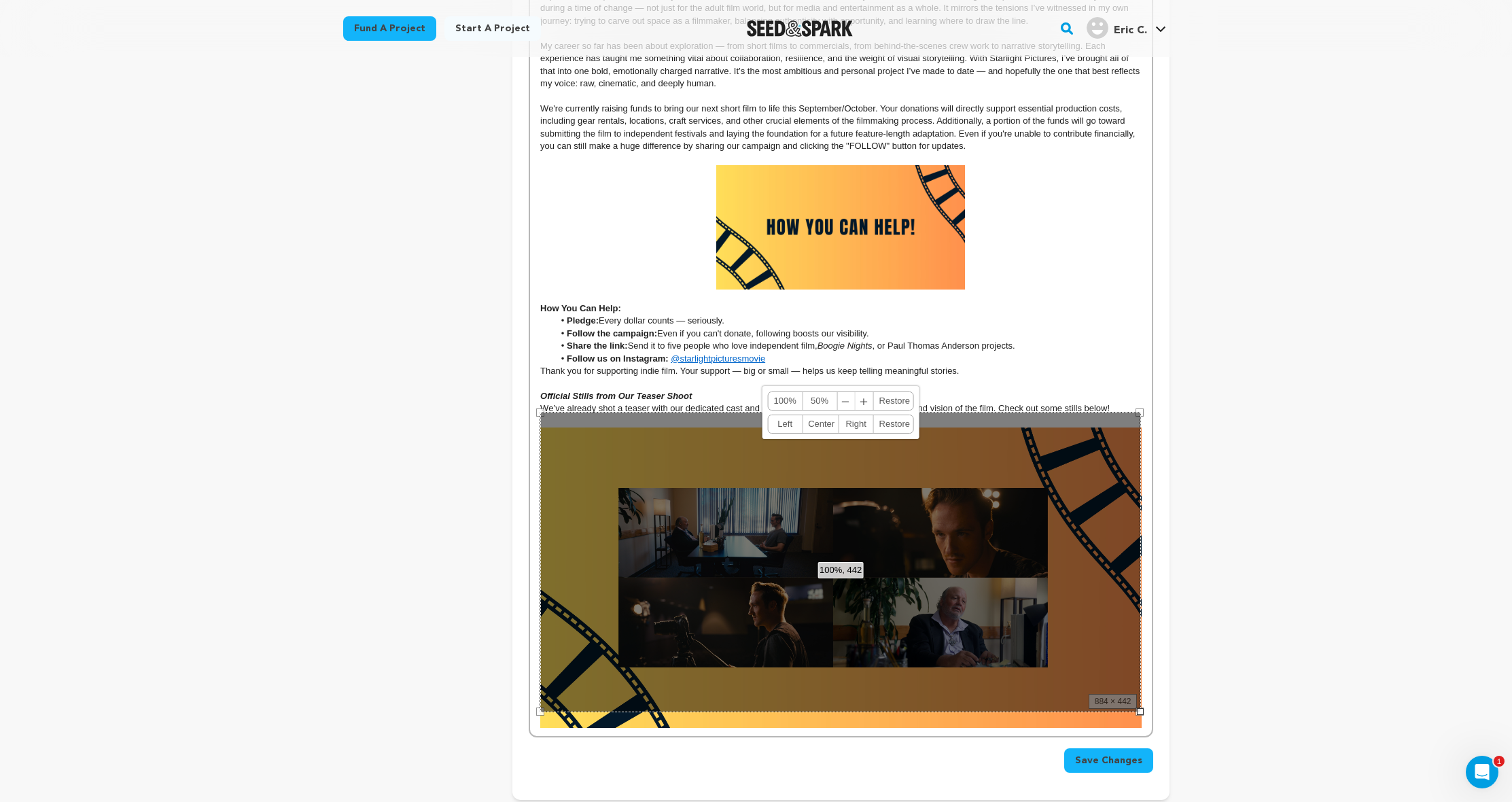 click on "Back to Project Dashboard
Edit Project
Submit For feedback
Submit For feedback
project" at bounding box center (756, 168) 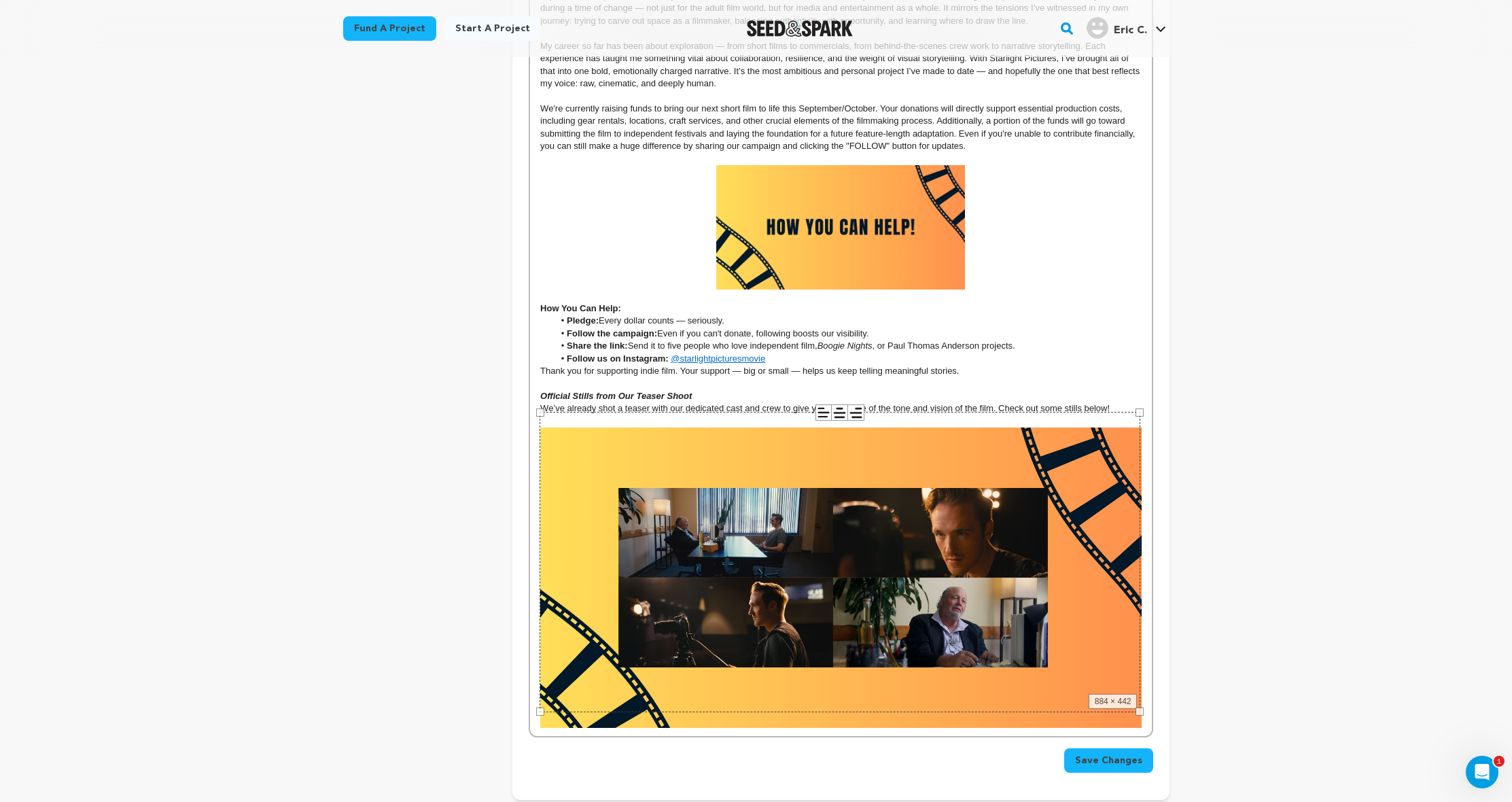 click on "Back to Project Dashboard
Edit Project
Submit For feedback
Submit For feedback
project" at bounding box center [756, 168] 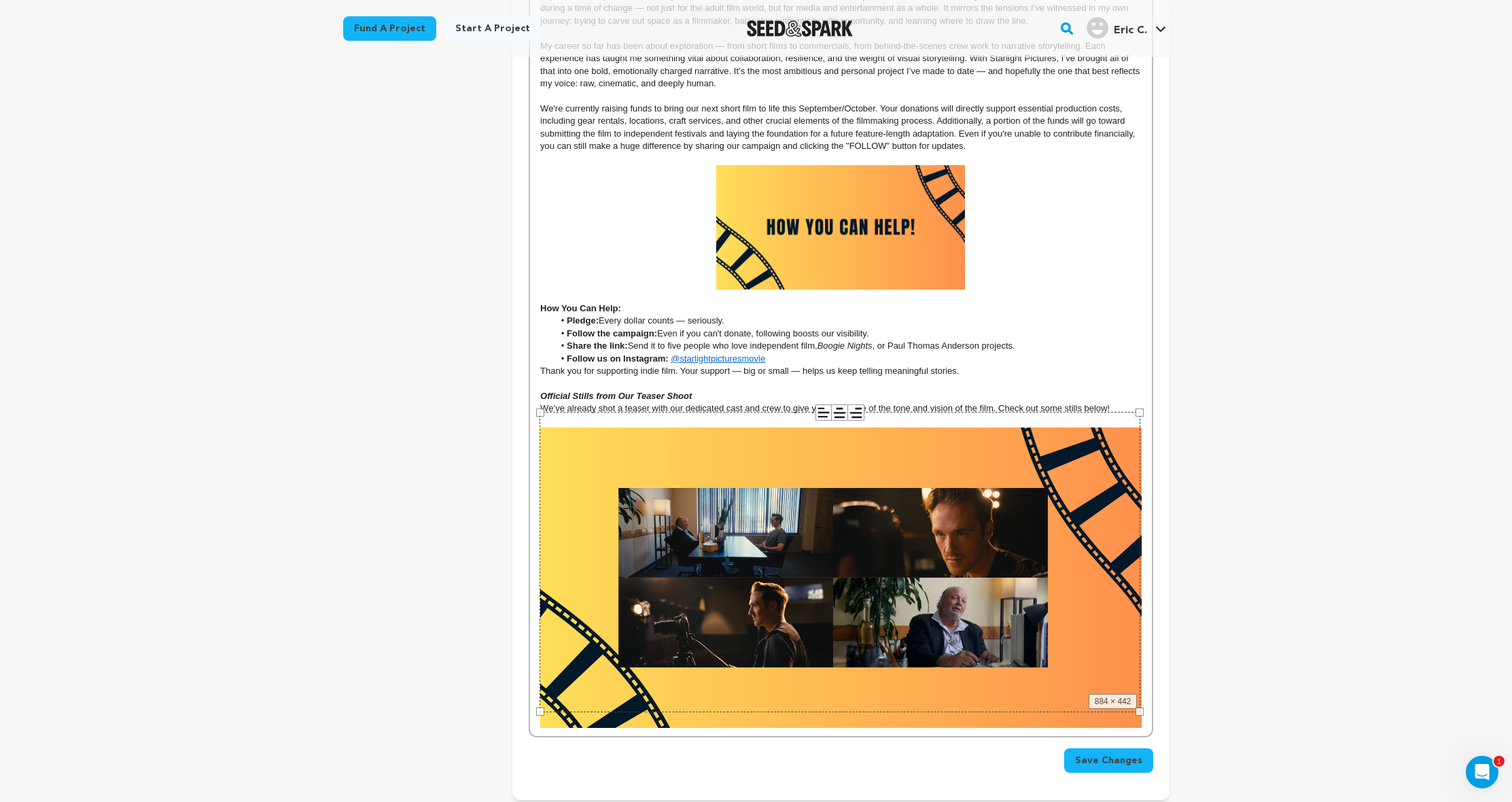 click on "Save Changes" at bounding box center [1108, 761] 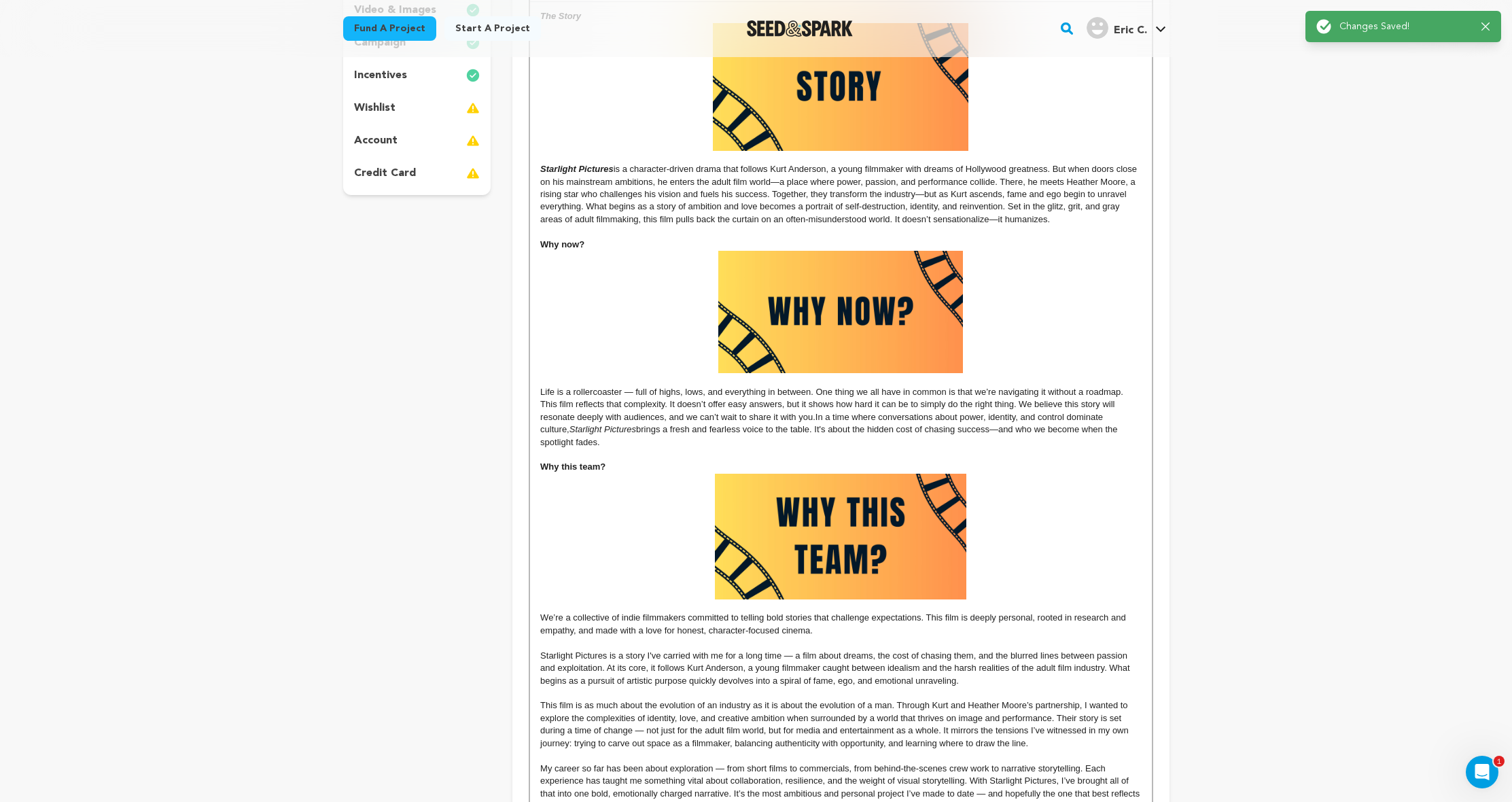 scroll, scrollTop: 0, scrollLeft: 0, axis: both 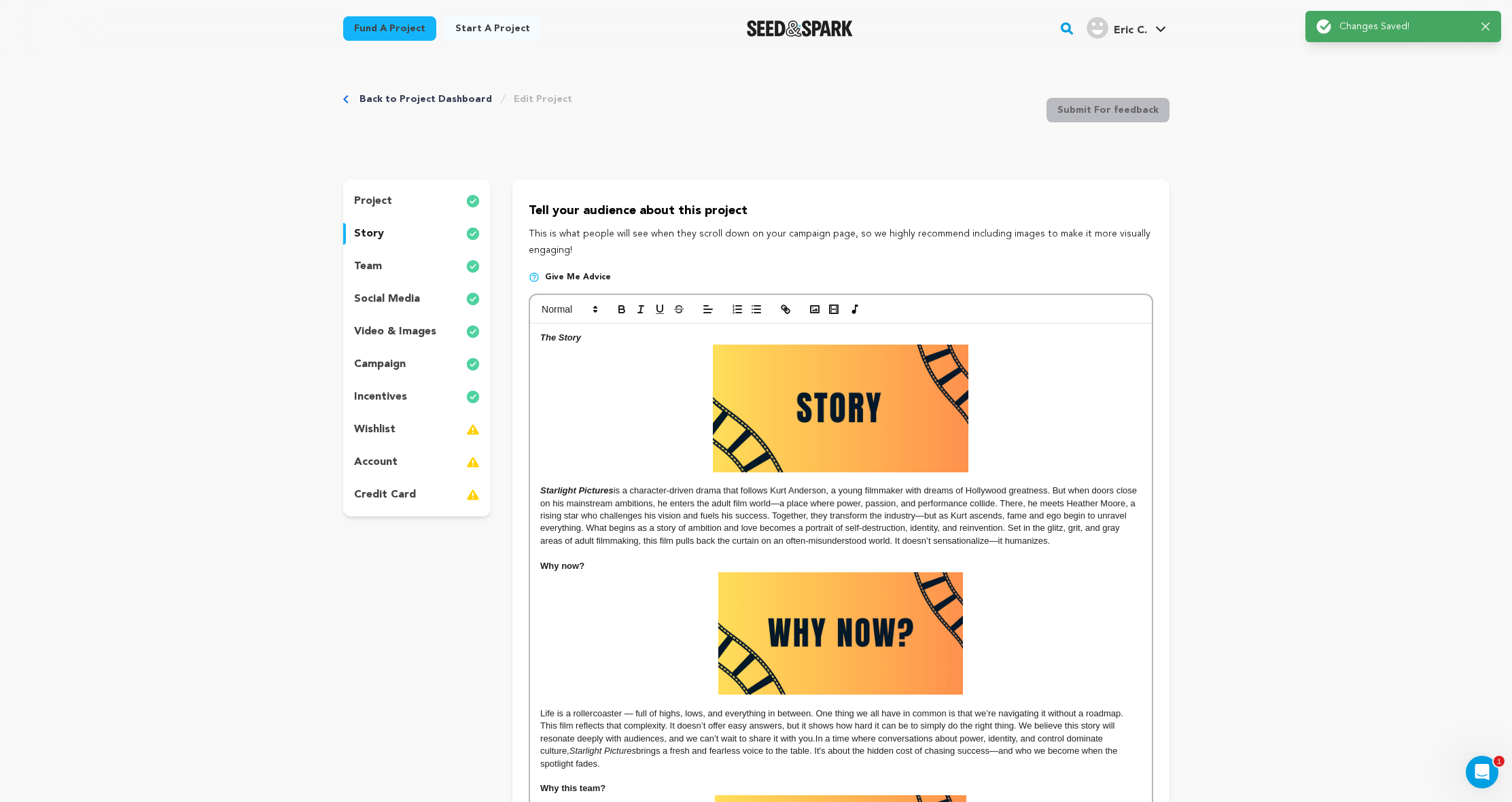 click on "Fund a project
Start a project
Search" at bounding box center [756, 29] 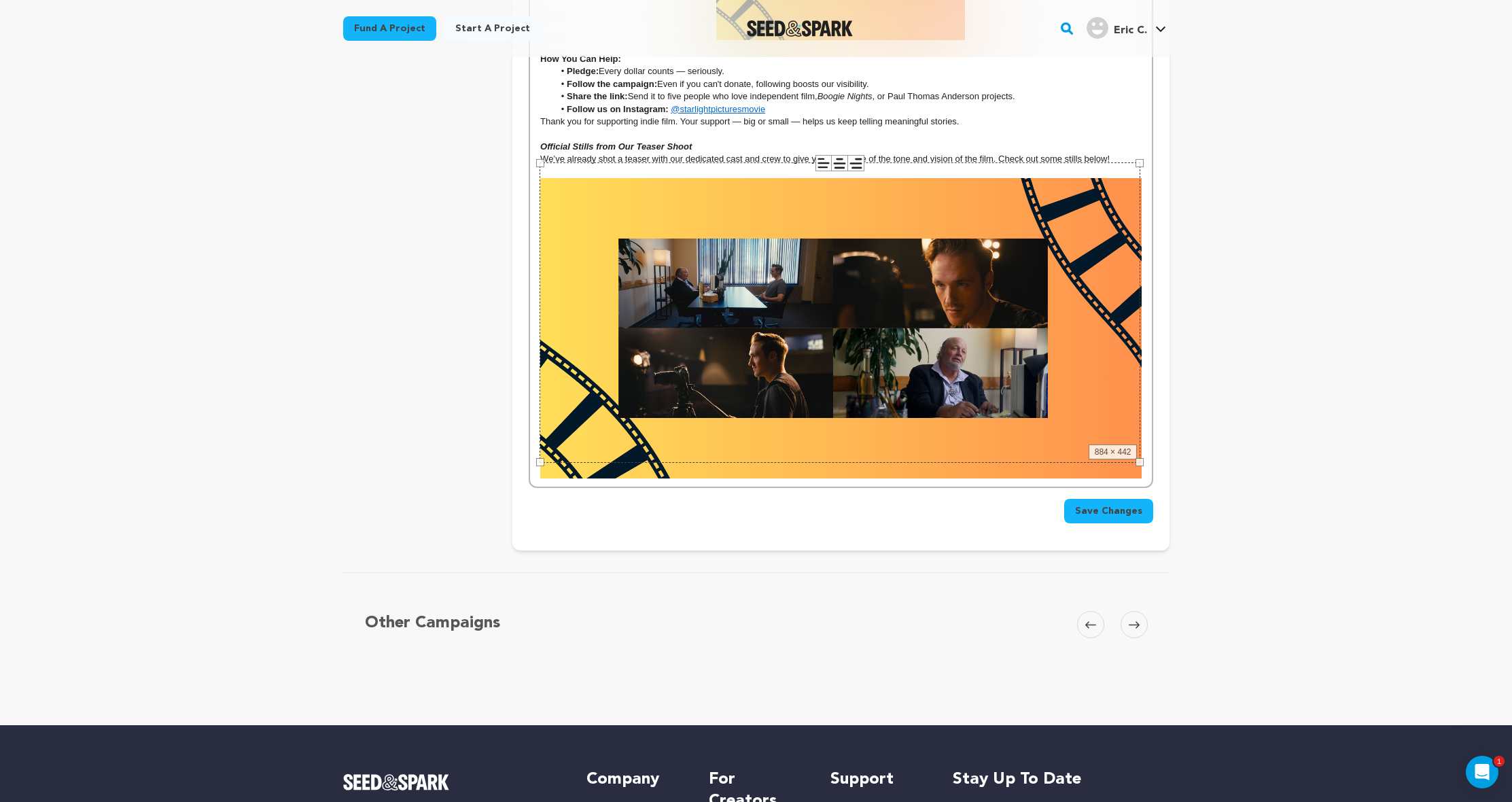 scroll, scrollTop: 1014, scrollLeft: 0, axis: vertical 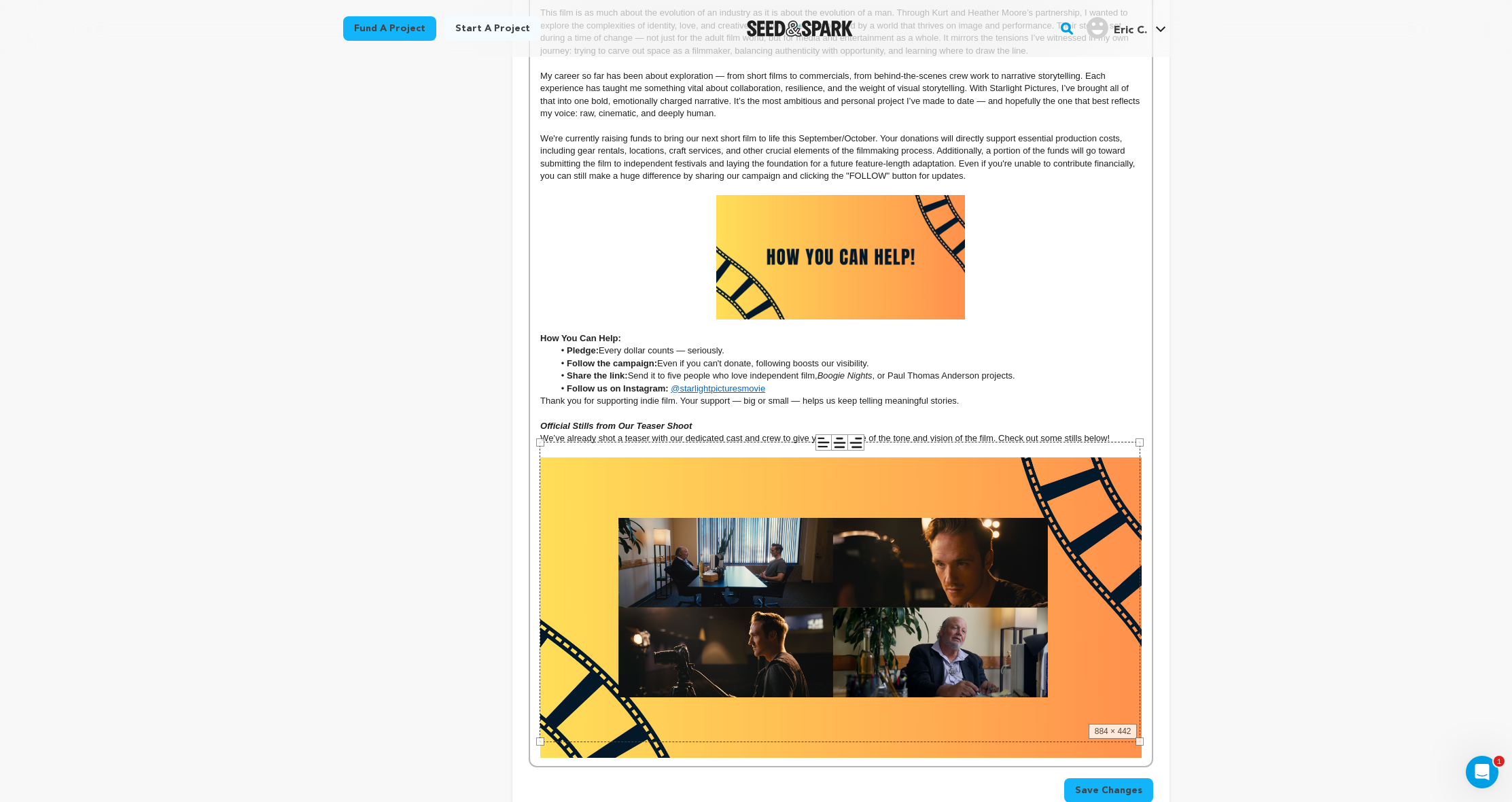 click on "Back to Project Dashboard
Edit Project
Submit For feedback
Submit For feedback
project" at bounding box center [756, 198] 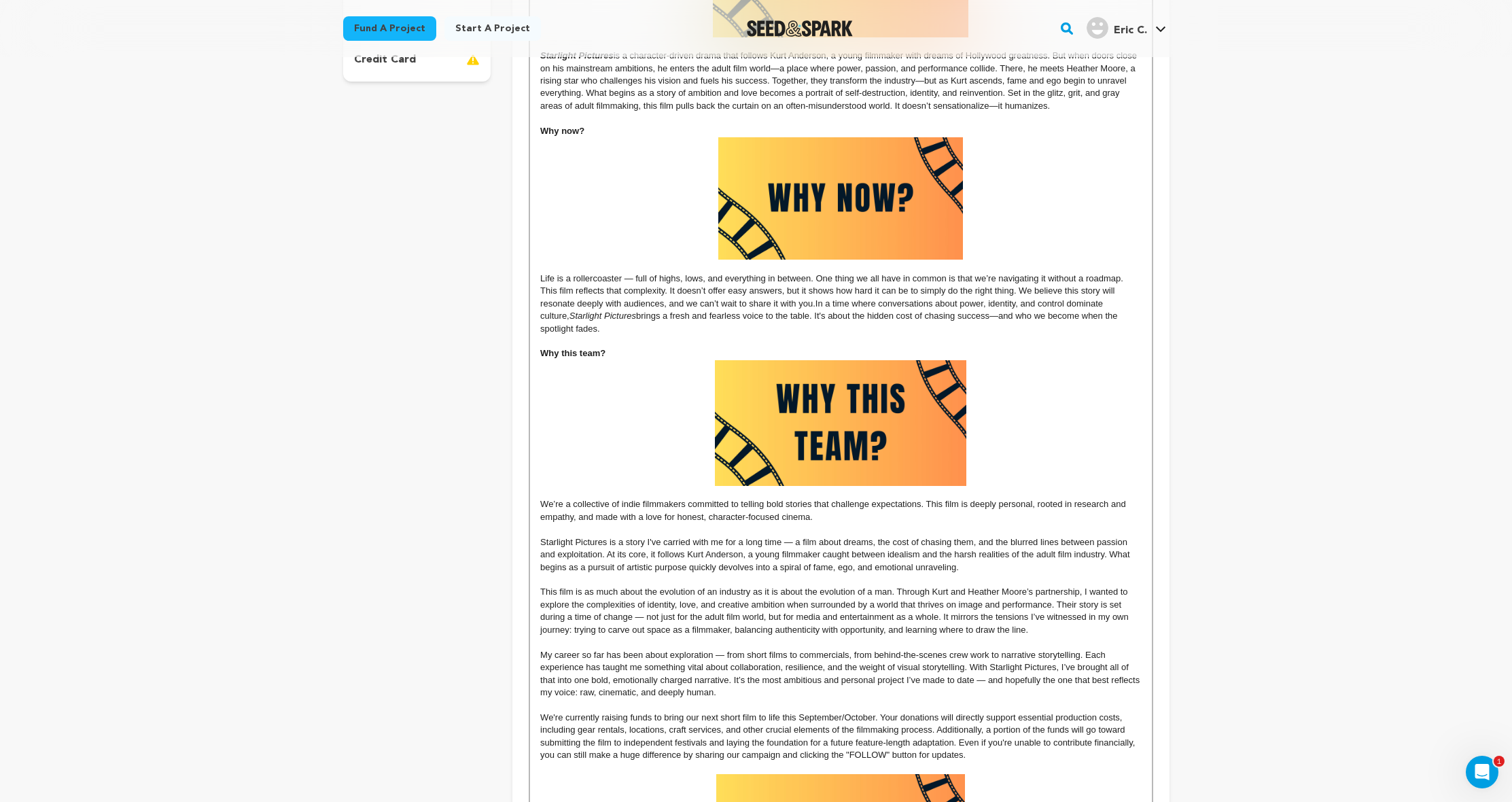 scroll, scrollTop: 143, scrollLeft: 0, axis: vertical 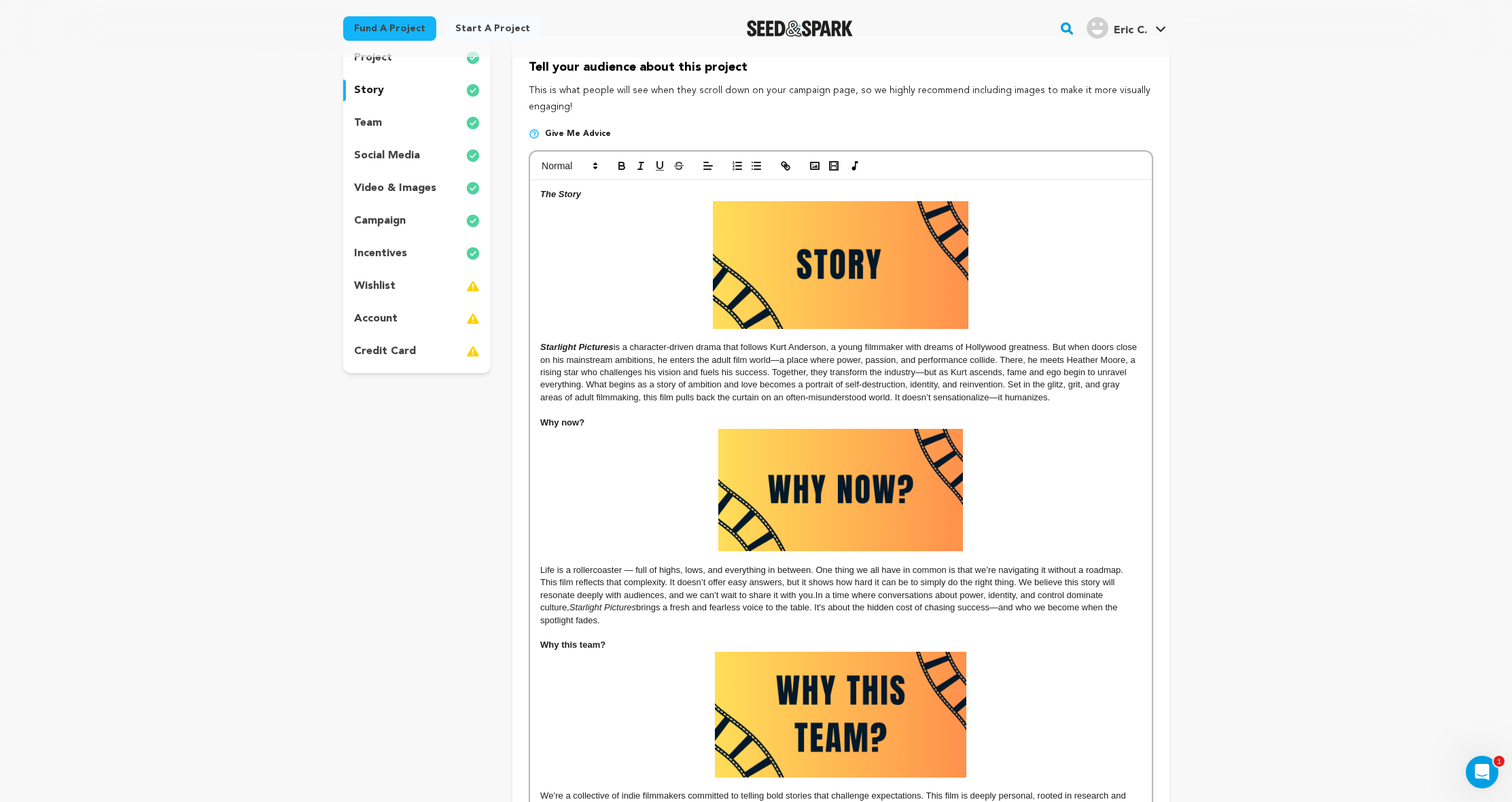 drag, startPoint x: 607, startPoint y: 196, endPoint x: 506, endPoint y: 192, distance: 101.07918 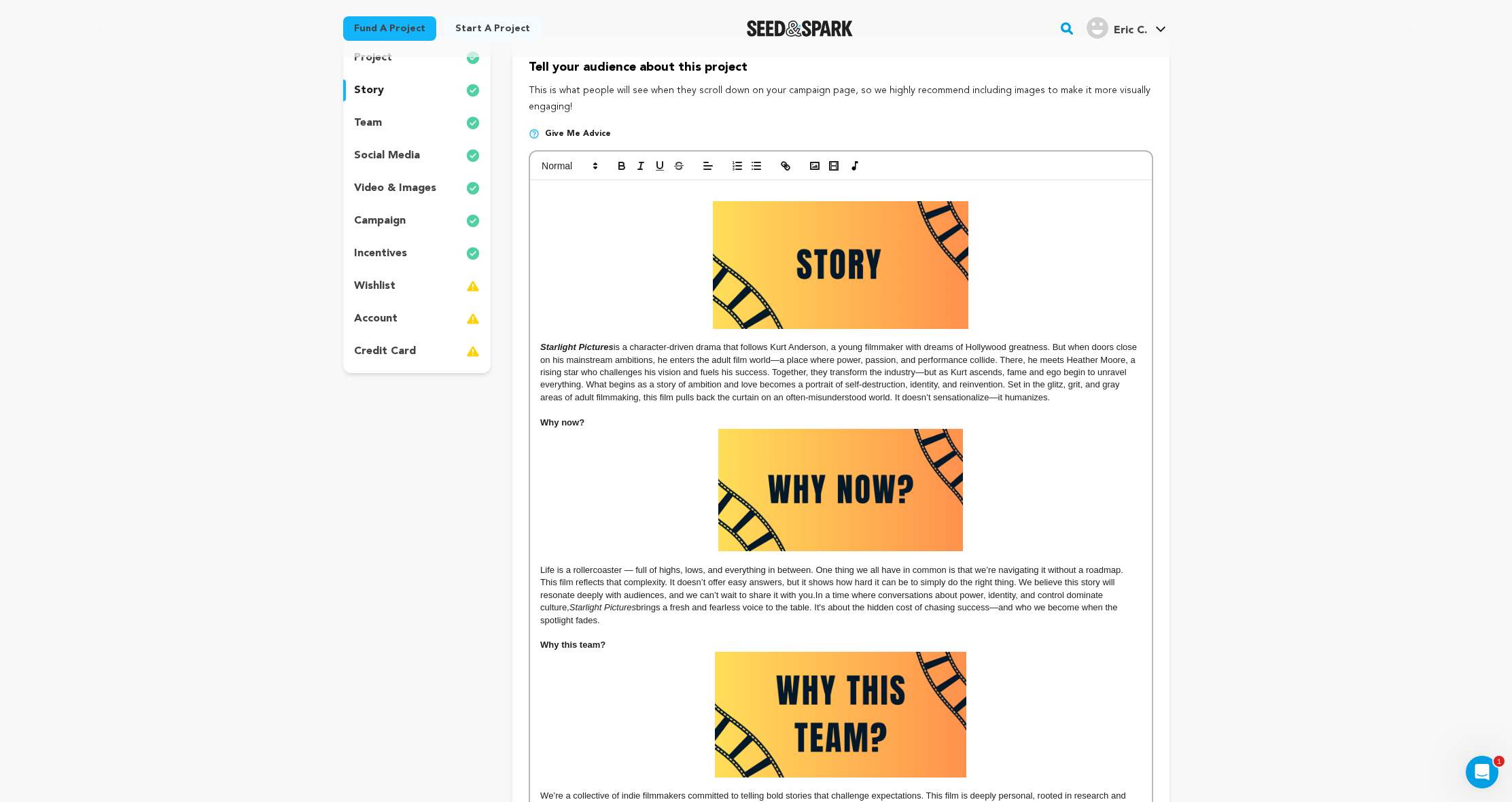 click on "Back to Project Dashboard
Edit Project
Submit For feedback
Submit For feedback
project" at bounding box center [756, 925] 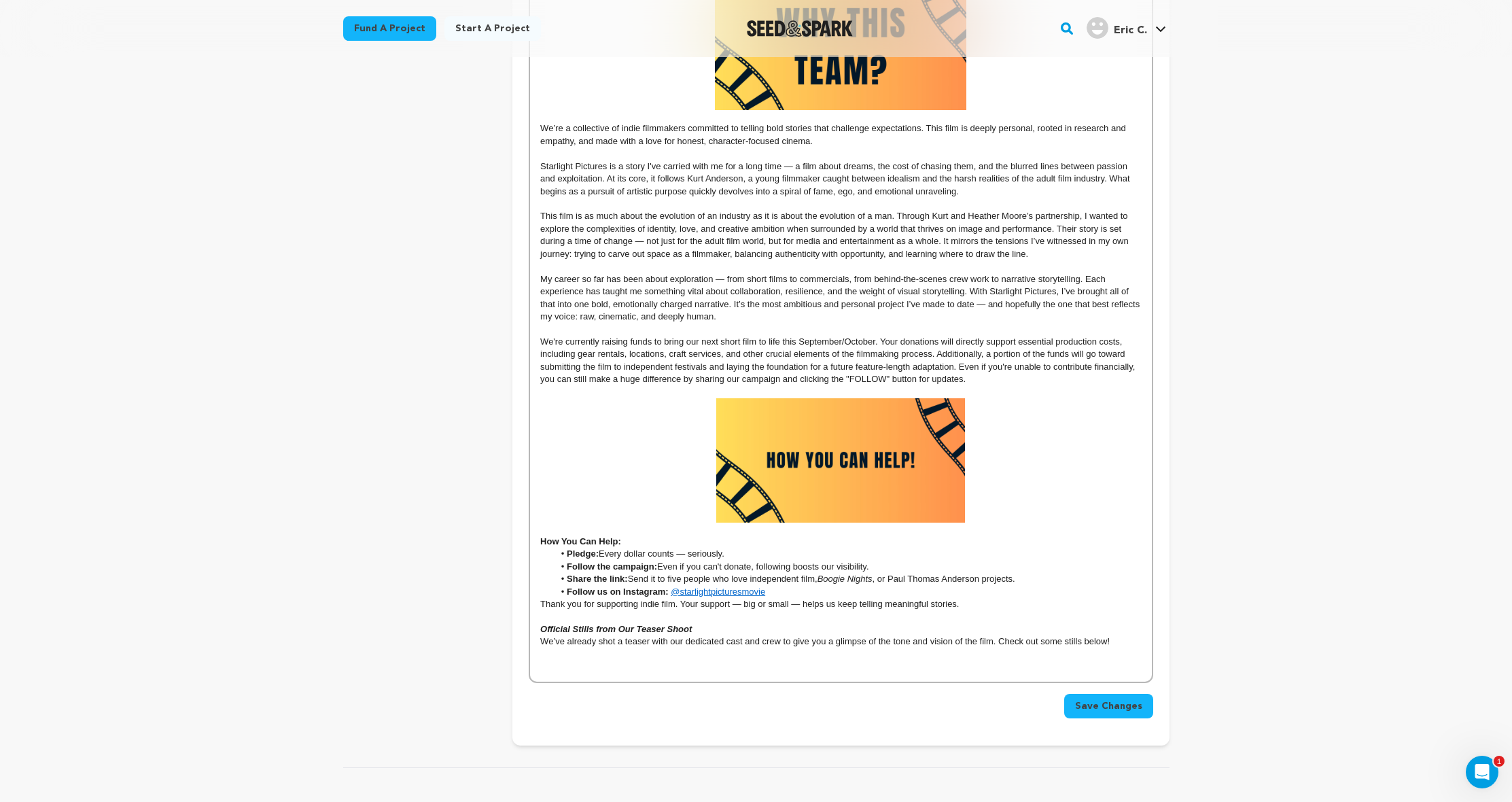 scroll, scrollTop: 1100, scrollLeft: 0, axis: vertical 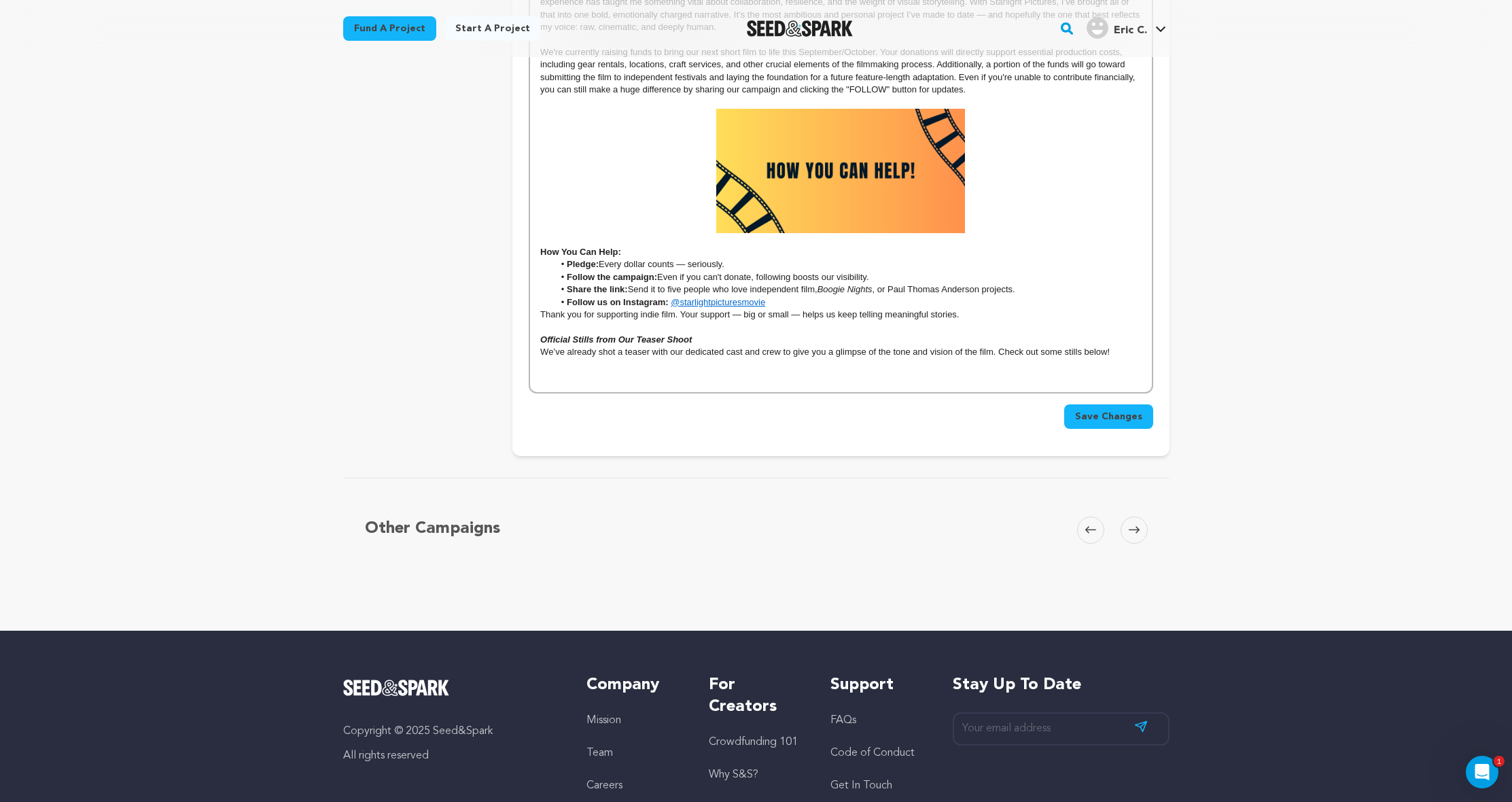 click on "Save Changes" at bounding box center (1108, 417) 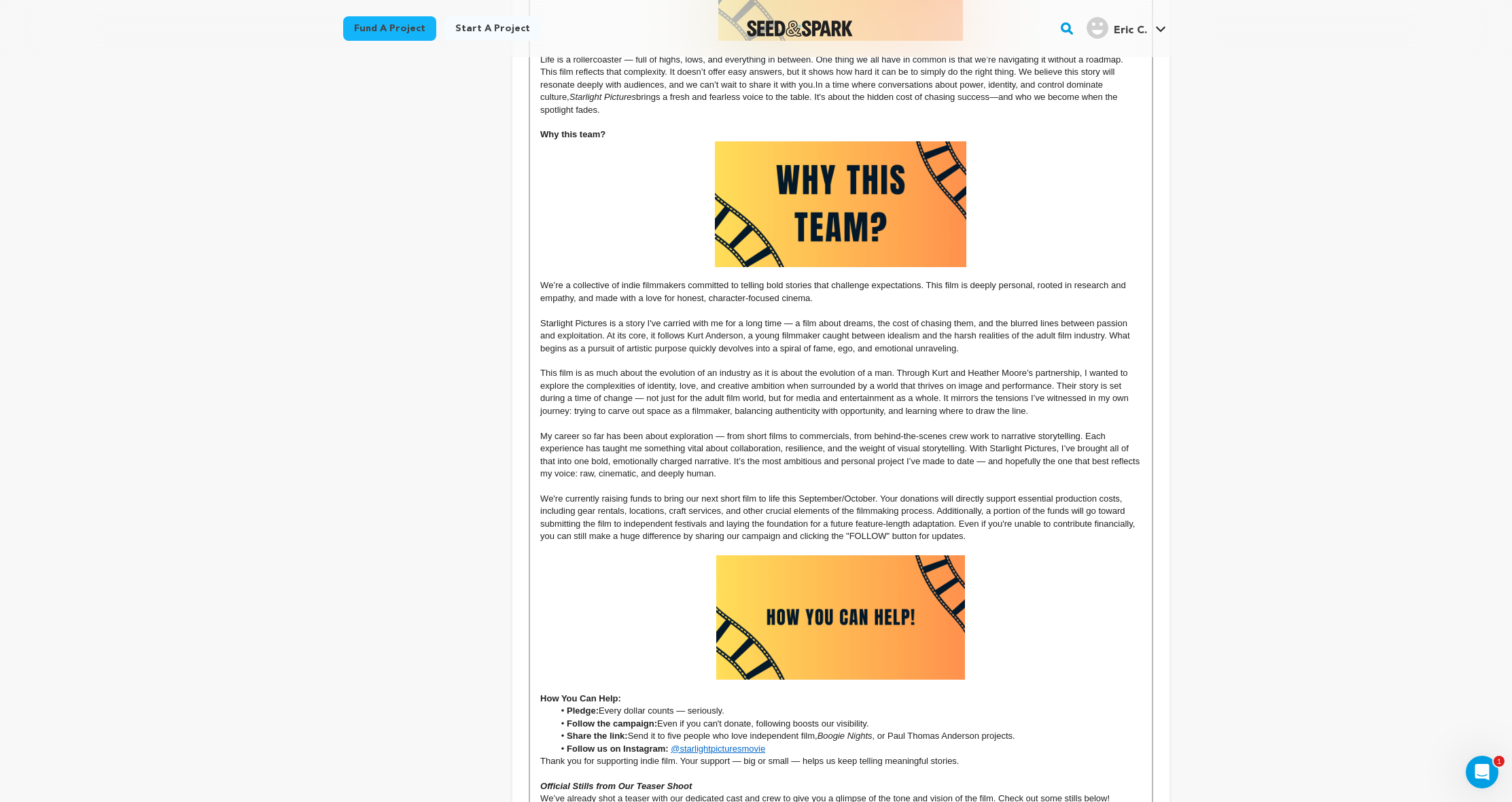 scroll, scrollTop: 778, scrollLeft: 0, axis: vertical 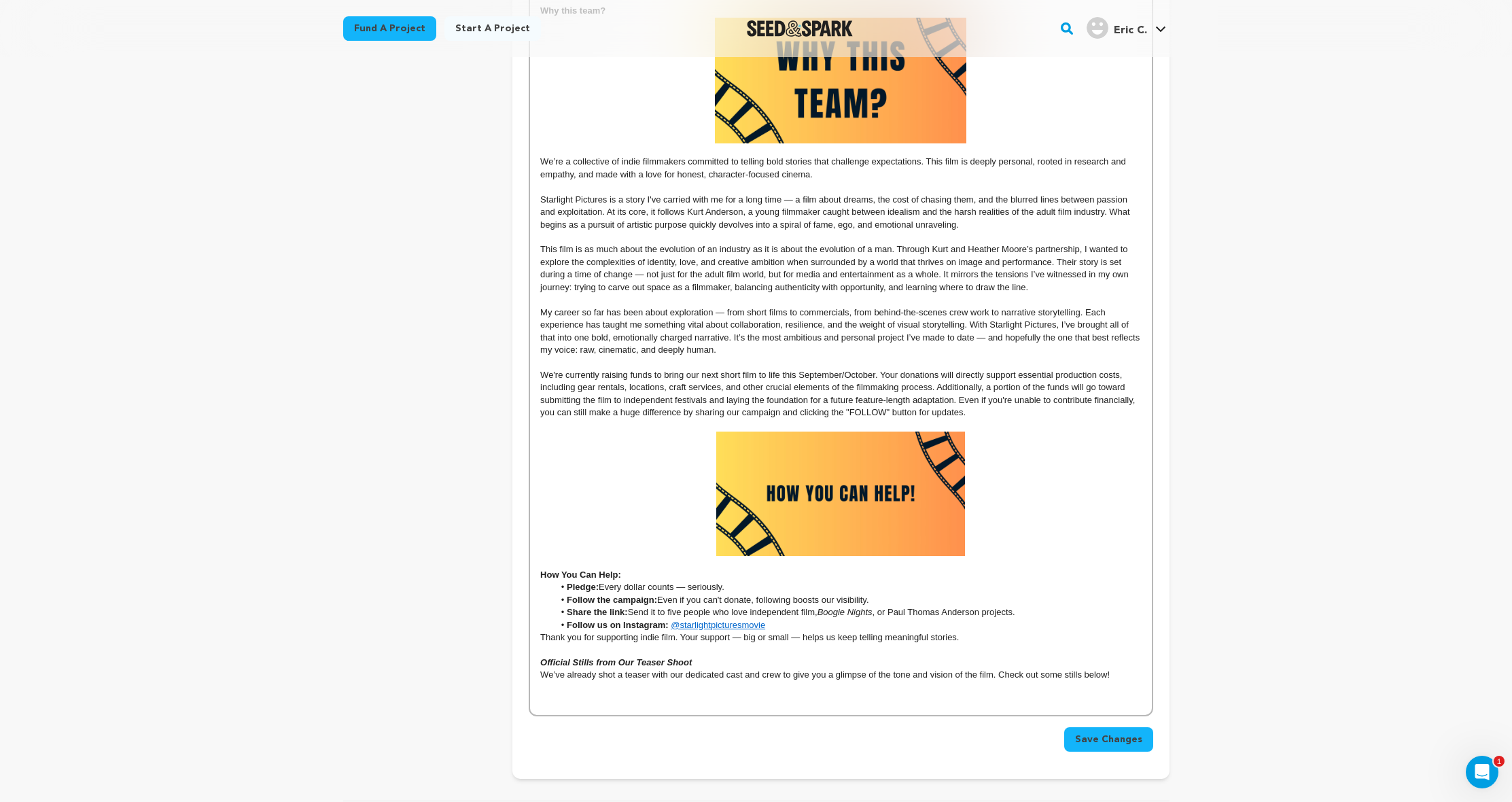 click on "We're currently raising funds to bring our next short film to life this September/October. Your donations will directly support essential production costs, including gear rentals, locations, craft services, and other crucial elements of the filmmaking process. Additionally, a portion of the funds will go toward submitting the film to independent festivals and laying the foundation for a future feature-length adaptation. Even if you're unable to contribute financially, you can still make a huge difference by sharing our campaign and clicking the "FOLLOW" button for updates." at bounding box center [841, 394] 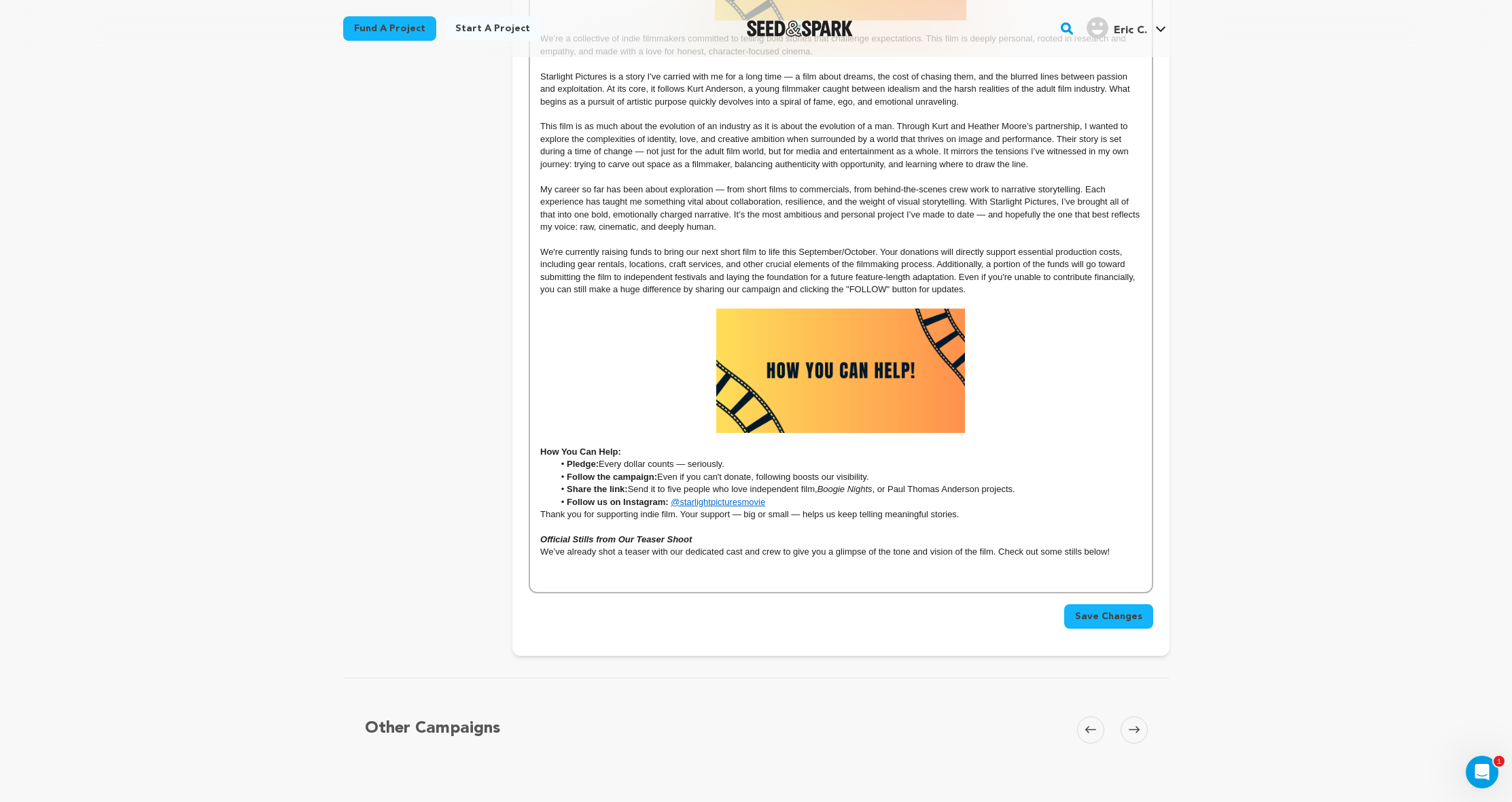 scroll, scrollTop: 1034, scrollLeft: 0, axis: vertical 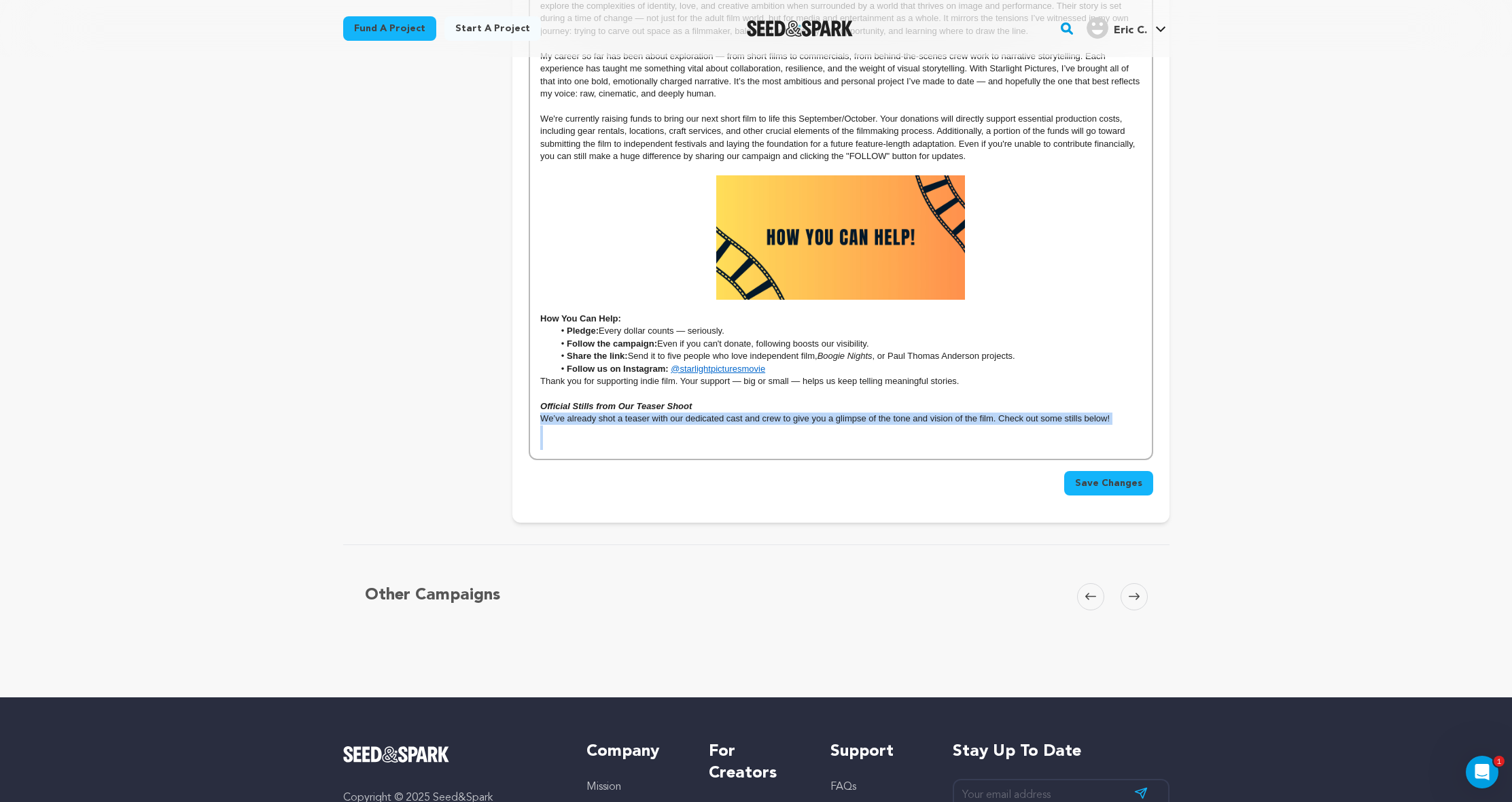 drag, startPoint x: 826, startPoint y: 398, endPoint x: 873, endPoint y: 491, distance: 104.20173 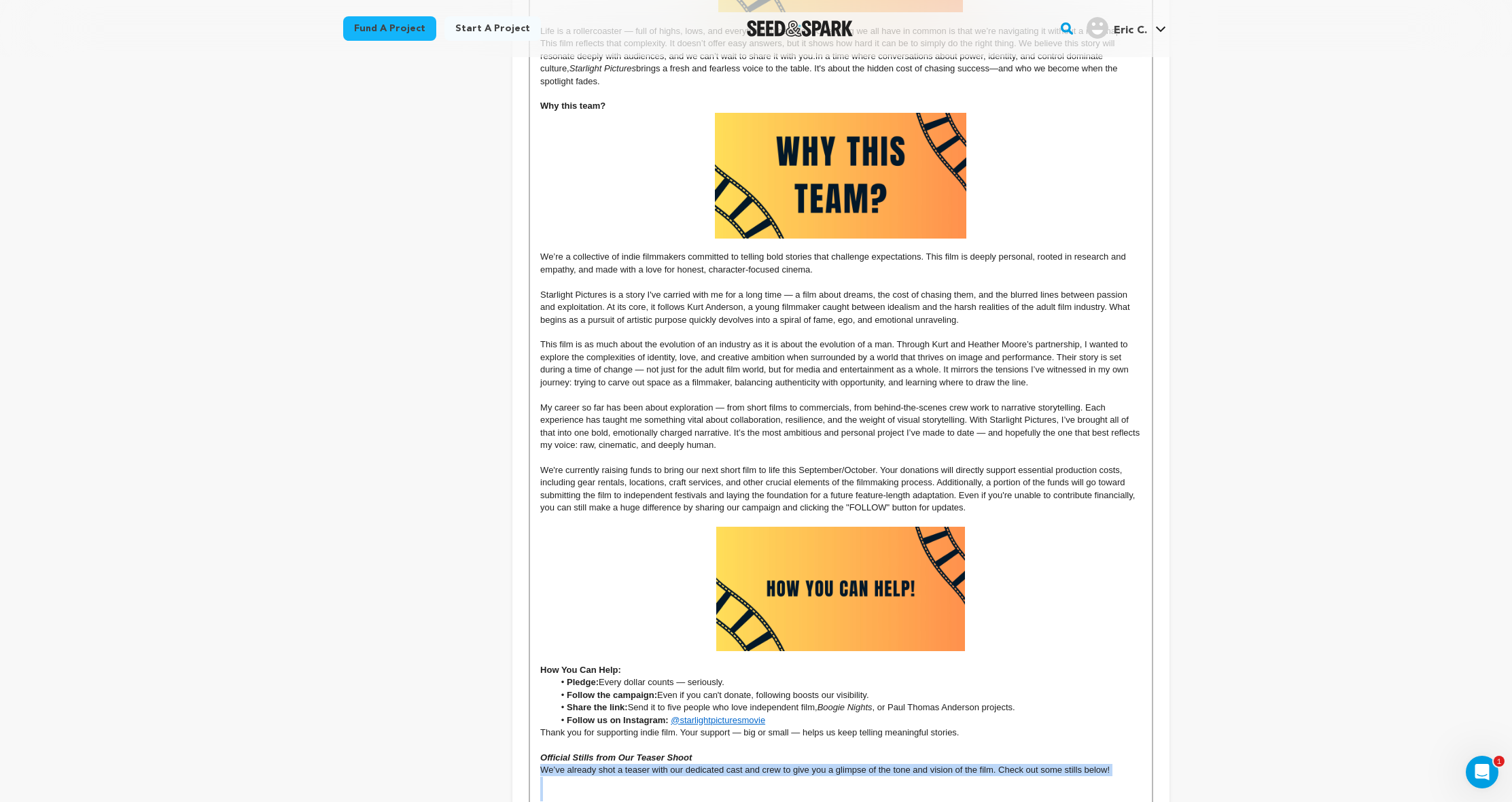 scroll, scrollTop: 213, scrollLeft: 0, axis: vertical 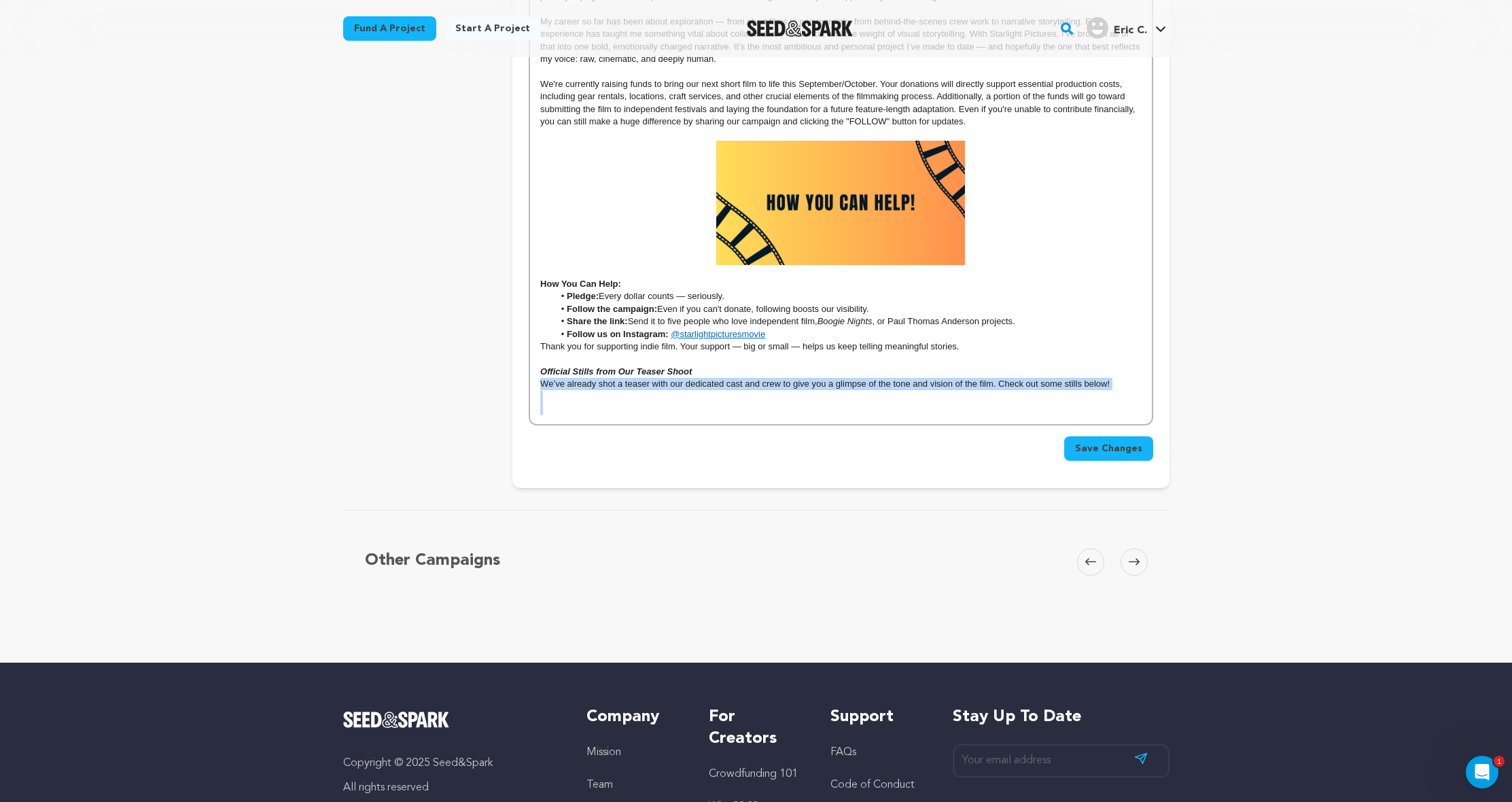 click at bounding box center [841, 397] 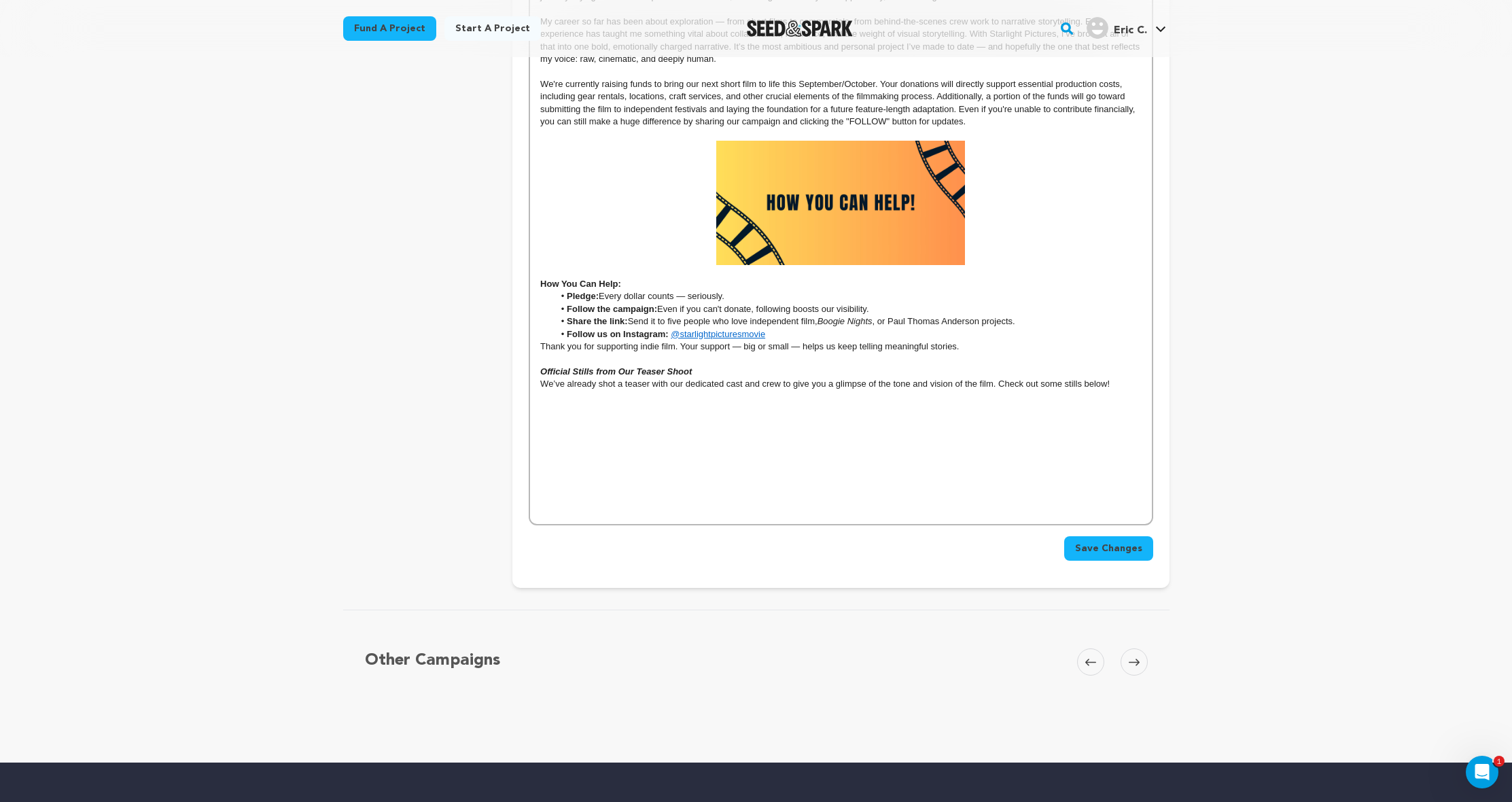 click at bounding box center (841, 409) 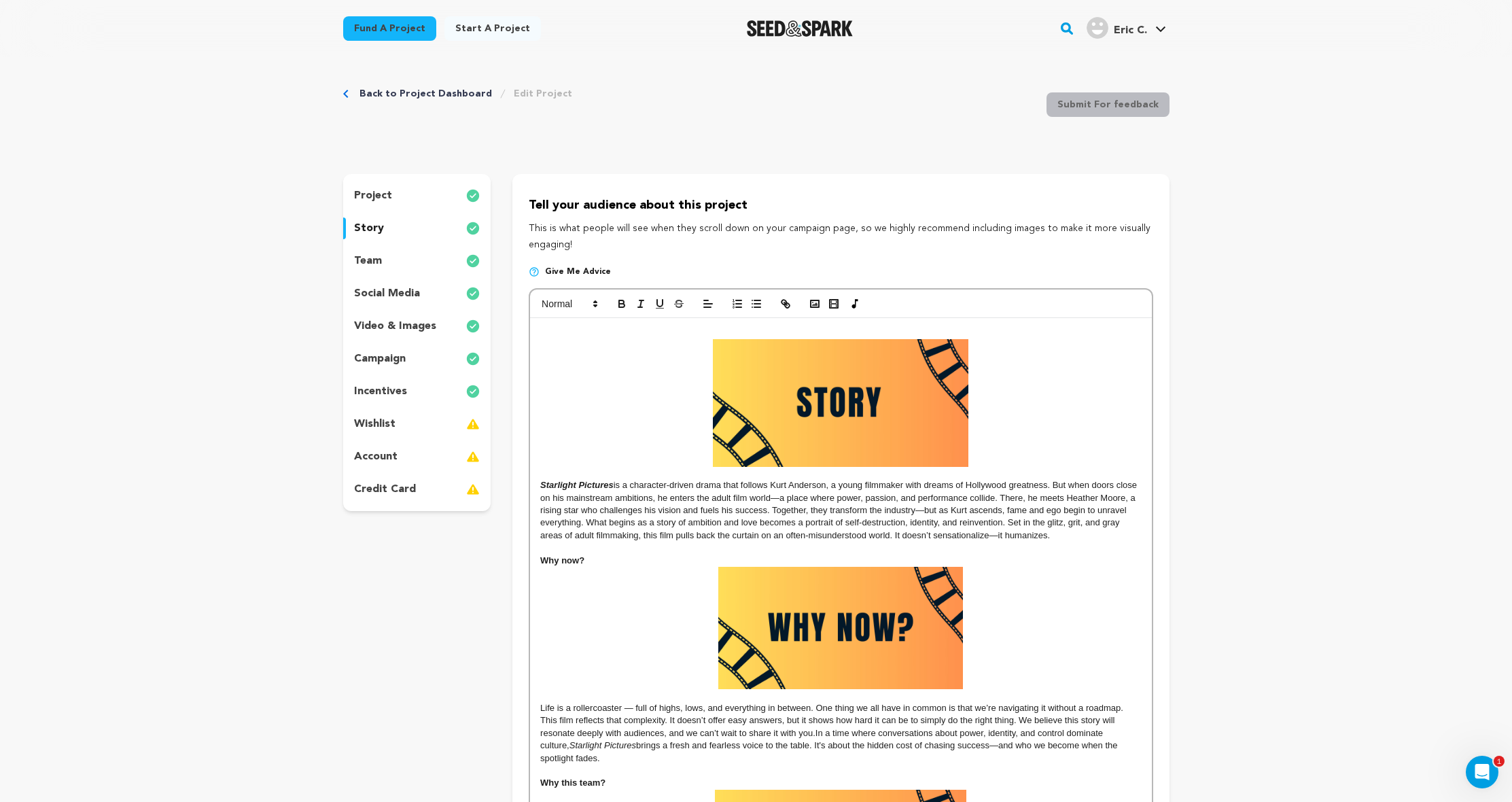 scroll, scrollTop: 0, scrollLeft: 0, axis: both 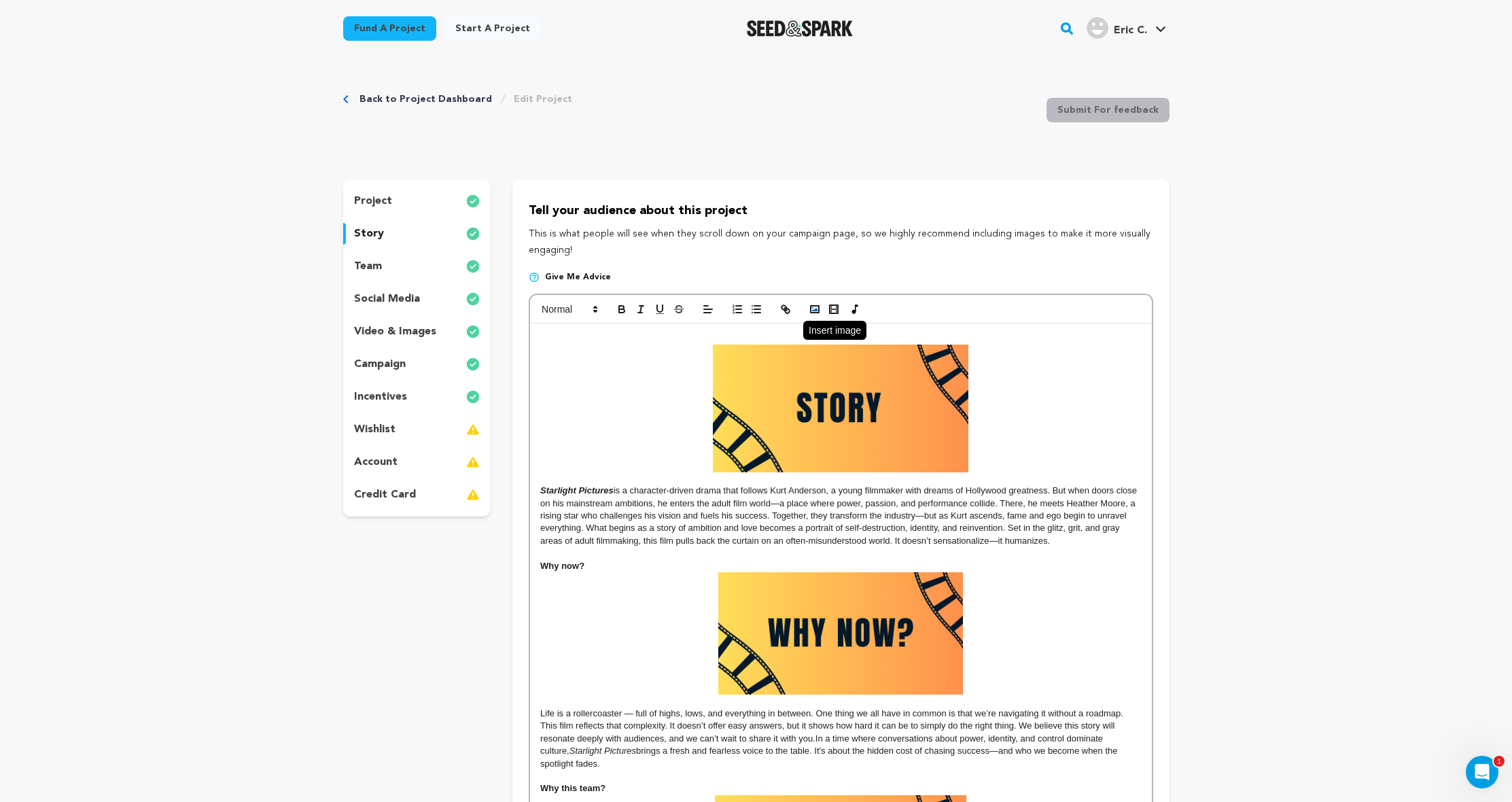 click 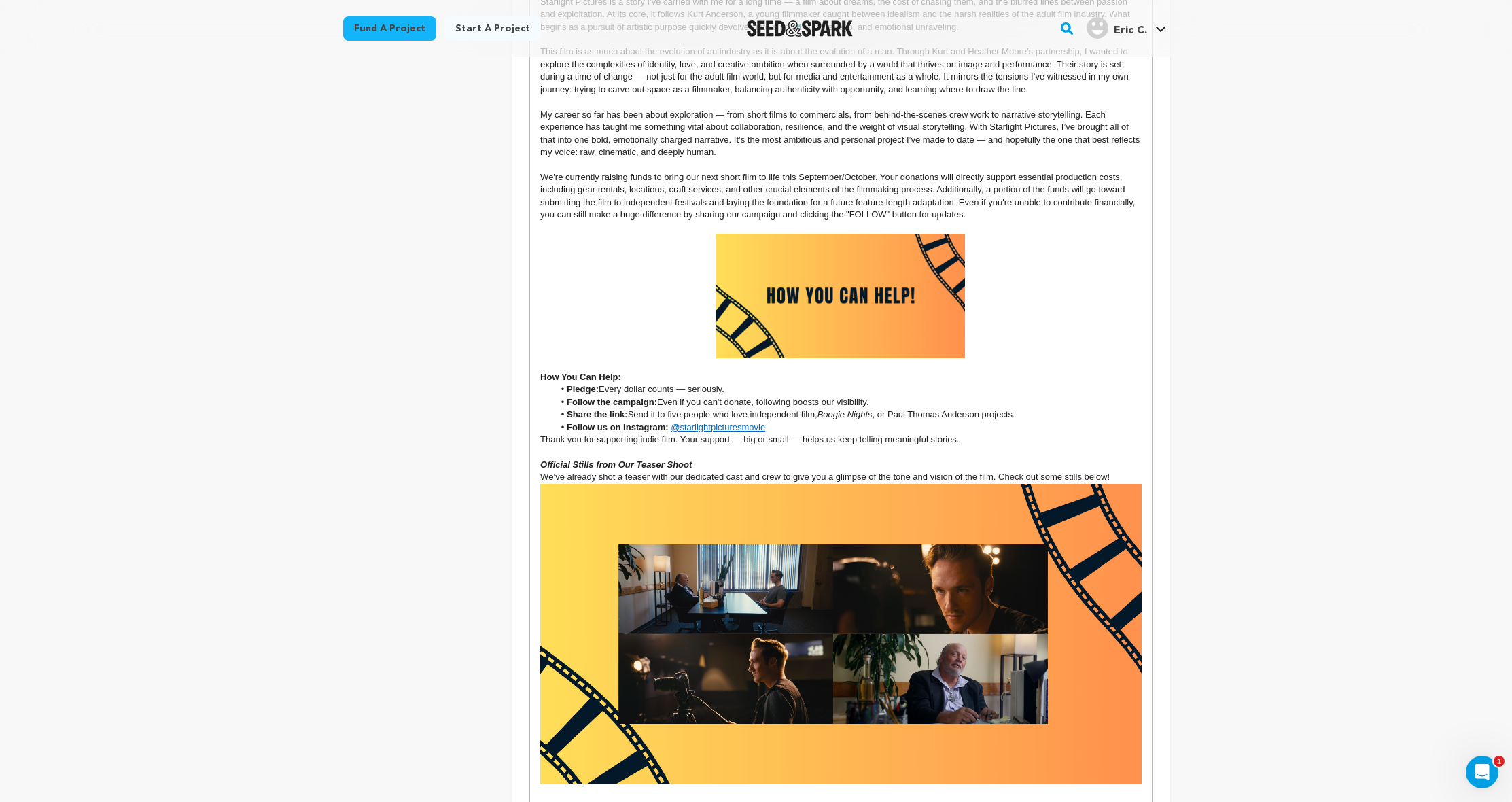 scroll, scrollTop: 1219, scrollLeft: 0, axis: vertical 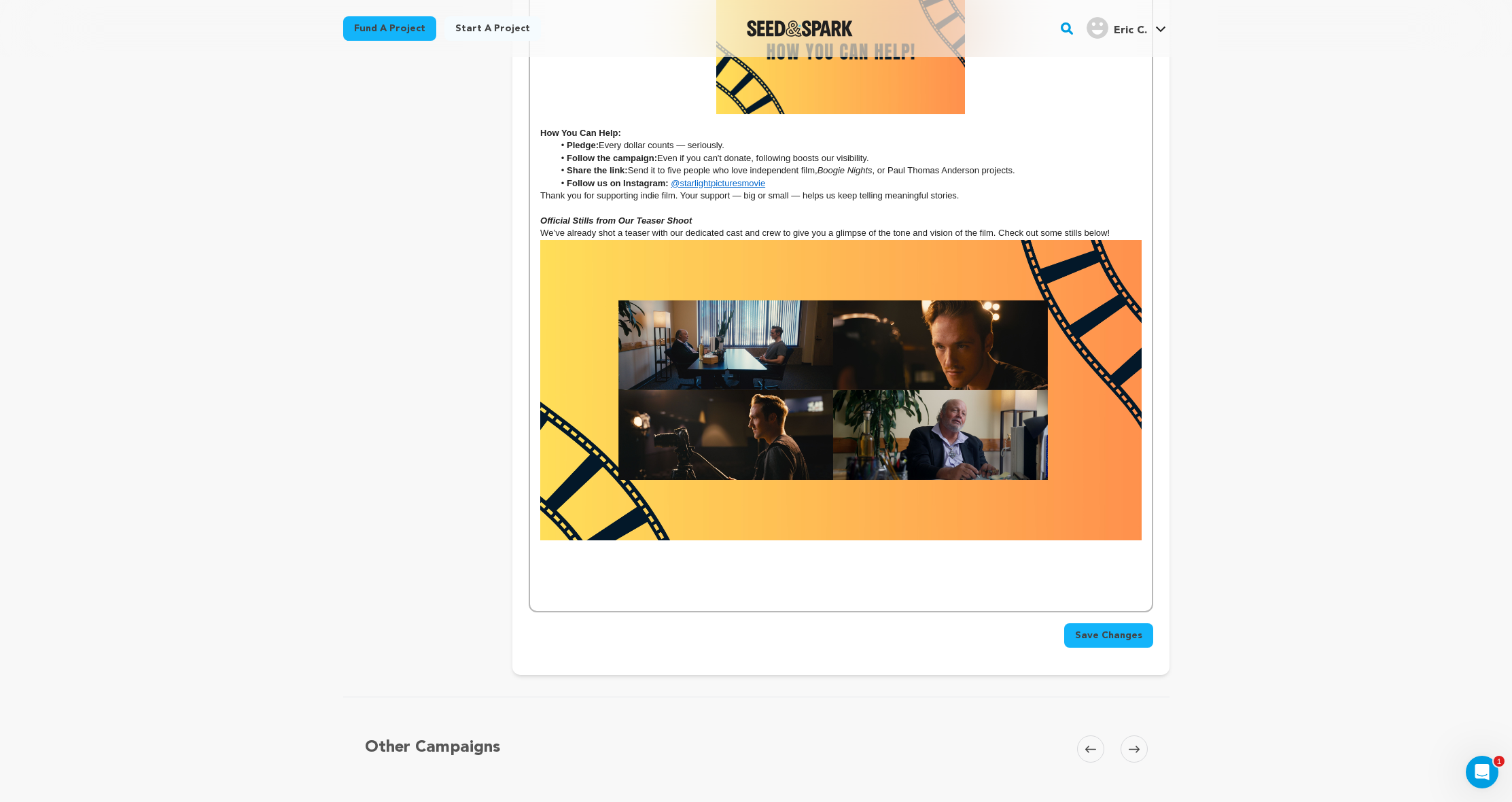 click at bounding box center [841, 390] 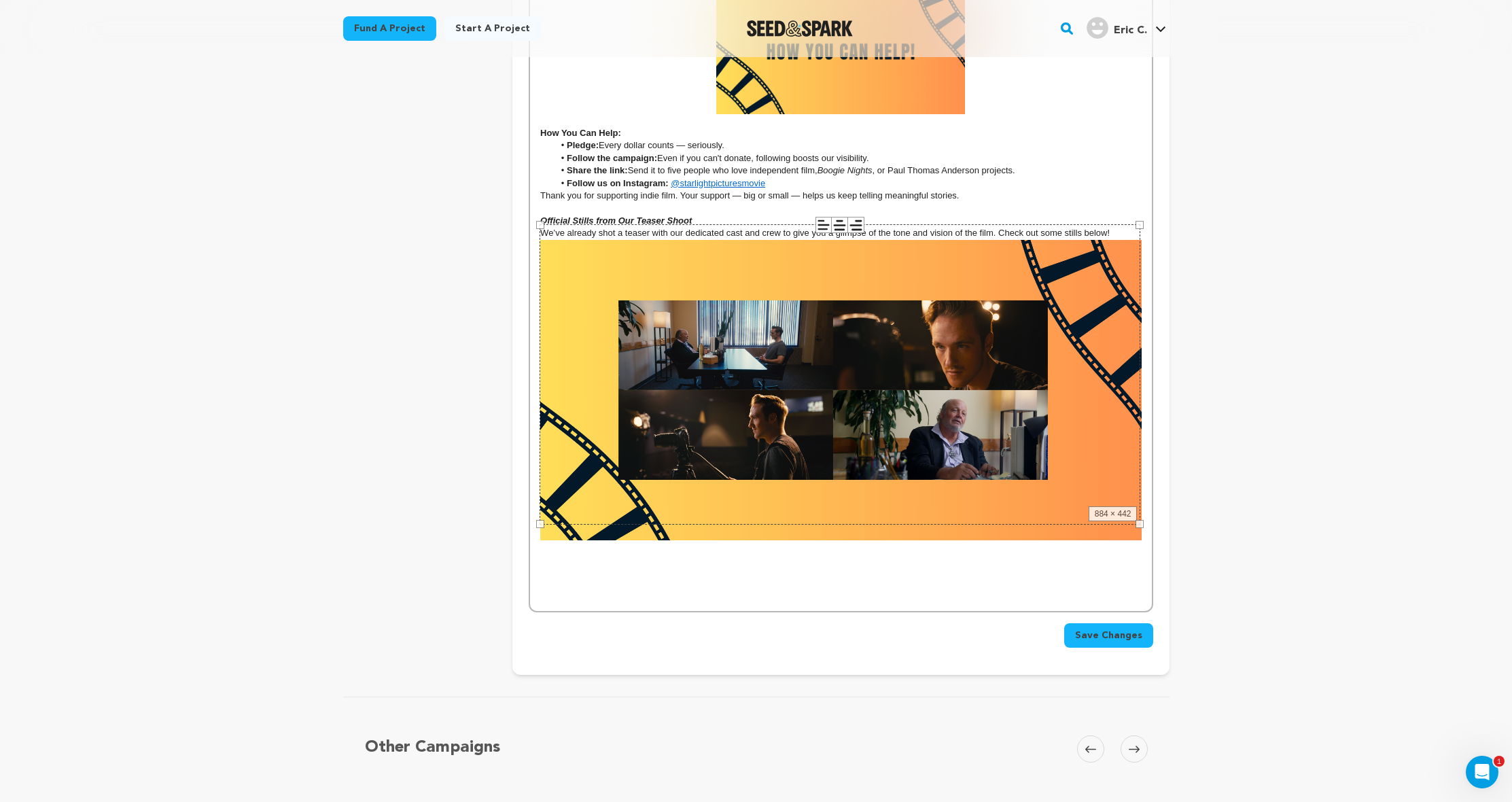 click on "We’ve already shot a teaser with our dedicated cast and crew to give you a glimpse of the tone and vision of the film. Check out some stills below!" at bounding box center (841, 233) 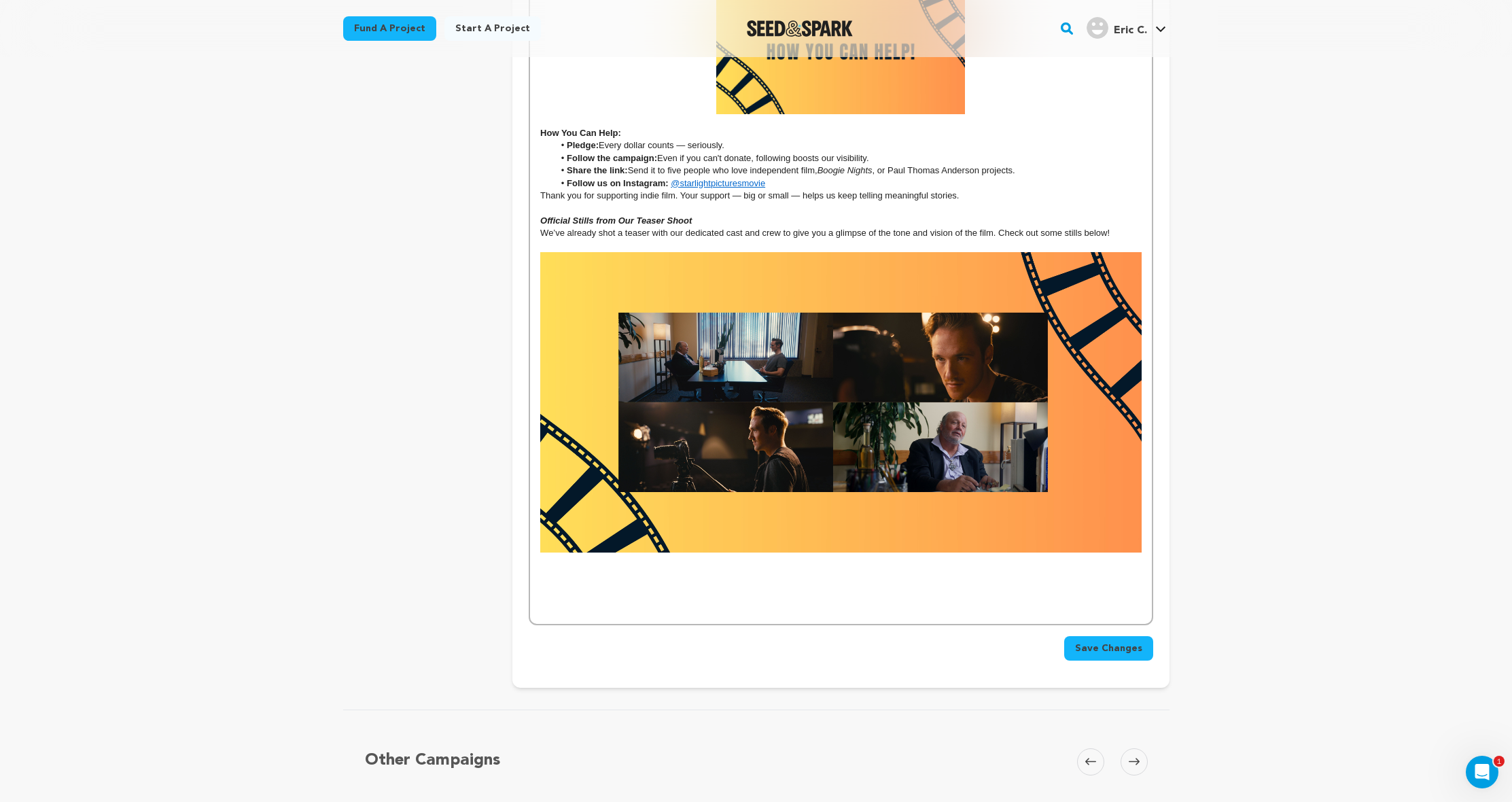 click on "Save Changes" at bounding box center [1108, 648] 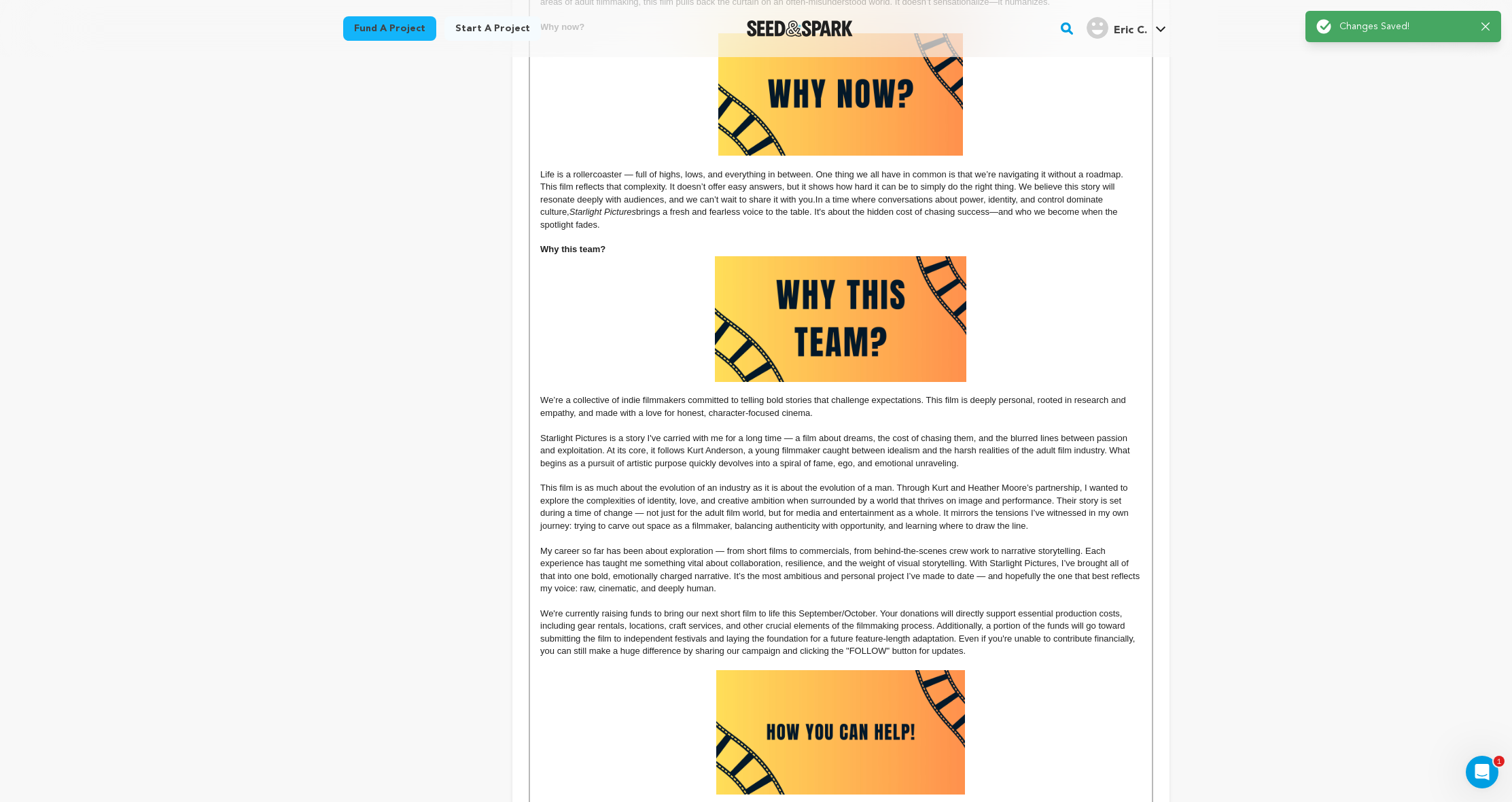scroll, scrollTop: 646, scrollLeft: 0, axis: vertical 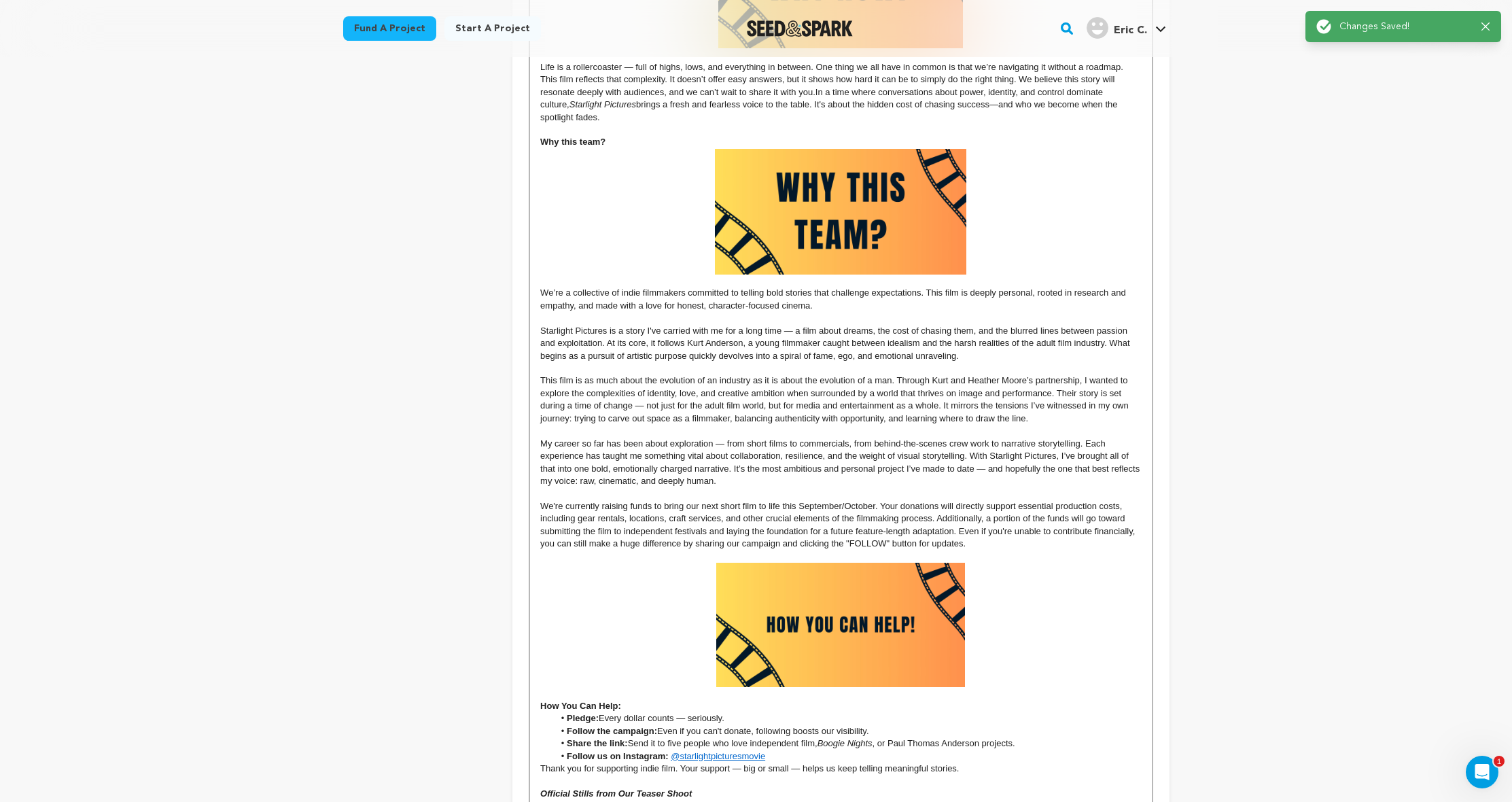 click on "We're currently raising funds to bring our next short film to life this September/October. Your donations will directly support essential production costs, including gear rentals, locations, craft services, and other crucial elements of the filmmaking process. Additionally, a portion of the funds will go toward submitting the film to independent festivals and laying the foundation for a future feature-length adaptation. Even if you're unable to contribute financially, you can still make a huge difference by sharing our campaign and clicking the "FOLLOW" button for updates." at bounding box center (841, 525) 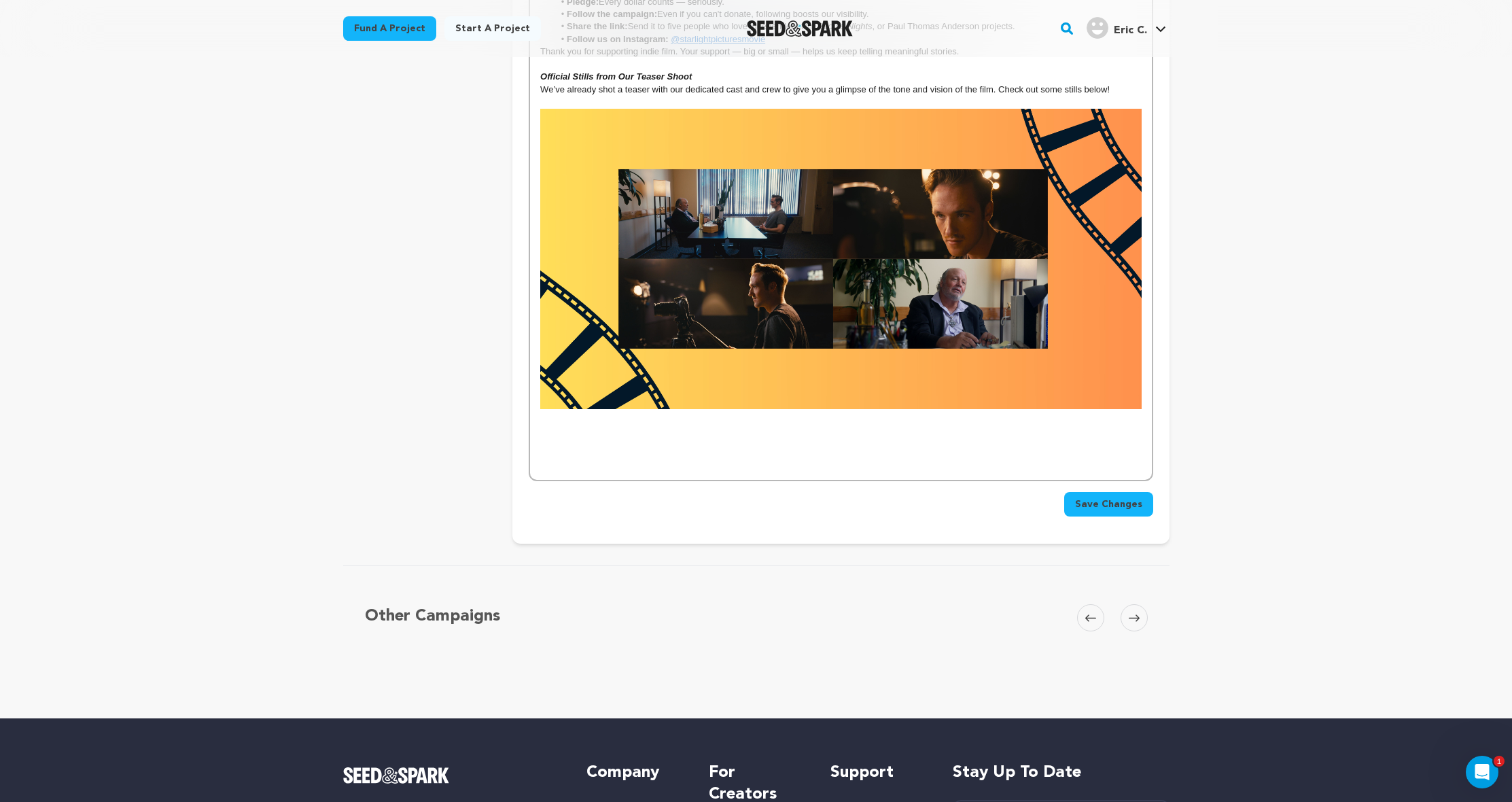 scroll, scrollTop: 862, scrollLeft: 0, axis: vertical 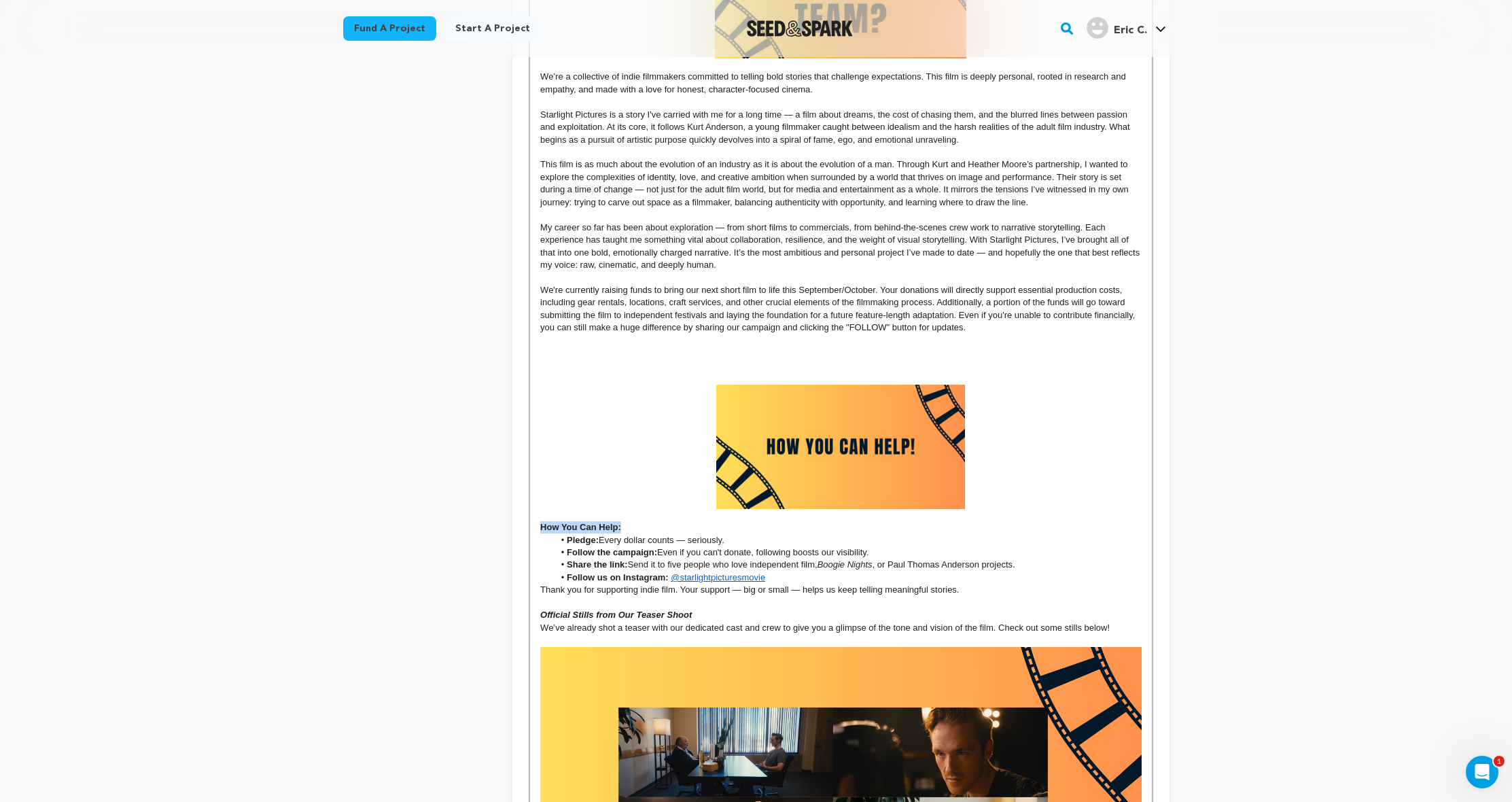 drag, startPoint x: 598, startPoint y: 515, endPoint x: 502, endPoint y: 512, distance: 96.04686 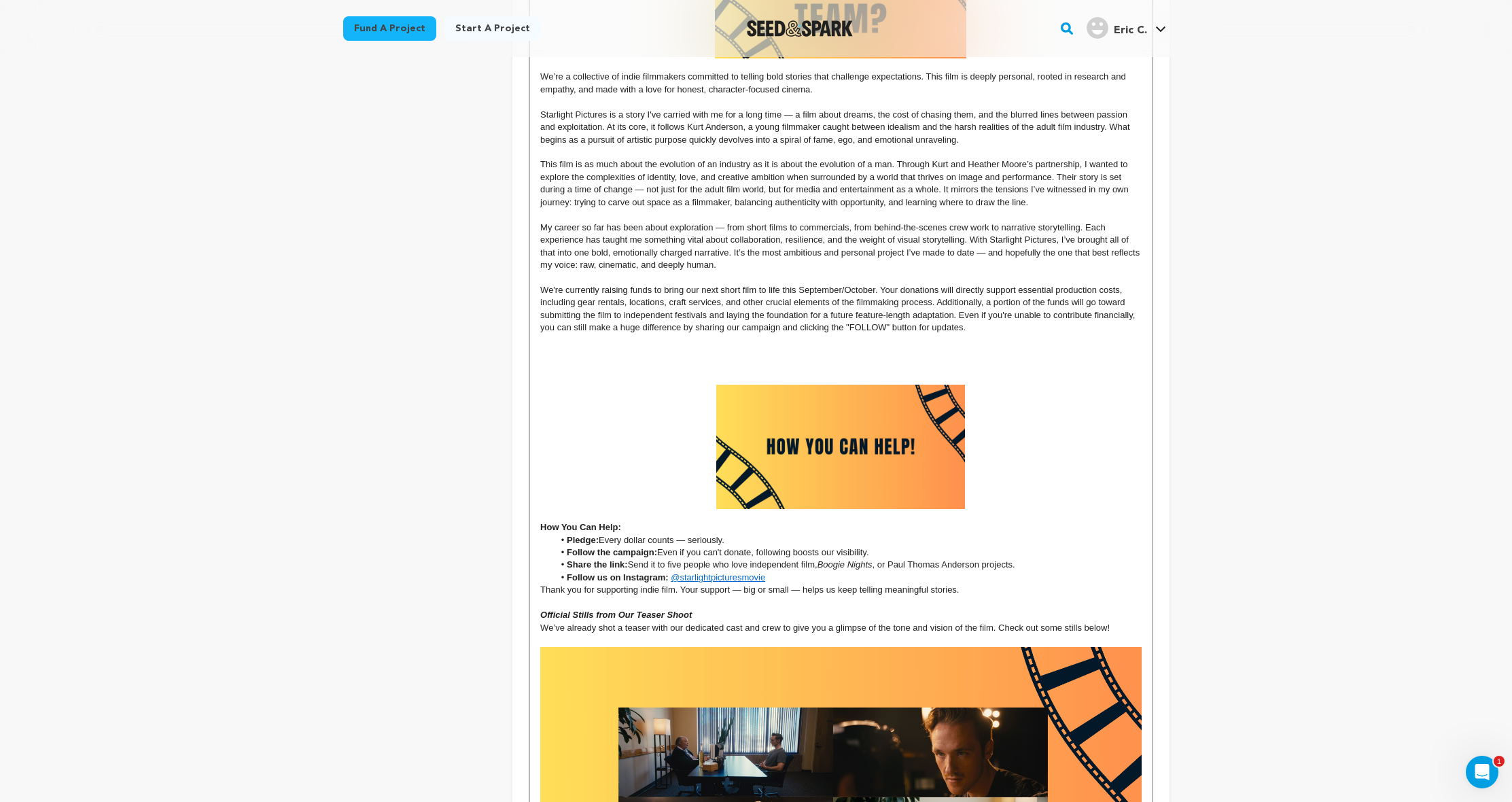 click on "Starlight Pictures  is a character-driven drama that follows Kurt Anderson, a young filmmaker with dreams of Hollywood greatness. But when doors close on his mainstream ambitions, he enters the adult film world—a place where power, passion, and performance collide. There, he meets Heather Moore, a rising star who challenges his vision and fuels his success. Together, they transform the industry—but as Kurt ascends, fame and ego begin to unravel everything. What begins as a story of ambition and love becomes a portrait of self-destruction, identity, and reinvention. Set in the glitz, grit, and gray areas of adult filmmaking, this film pulls back the curtain on an often-misunderstood world. It doesn’t sensationalize—it humanizes. Why now?   Starlight Pictures Why this team? Pledge:" at bounding box center (841, 225) 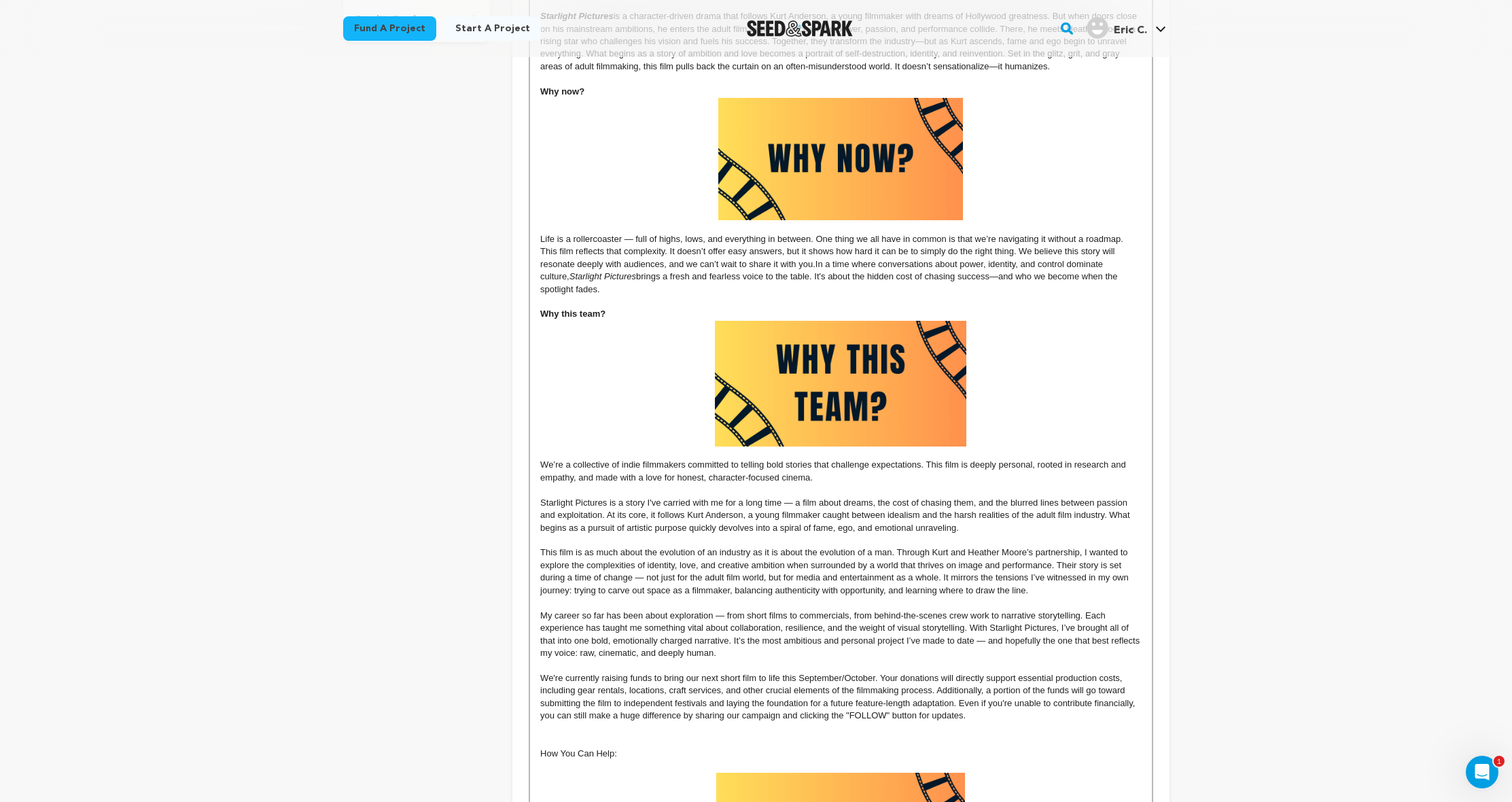 scroll, scrollTop: 751, scrollLeft: 0, axis: vertical 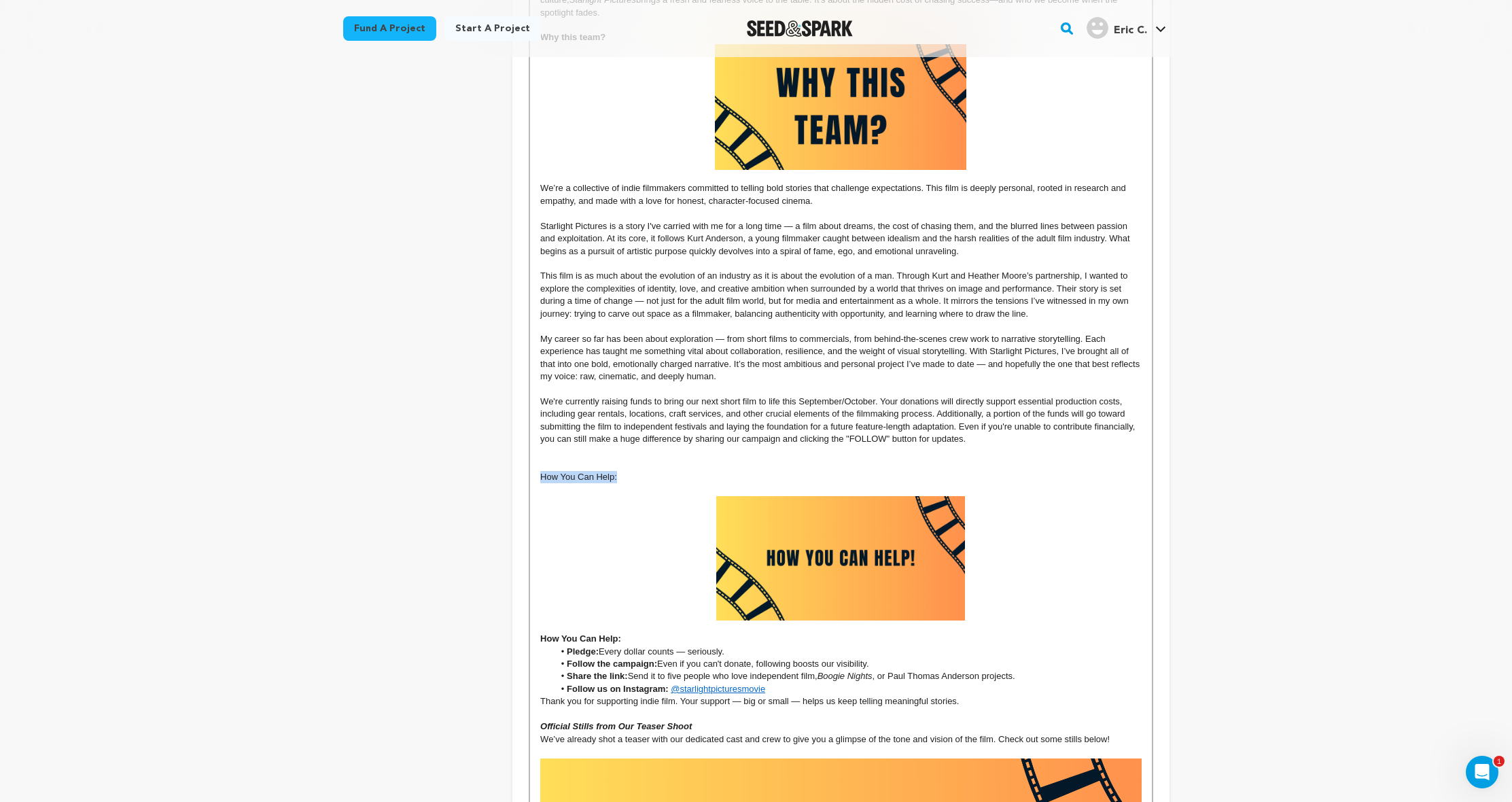 drag, startPoint x: 623, startPoint y: 464, endPoint x: 529, endPoint y: 464, distance: 94 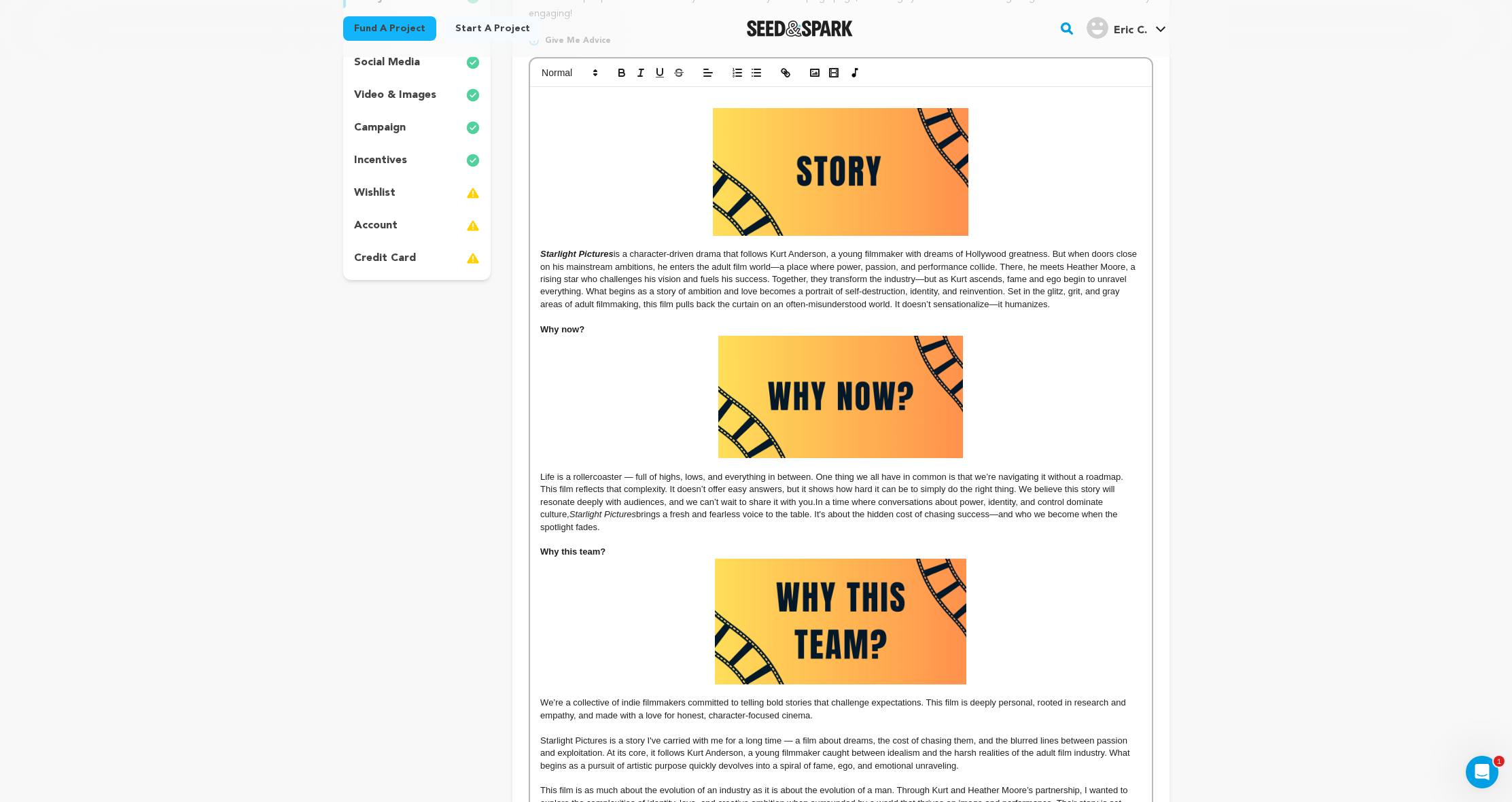 scroll, scrollTop: 0, scrollLeft: 0, axis: both 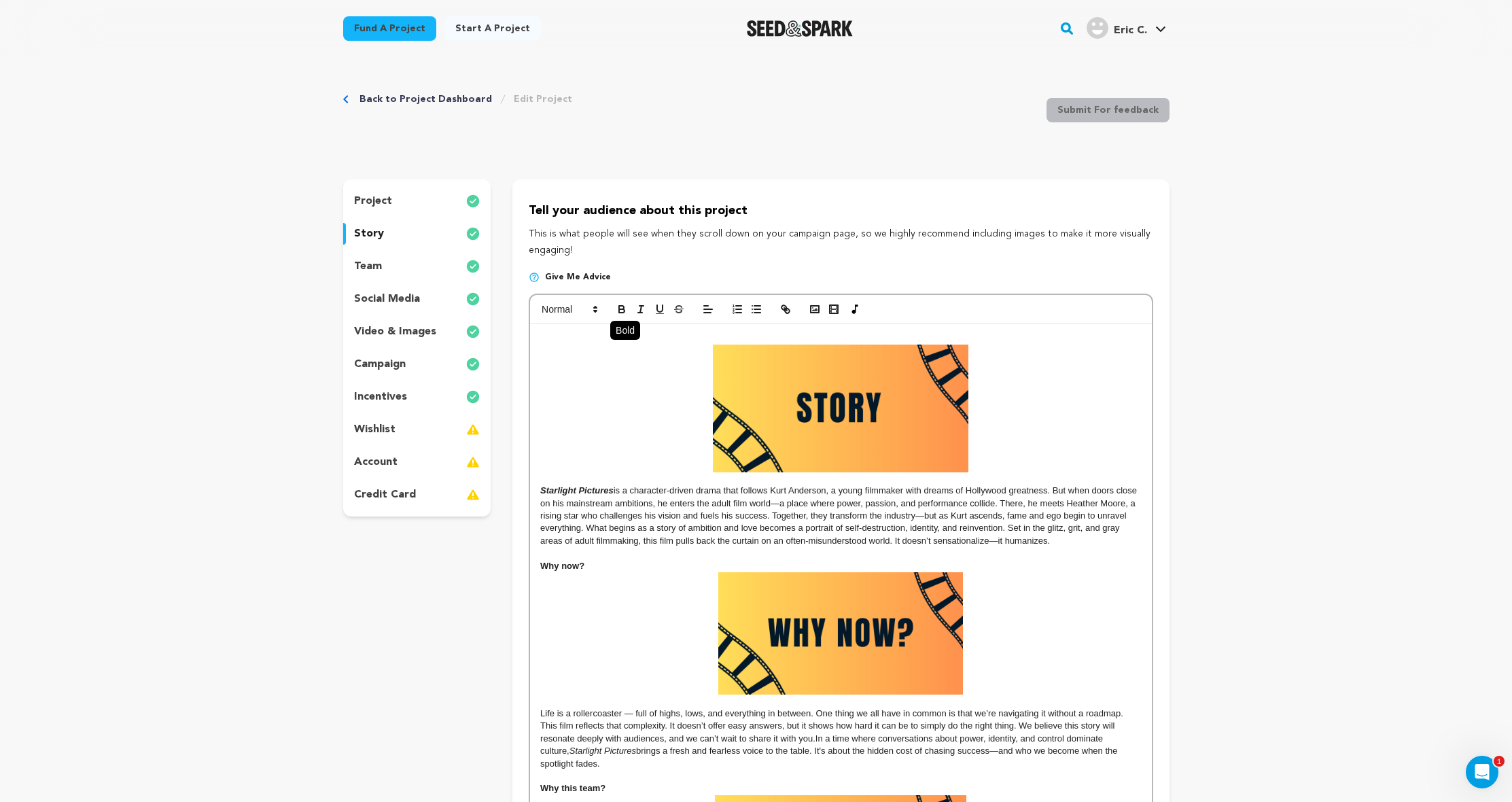 click 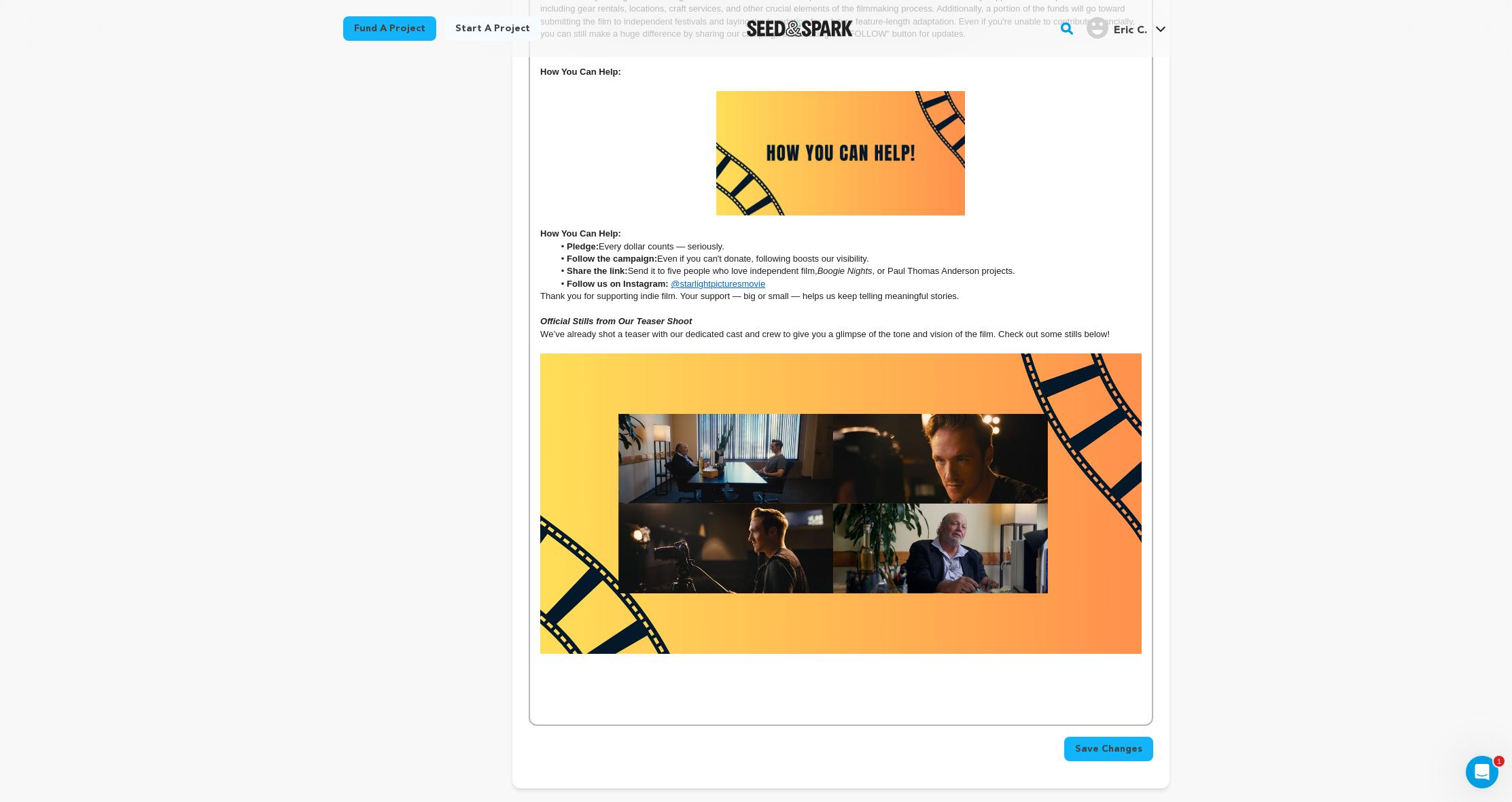 scroll, scrollTop: 1126, scrollLeft: 0, axis: vertical 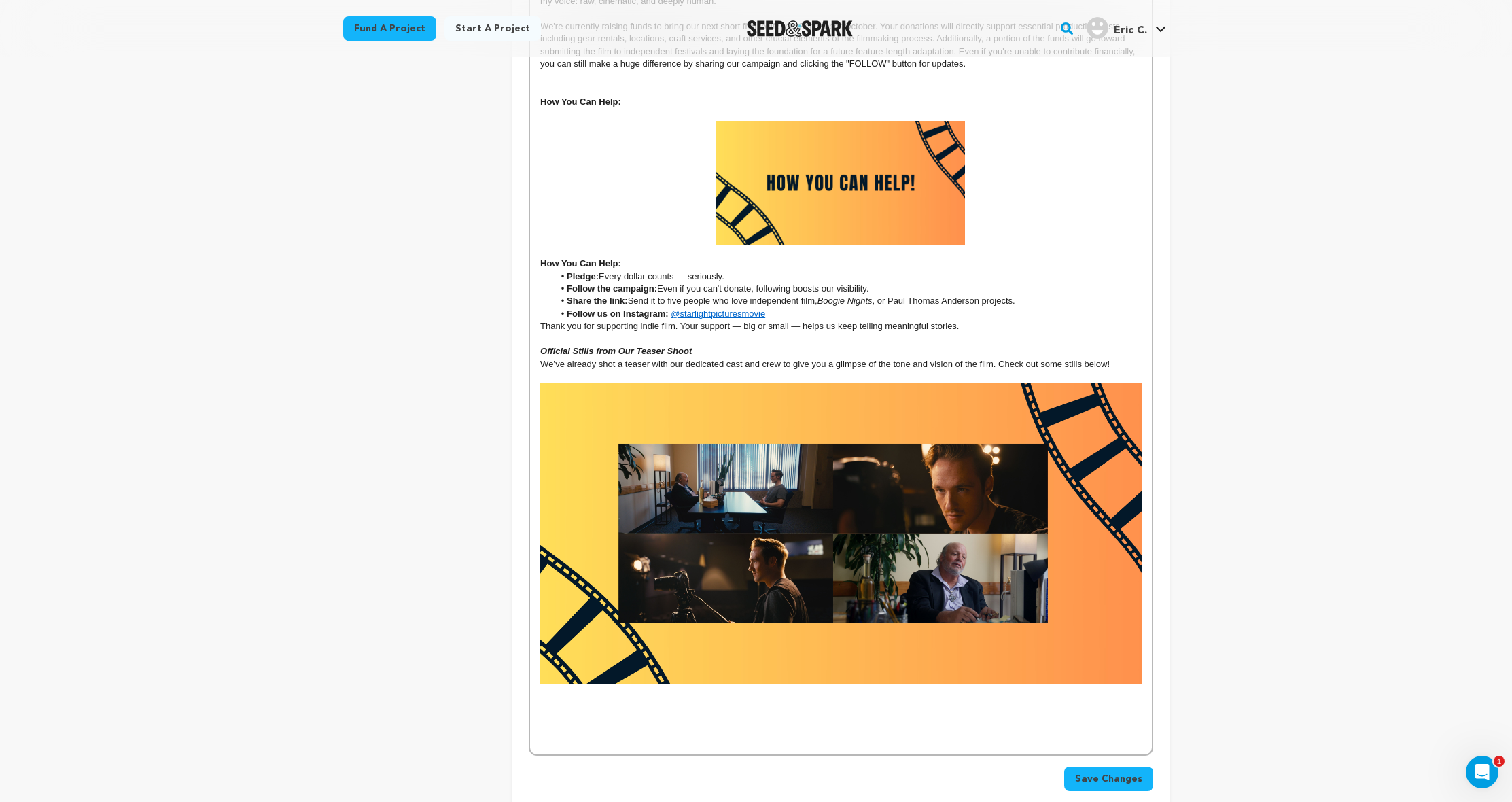 click on "How You Can Help:" at bounding box center (841, 102) 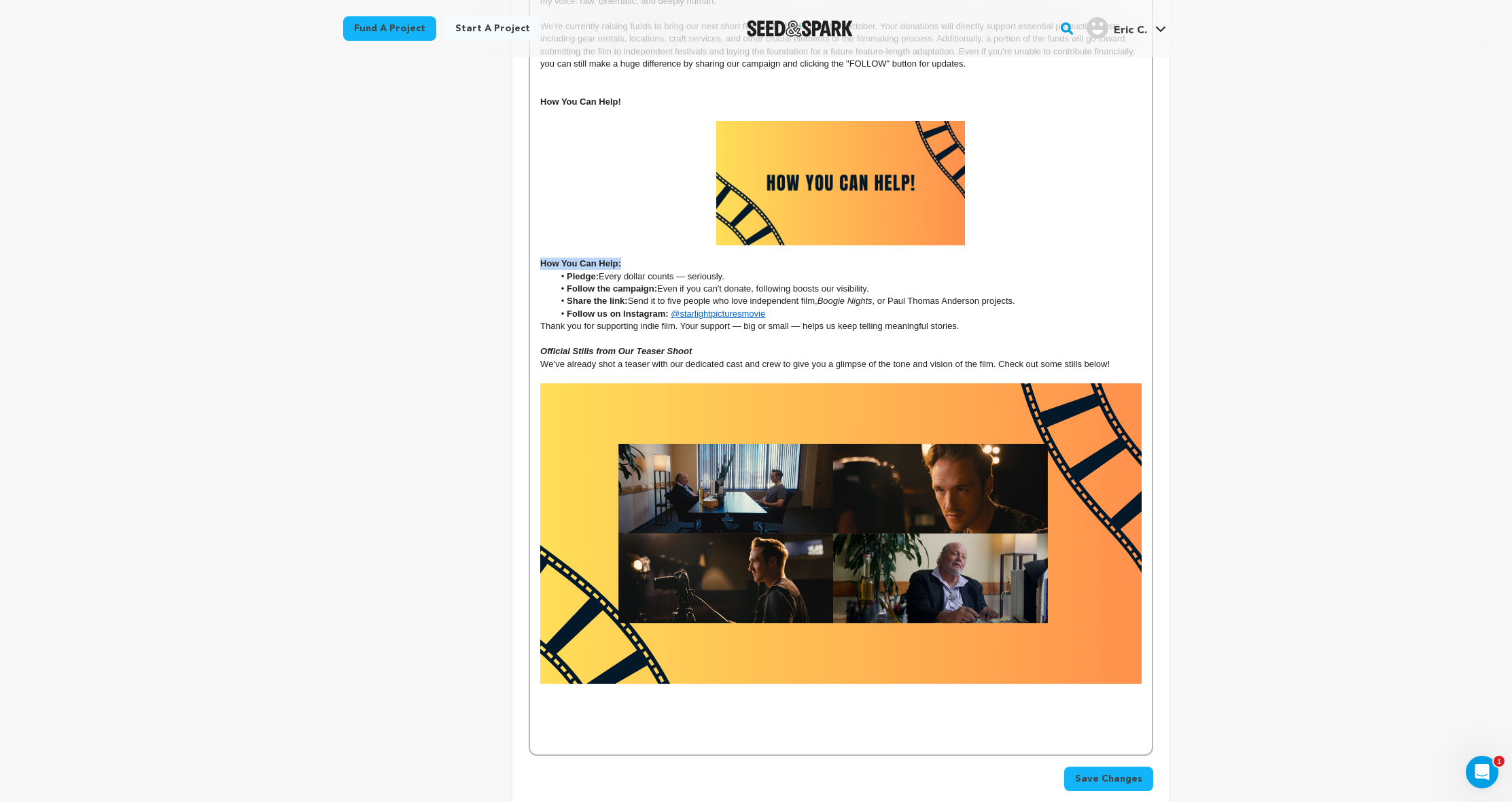 drag, startPoint x: 645, startPoint y: 245, endPoint x: 518, endPoint y: 251, distance: 127.14165 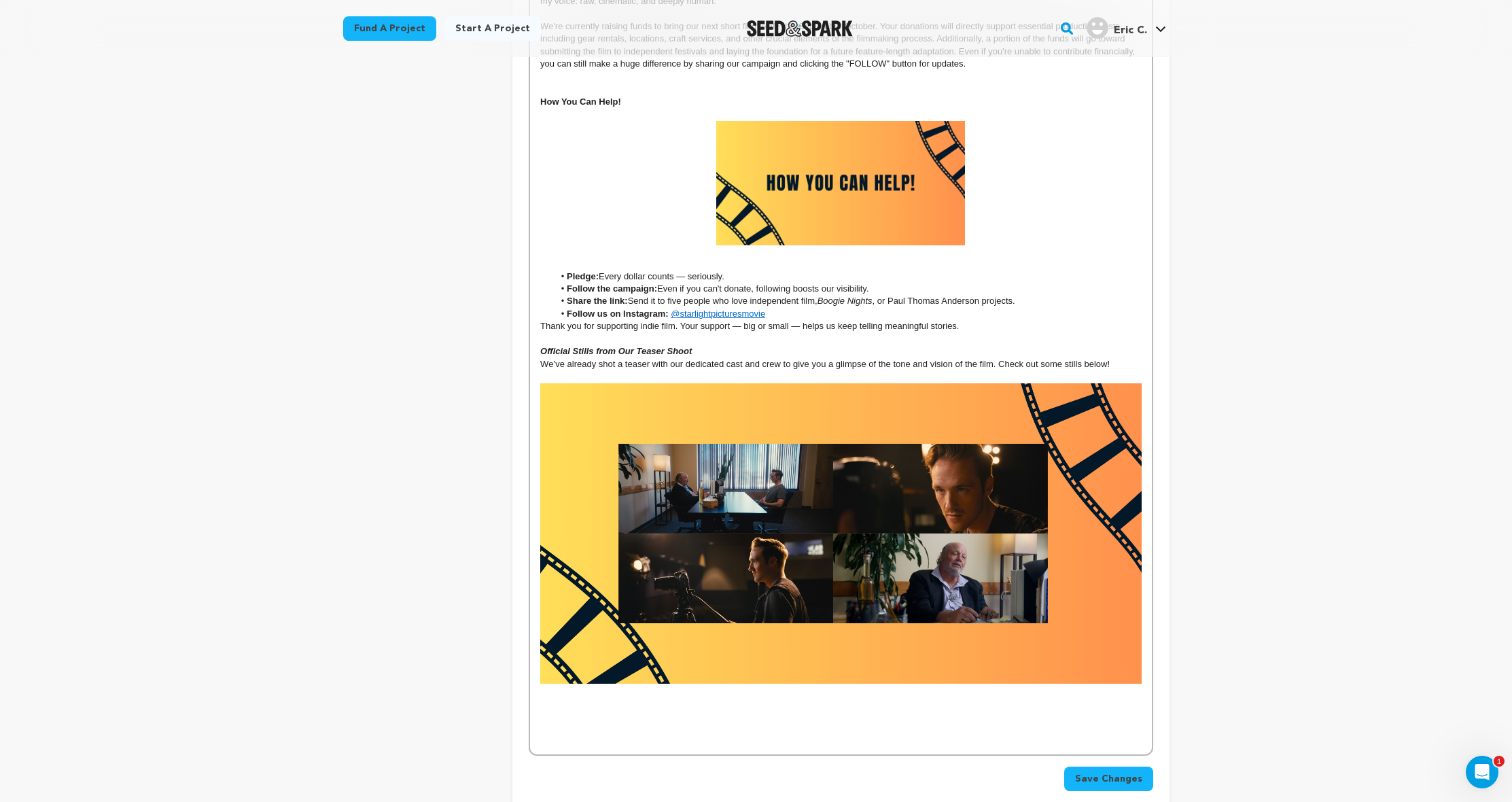 click on "Save Changes" at bounding box center [841, 773] 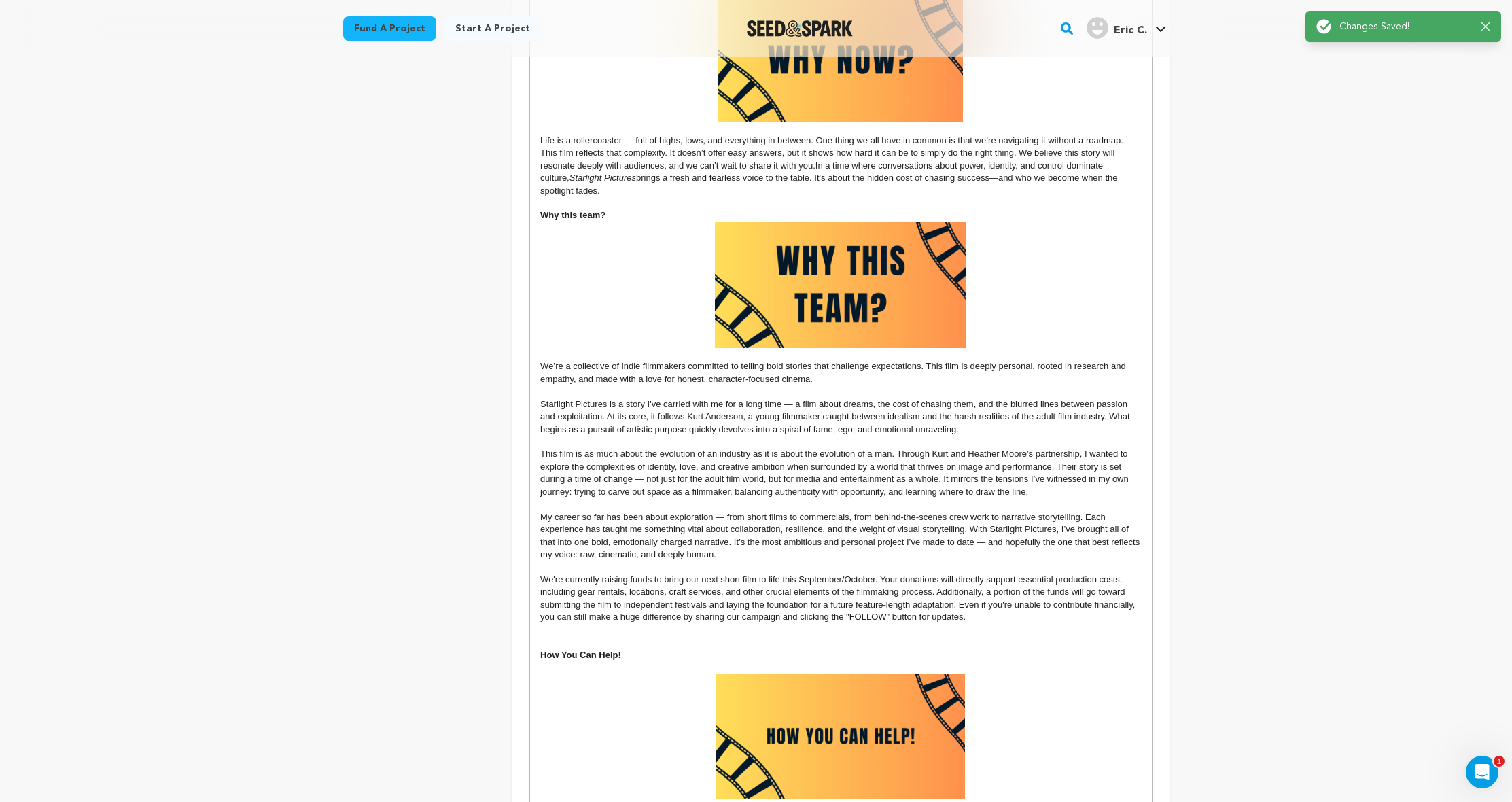 scroll, scrollTop: 862, scrollLeft: 0, axis: vertical 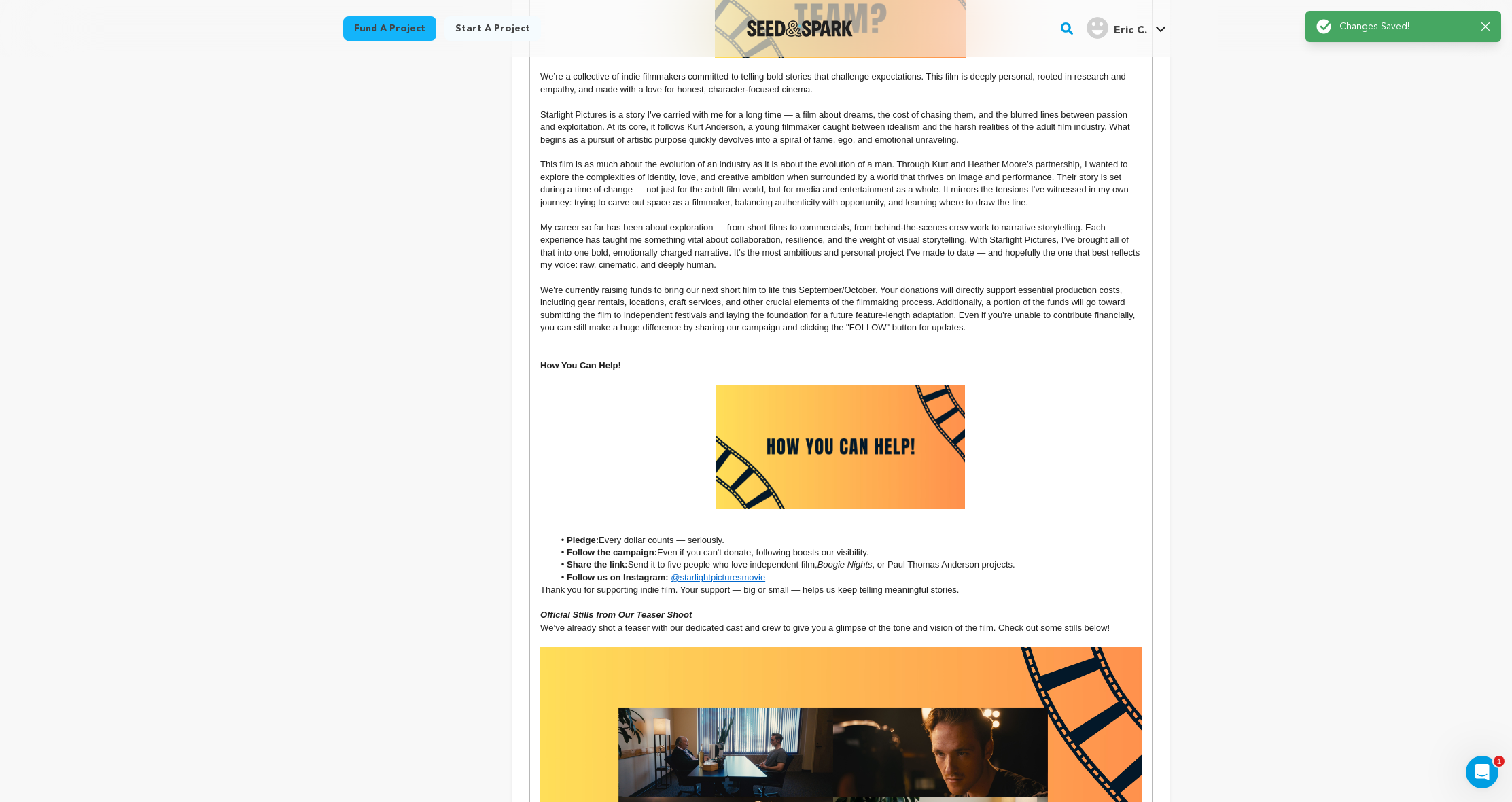 click on "We're currently raising funds to bring our next short film to life this September/October. Your donations will directly support essential production costs, including gear rentals, locations, craft services, and other crucial elements of the filmmaking process. Additionally, a portion of the funds will go toward submitting the film to independent festivals and laying the foundation for a future feature-length adaptation. Even if you're unable to contribute financially, you can still make a huge difference by sharing our campaign and clicking the "FOLLOW" button for updates." at bounding box center (841, 309) 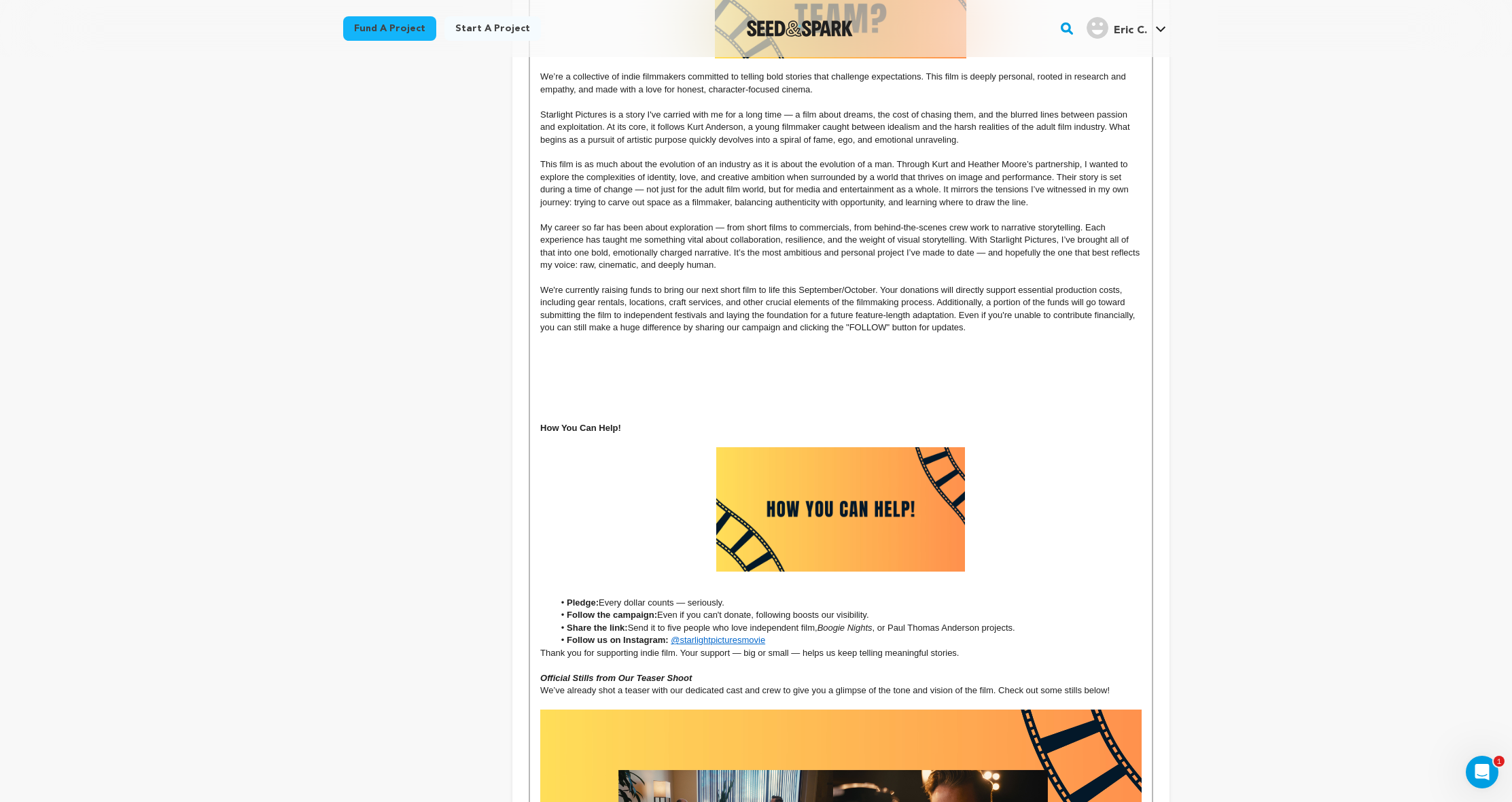 click on "Starlight Pictures  is a character-driven drama that follows Kurt Anderson, a young filmmaker with dreams of Hollywood greatness. But when doors close on his mainstream ambitions, he enters the adult film world—a place where power, passion, and performance collide. There, he meets Heather Moore, a rising star who challenges his vision and fuels his success. Together, they transform the industry—but as Kurt ascends, fame and ego begin to unravel everything. What begins as a story of ambition and love becomes a portrait of self-destruction, identity, and reinvention. Set in the glitz, grit, and gray areas of adult filmmaking, this film pulls back the curtain on an often-misunderstood world. It doesn’t sensationalize—it humanizes. Why now?   In a time where conversations about power, identity, and control dominate culture,  Starlight Pictures  brings a fresh and fearless voice to the table. It's about the hidden cost of chasing success—and who we become when the spotlight fades.  Why this team?" at bounding box center (841, 271) 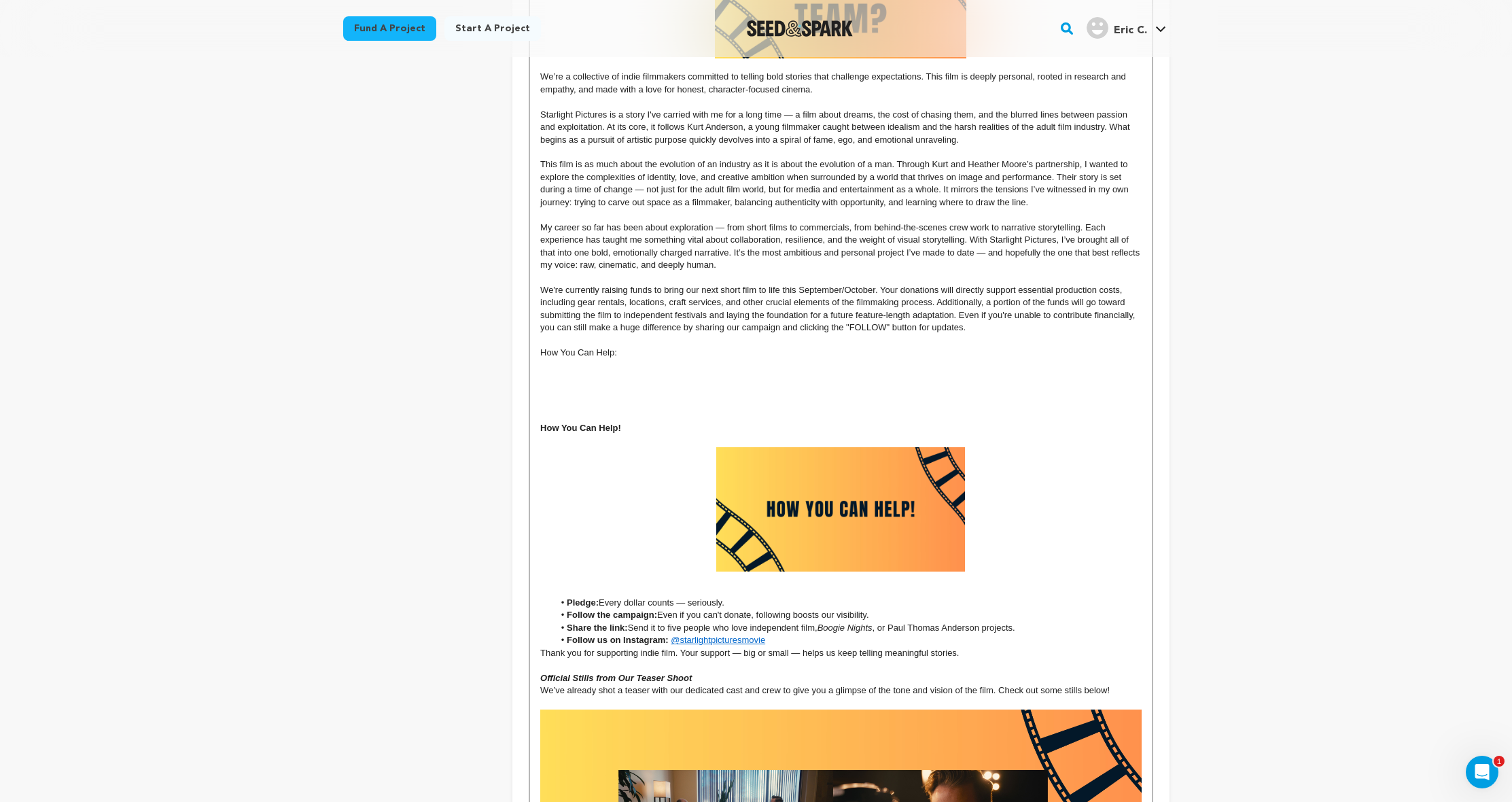 scroll, scrollTop: 6, scrollLeft: 1, axis: both 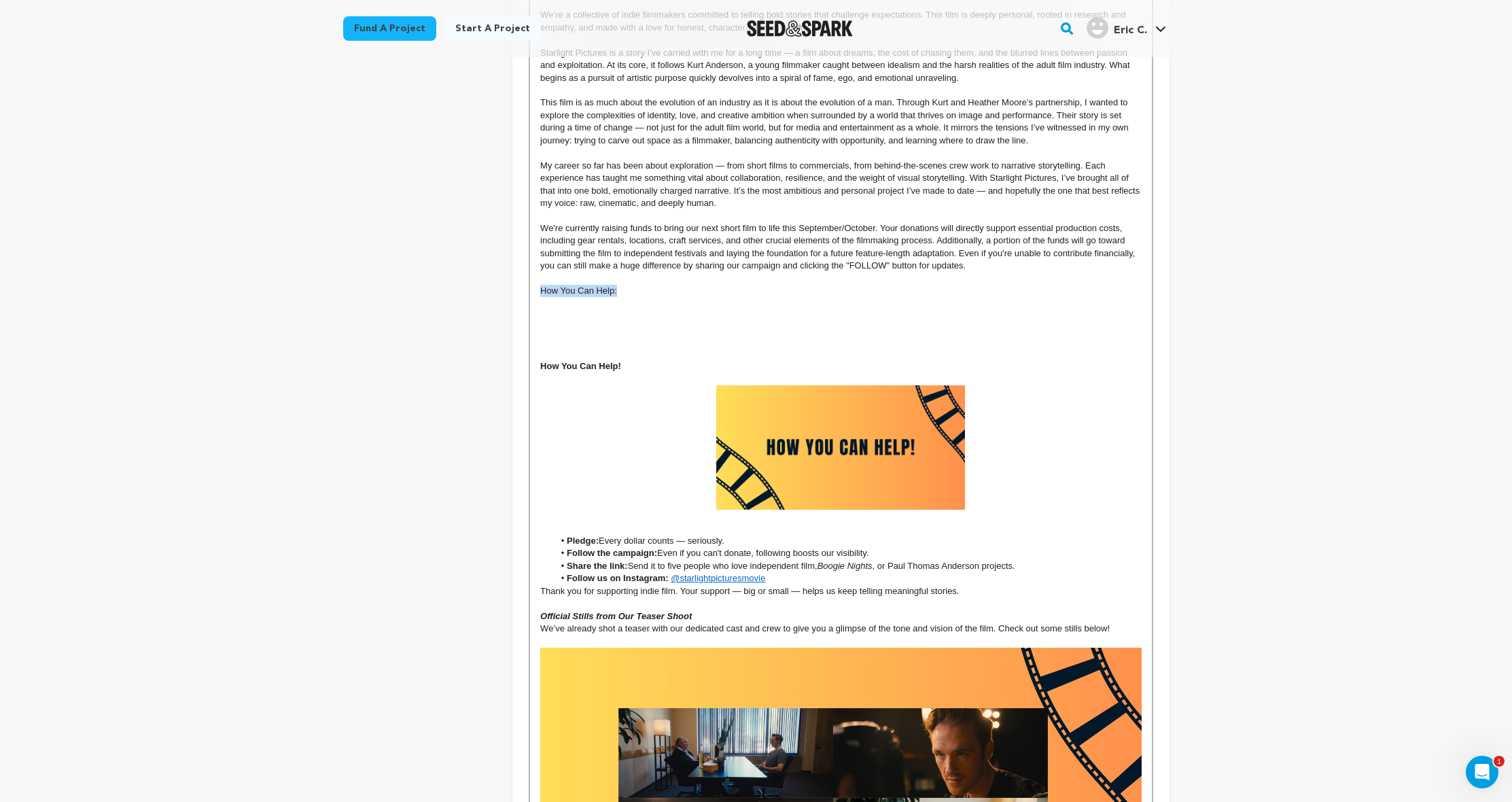 drag, startPoint x: 609, startPoint y: 281, endPoint x: 525, endPoint y: 279, distance: 84.02381 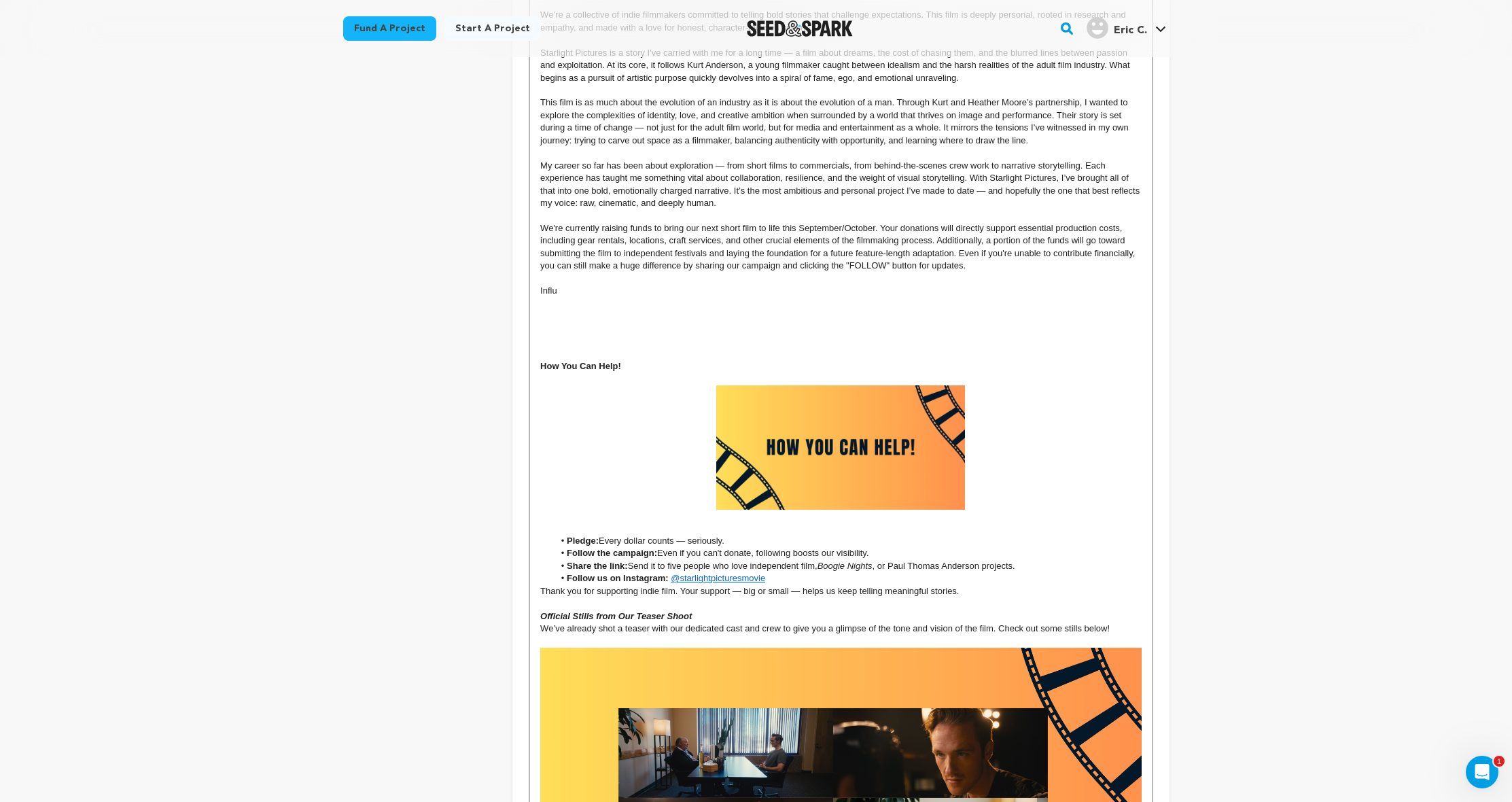 scroll, scrollTop: 0, scrollLeft: 0, axis: both 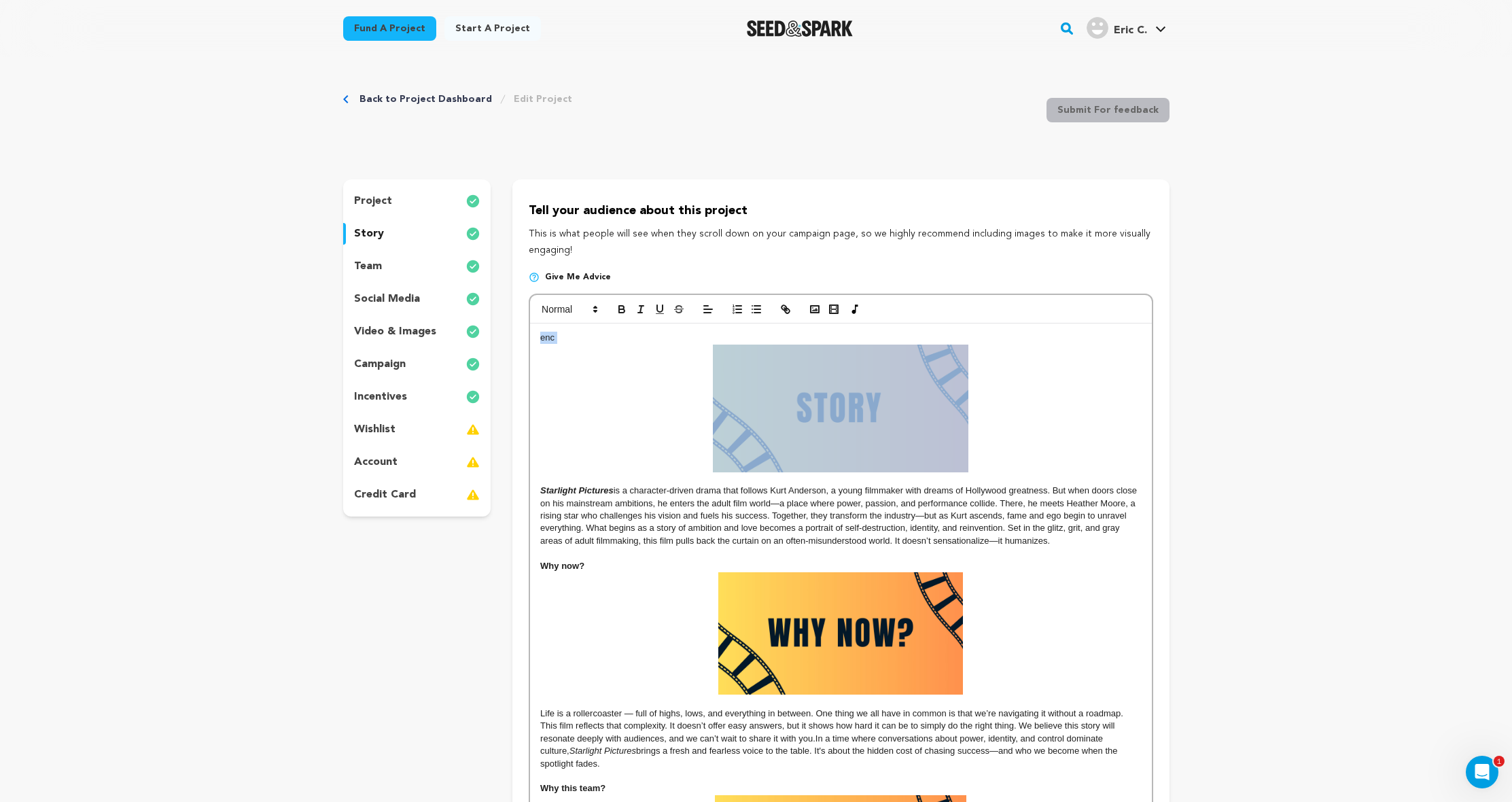 drag, startPoint x: 576, startPoint y: 350, endPoint x: 510, endPoint y: 334, distance: 67.91171 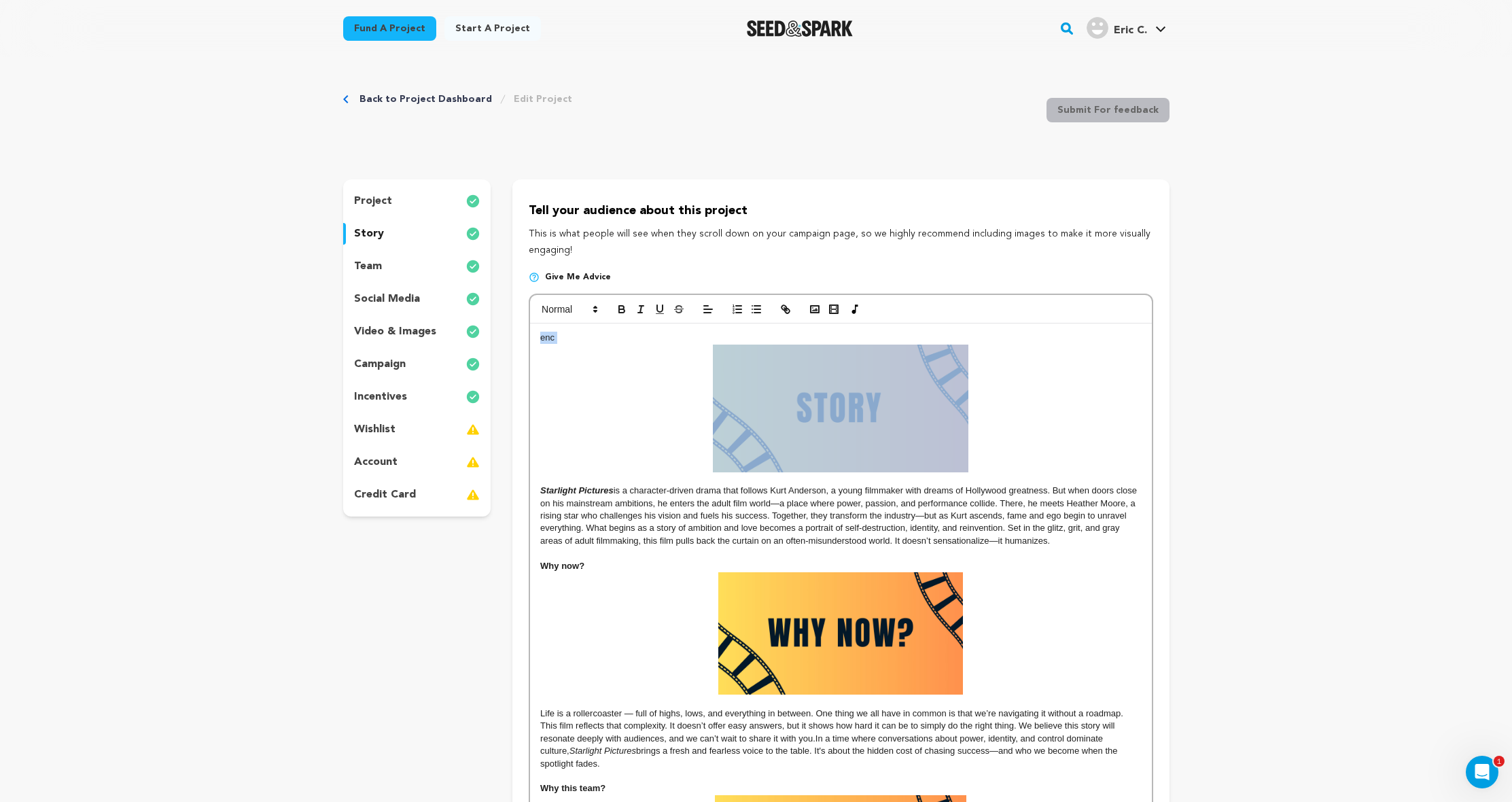 click on "enc" at bounding box center [841, 338] 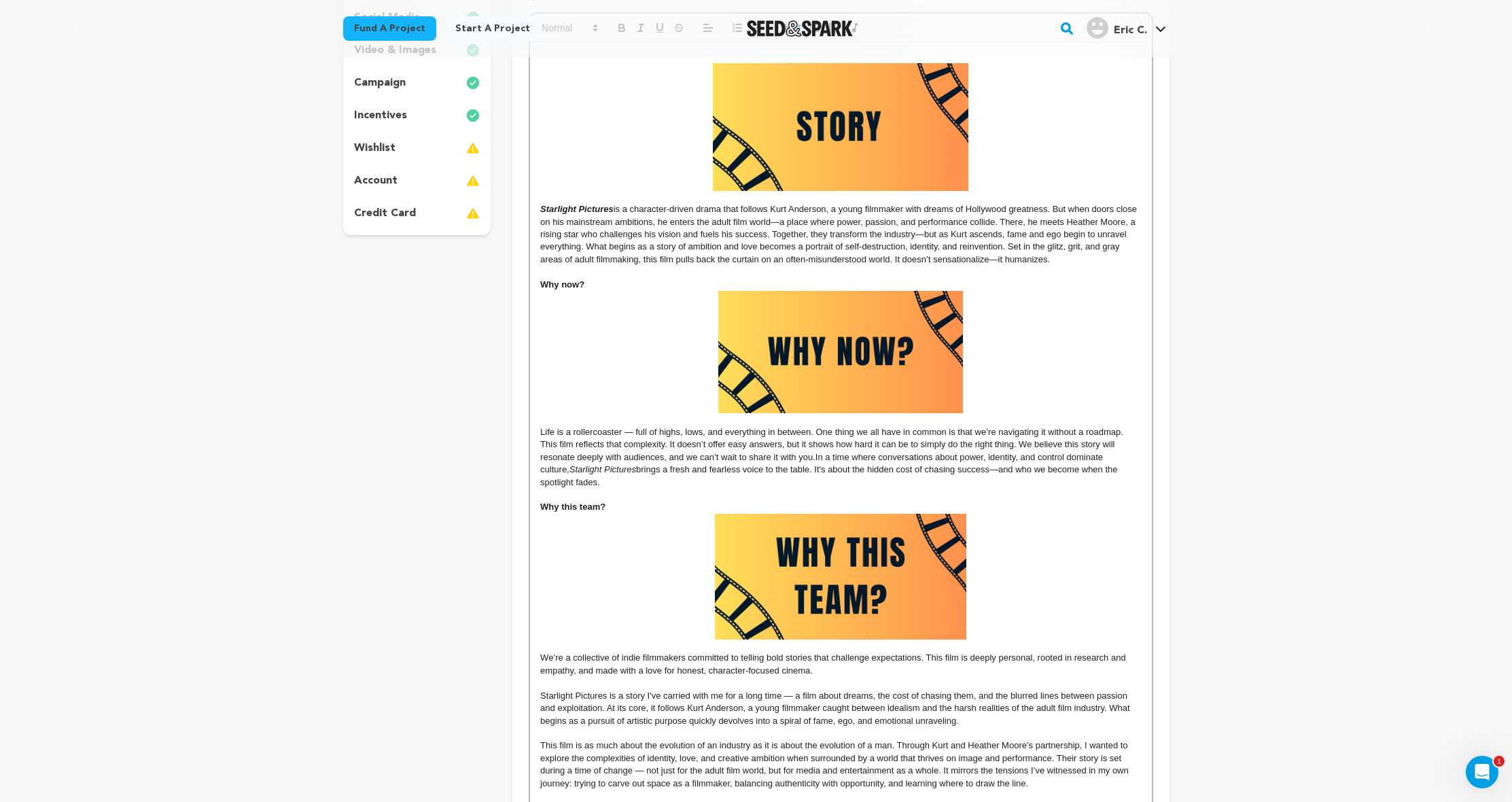 scroll, scrollTop: 583, scrollLeft: 0, axis: vertical 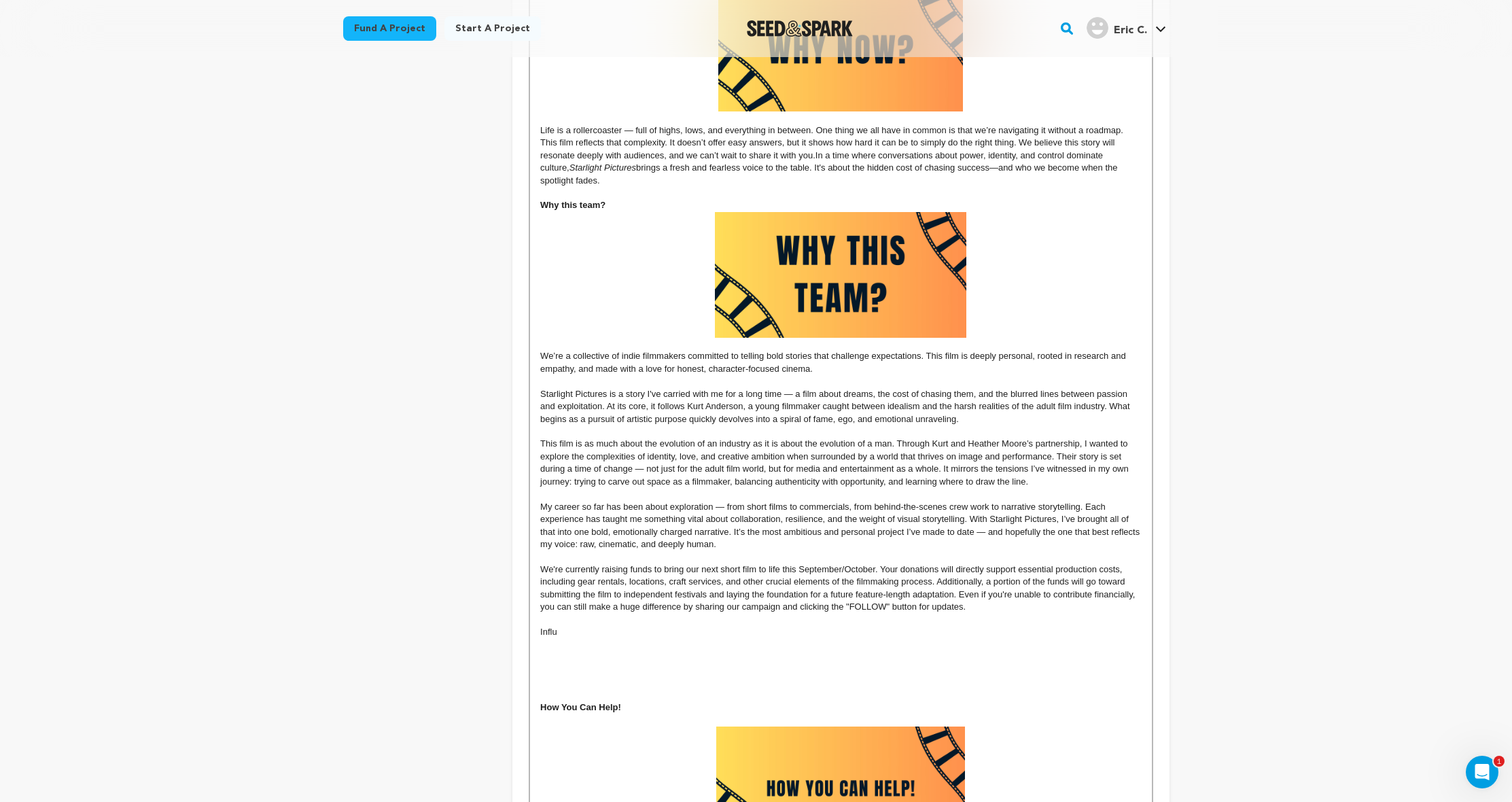 click at bounding box center [841, 645] 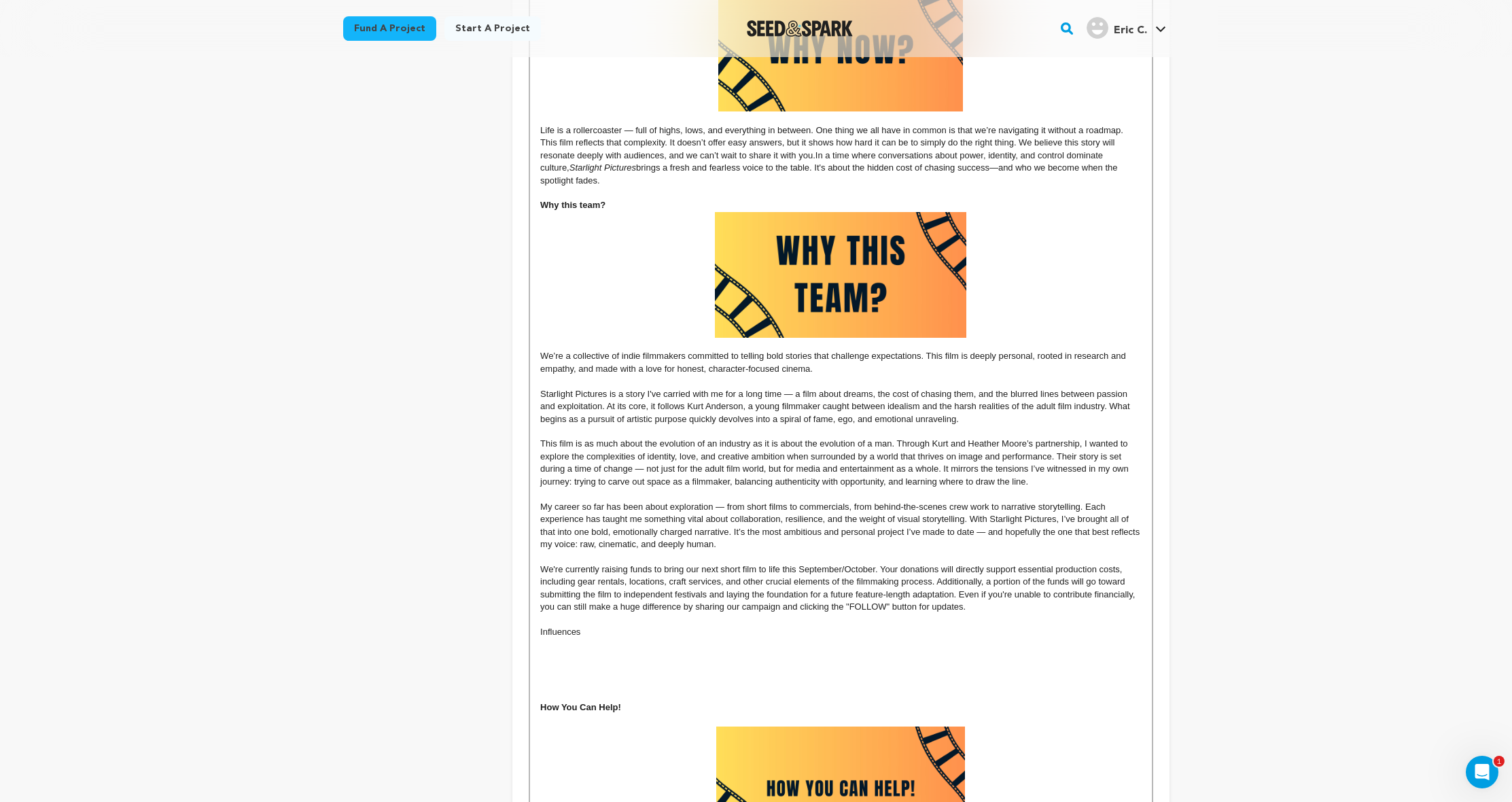 drag, startPoint x: 591, startPoint y: 623, endPoint x: 521, endPoint y: 617, distance: 70.256672 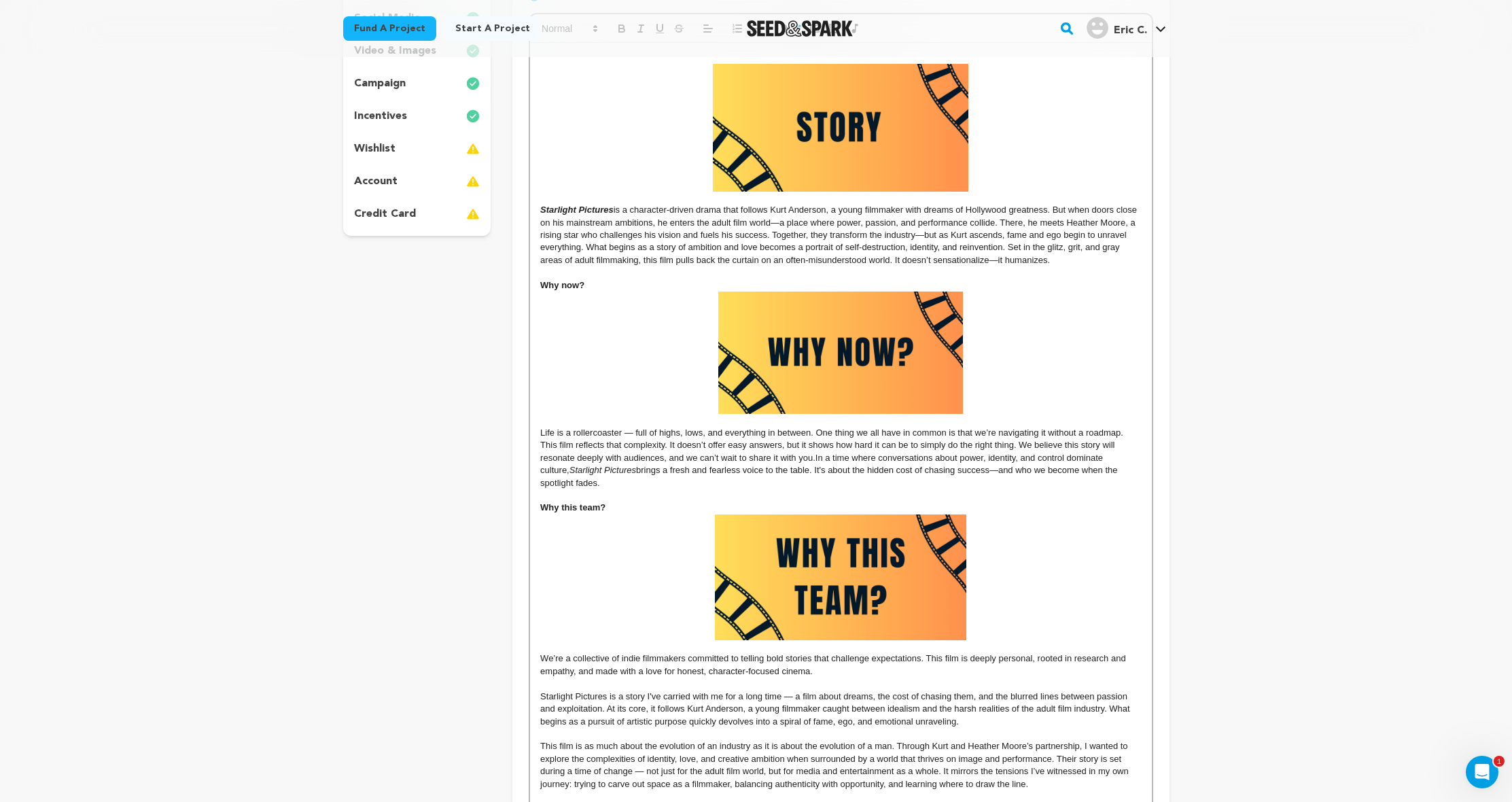 scroll, scrollTop: 0, scrollLeft: 0, axis: both 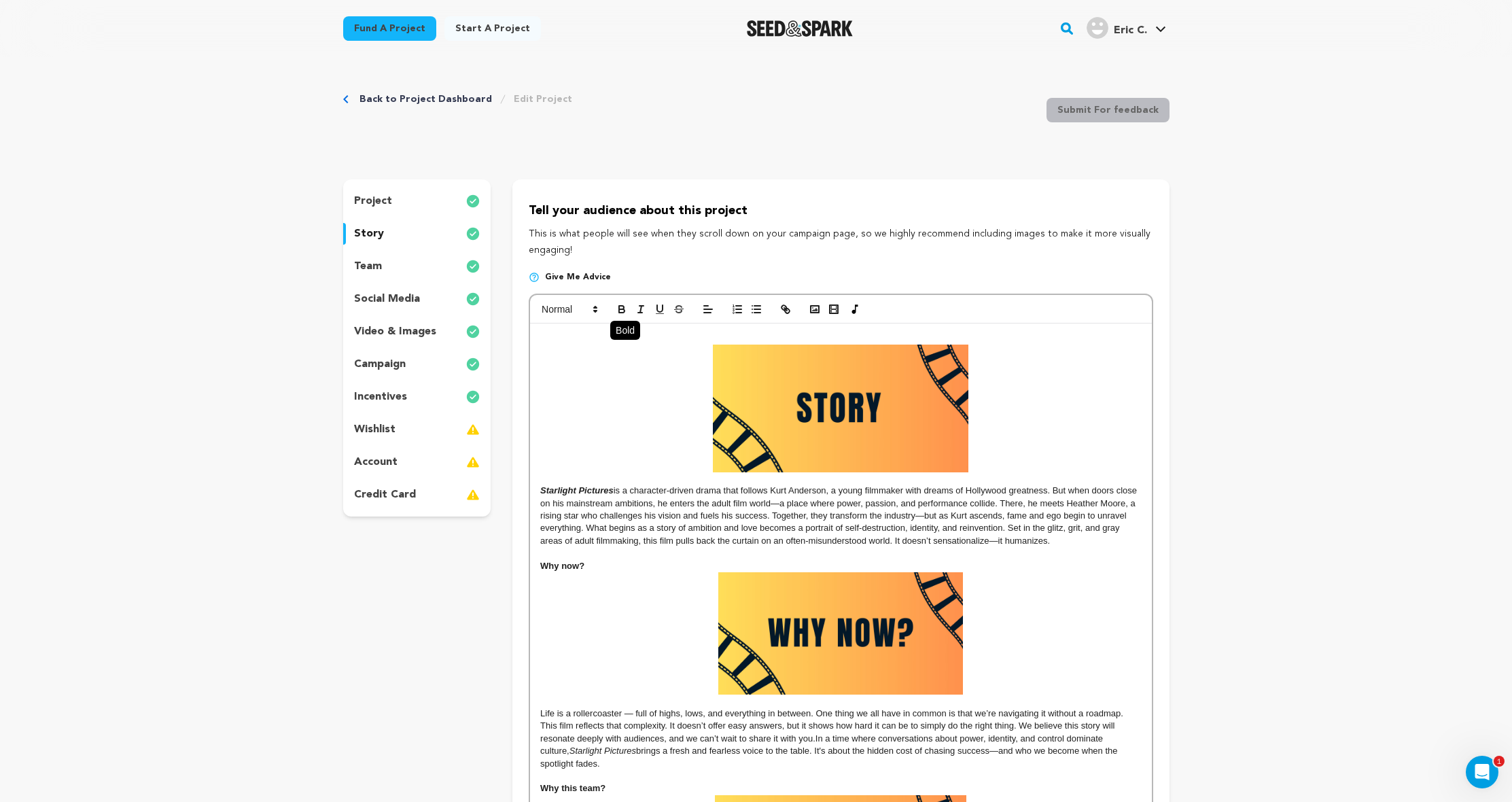 click 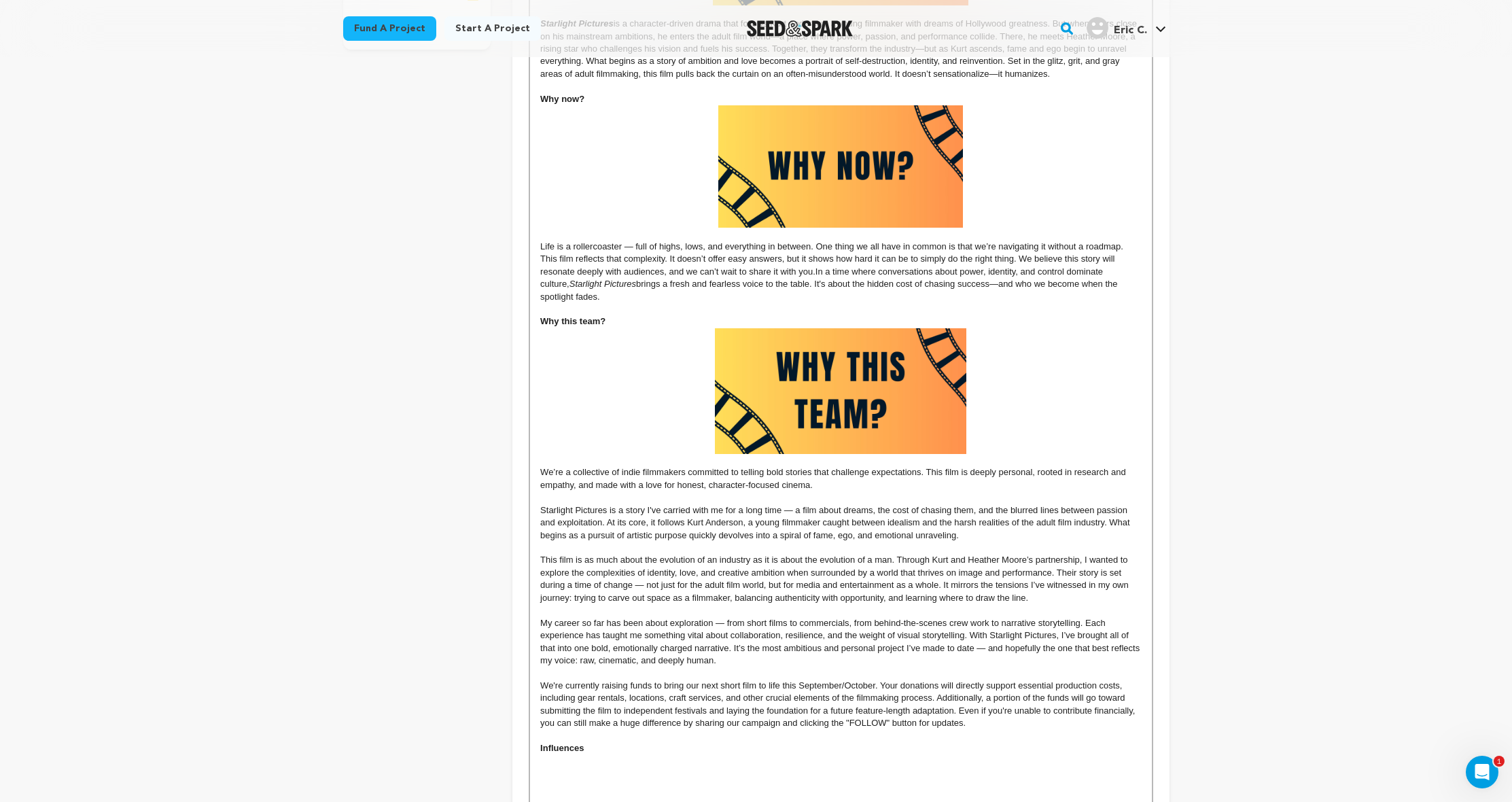 scroll, scrollTop: 759, scrollLeft: 0, axis: vertical 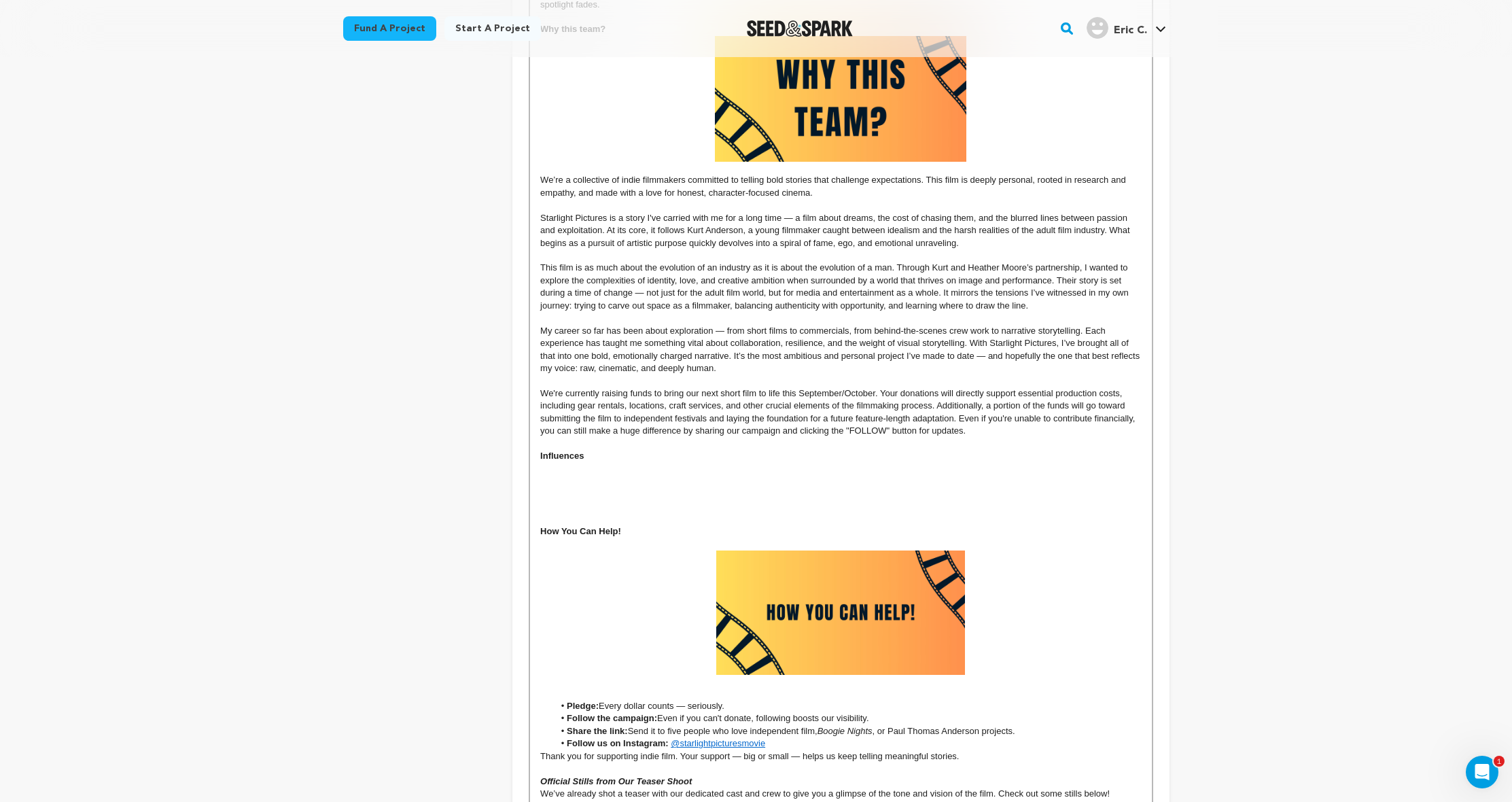 drag, startPoint x: 570, startPoint y: 464, endPoint x: 591, endPoint y: 444, distance: 29 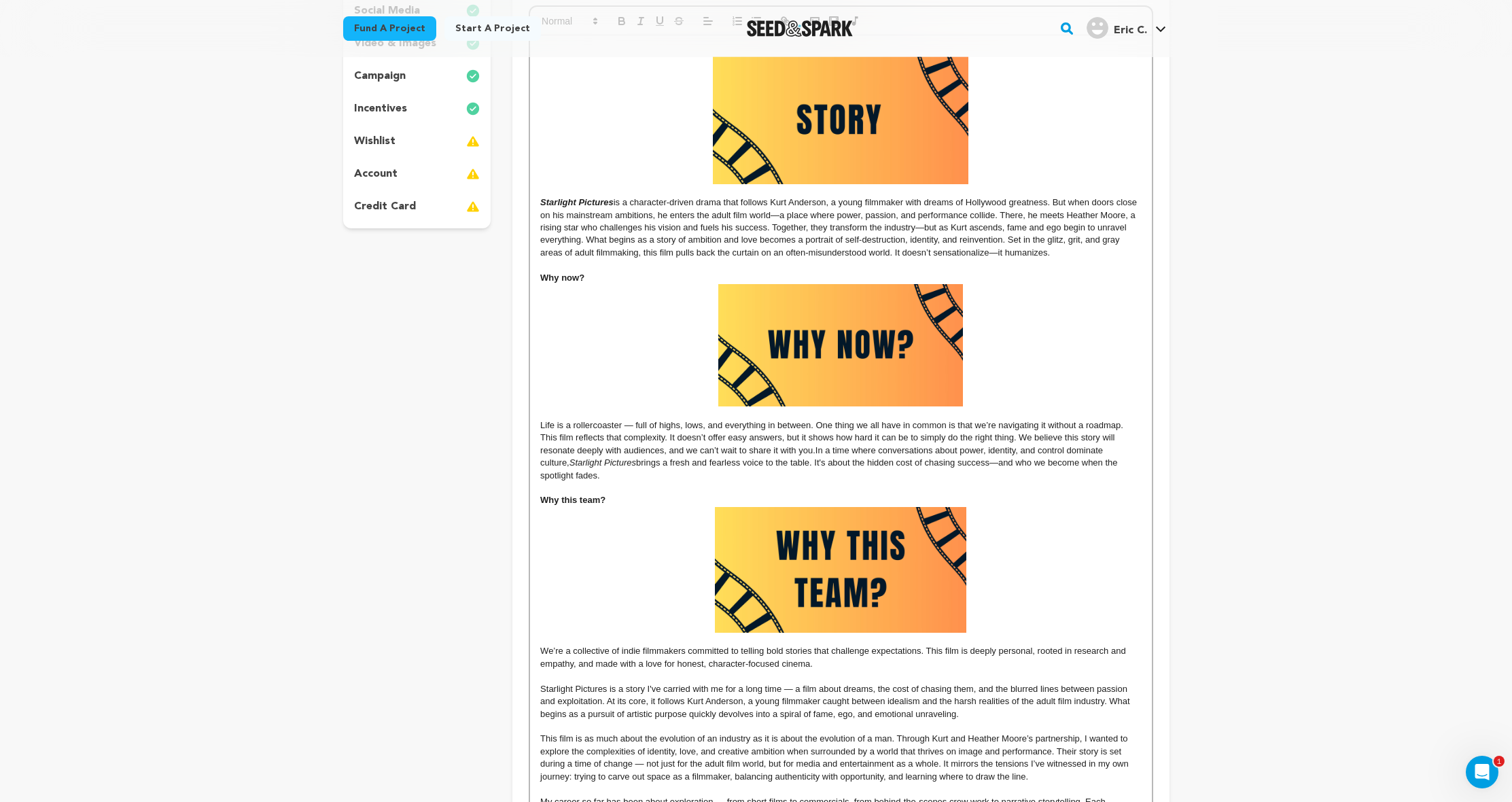 scroll, scrollTop: 0, scrollLeft: 0, axis: both 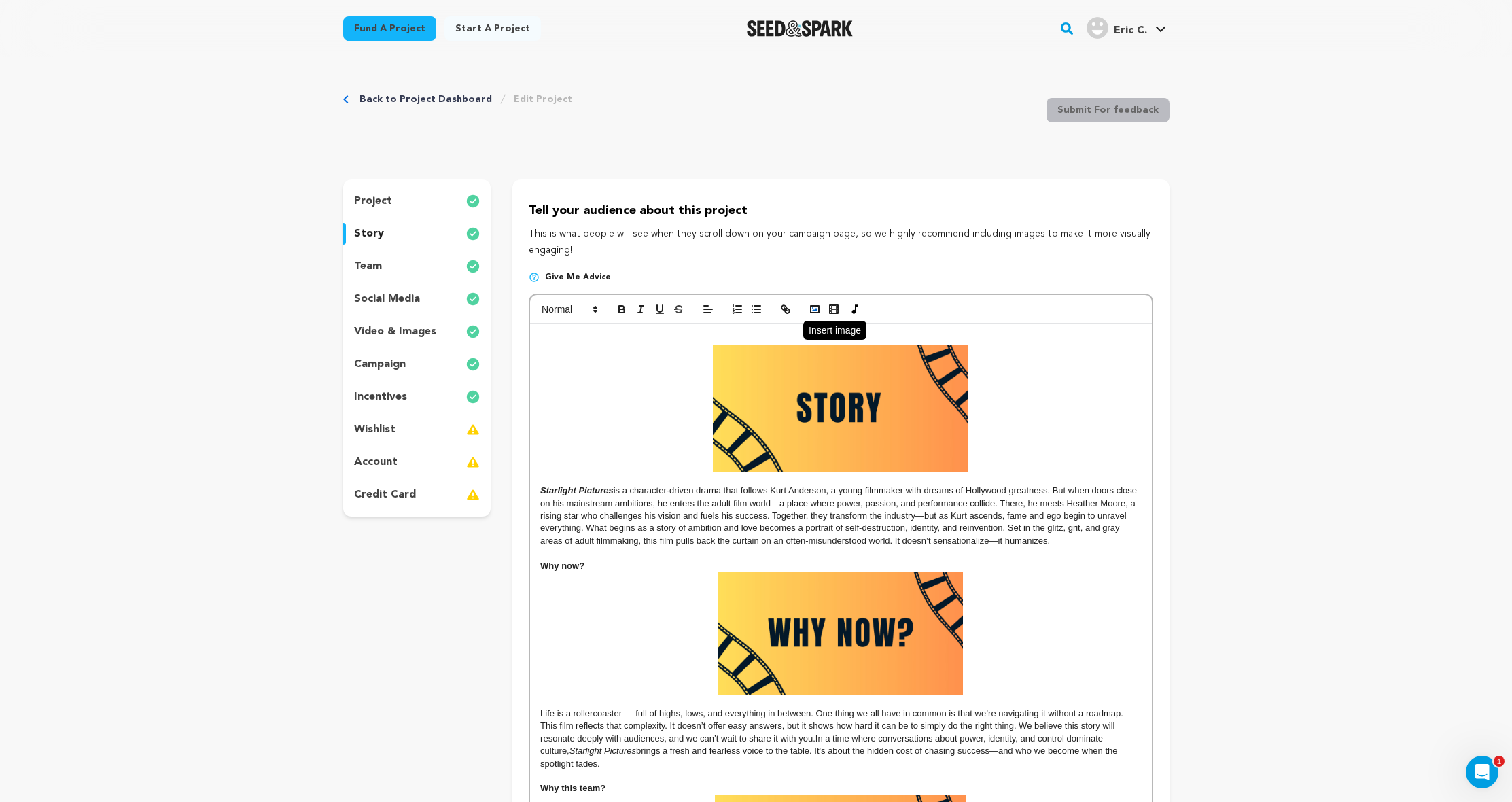 click 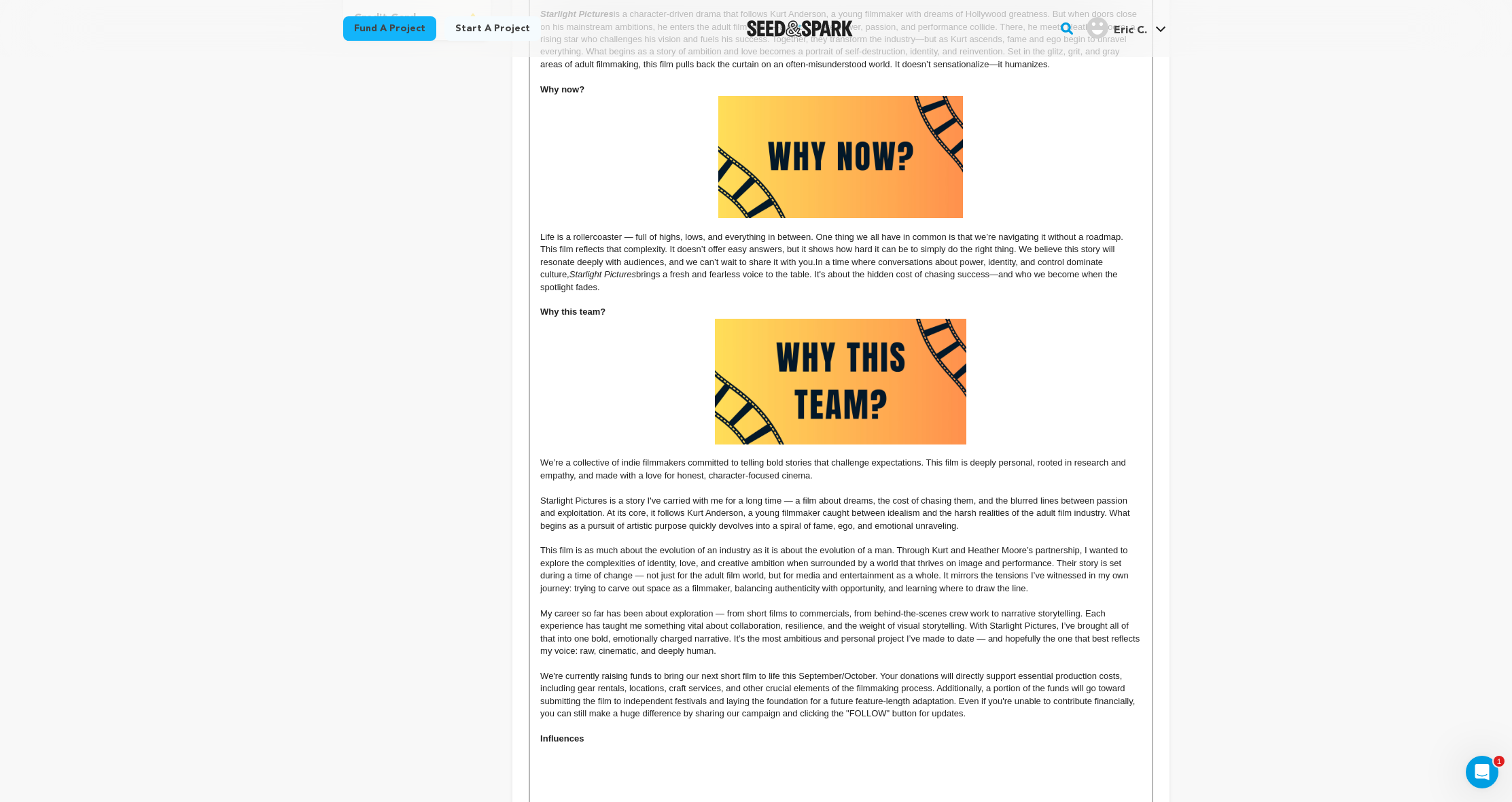 scroll, scrollTop: 930, scrollLeft: 0, axis: vertical 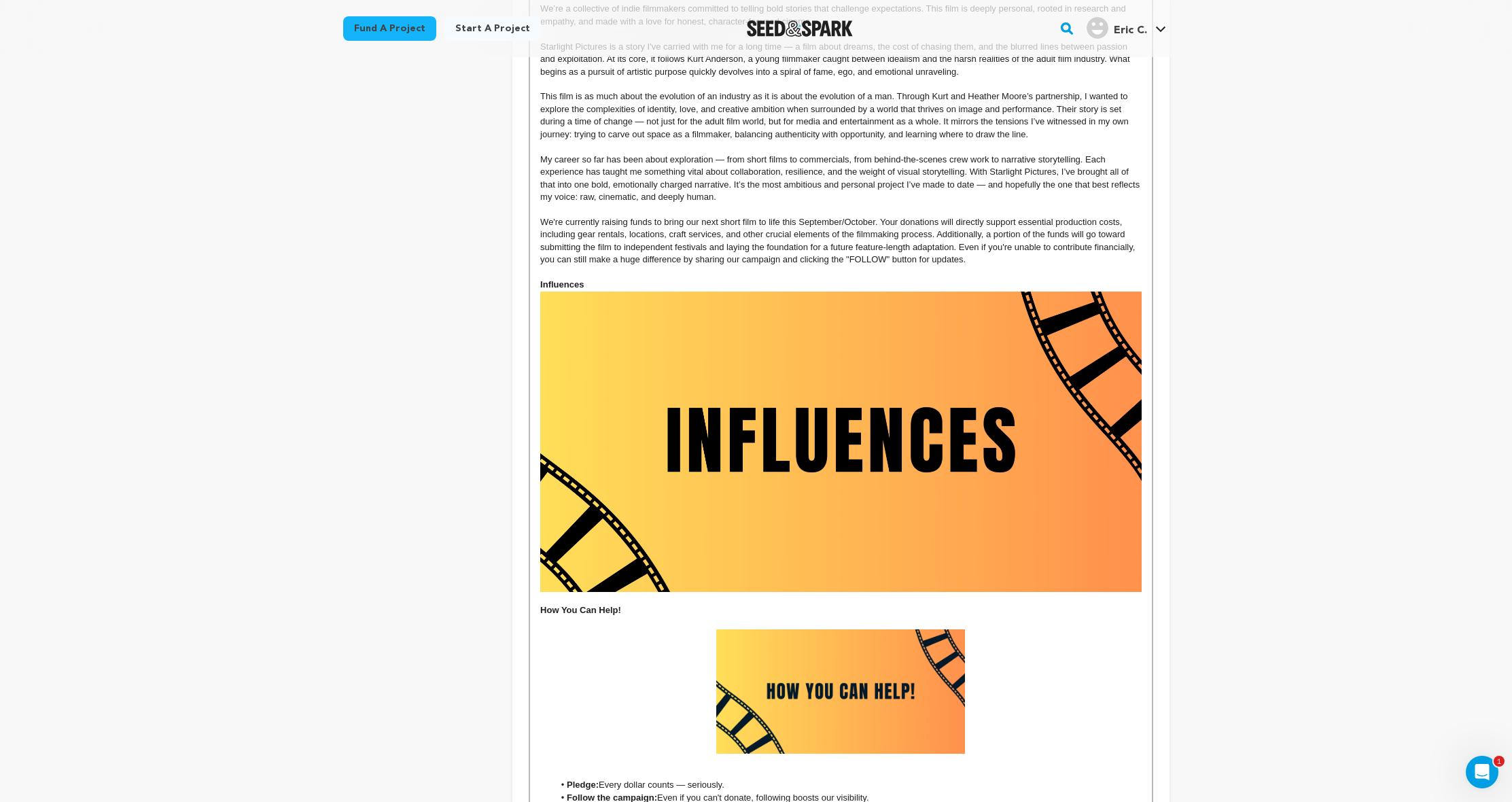 click at bounding box center (841, 442) 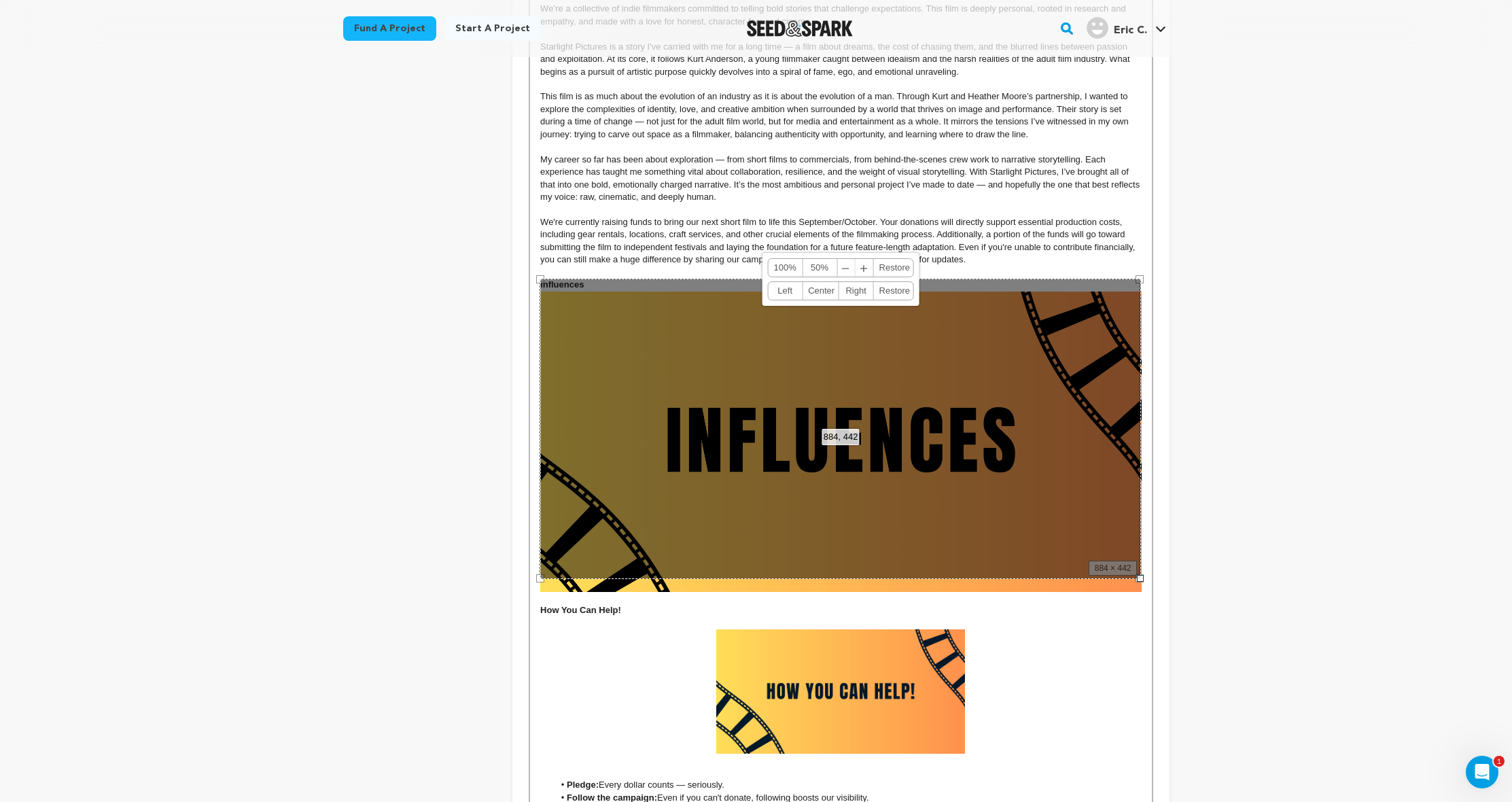 click on "50%" at bounding box center [820, 268] 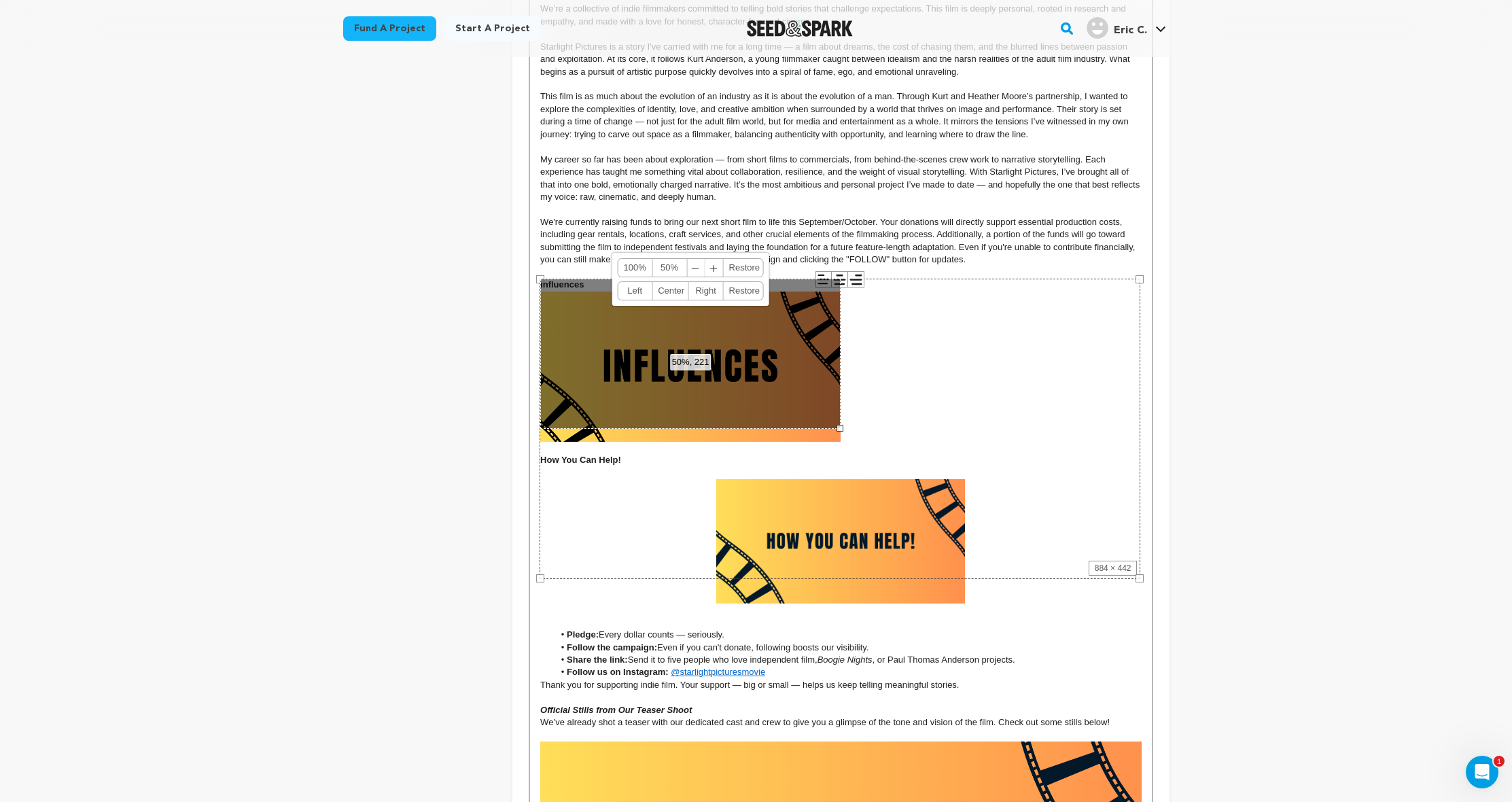 click on "Center" at bounding box center (670, 291) 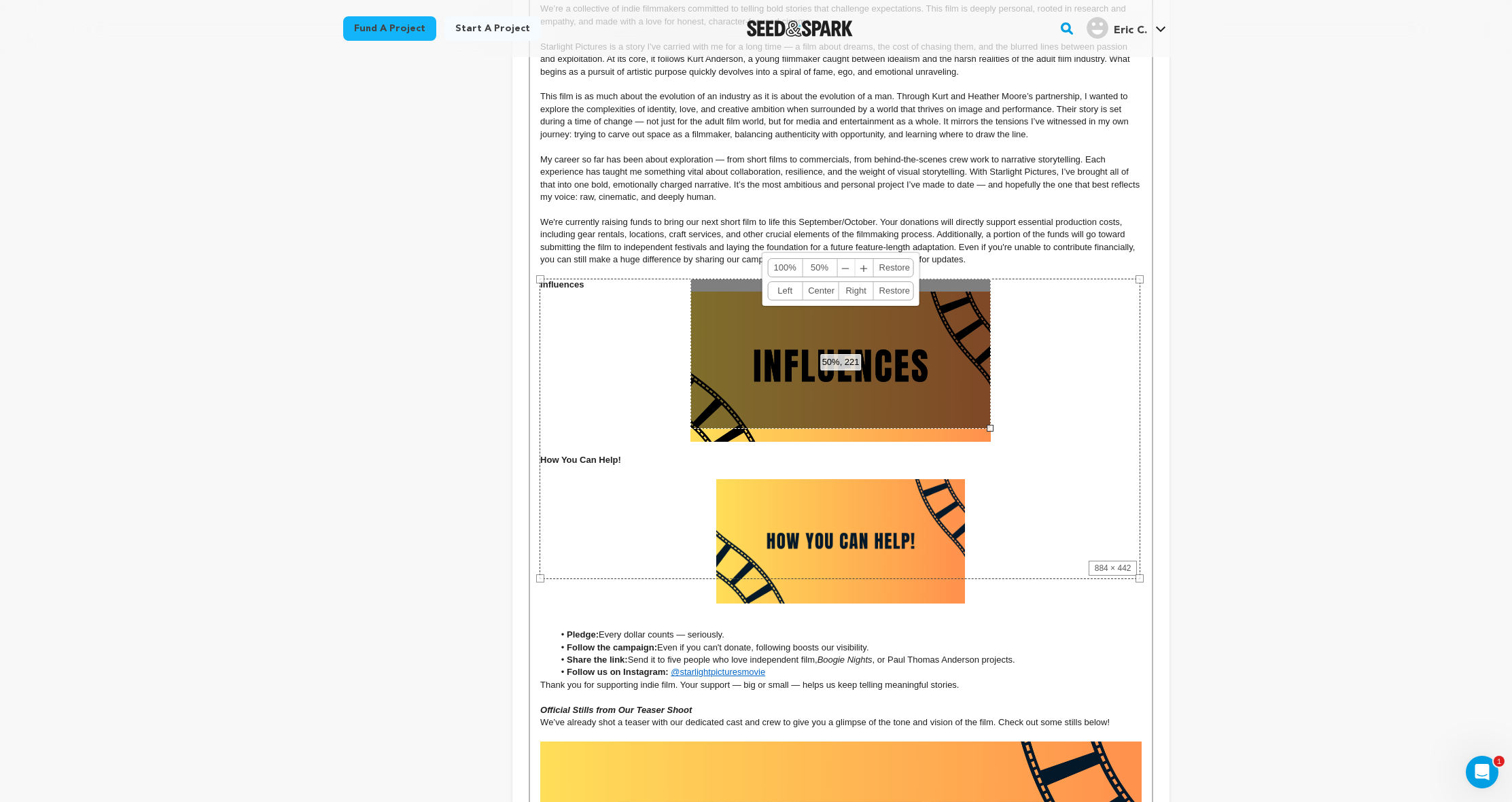 scroll, scrollTop: 799, scrollLeft: 0, axis: vertical 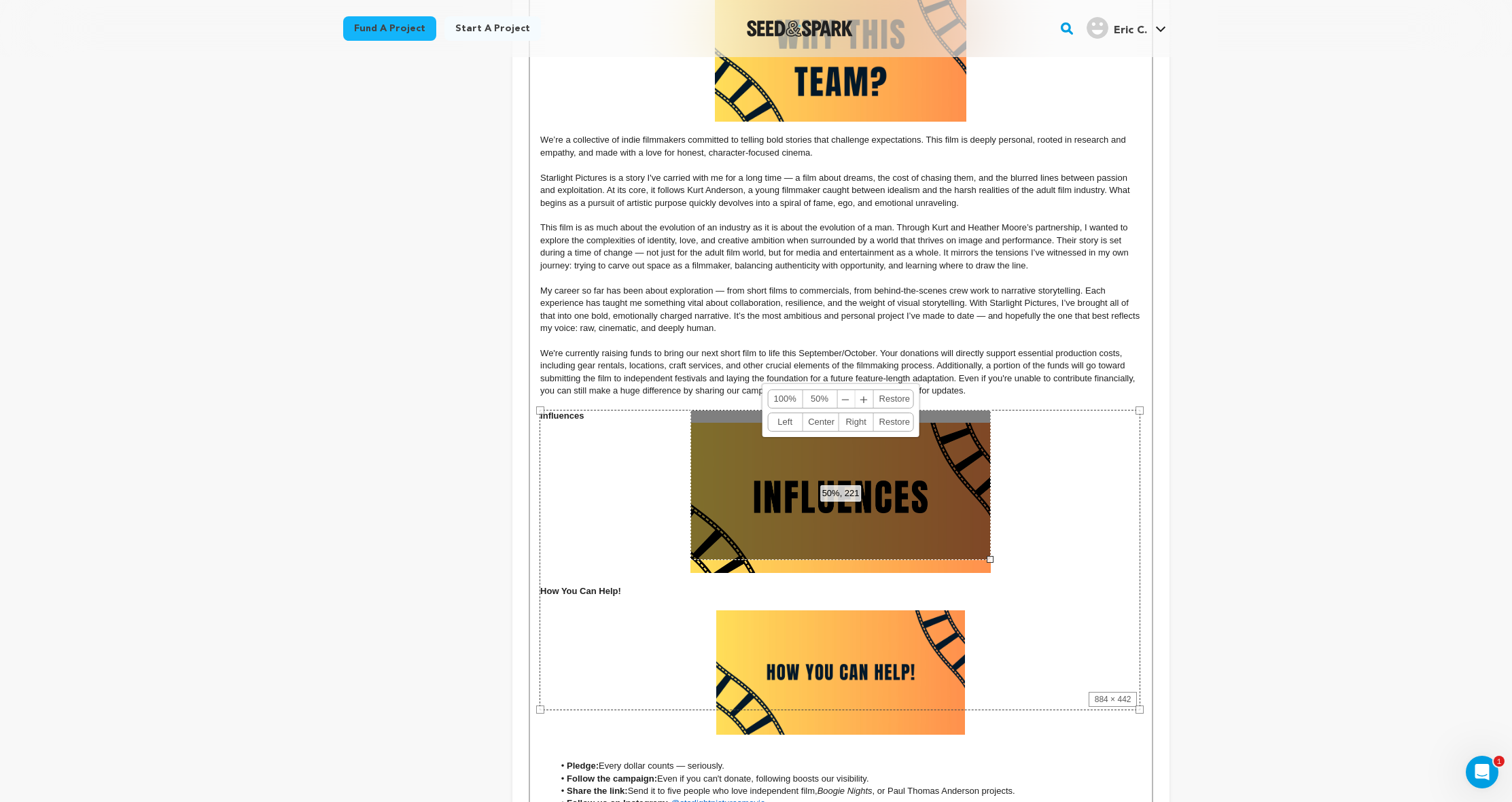 click on "50%, 221
100%
50%
﹣
﹢
Restore
Left
Center
Right
Restore" at bounding box center (841, 485) 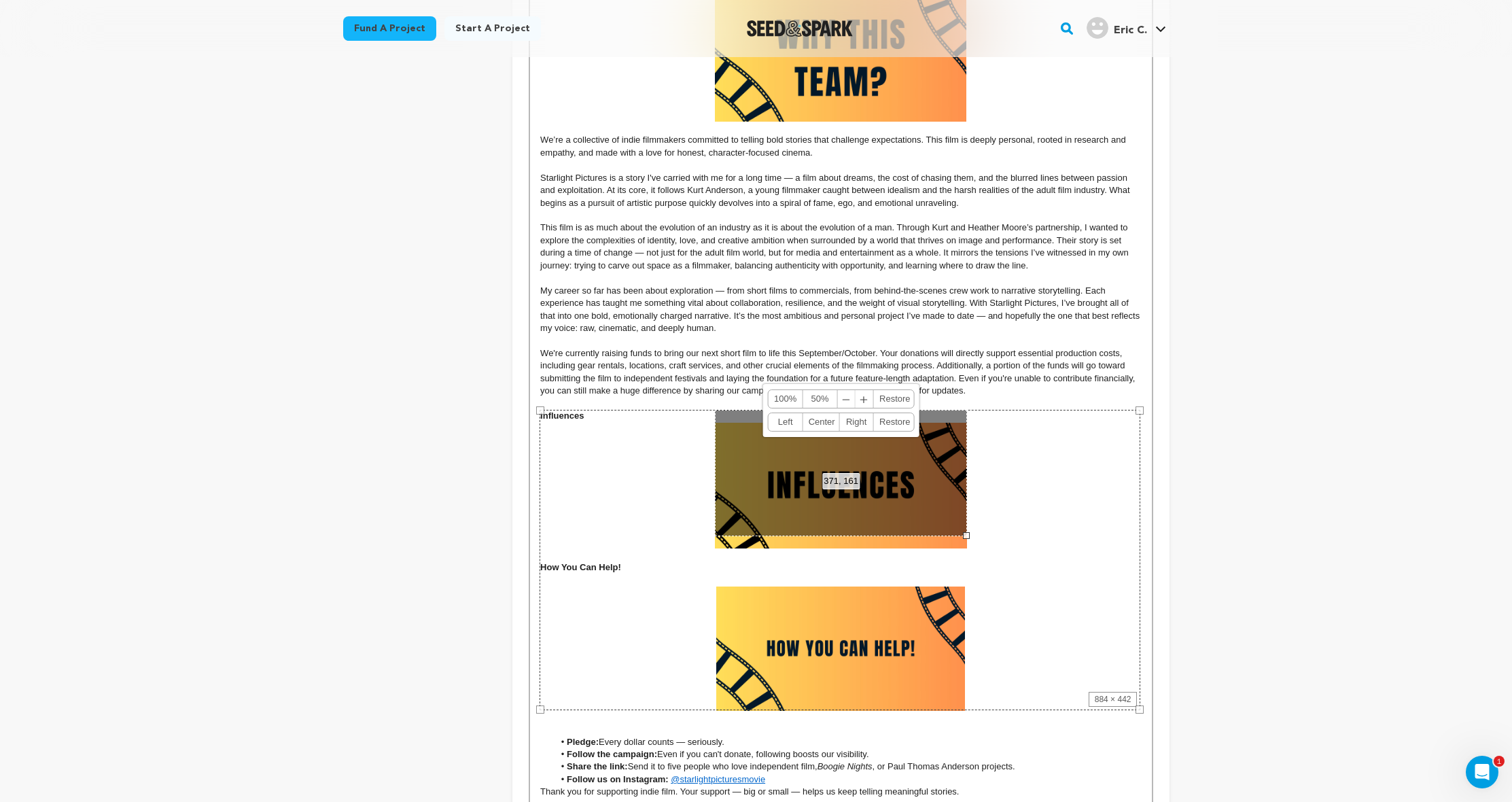 drag, startPoint x: 988, startPoint y: 558, endPoint x: 940, endPoint y: 517, distance: 63.12686 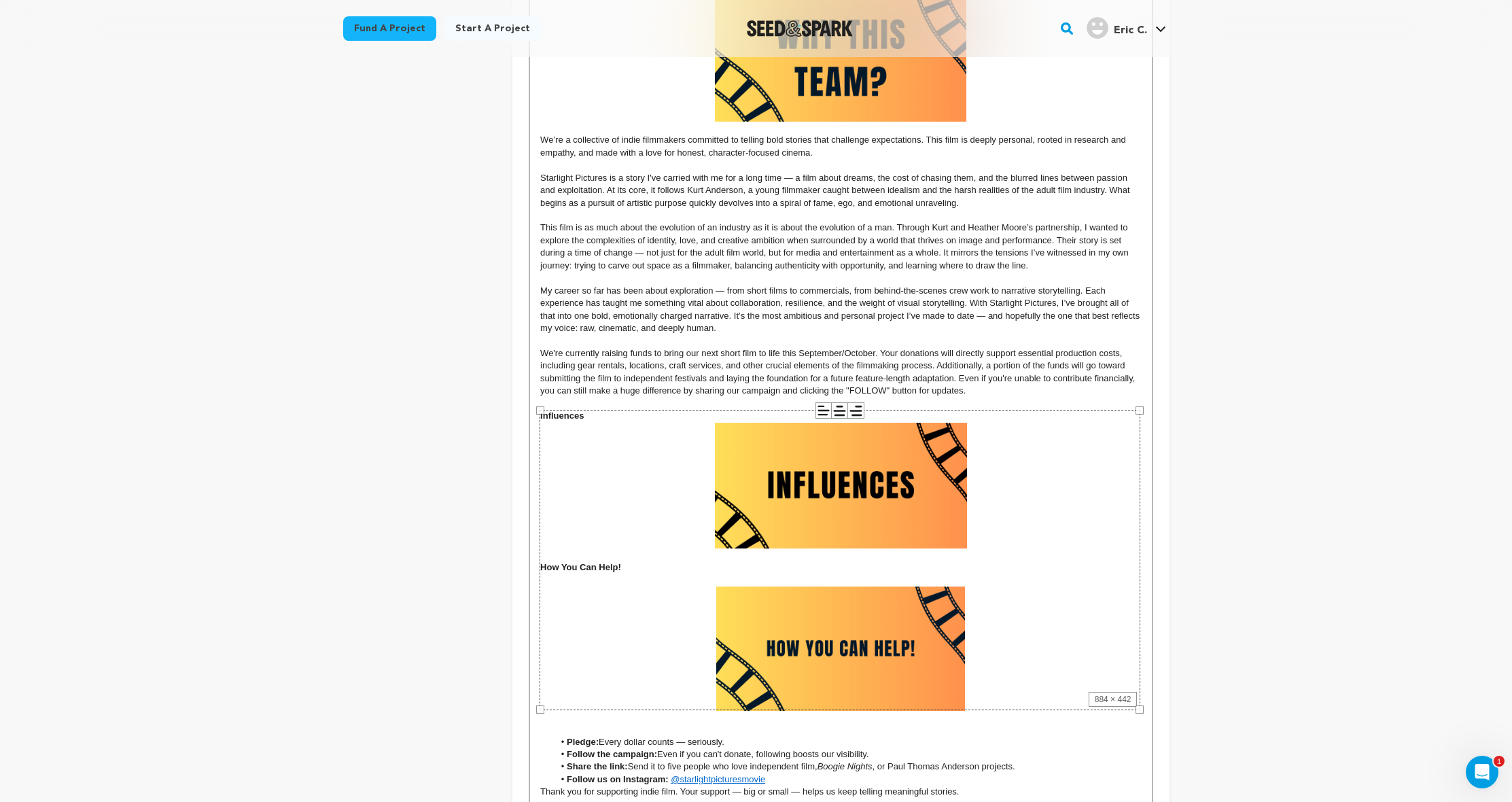 scroll, scrollTop: 913, scrollLeft: 0, axis: vertical 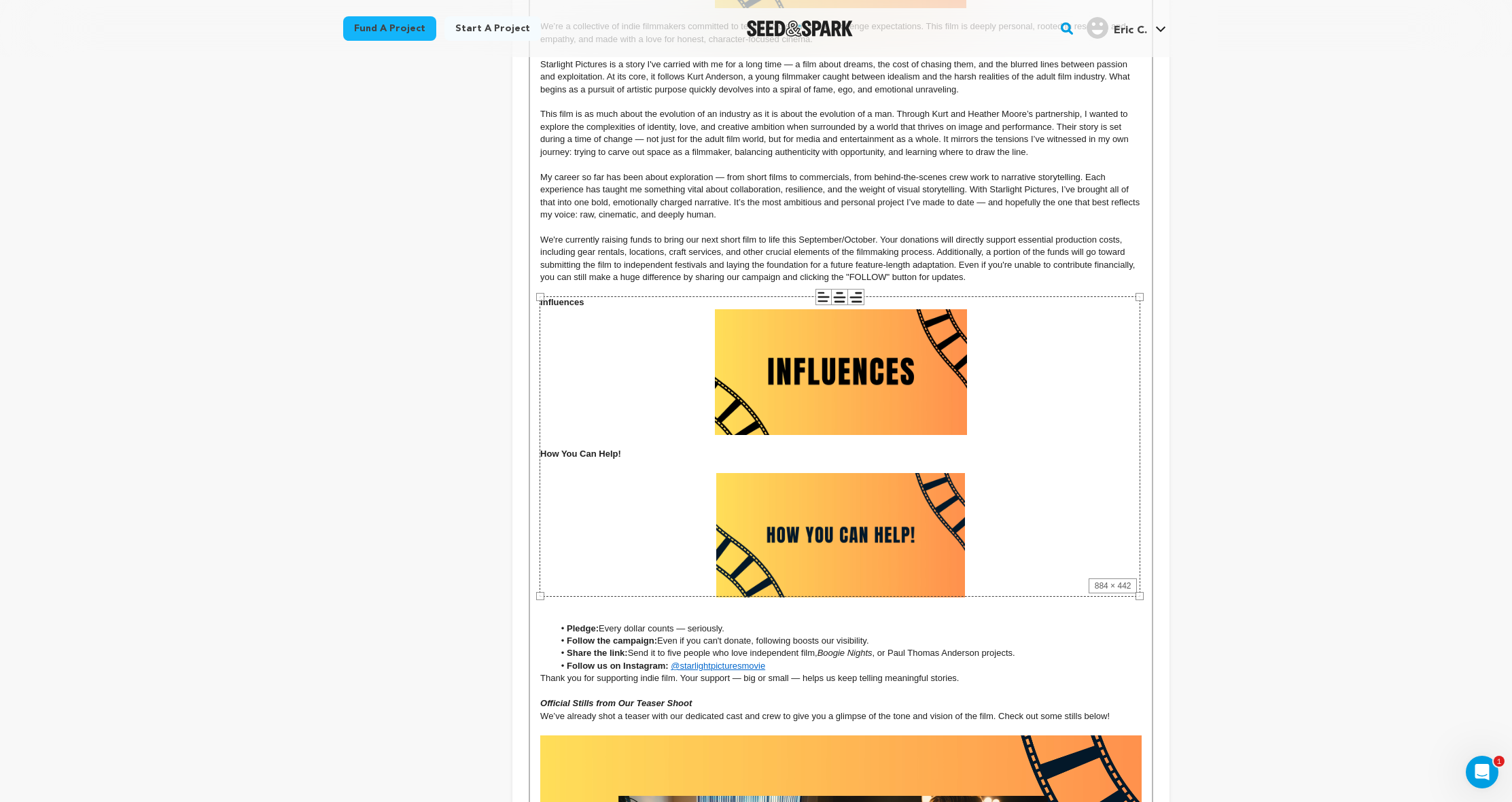 click on "884 × 442" at bounding box center (840, 447) 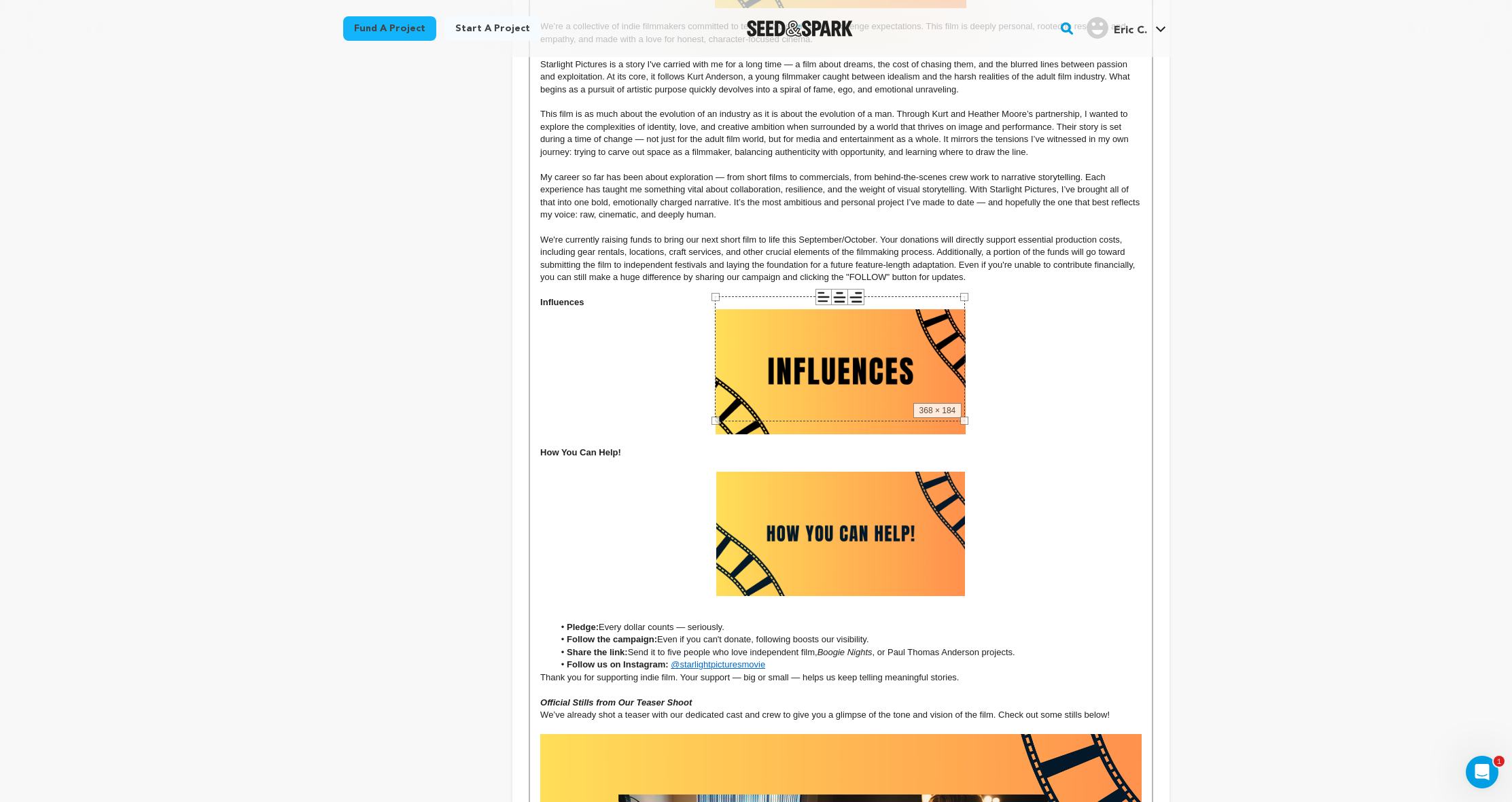 click on "Starlight Pictures  is a character-driven drama that follows Kurt Anderson, a young filmmaker with dreams of Hollywood greatness. But when doors close on his mainstream ambitions, he enters the adult film world—a place where power, passion, and performance collide. There, he meets Heather Moore, a rising star who challenges his vision and fuels his success. Together, they transform the industry—but as Kurt ascends, fame and ego begin to unravel everything. What begins as a story of ambition and love becomes a portrait of self-destruction, identity, and reinvention. Set in the glitz, grit, and gray areas of adult filmmaking, this film pulls back the curtain on an often-misunderstood world. It doesn’t sensationalize—it humanizes. Why now?   In a time where conversations about power, identity, and control dominate culture,  Starlight Pictures  brings a fresh and fearless voice to the table. It's about the hidden cost of chasing success—and who we become when the spotlight fades.  Why this team?" at bounding box center (841, 258) 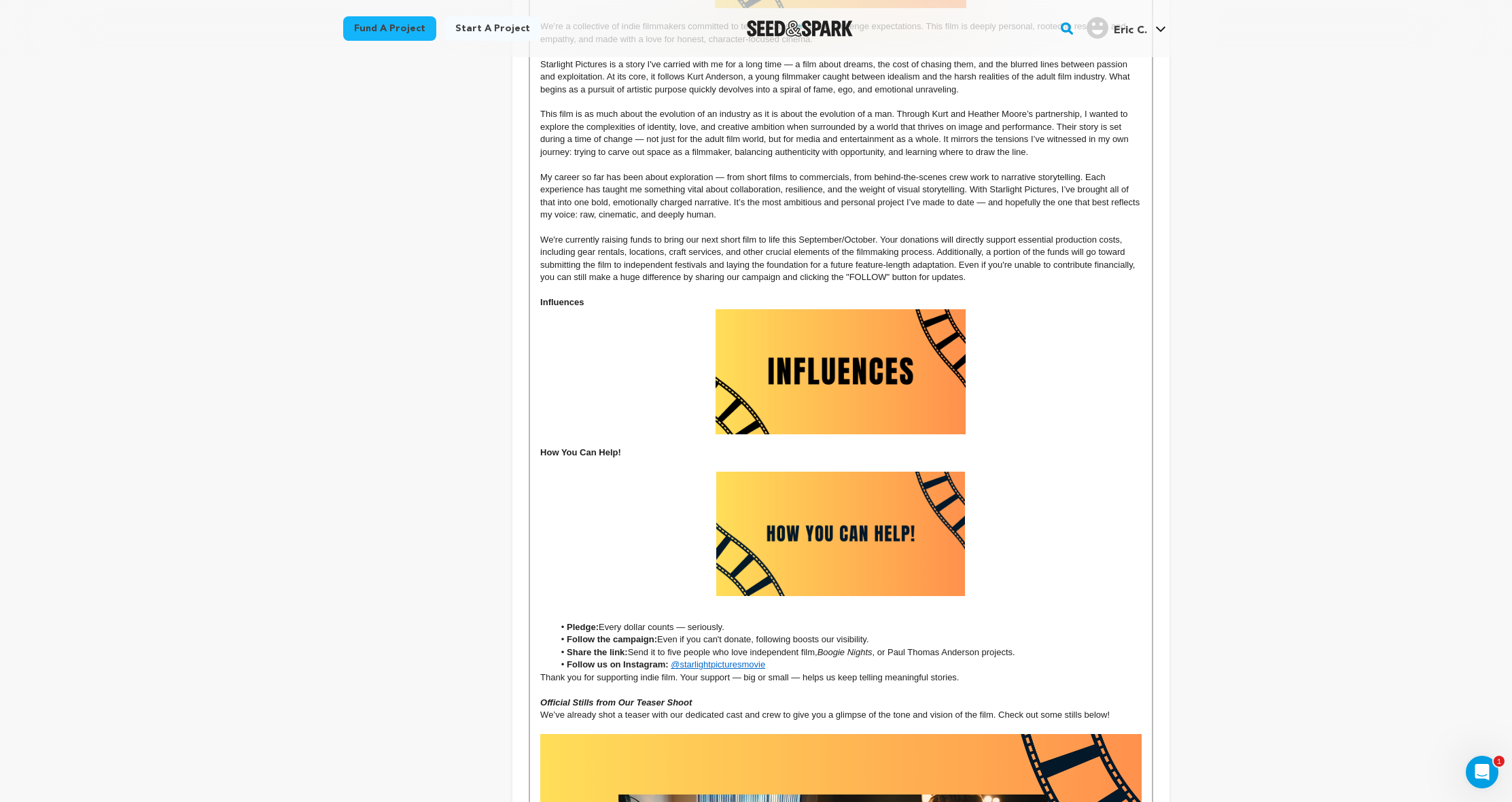 click at bounding box center [841, 372] 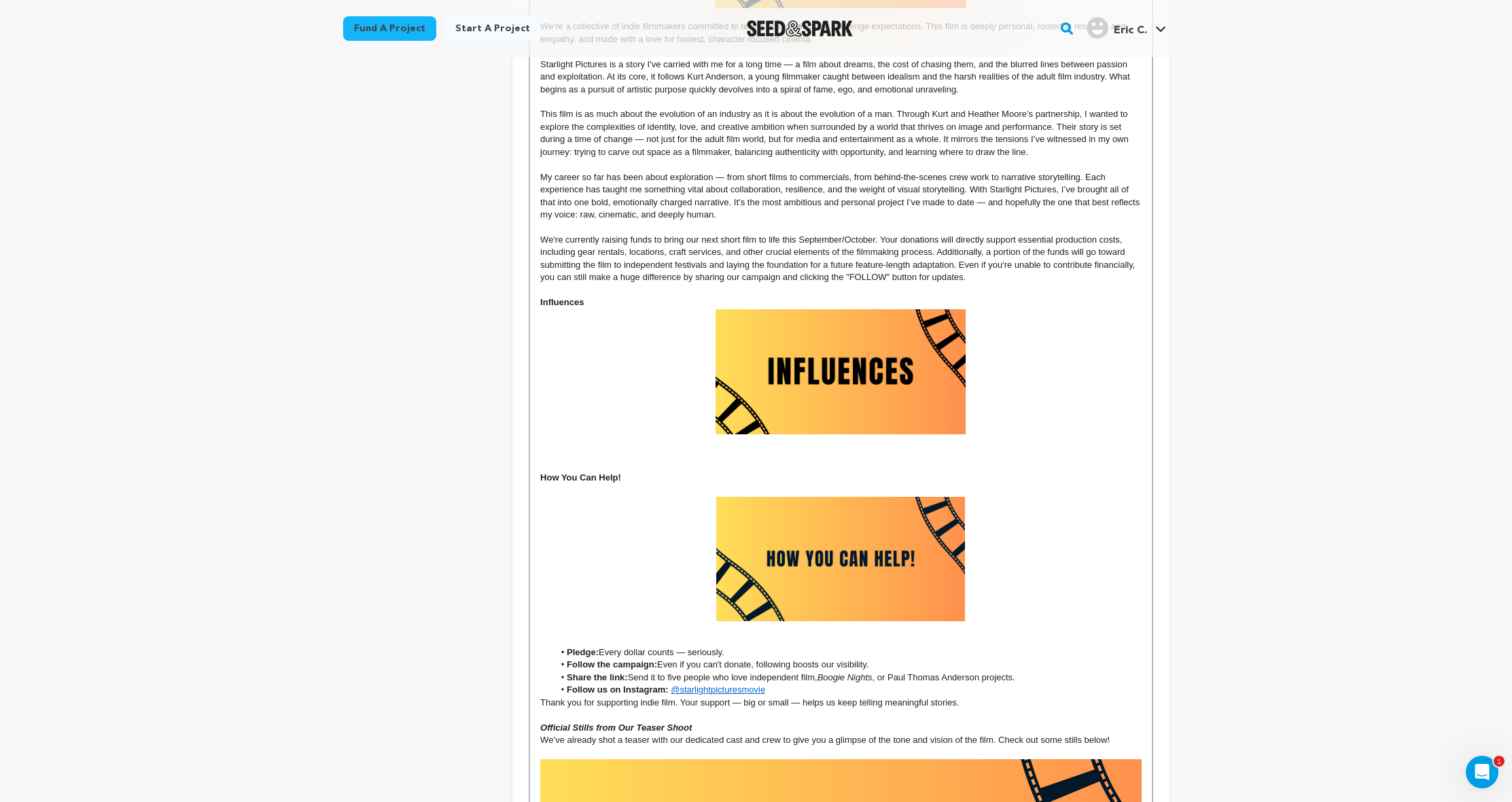 scroll, scrollTop: 6, scrollLeft: 1, axis: both 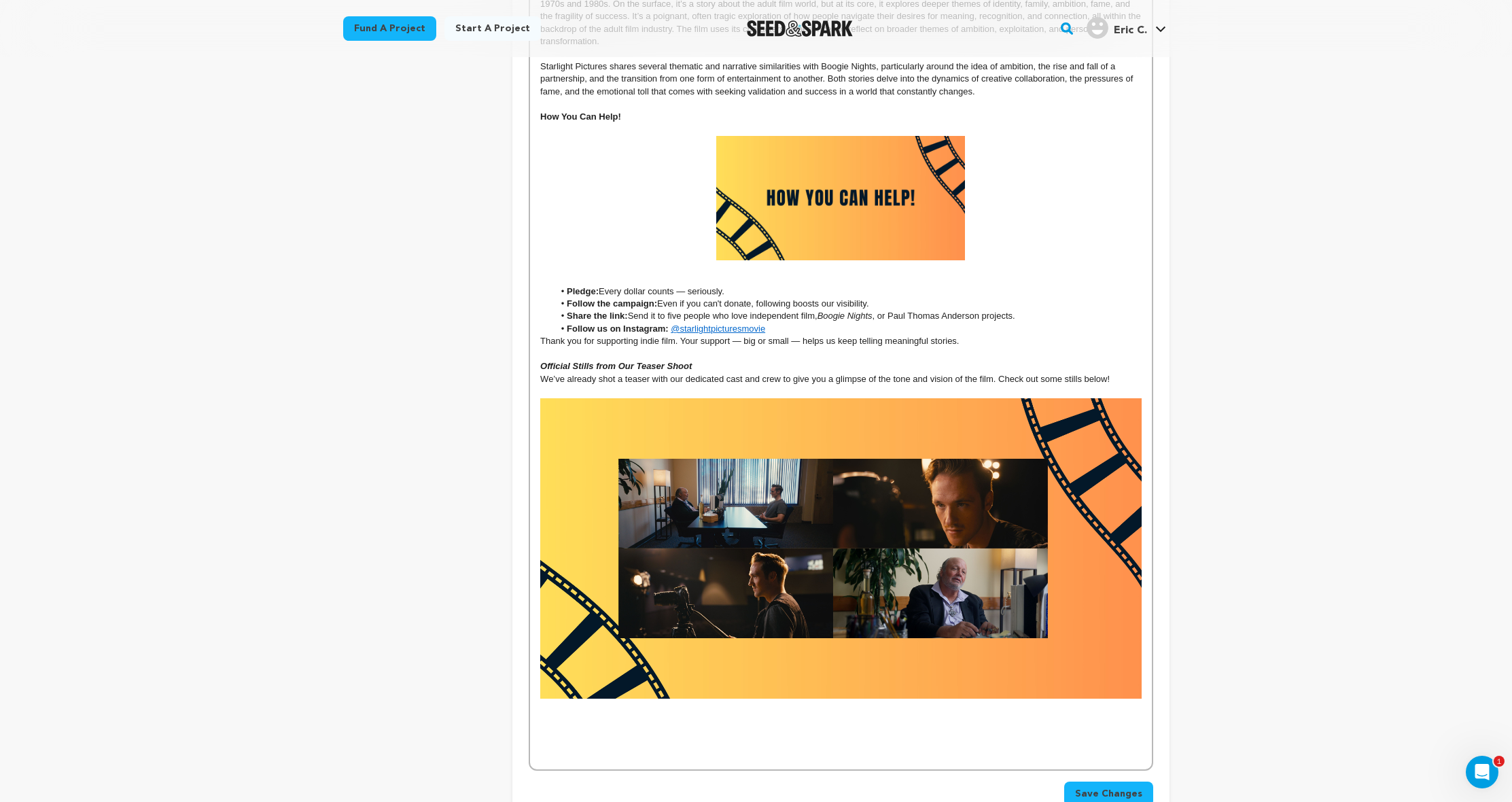 click on "Save Changes" at bounding box center [1108, 794] 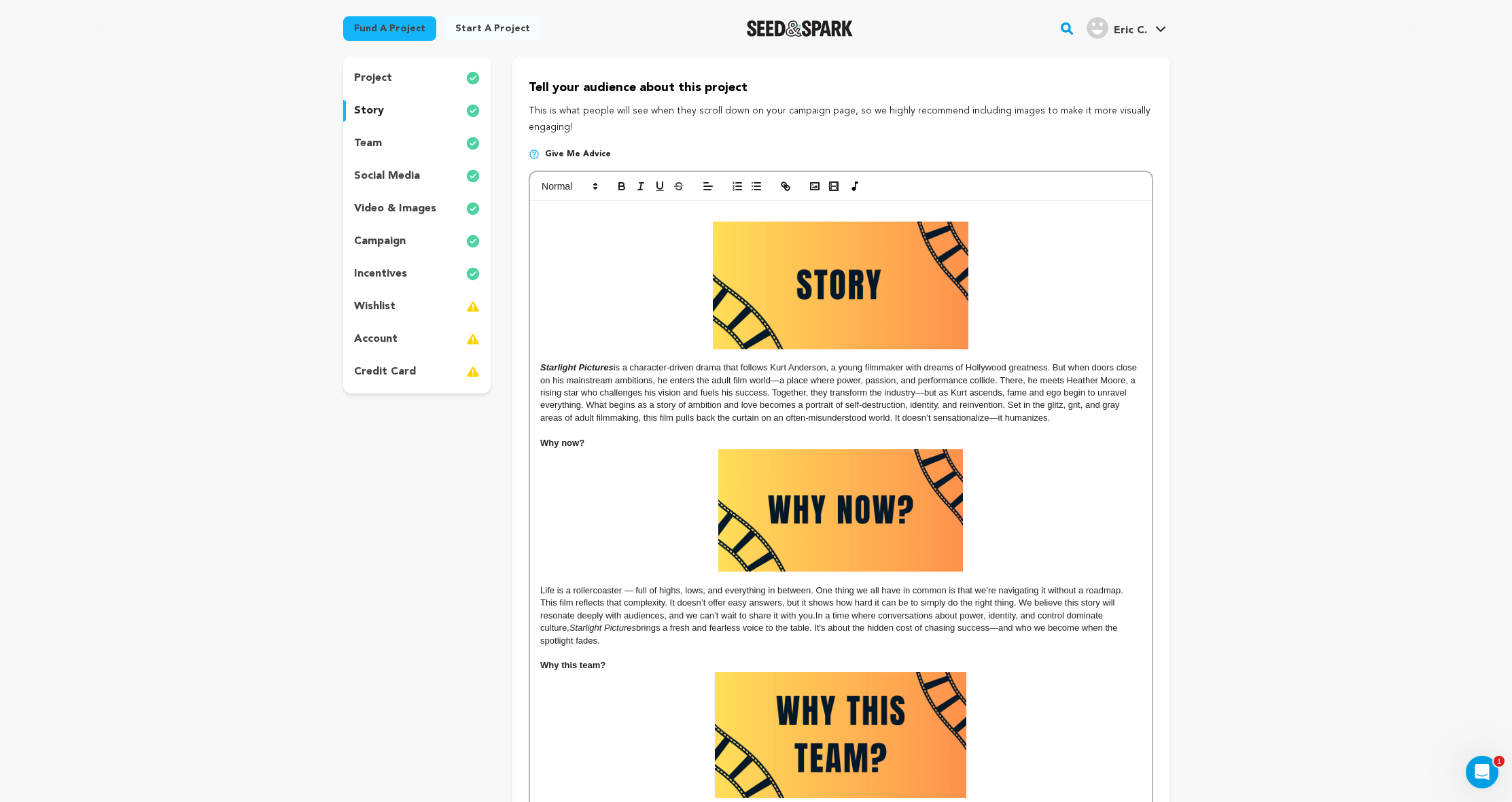 scroll, scrollTop: 247, scrollLeft: 0, axis: vertical 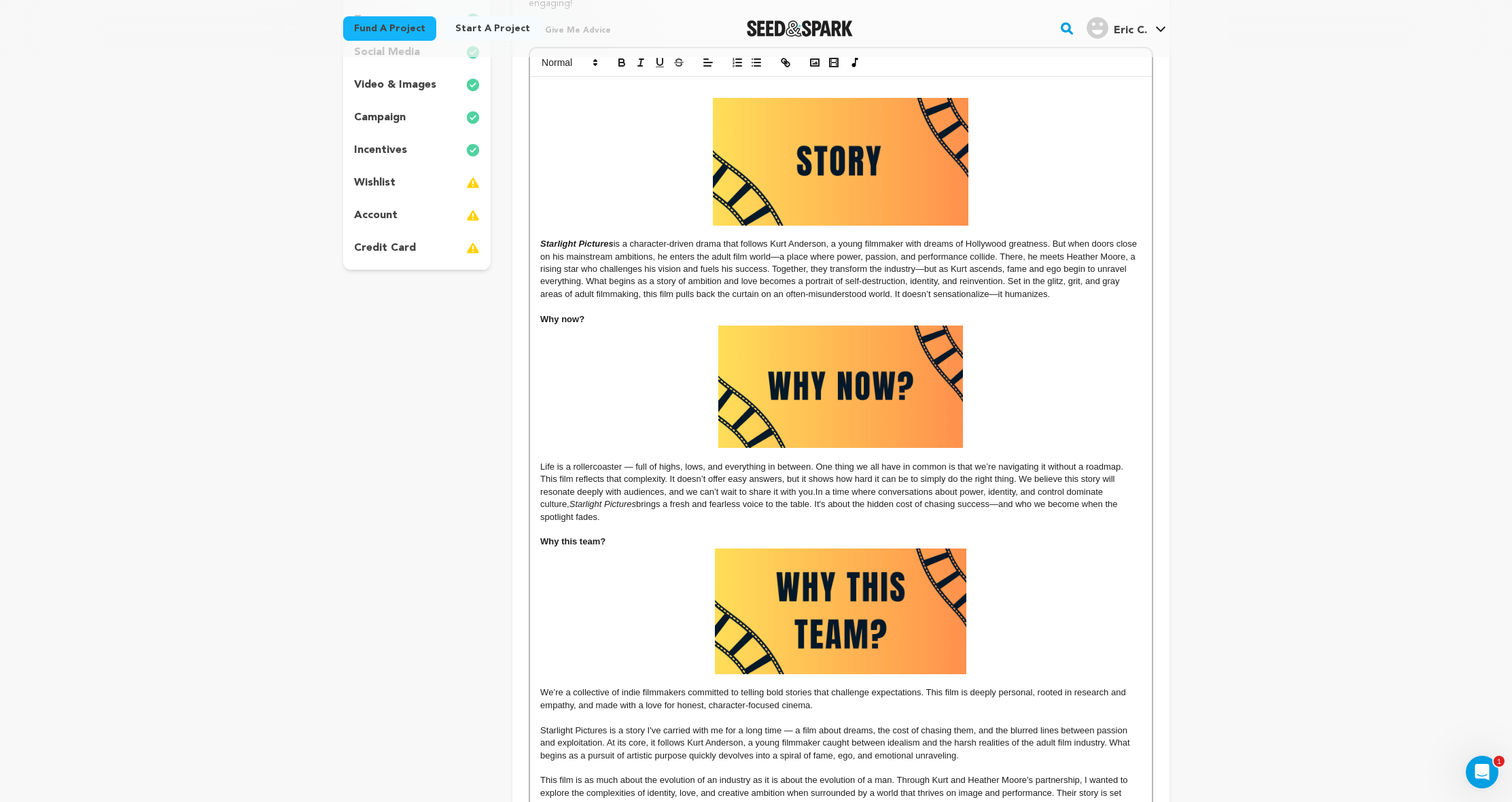 drag, startPoint x: 535, startPoint y: 458, endPoint x: 537, endPoint y: 468, distance: 10.198039 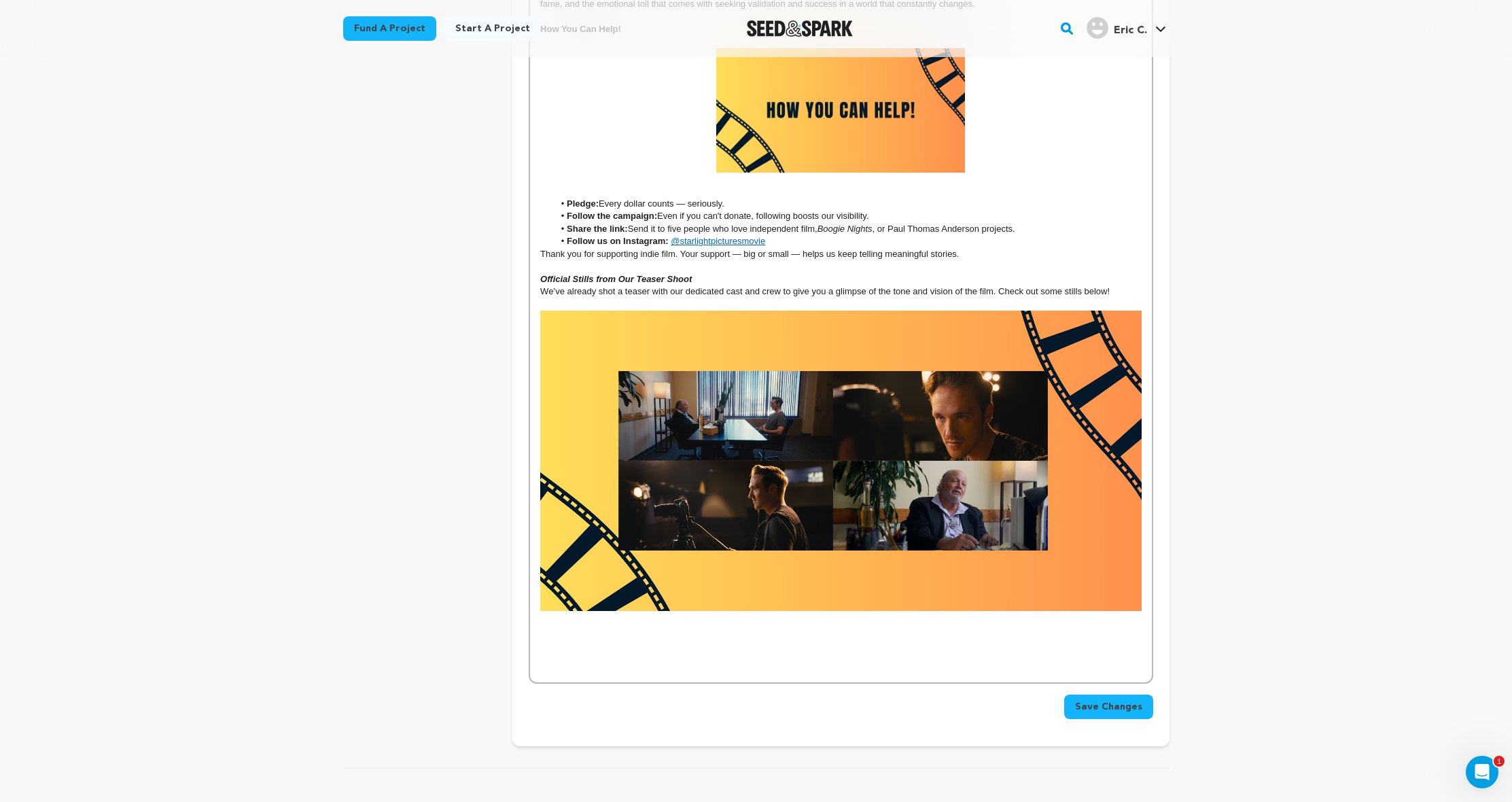 scroll, scrollTop: 1663, scrollLeft: 0, axis: vertical 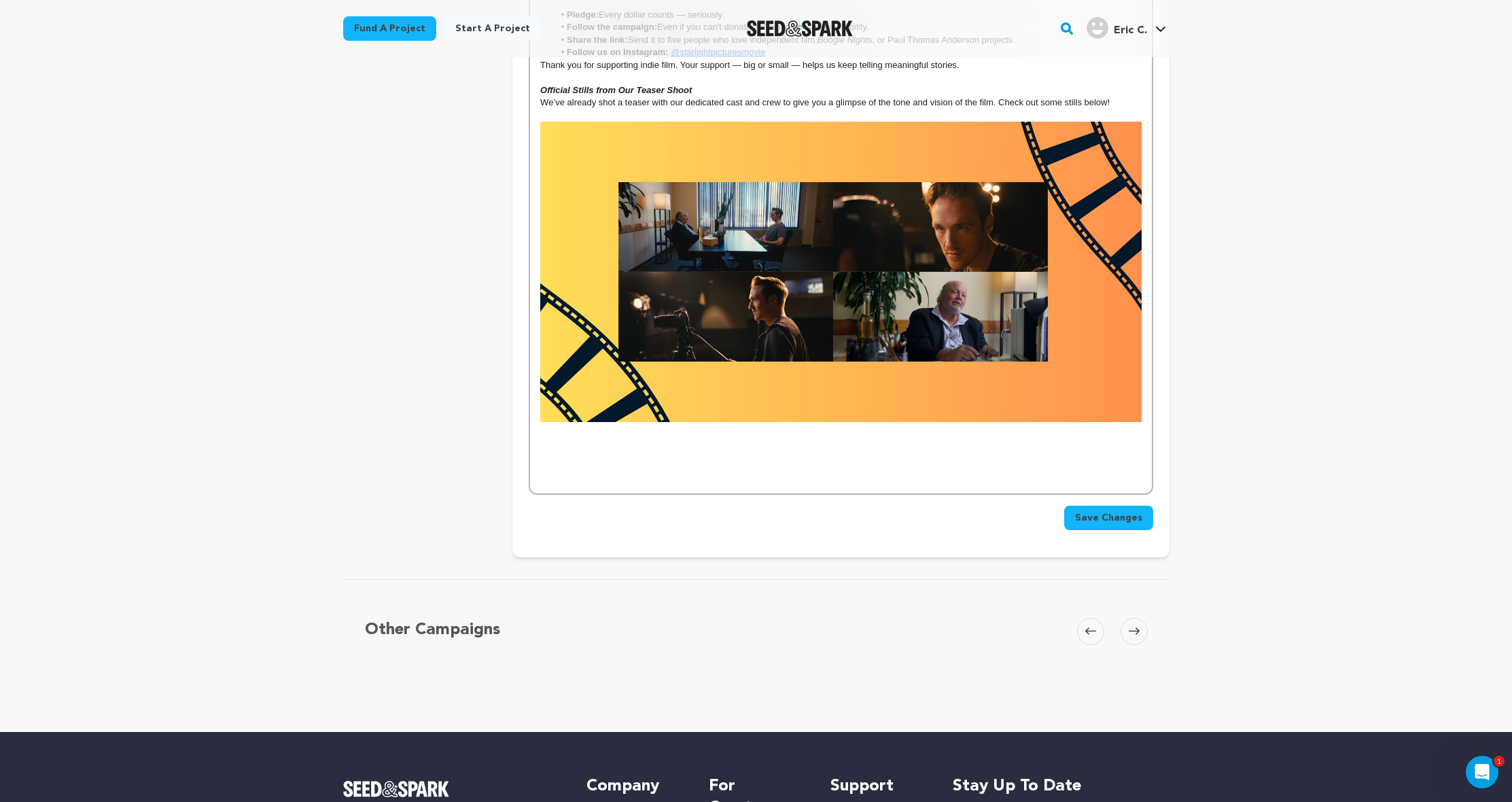 click on "Save Changes" at bounding box center [1108, 518] 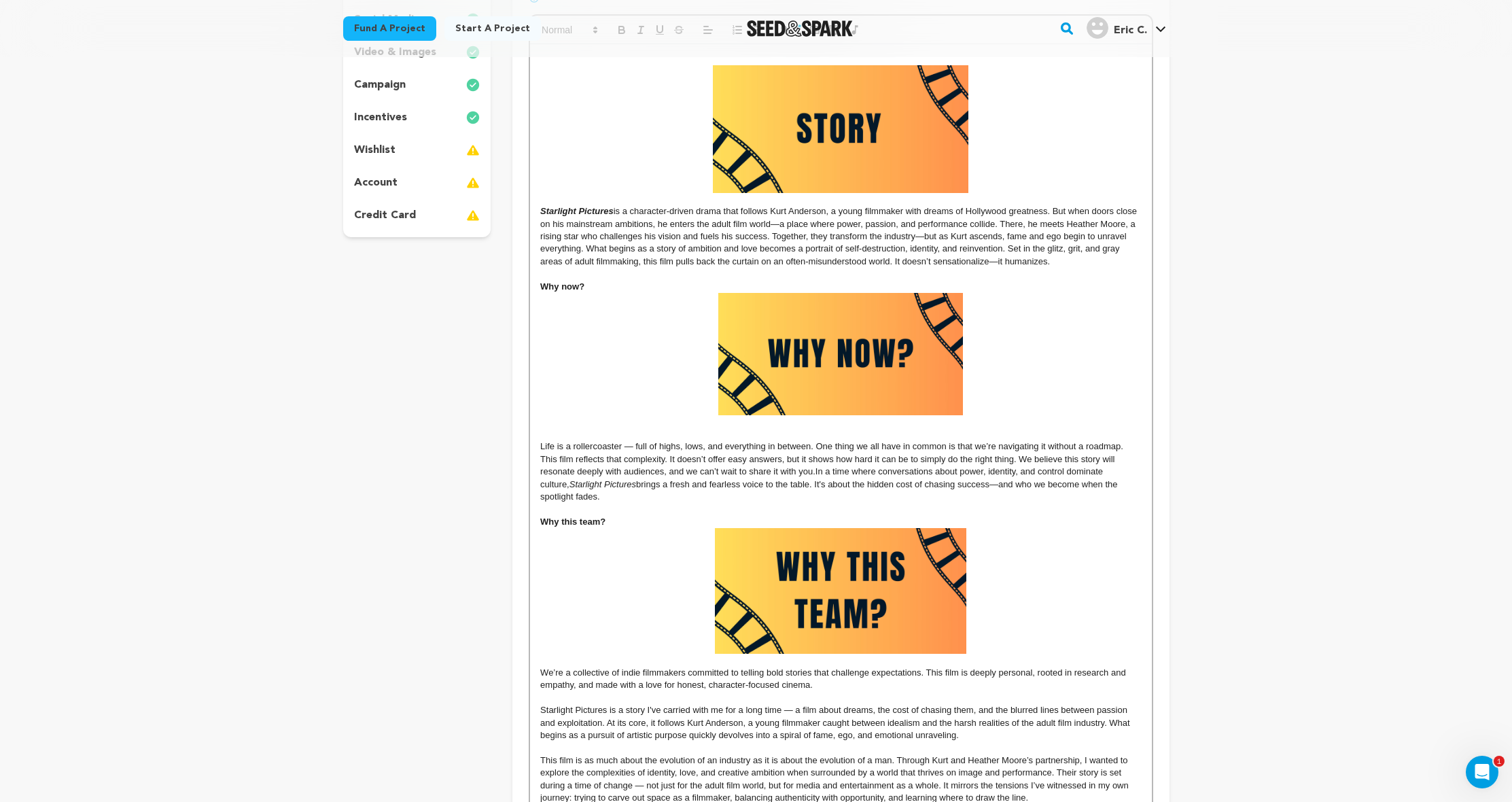scroll, scrollTop: 545, scrollLeft: 0, axis: vertical 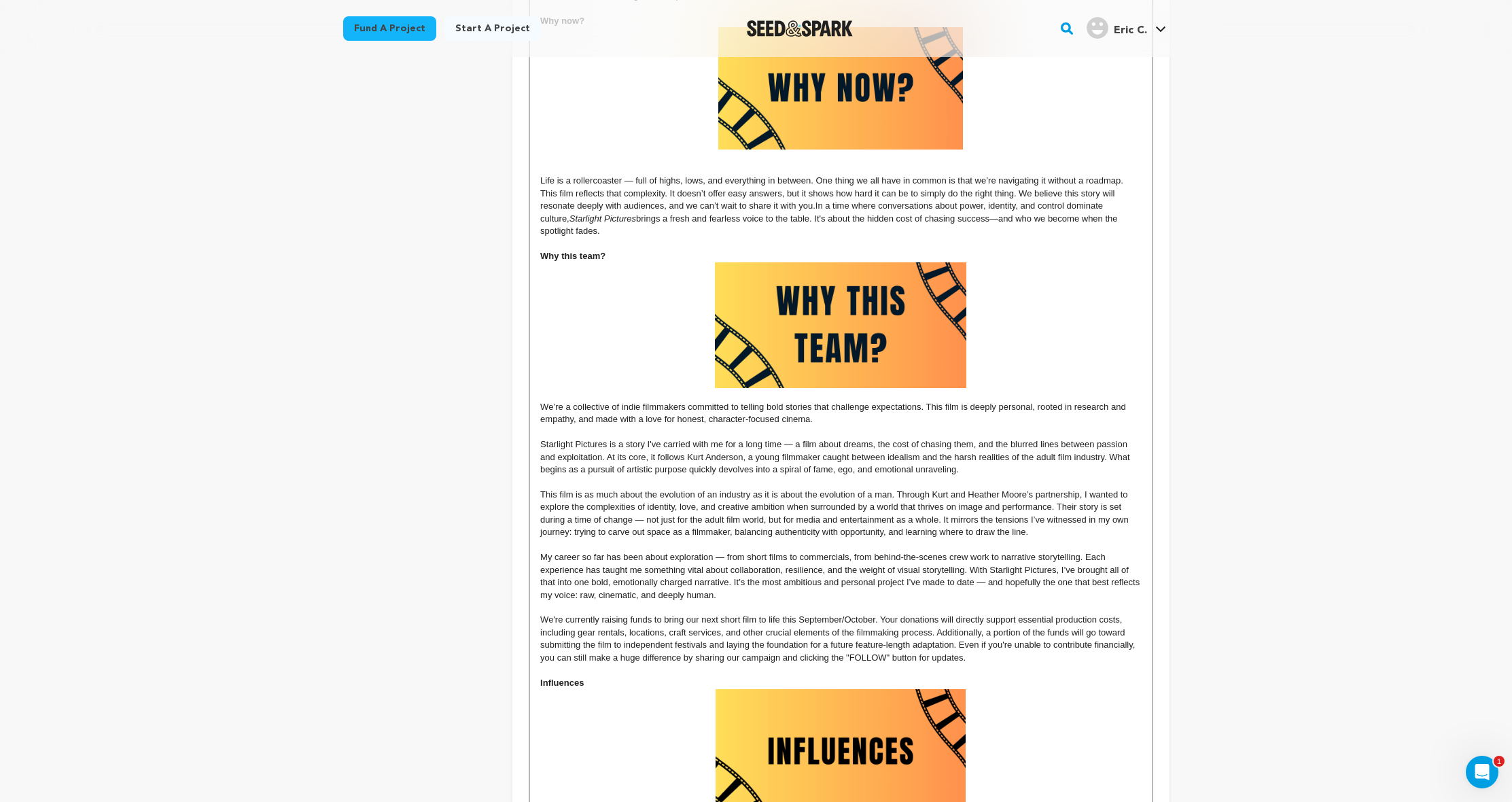 click on "Starlight Pictures  is a character-driven drama that follows Kurt Anderson, a young filmmaker with dreams of Hollywood greatness. But when doors close on his mainstream ambitions, he enters the adult film world—a place where power, passion, and performance collide. There, he meets Heather Moore, a rising star who challenges his vision and fuels his success. Together, they transform the industry—but as Kurt ascends, fame and ego begin to unravel everything. What begins as a story of ambition and love becomes a portrait of self-destruction, identity, and reinvention. Set in the glitz, grit, and gray areas of adult filmmaking, this film pulls back the curtain on an often-misunderstood world. It doesn’t sensationalize—it humanizes. Why now?   ﻿ In a time where conversations about power, identity, and control dominate culture,  Starlight Pictures  brings a fresh and fearless voice to the table. It's about the hidden cost of chasing success—and who we become when the spotlight fades.  Why this team?" at bounding box center (841, 695) 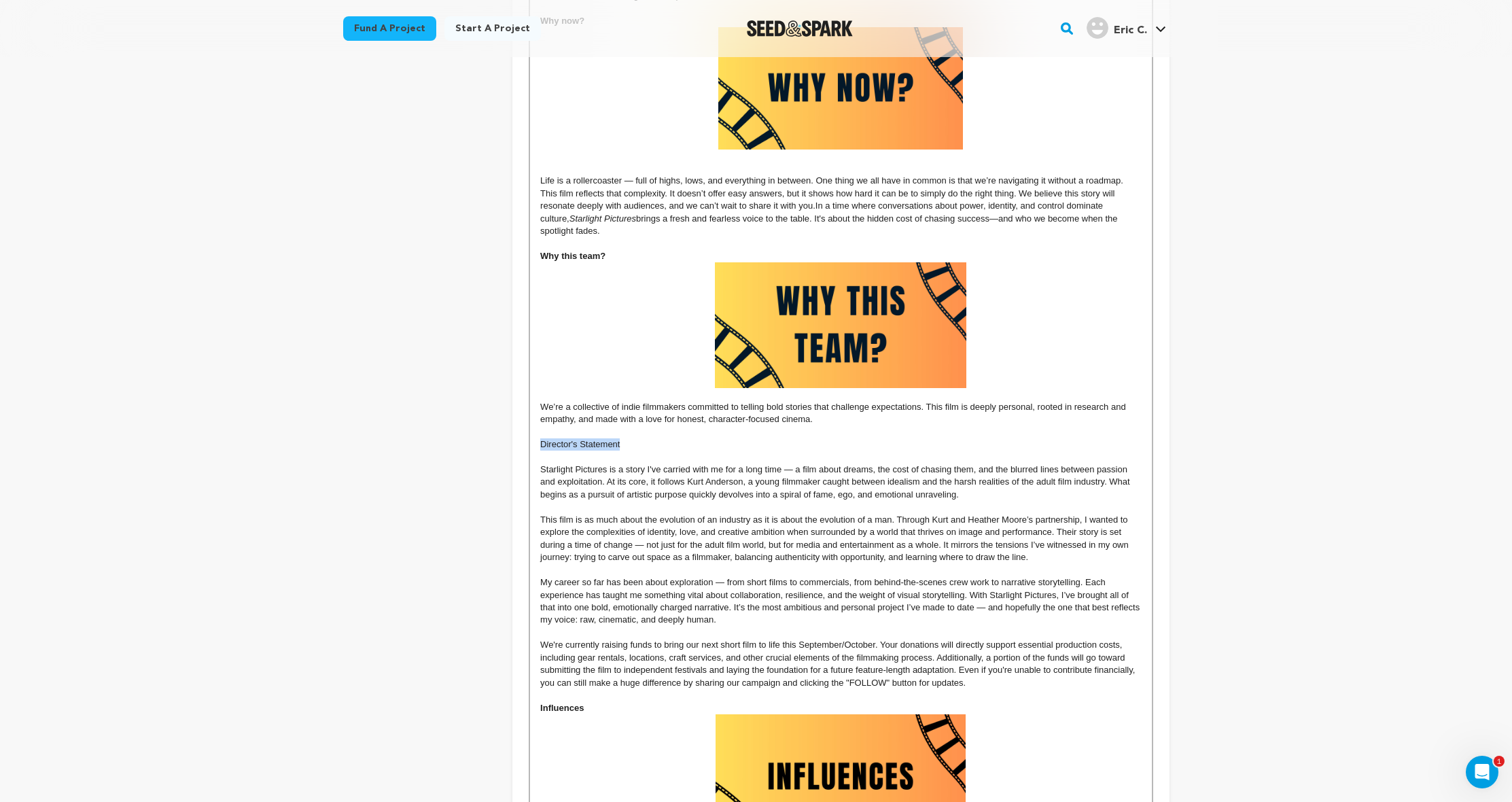 drag, startPoint x: 631, startPoint y: 434, endPoint x: 491, endPoint y: 432, distance: 140.01428 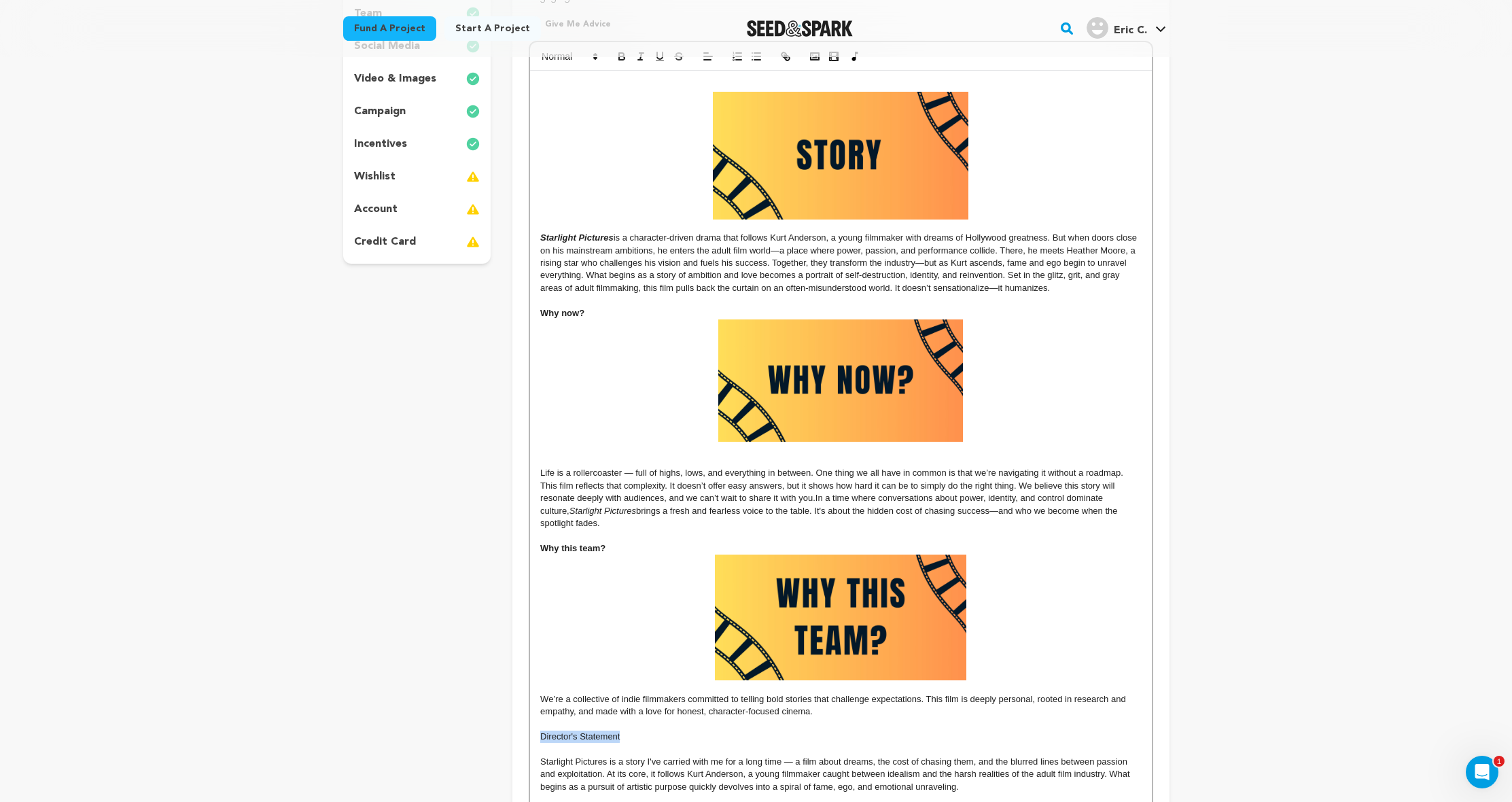 scroll, scrollTop: 223, scrollLeft: 0, axis: vertical 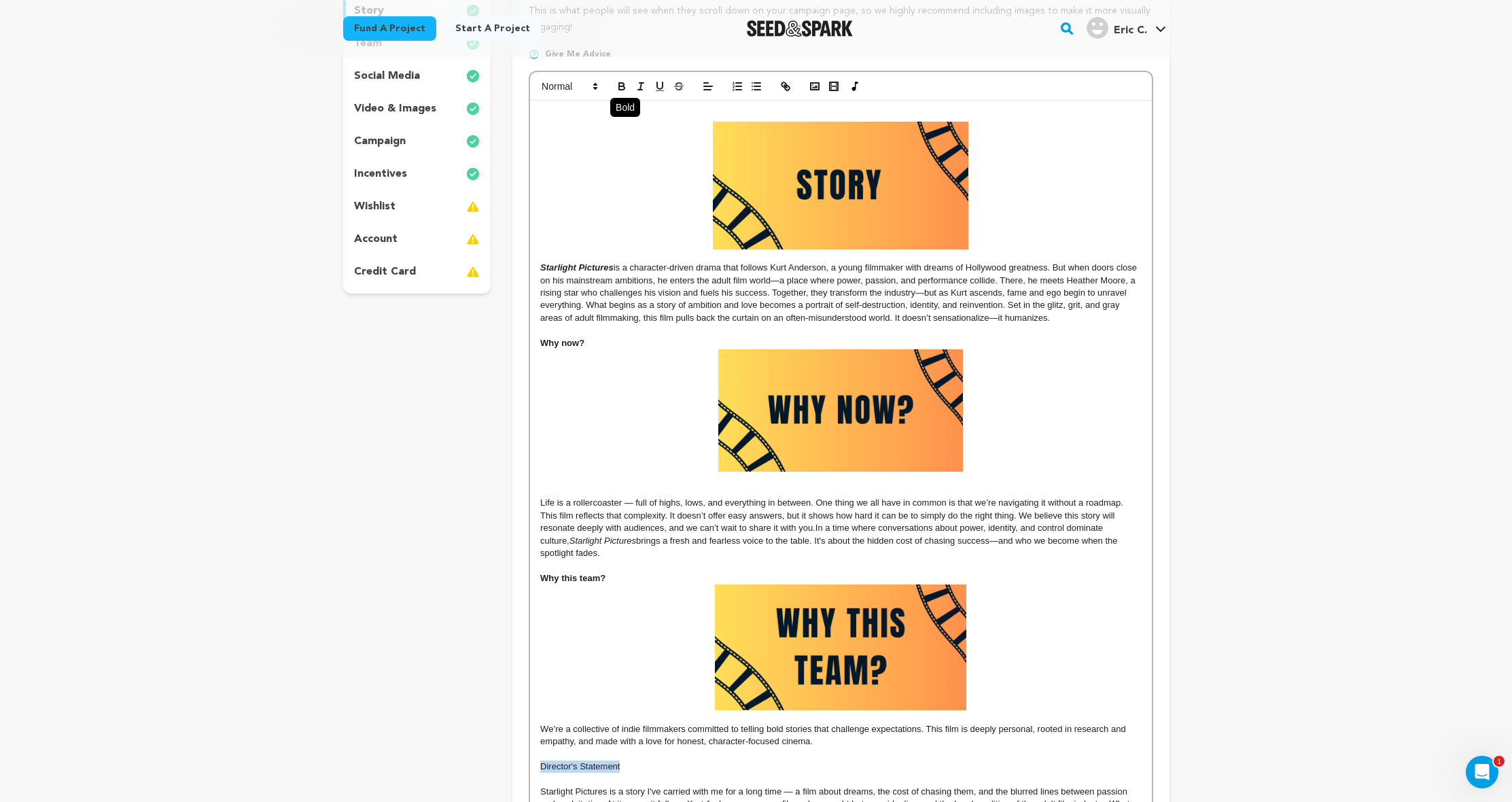 click 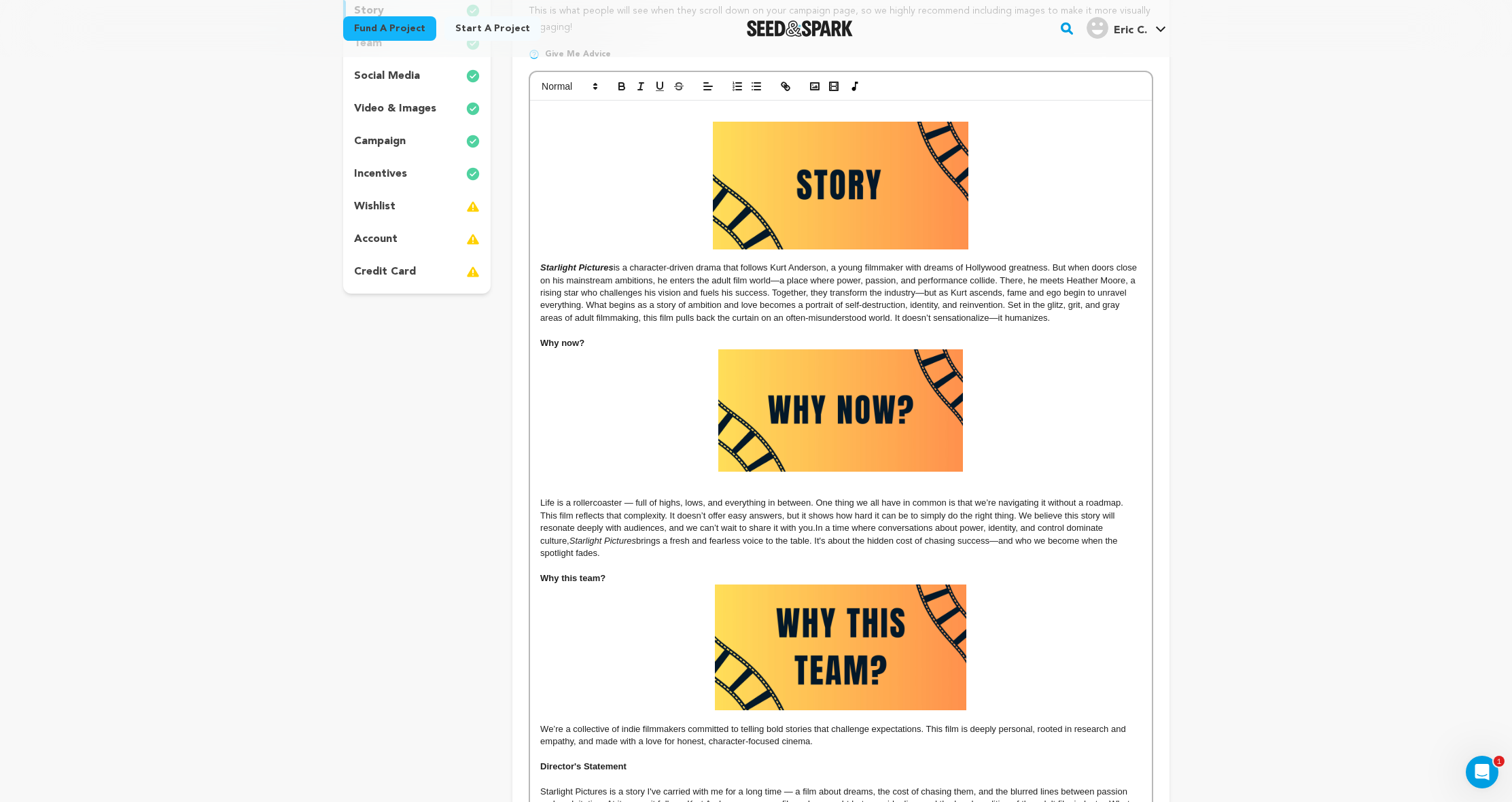 scroll, scrollTop: 512, scrollLeft: 0, axis: vertical 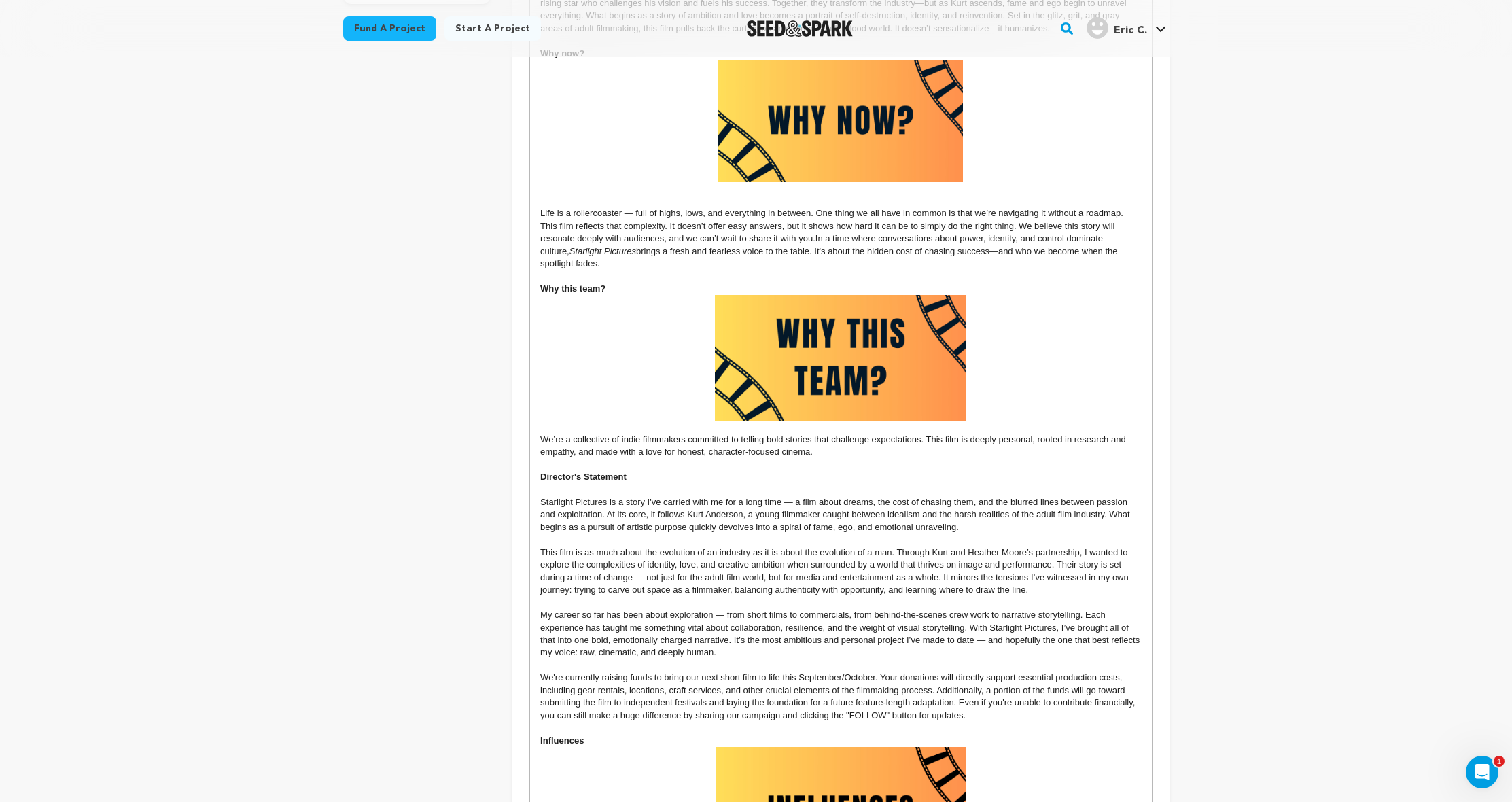 click on "Starlight Pictures is a story I've carried with me for a long time — a film about dreams, the cost of chasing them, and the blurred lines between passion and exploitation. At its core, it follows Kurt Anderson, a young filmmaker caught between idealism and the harsh realities of the adult film industry. What begins as a pursuit of artistic purpose quickly devolves into a spiral of fame, ego, and emotional unraveling." at bounding box center [841, 515] 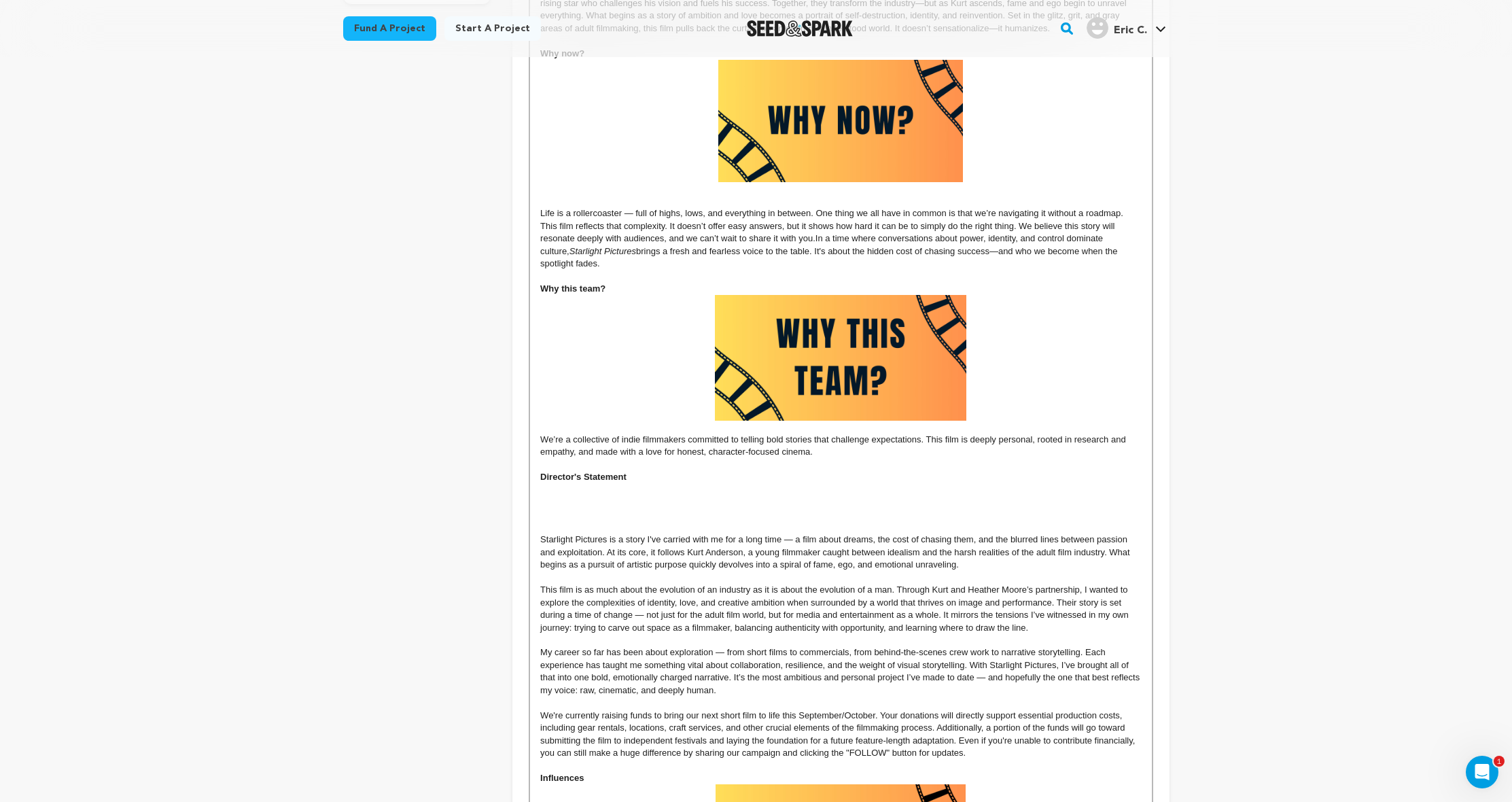 click at bounding box center [841, 502] 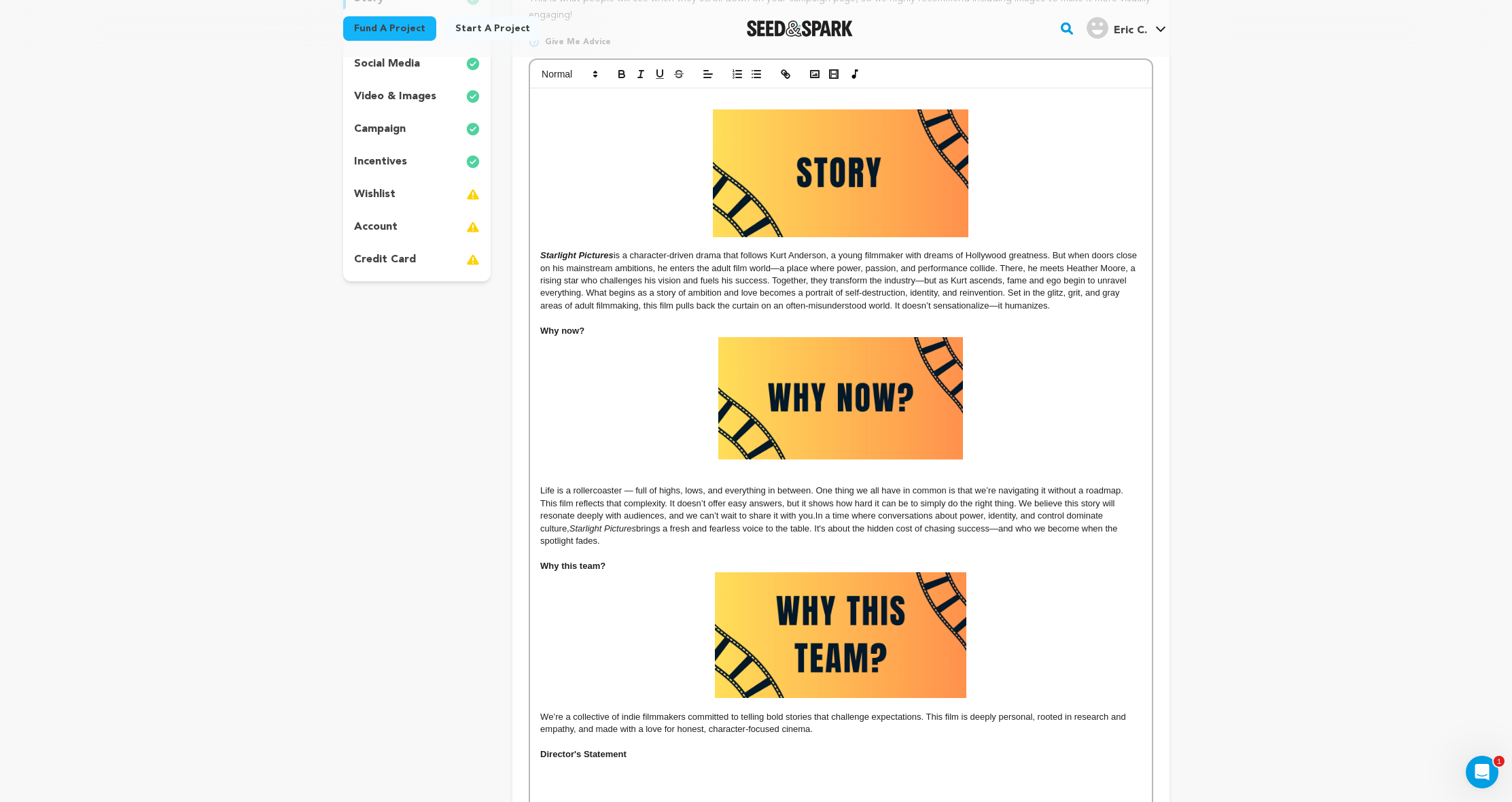 scroll, scrollTop: 0, scrollLeft: 0, axis: both 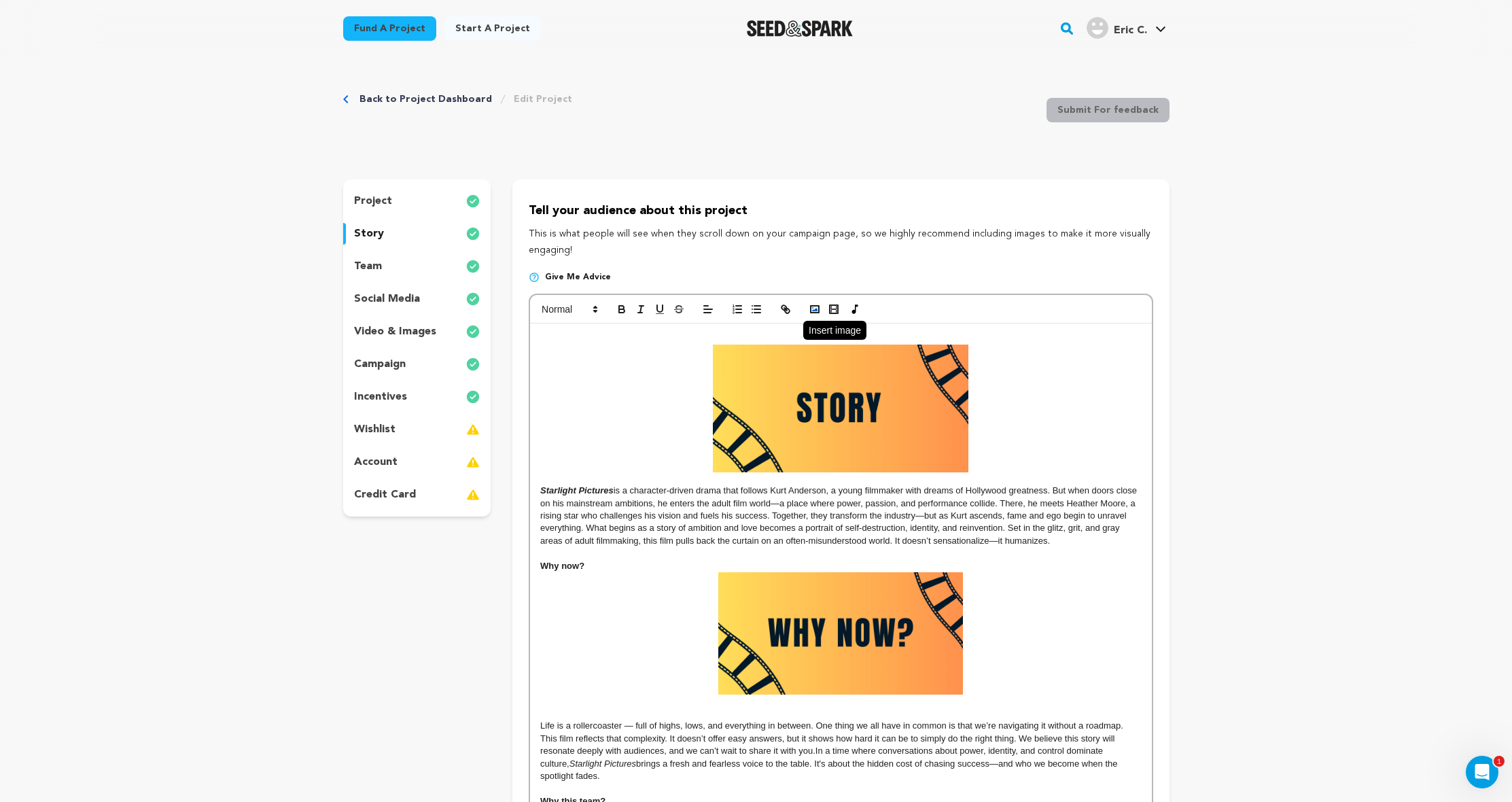click 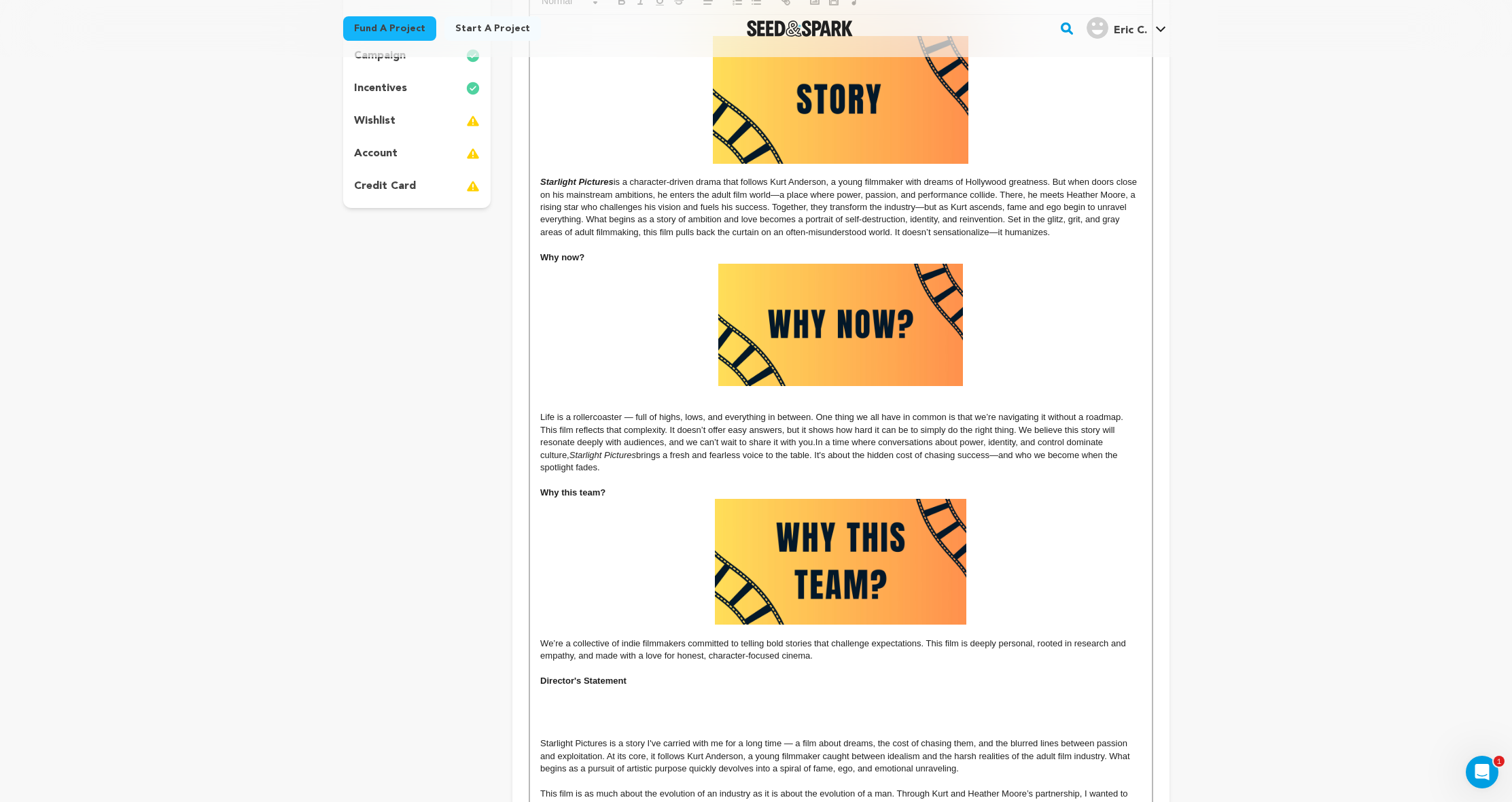 scroll, scrollTop: 0, scrollLeft: 0, axis: both 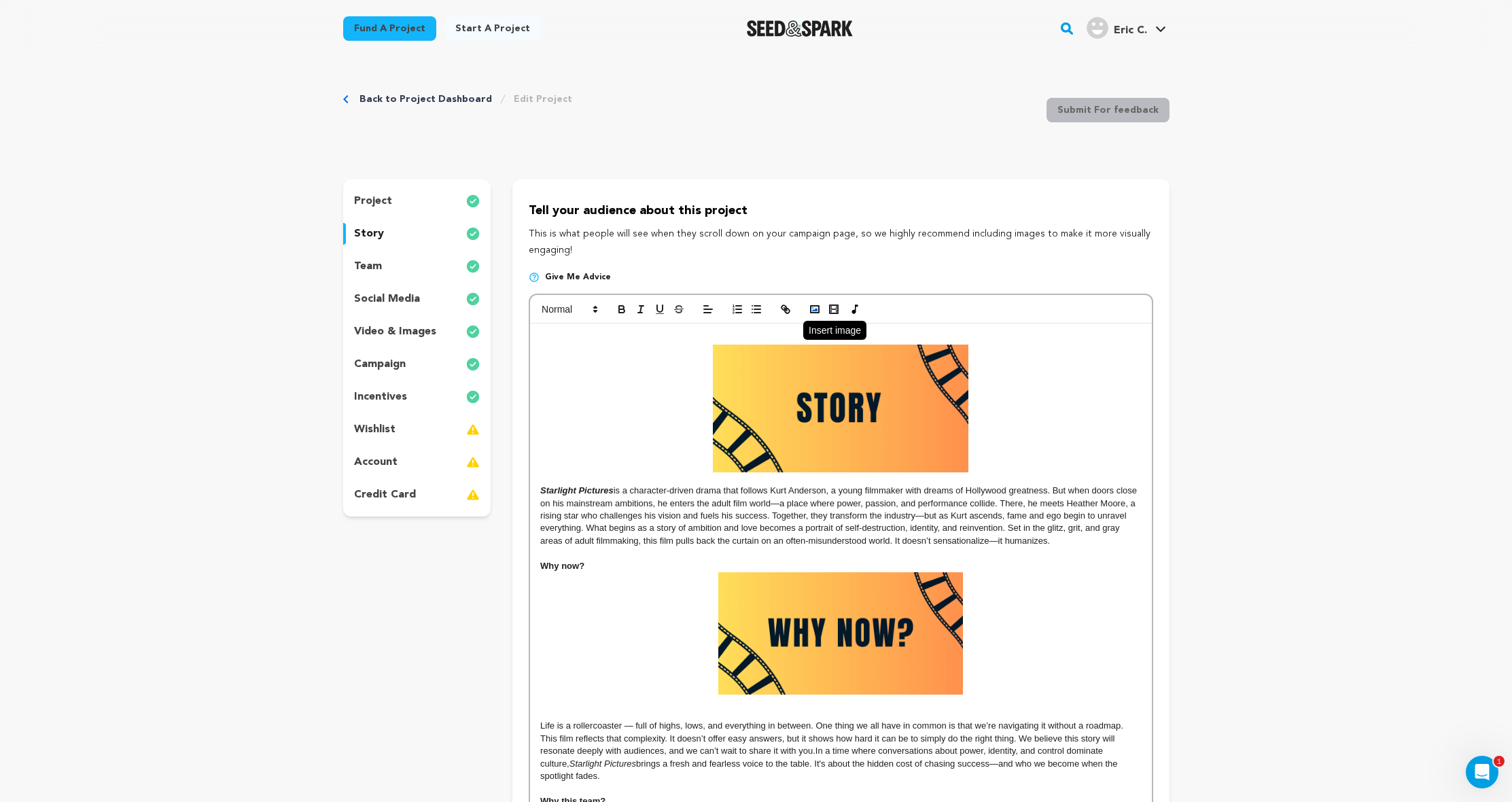 click at bounding box center (815, 309) 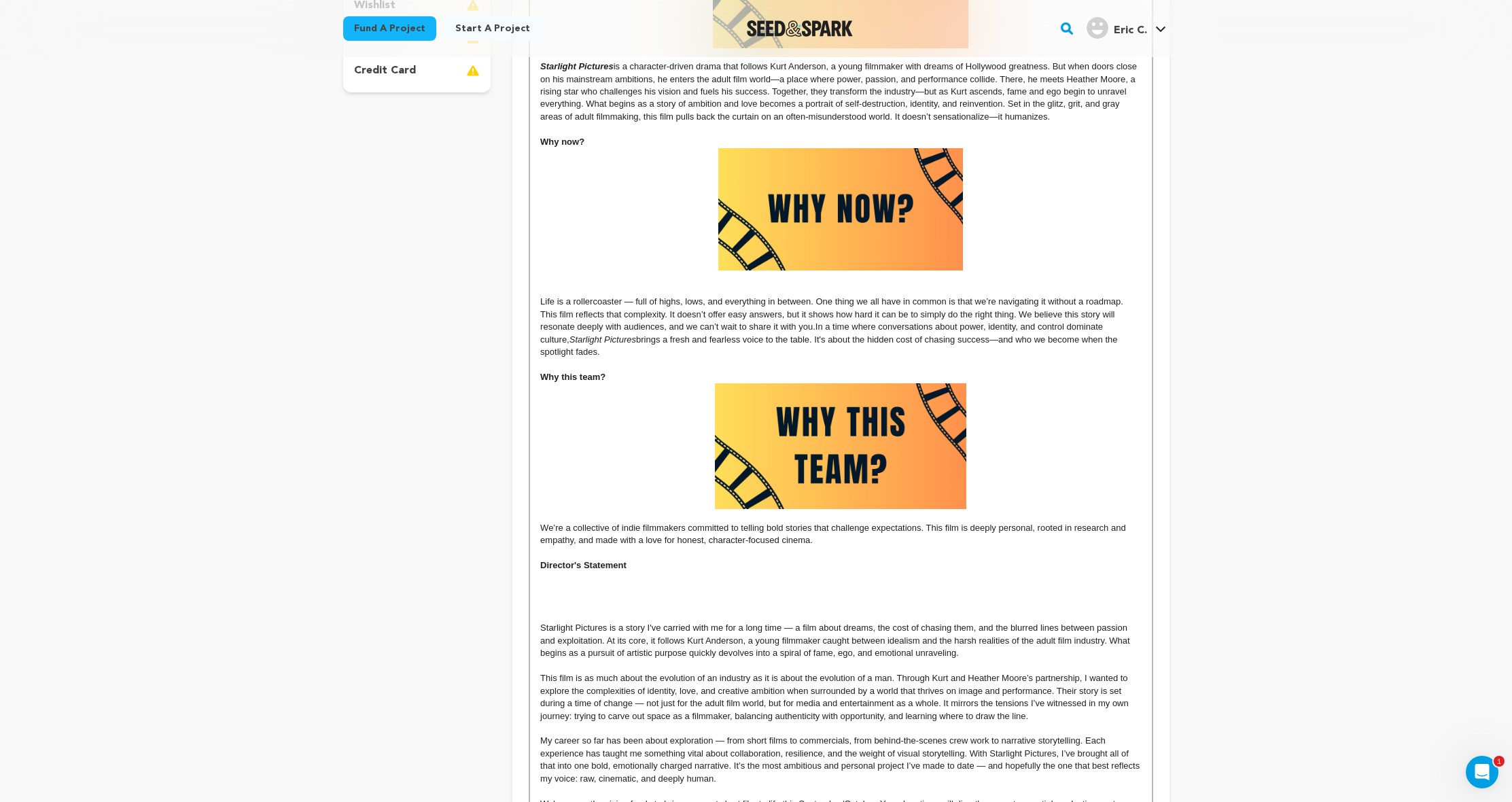 scroll, scrollTop: 713, scrollLeft: 0, axis: vertical 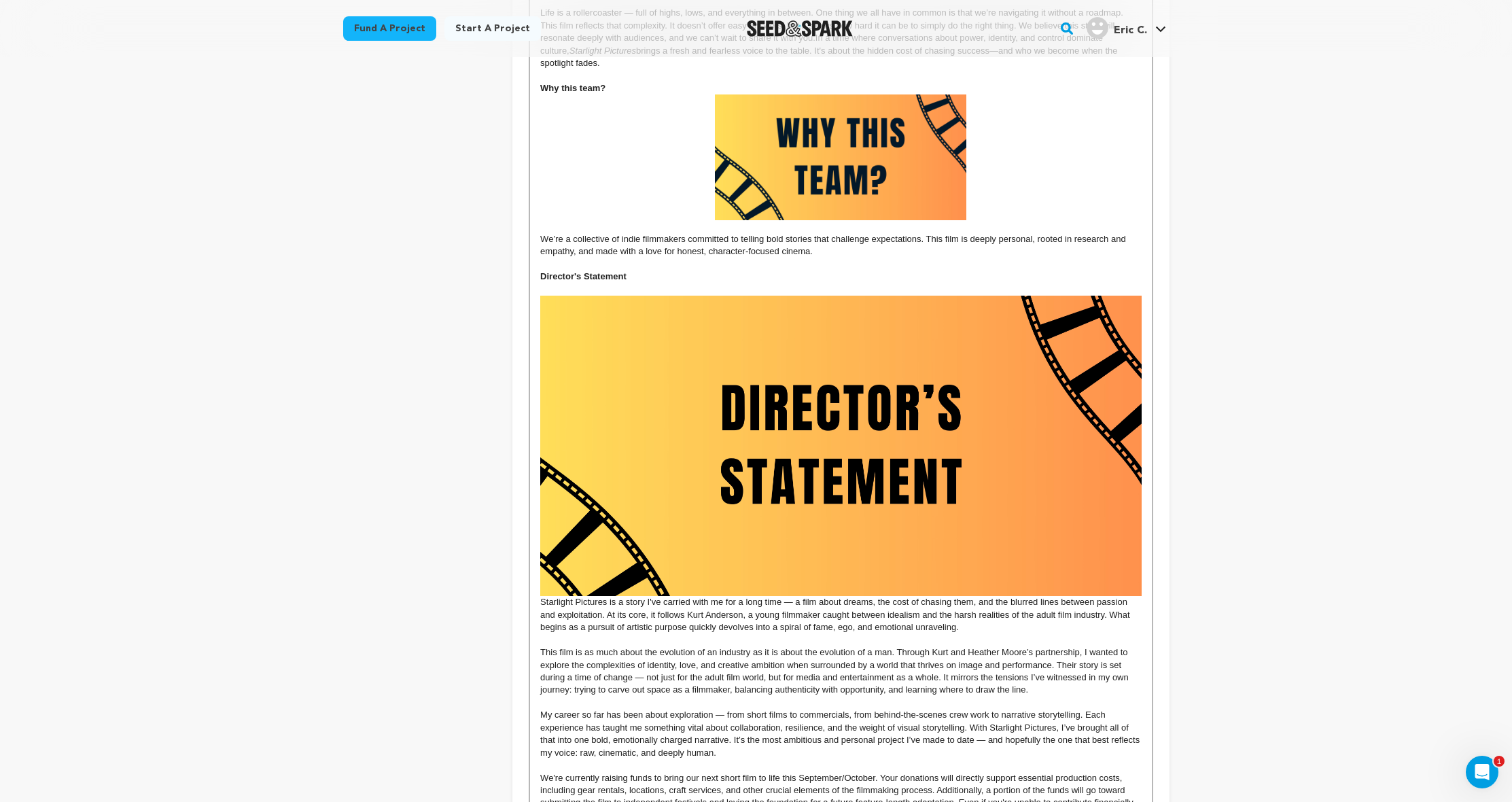 click at bounding box center [841, 446] 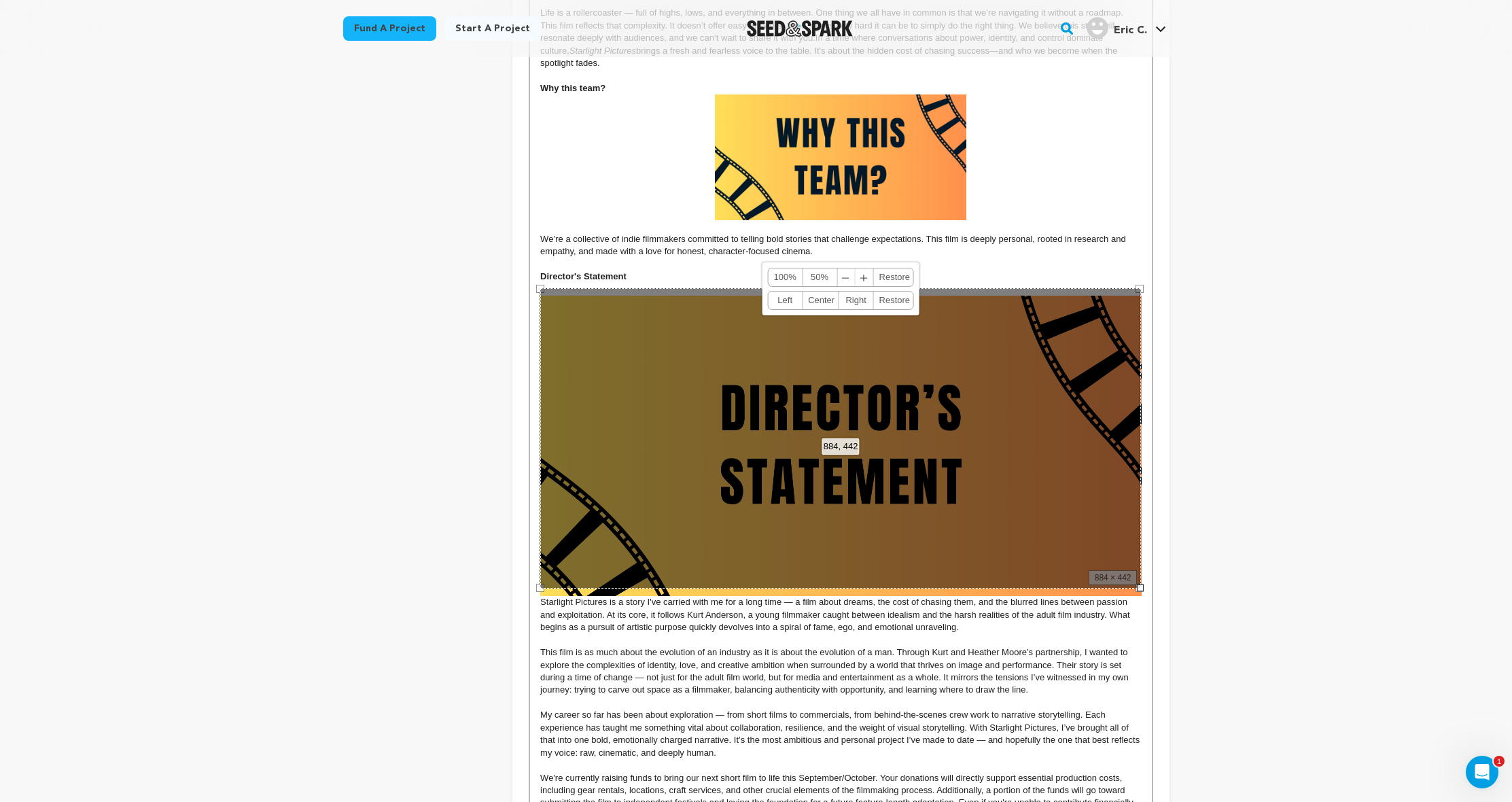click on "50%" at bounding box center (820, 277) 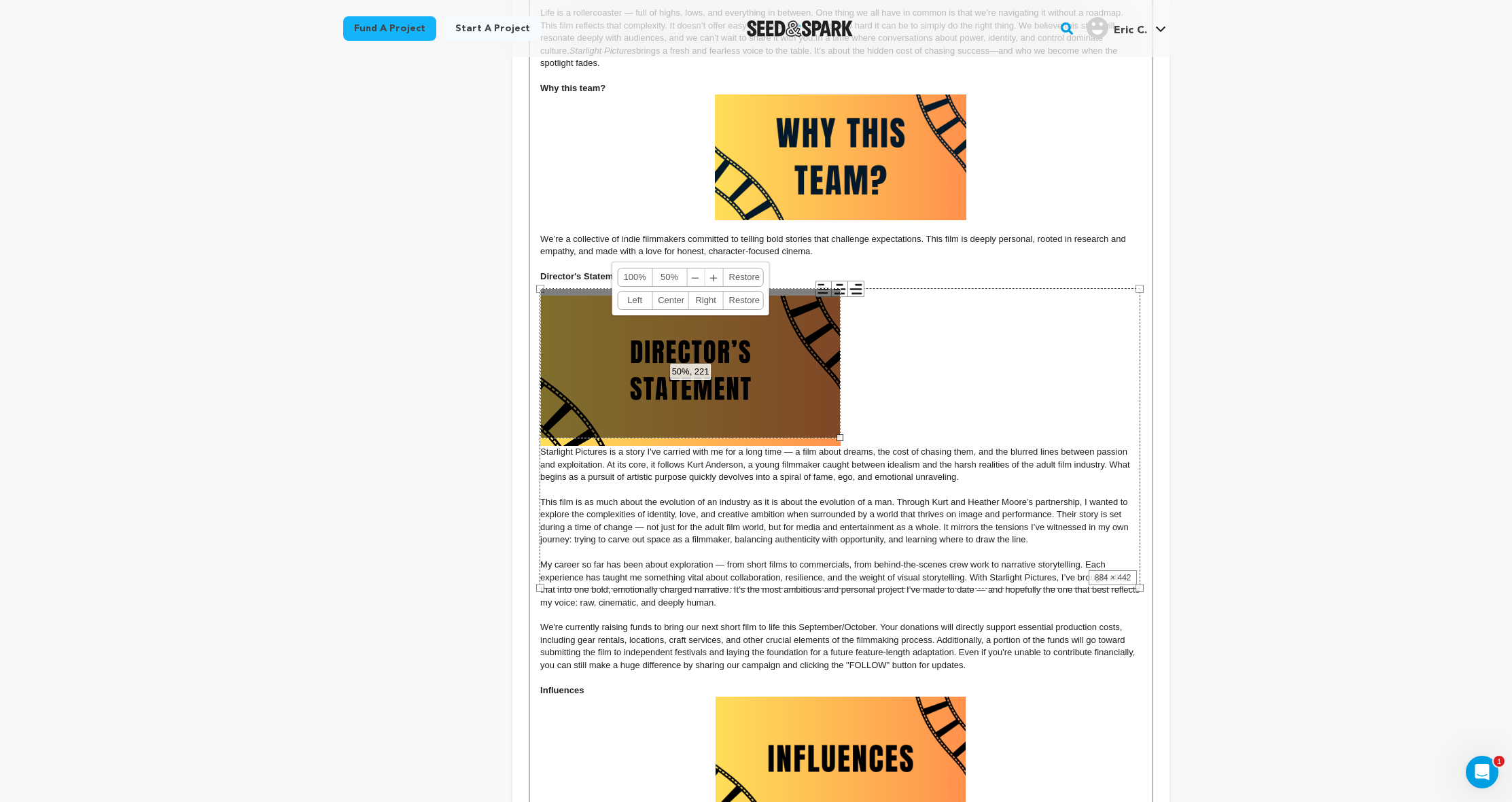 click on "884 × 442" at bounding box center (840, 438) 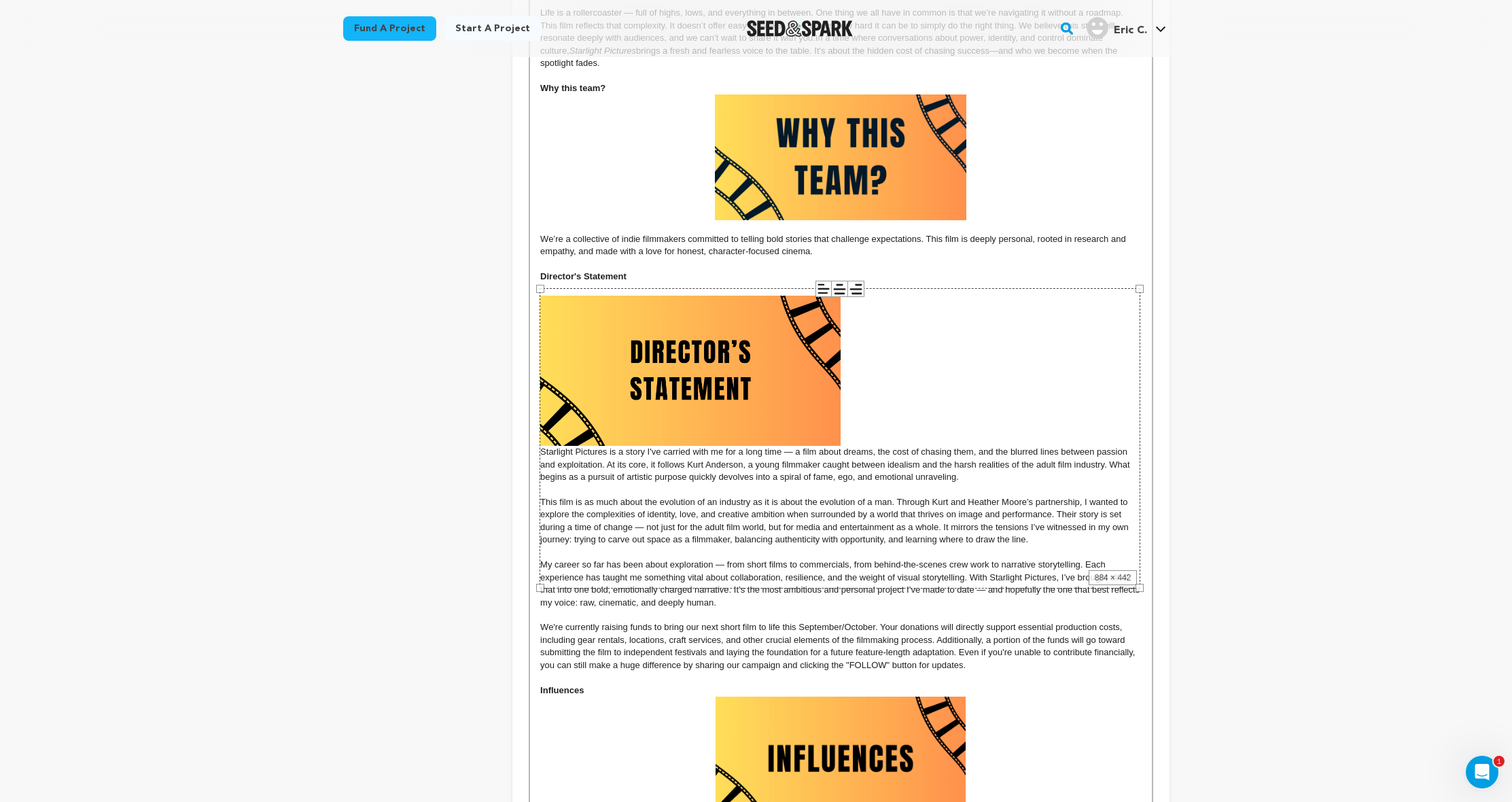 click on "884 × 442" at bounding box center [840, 438] 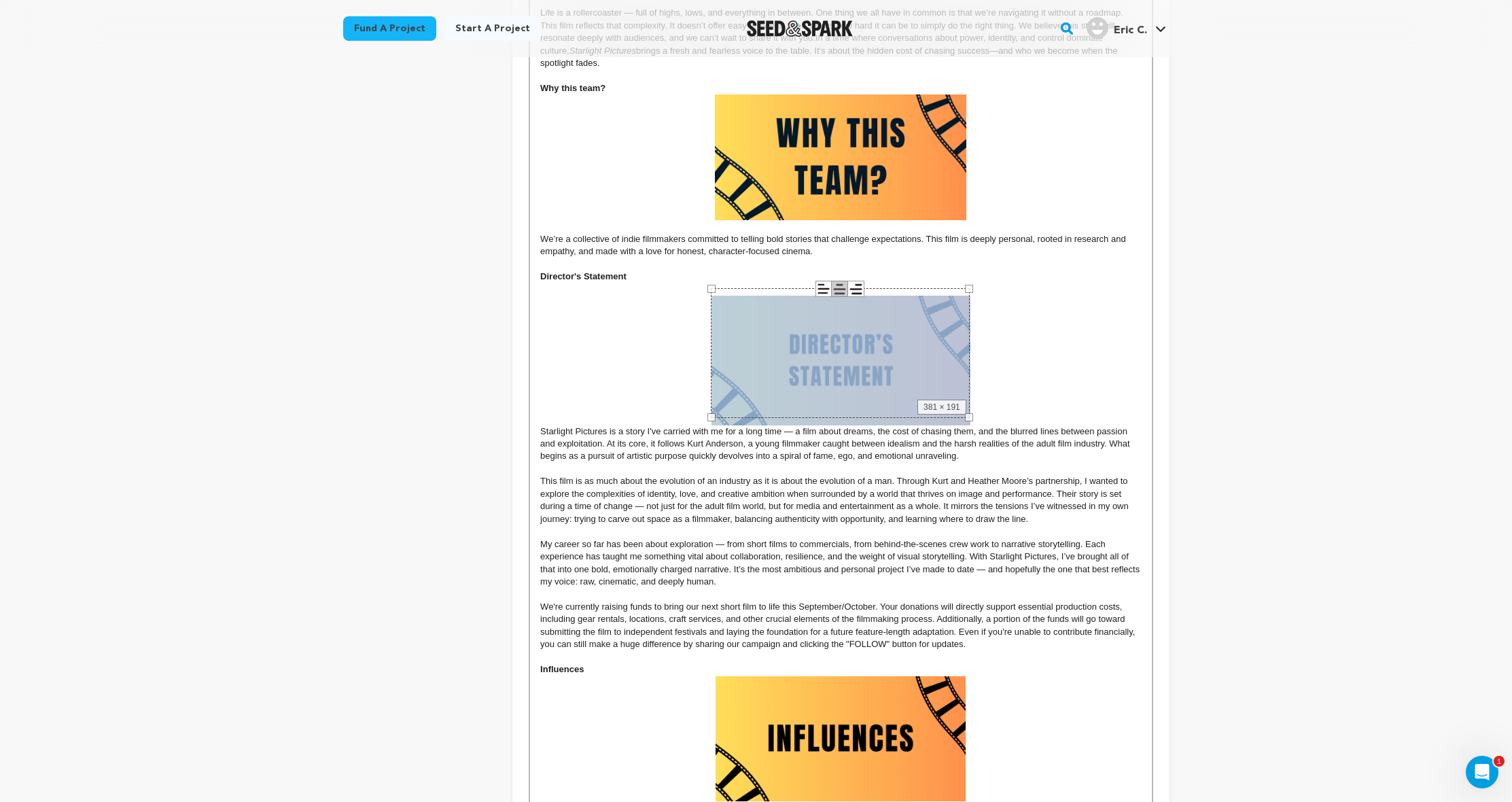 drag, startPoint x: 992, startPoint y: 287, endPoint x: 951, endPoint y: 307, distance: 45.61798 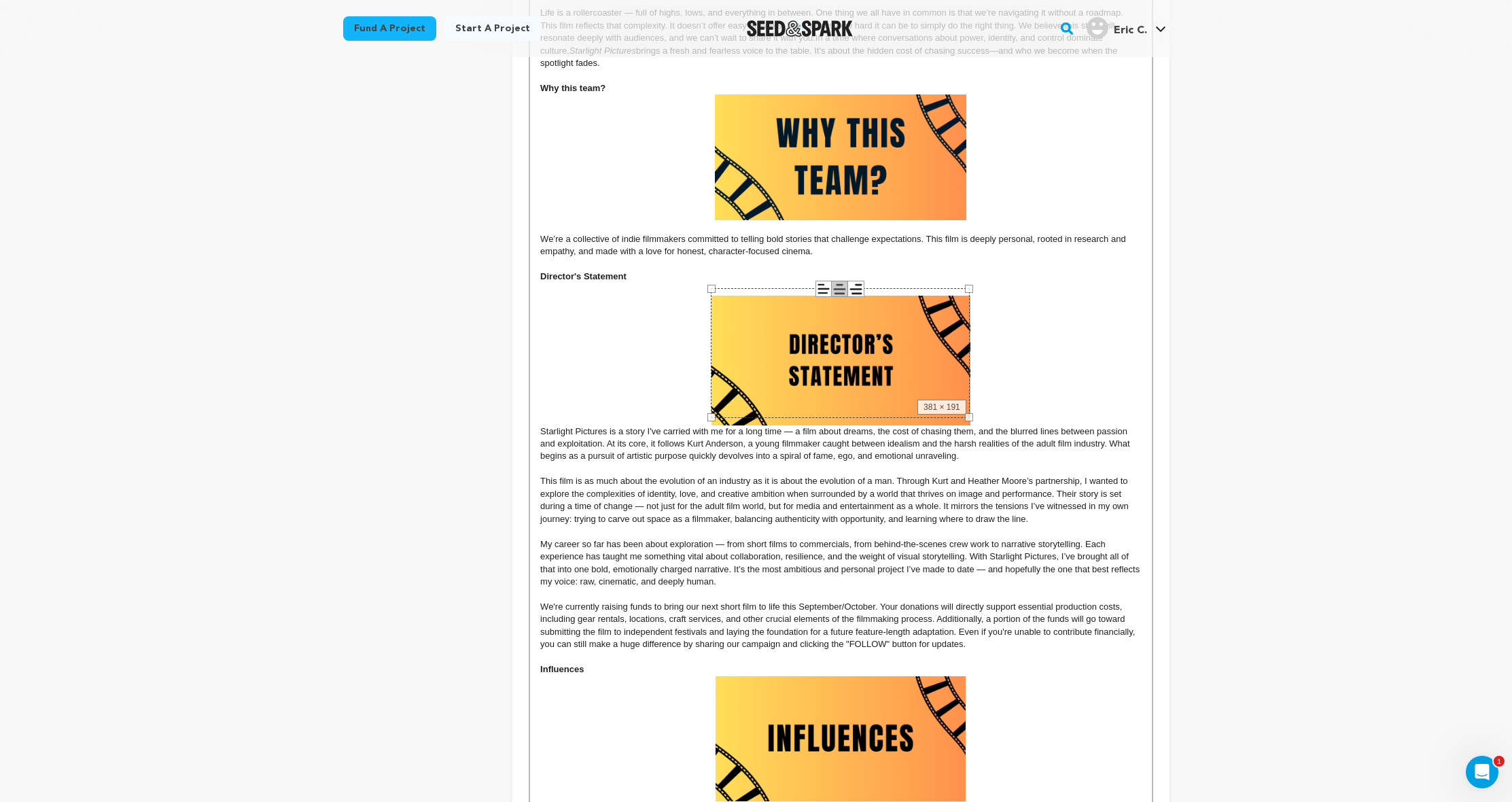 click on "Director's Statement" at bounding box center [841, 277] 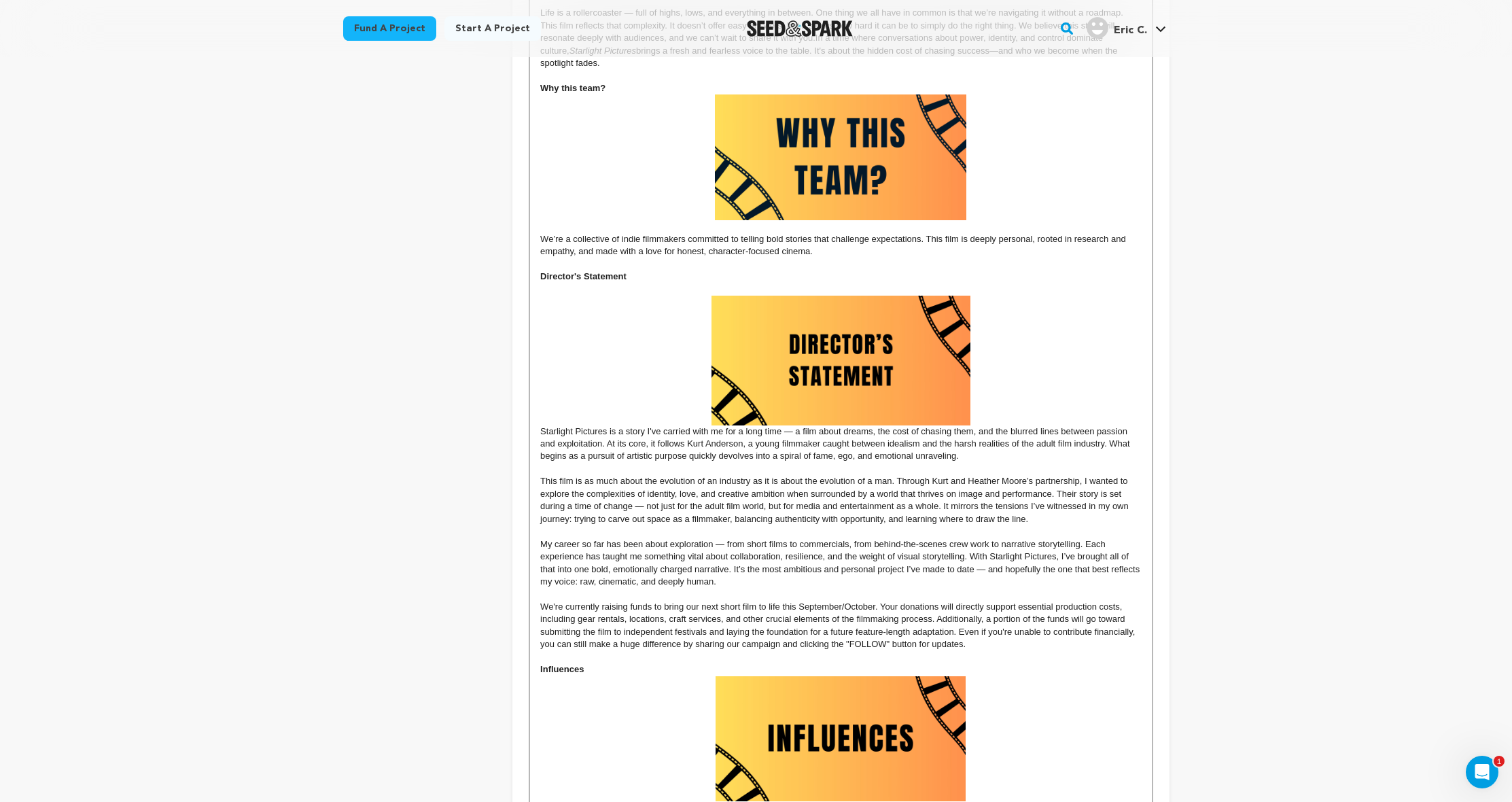 drag, startPoint x: 576, startPoint y: 418, endPoint x: 521, endPoint y: 428, distance: 55.901699 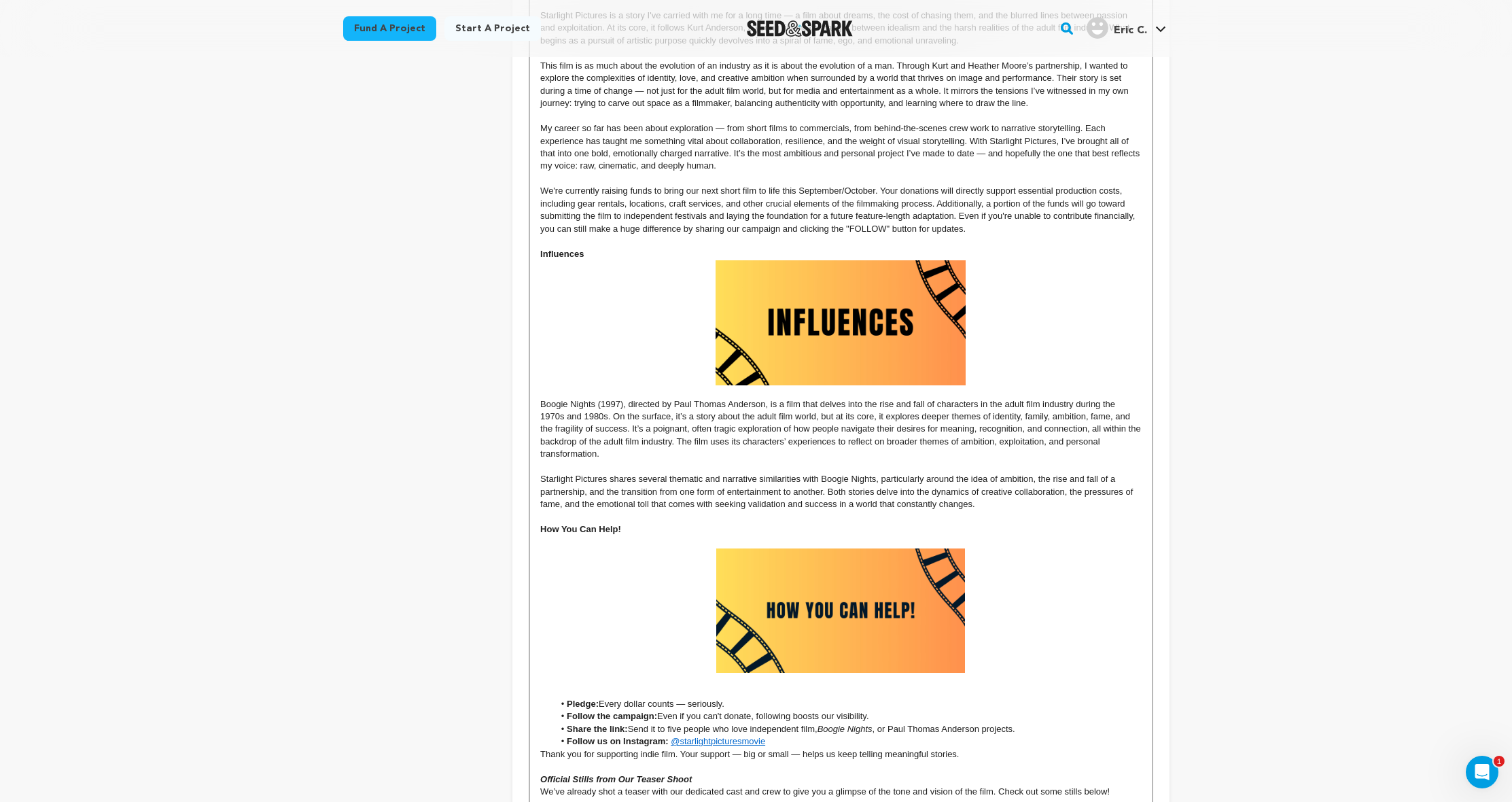 scroll, scrollTop: 1587, scrollLeft: 0, axis: vertical 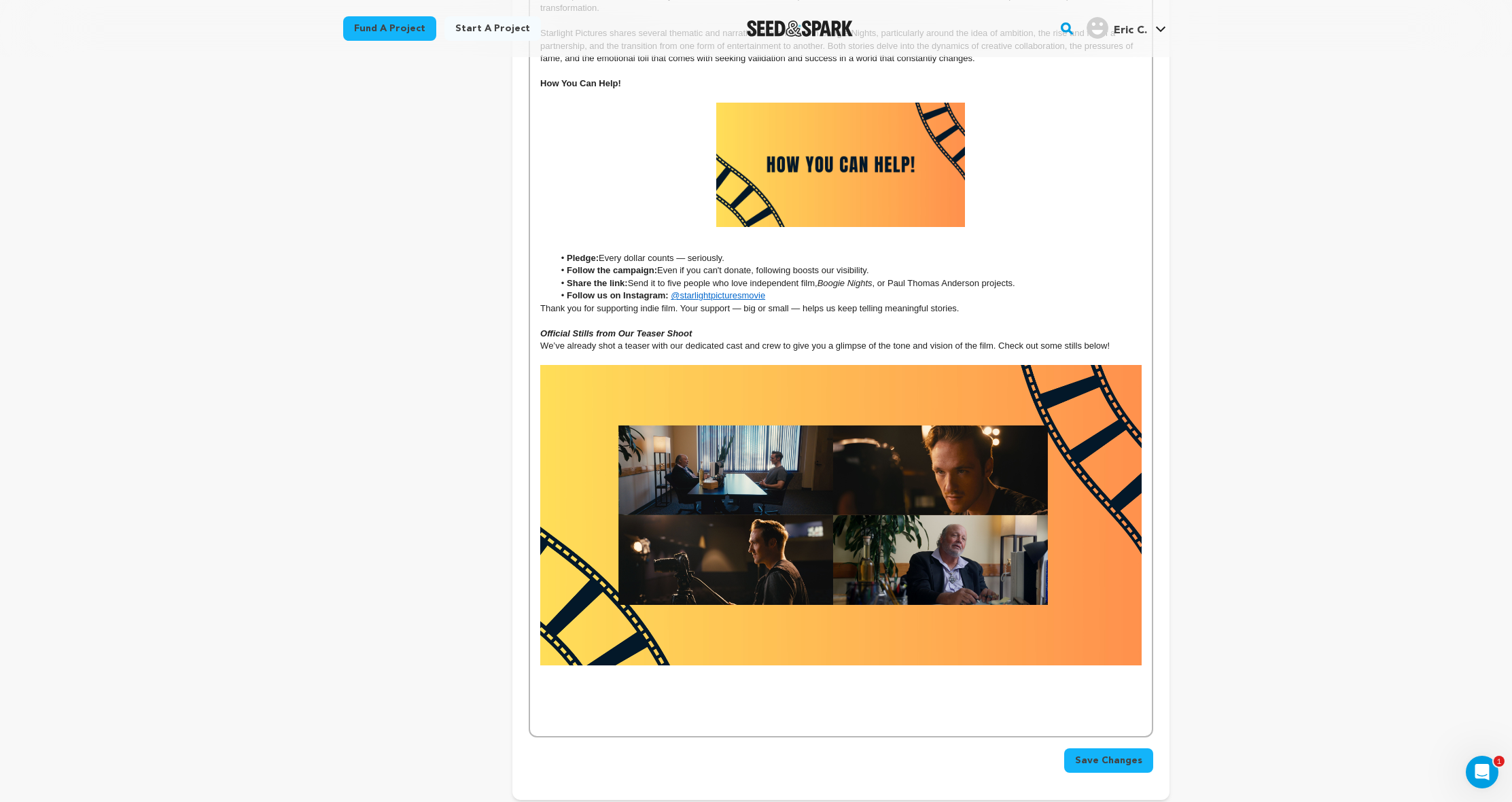 click on "Save Changes" at bounding box center [1108, 761] 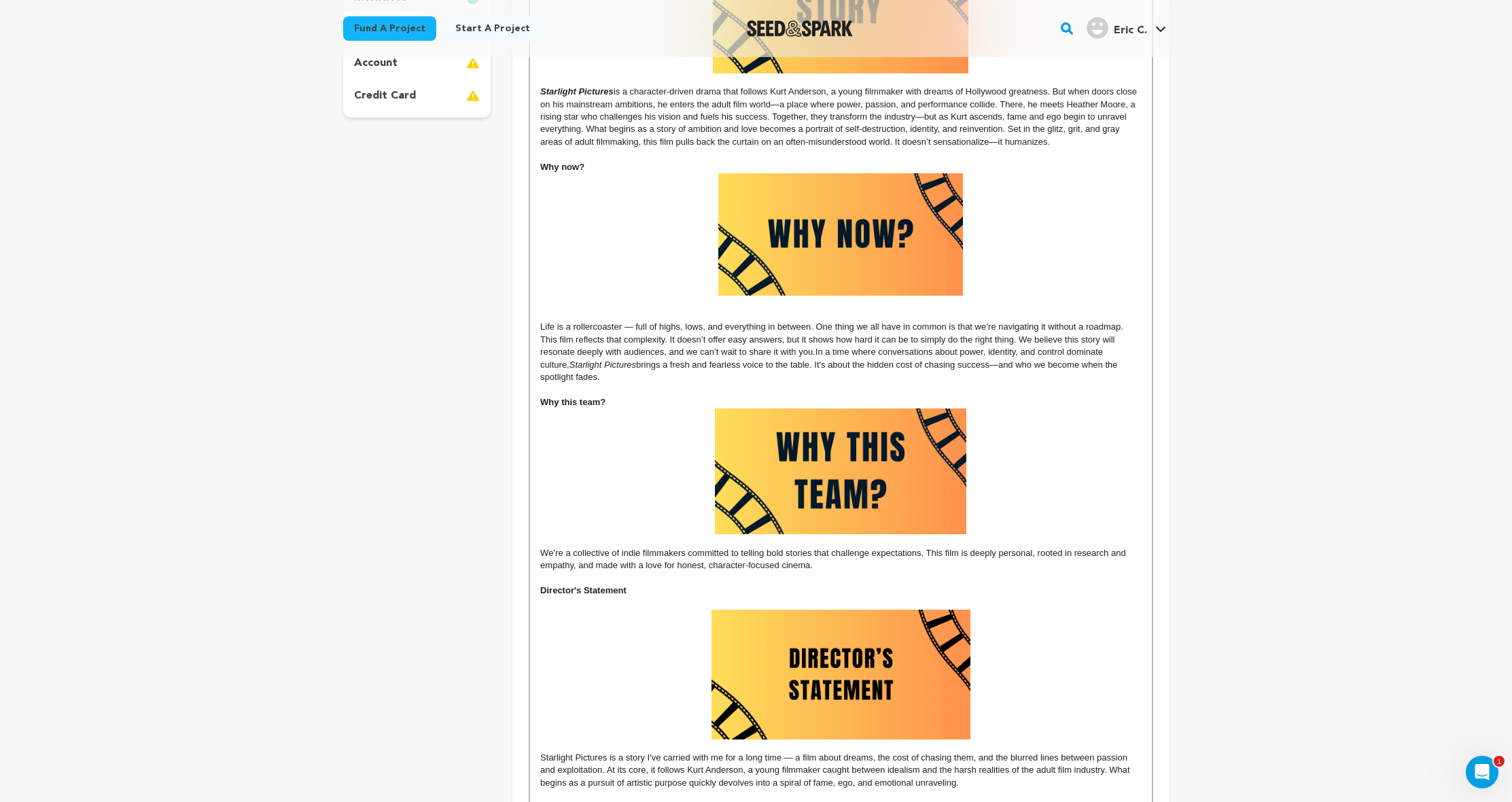 scroll, scrollTop: 678, scrollLeft: 0, axis: vertical 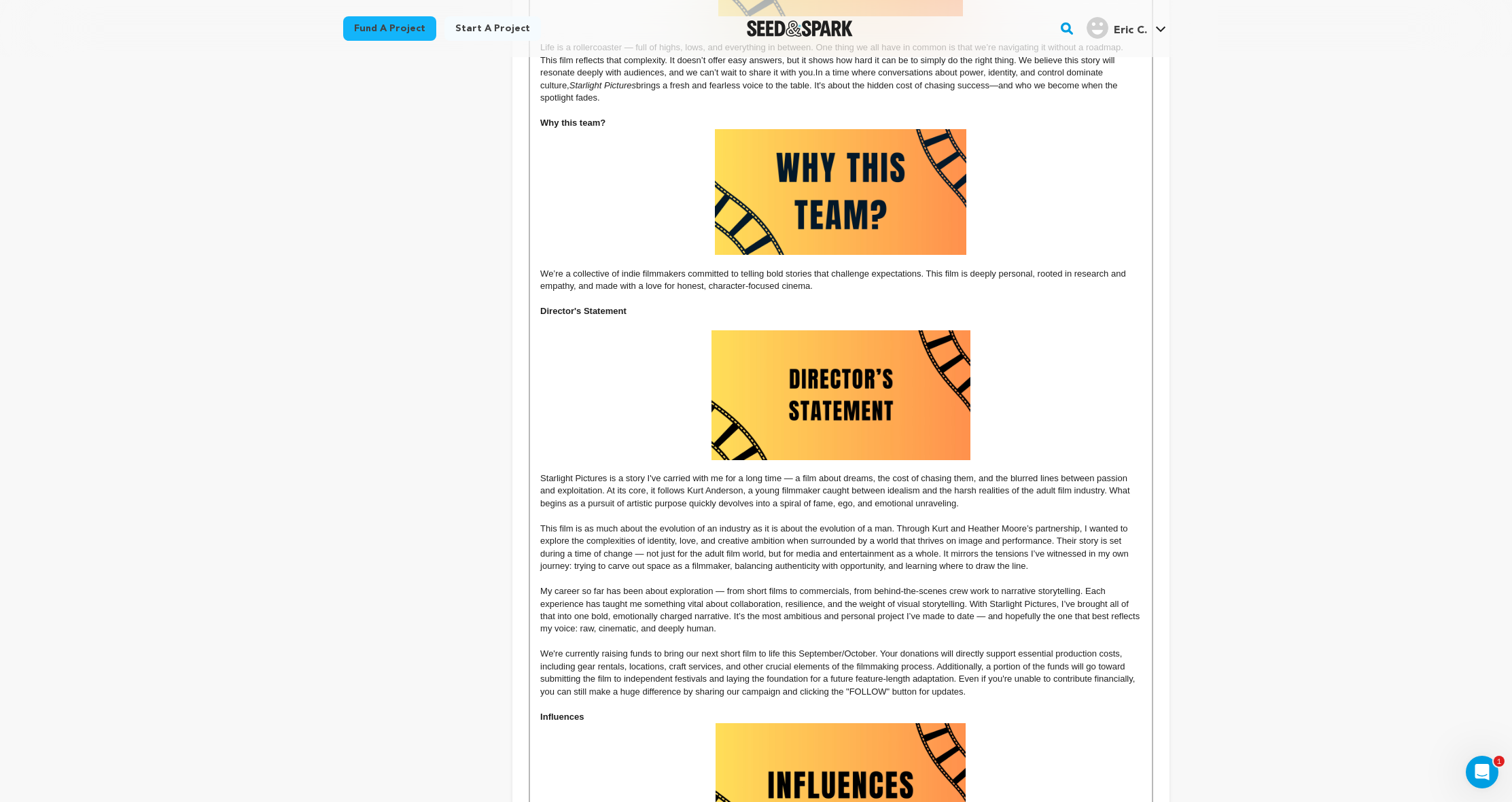 drag, startPoint x: 817, startPoint y: 283, endPoint x: 524, endPoint y: 117, distance: 336.75659 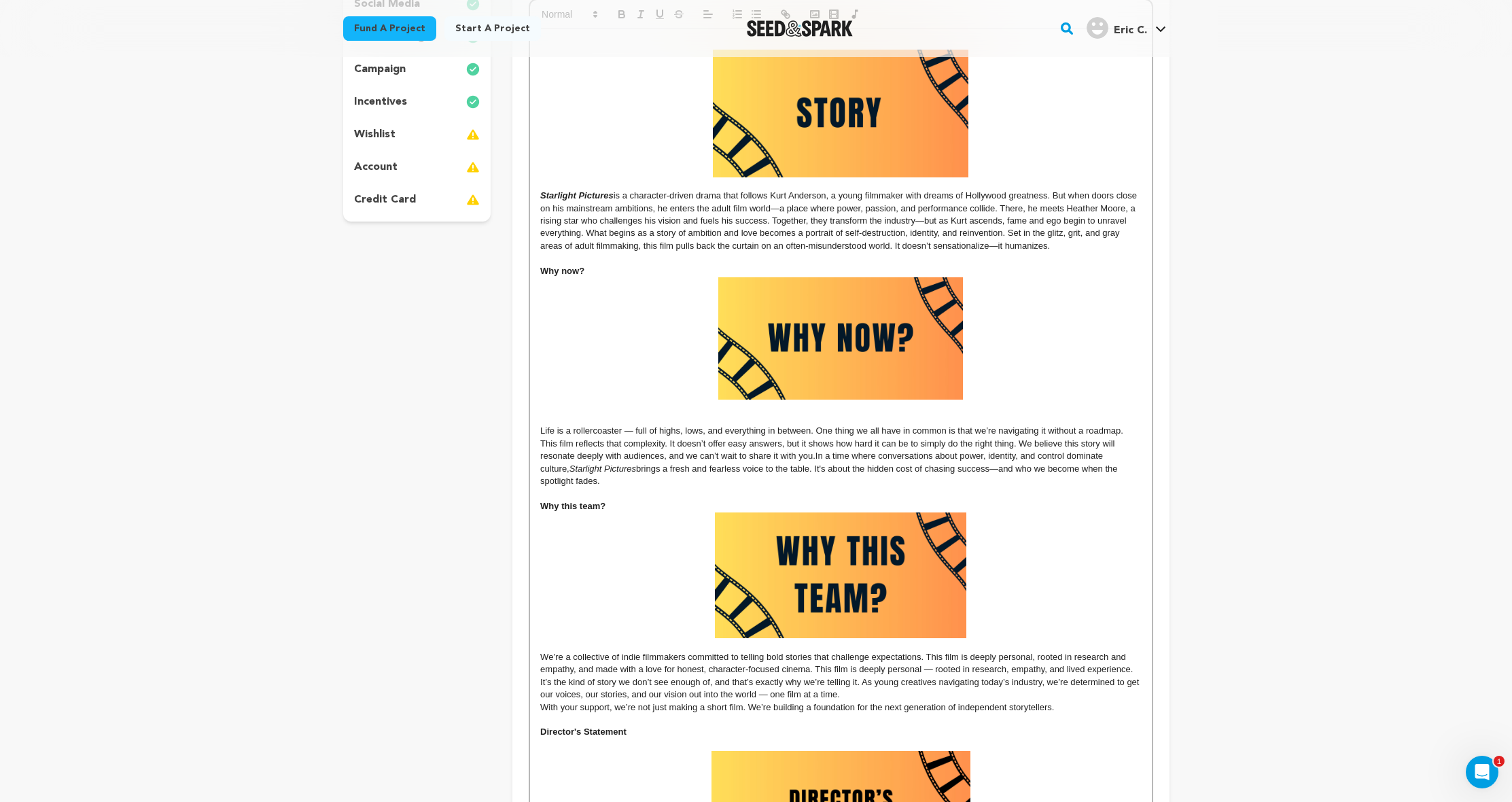scroll, scrollTop: 315, scrollLeft: 0, axis: vertical 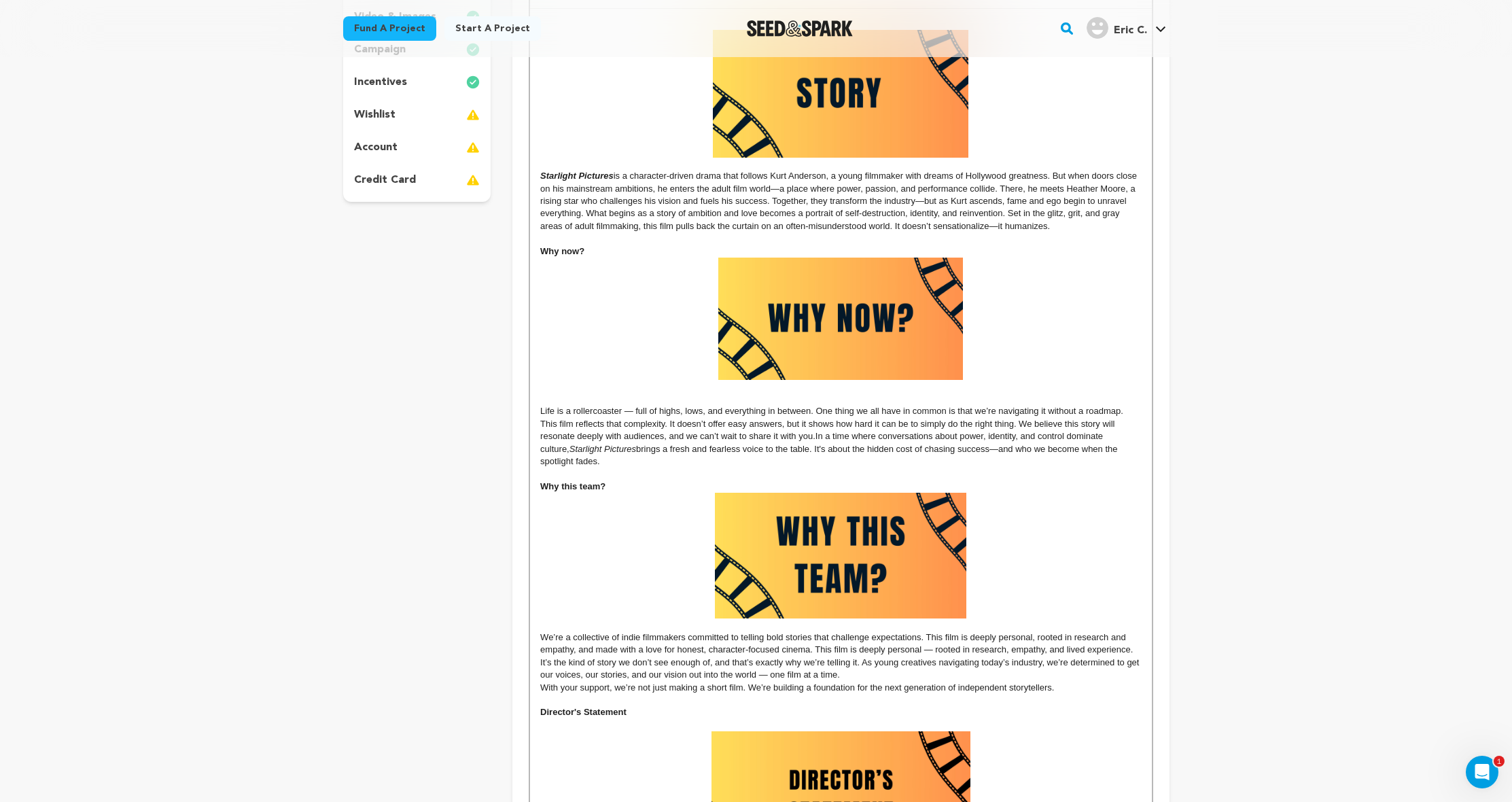 click on "Starlight Pictures  is a character-driven drama that follows Kurt Anderson, a young filmmaker with dreams of Hollywood greatness. But when doors close on his mainstream ambitions, he enters the adult film world—a place where power, passion, and performance collide. There, he meets Heather Moore, a rising star who challenges his vision and fuels his success. Together, they transform the industry—but as Kurt ascends, fame and ego begin to unravel everything. What begins as a story of ambition and love becomes a portrait of self-destruction, identity, and reinvention. Set in the glitz, grit, and gray areas of adult filmmaking, this film pulls back the curtain on an often-misunderstood world. It doesn’t sensationalize—it humanizes. Why now?   In a time where conversations about power, identity, and control dominate culture,  Starlight Pictures  brings a fresh and fearless voice to the table. It's about the hidden cost of chasing success—and who we become when the spotlight fades.  Why this team?" at bounding box center [841, 1028] 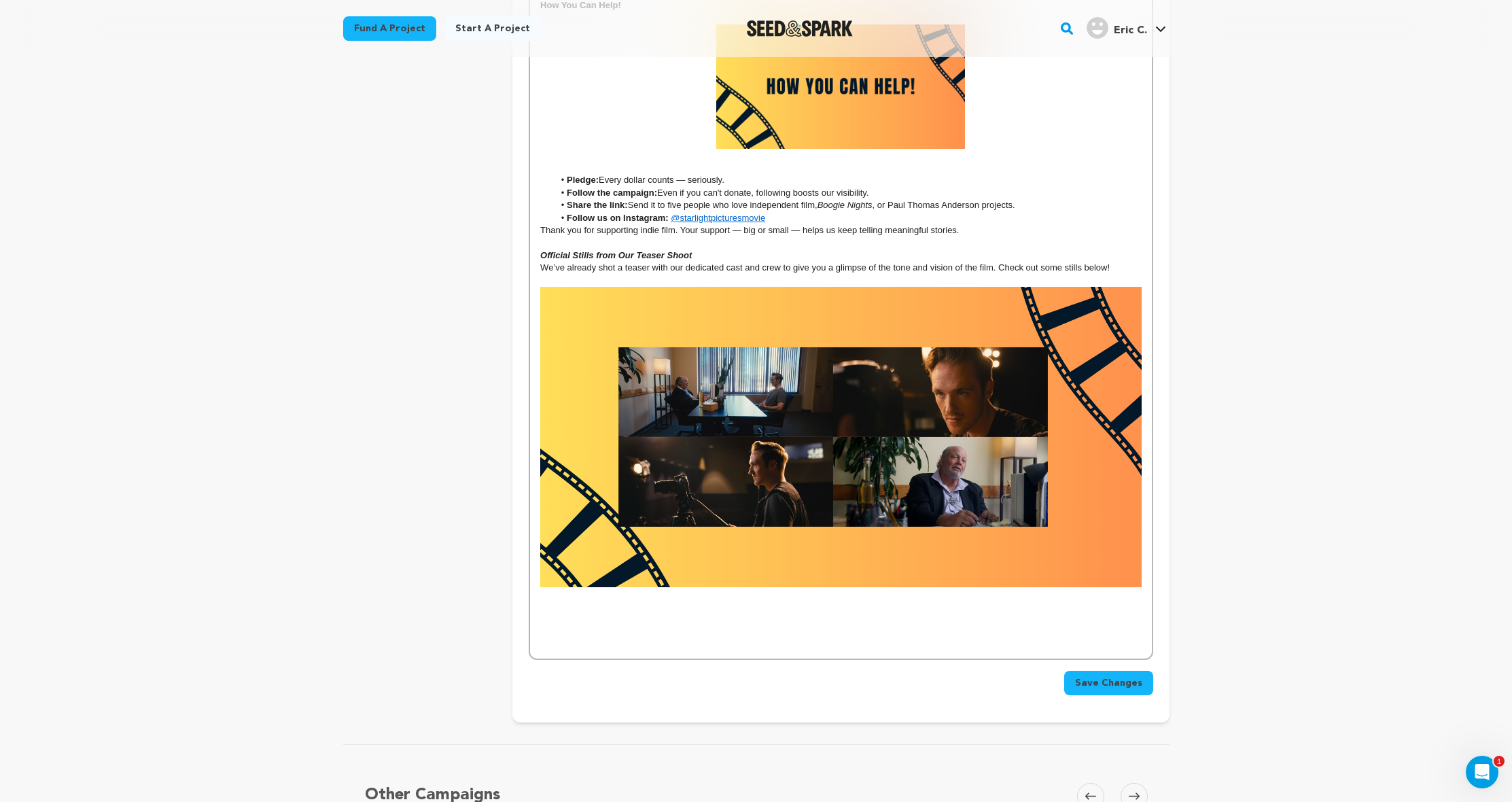 scroll, scrollTop: 2000, scrollLeft: 0, axis: vertical 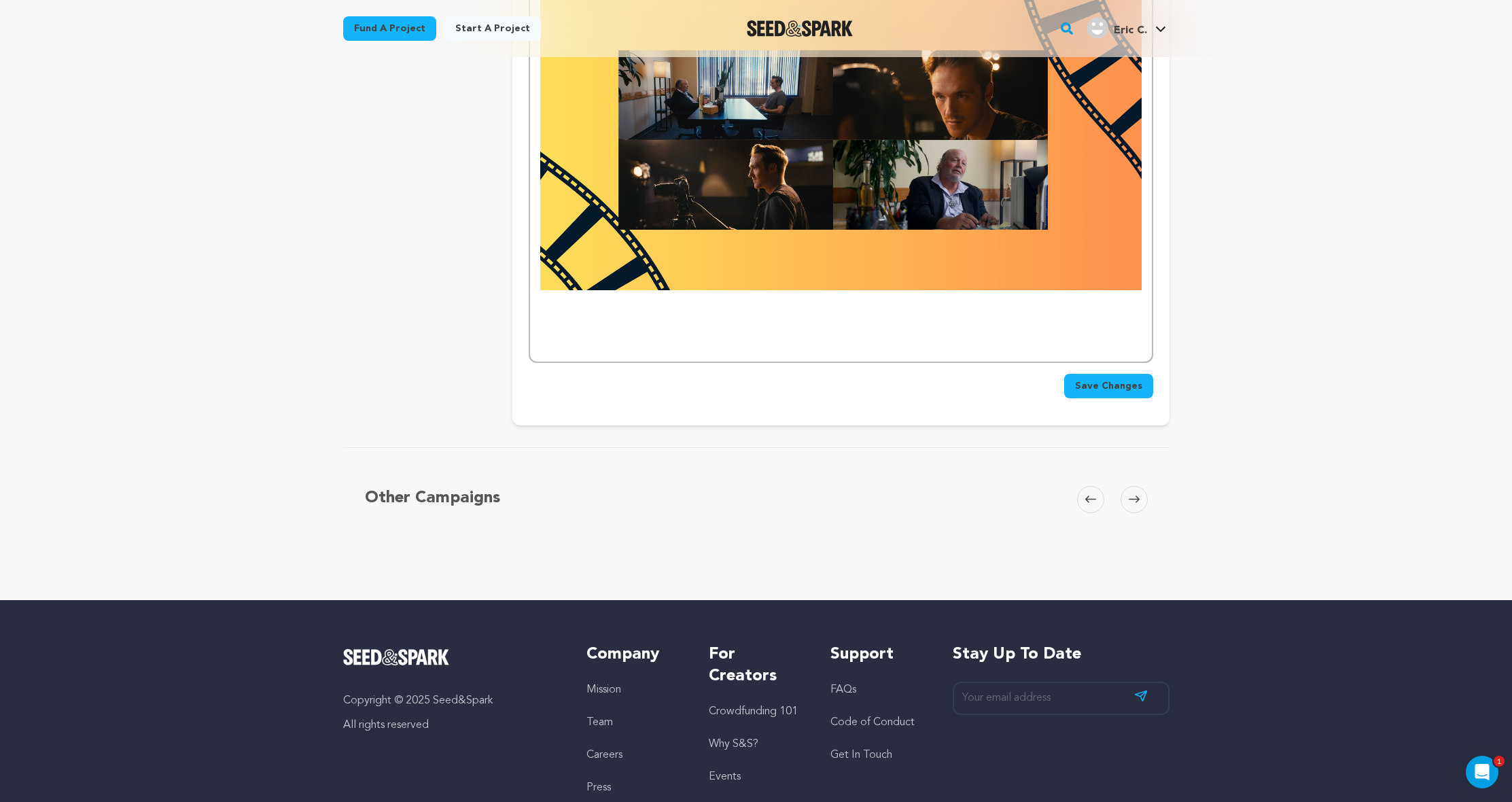 click on "Save Changes" at bounding box center [1108, 386] 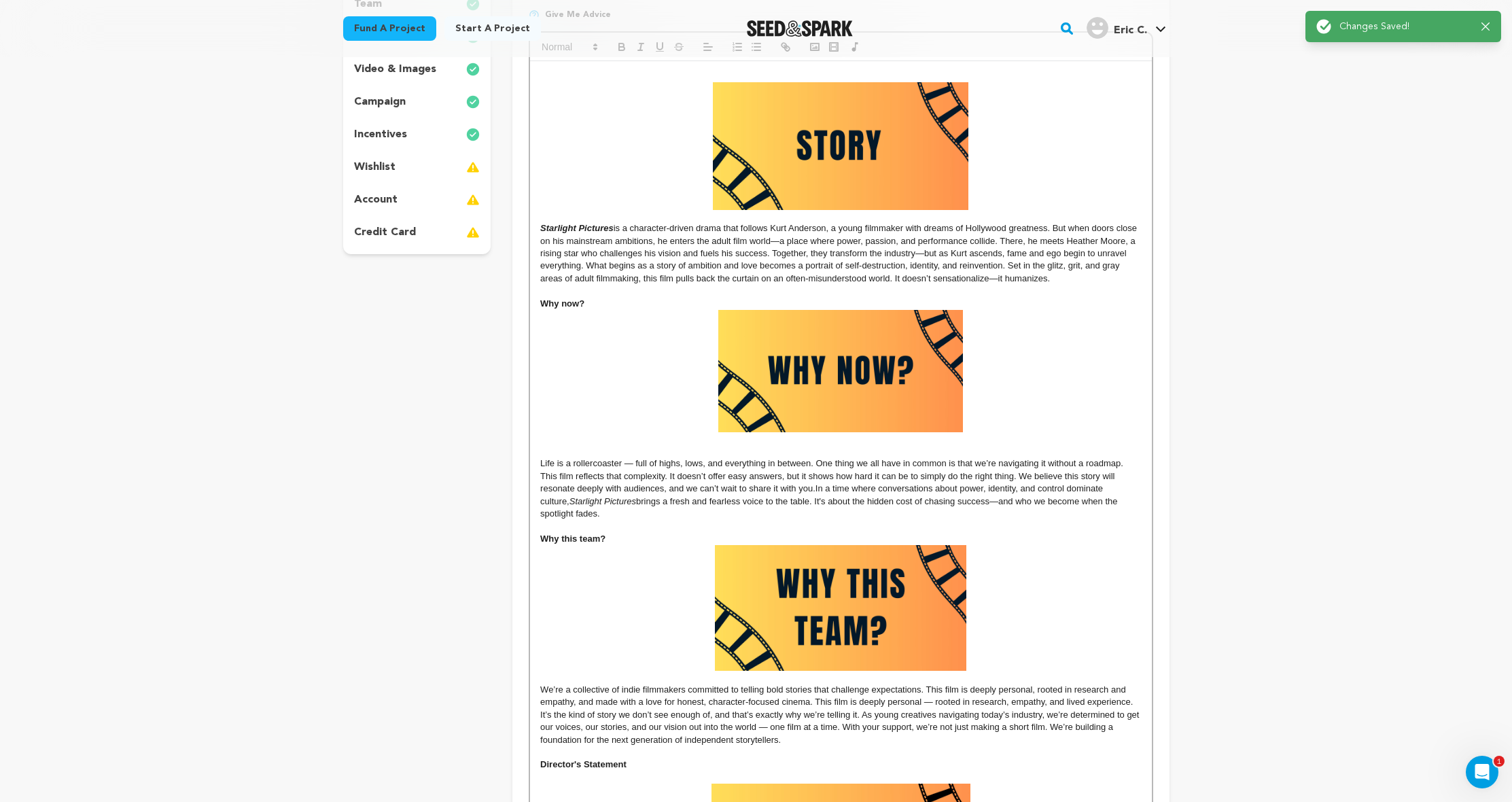 scroll, scrollTop: 0, scrollLeft: 0, axis: both 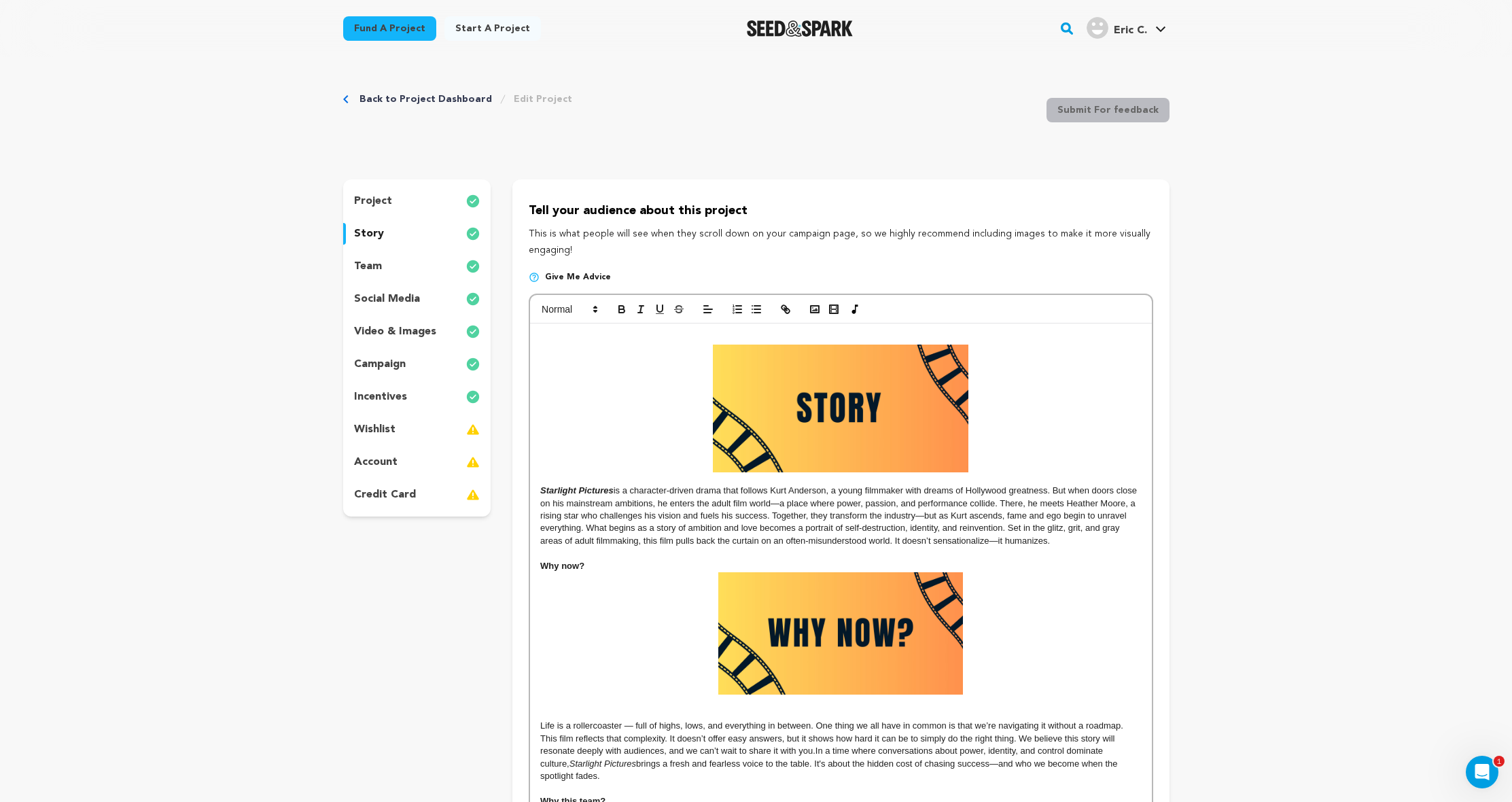 click on "team" at bounding box center (417, 266) 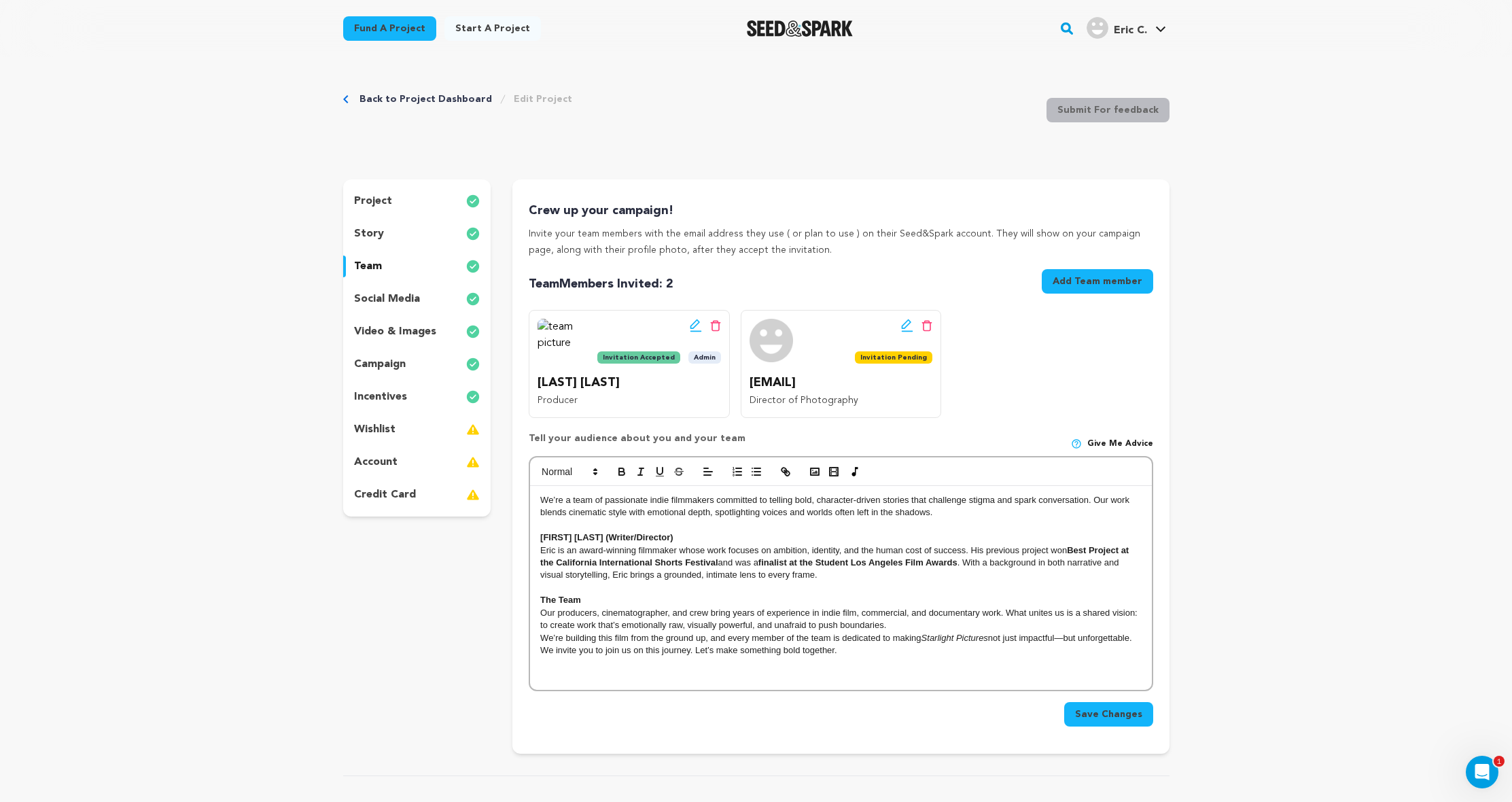 click on "social media" at bounding box center [417, 299] 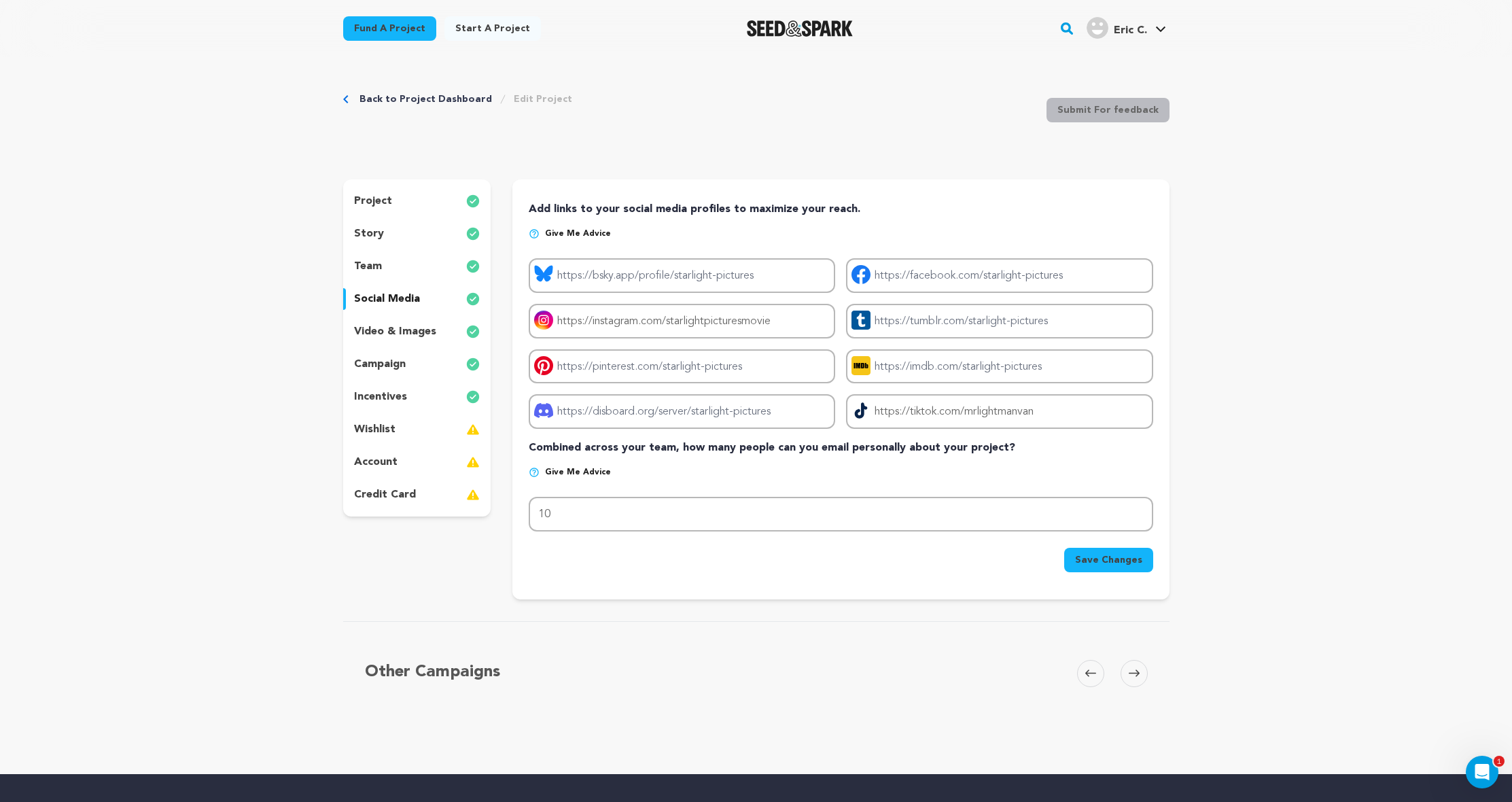click on "video & images" at bounding box center [417, 332] 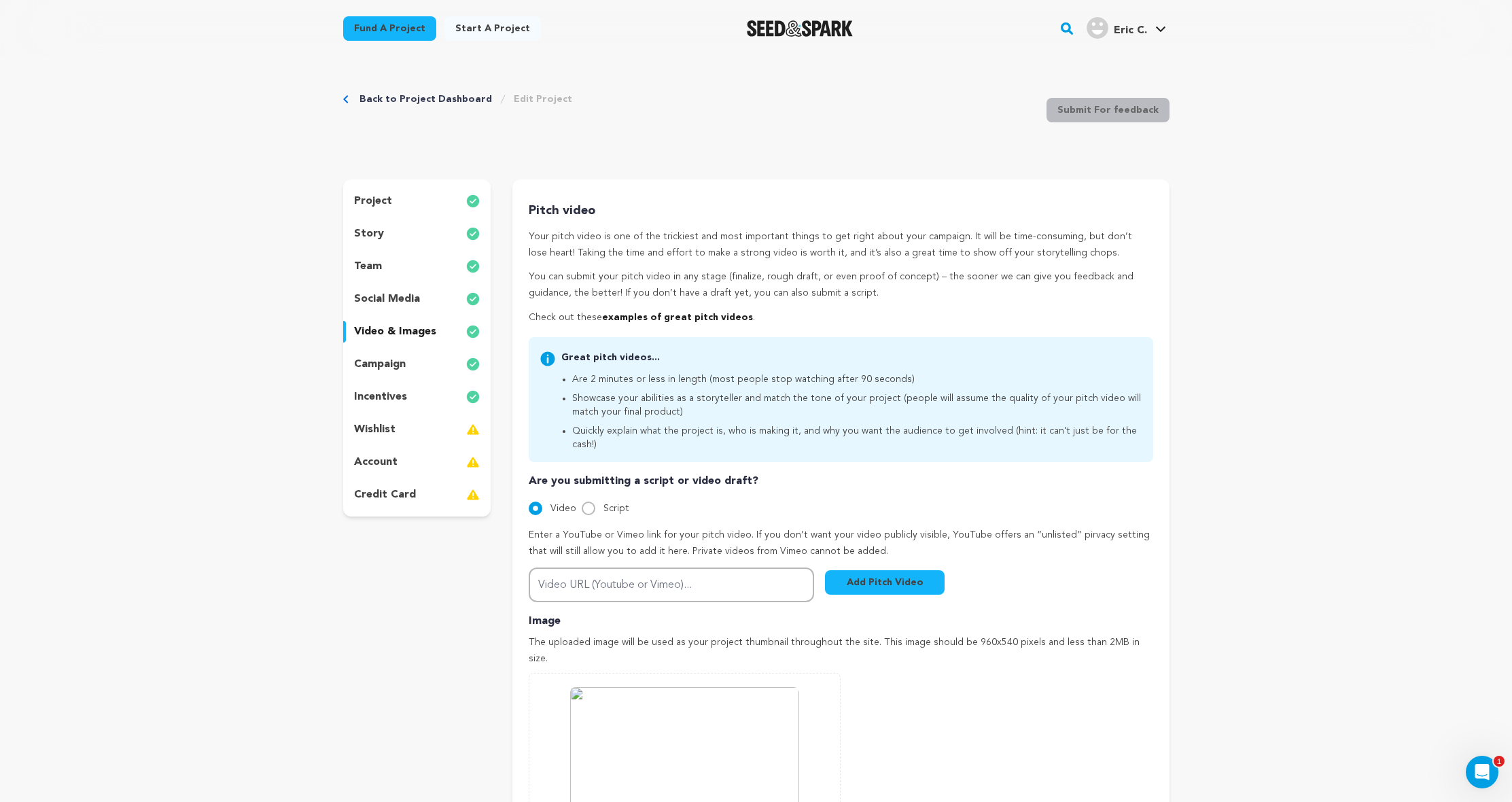 click on "campaign" at bounding box center [380, 364] 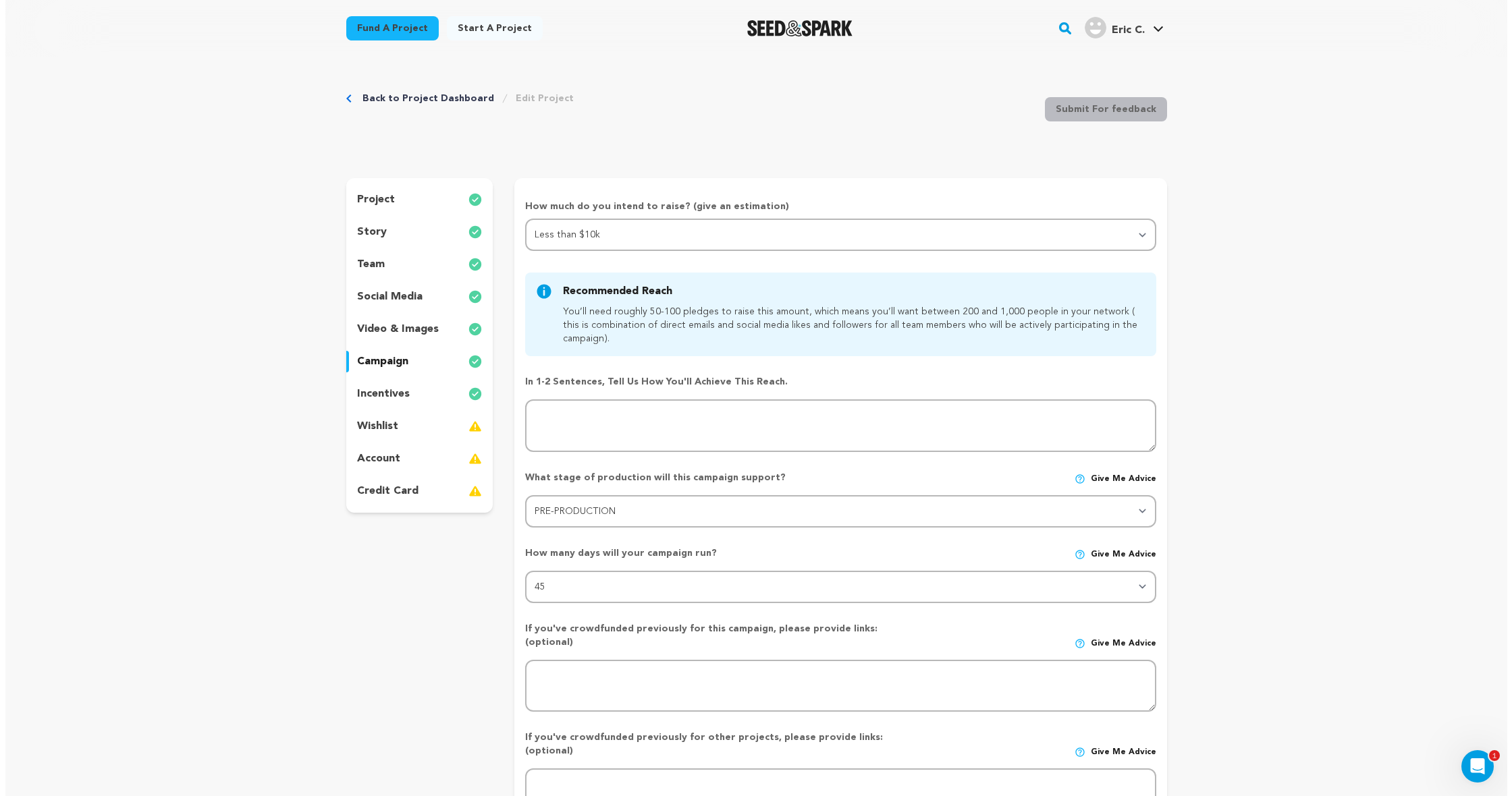 scroll, scrollTop: 103, scrollLeft: 0, axis: vertical 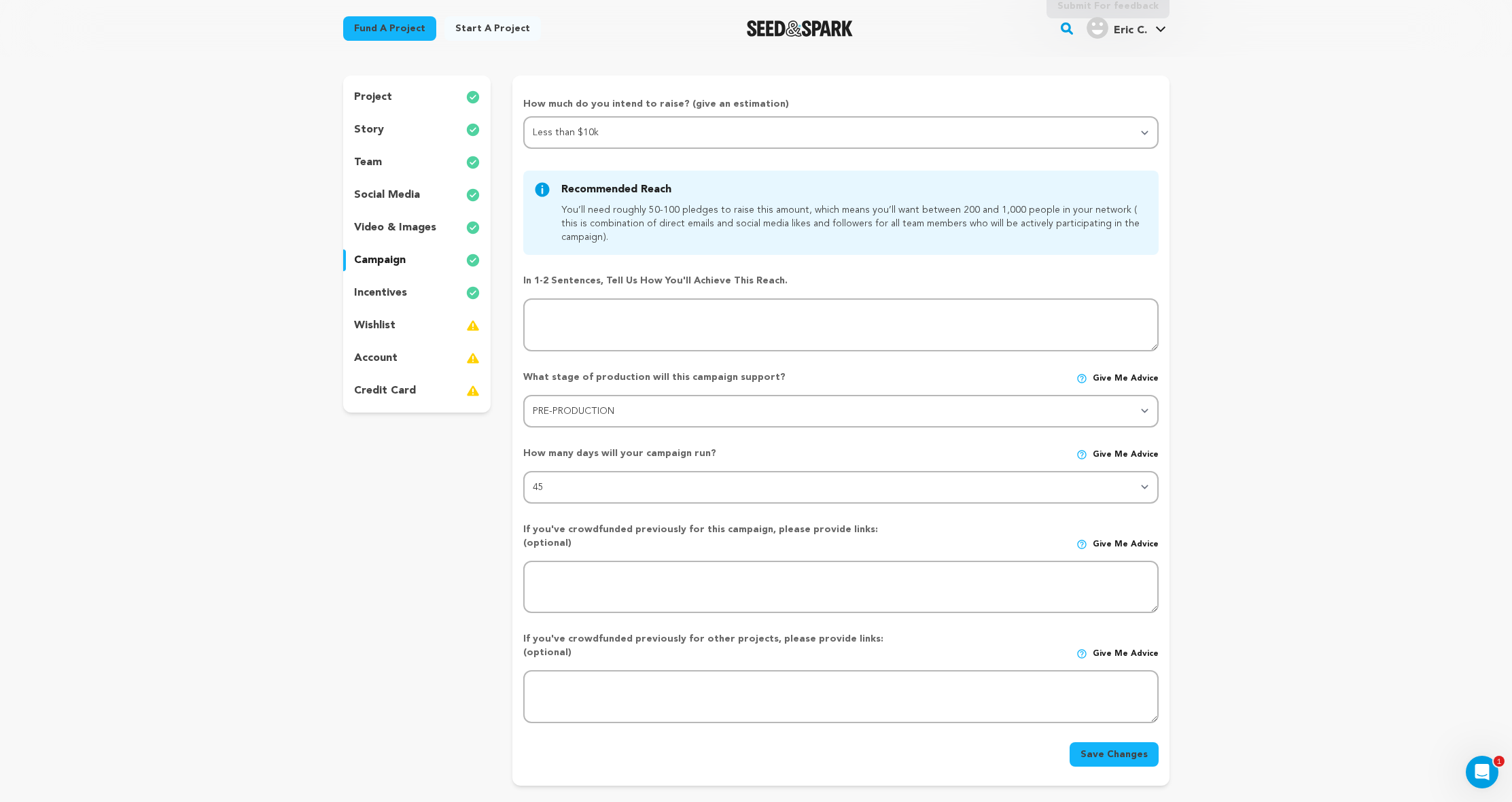 click on "incentives" at bounding box center (417, 293) 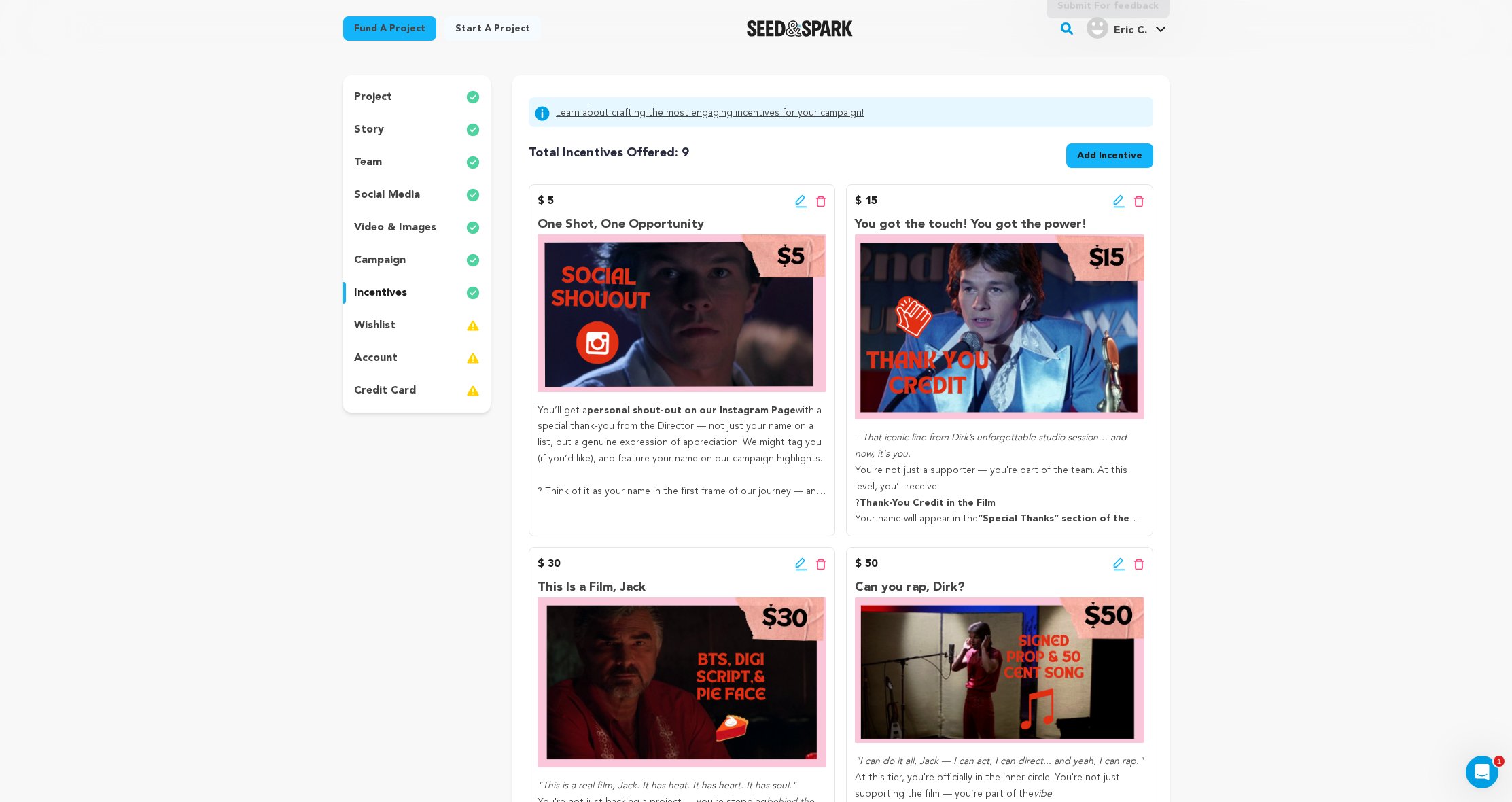 click on "$ 5
Edit incentive button
Delete incentive button" at bounding box center [682, 201] 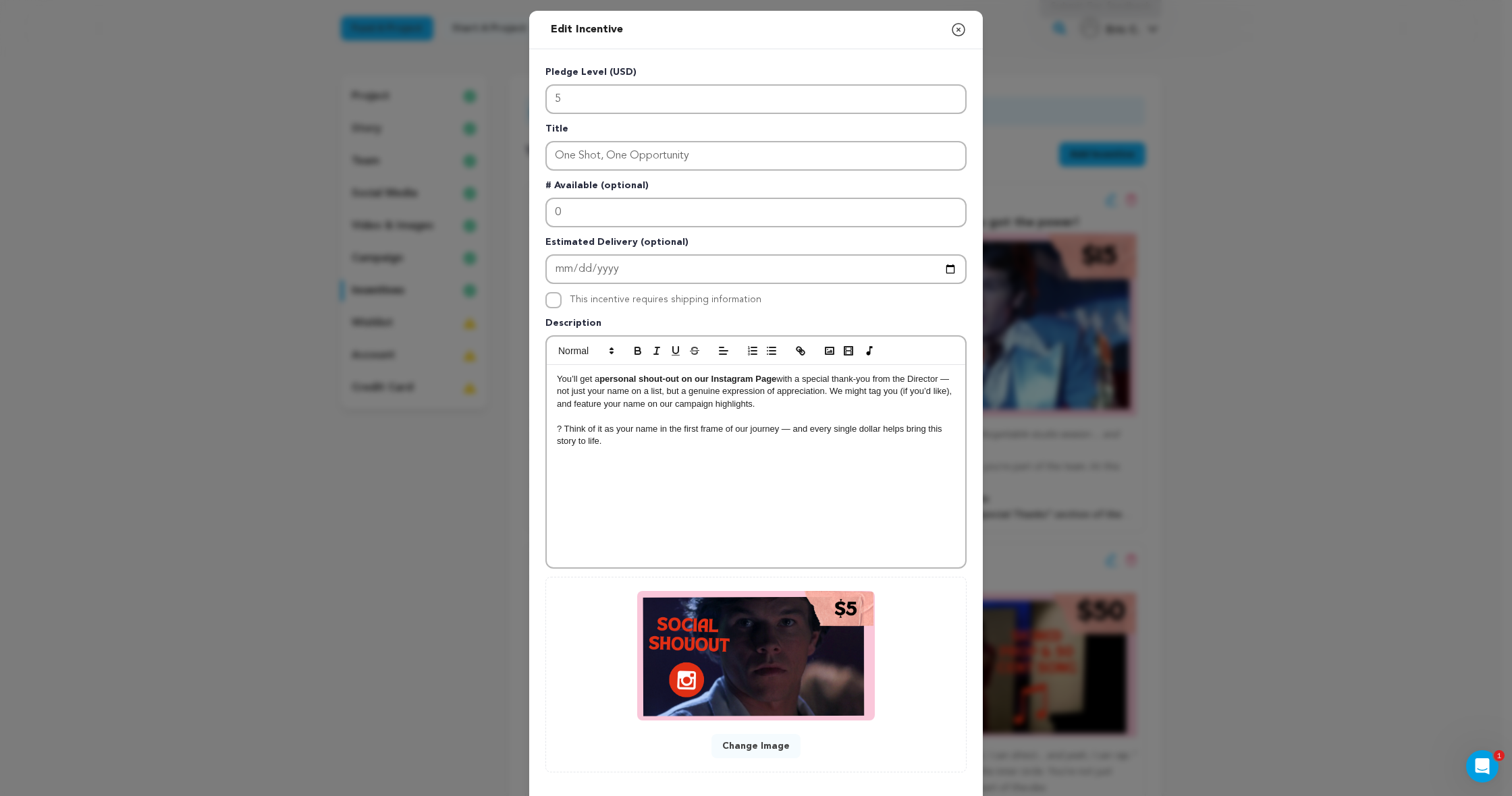 click on "? Think of it as your name in the first frame of our journey — and every single dollar helps bring this story to life." at bounding box center (756, 435) 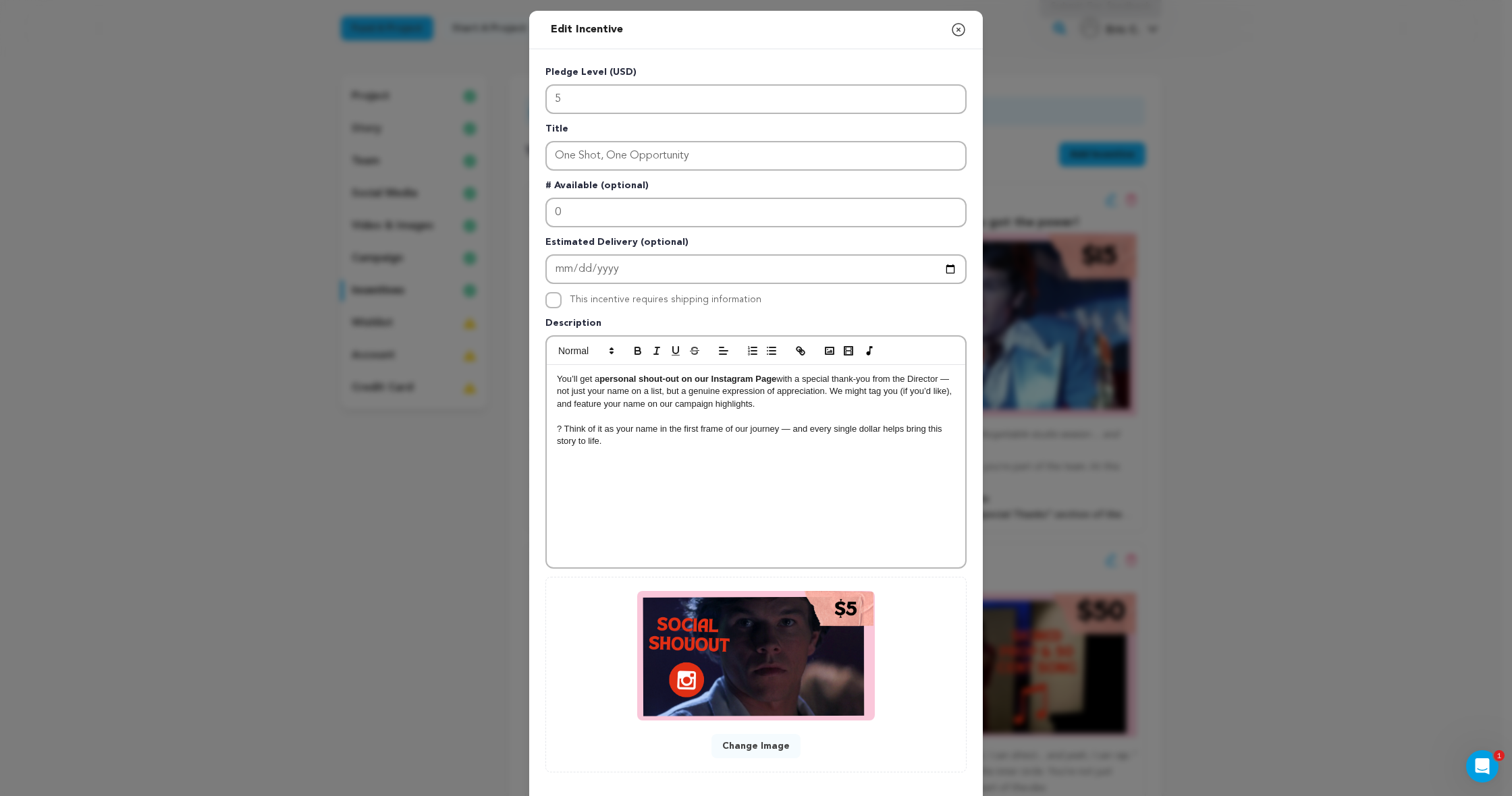 type 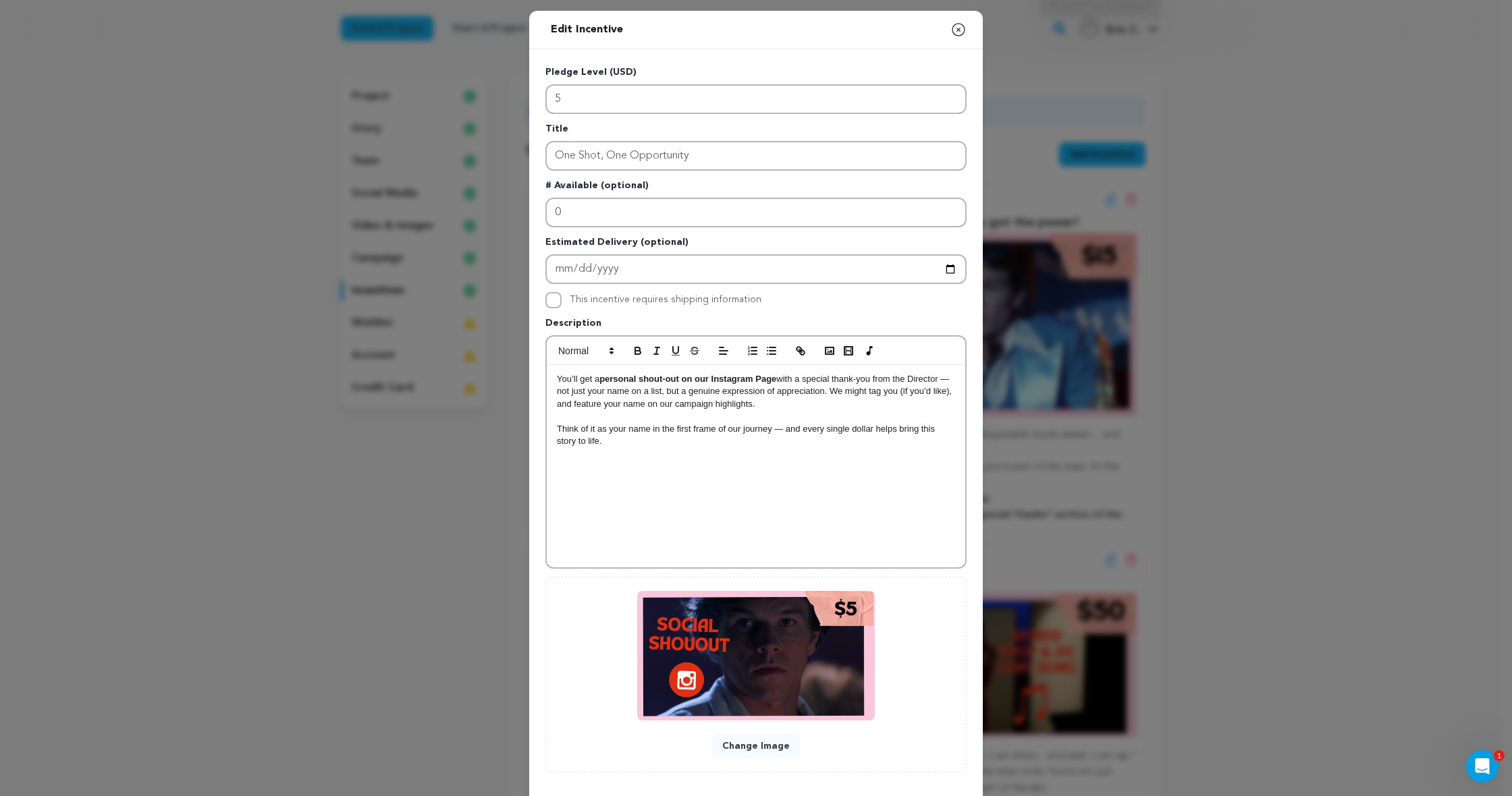 scroll, scrollTop: 66, scrollLeft: 0, axis: vertical 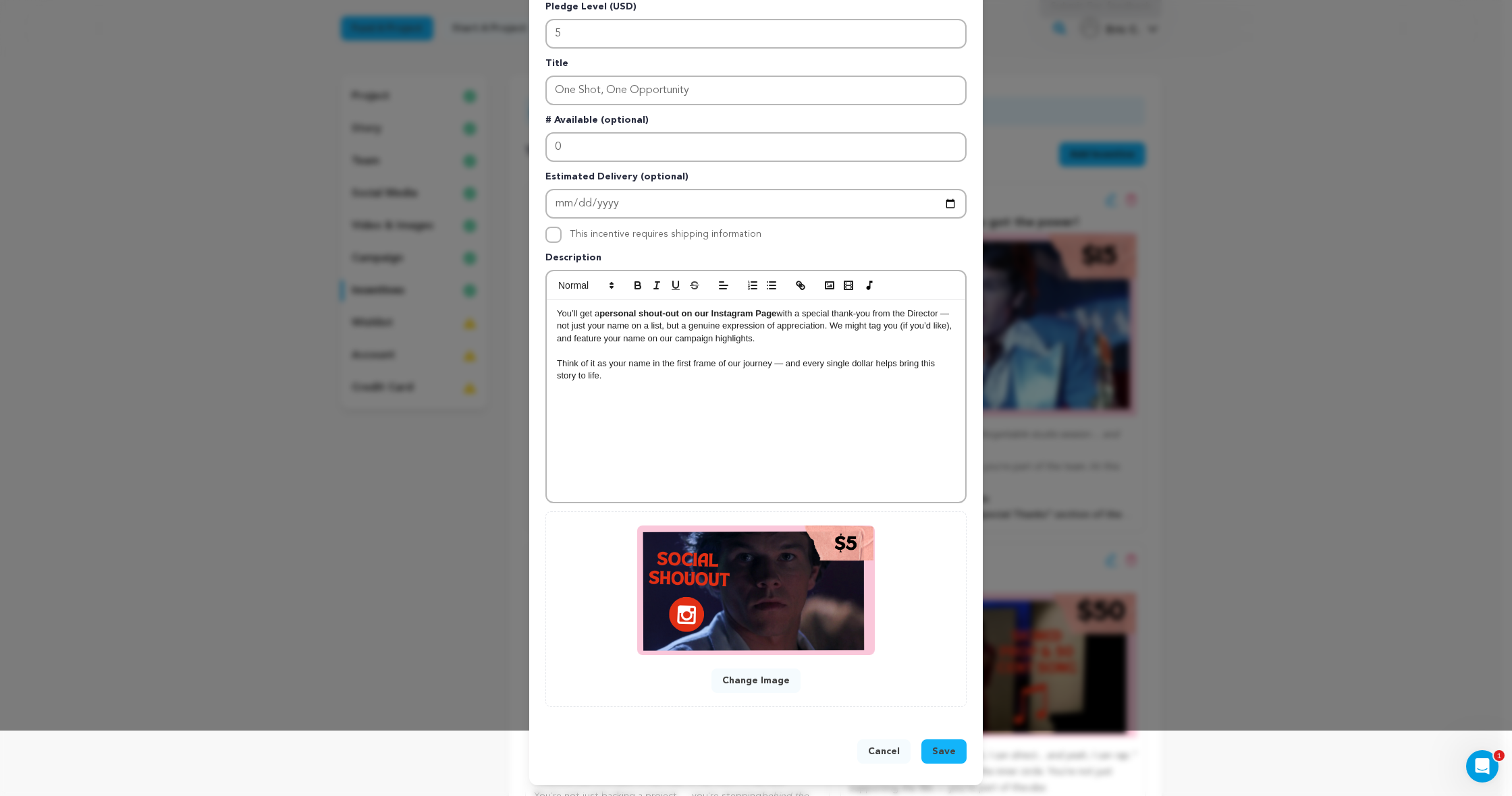 click on "Save" at bounding box center (944, 751) 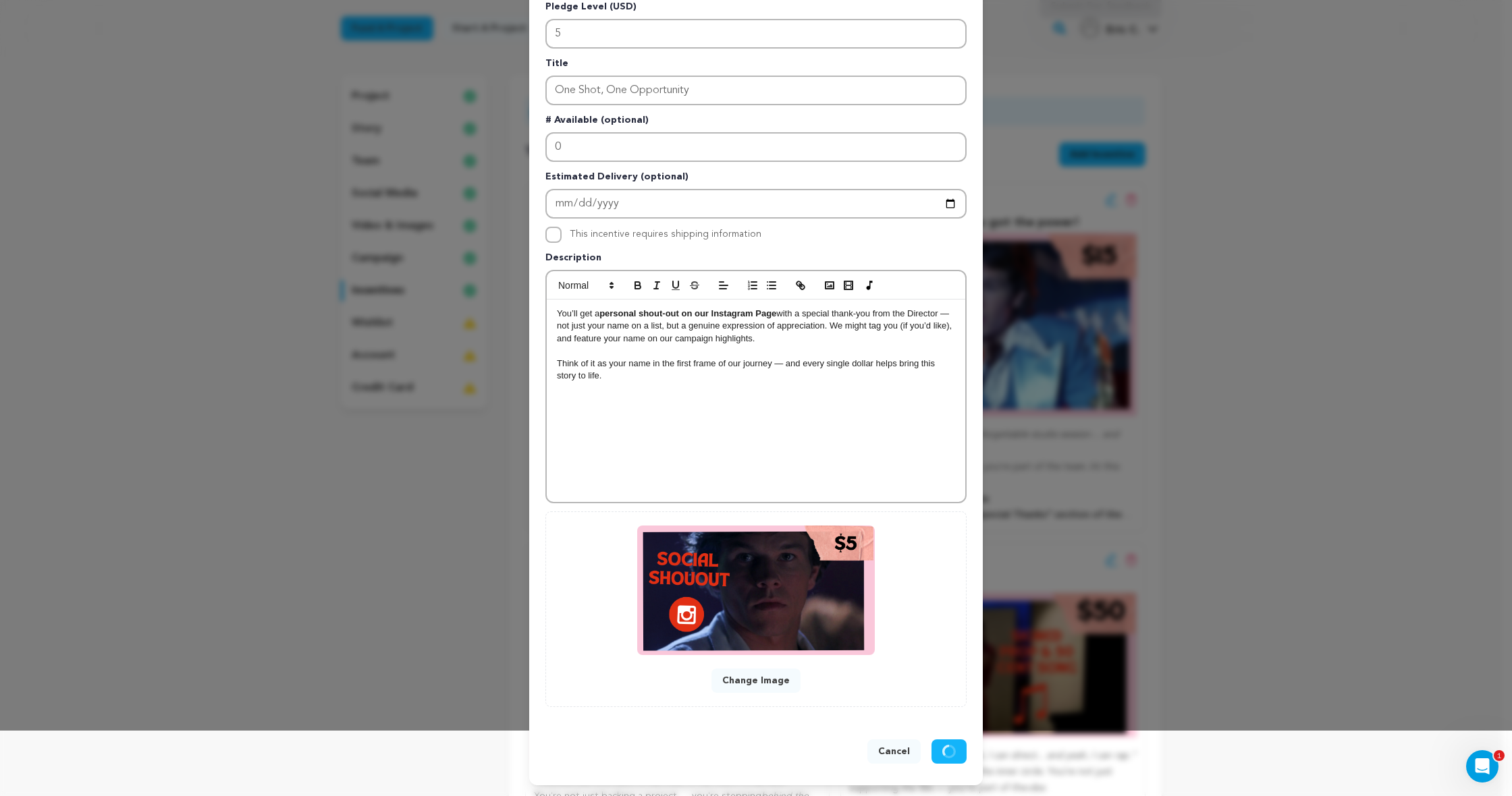 scroll, scrollTop: 37, scrollLeft: 0, axis: vertical 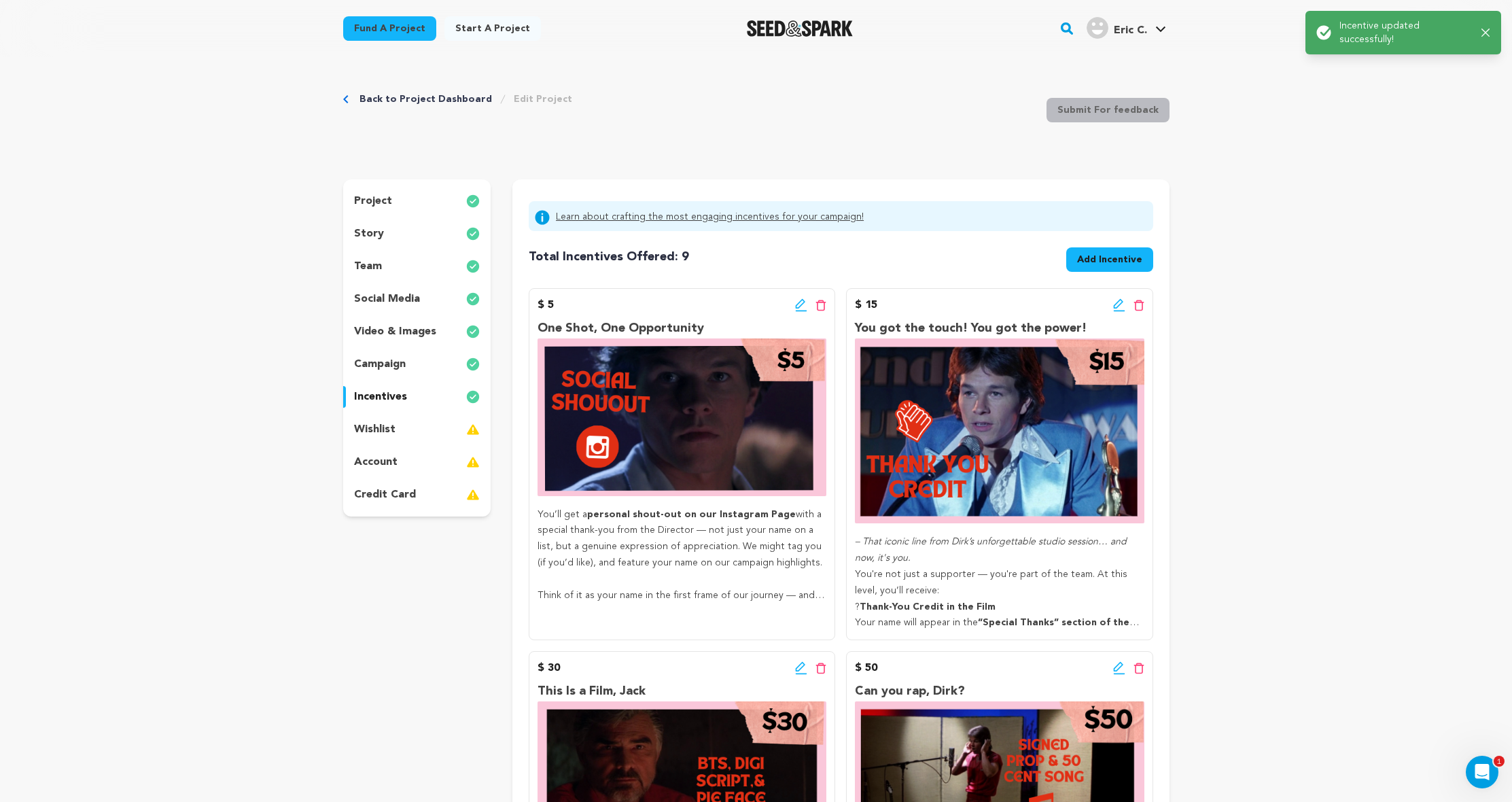 click 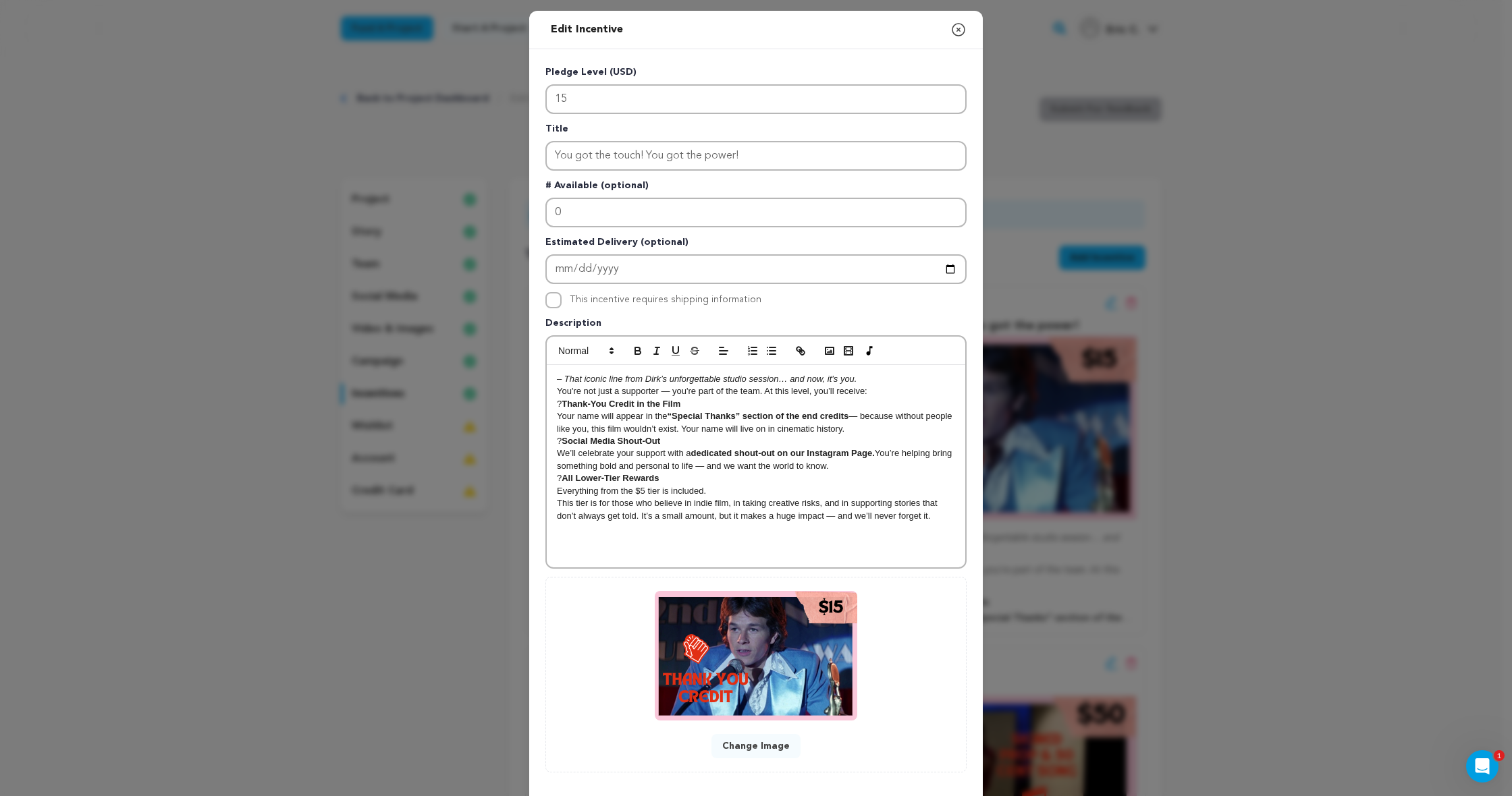 click on "?  Thank-You Credit in the Film" at bounding box center [756, 404] 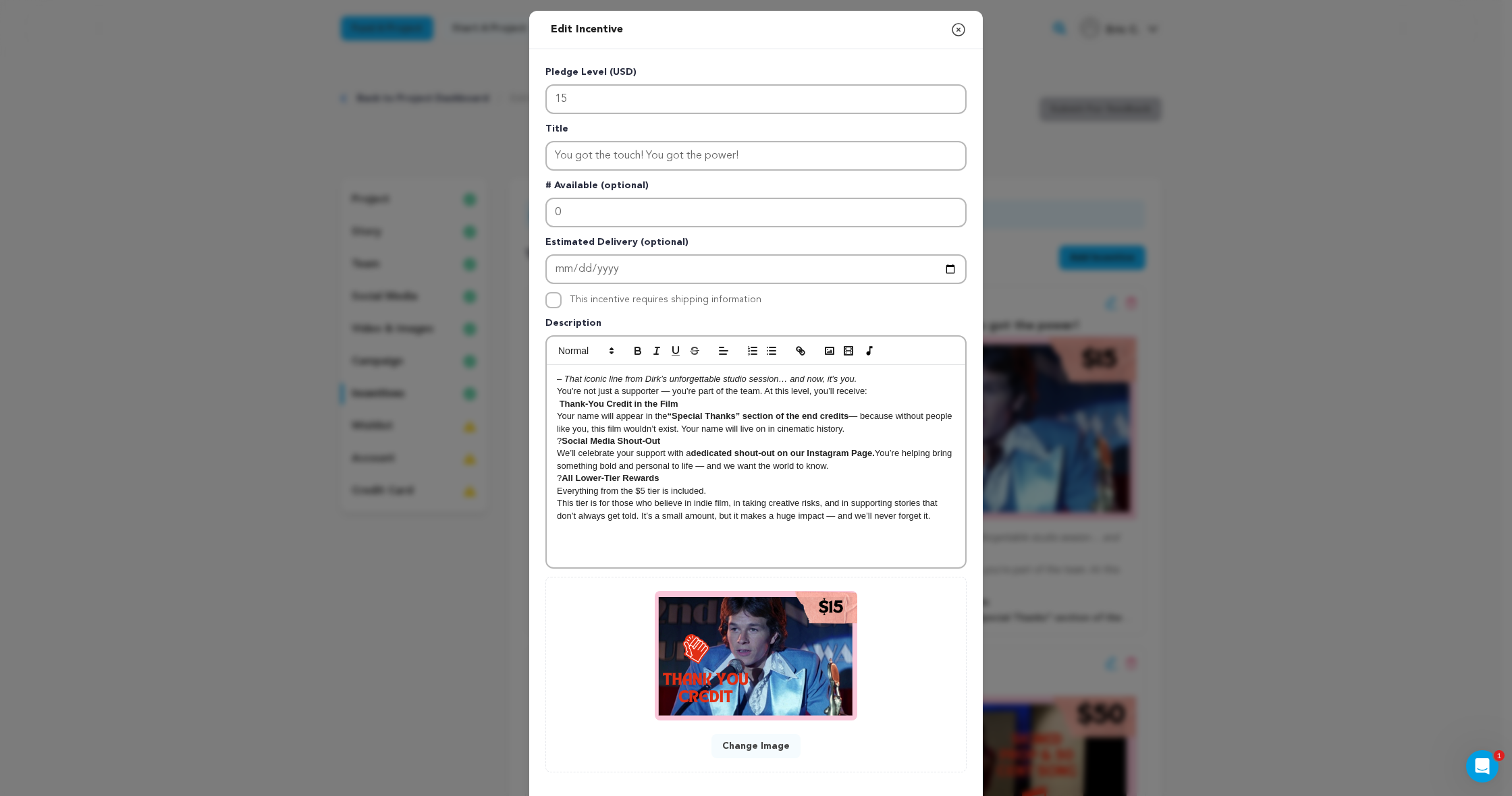 click on "Social Media Shout-Out" at bounding box center (611, 440) 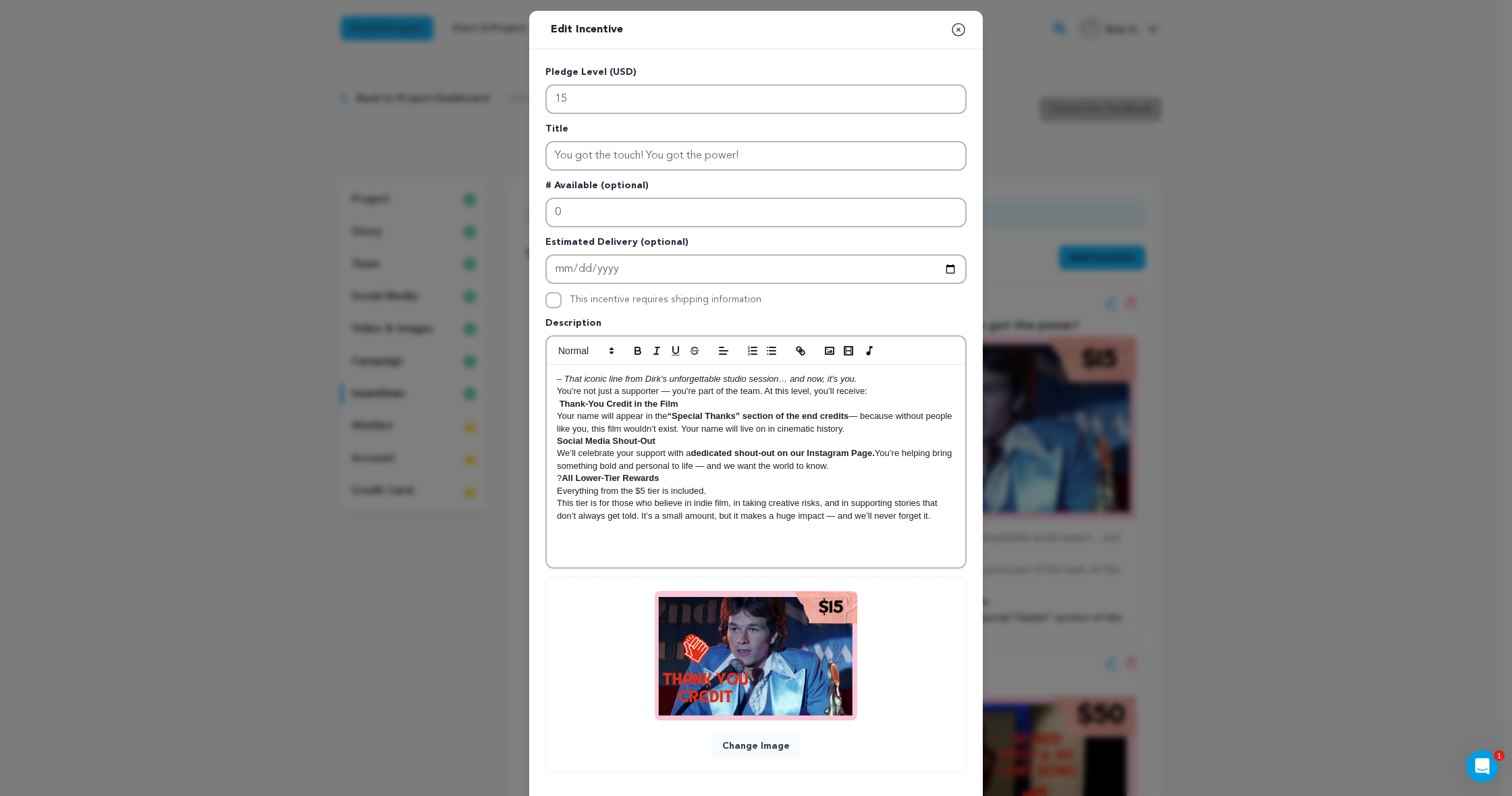 click on "All Lower-Tier Rewards" at bounding box center (610, 478) 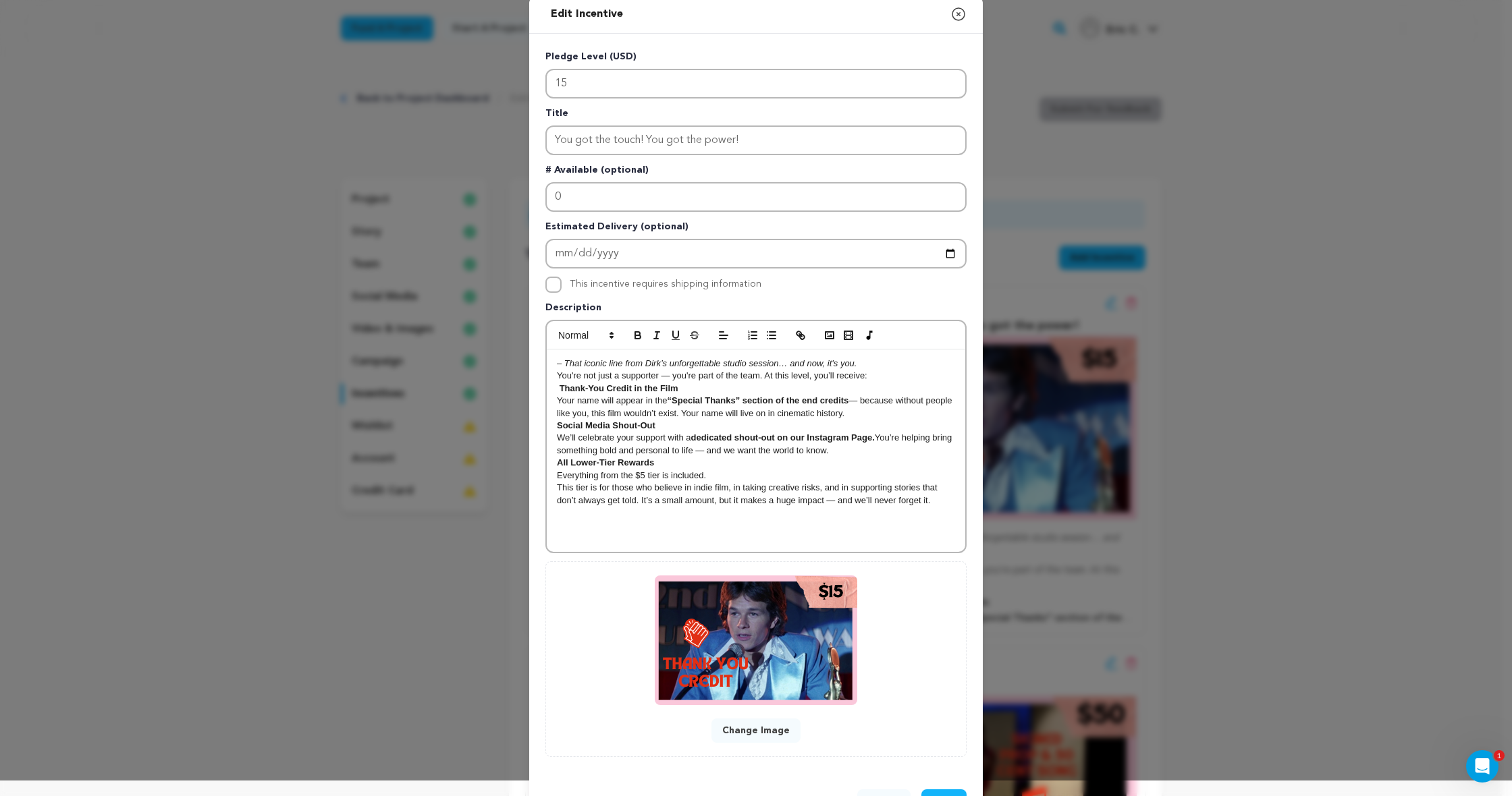 scroll, scrollTop: 66, scrollLeft: 0, axis: vertical 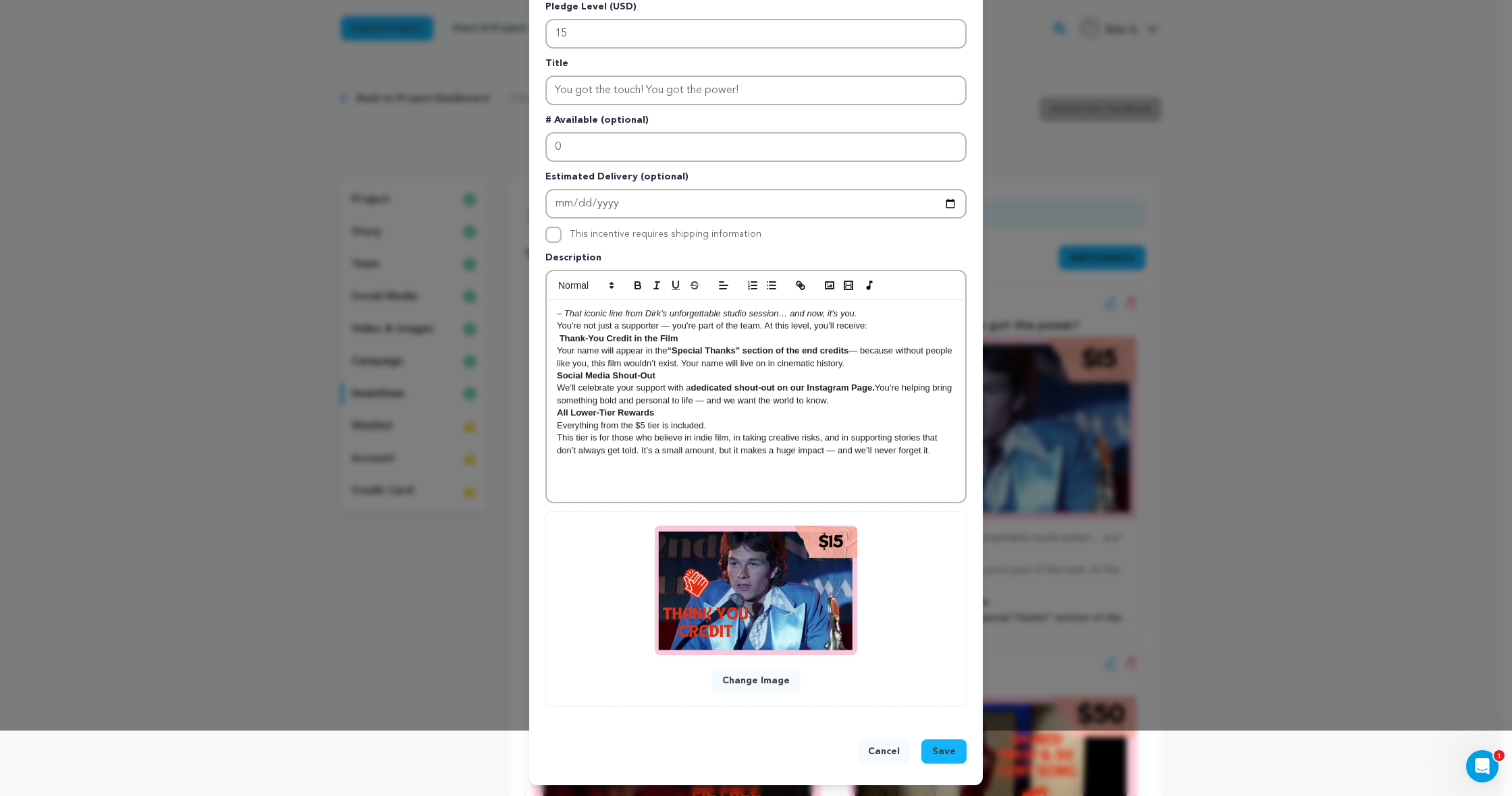 click on "Save" at bounding box center (944, 751) 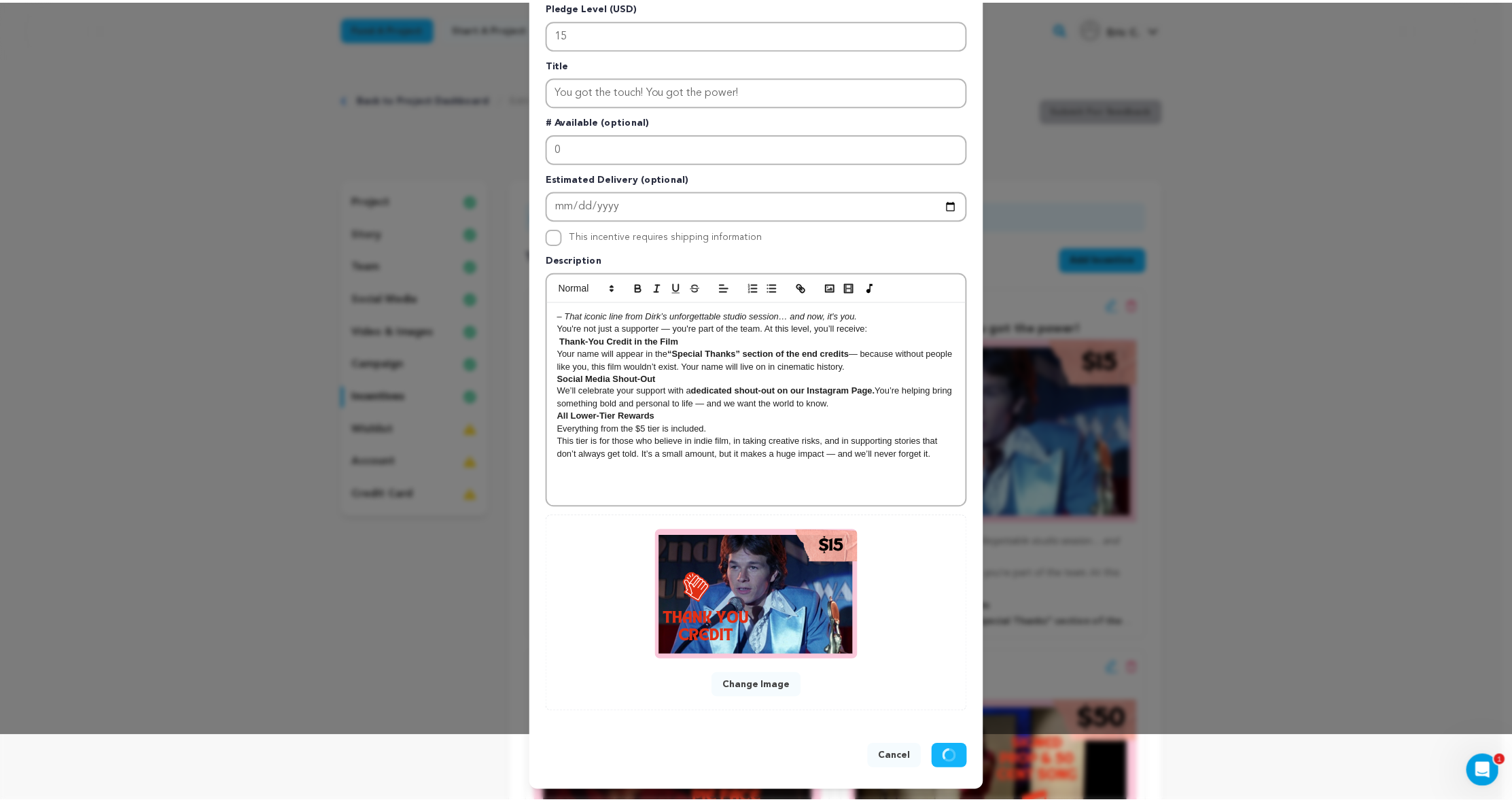 scroll, scrollTop: 37, scrollLeft: 0, axis: vertical 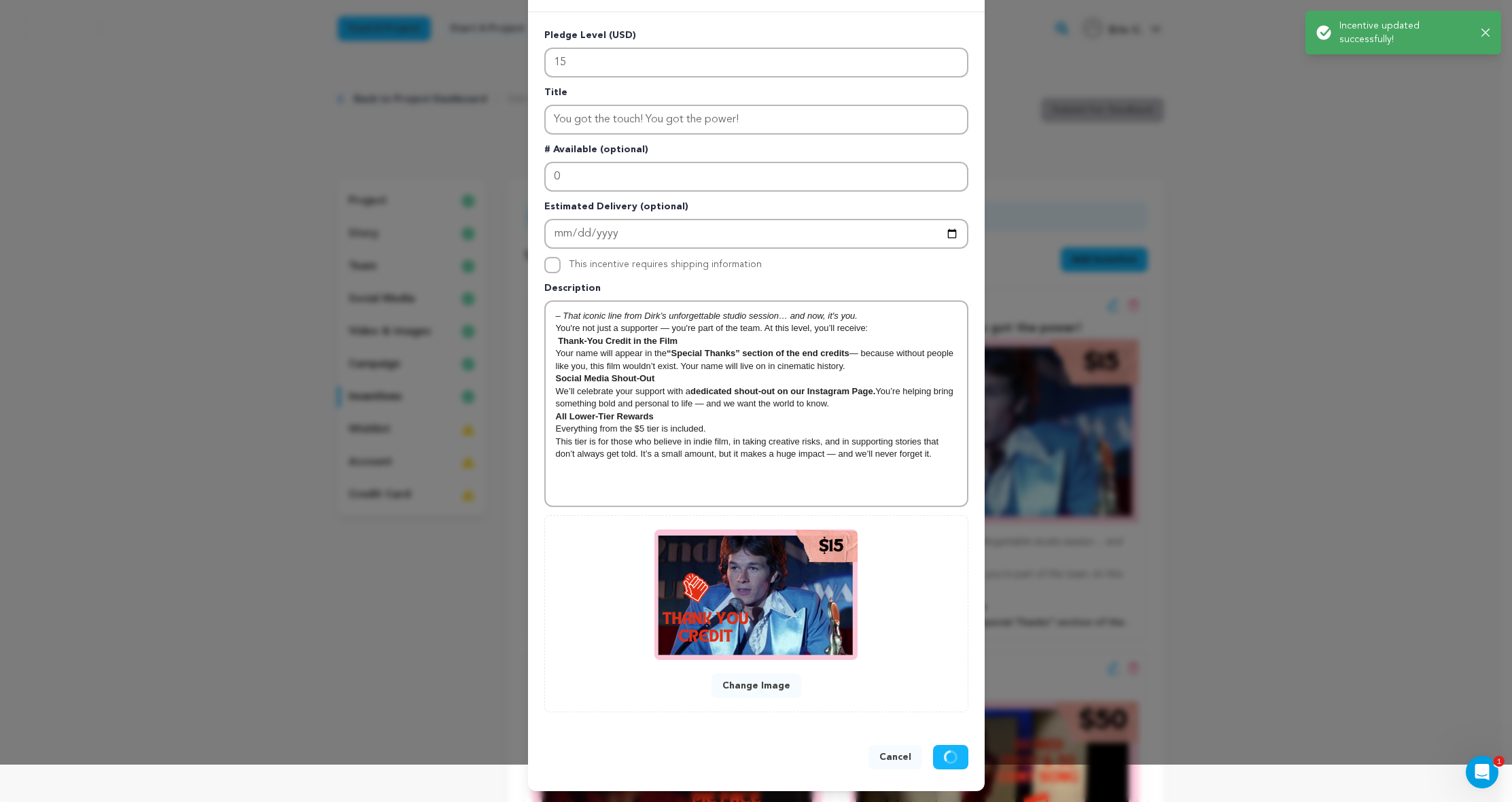 click on "Back to Project Dashboard
Edit Project
Submit For feedback
Submit For feedback
project" at bounding box center (751, 1295) 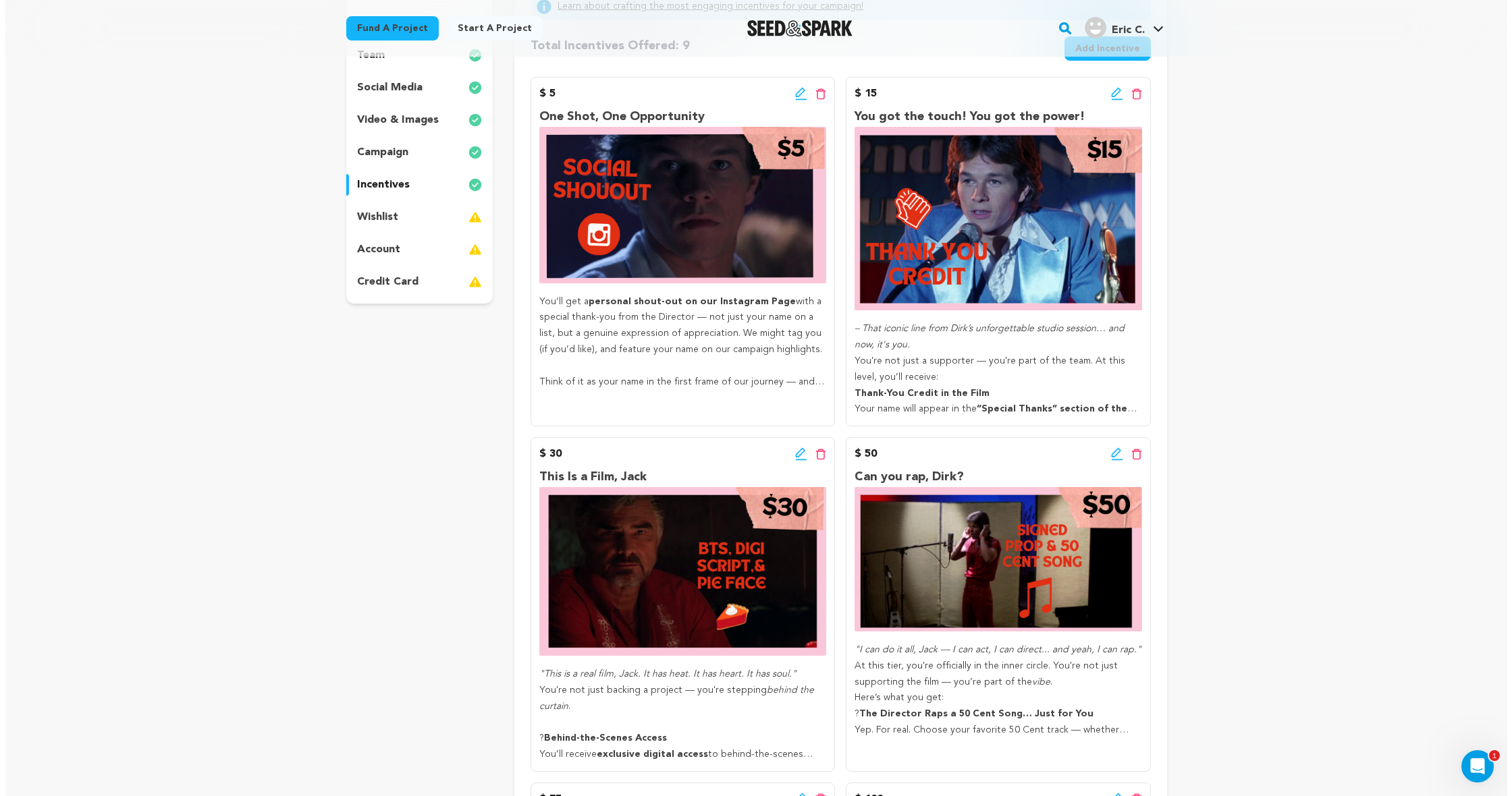 scroll, scrollTop: 306, scrollLeft: 0, axis: vertical 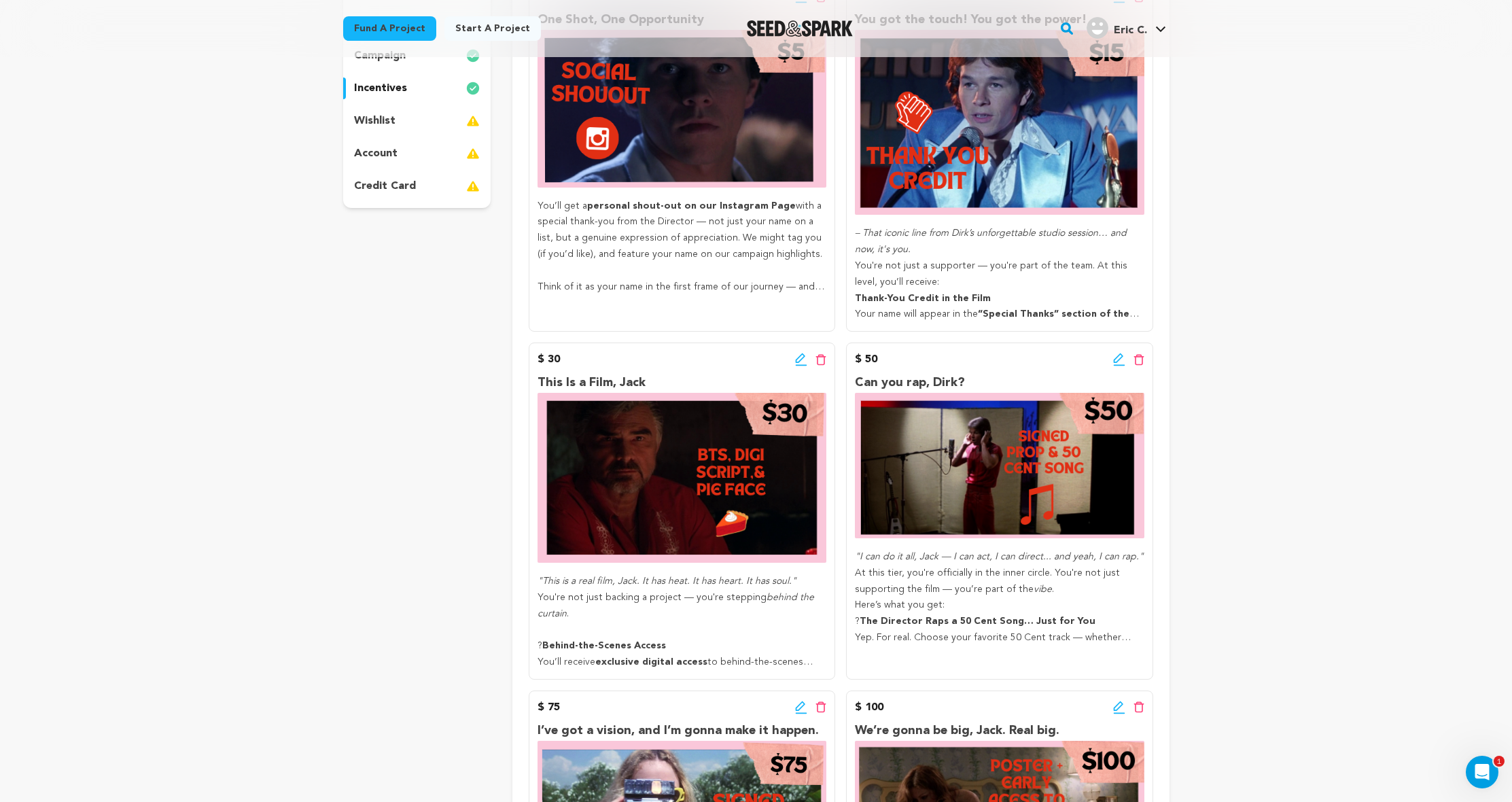 click on "$ 30
Edit incentive button
Delete incentive button" at bounding box center (682, 360) 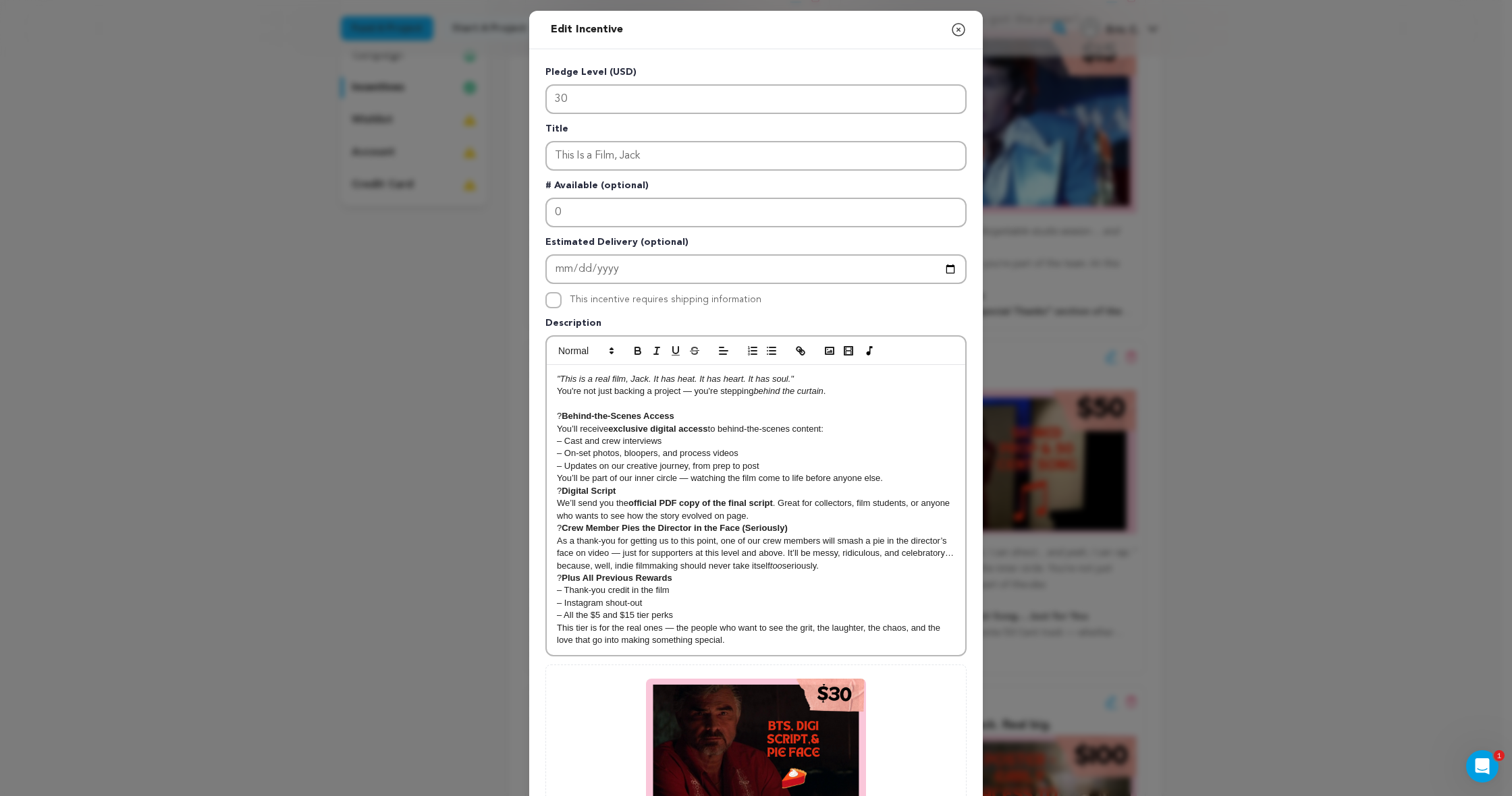 click on "?️  Behind-the-Scenes Access" at bounding box center [756, 416] 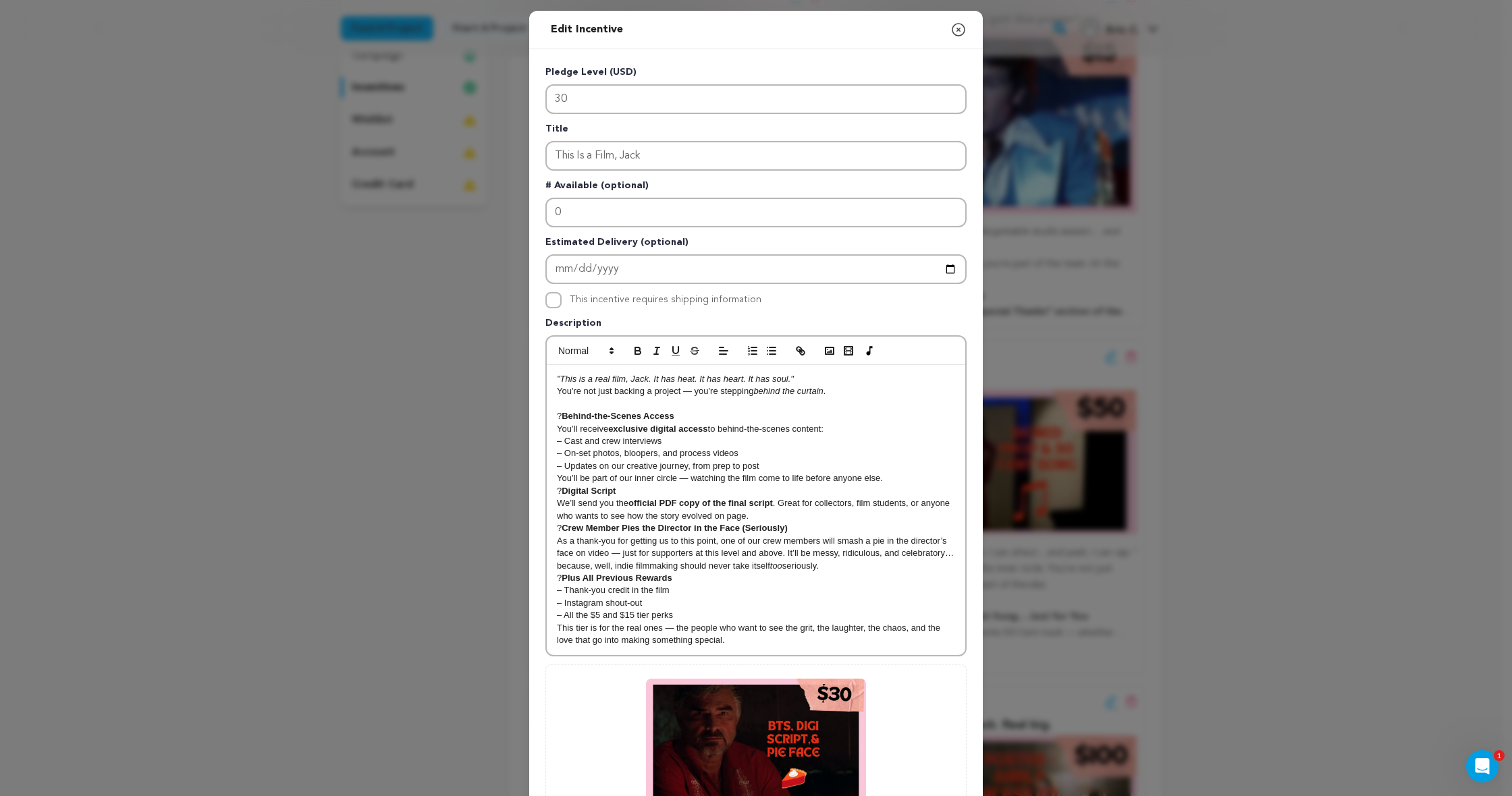 type 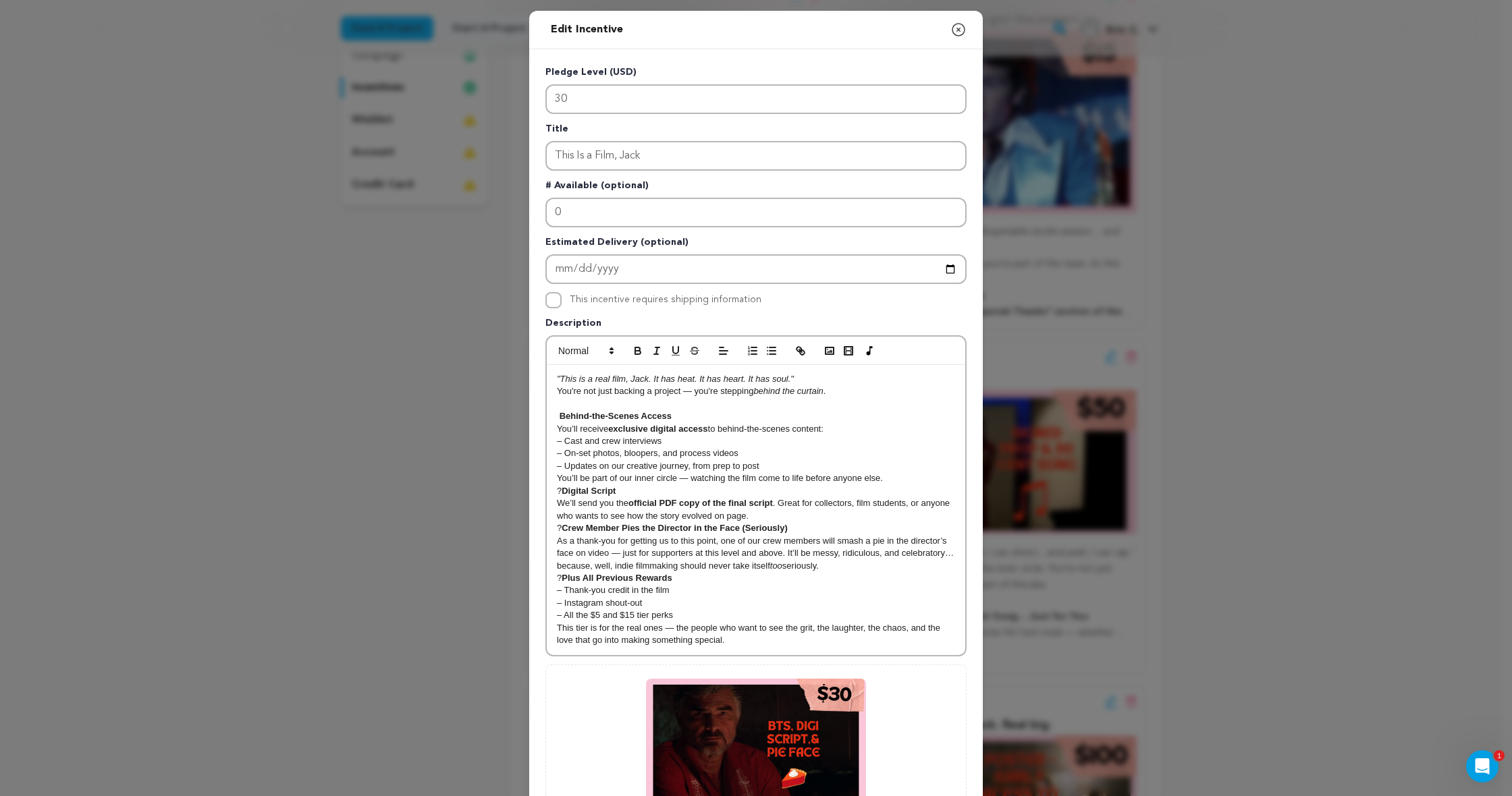 click on "Digital Script" at bounding box center [589, 490] 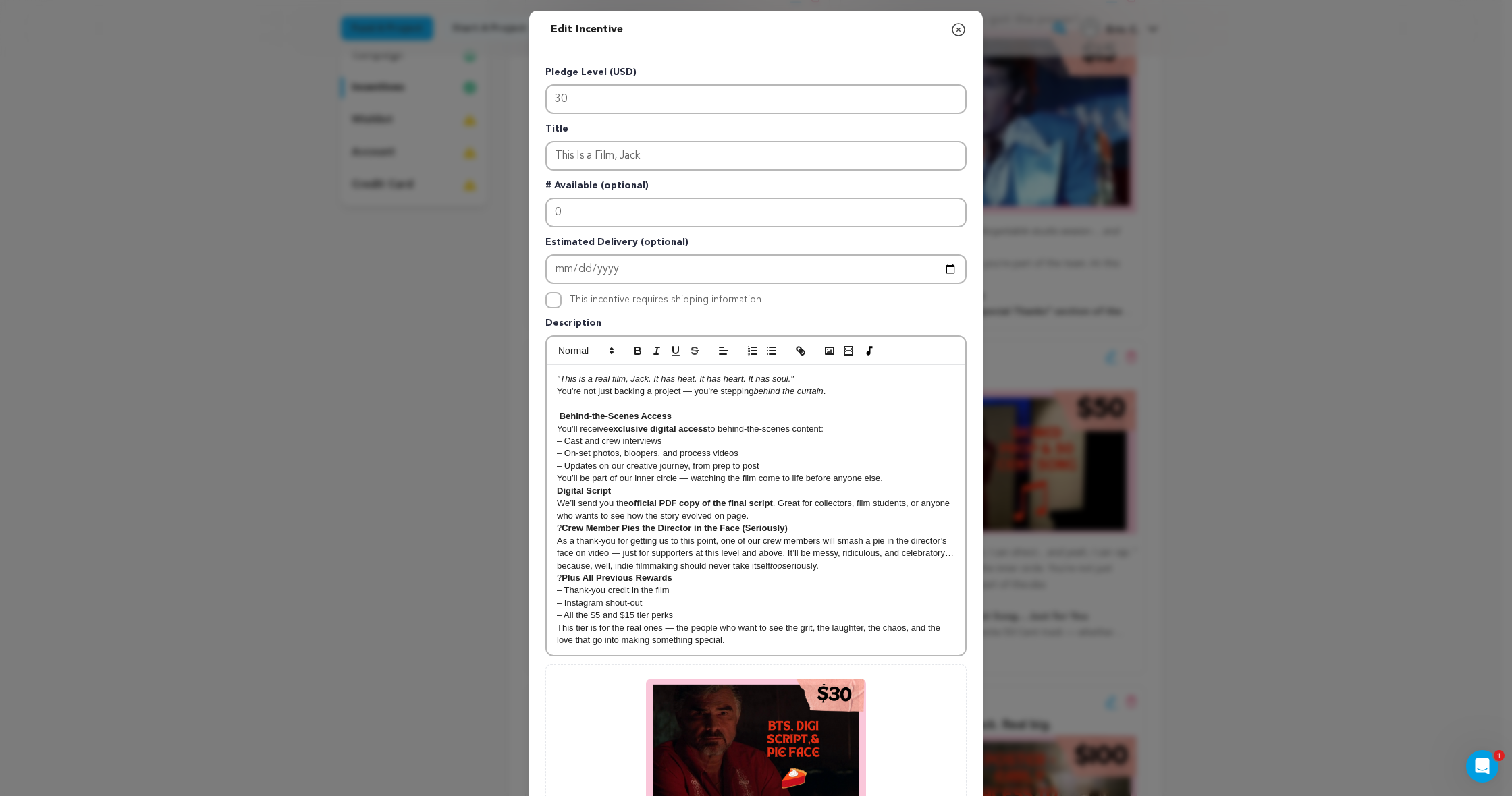click on "Crew Member Pies the Director in the Face (Seriously)" at bounding box center [674, 528] 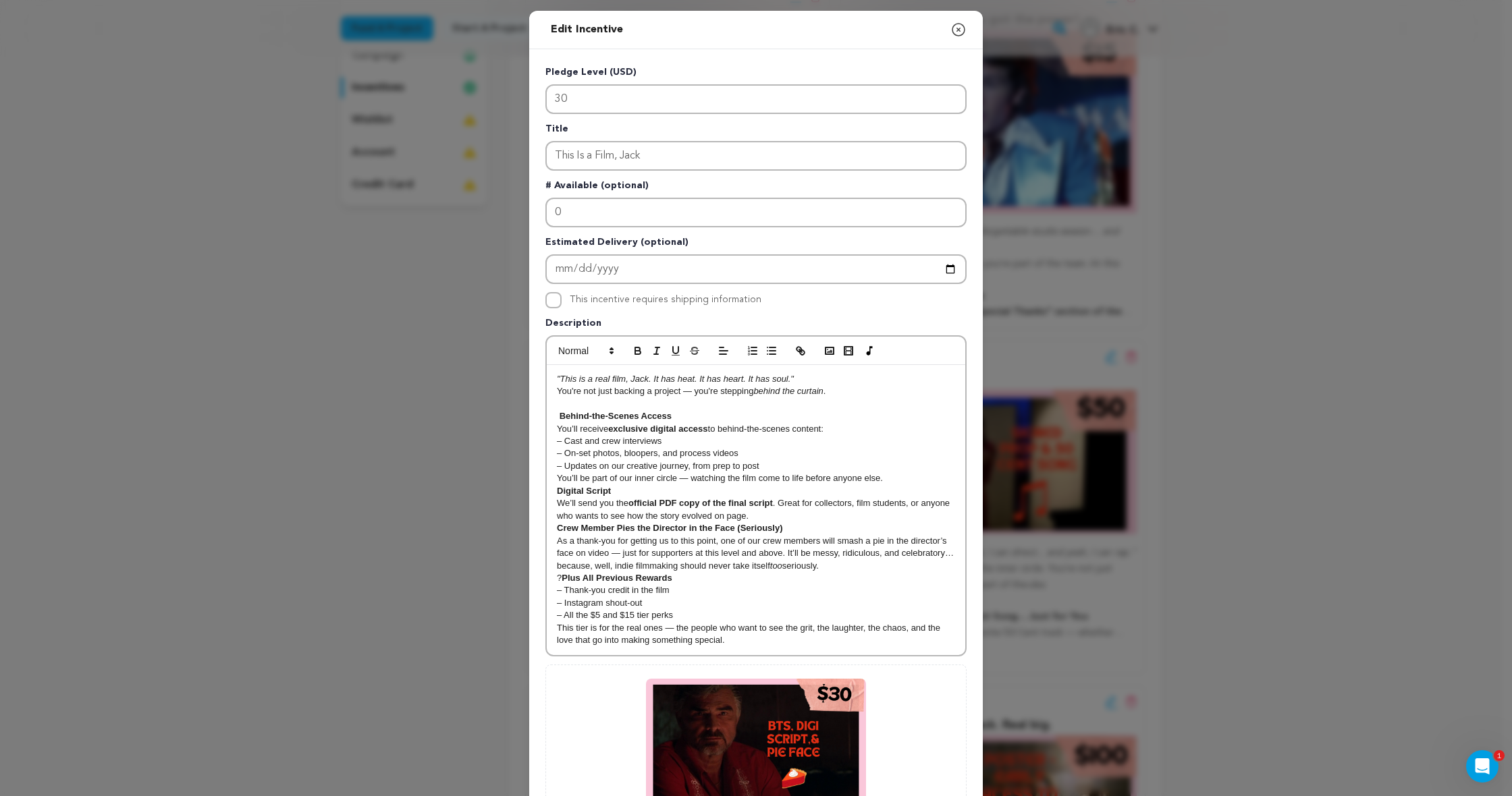 click on "?  Plus All Previous Rewards" at bounding box center (756, 578) 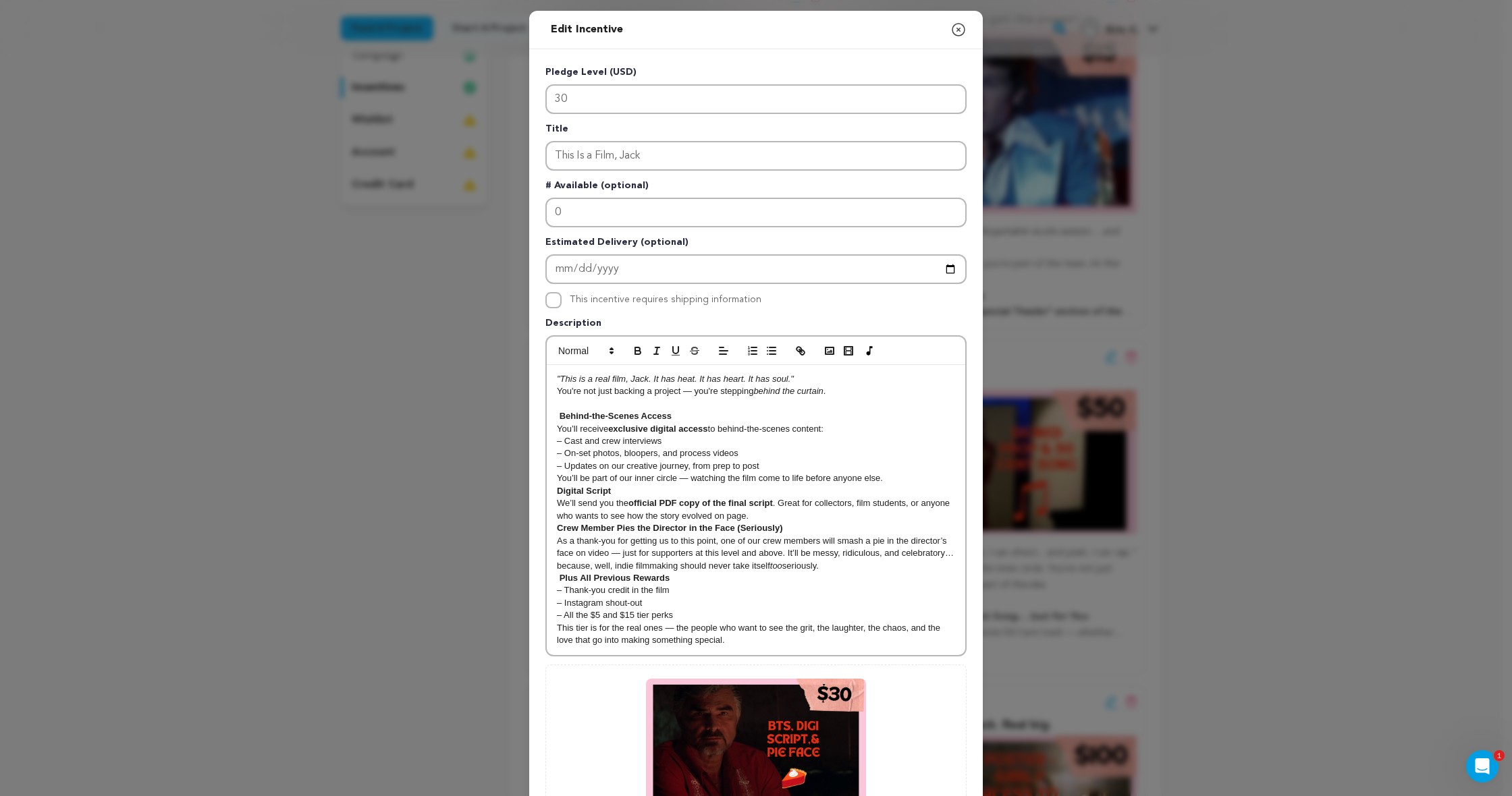 scroll, scrollTop: 147, scrollLeft: 0, axis: vertical 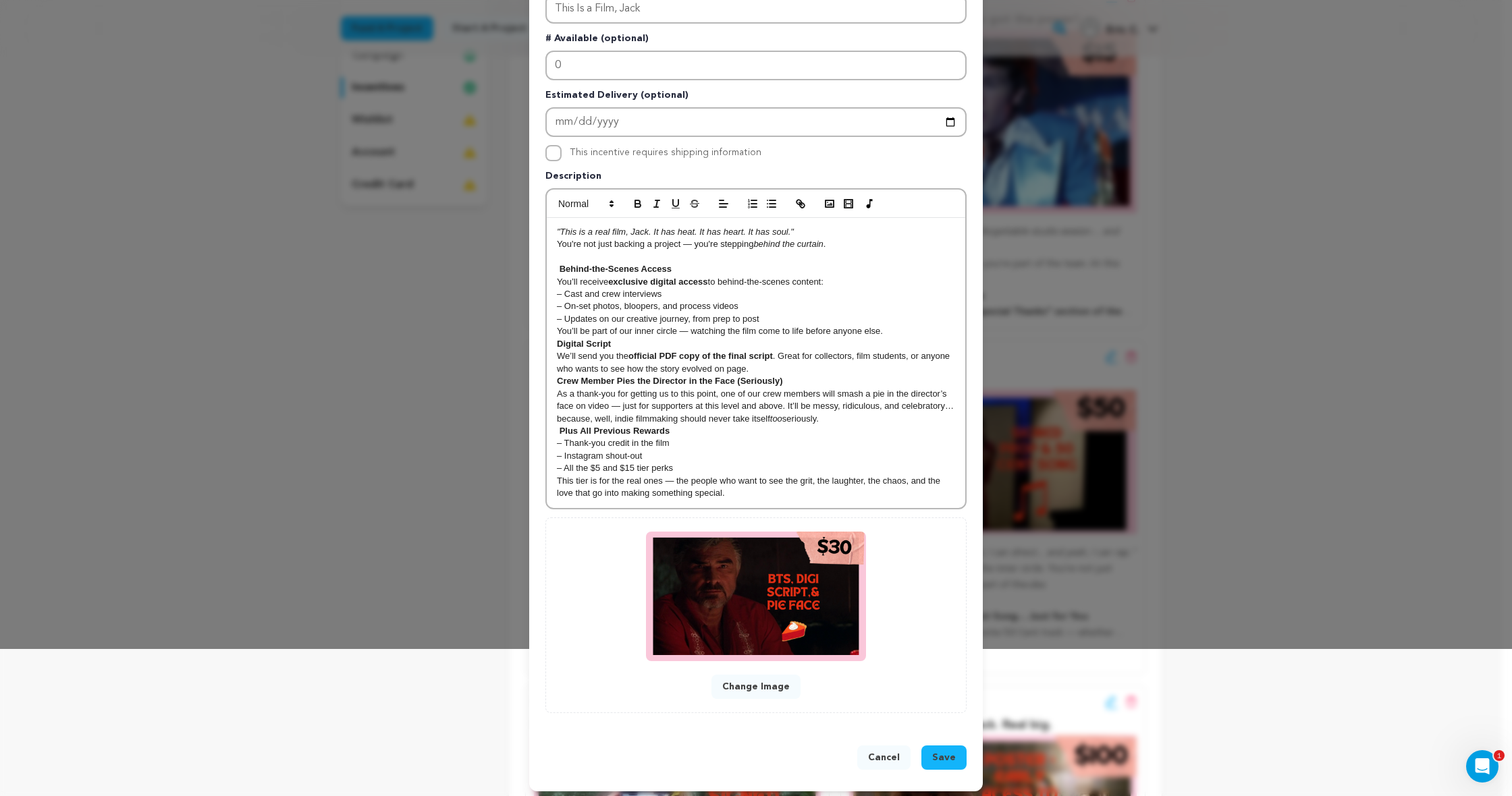 click on "Save" at bounding box center [944, 758] 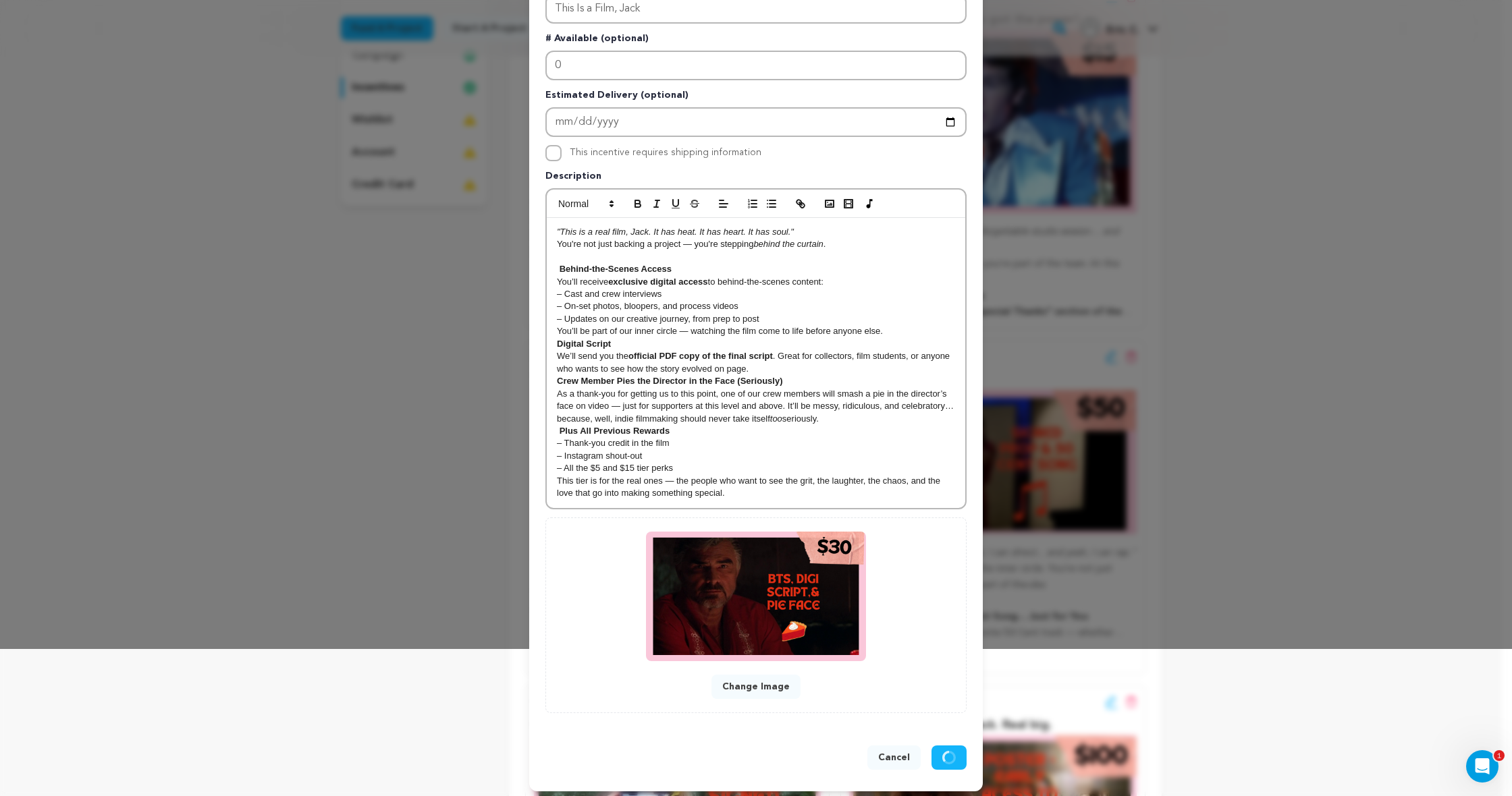 scroll, scrollTop: 118, scrollLeft: 0, axis: vertical 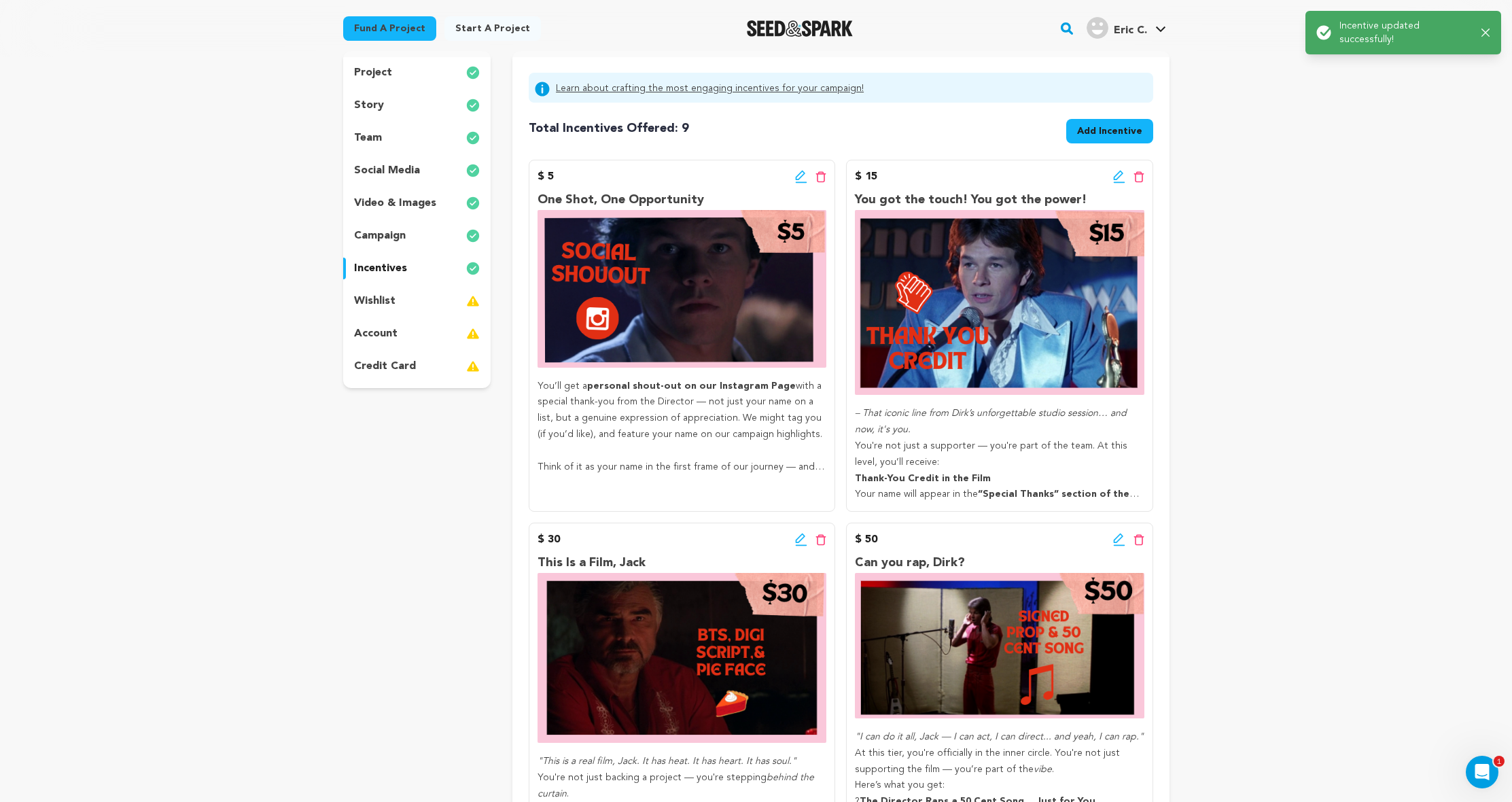 click 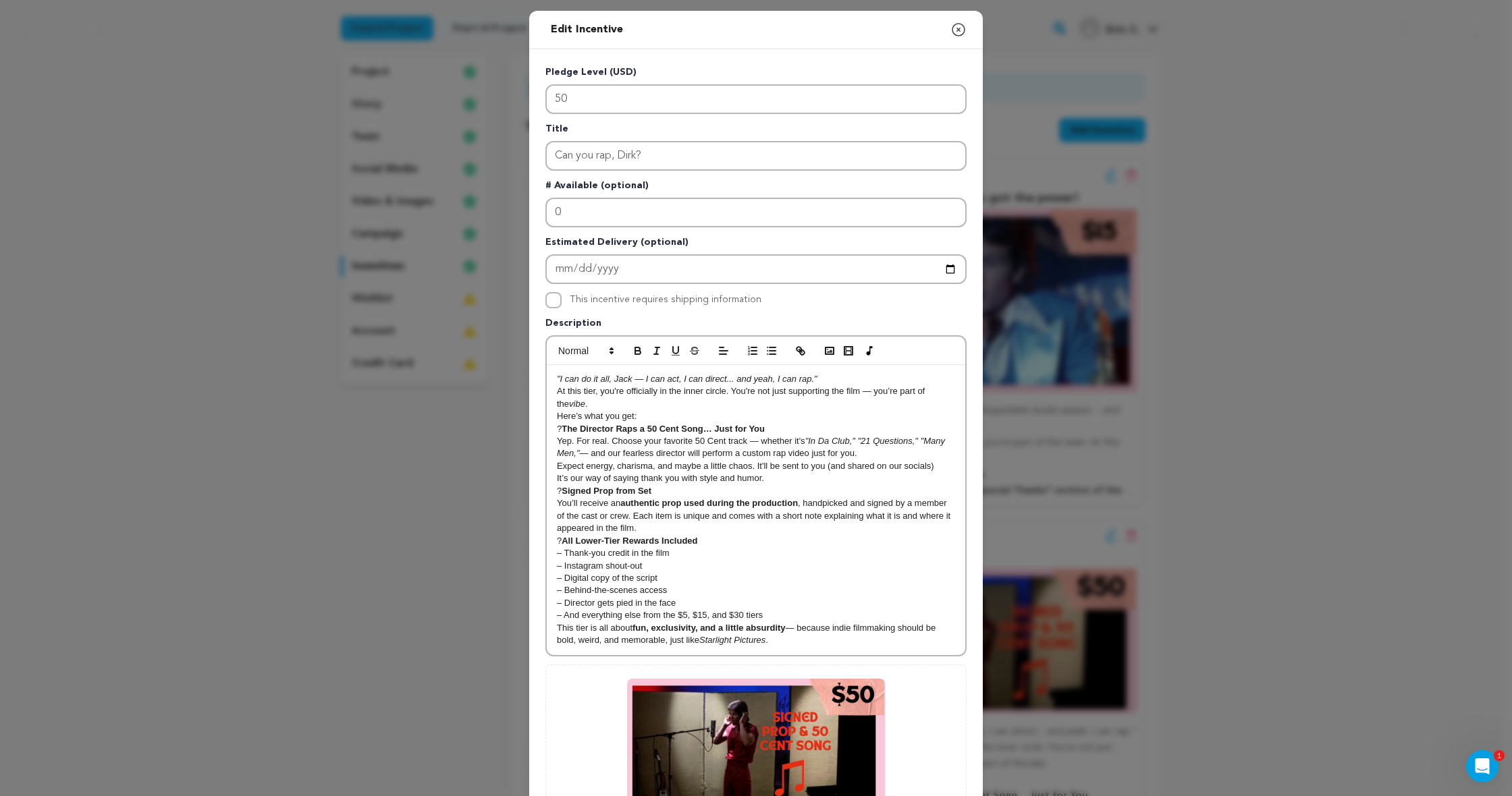 scroll, scrollTop: 26, scrollLeft: 0, axis: vertical 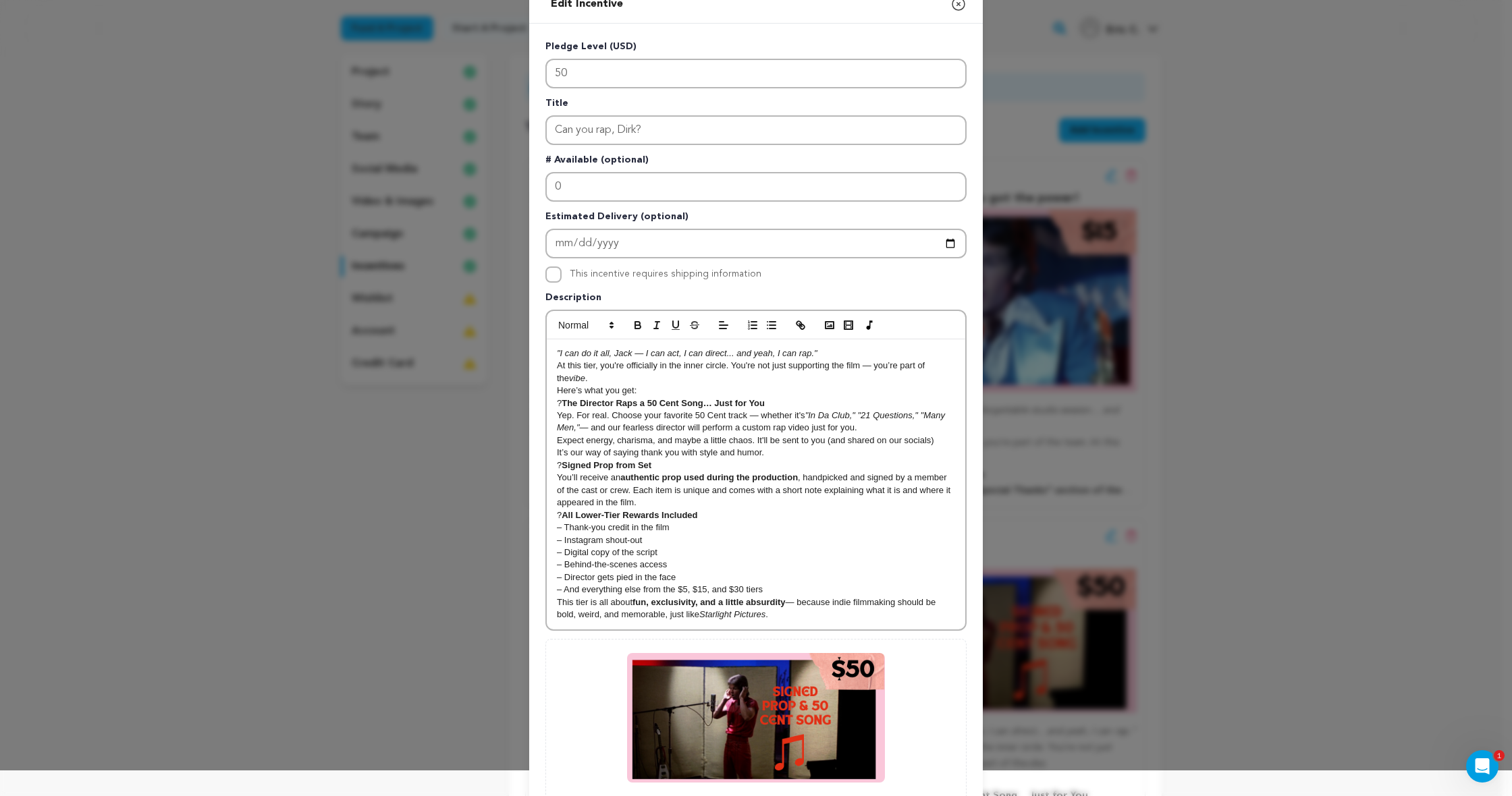 click on "?  The Director Raps a 50 Cent Song… Just for You" at bounding box center (756, 403) 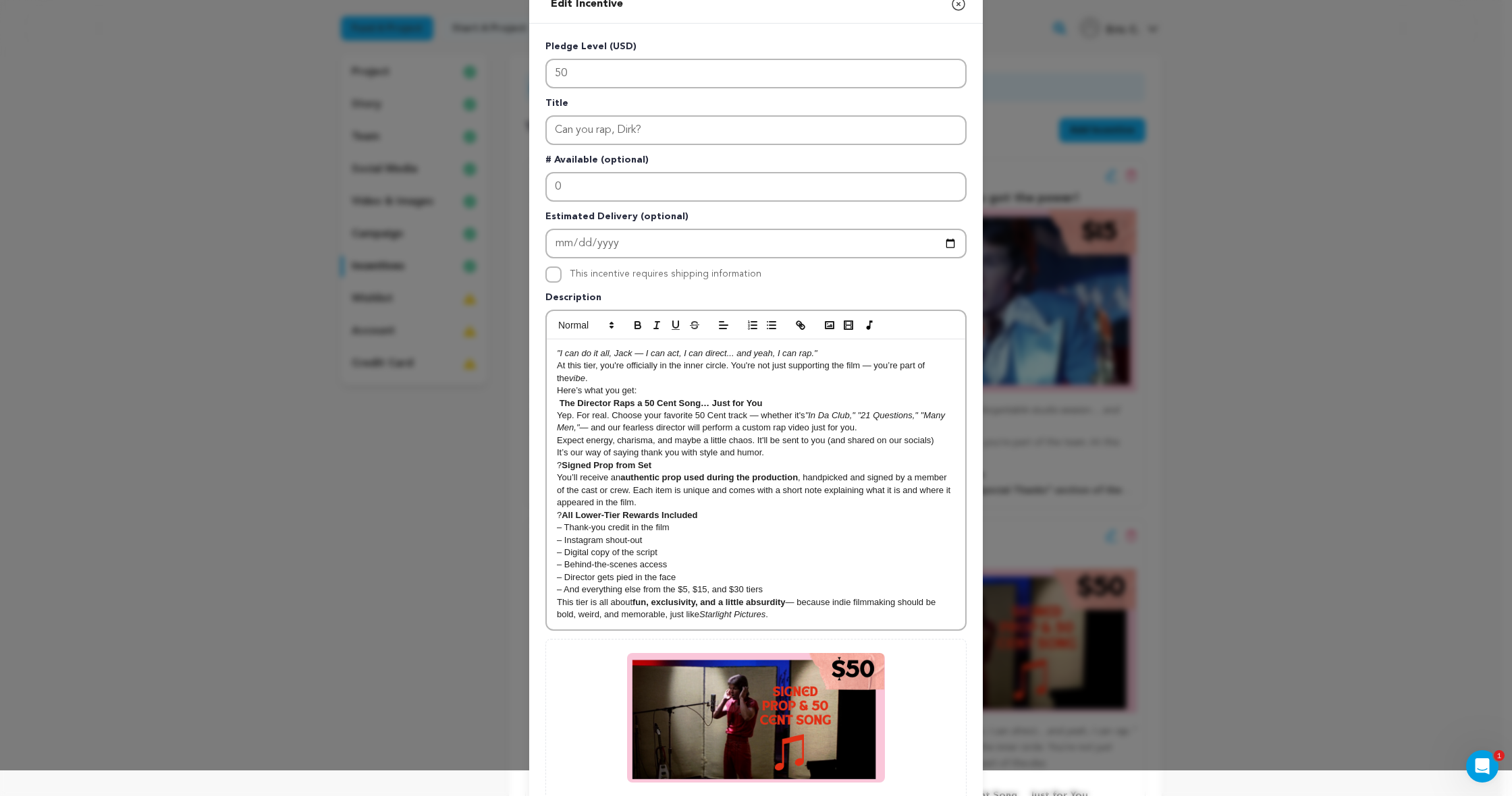 click on "Signed Prop from Set" at bounding box center [606, 465] 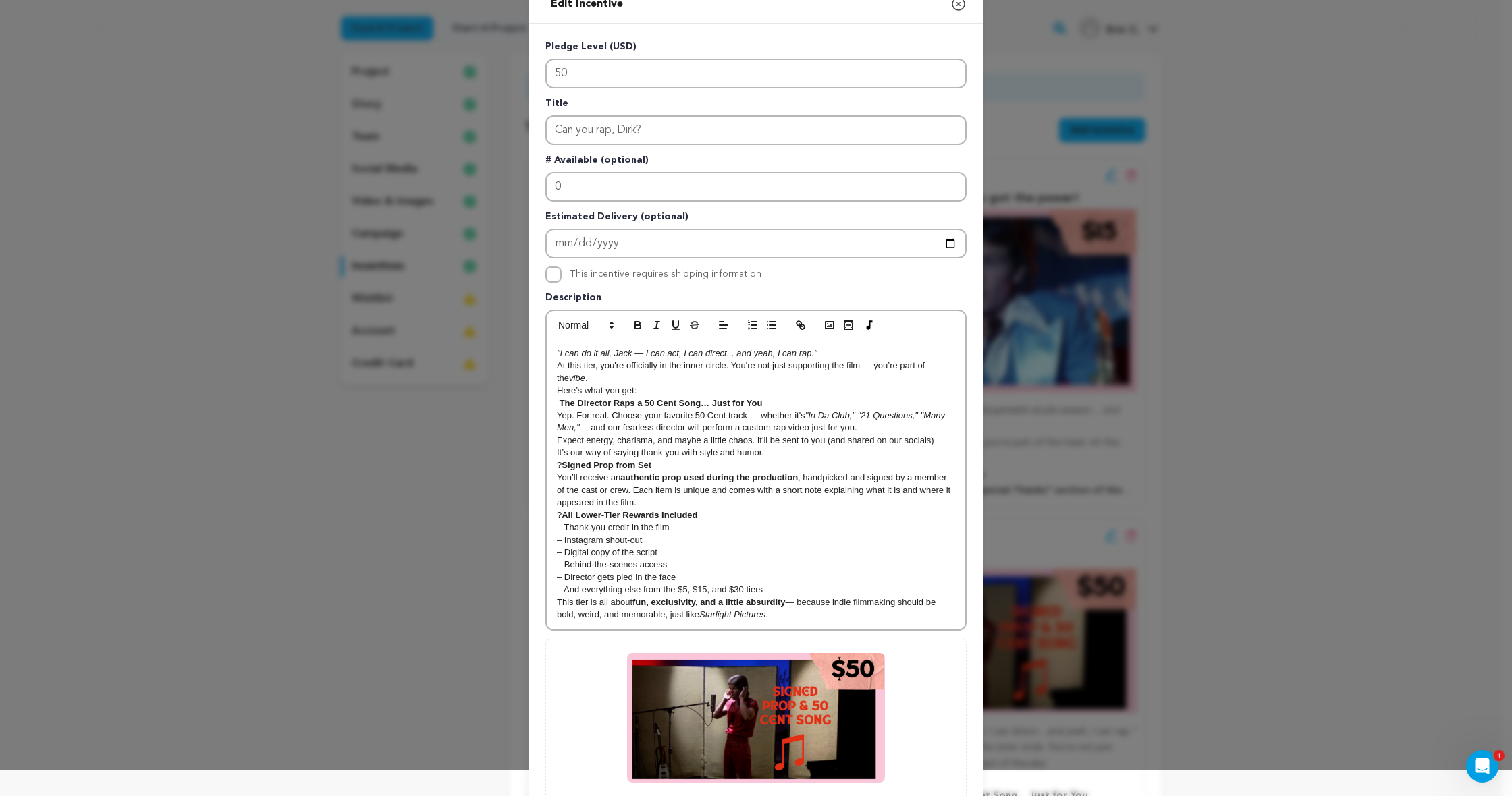 type 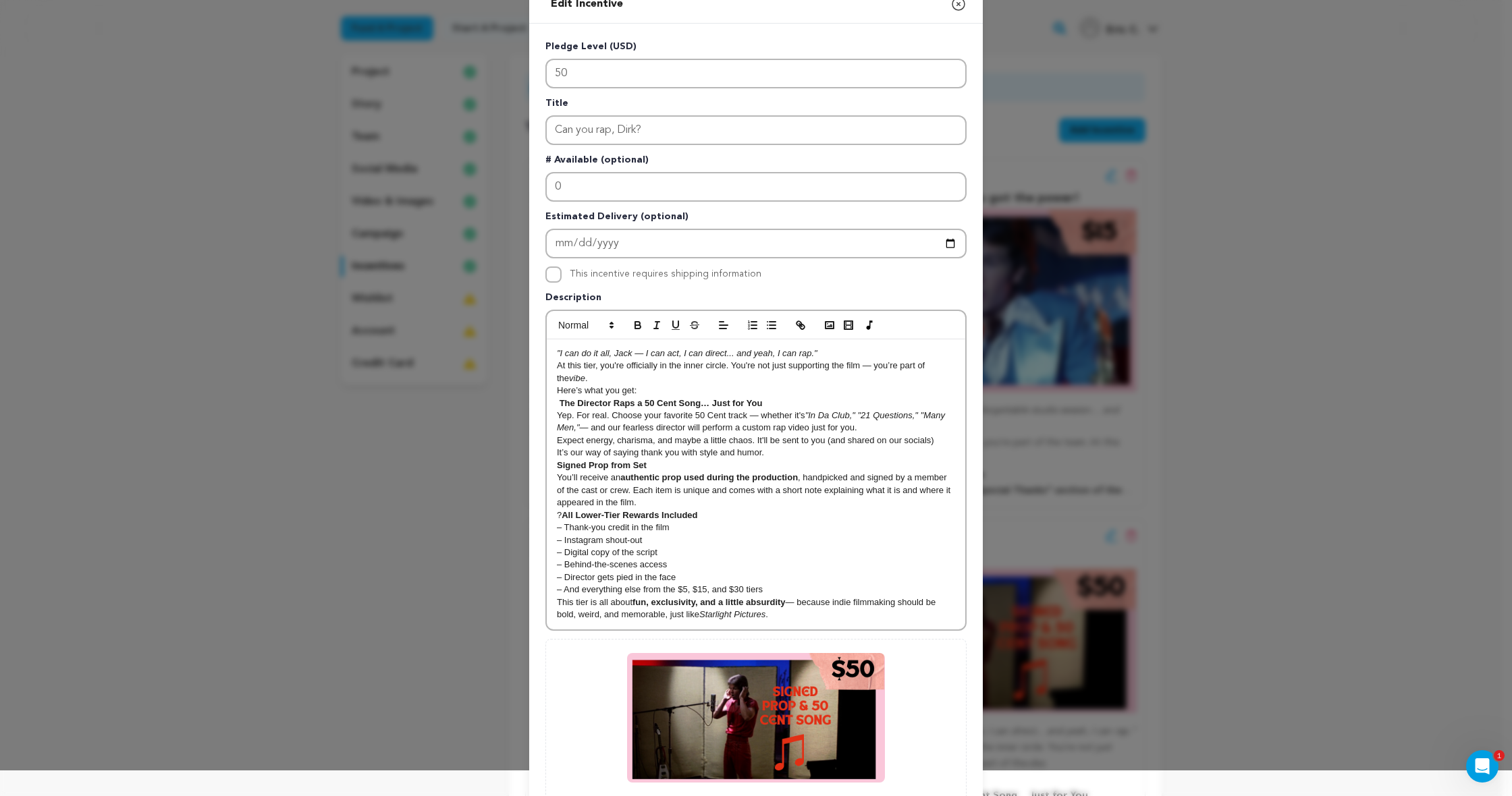 click on "All Lower-Tier Rewards Included" at bounding box center [629, 515] 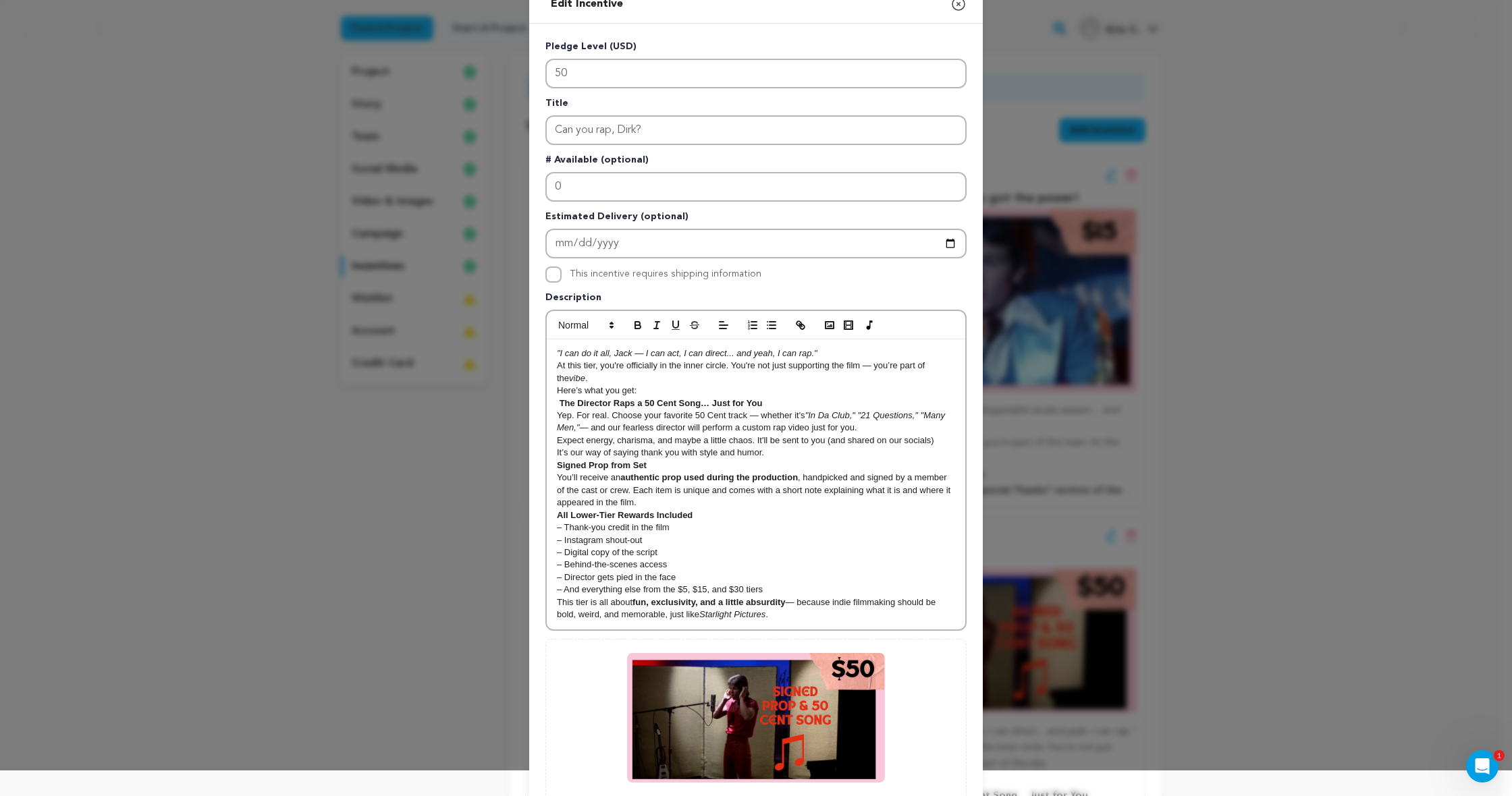 click on "This incentive requires shipping information" at bounding box center (554, 275) 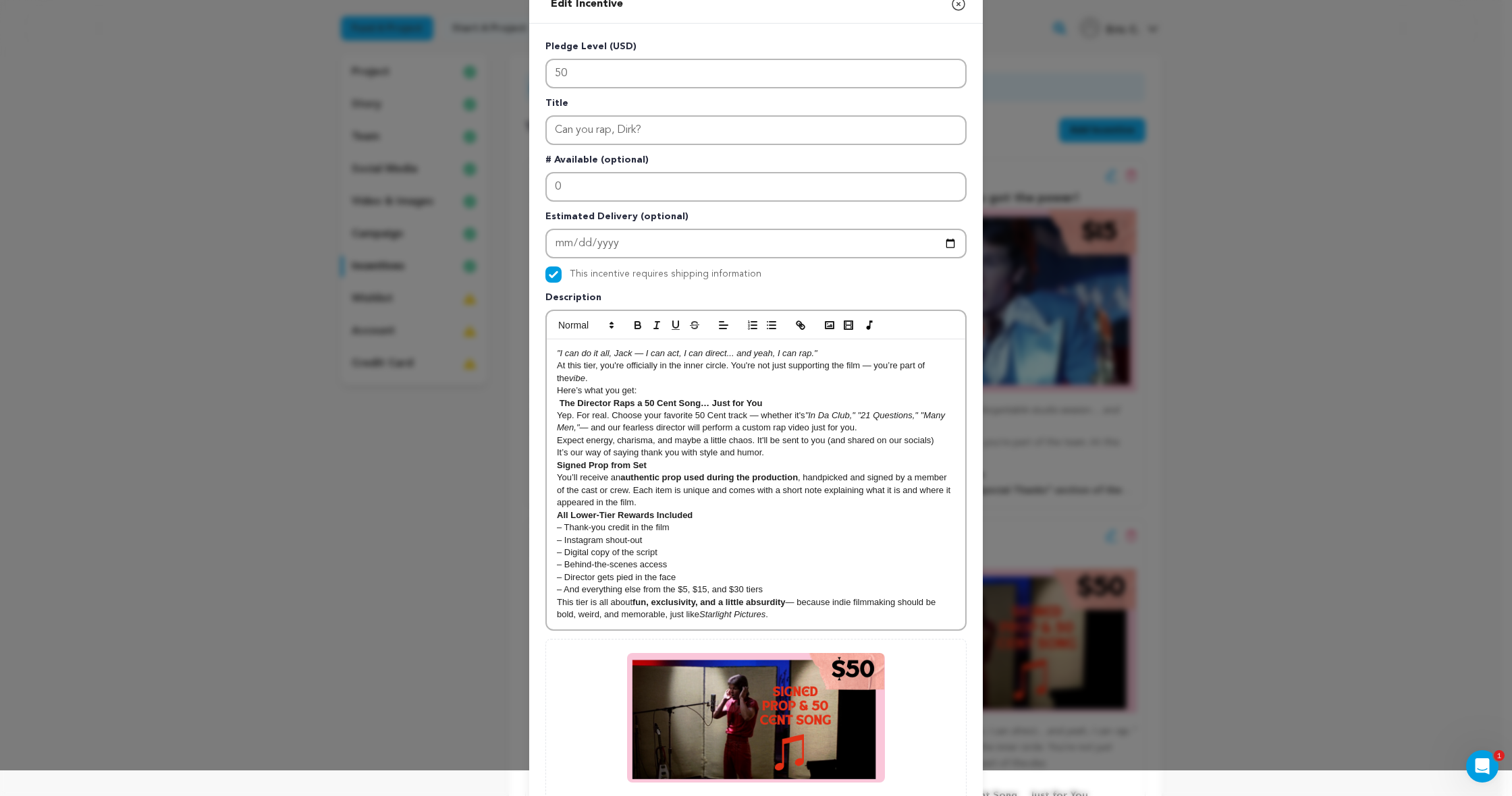 scroll, scrollTop: 134, scrollLeft: 0, axis: vertical 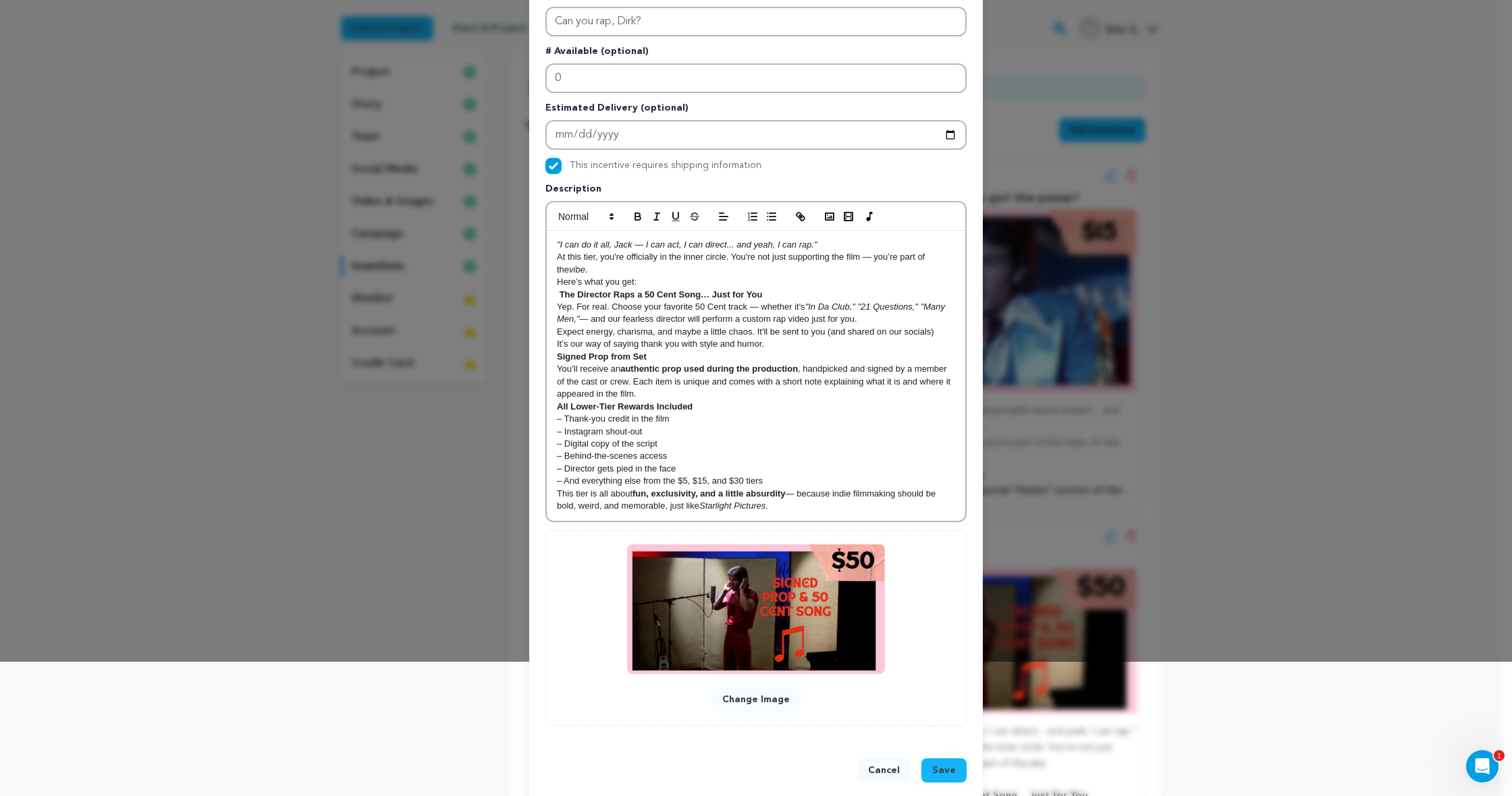 click on "Save" at bounding box center (944, 770) 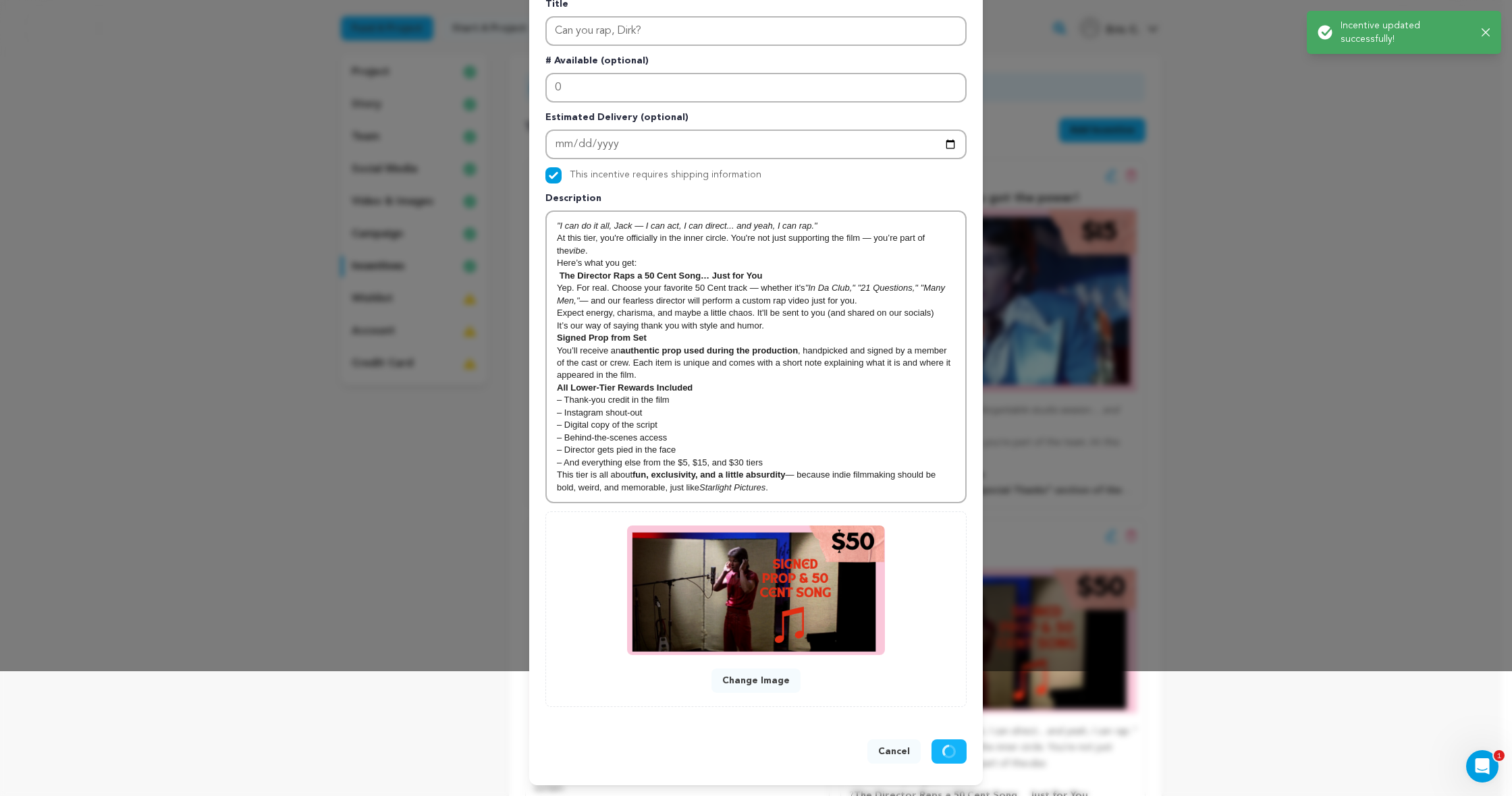 scroll, scrollTop: 118, scrollLeft: 0, axis: vertical 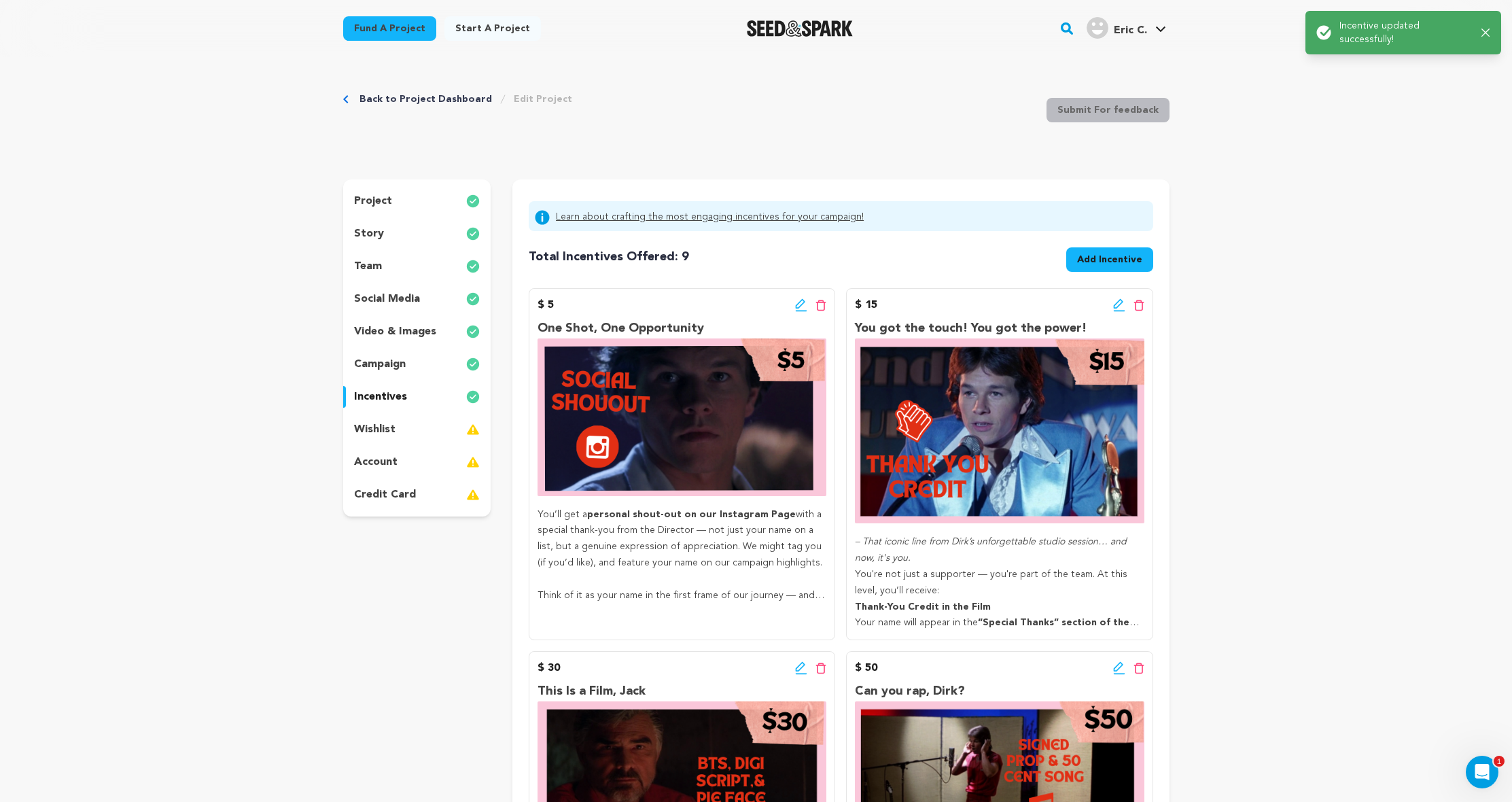 click on "Back to Project Dashboard
Edit Project
Submit For feedback
Submit For feedback
project" at bounding box center (756, 1295) 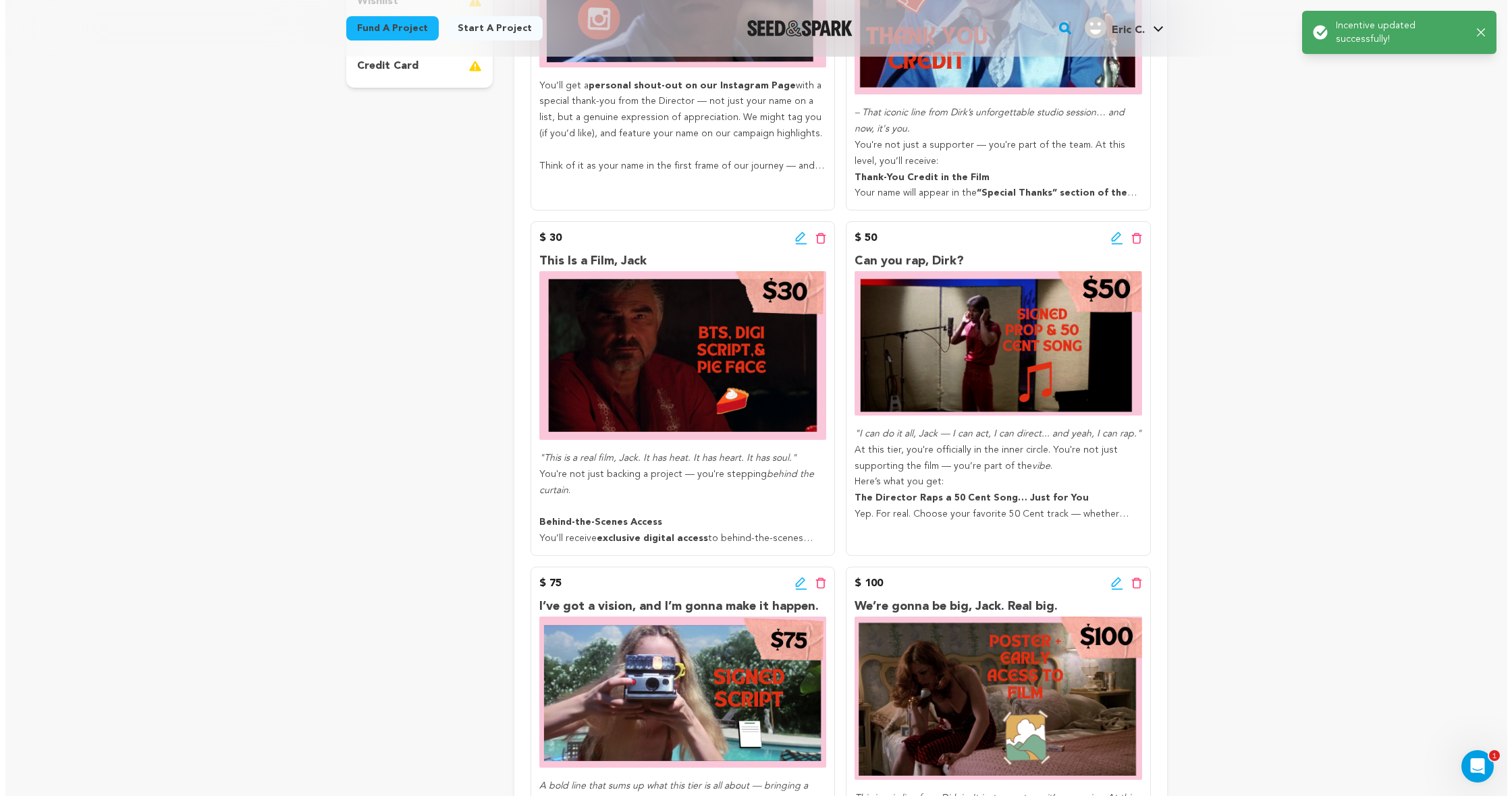 scroll, scrollTop: 707, scrollLeft: 0, axis: vertical 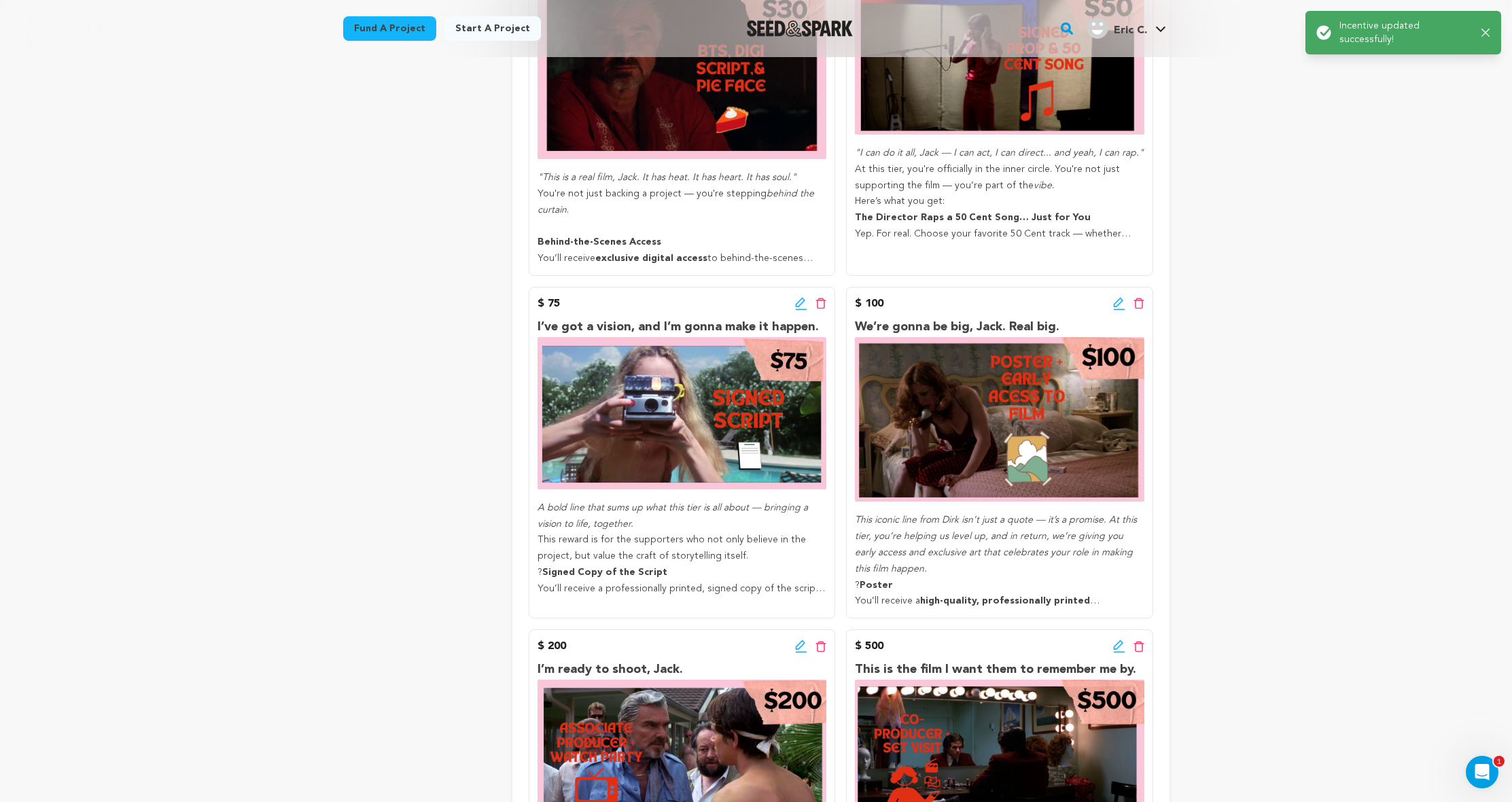 click 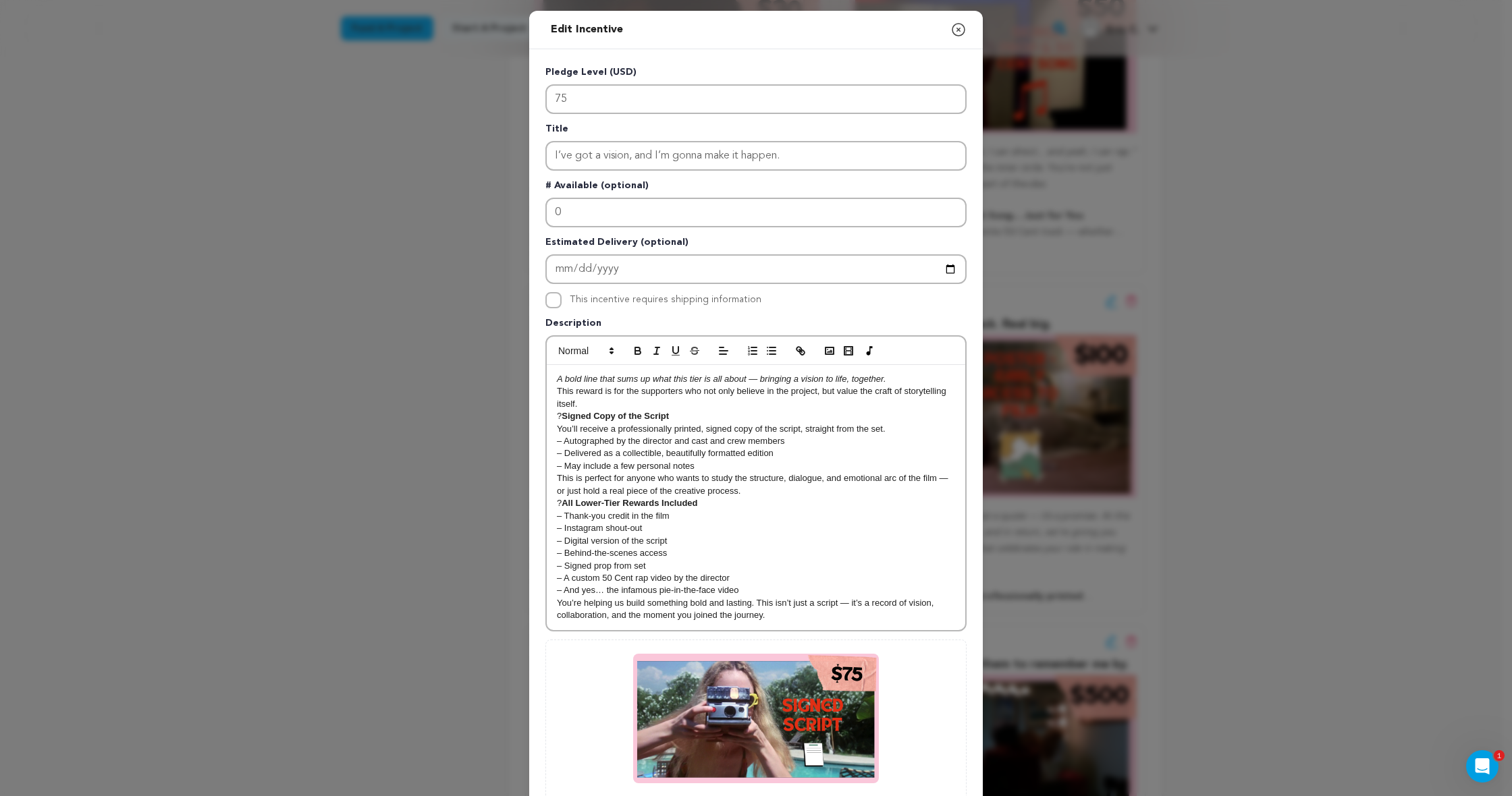 click on "?  Signed Copy of the Script" at bounding box center (756, 416) 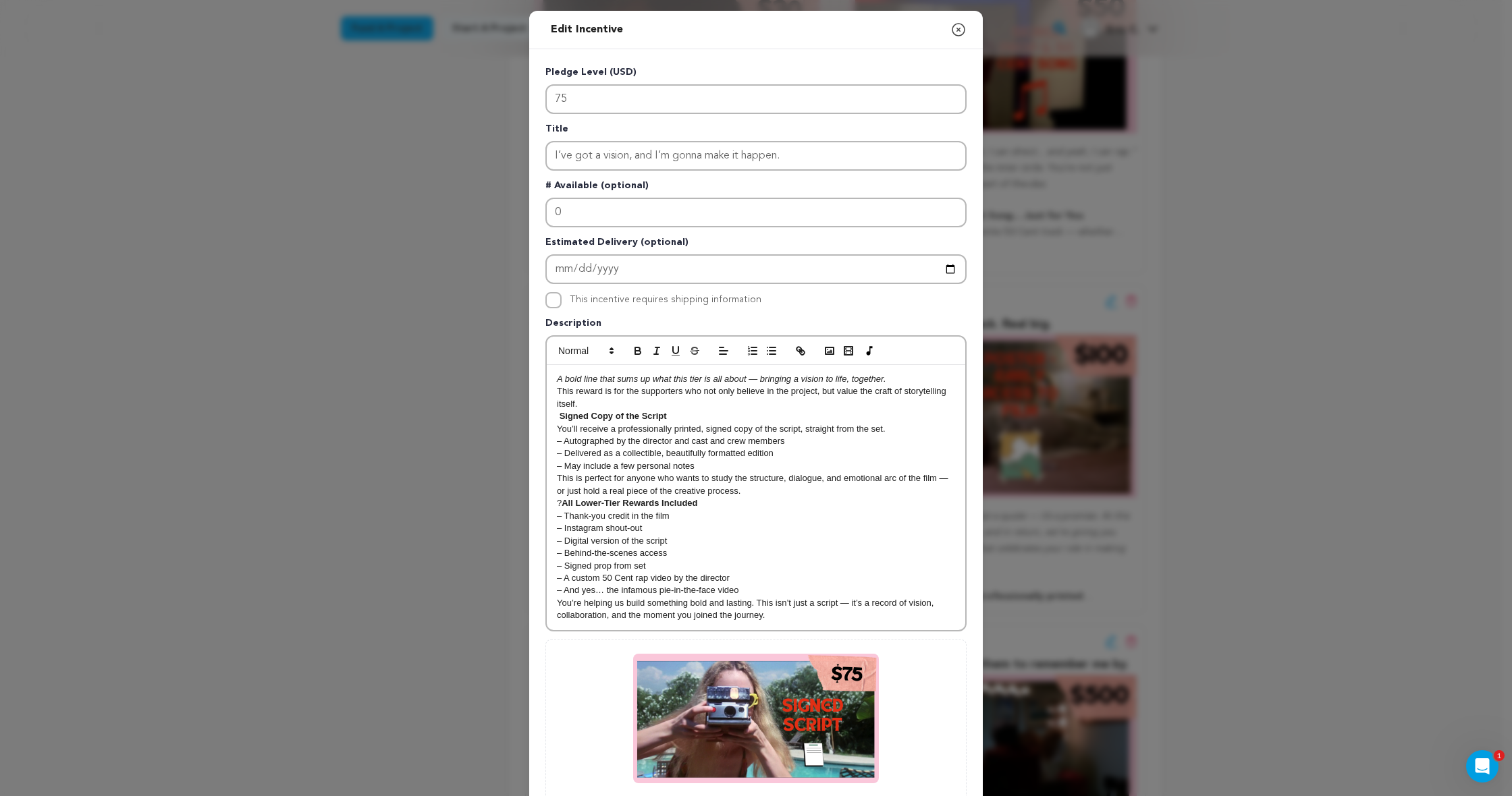 click on "All Lower-Tier Rewards Included" at bounding box center [629, 503] 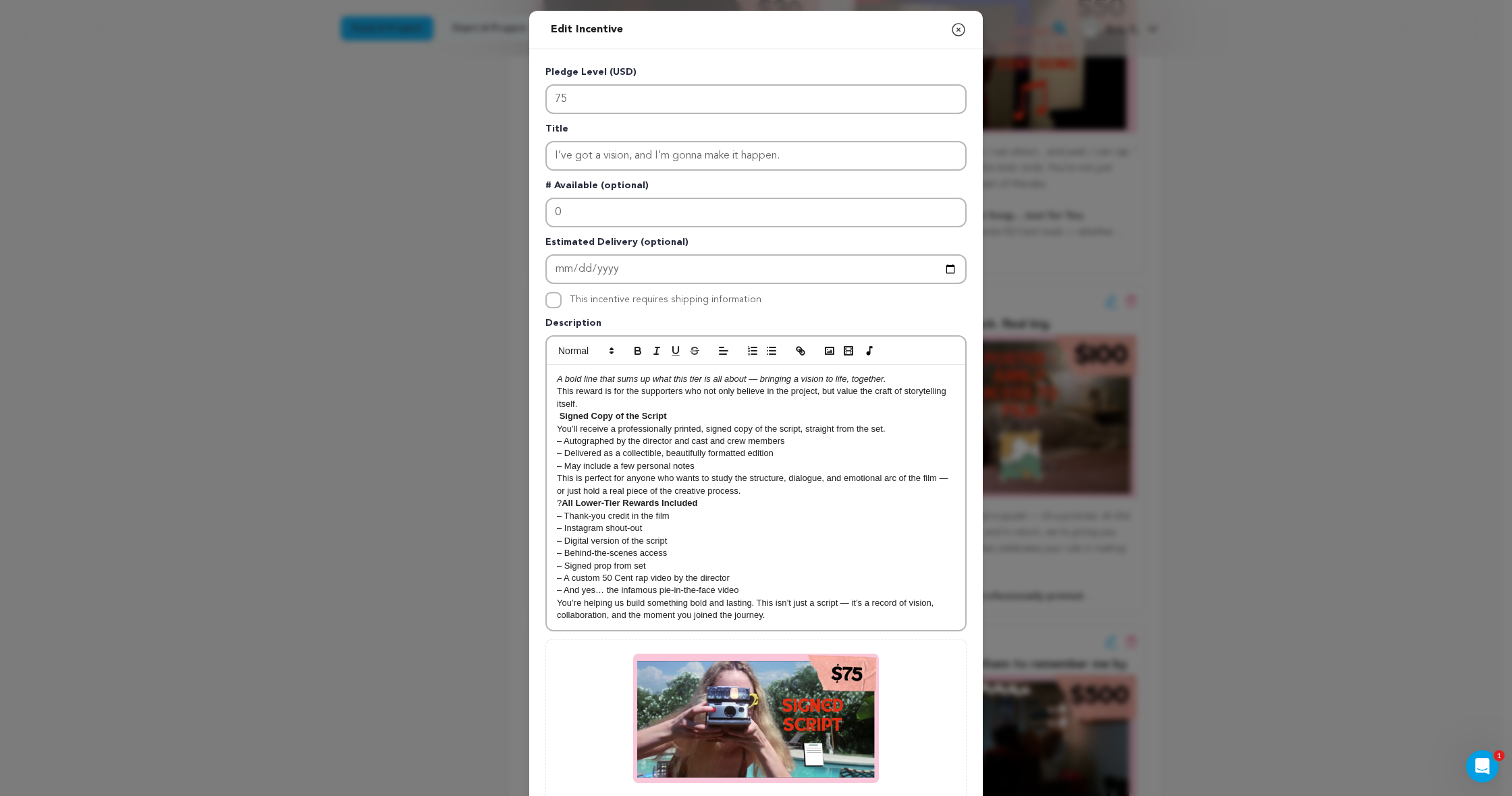 type 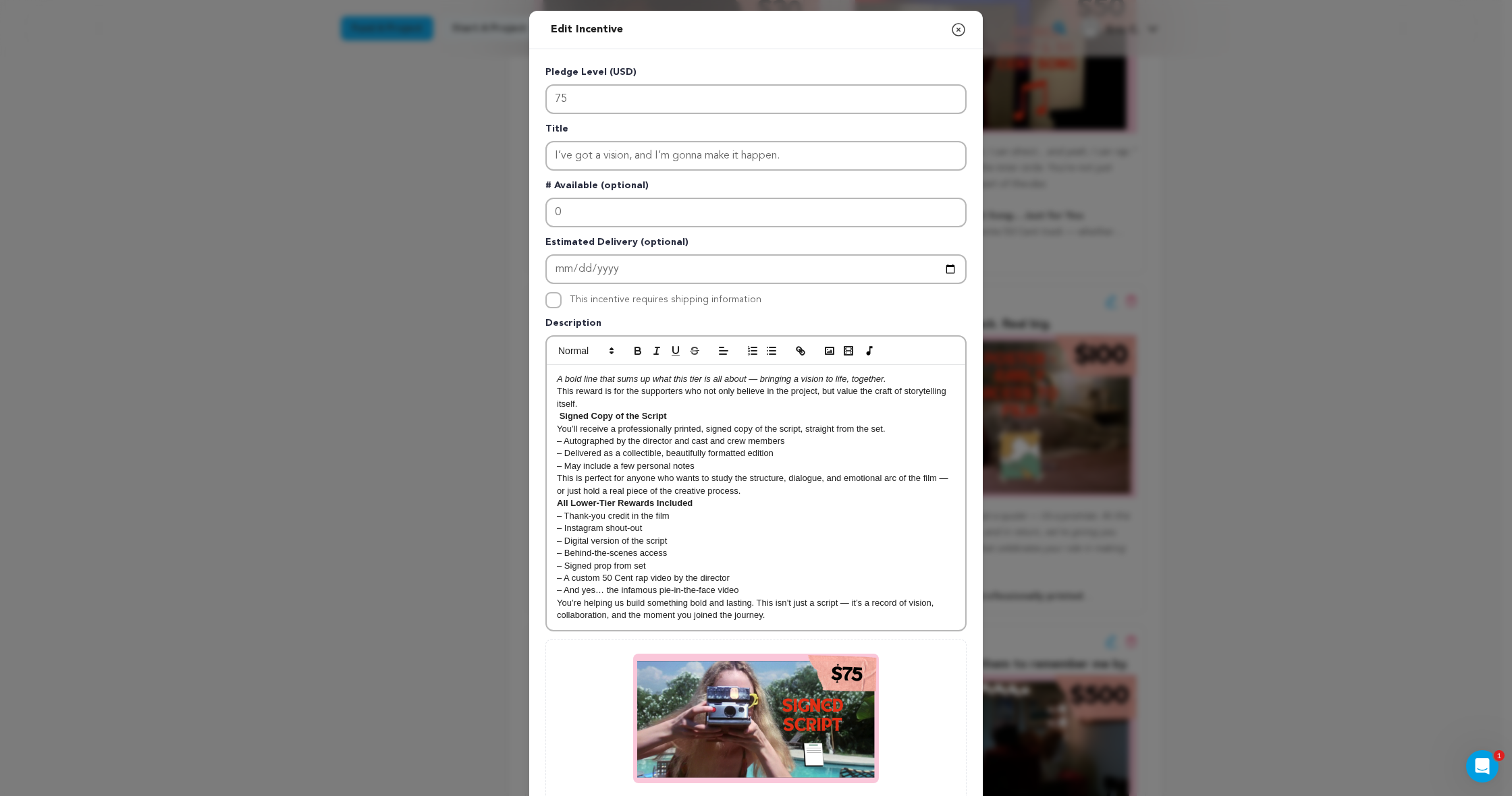 scroll, scrollTop: 123, scrollLeft: 0, axis: vertical 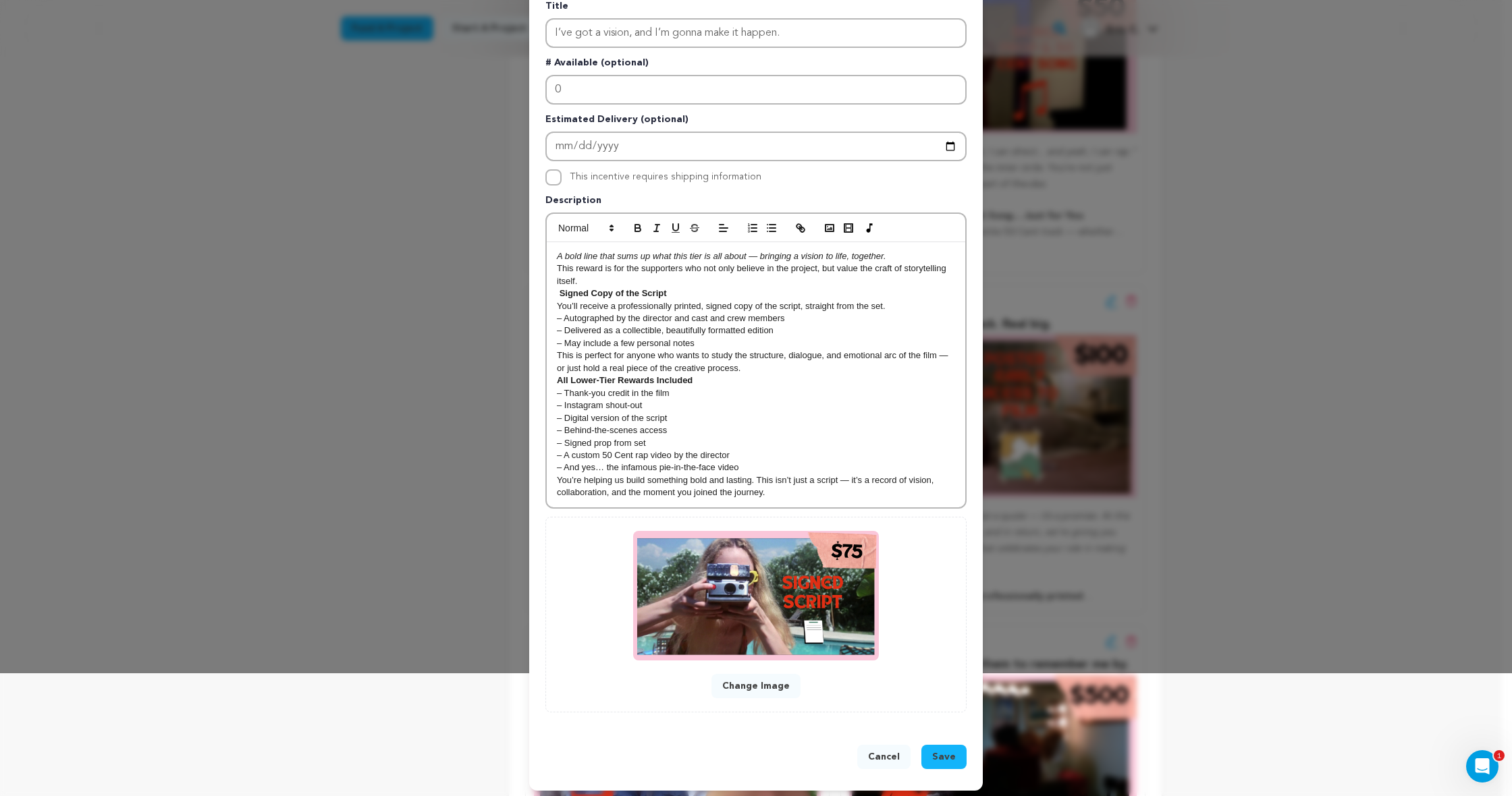 click on "Save" at bounding box center [944, 757] 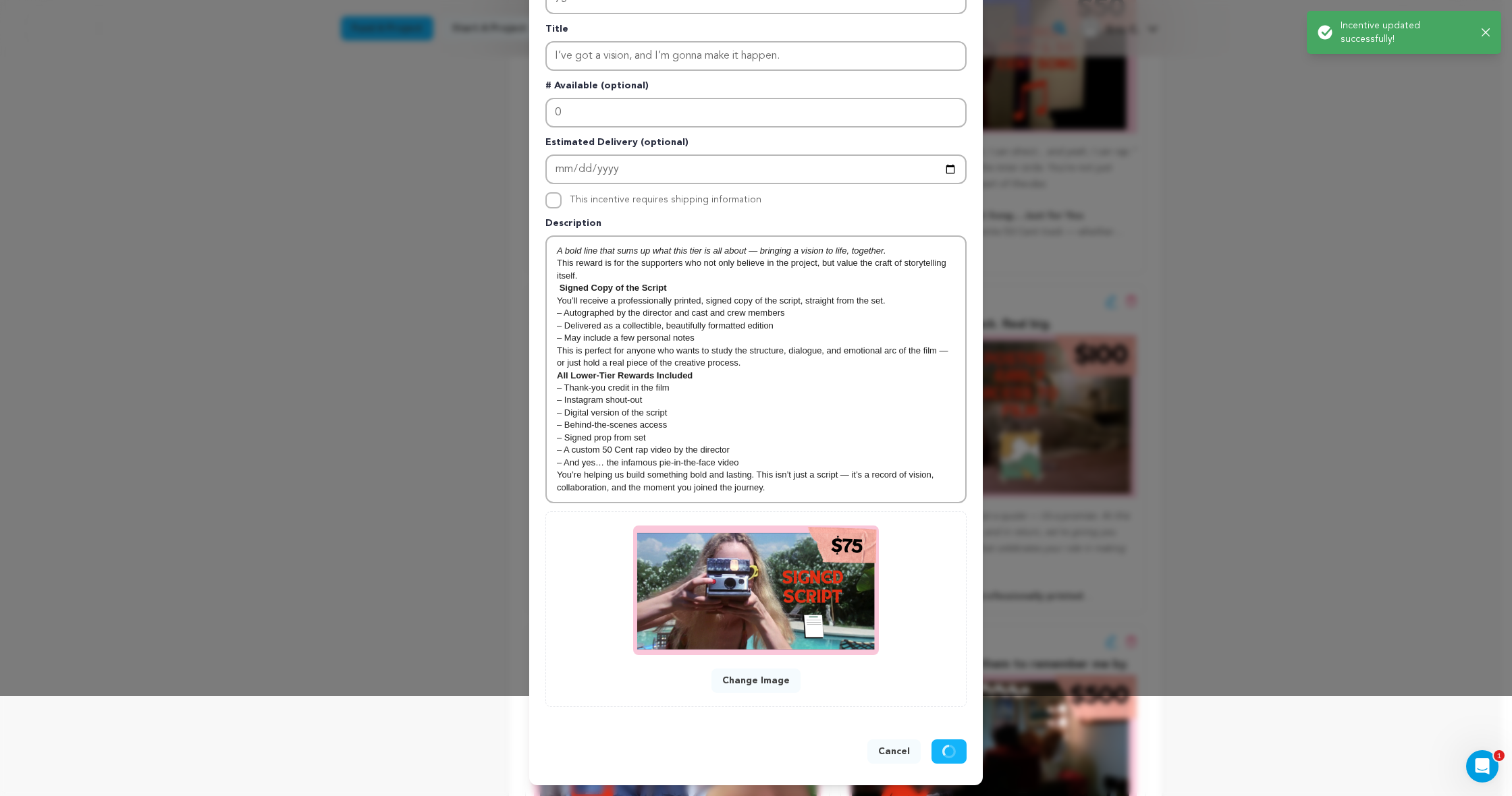 scroll, scrollTop: 94, scrollLeft: 0, axis: vertical 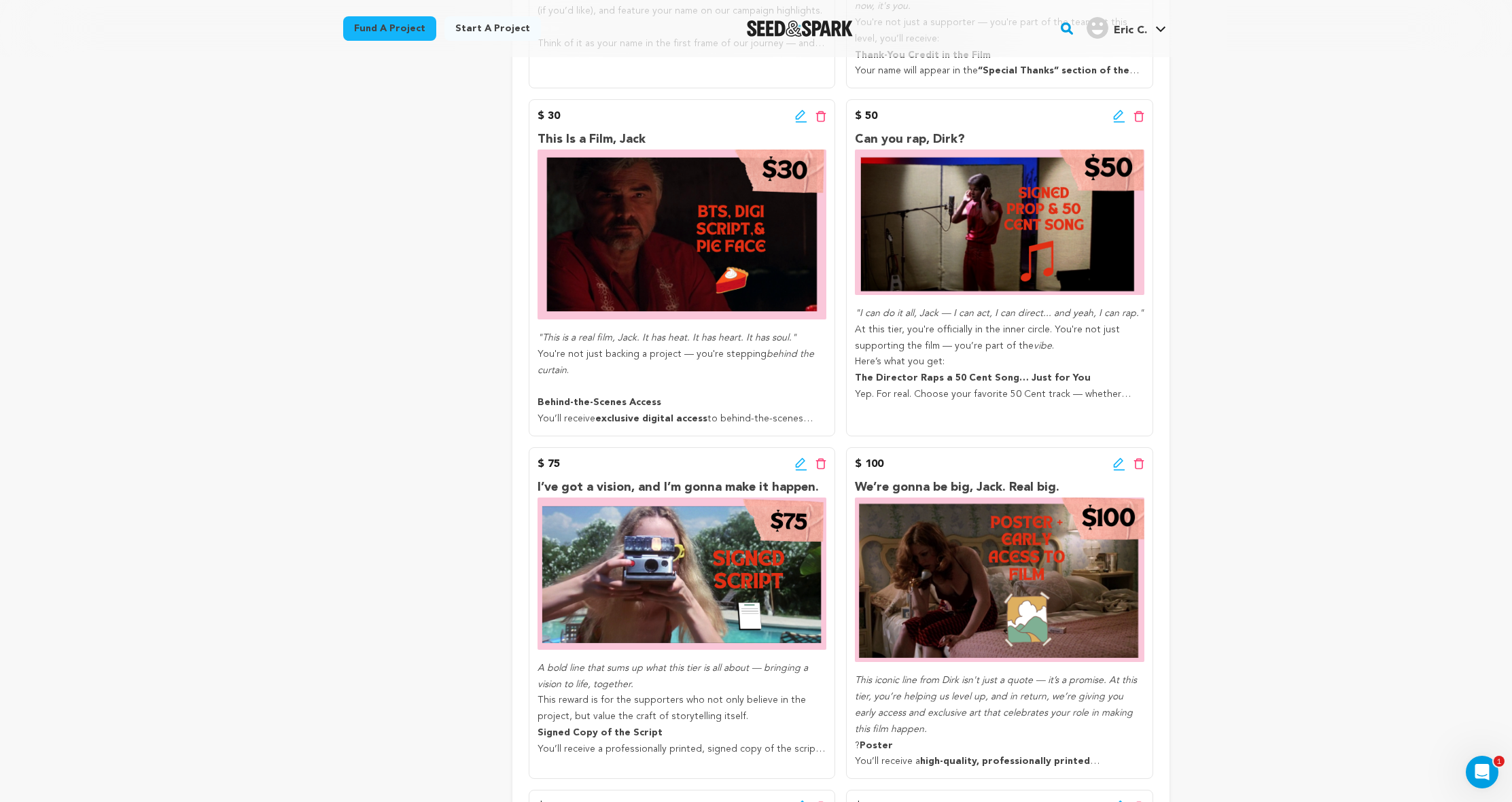 click 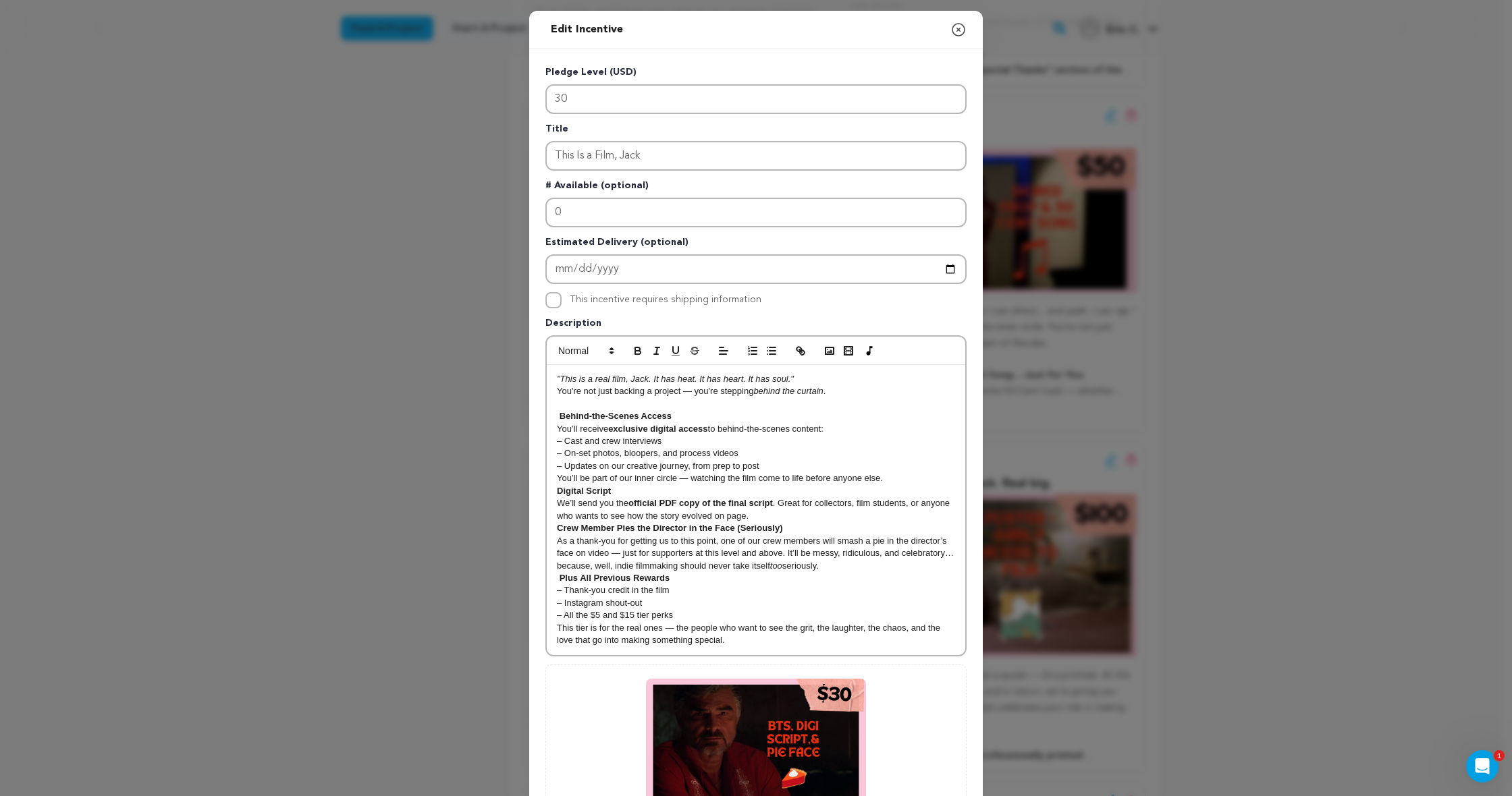 click on "Behind-the-Scenes Access" at bounding box center (756, 416) 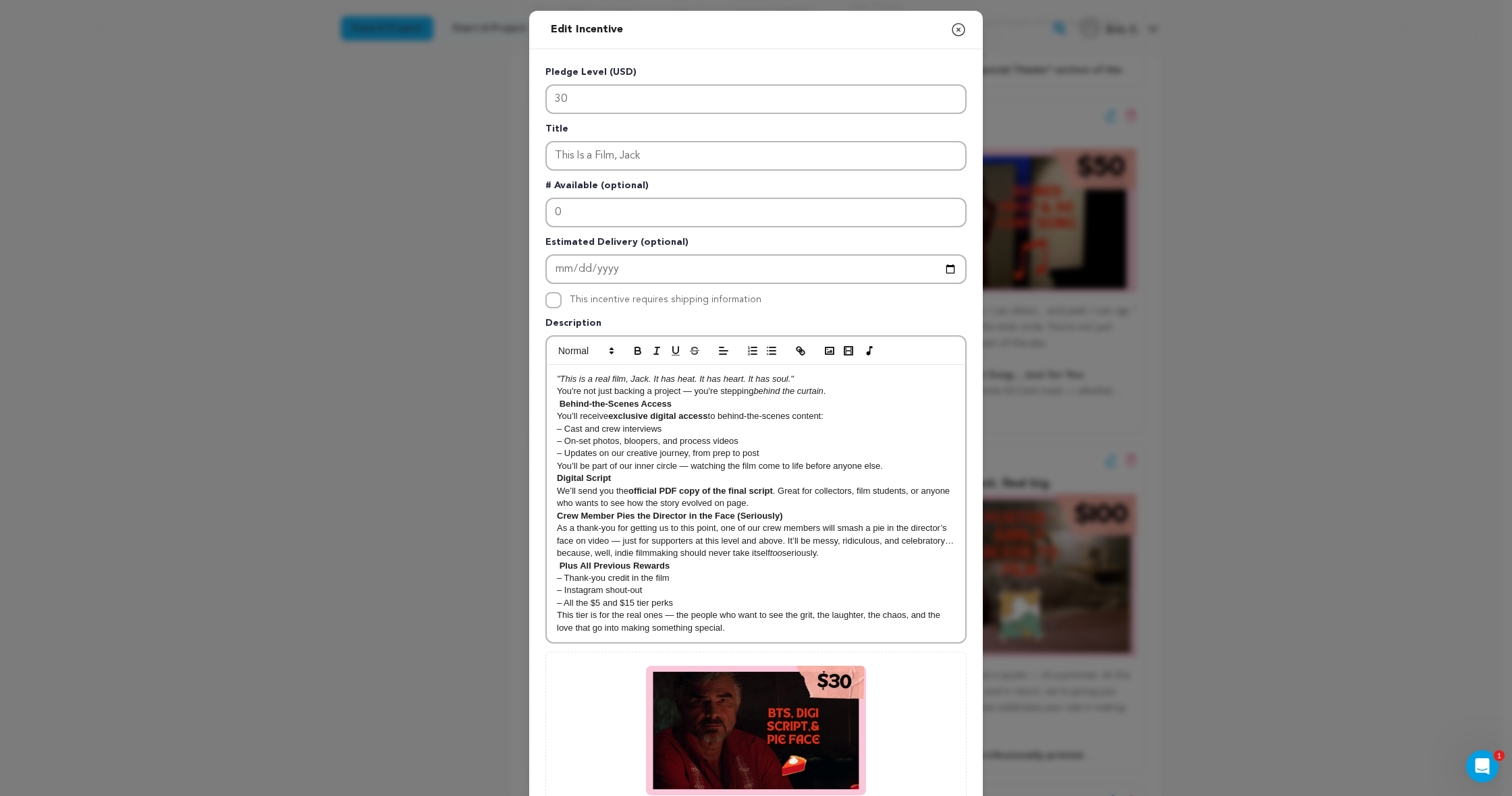 scroll, scrollTop: 135, scrollLeft: 0, axis: vertical 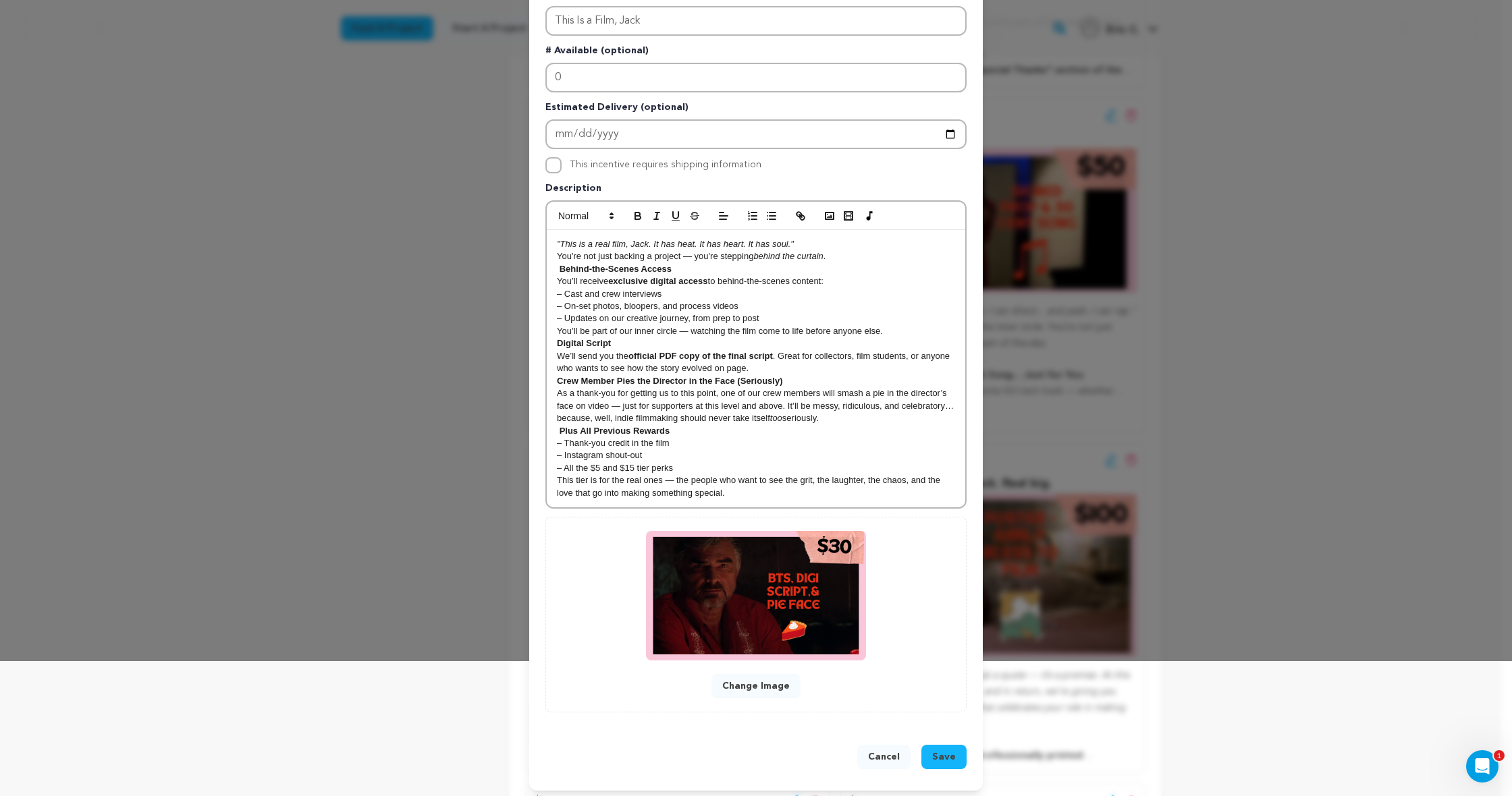 click on "Save" at bounding box center [944, 757] 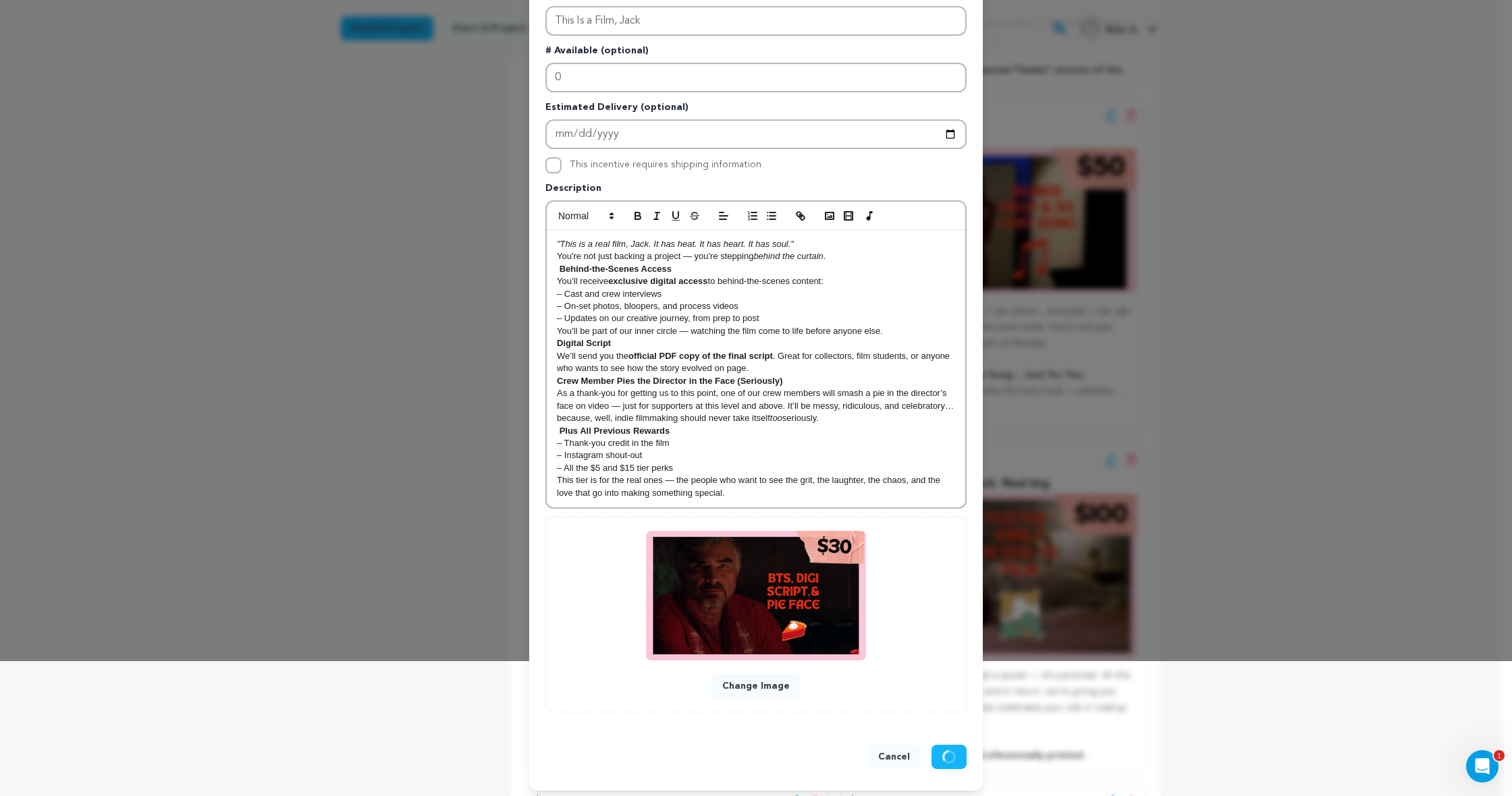 scroll, scrollTop: 106, scrollLeft: 0, axis: vertical 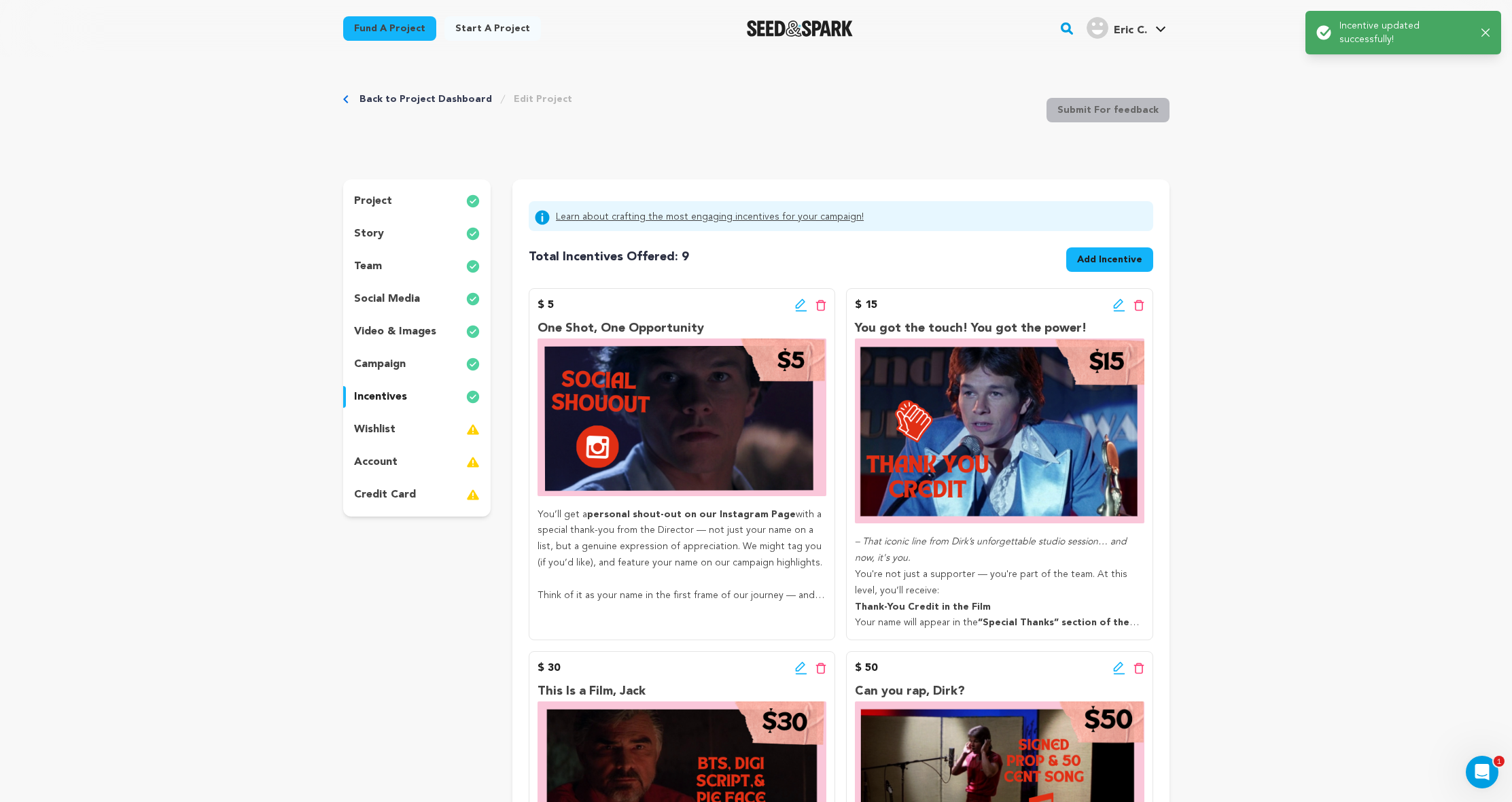 click on "Back to Project Dashboard
Edit Project
Submit For feedback
Submit For feedback
project" at bounding box center (756, 1295) 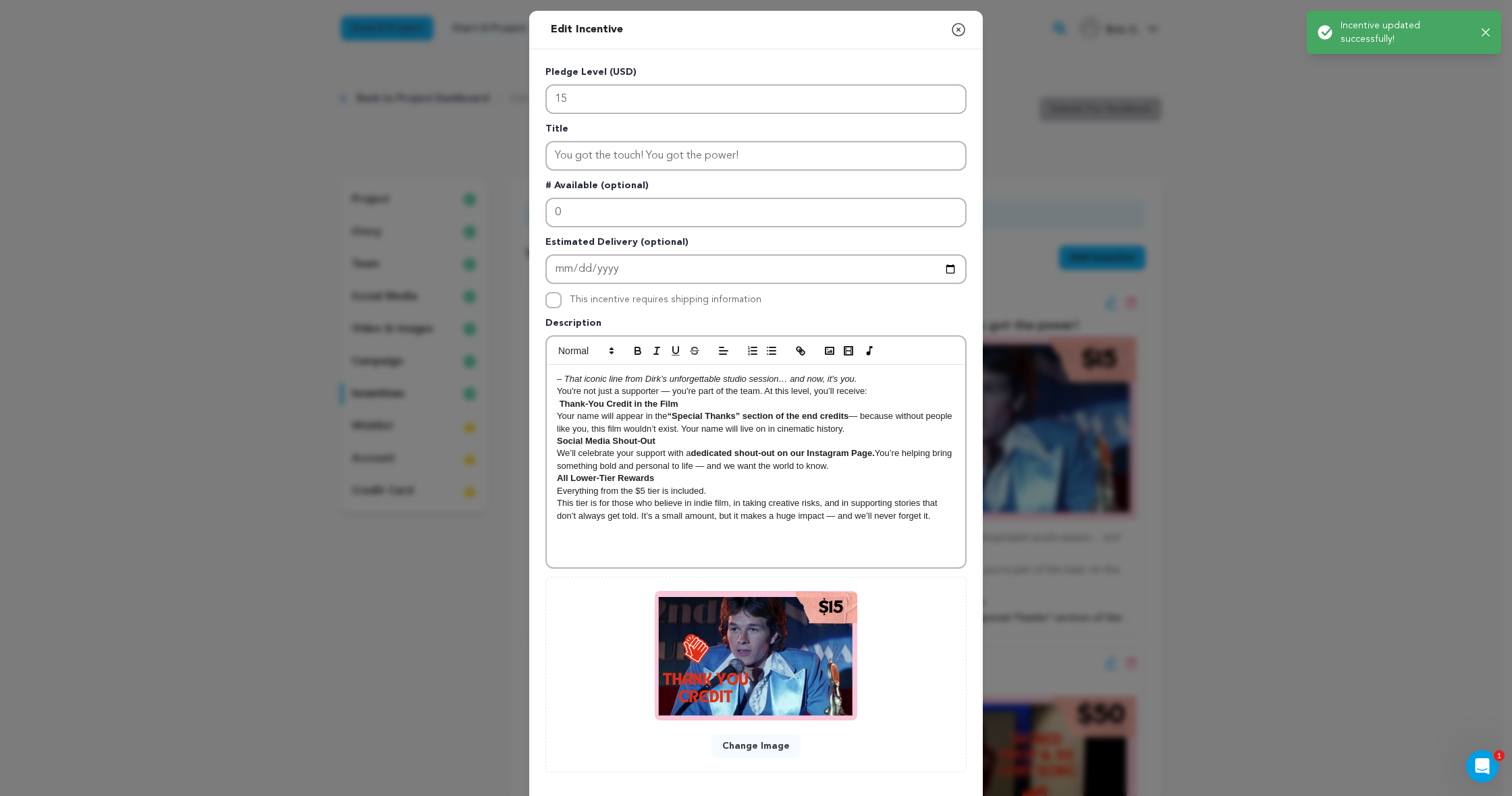scroll, scrollTop: 66, scrollLeft: 0, axis: vertical 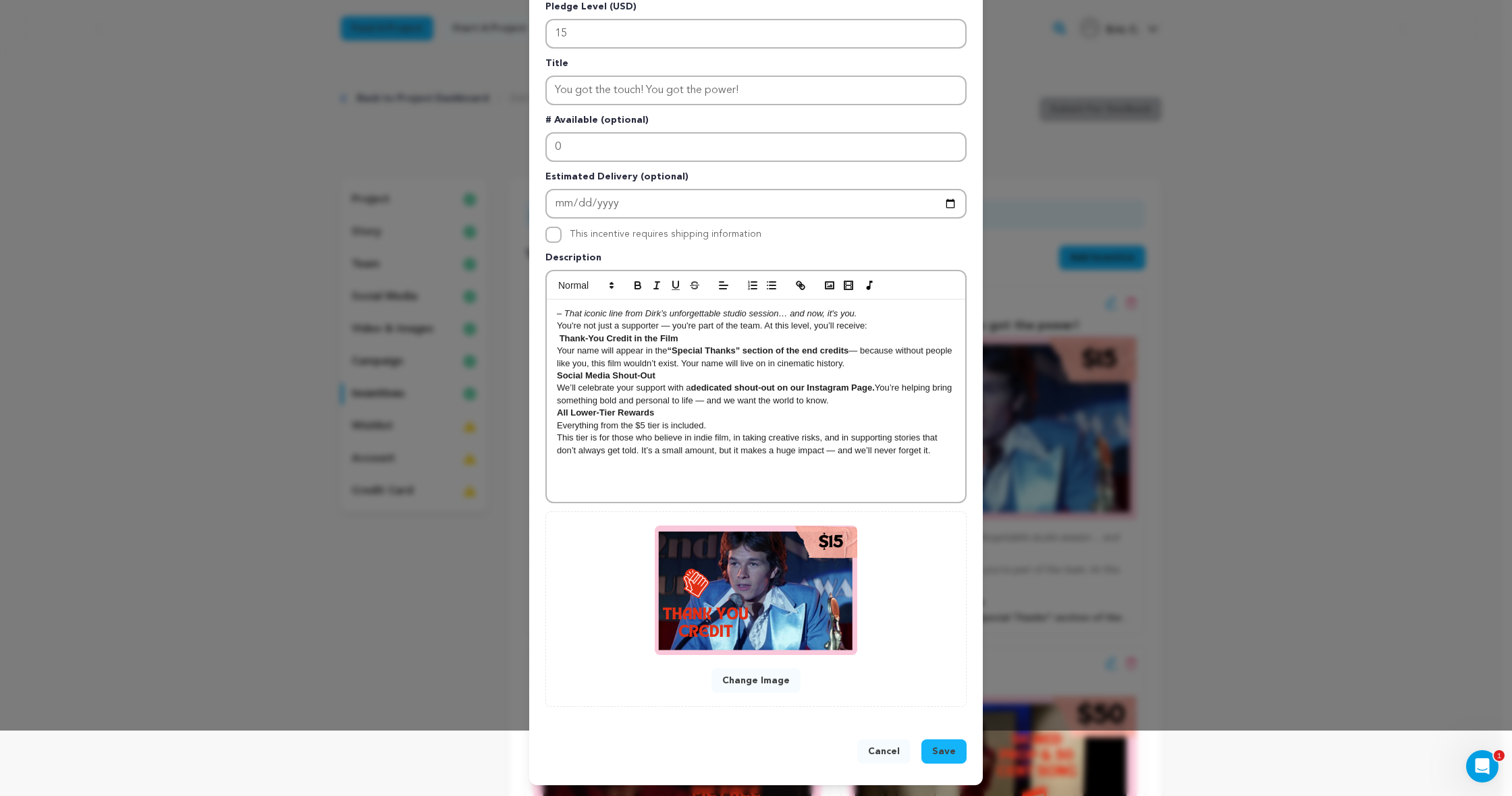 click on "Save" at bounding box center [944, 751] 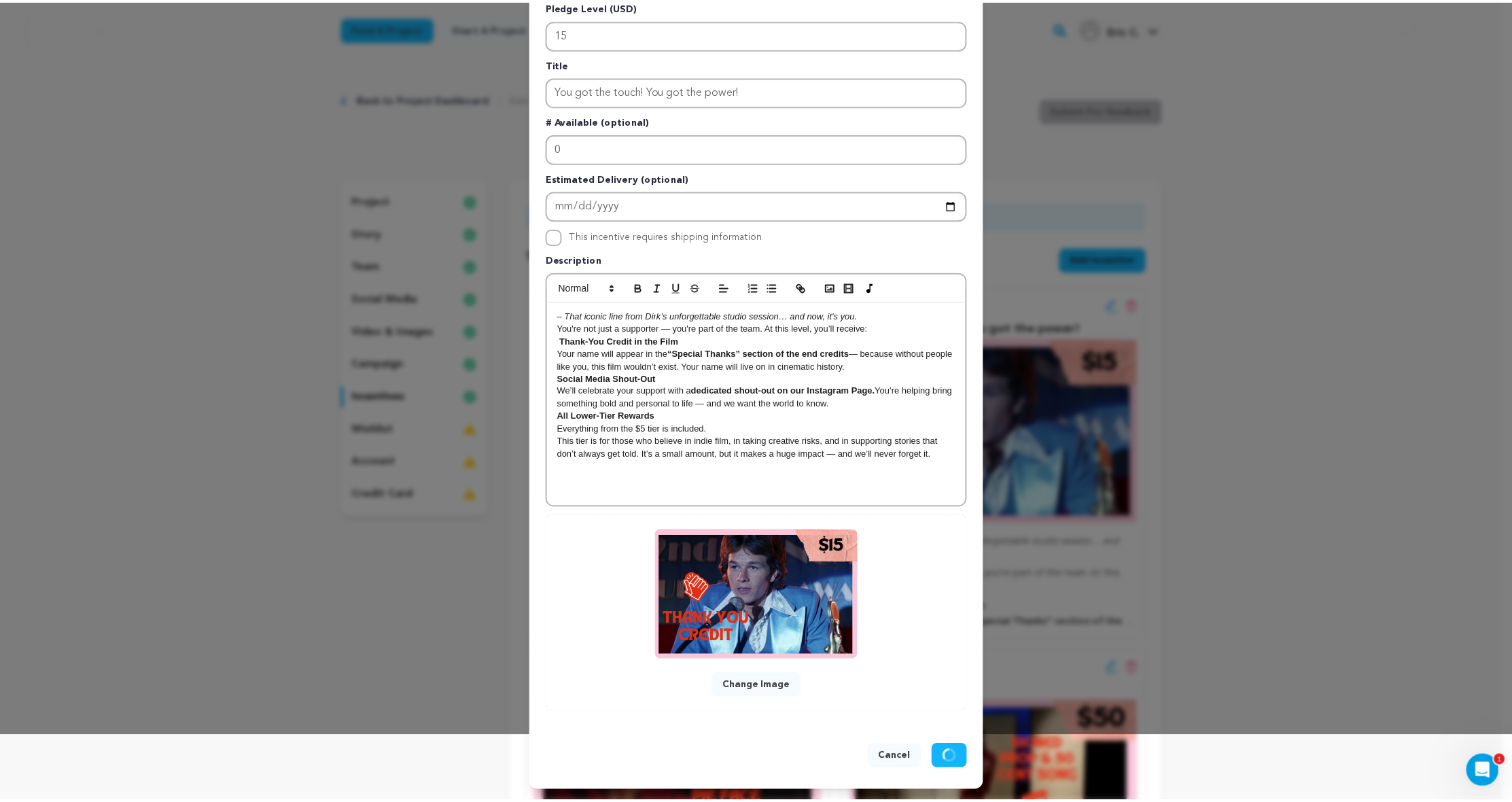 scroll, scrollTop: 37, scrollLeft: 0, axis: vertical 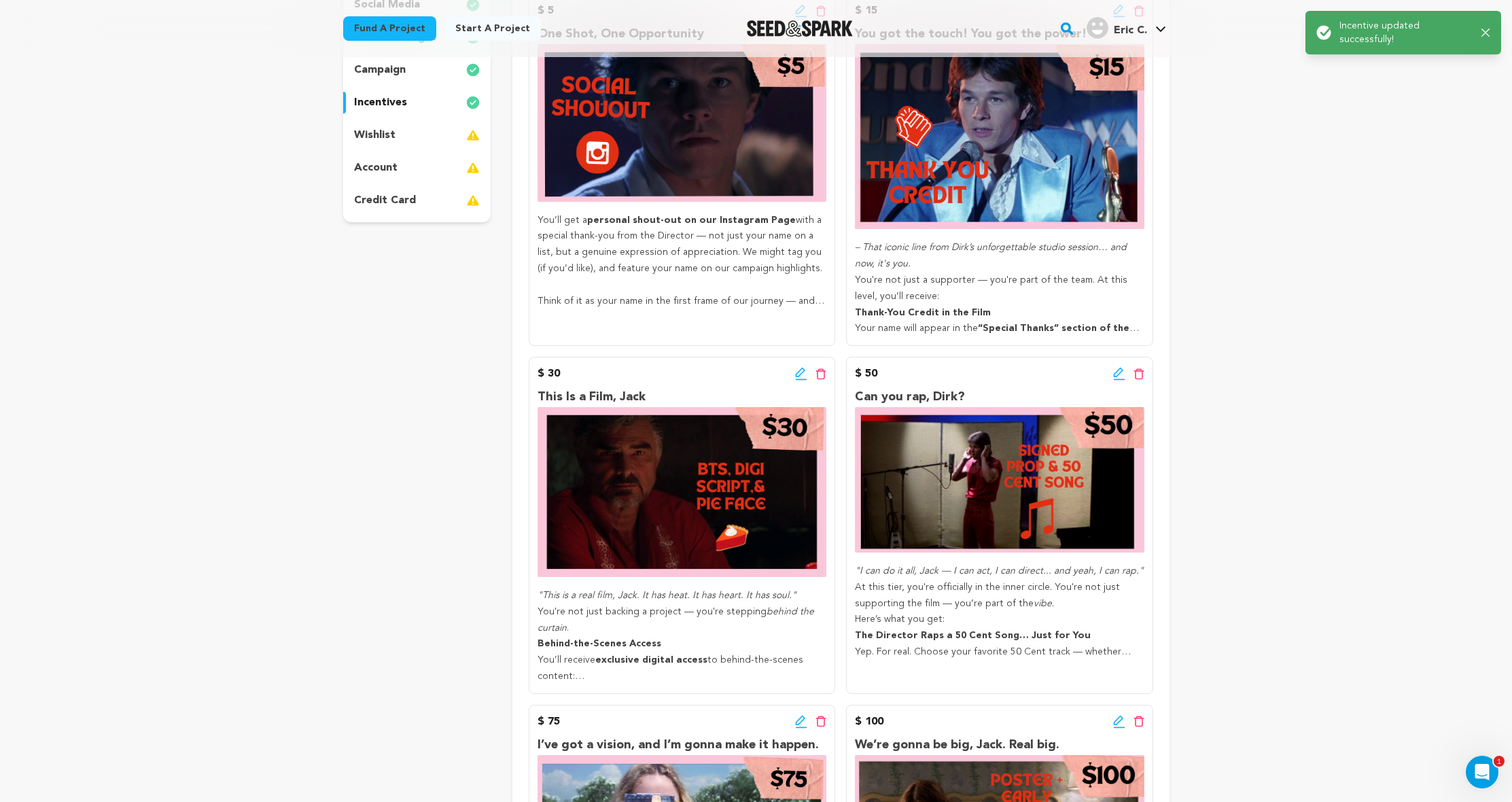 click 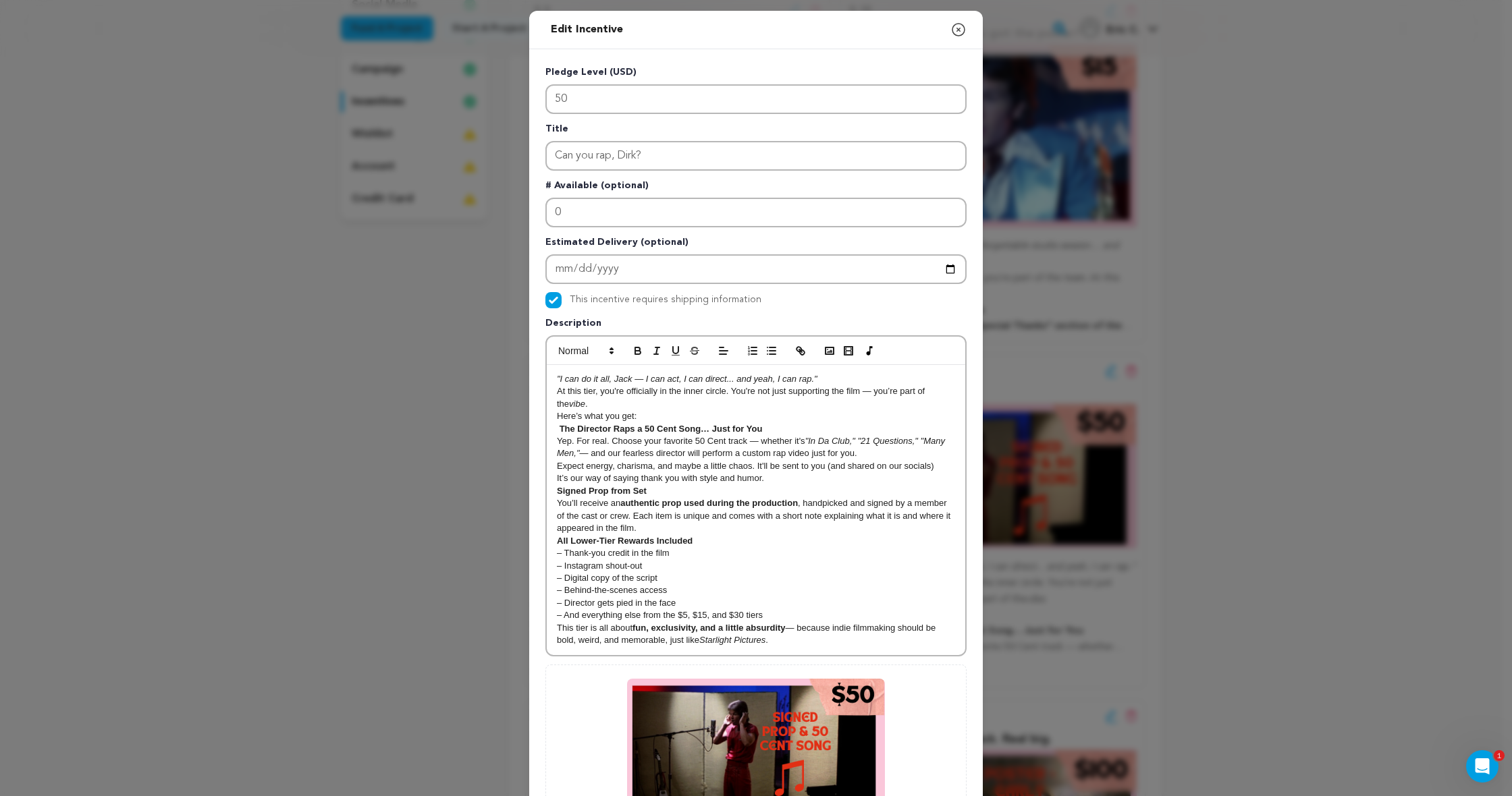 scroll, scrollTop: 119, scrollLeft: 0, axis: vertical 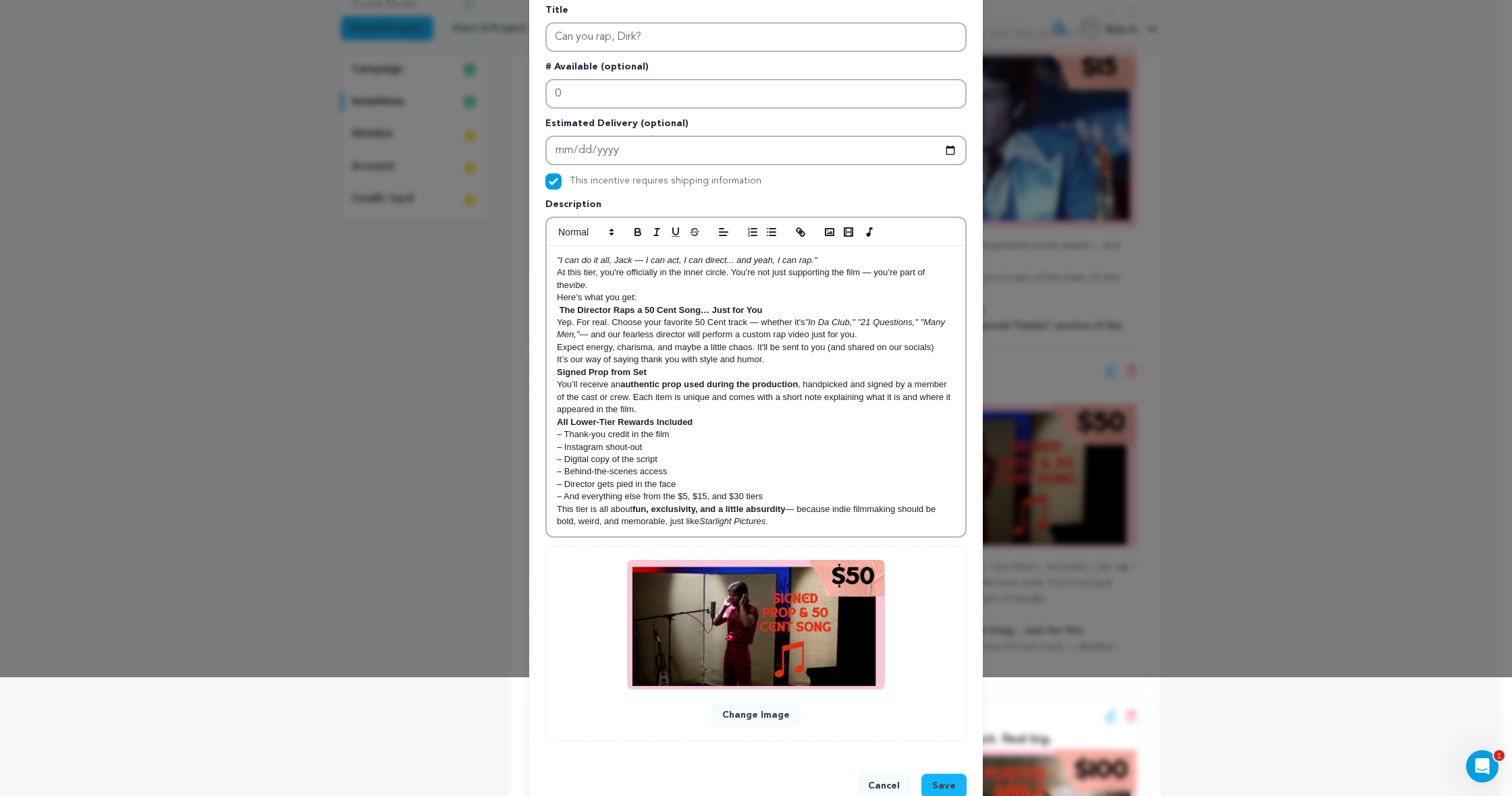 click on "Save" at bounding box center (944, 786) 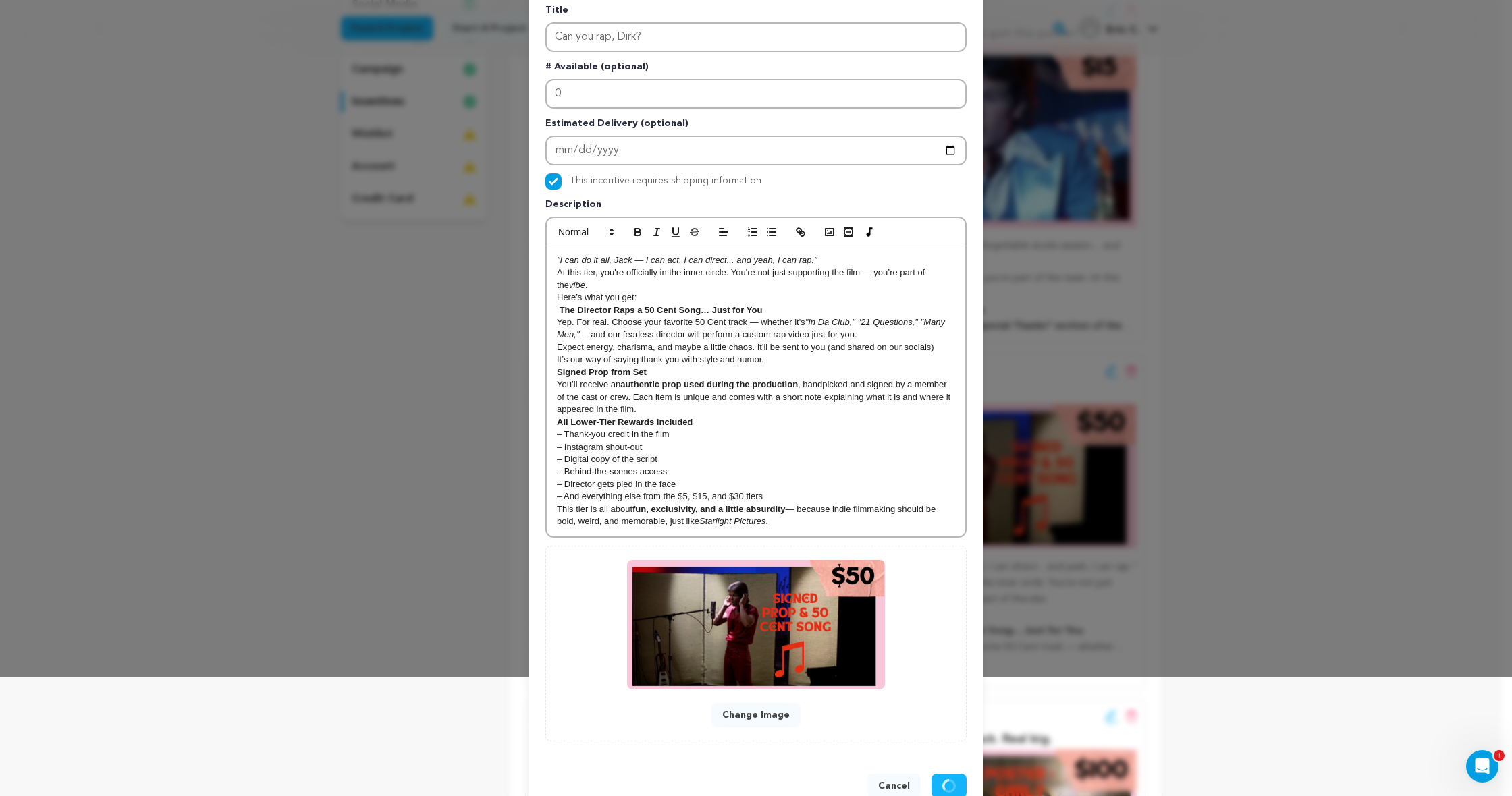 scroll, scrollTop: 118, scrollLeft: 0, axis: vertical 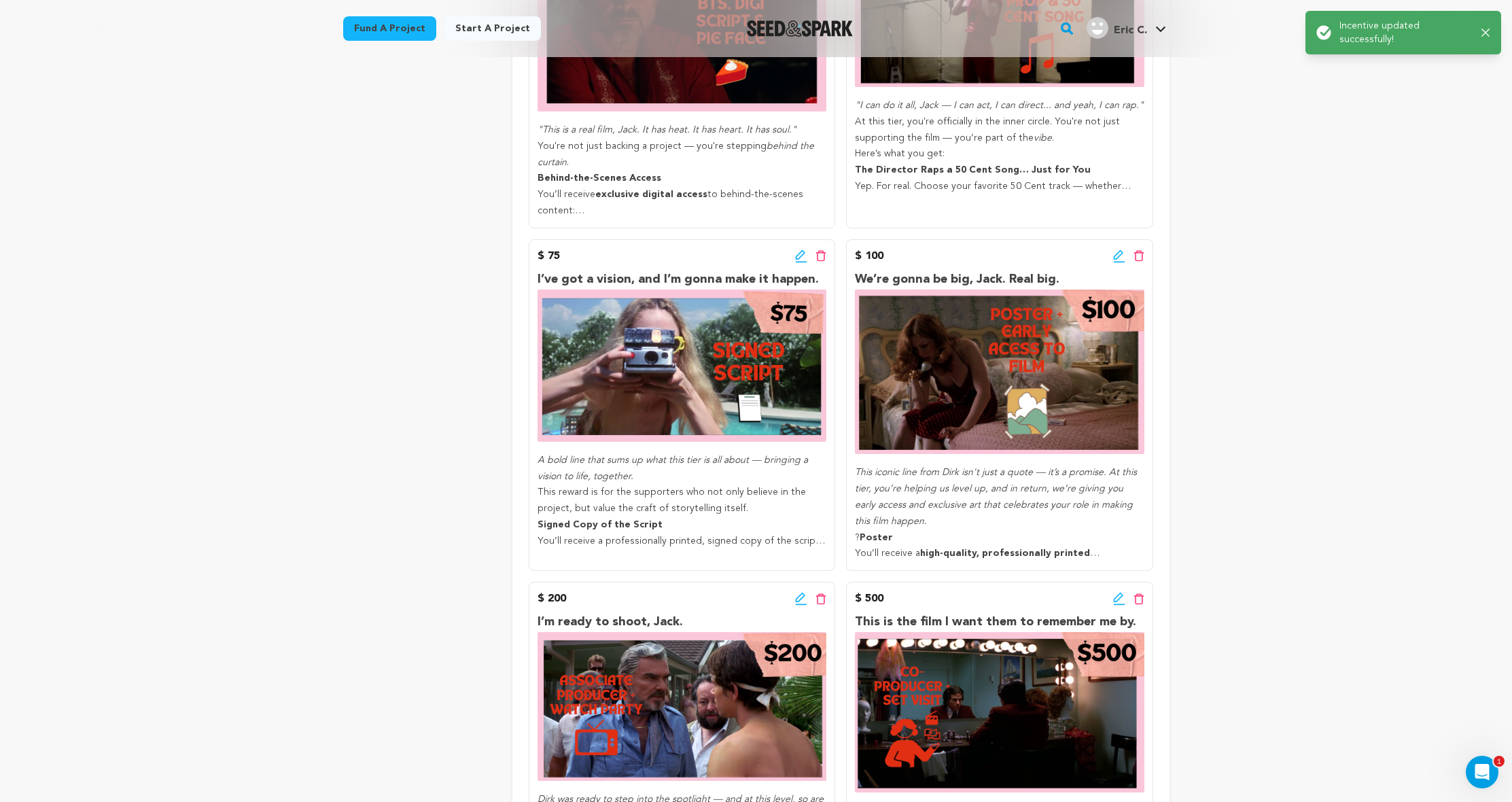 click 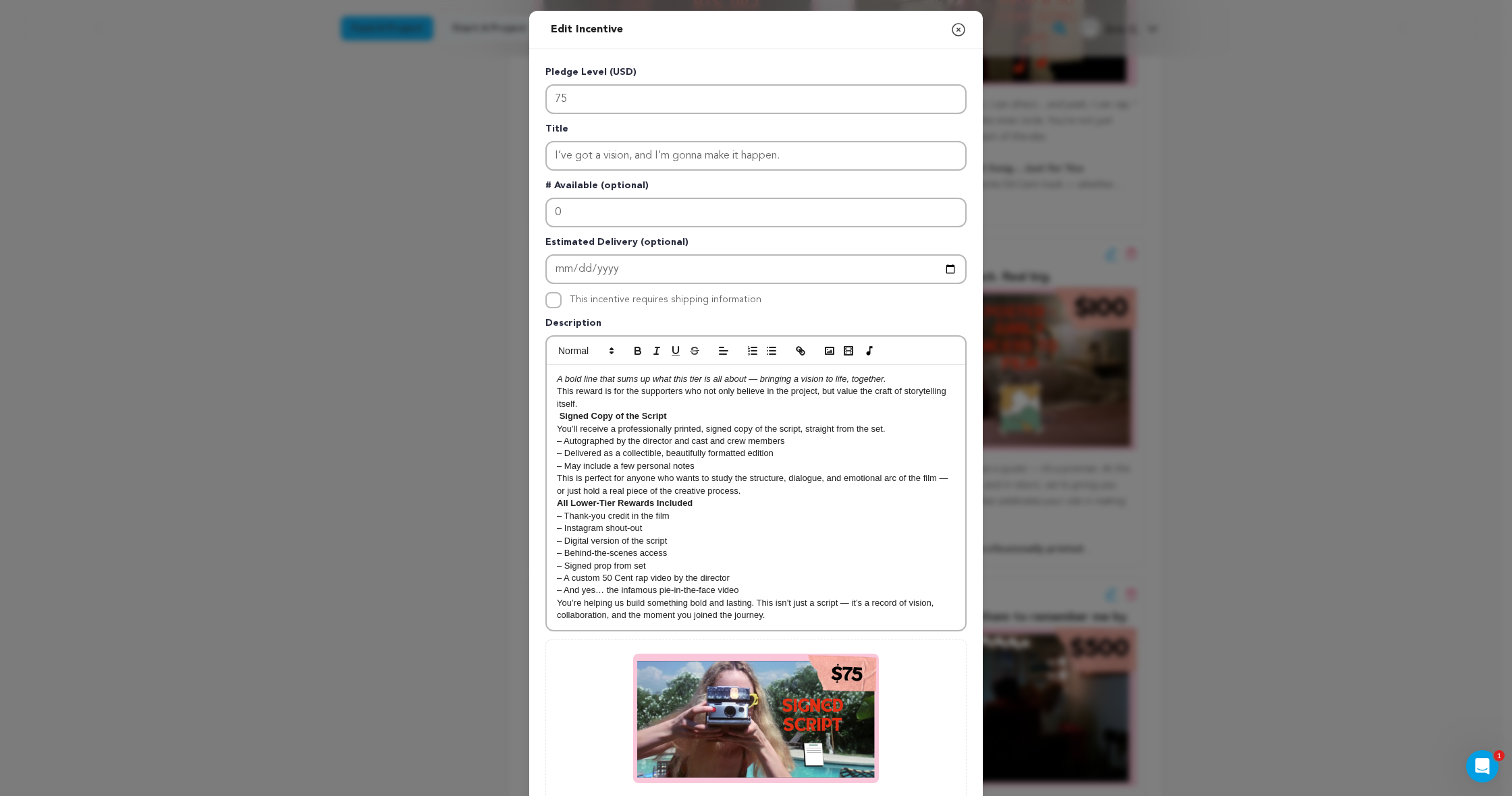 click on "This incentive requires shipping information" at bounding box center (554, 300) 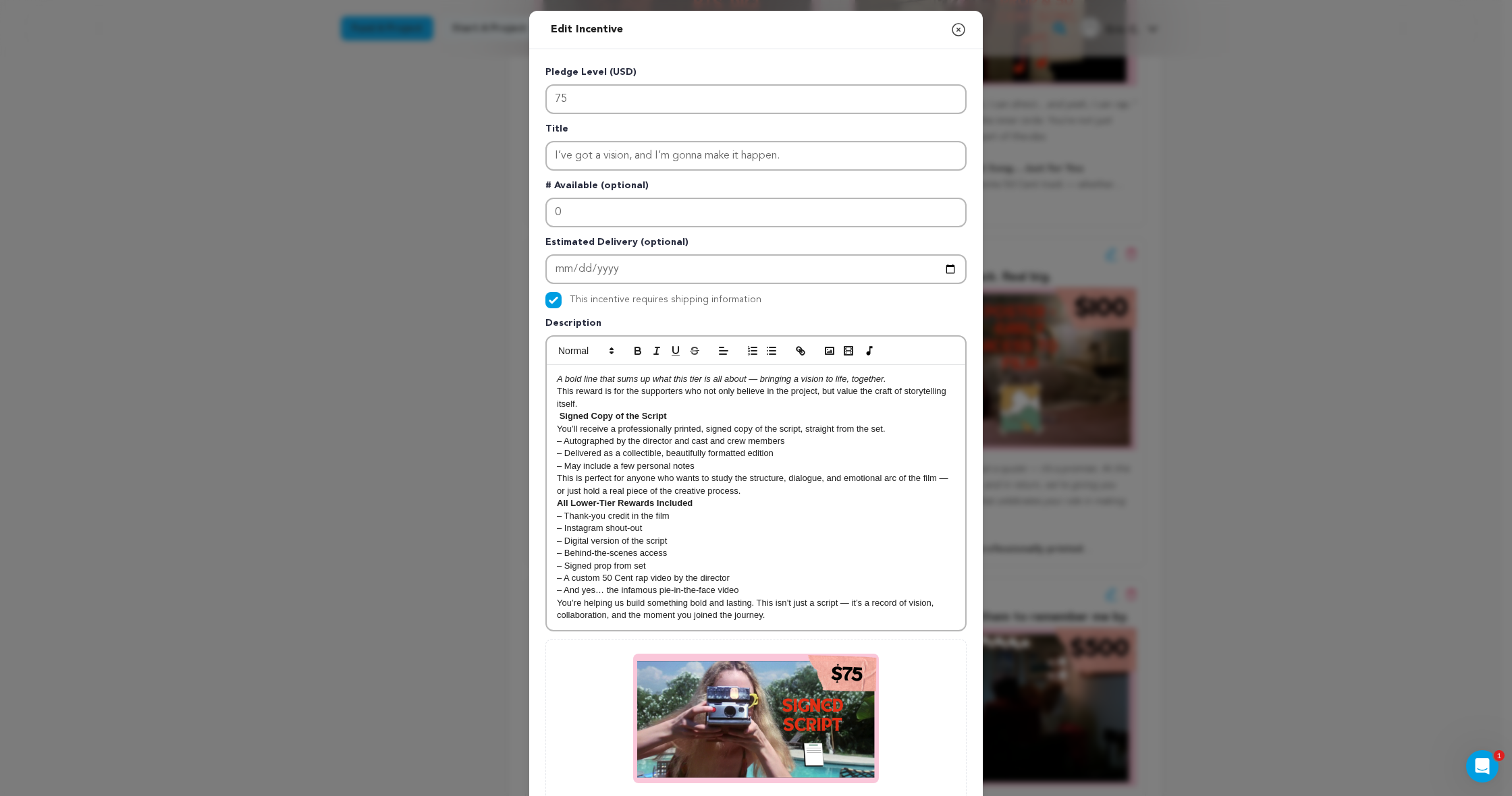 scroll, scrollTop: 119, scrollLeft: 0, axis: vertical 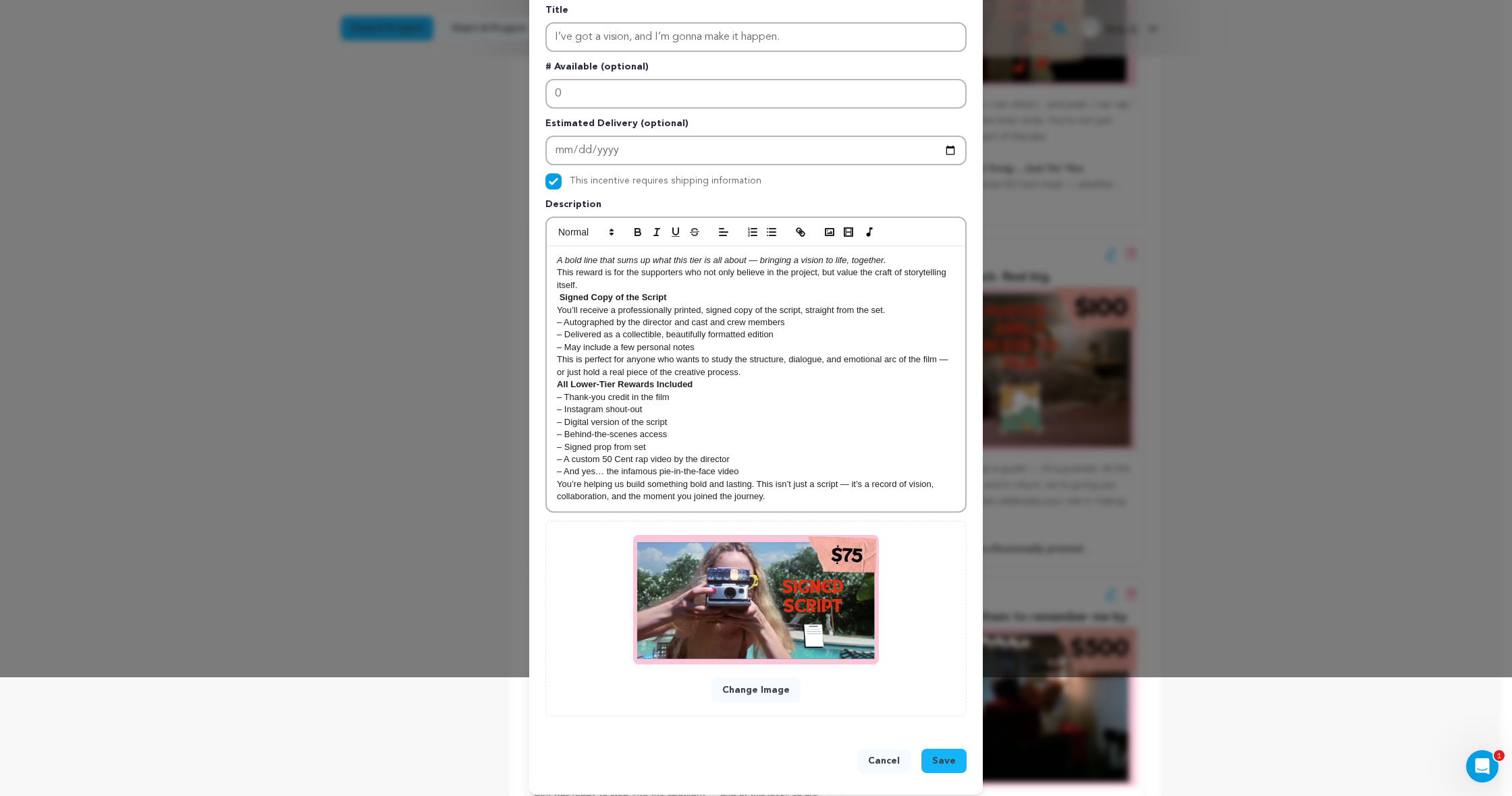 click on "Save" at bounding box center [944, 761] 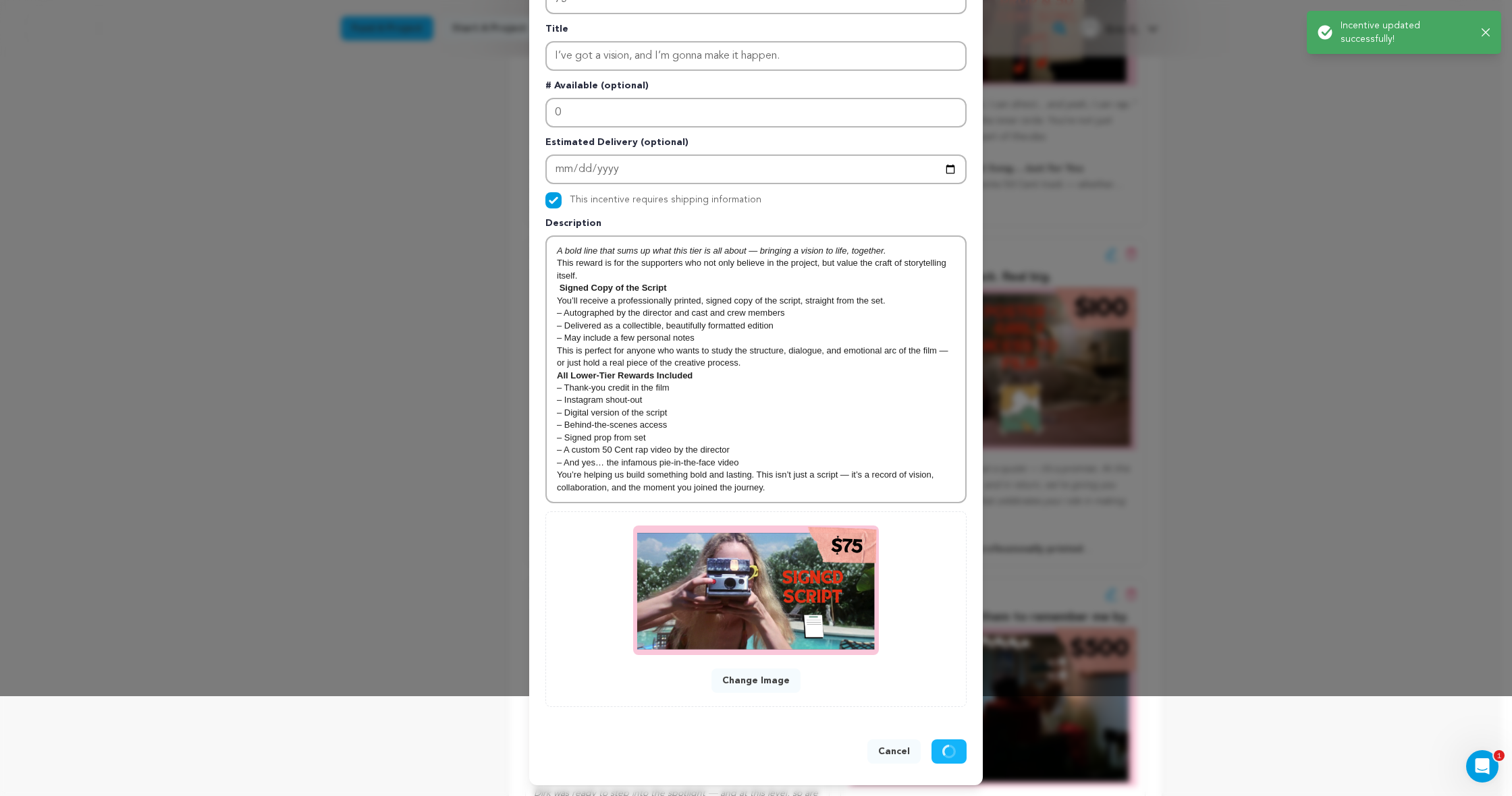 scroll, scrollTop: 94, scrollLeft: 0, axis: vertical 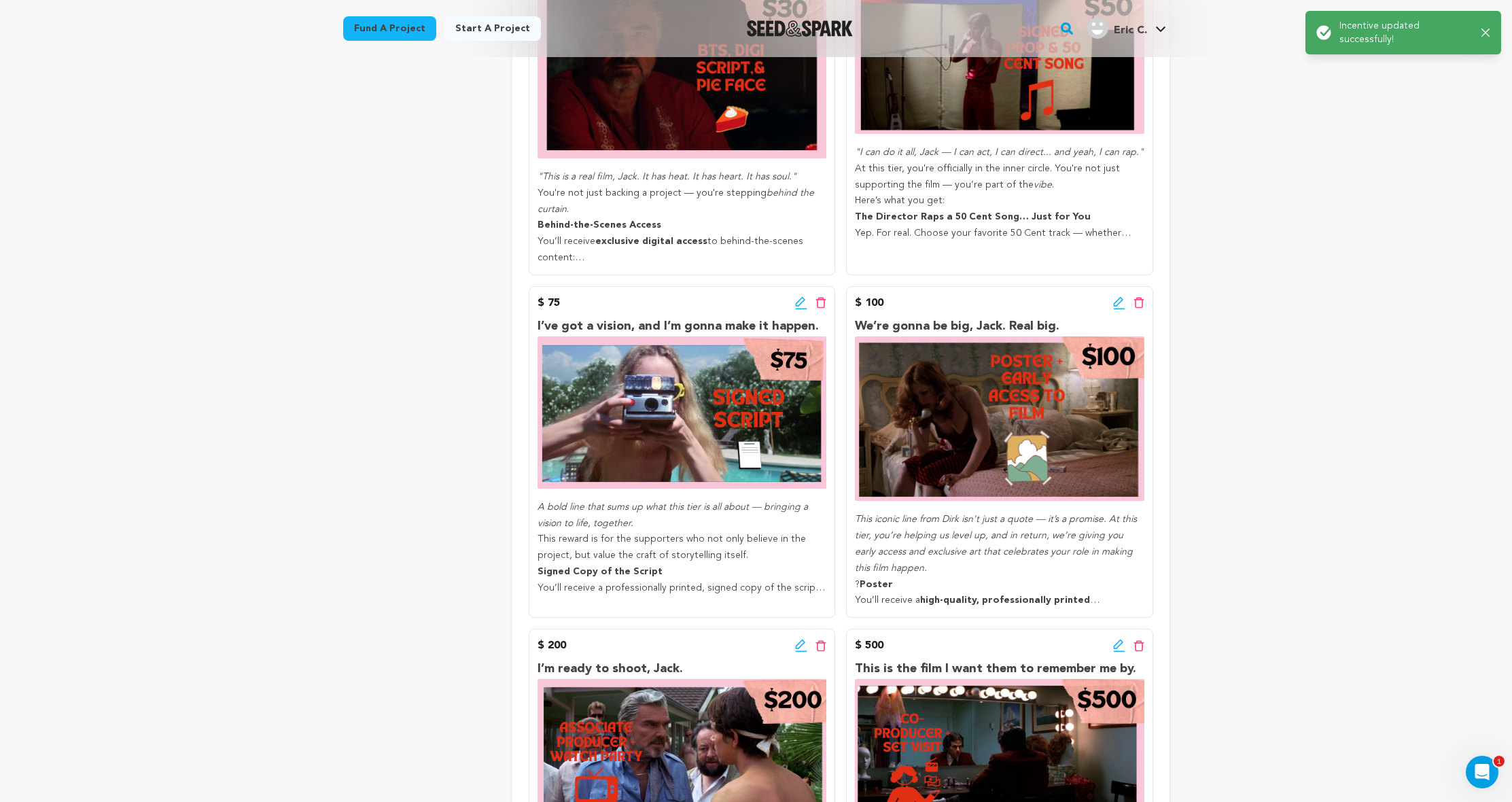 click 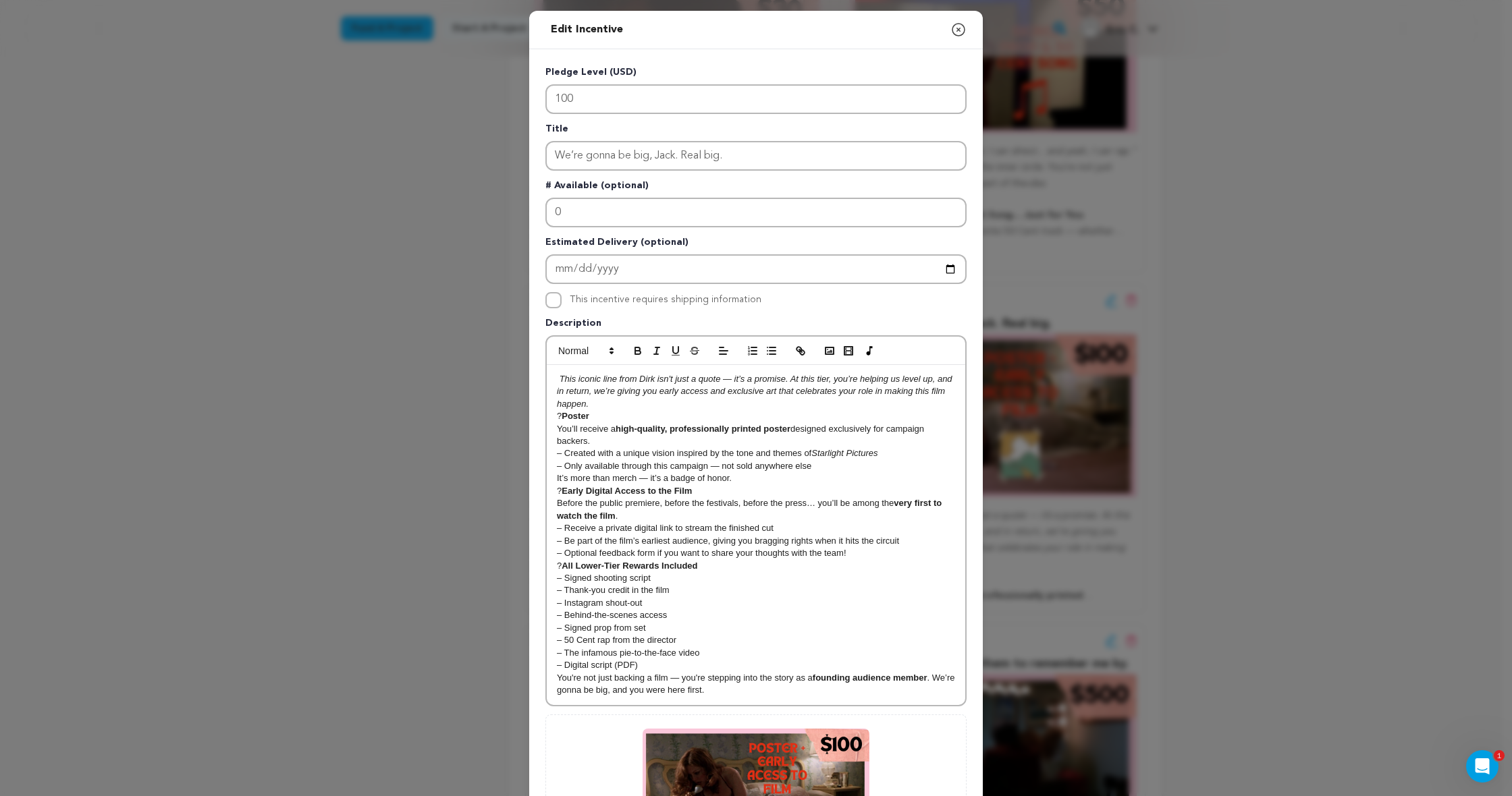 click on "?️  Poster" at bounding box center (756, 416) 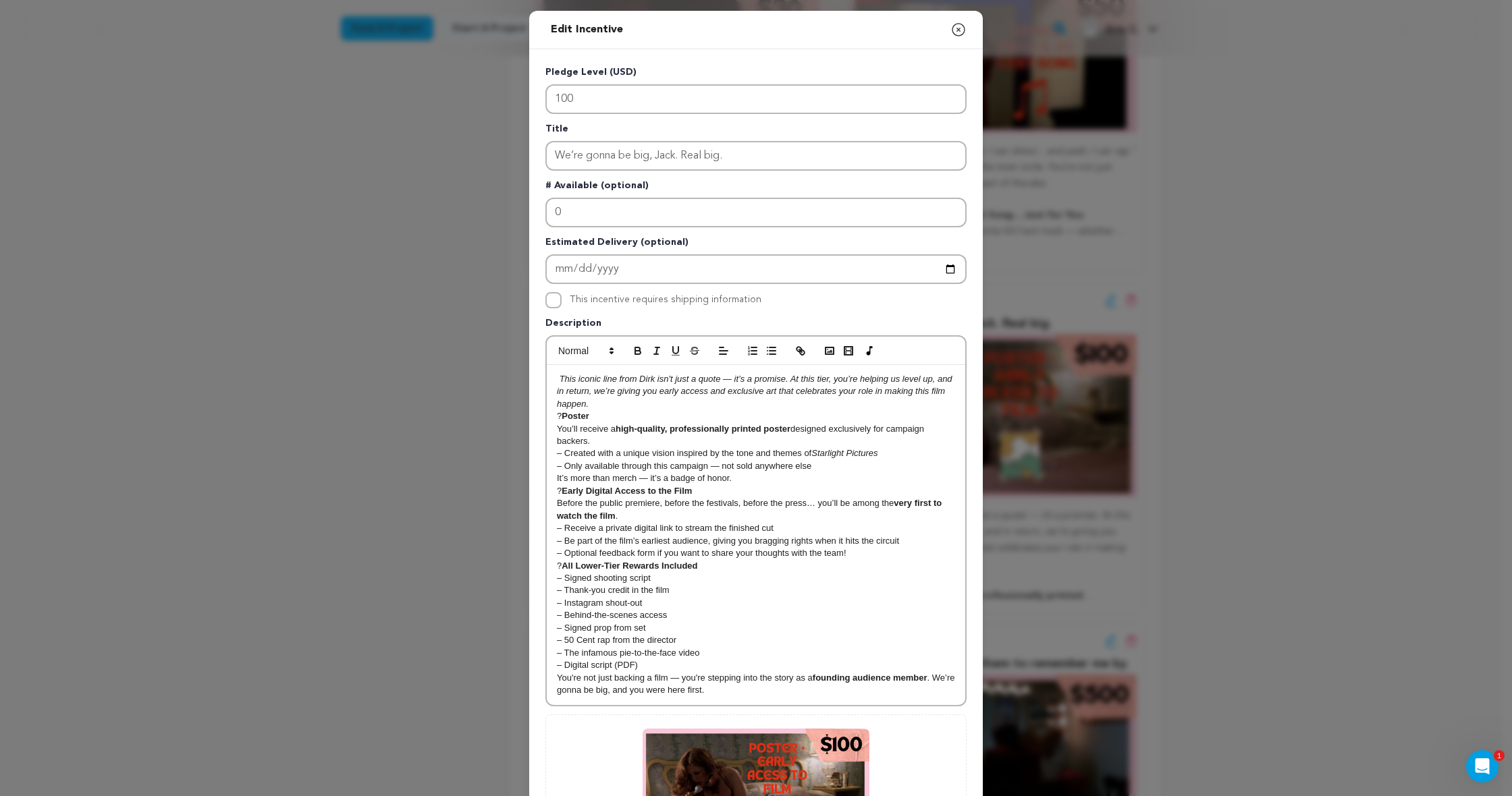 type 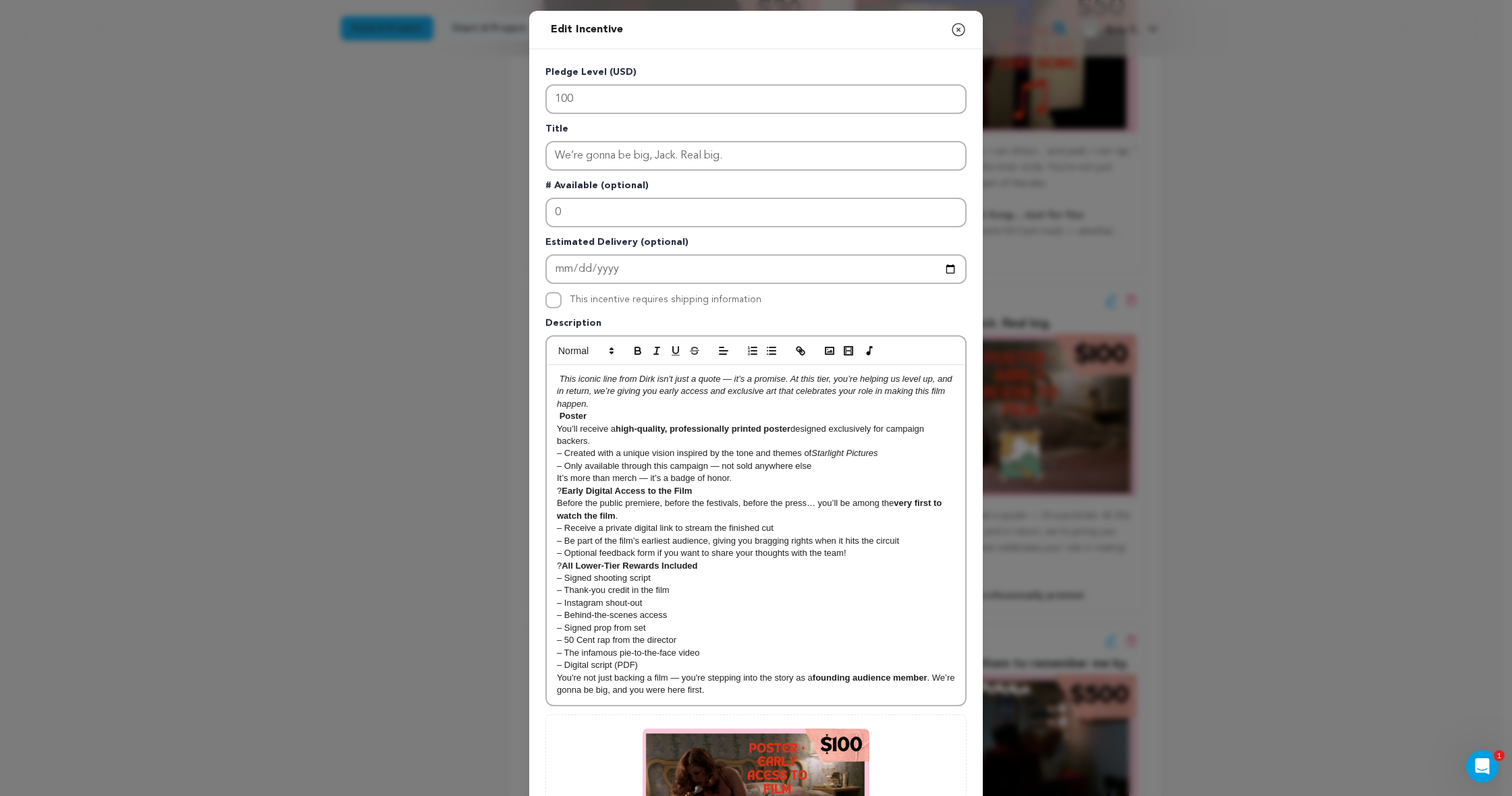 click on "This incentive requires shipping information" at bounding box center [554, 300] 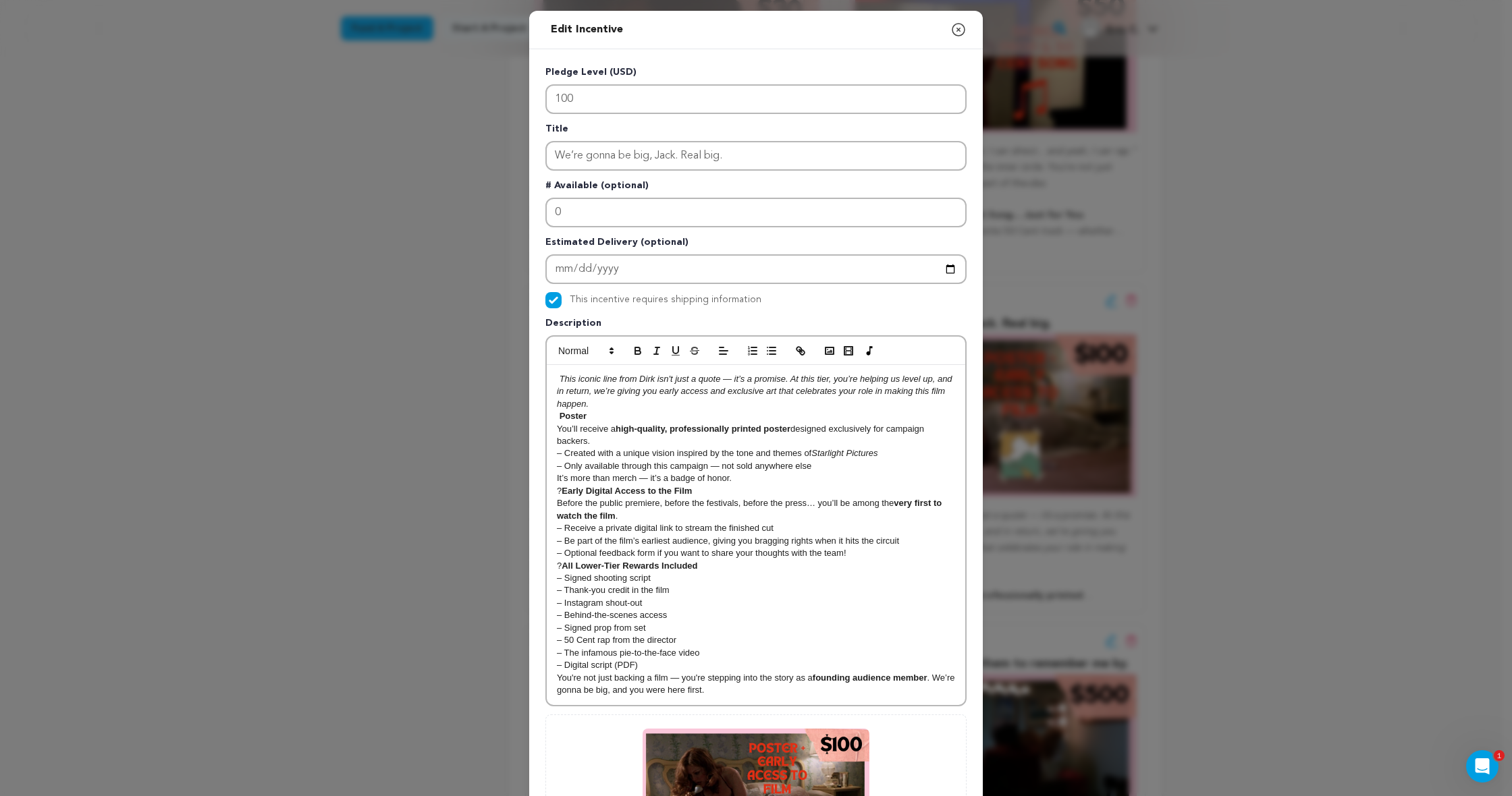 click on "Early Digital Access to the Film" at bounding box center (626, 490) 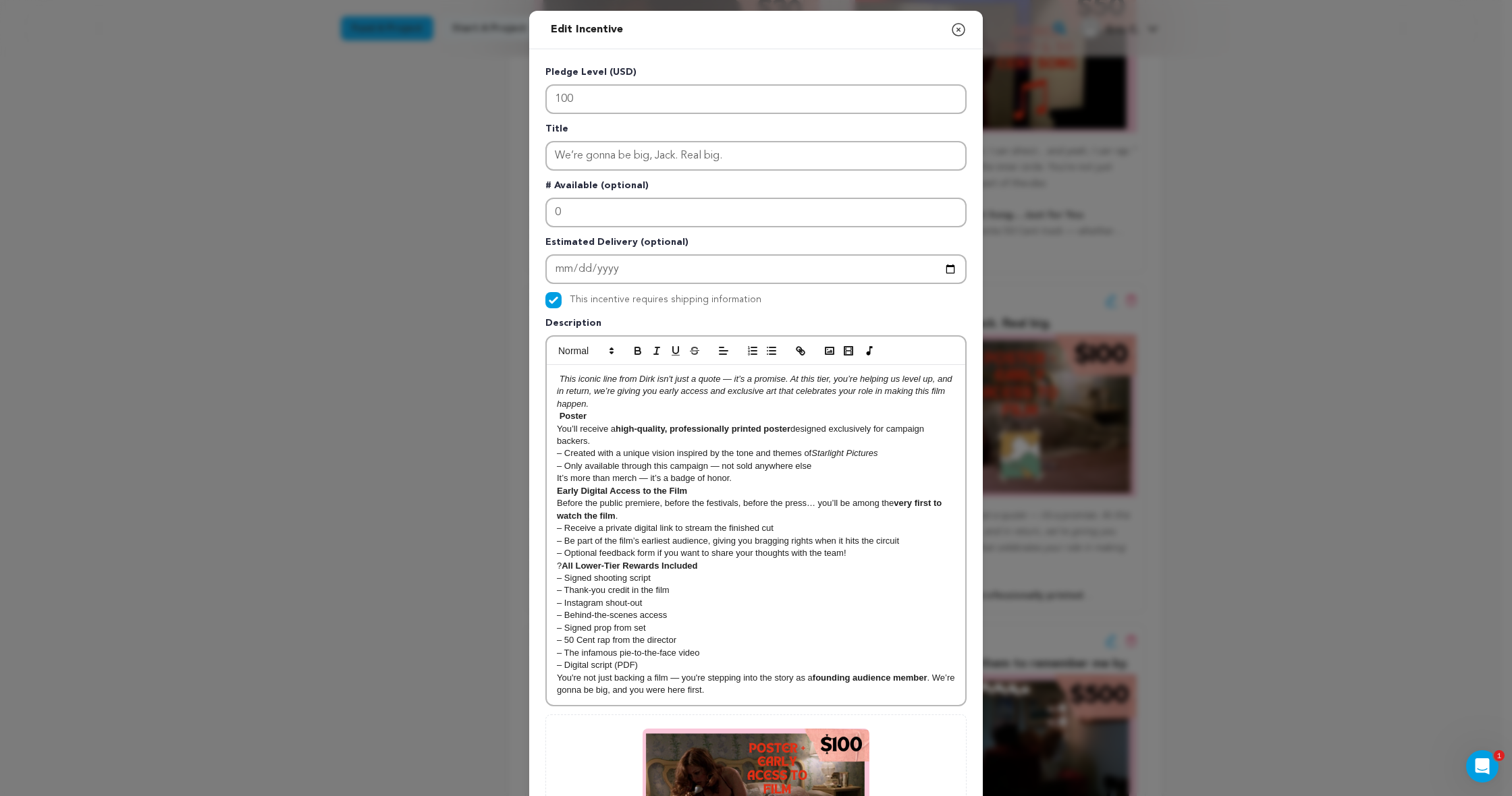 click on "All Lower-Tier Rewards Included" at bounding box center [629, 565] 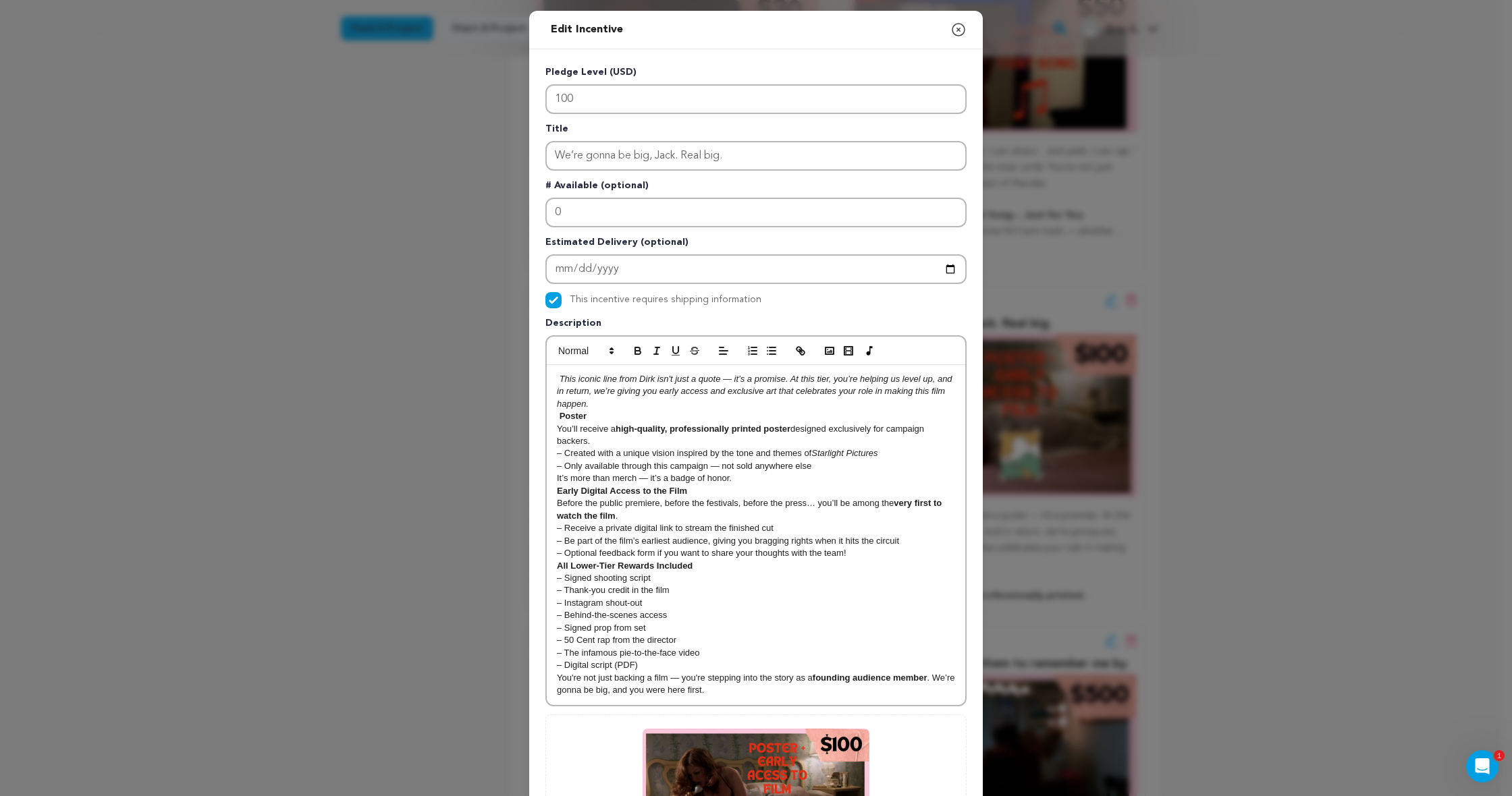 scroll, scrollTop: 196, scrollLeft: 0, axis: vertical 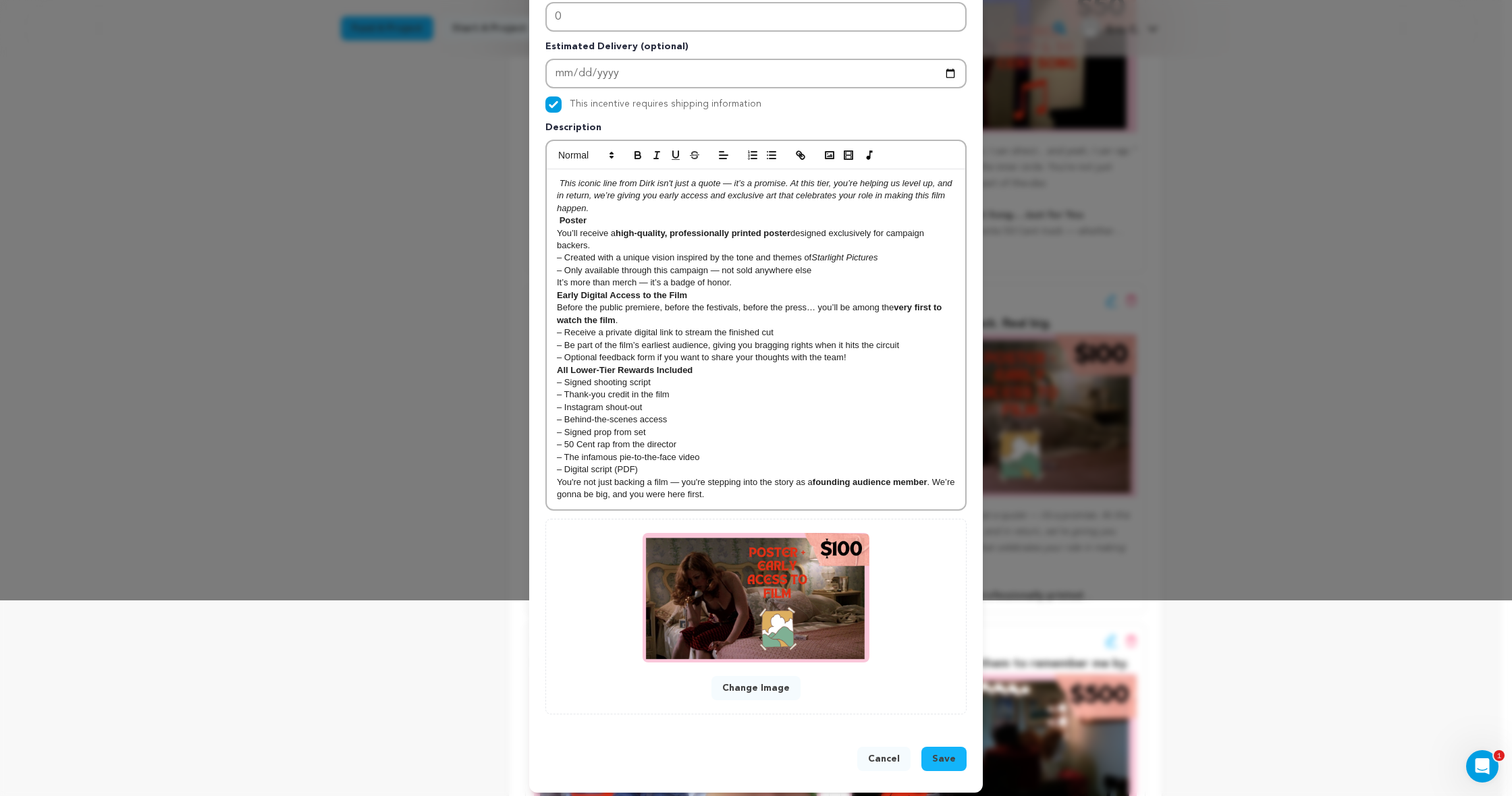 drag, startPoint x: 939, startPoint y: 744, endPoint x: 945, endPoint y: 741, distance: 6.7082 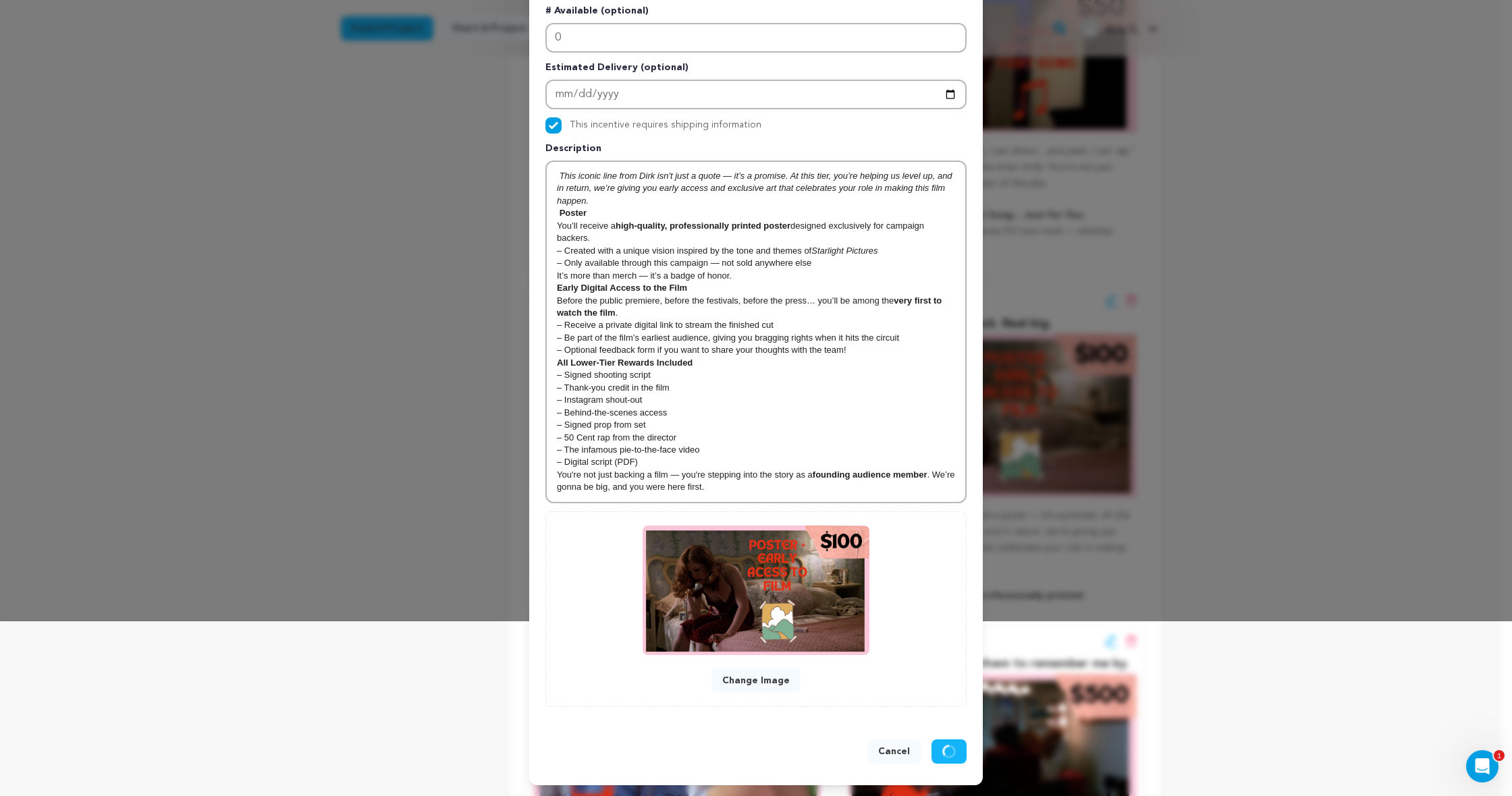 scroll, scrollTop: 167, scrollLeft: 0, axis: vertical 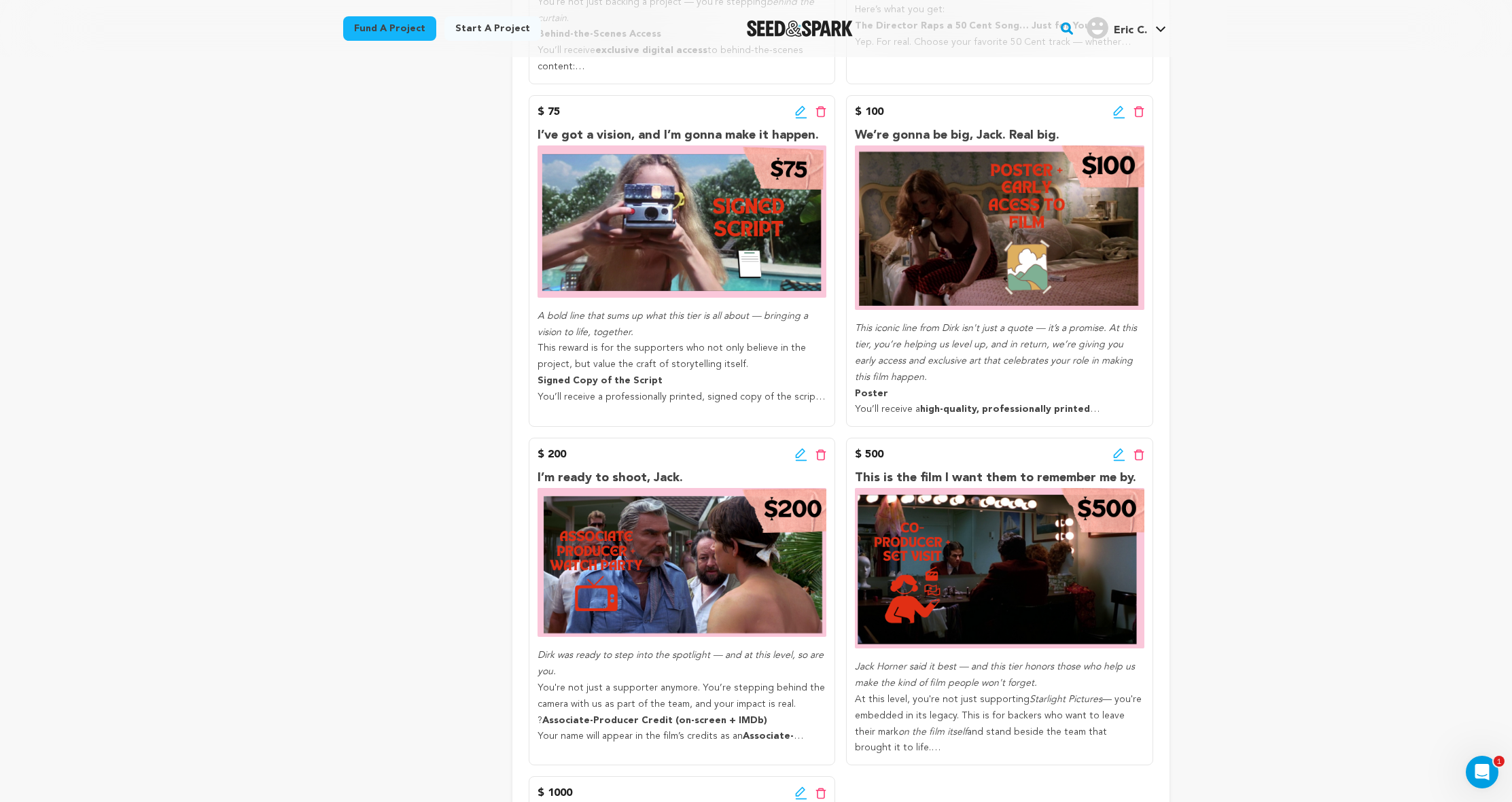 click 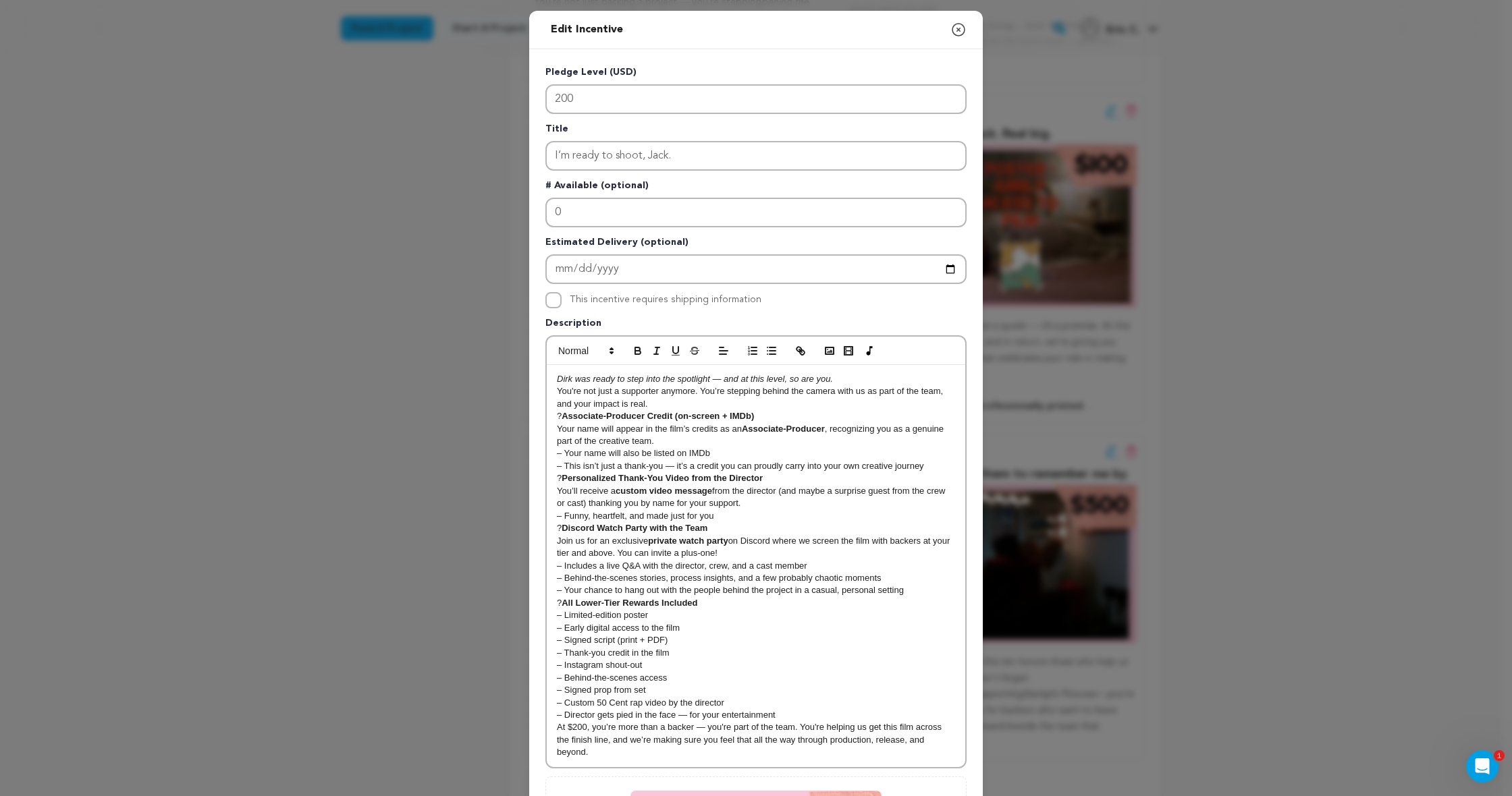 click on "Associate-Producer Credit (on-screen + IMDb)" at bounding box center (657, 416) 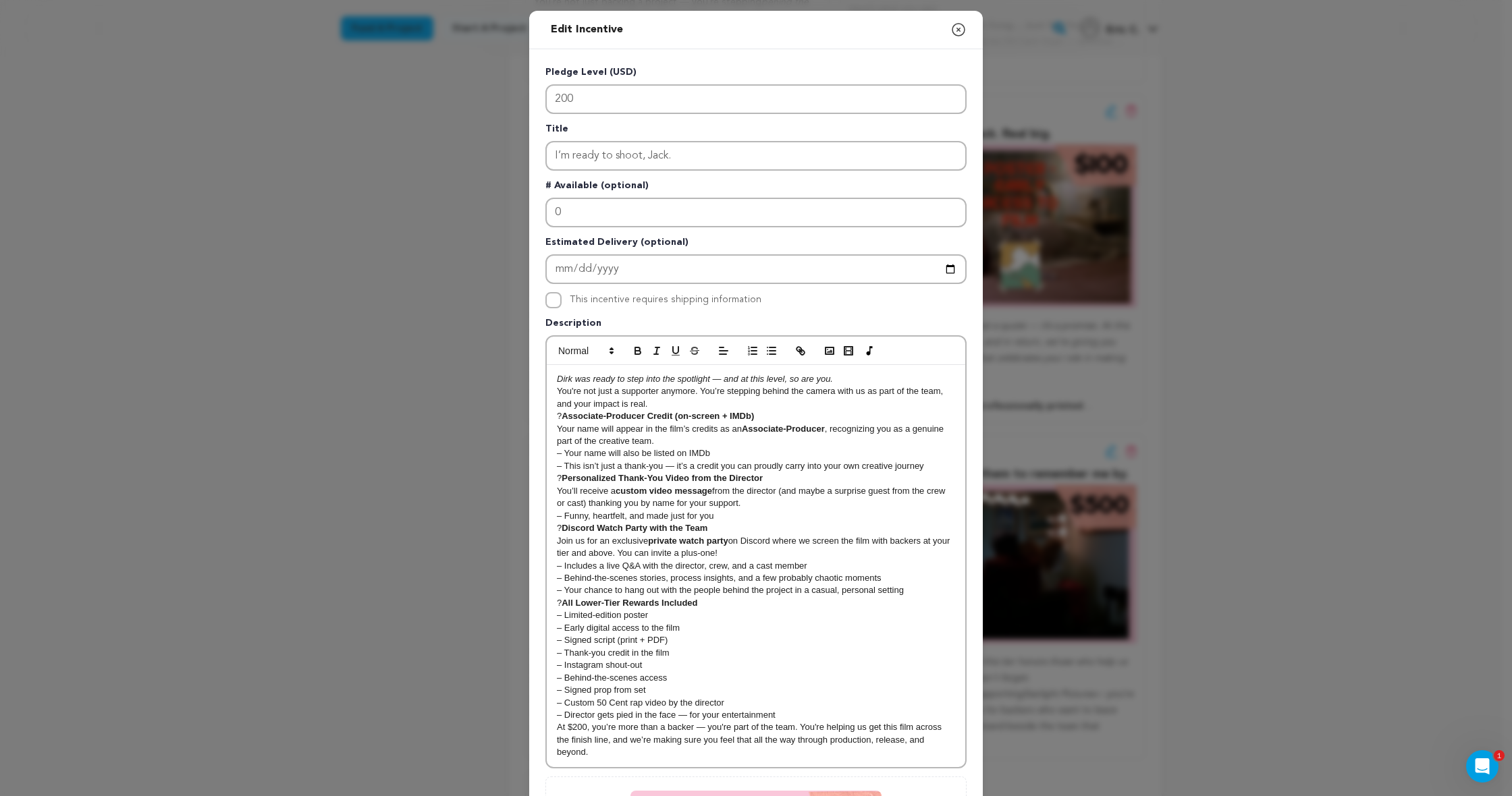type 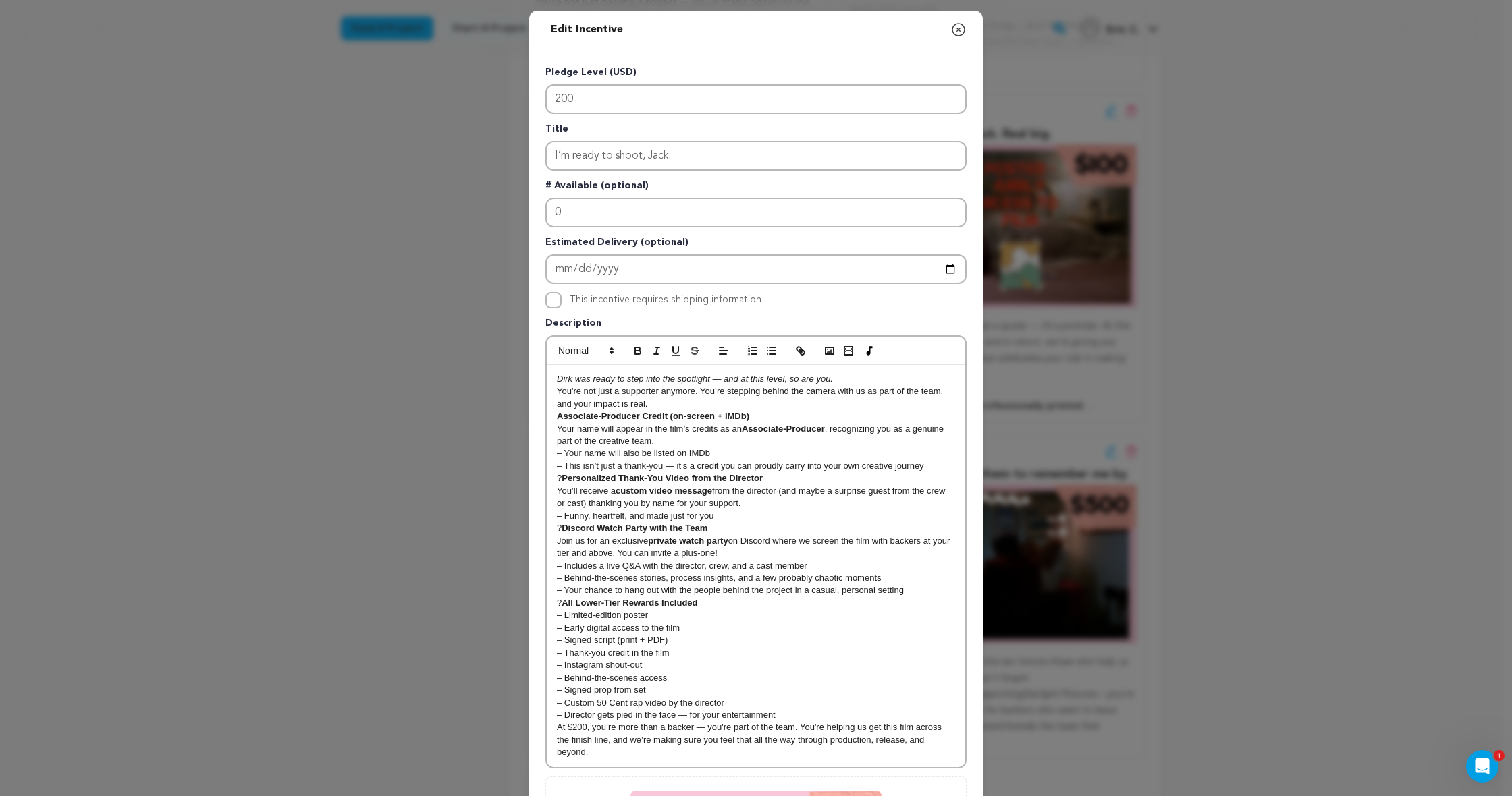 click on "?  Personalized Thank-You Video from the Director" at bounding box center (756, 478) 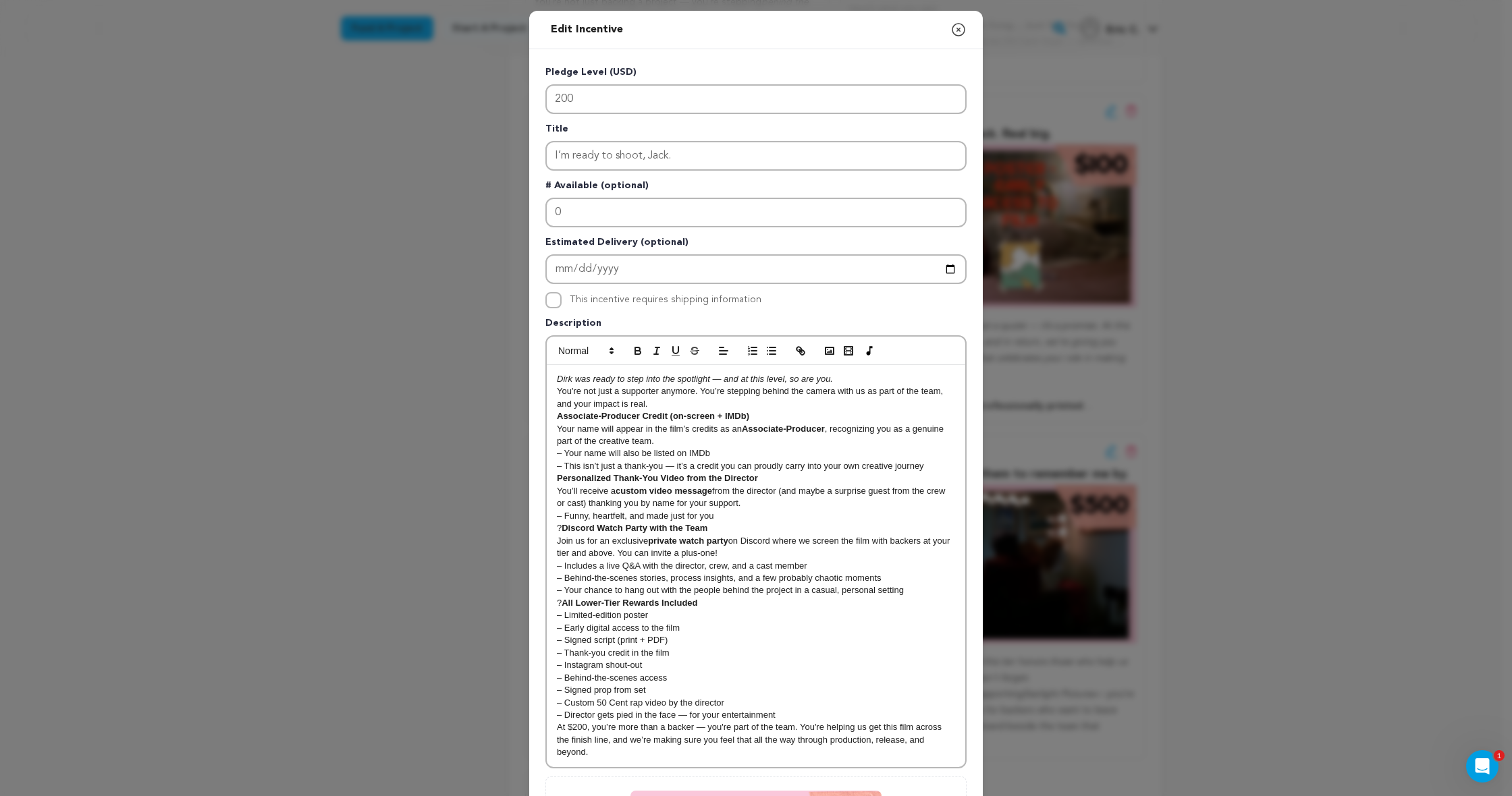 click on "Discord Watch Party with the Team" at bounding box center (634, 528) 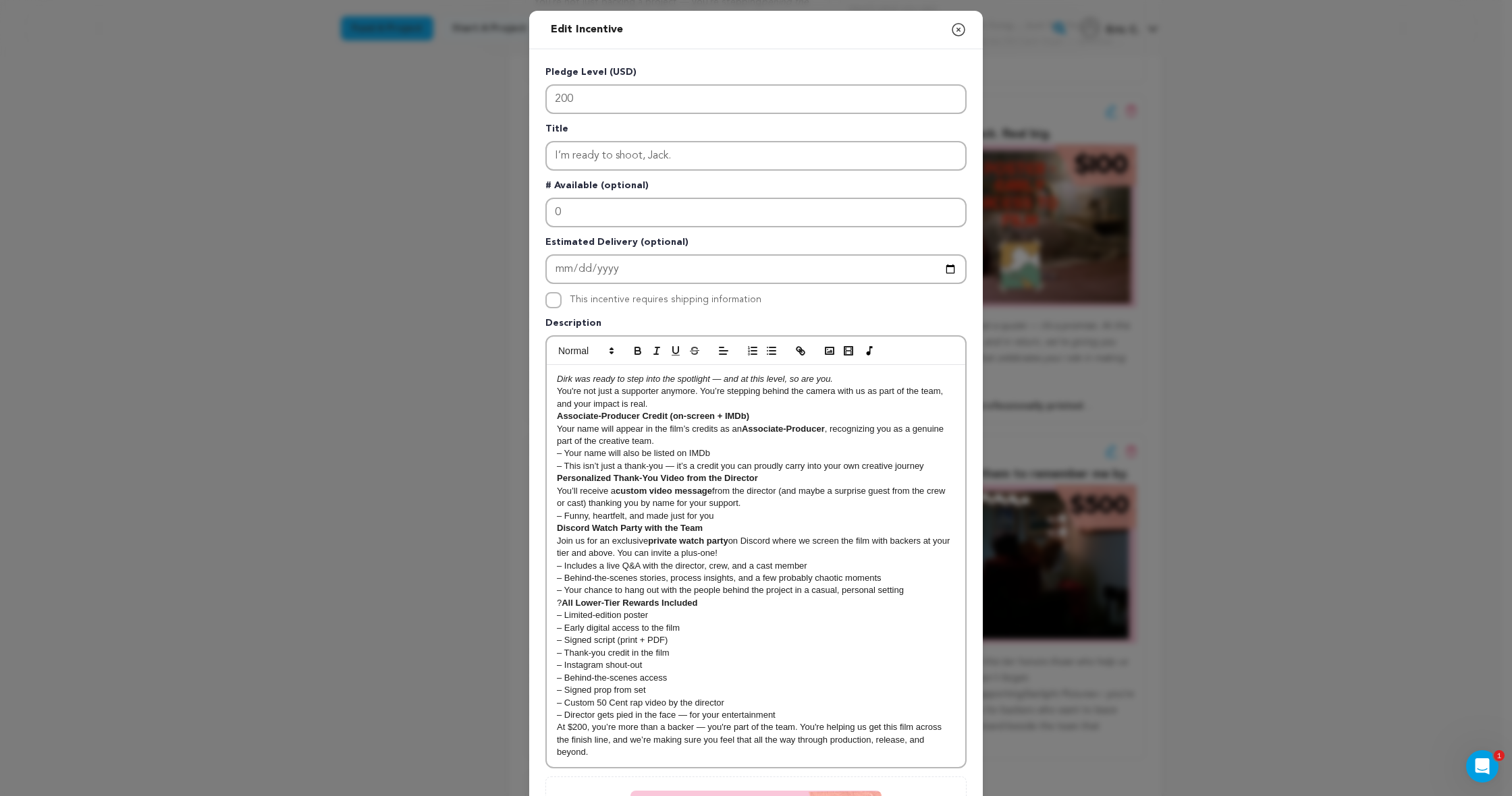 click on "All Lower-Tier Rewards Included" at bounding box center (629, 602) 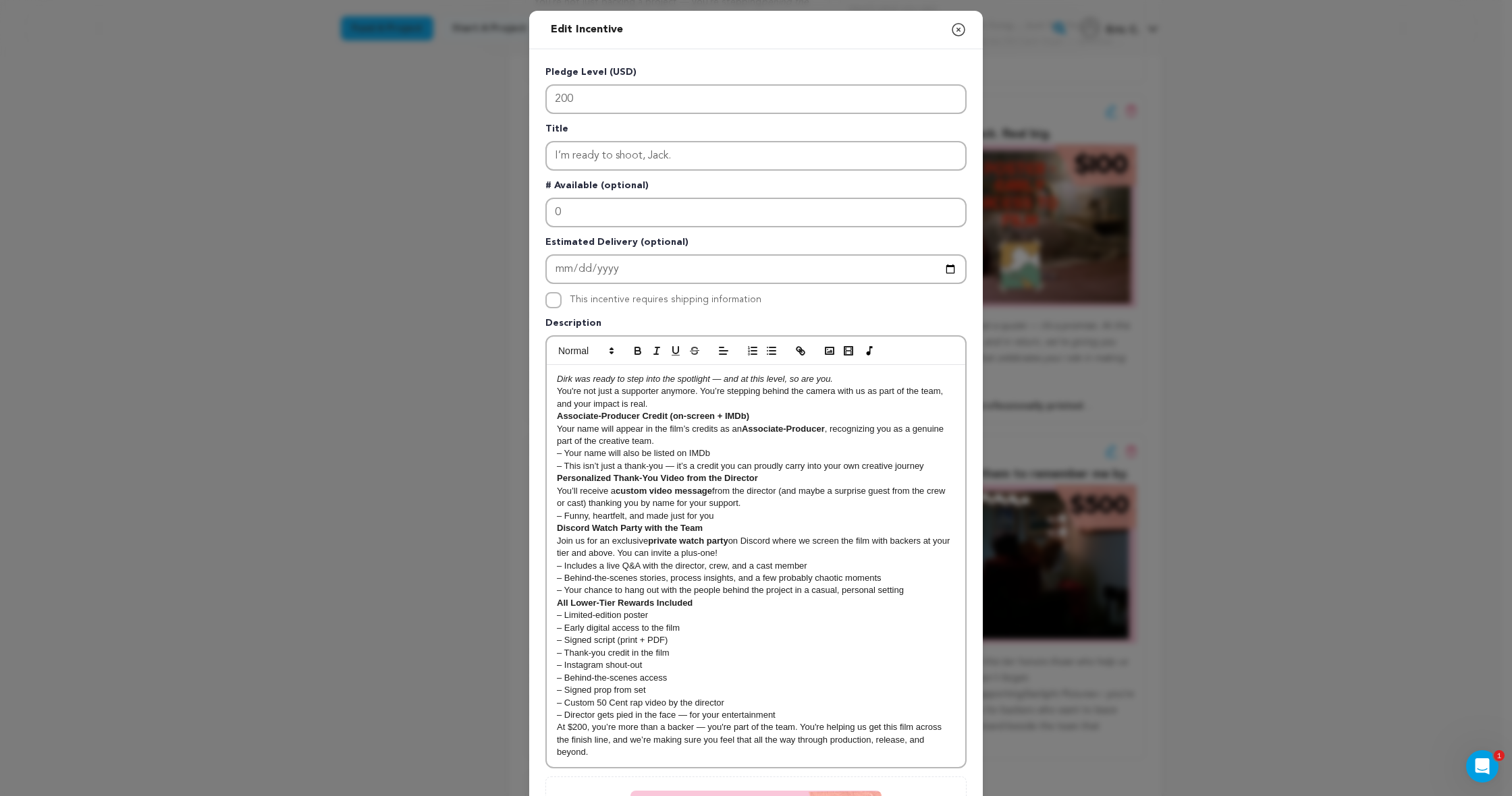 click on "This incentive requires shipping information" at bounding box center [554, 300] 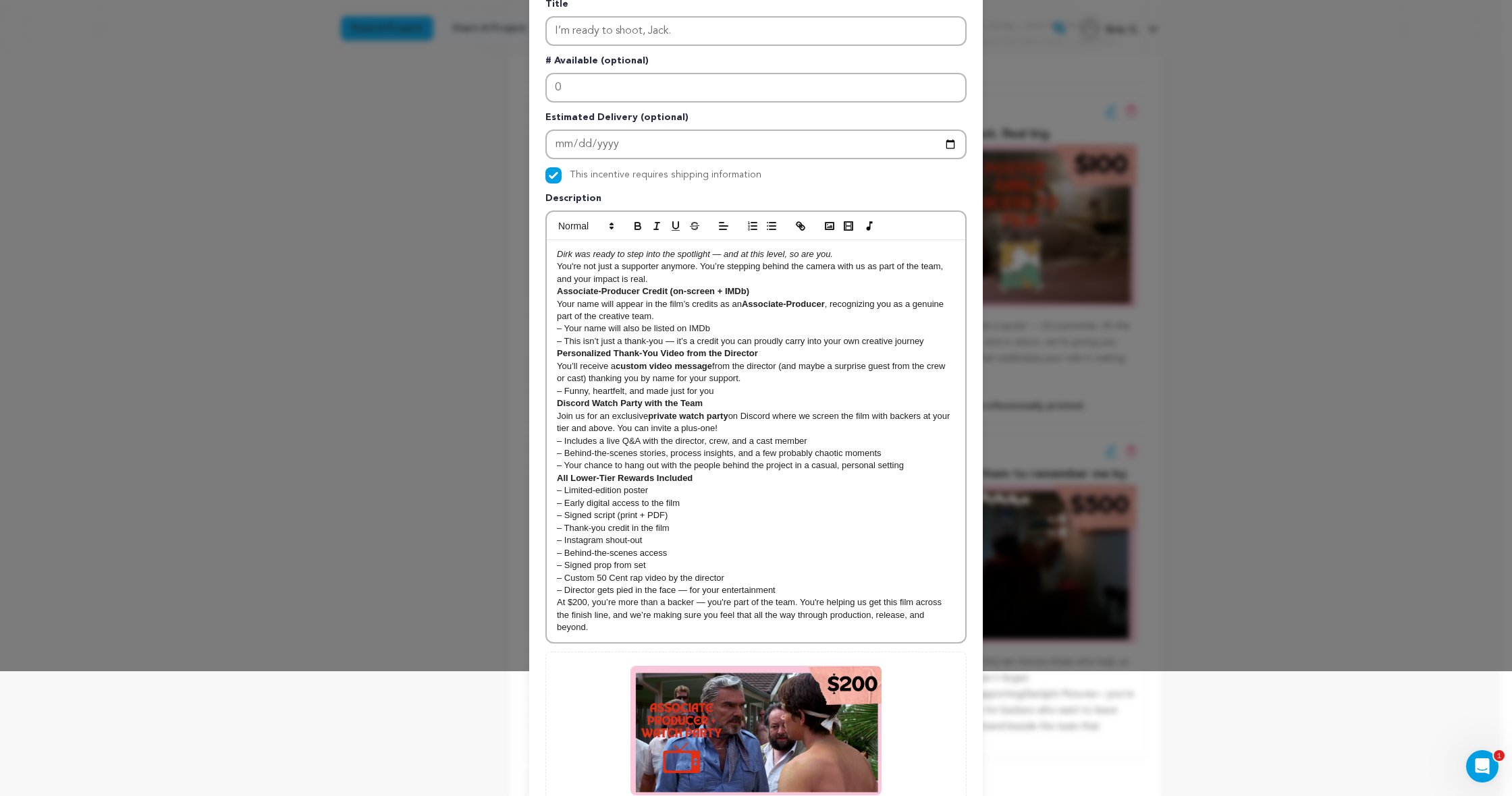 scroll, scrollTop: 249, scrollLeft: 0, axis: vertical 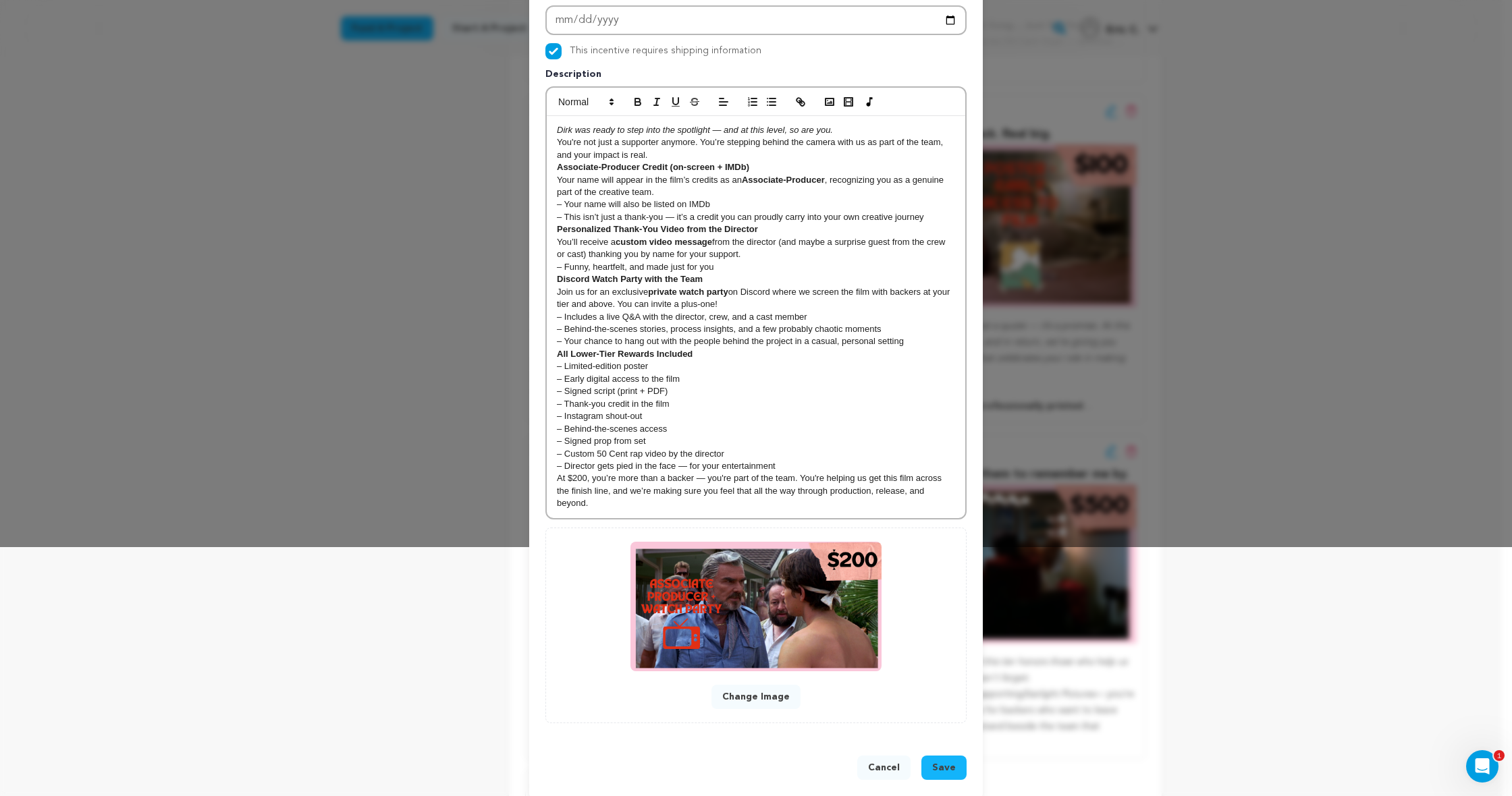 click on "Save" at bounding box center (944, 768) 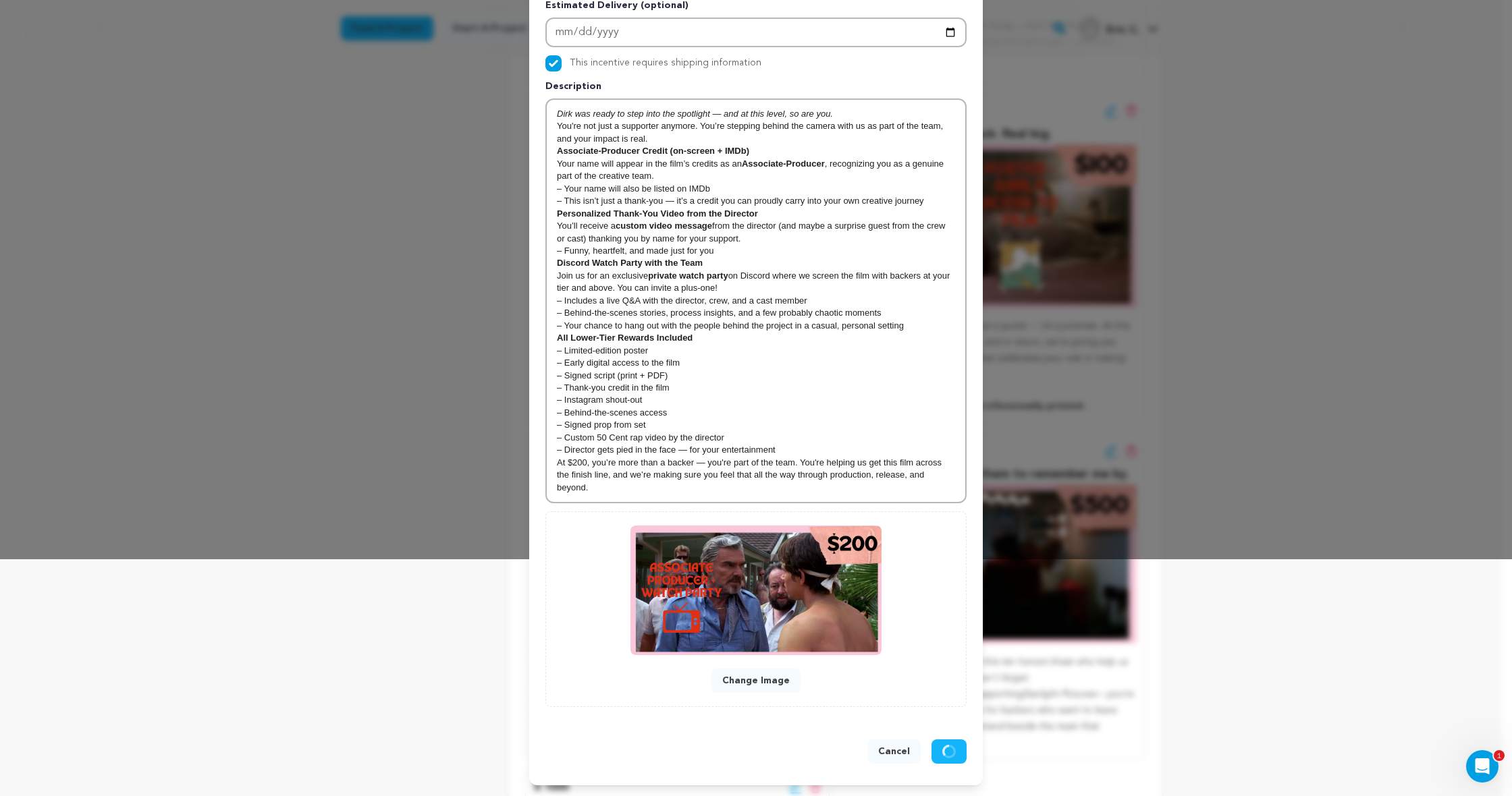 scroll, scrollTop: 227, scrollLeft: 0, axis: vertical 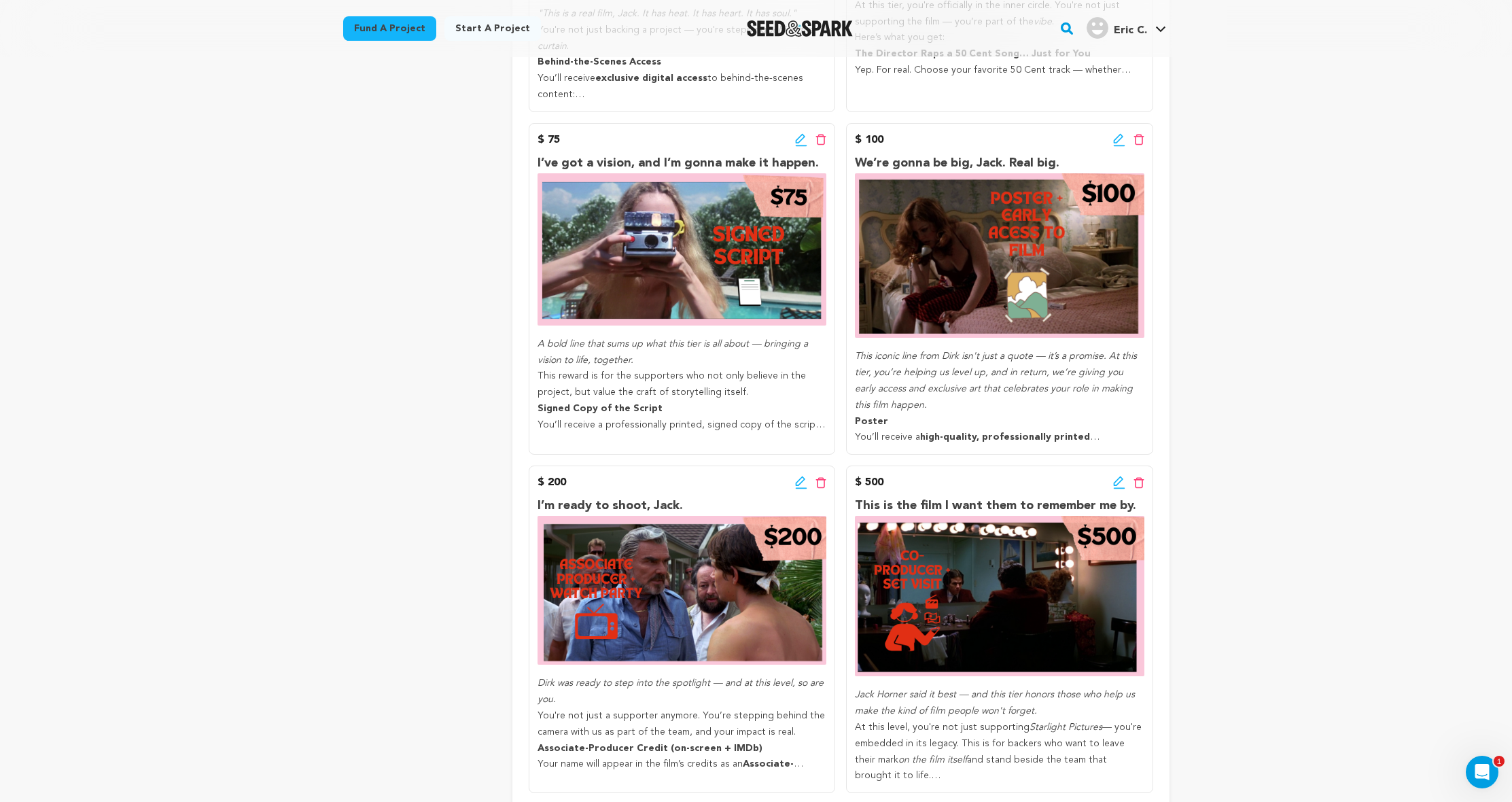 click 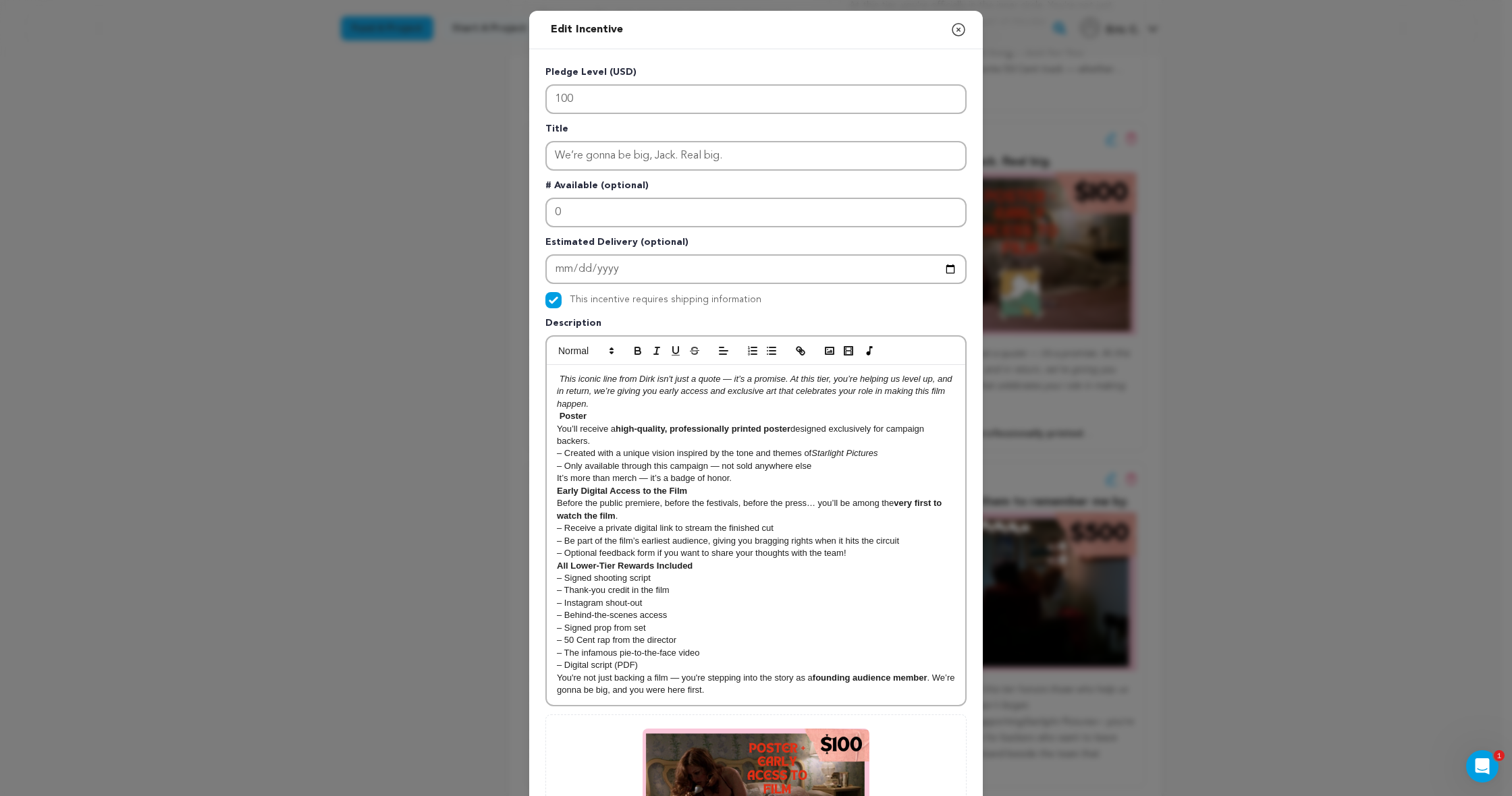 click 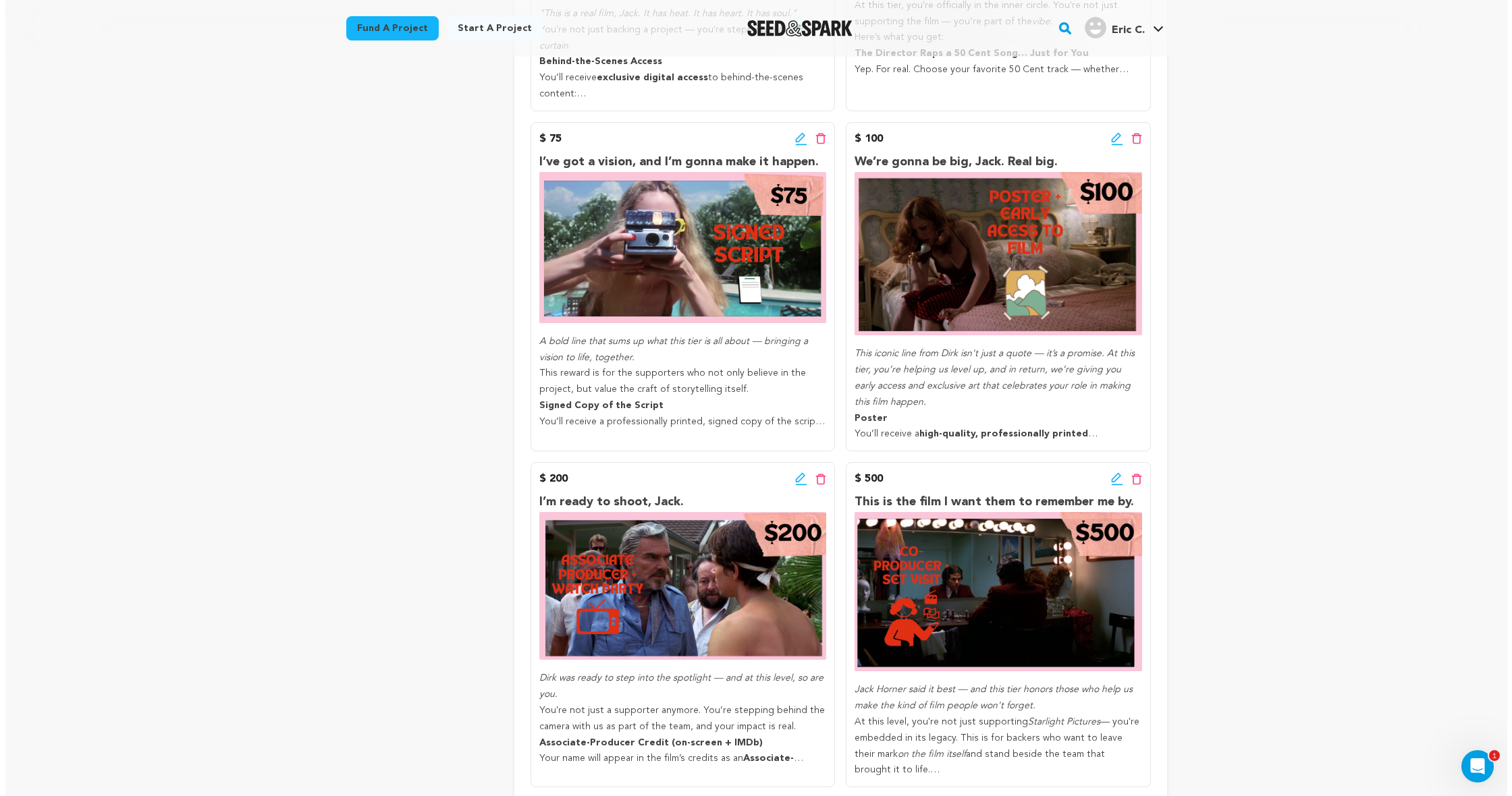 scroll, scrollTop: 1134, scrollLeft: 0, axis: vertical 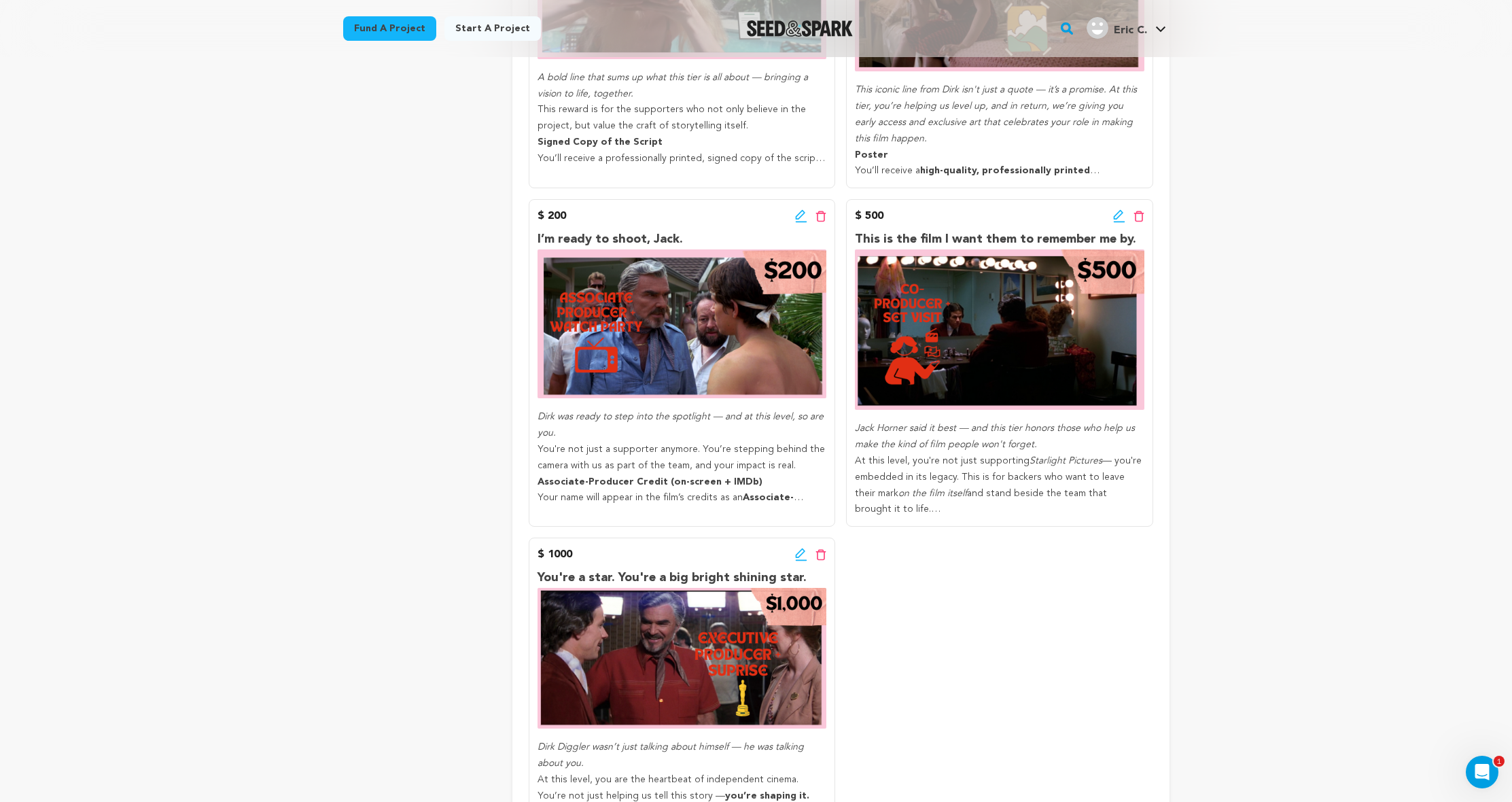 click 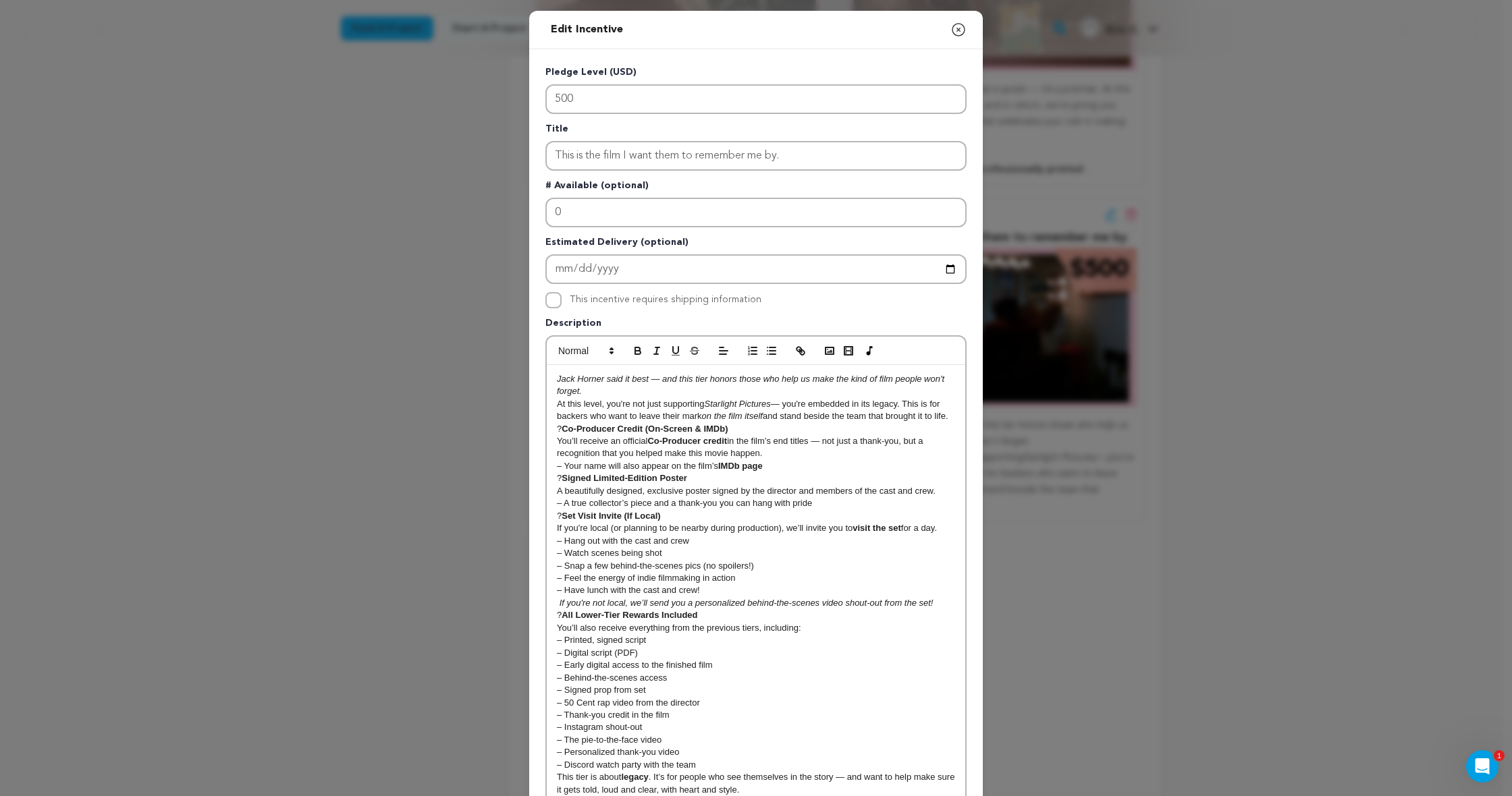 click on "Co-Producer Credit (On-Screen & IMDb)" at bounding box center (645, 428) 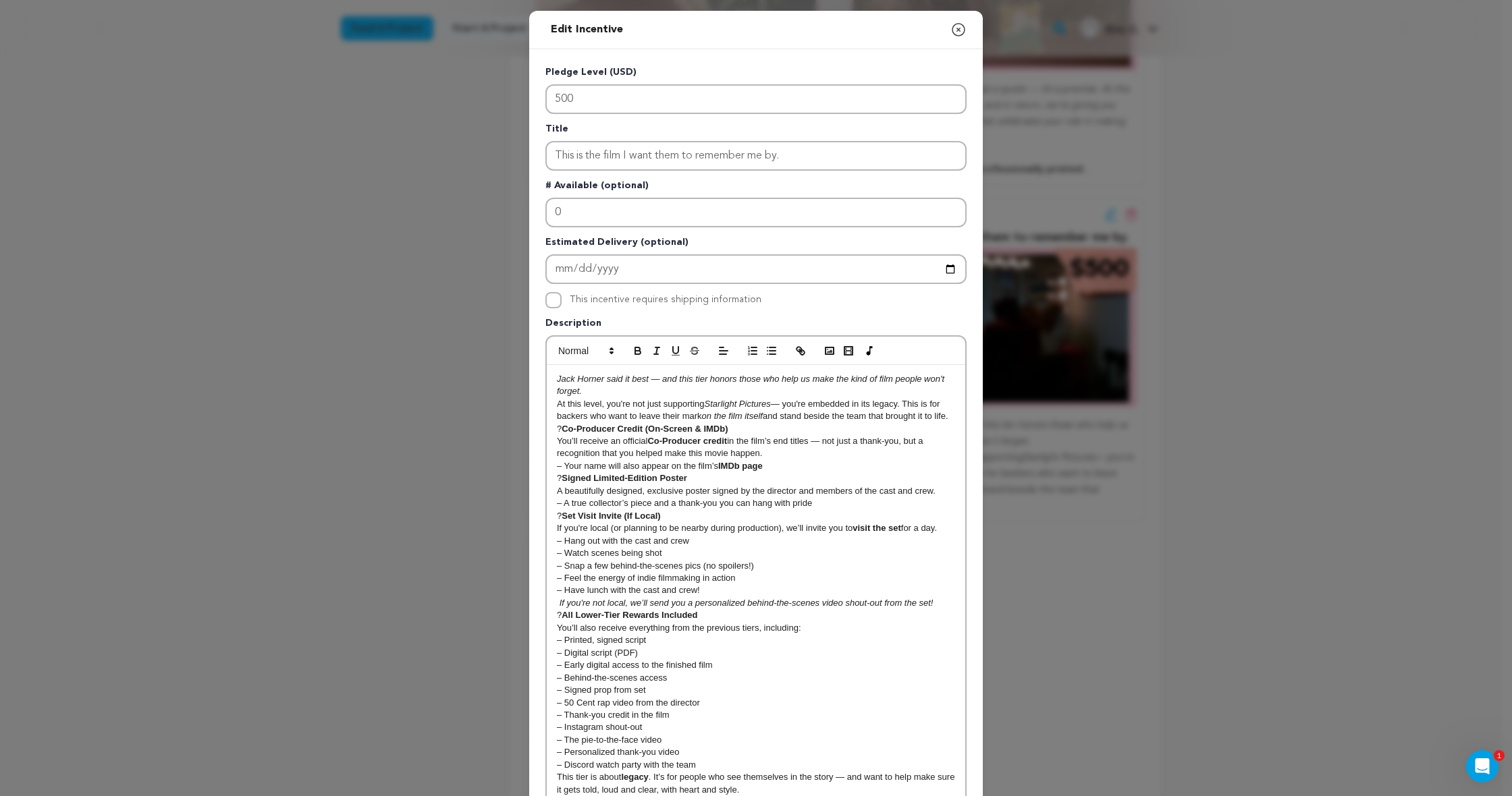 type 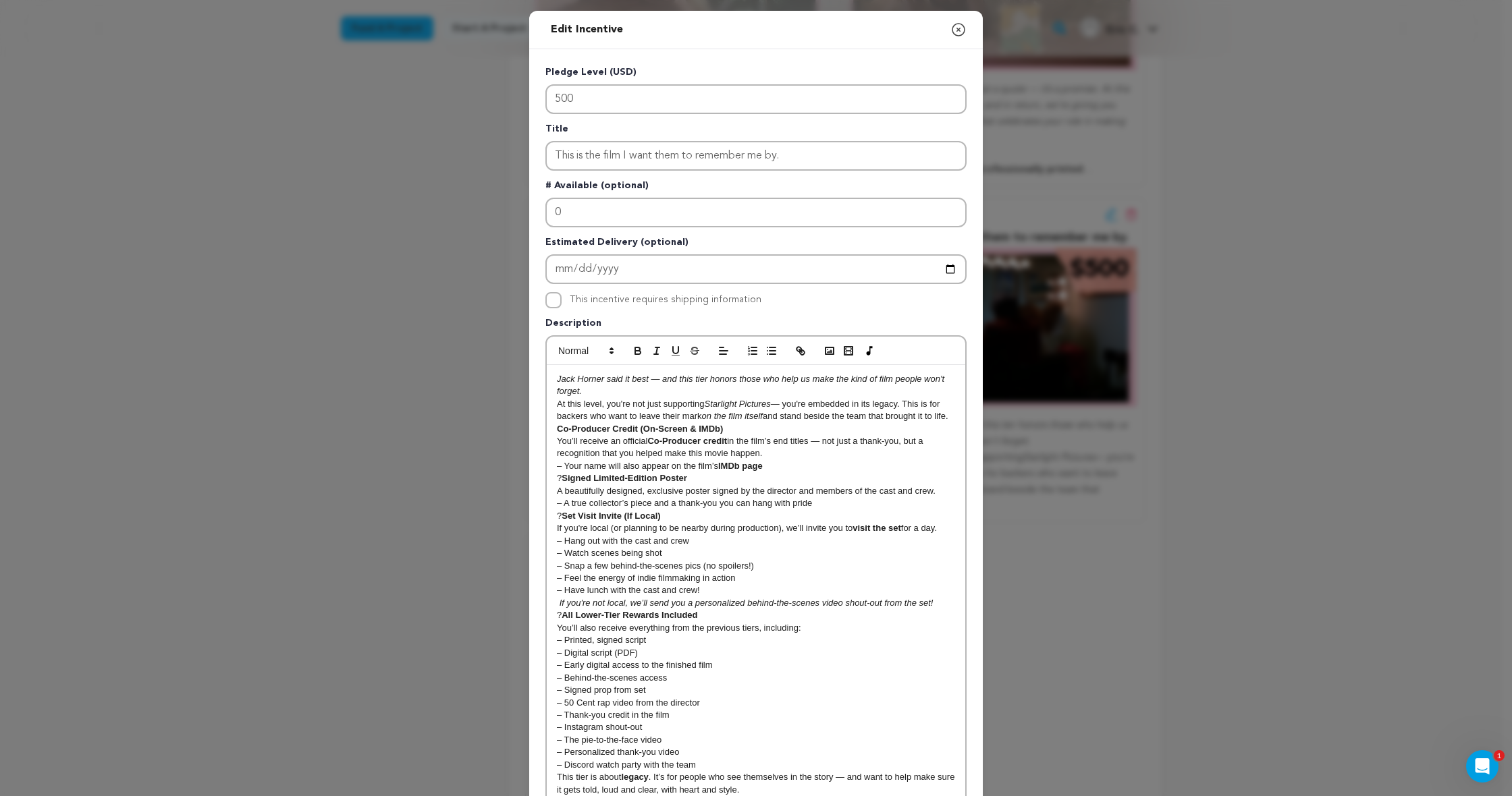 click on "?️  Signed Limited-Edition Poster" at bounding box center (756, 478) 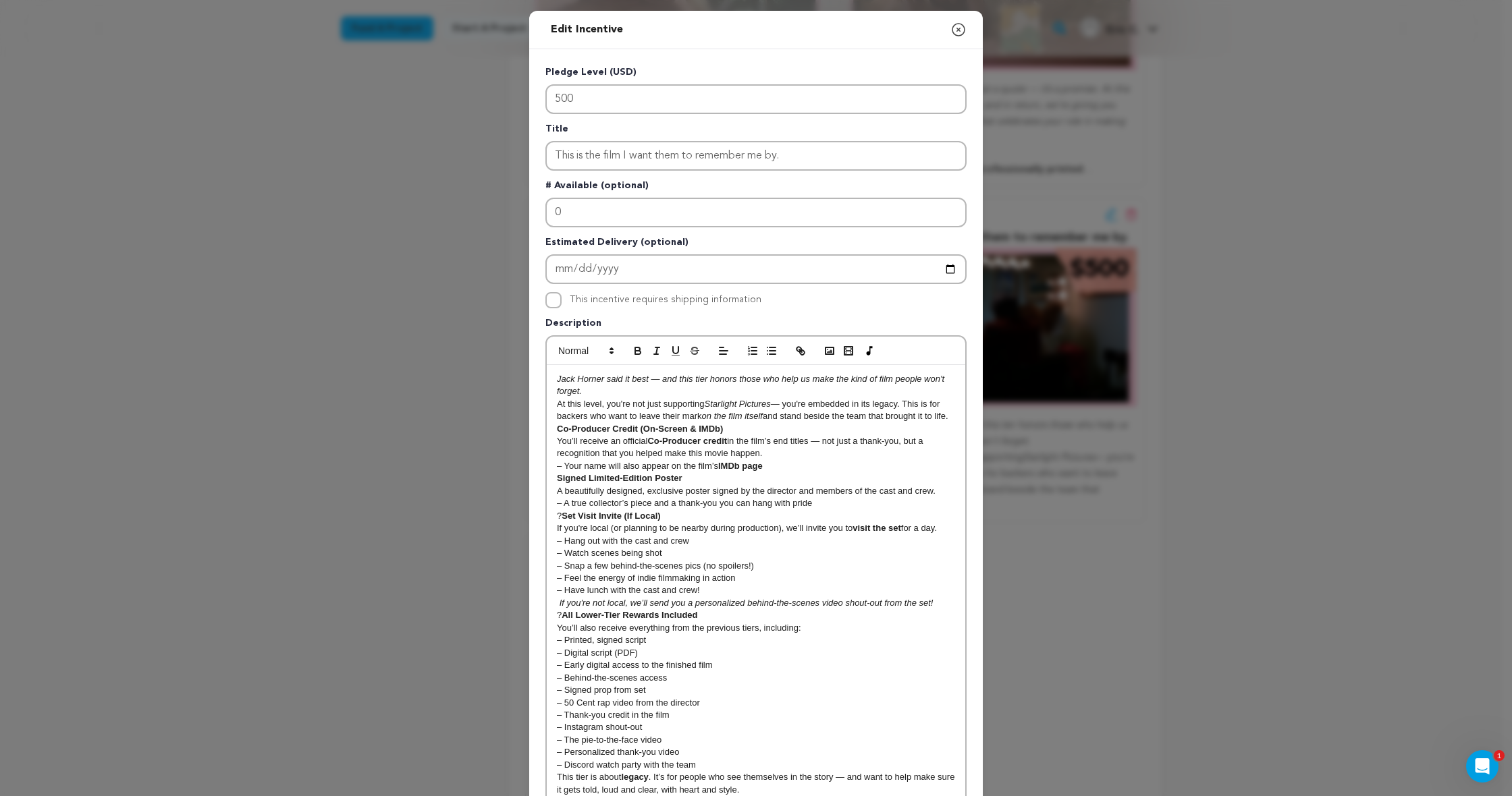 click on "This incentive requires shipping information" at bounding box center [554, 300] 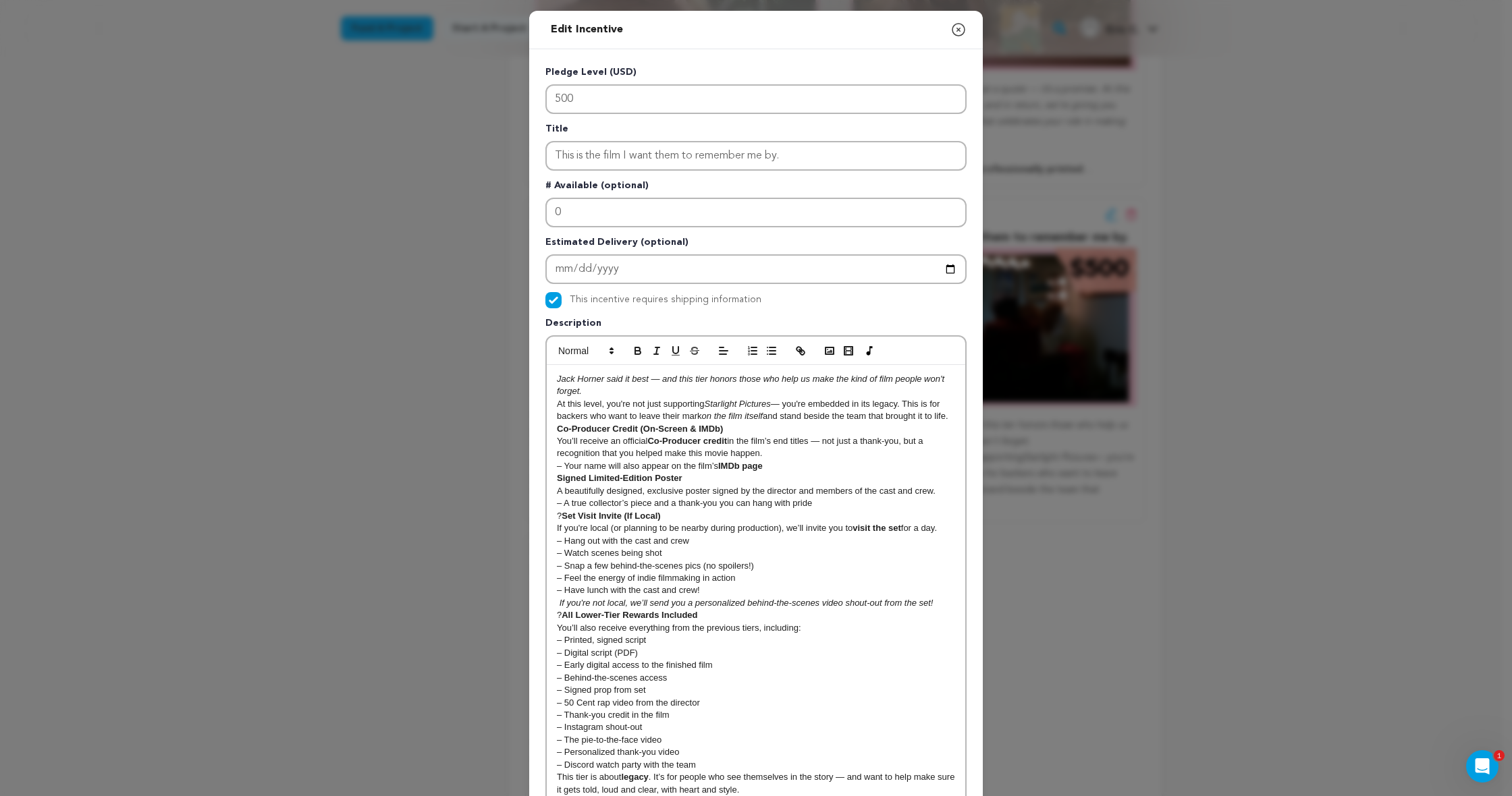 scroll, scrollTop: 110, scrollLeft: 0, axis: vertical 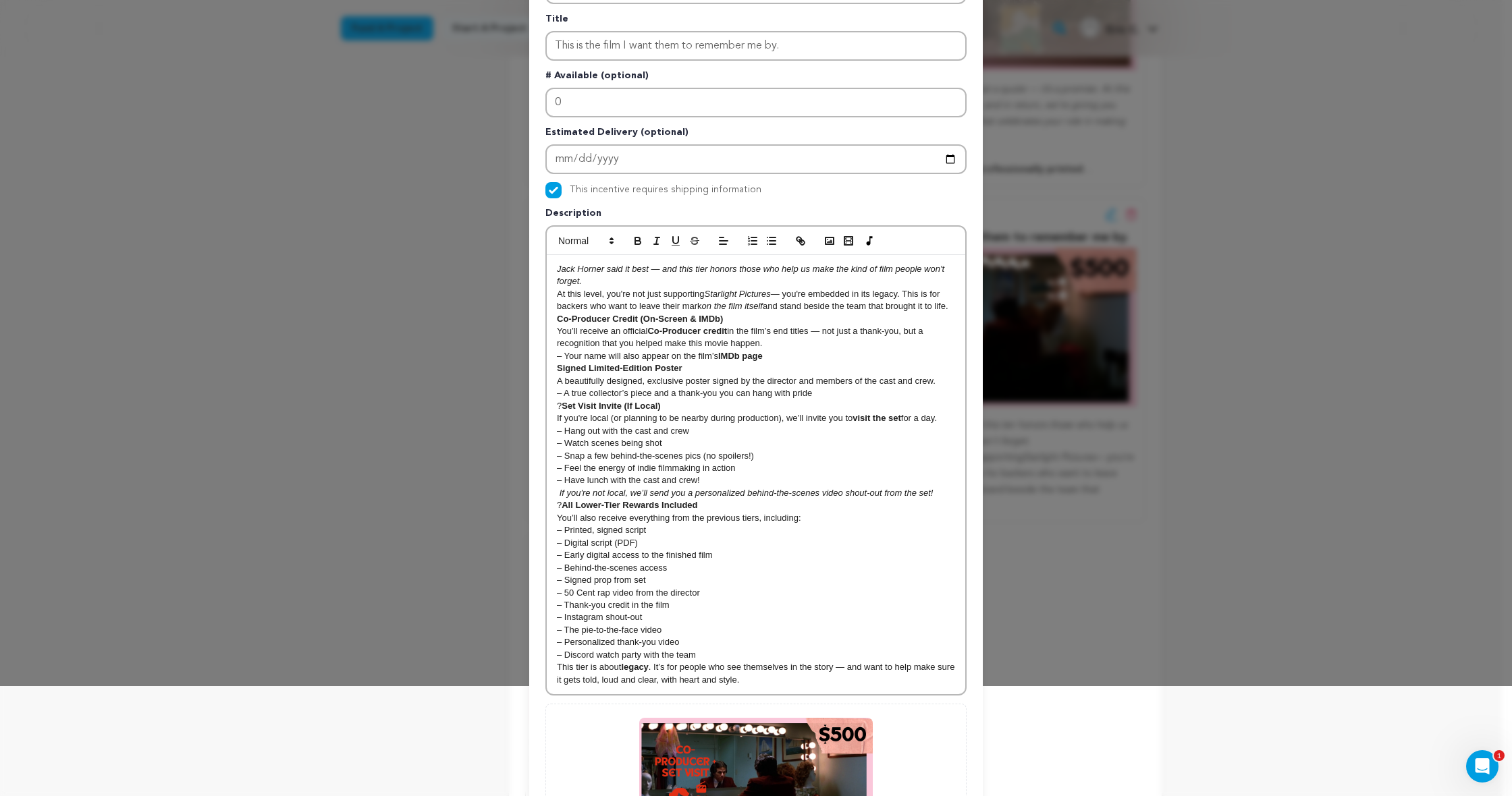 click on "Set Visit Invite (If Local)" at bounding box center (611, 405) 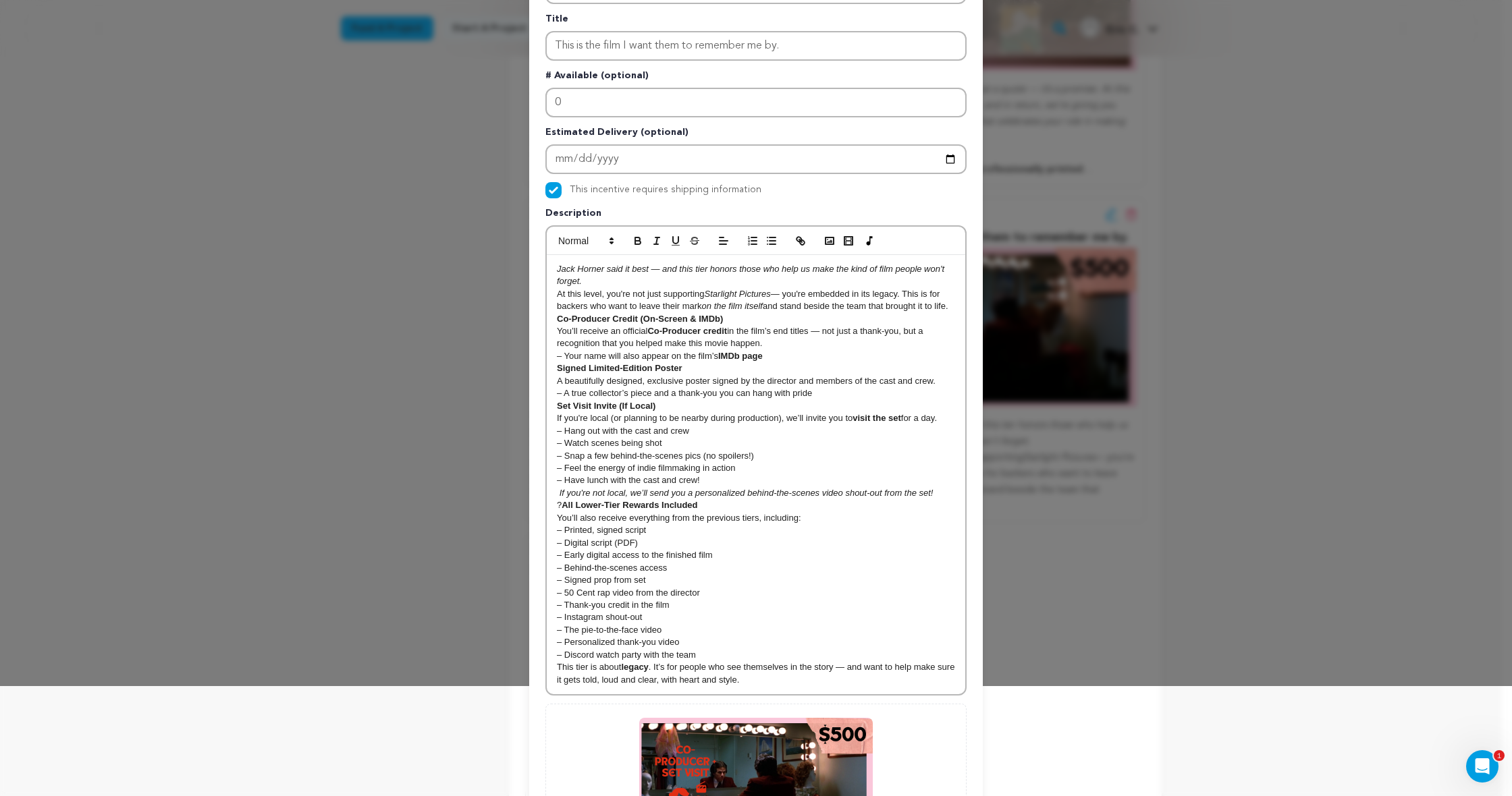 click on "All Lower-Tier Rewards Included" at bounding box center (629, 505) 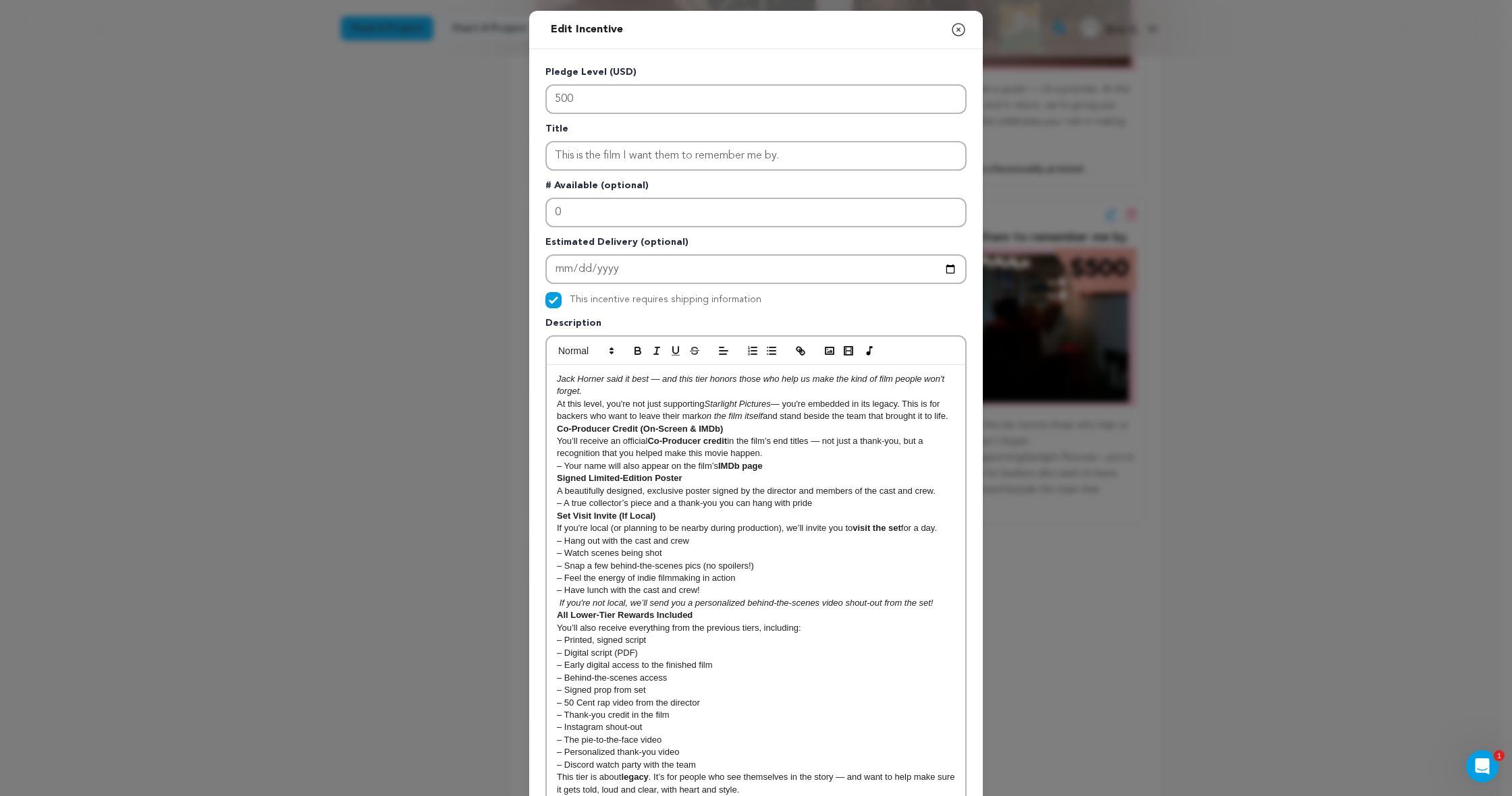 scroll, scrollTop: 293, scrollLeft: 0, axis: vertical 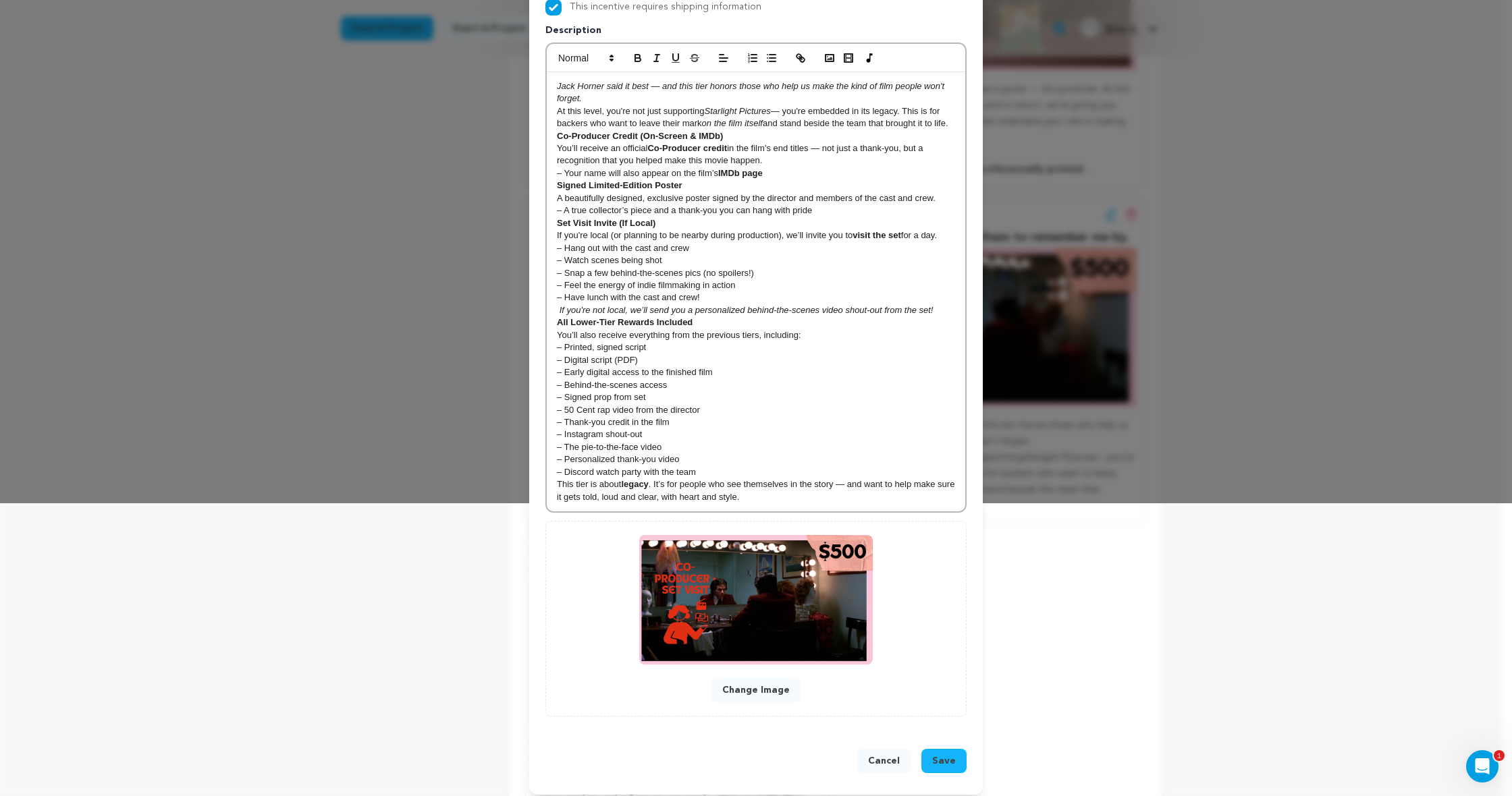 click on "Save" at bounding box center [944, 761] 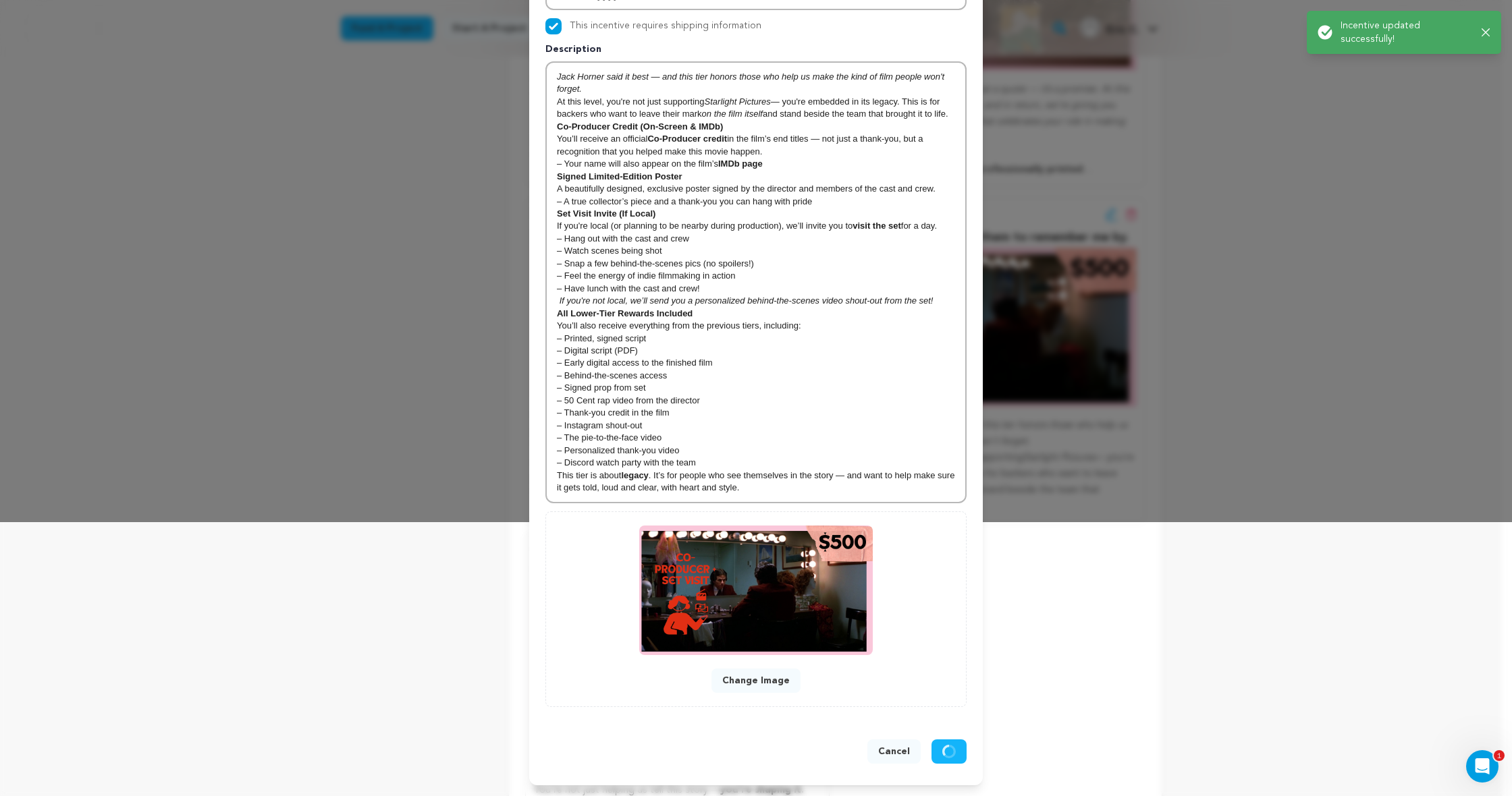 scroll, scrollTop: 264, scrollLeft: 0, axis: vertical 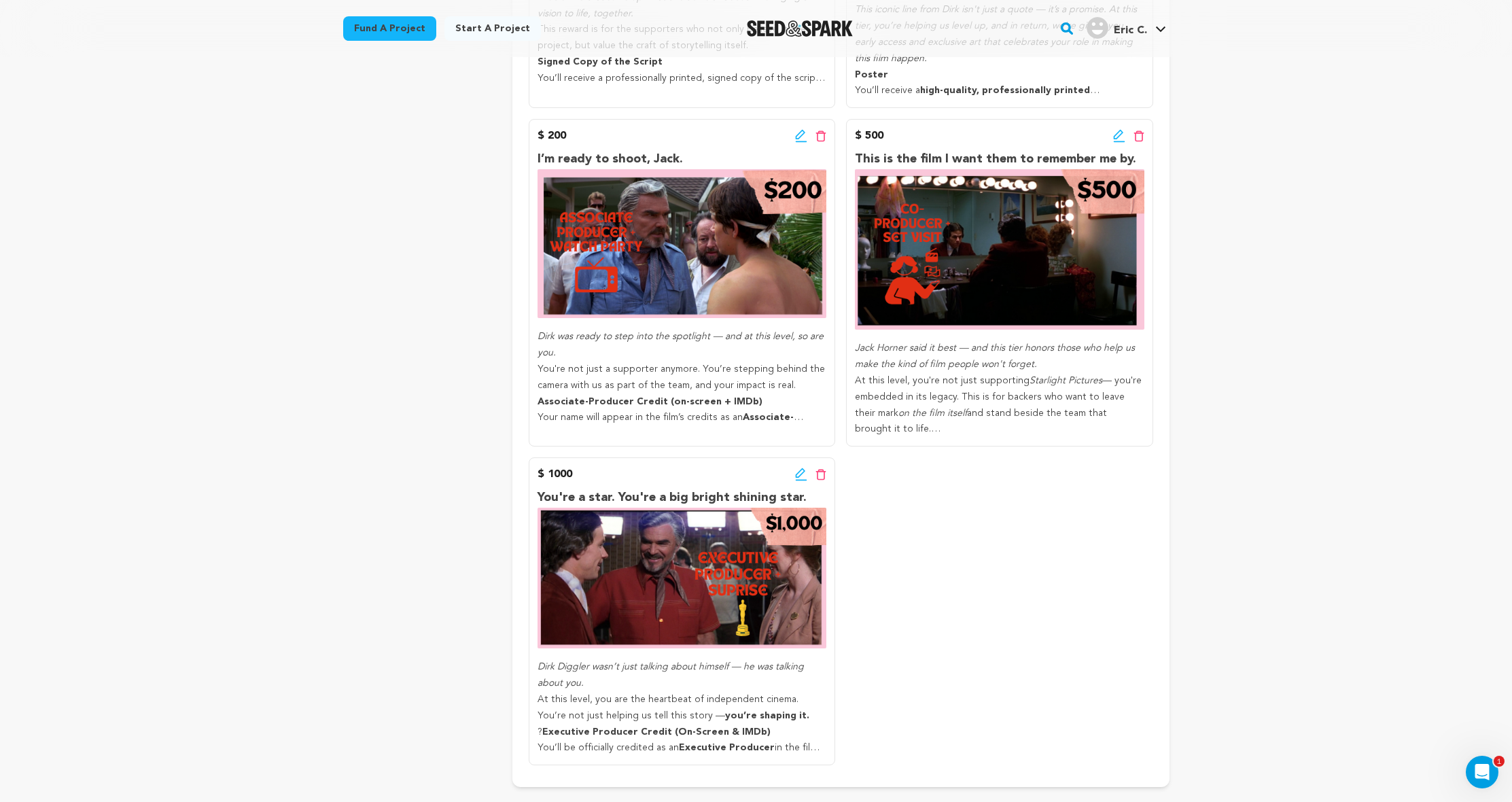 click 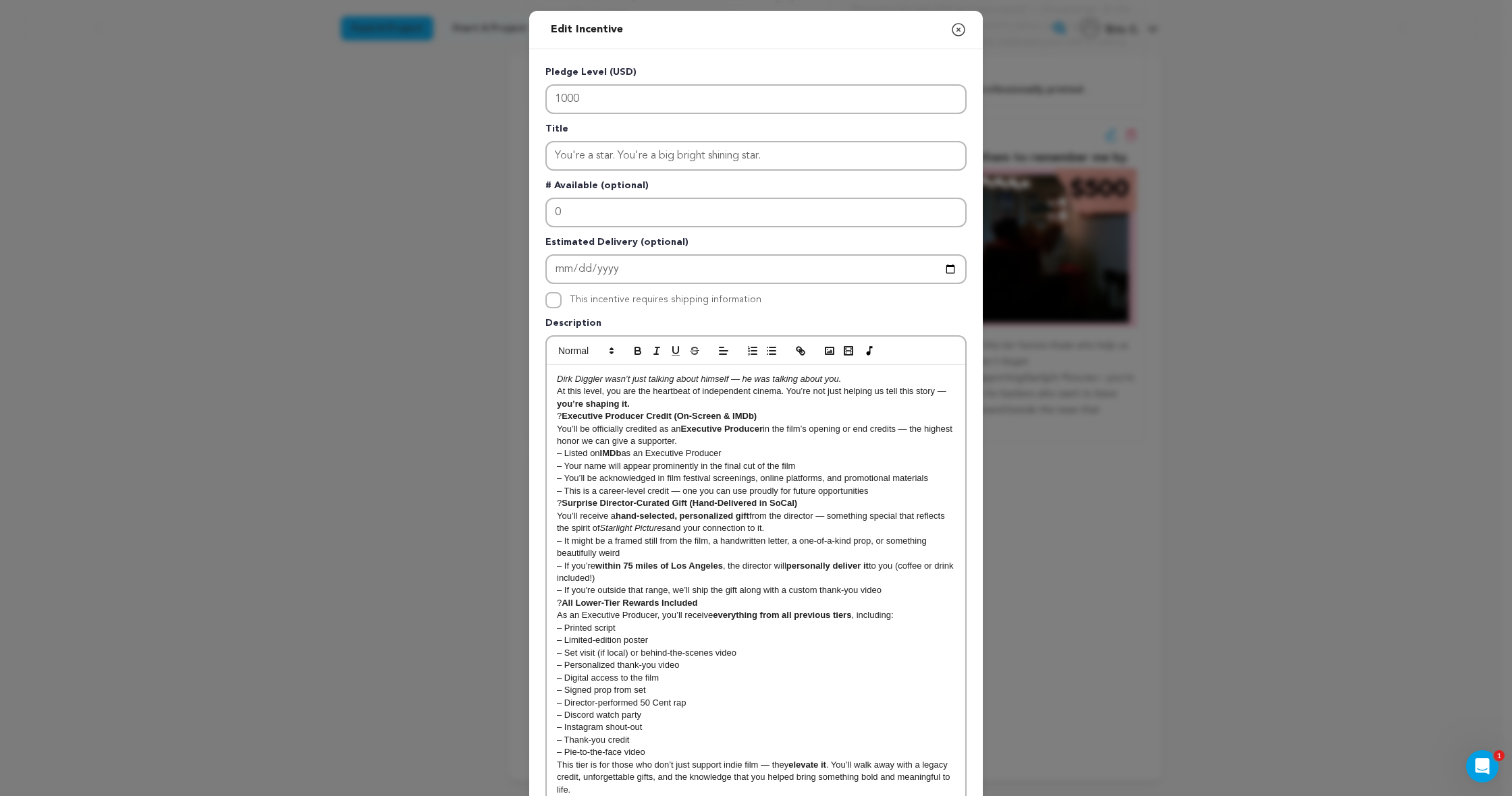 click on "?️  Executive Producer Credit (On-Screen & IMDb)" at bounding box center (756, 416) 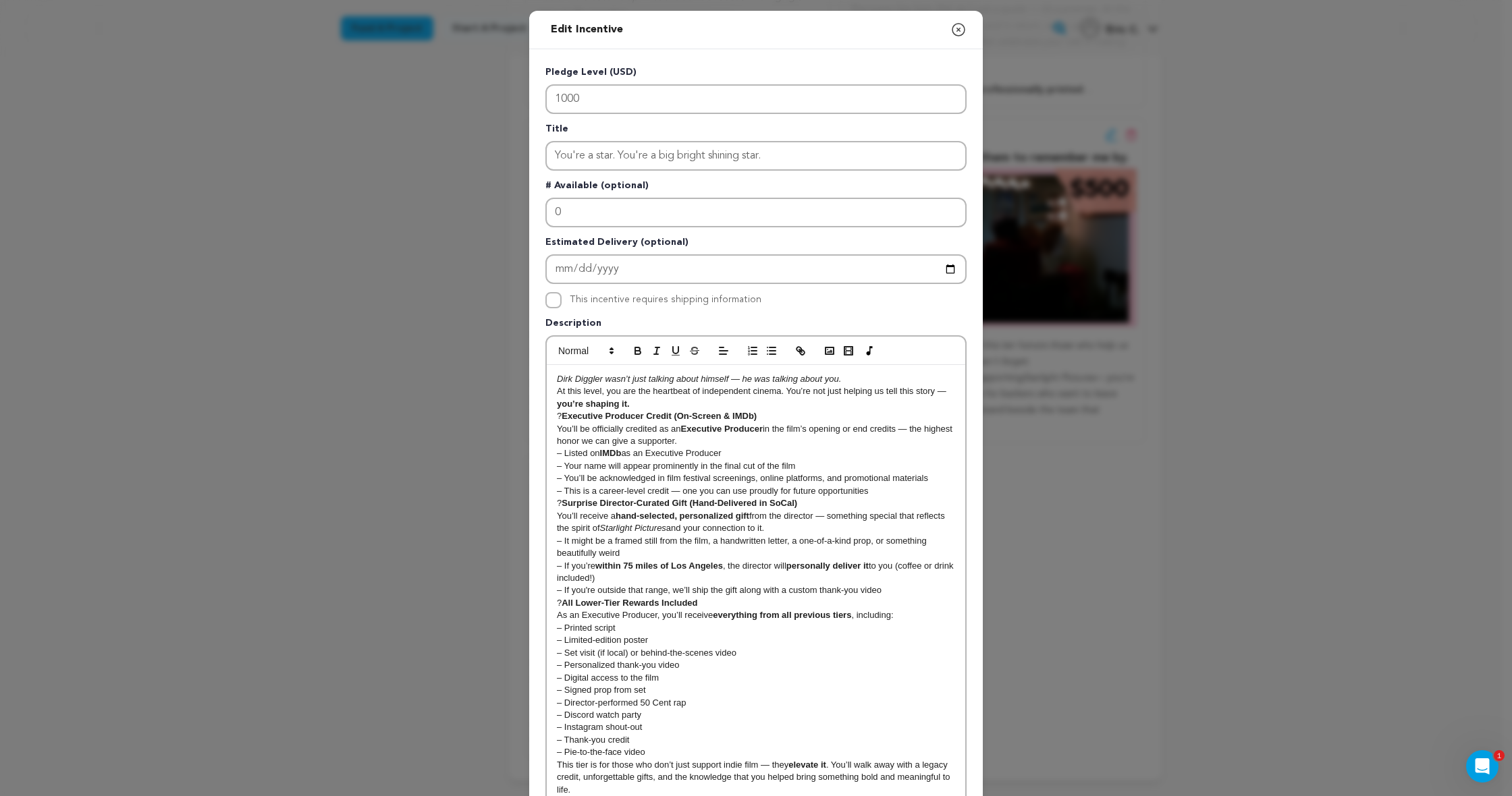 type 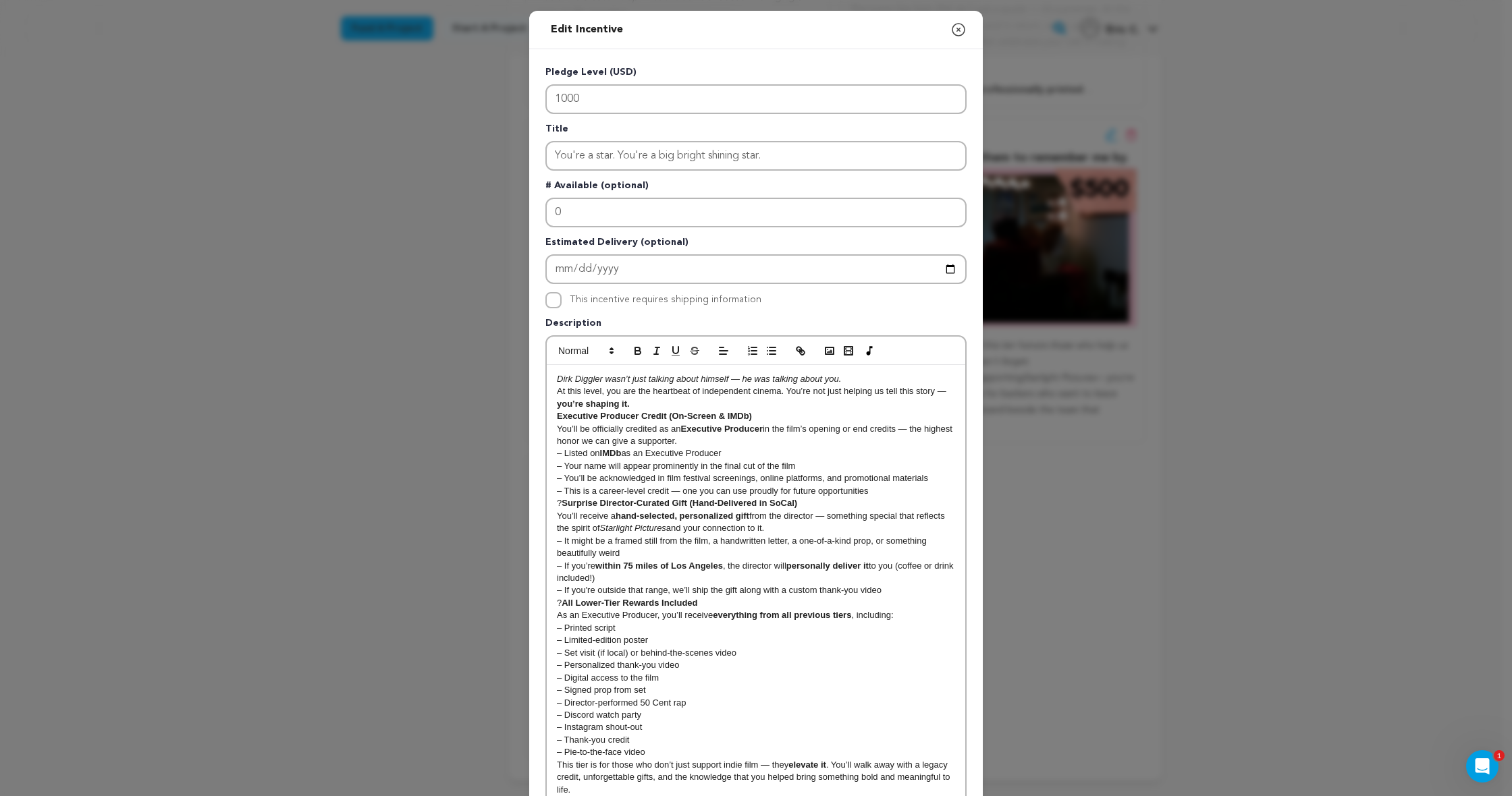 click on "This incentive requires shipping information" at bounding box center (554, 300) 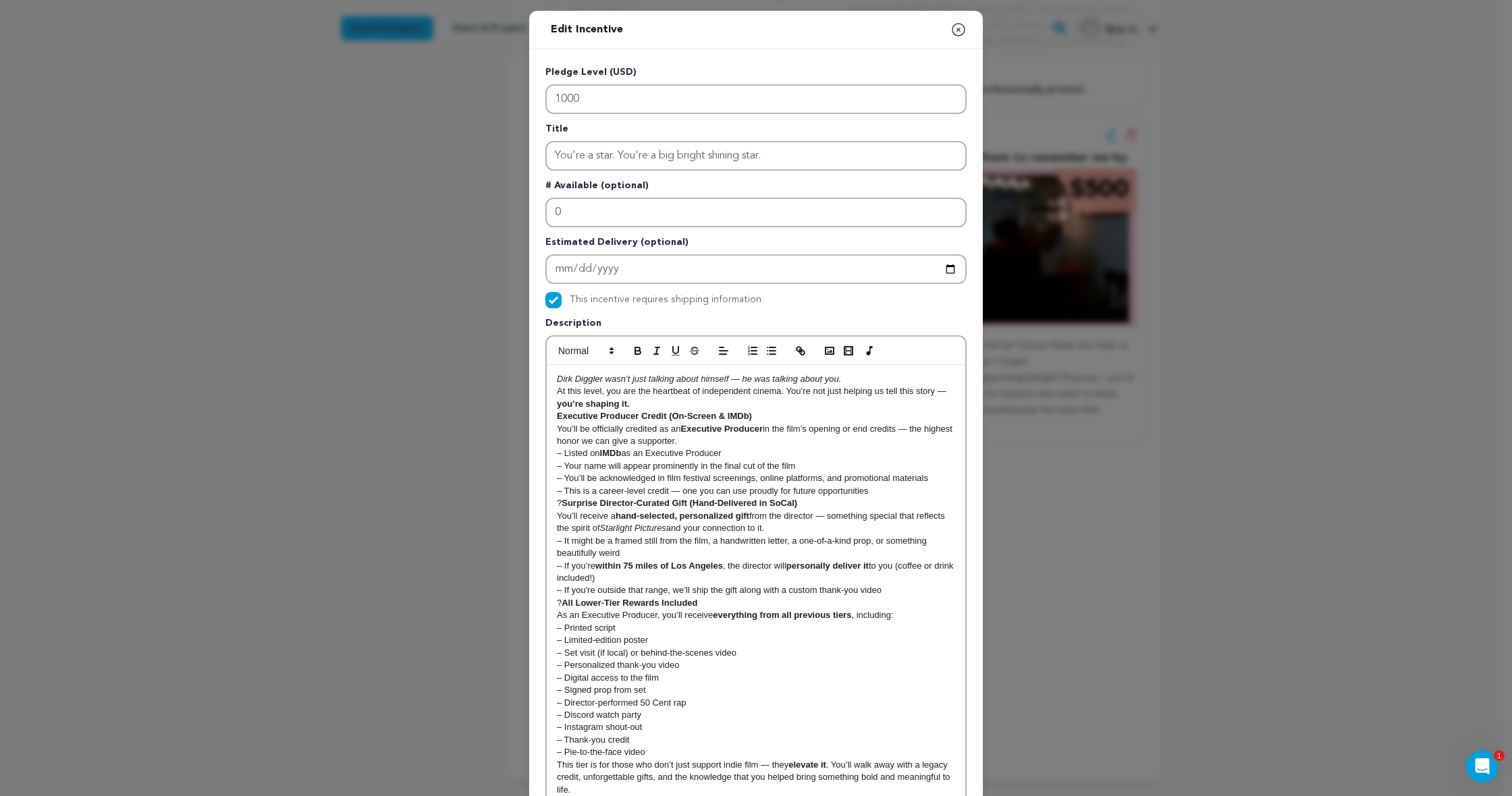 click on "?  Surprise Director-Curated Gift (Hand-Delivered in SoCal)" at bounding box center (756, 503) 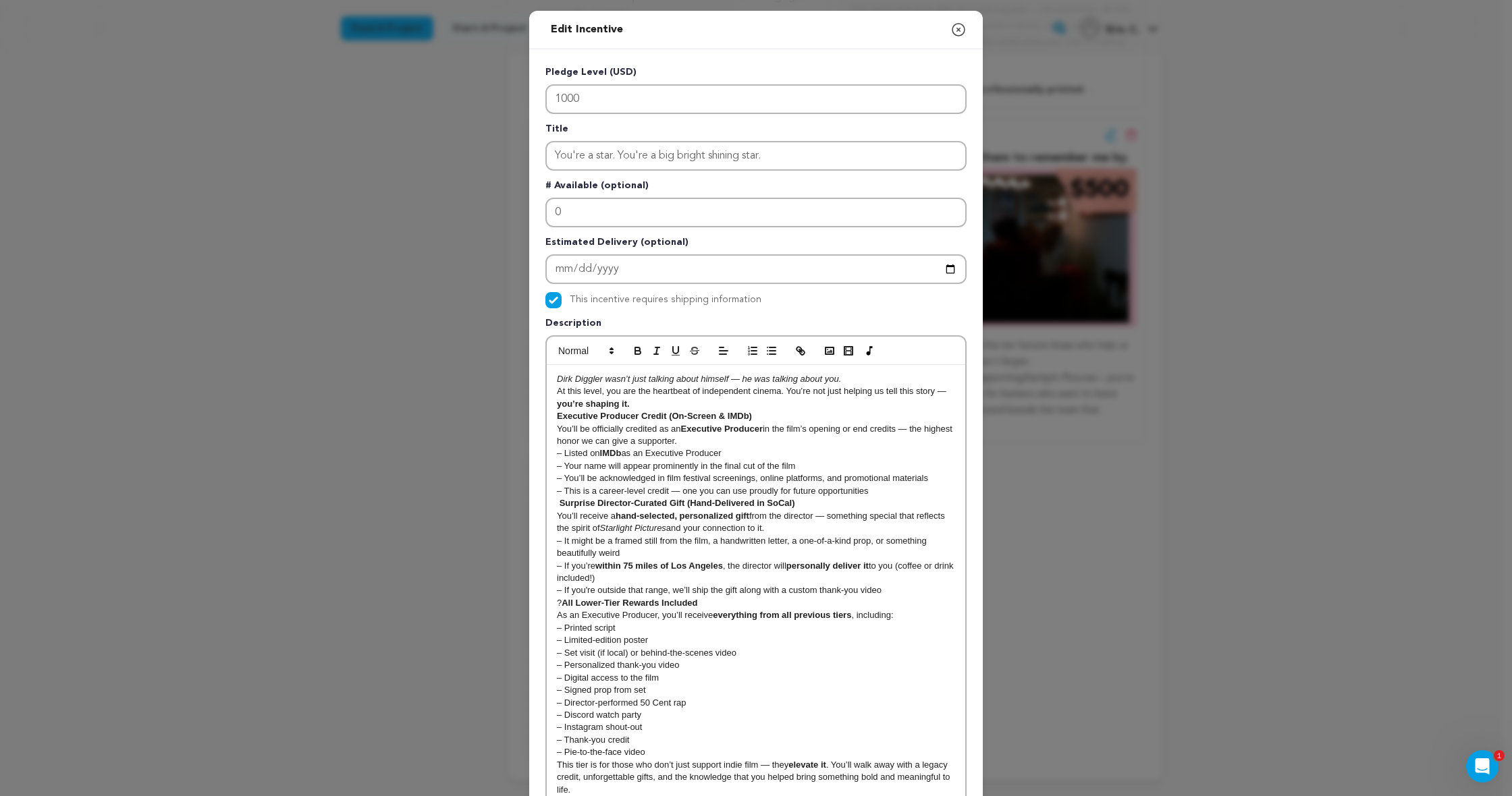 scroll, scrollTop: 22, scrollLeft: 0, axis: vertical 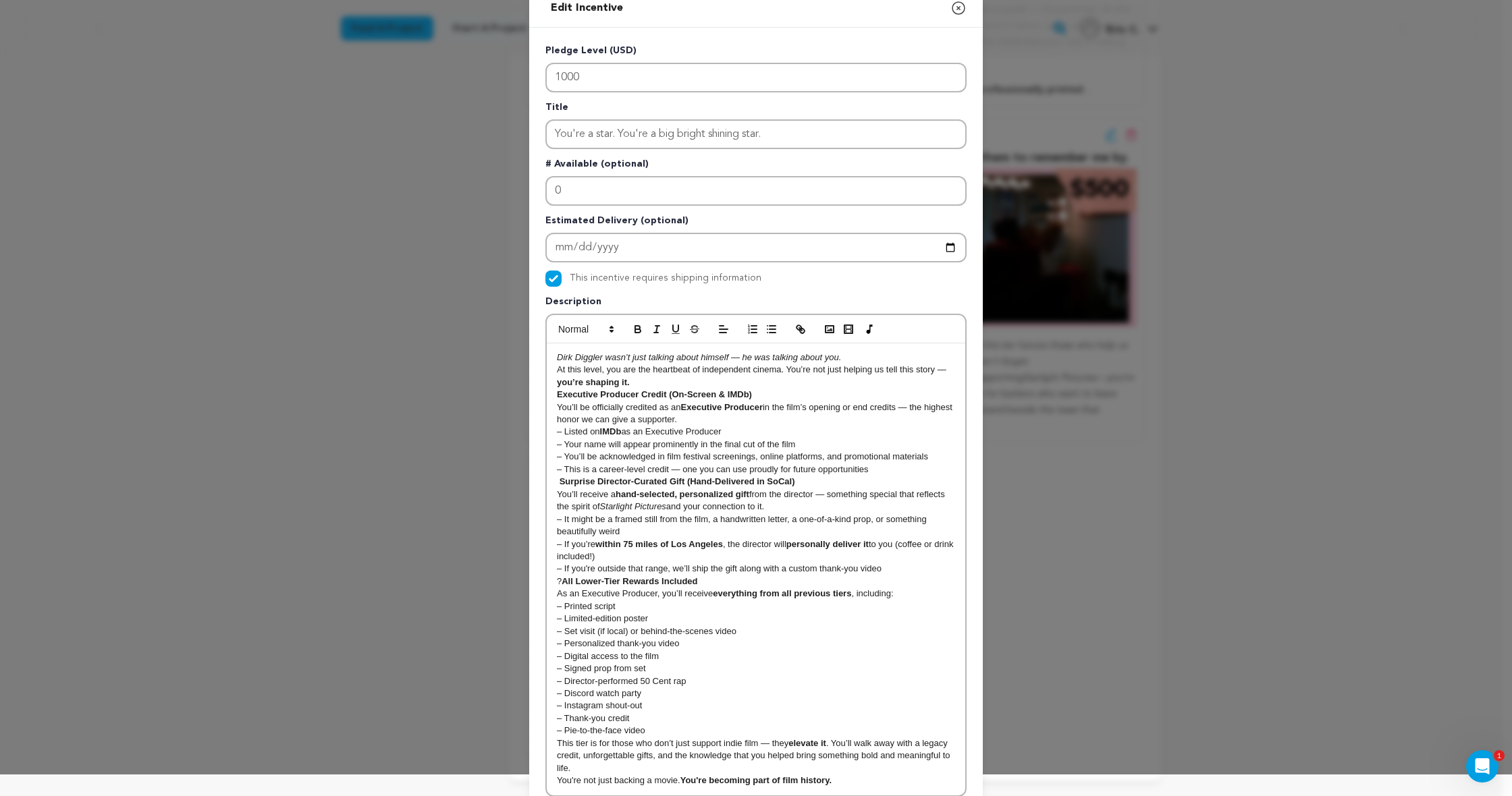 click on "?  All Lower-Tier Rewards Included" at bounding box center [756, 581] 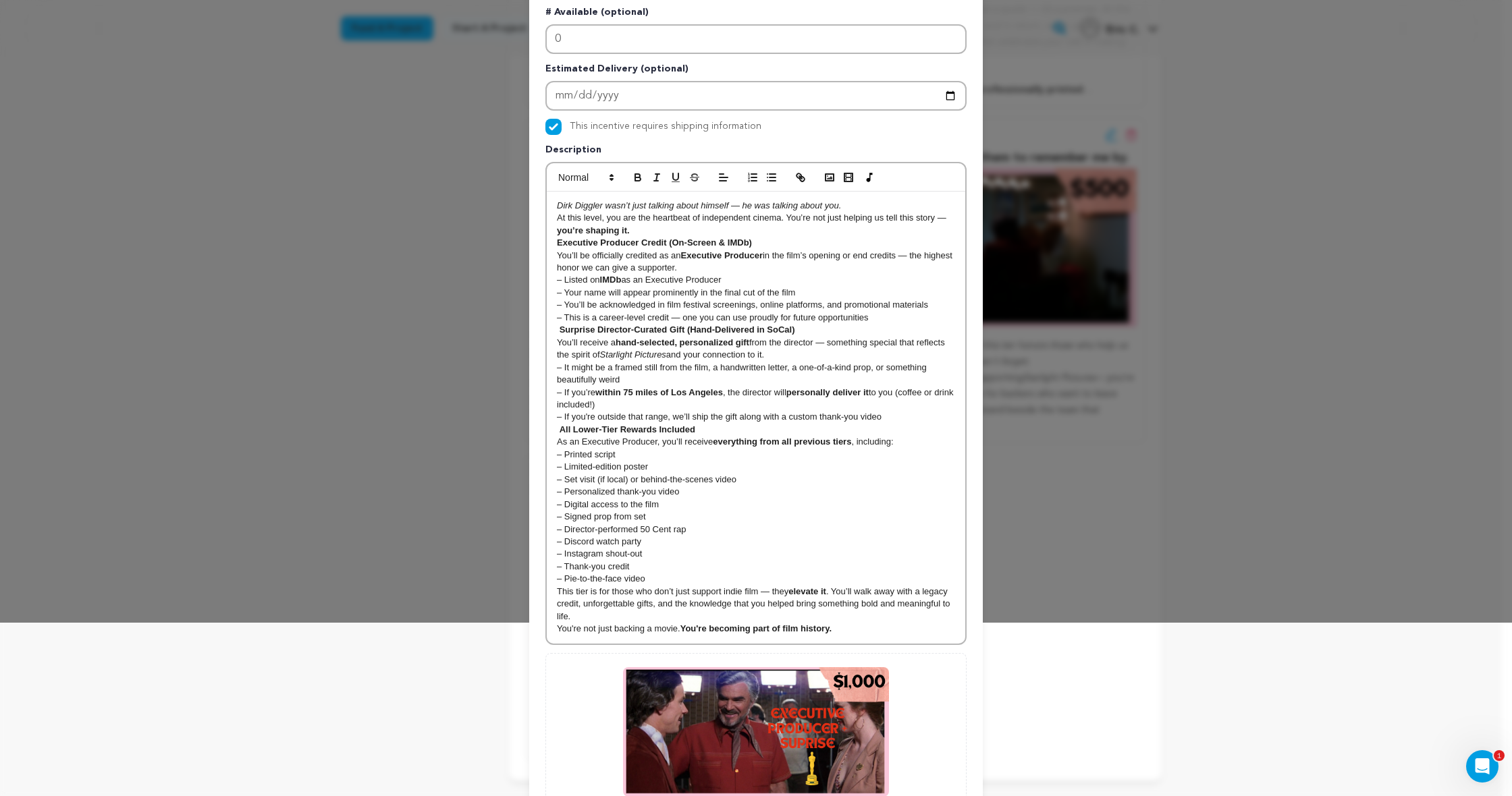scroll, scrollTop: 305, scrollLeft: 0, axis: vertical 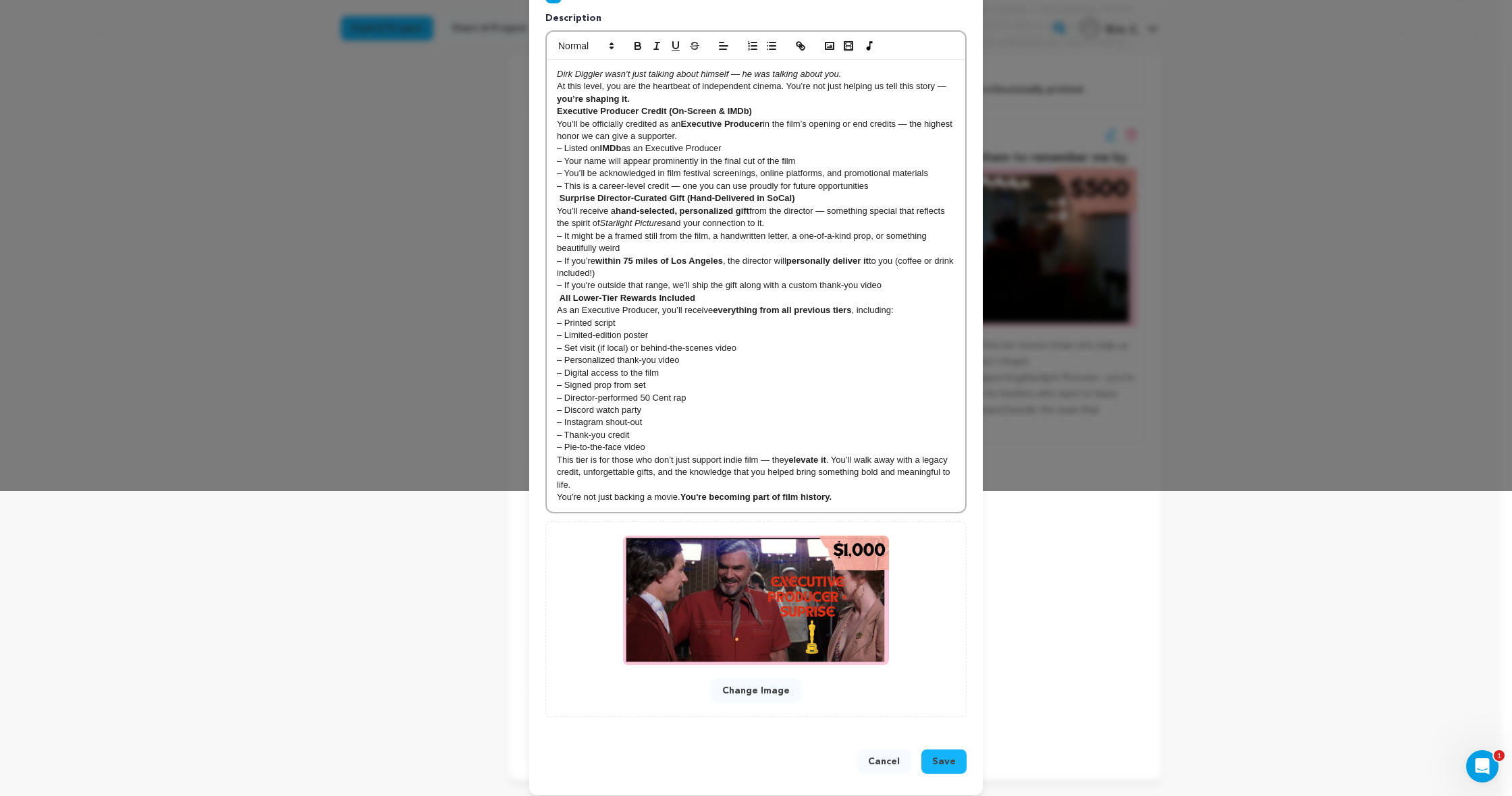 click on "Save" at bounding box center [944, 762] 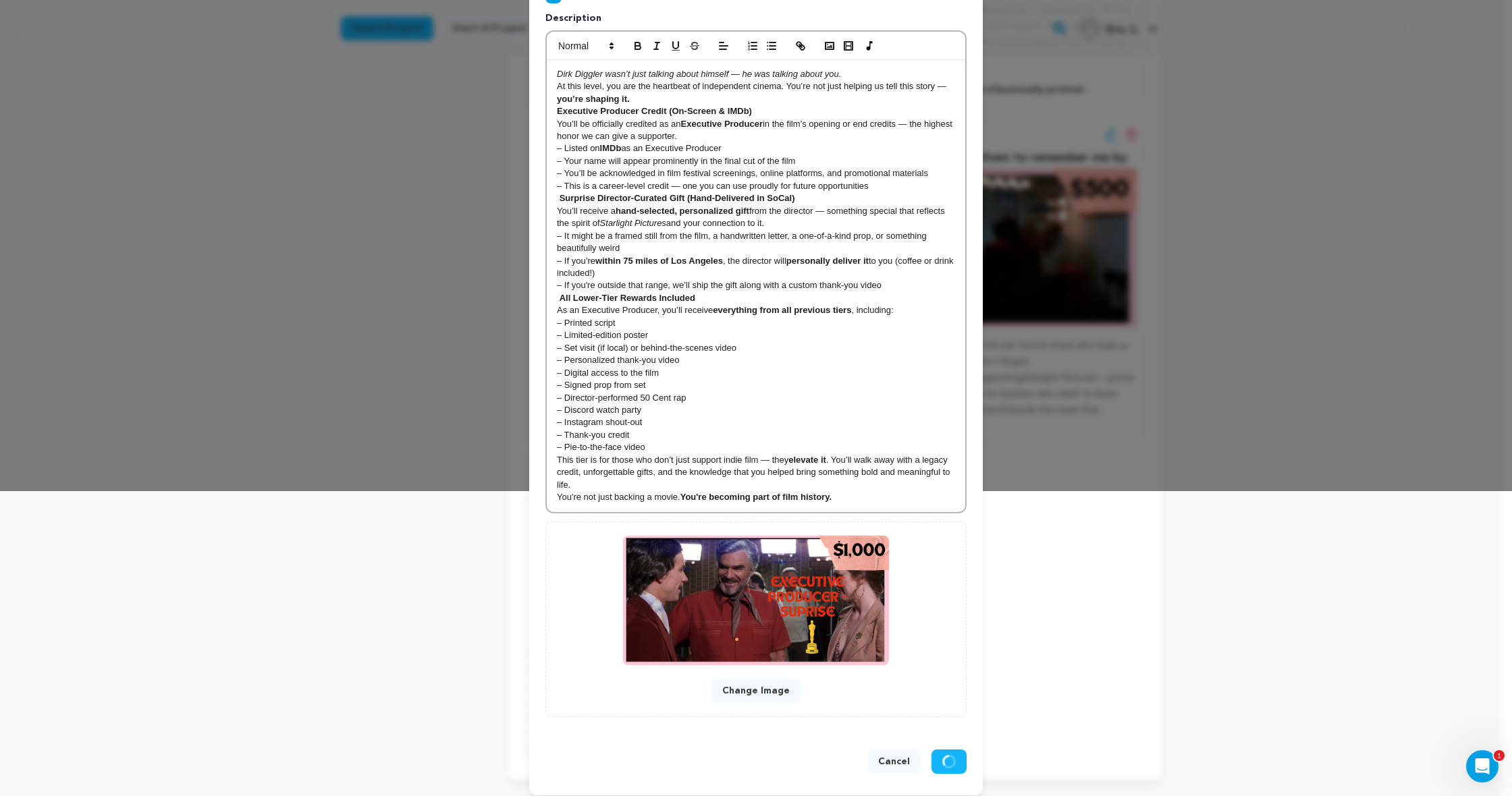scroll, scrollTop: 276, scrollLeft: 0, axis: vertical 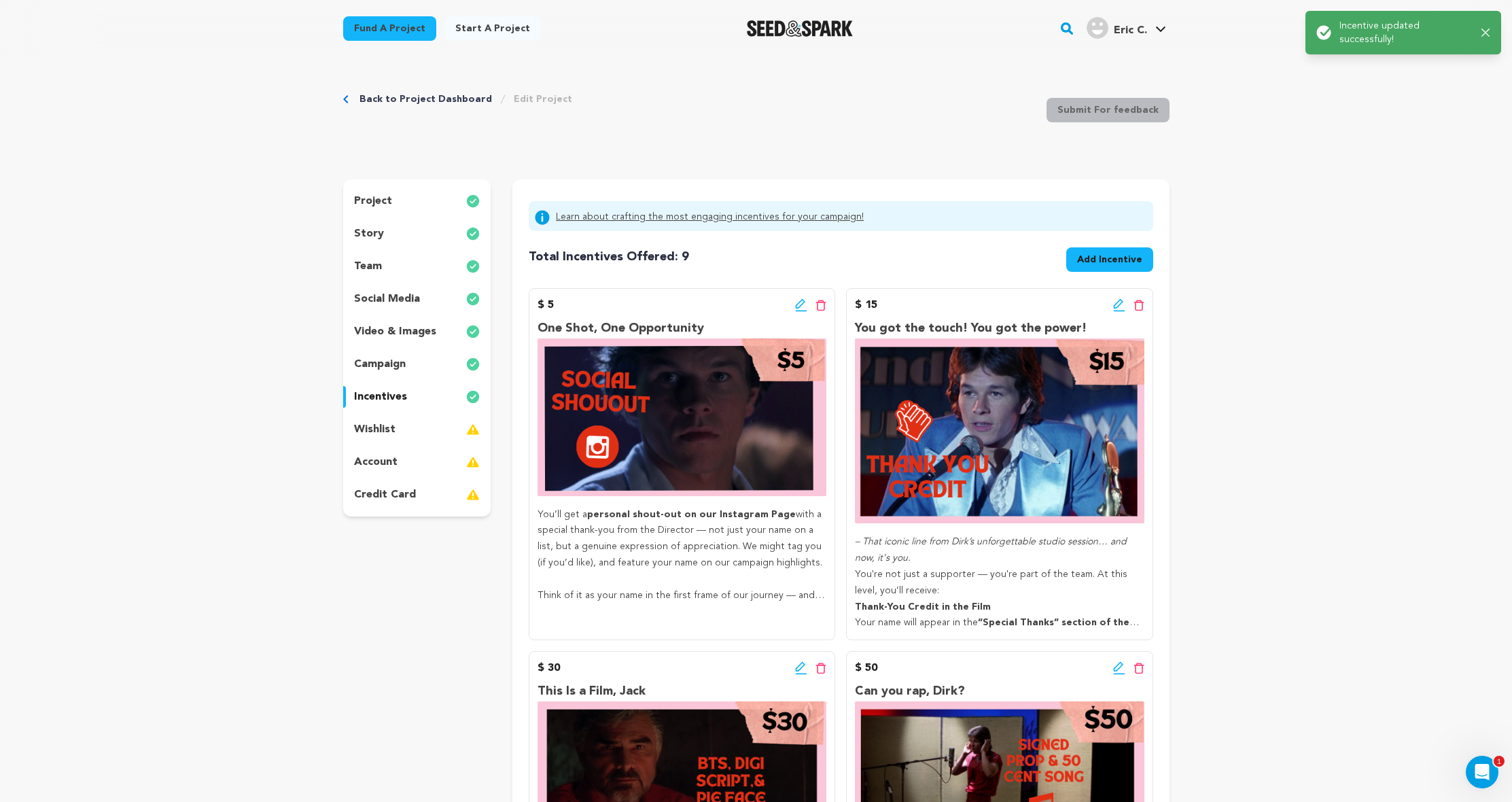 click on "team" at bounding box center (417, 266) 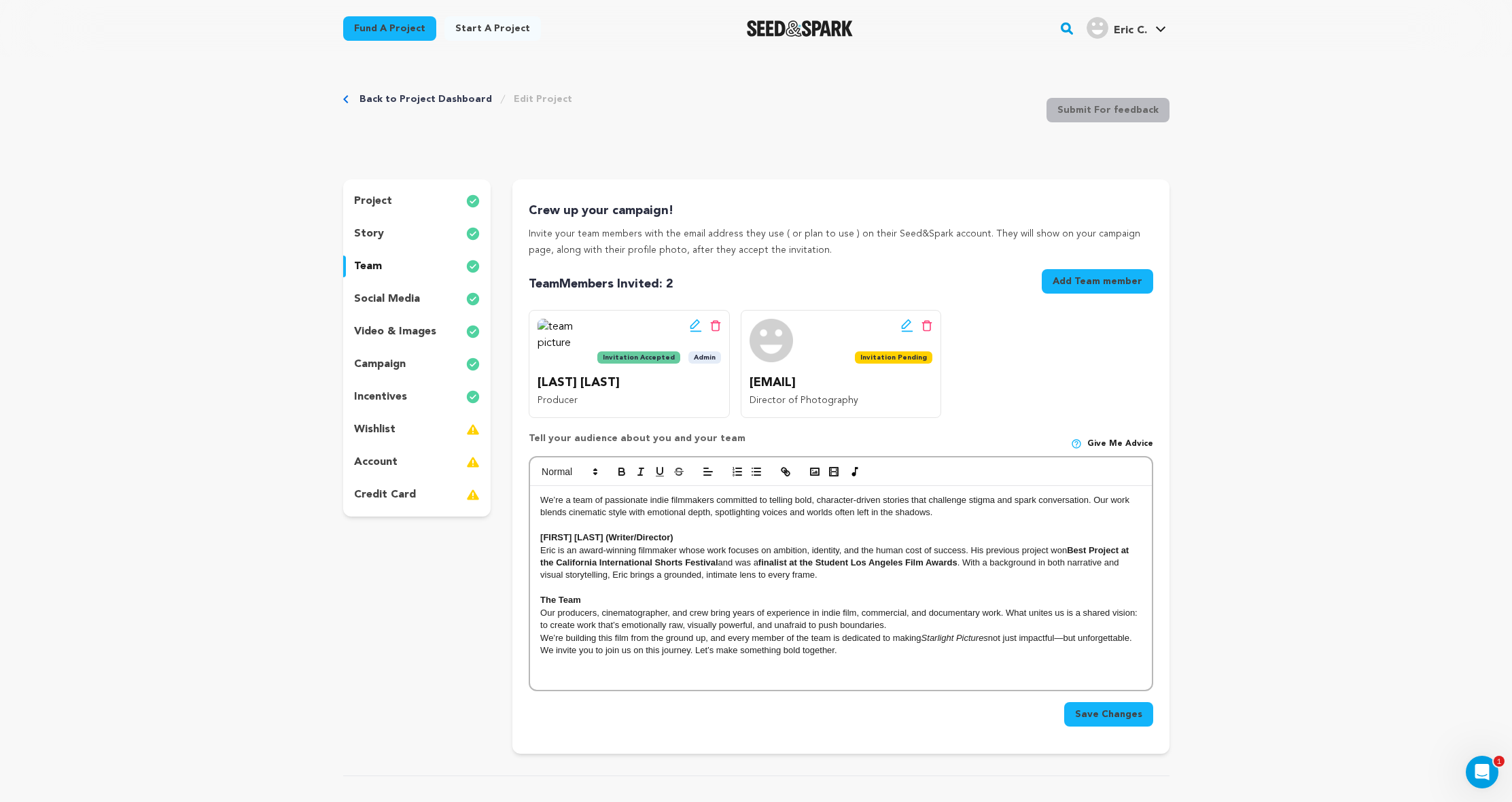 click on "incentives" at bounding box center [381, 397] 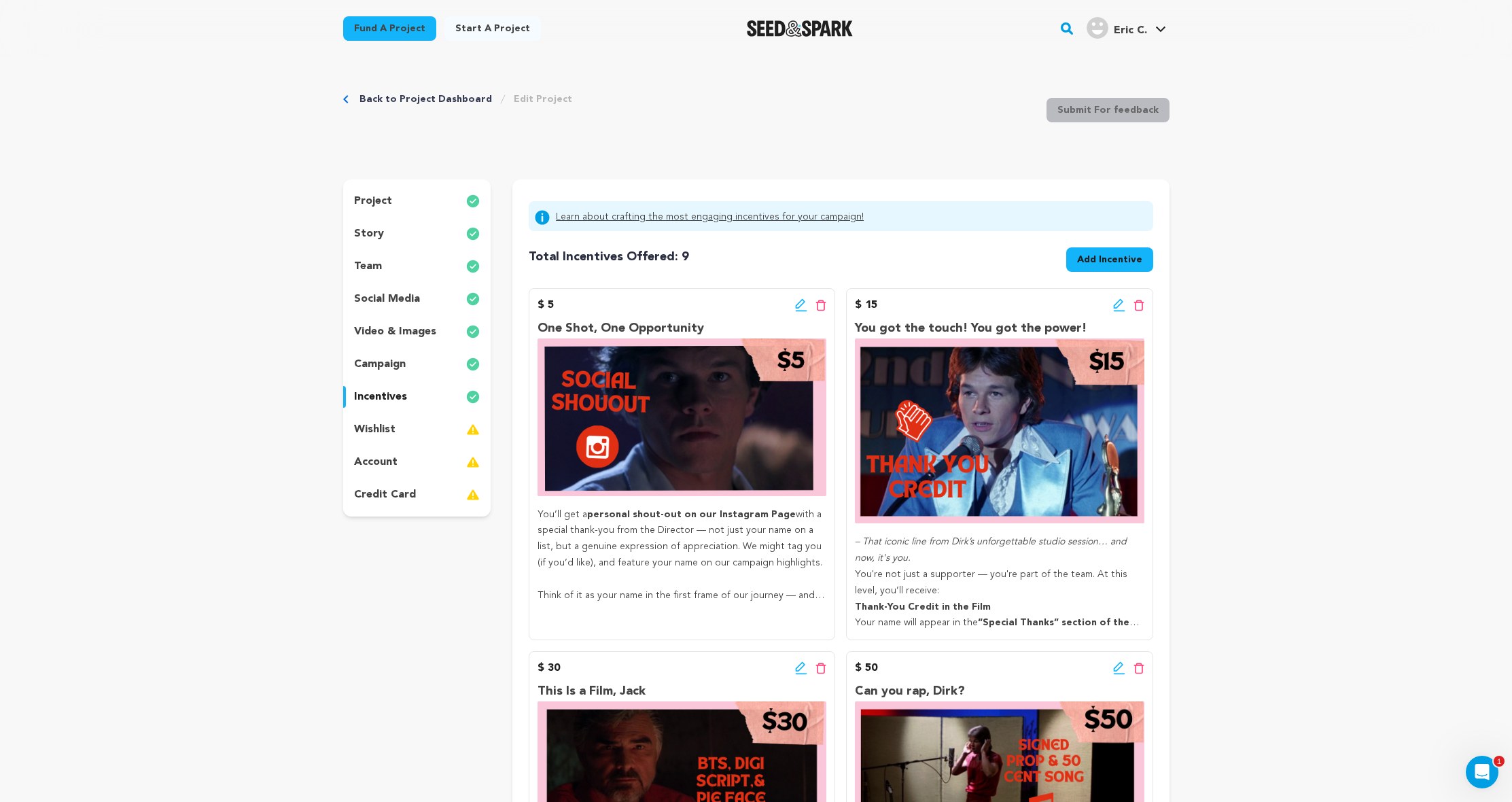 click on "project
story
team
social media
video & images
campaign
incentives
wishlist account" at bounding box center (417, 348) 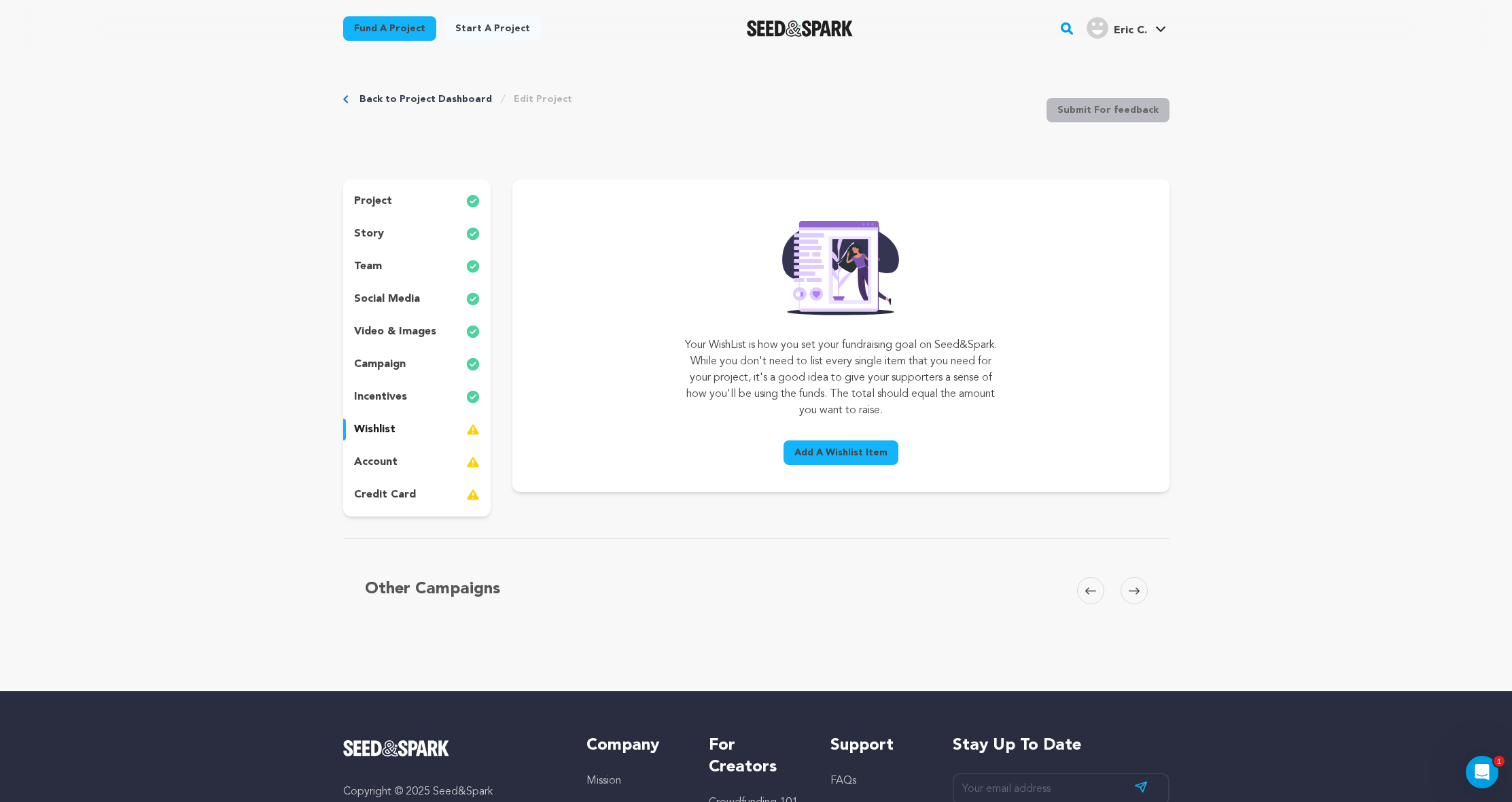 click on "Add A Wishlist Item" at bounding box center [841, 453] 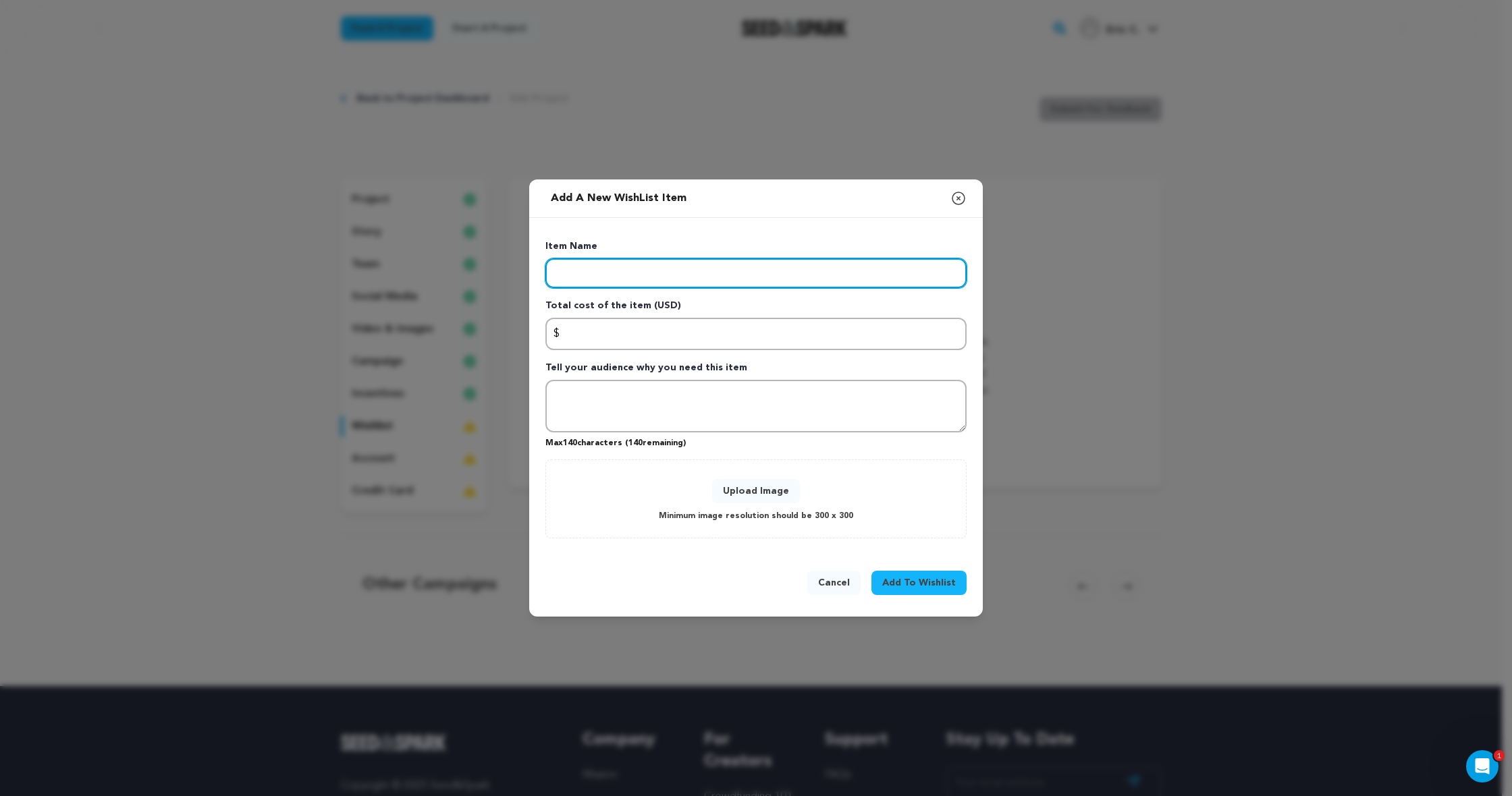 click at bounding box center (756, 273) 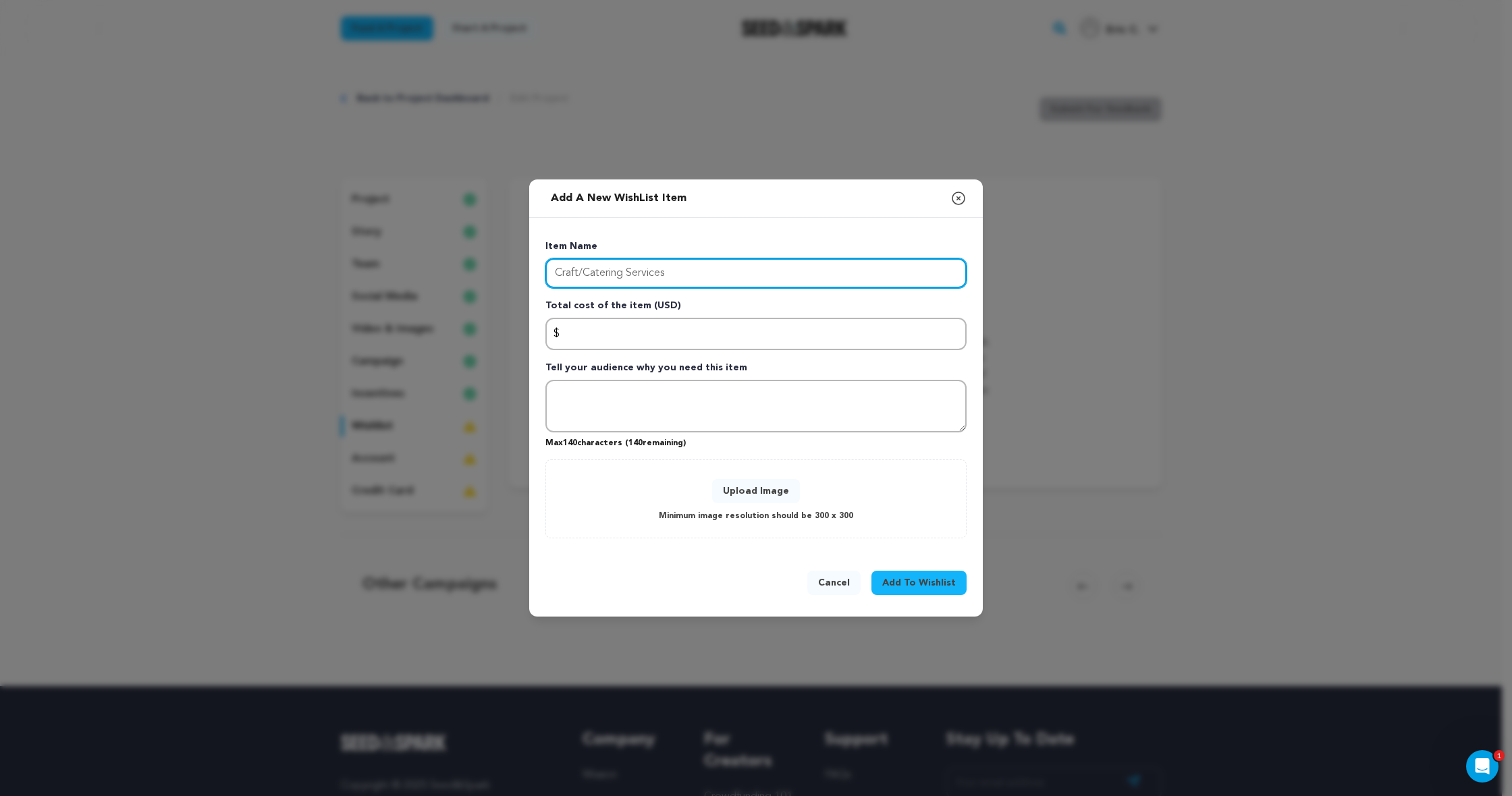 type on "Craft/Catering Services" 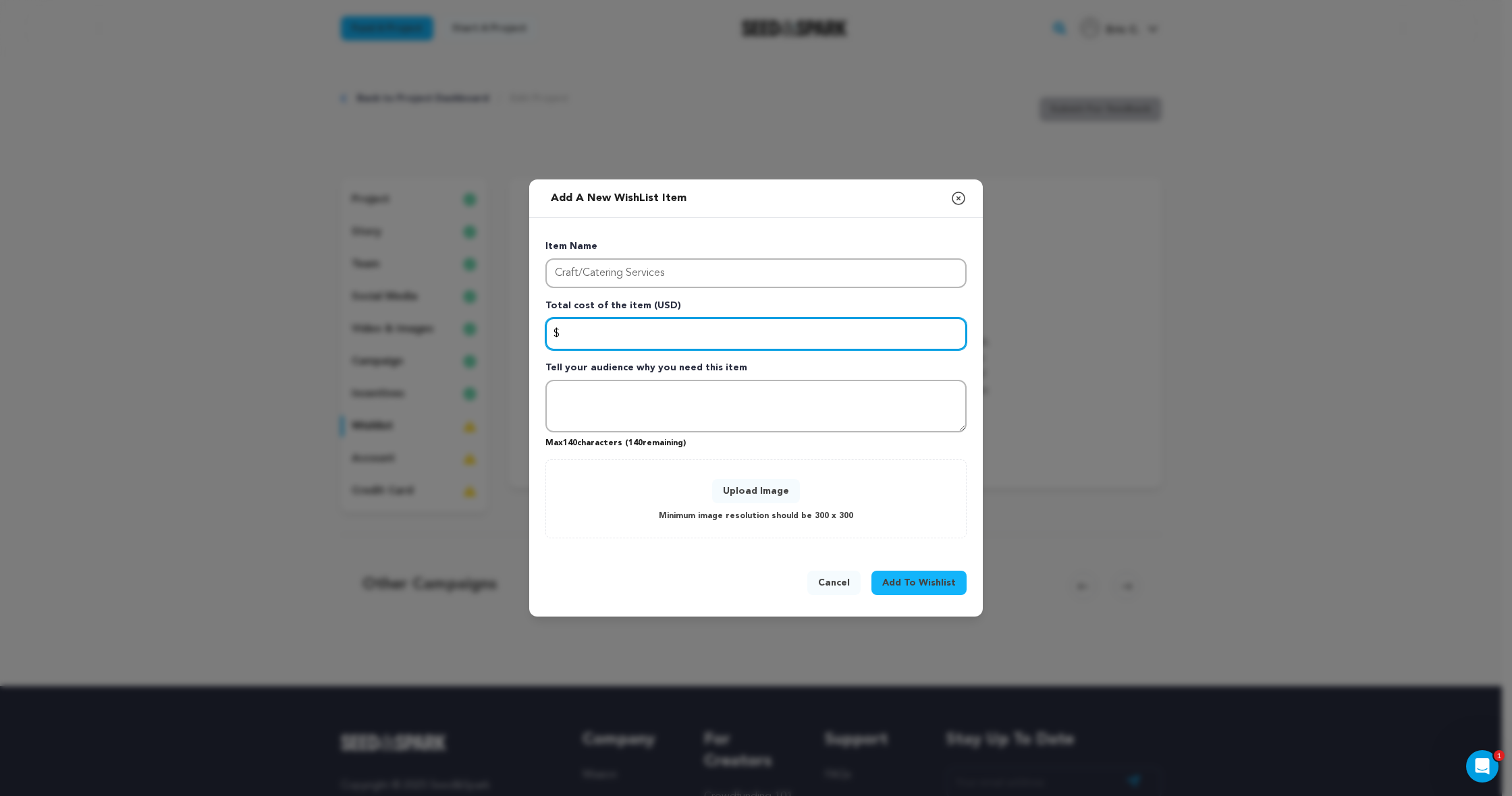 click at bounding box center [756, 334] 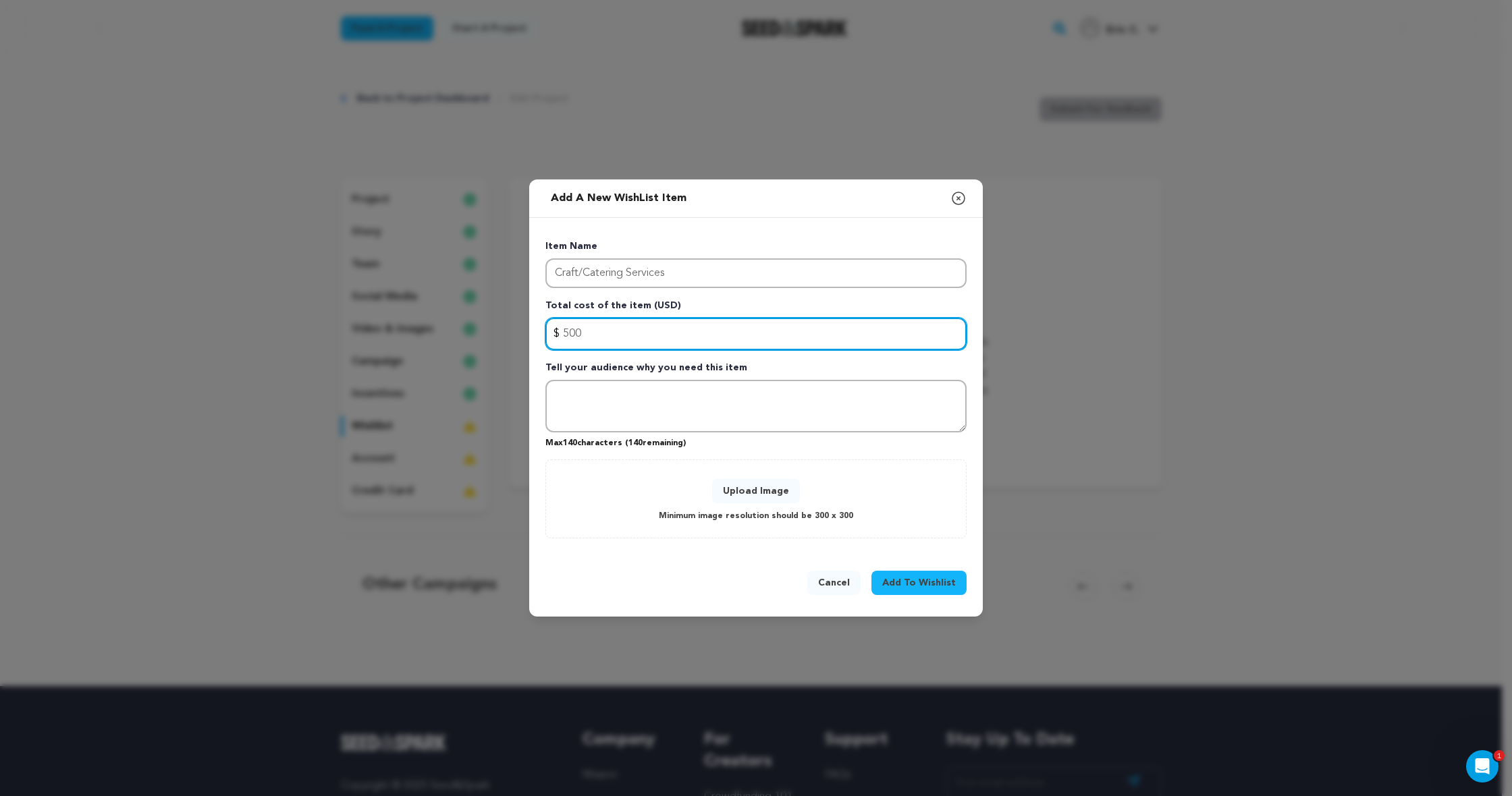 type on "500" 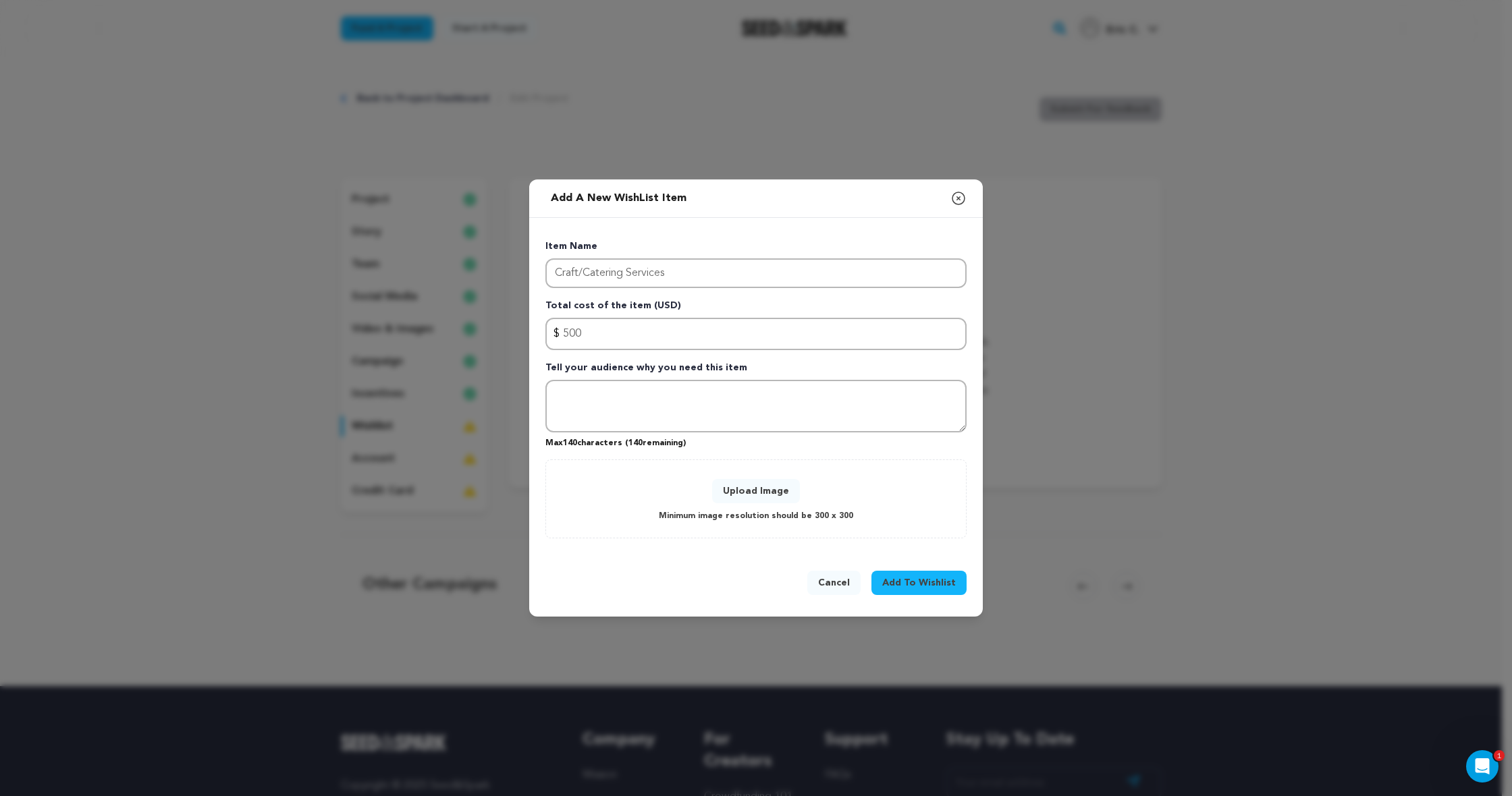 drag, startPoint x: 750, startPoint y: 362, endPoint x: 558, endPoint y: 366, distance: 192.04166 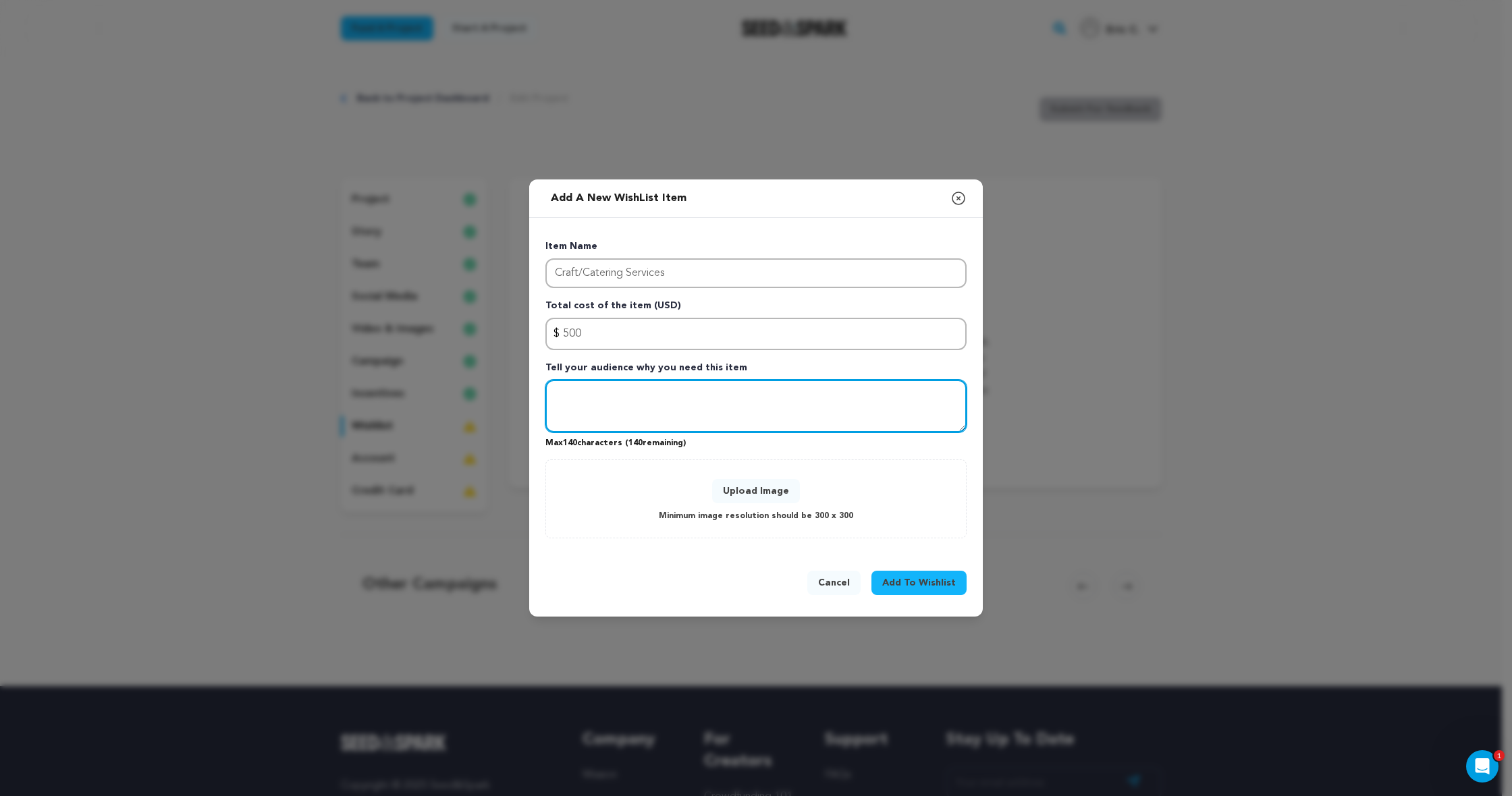 click at bounding box center [756, 406] 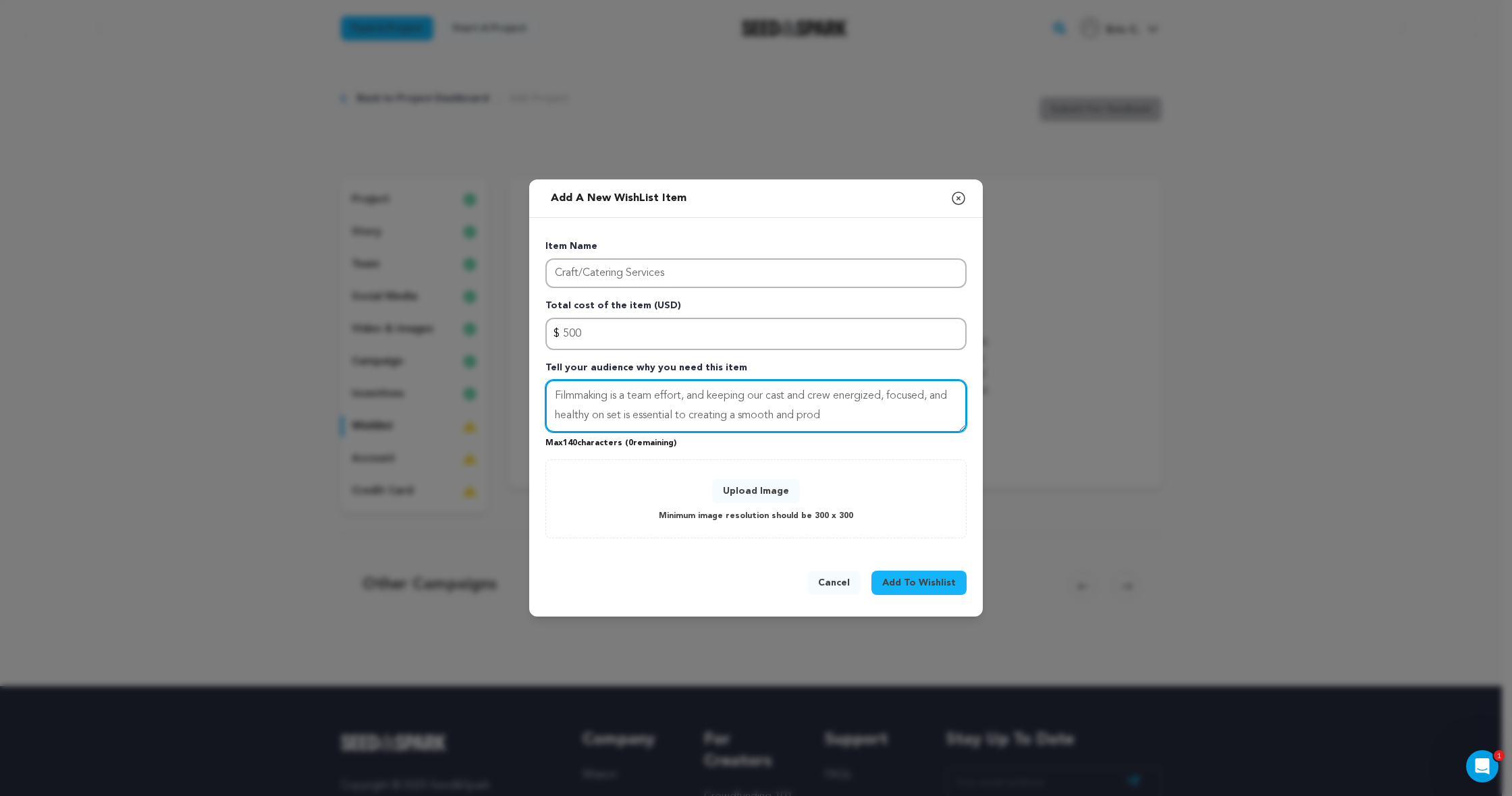 click on "Filmmaking is a team effort, and keeping our cast and crew energized, focused, and healthy on set is essential to creating a smooth and prod" at bounding box center [756, 406] 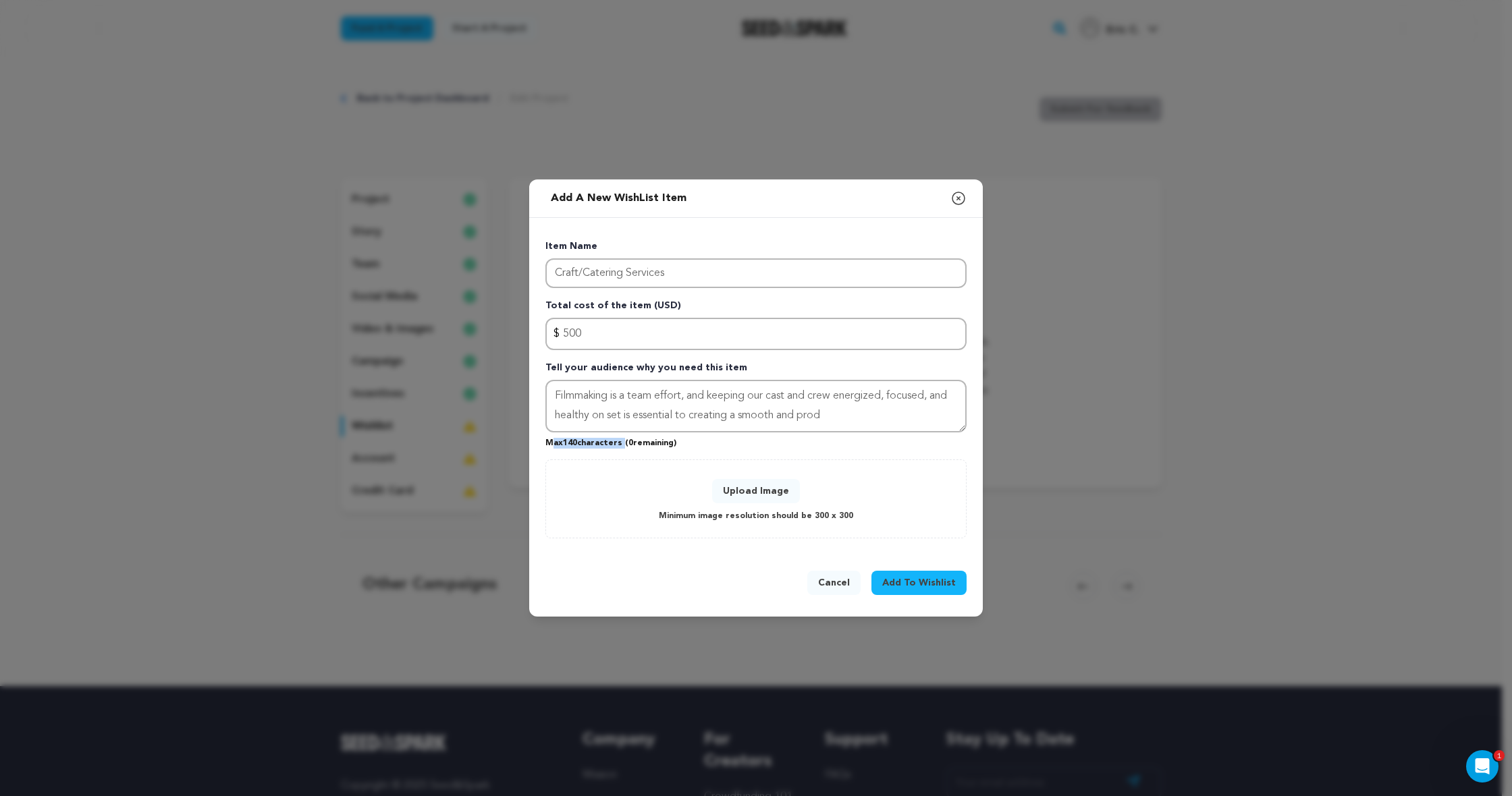drag, startPoint x: 557, startPoint y: 440, endPoint x: 620, endPoint y: 442, distance: 63.03174 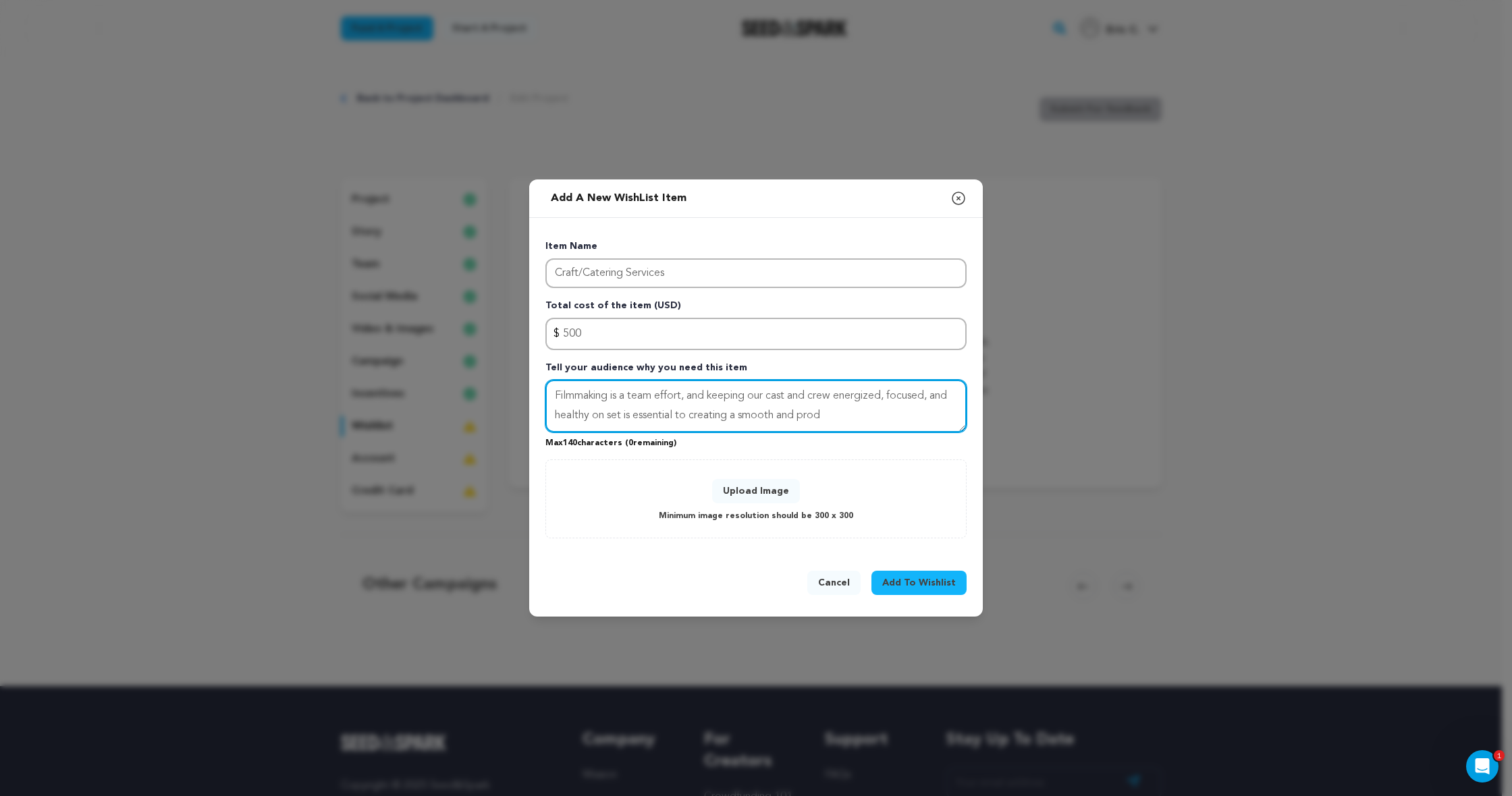 drag, startPoint x: 847, startPoint y: 408, endPoint x: 839, endPoint y: 409, distance: 8.062258 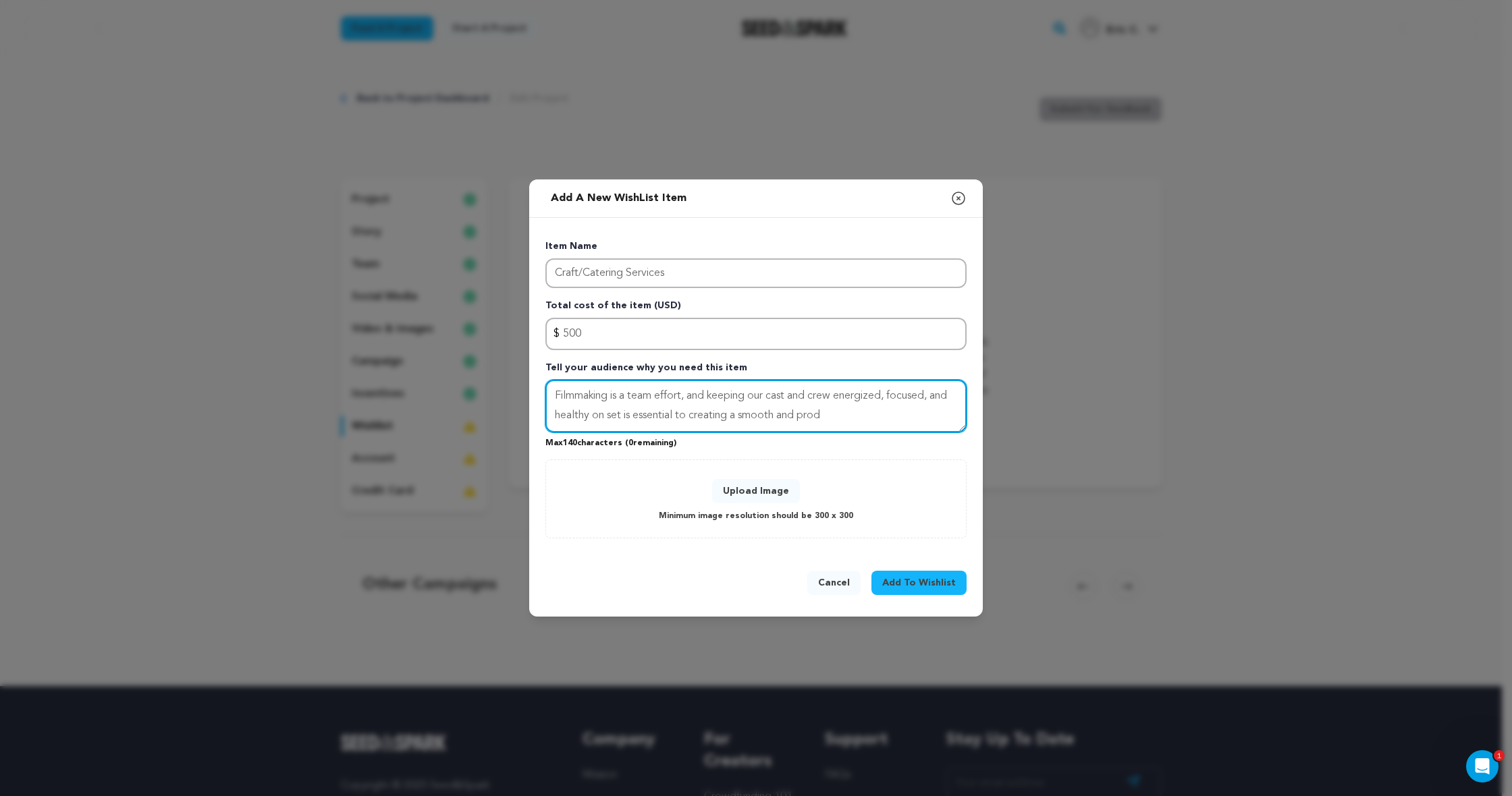 drag, startPoint x: 858, startPoint y: 415, endPoint x: 689, endPoint y: 394, distance: 170.29974 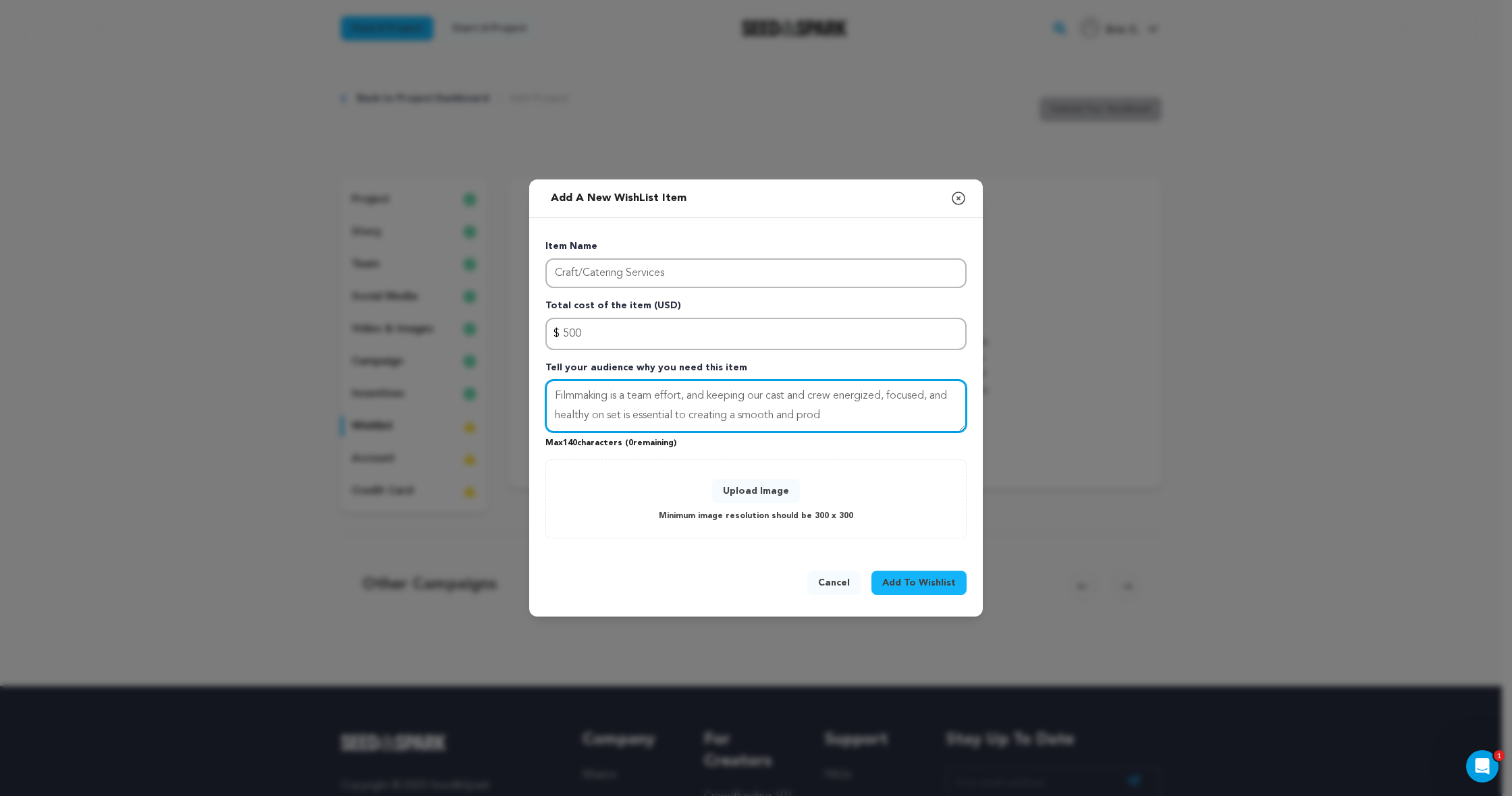 click on "Filmmaking is a team effort, and keeping our cast and crew energized, focused, and healthy on set is essential to creating a smooth and prod" at bounding box center [756, 406] 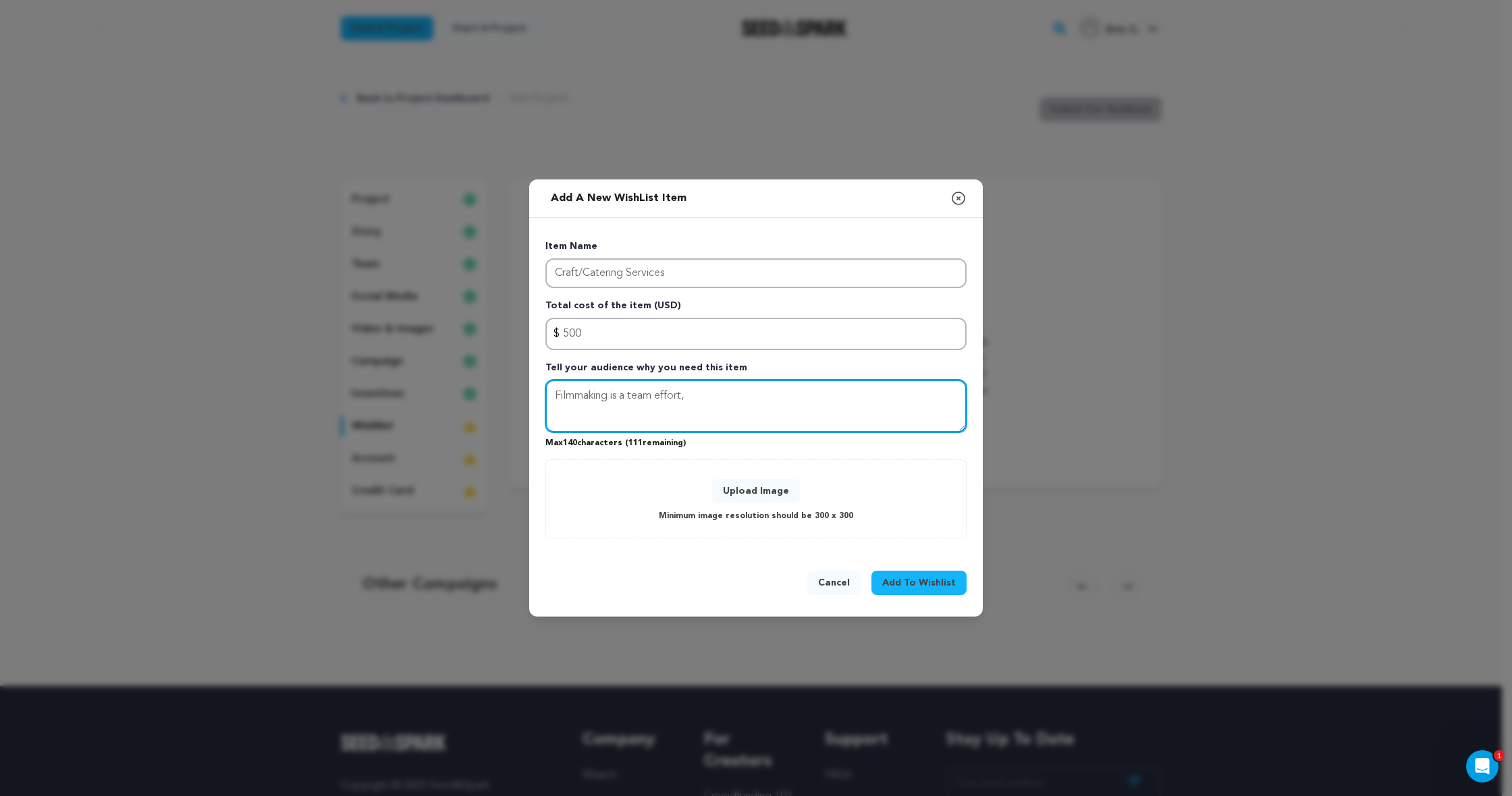 paste on "Helps us keep our cast & crew energized with meals/snacks during long shoot days. A fed crew is a focused and h" 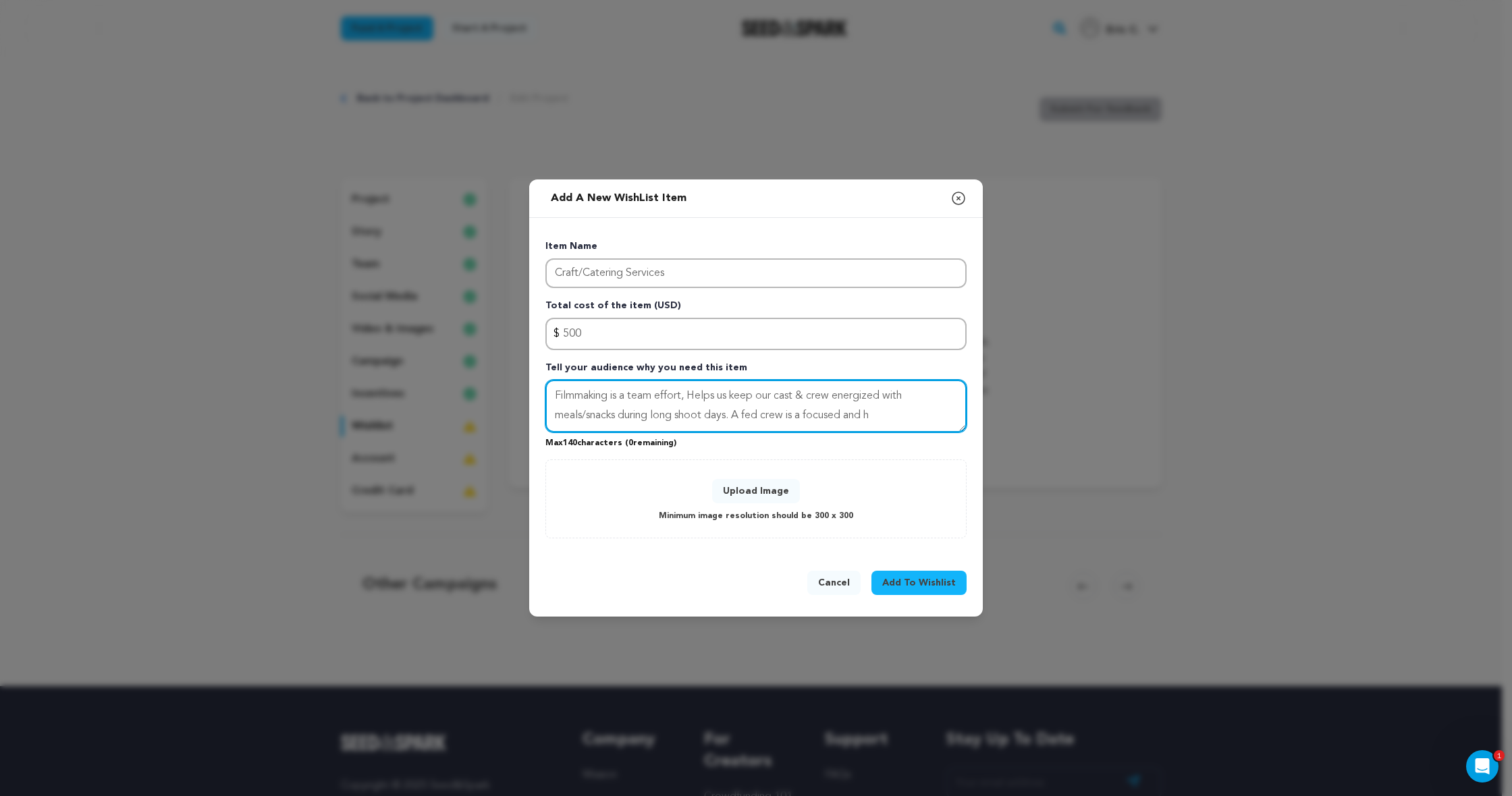 drag, startPoint x: 738, startPoint y: 416, endPoint x: 914, endPoint y: 416, distance: 176 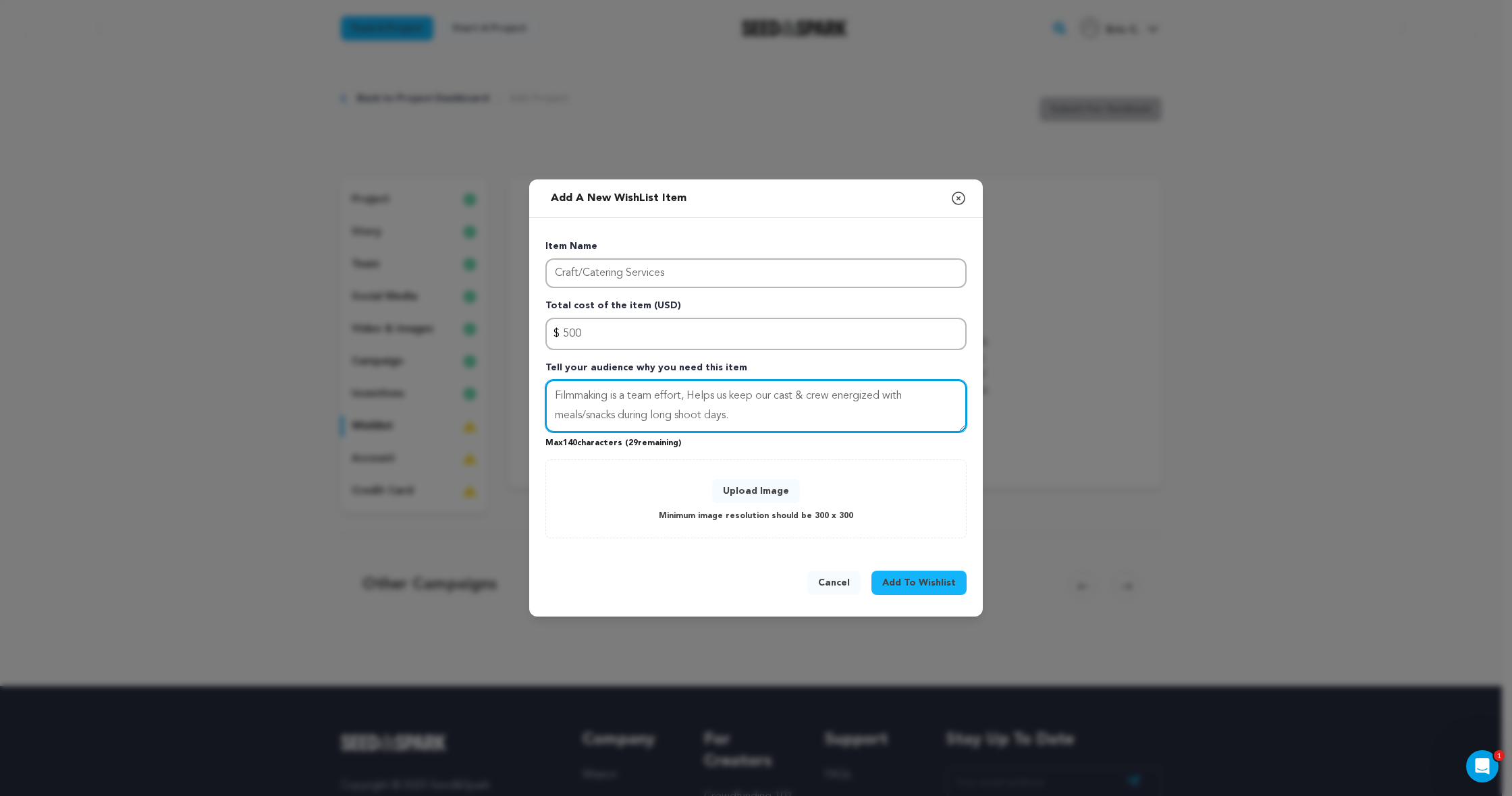 type on "Filmmaking is a team effort, Helps us keep our cast & crew energized with meals/snacks during long shoot days." 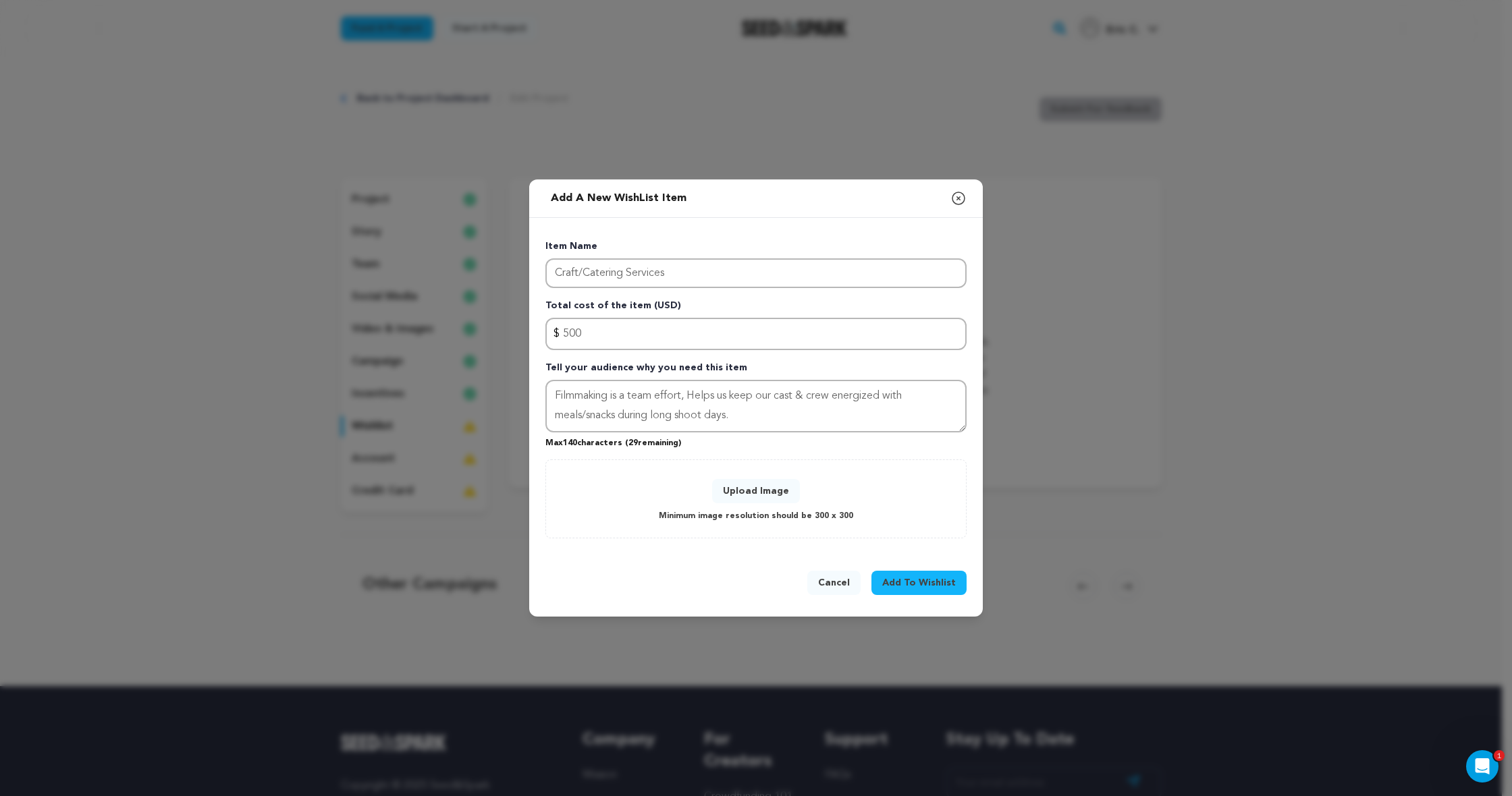 click on "Add To Wishlist" at bounding box center (919, 583) 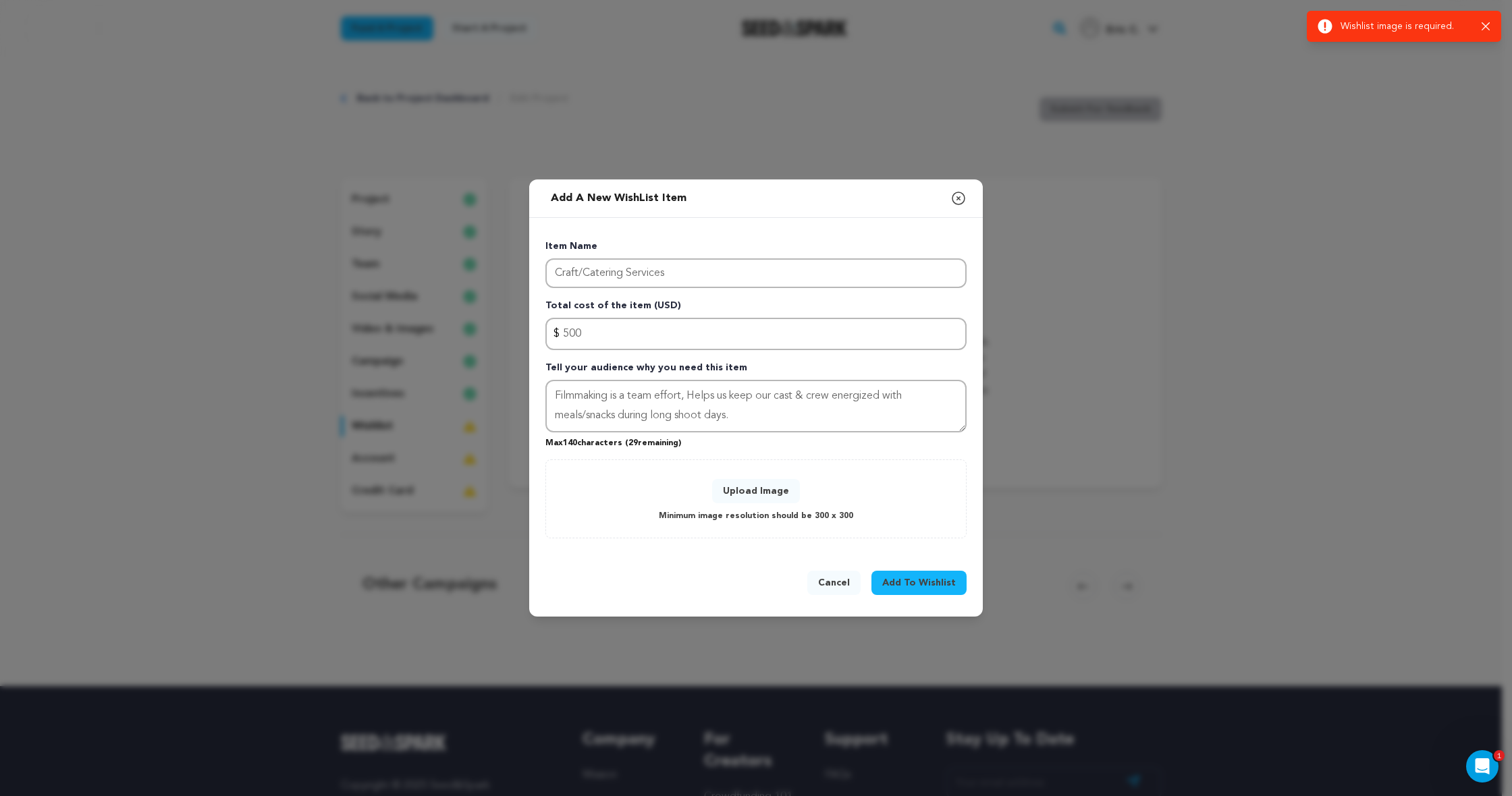 click on "Upload Image" at bounding box center (756, 491) 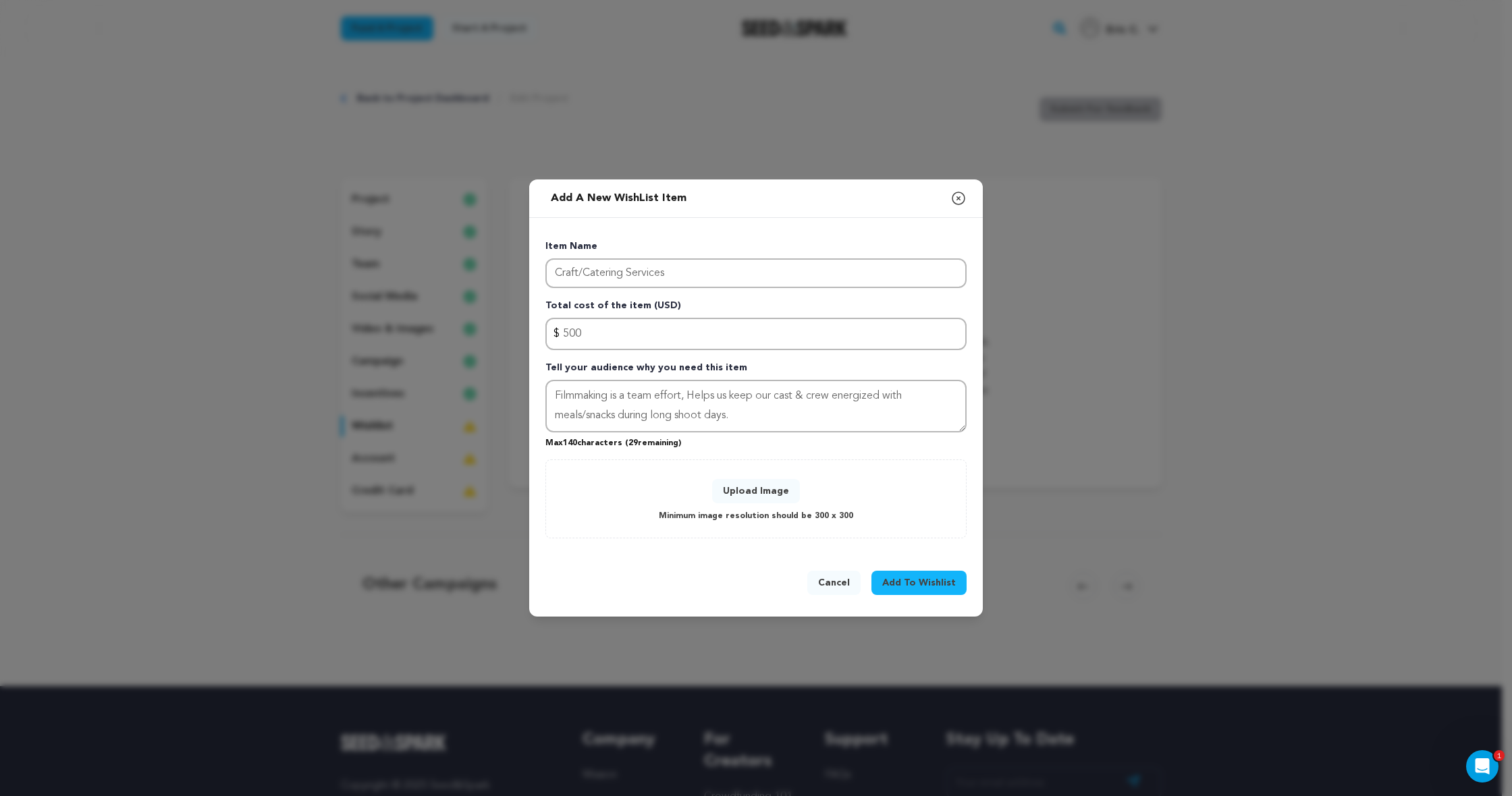 click on "Upload Image" at bounding box center [756, 491] 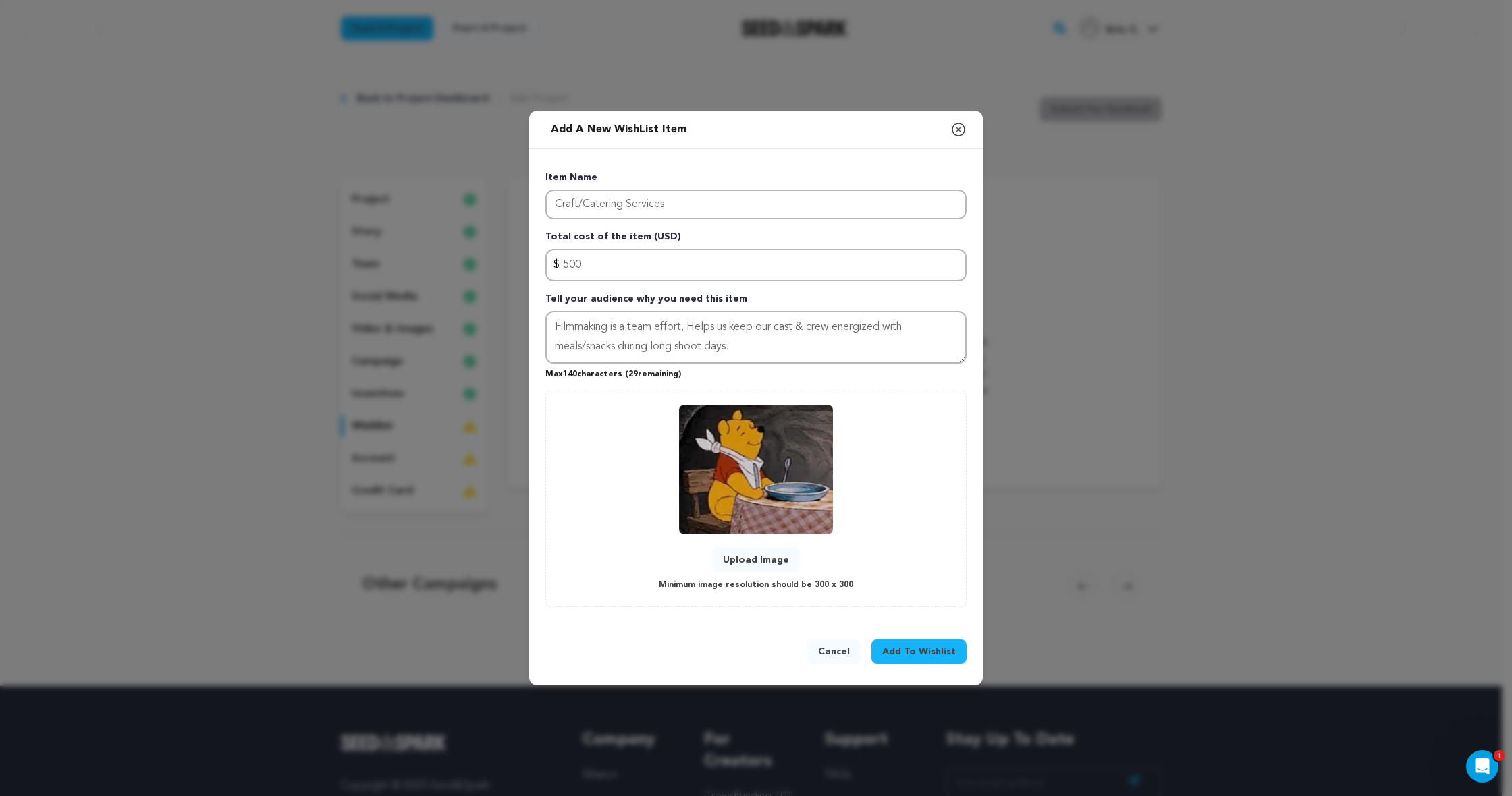 click on "Add To Wishlist" at bounding box center (919, 652) 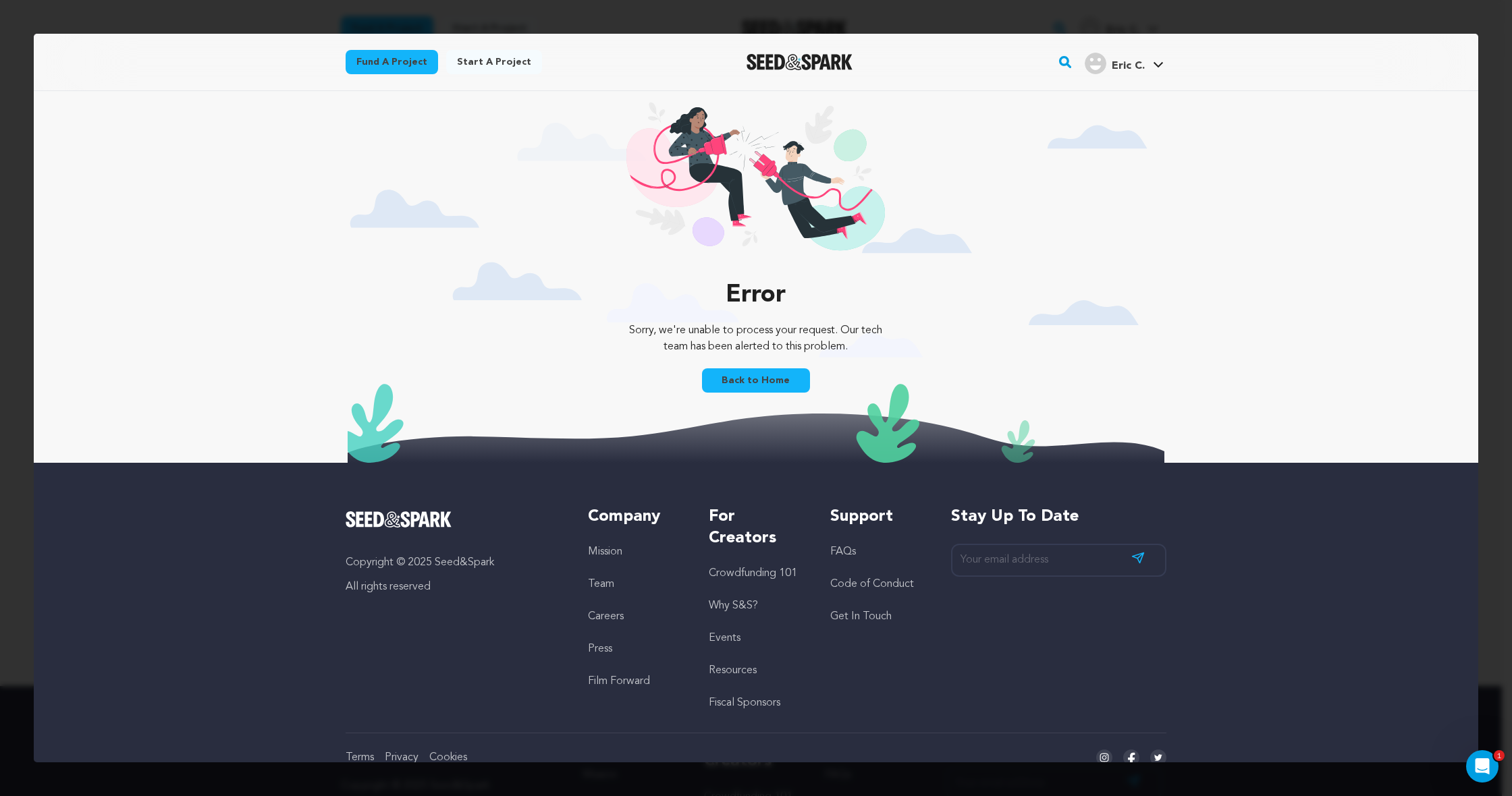 scroll, scrollTop: 0, scrollLeft: 0, axis: both 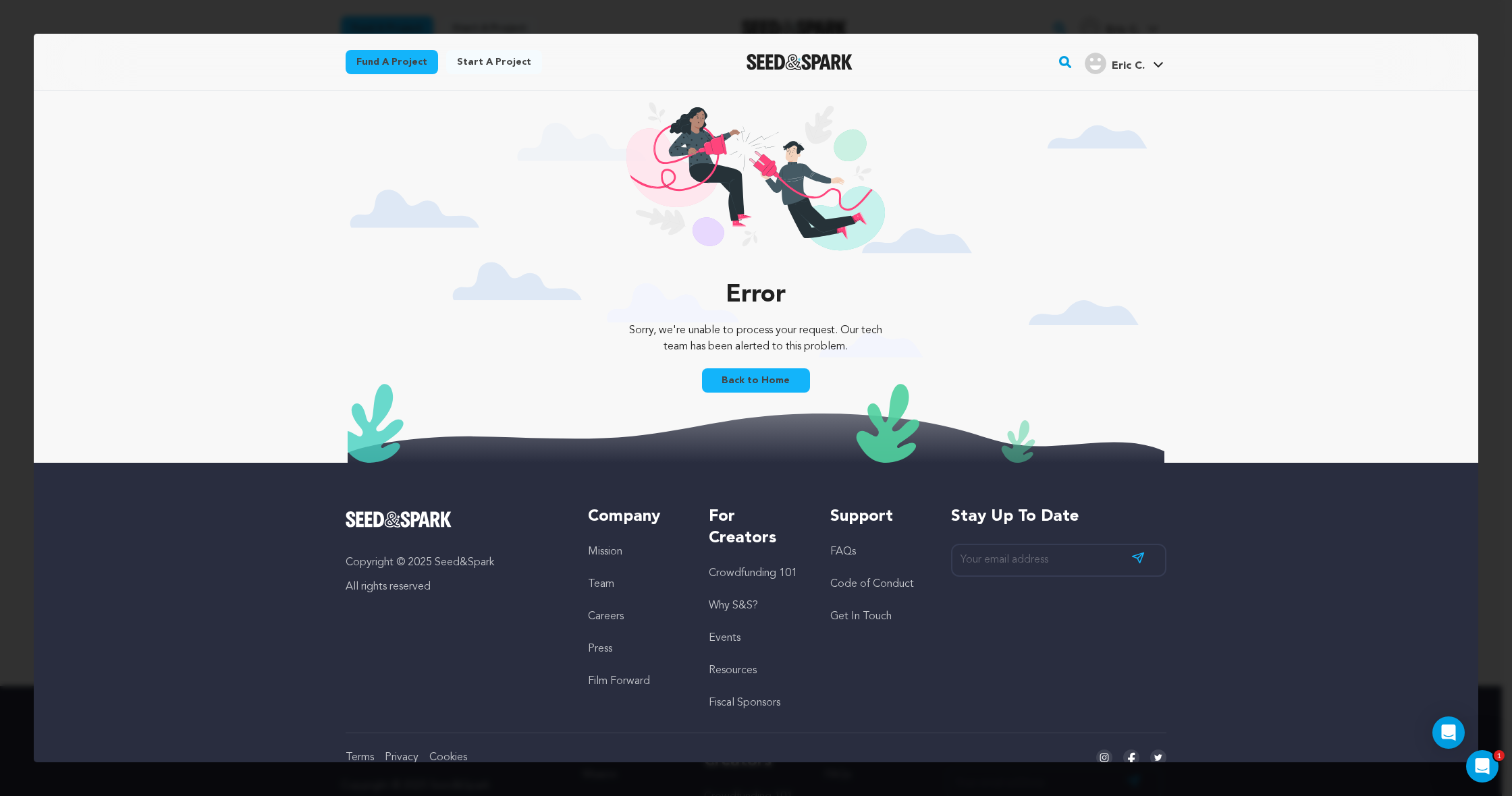 click on "Back to Home" at bounding box center (756, 380) 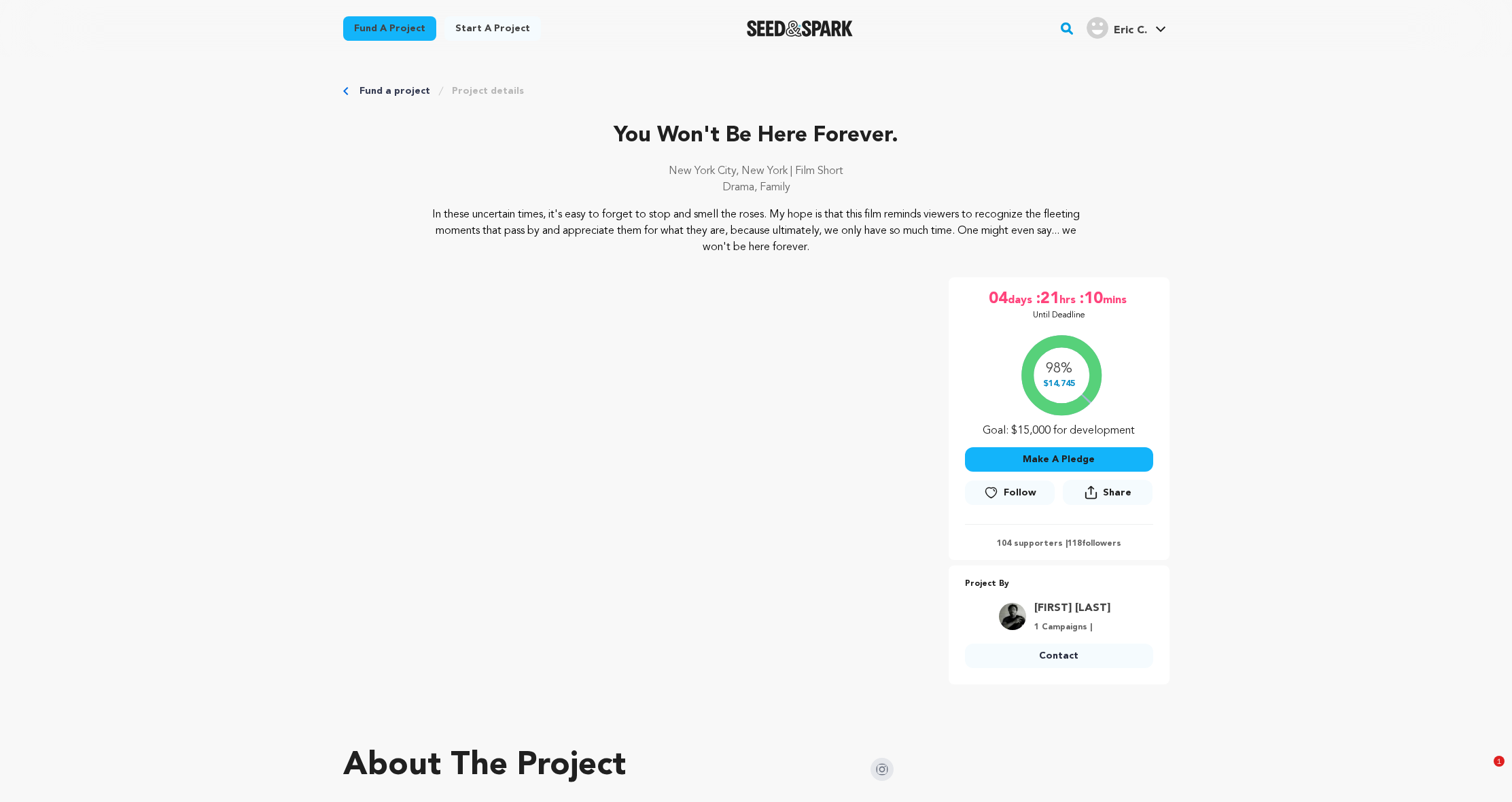 scroll, scrollTop: 1987, scrollLeft: 0, axis: vertical 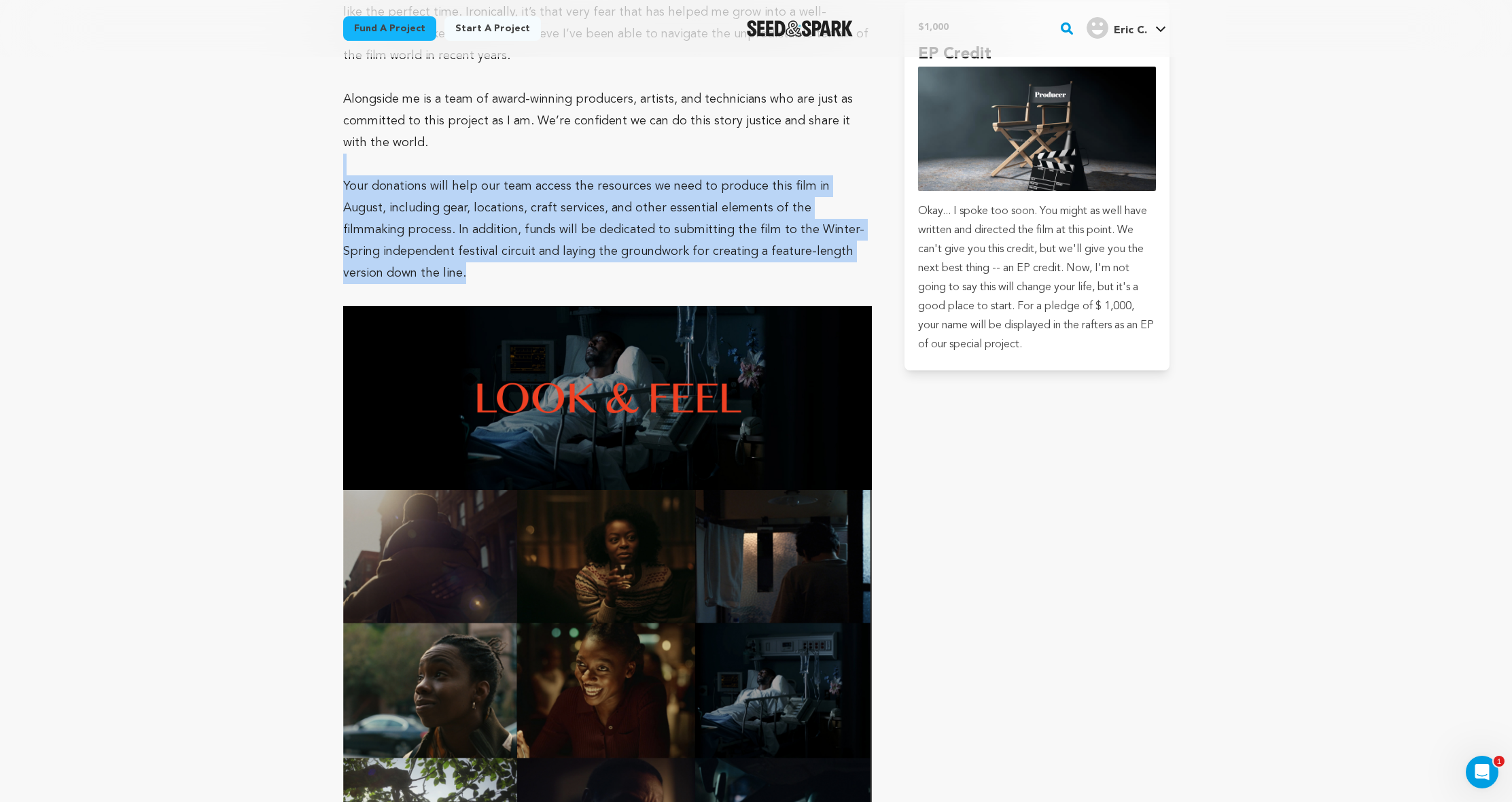 drag, startPoint x: 325, startPoint y: 130, endPoint x: 844, endPoint y: 206, distance: 524.535 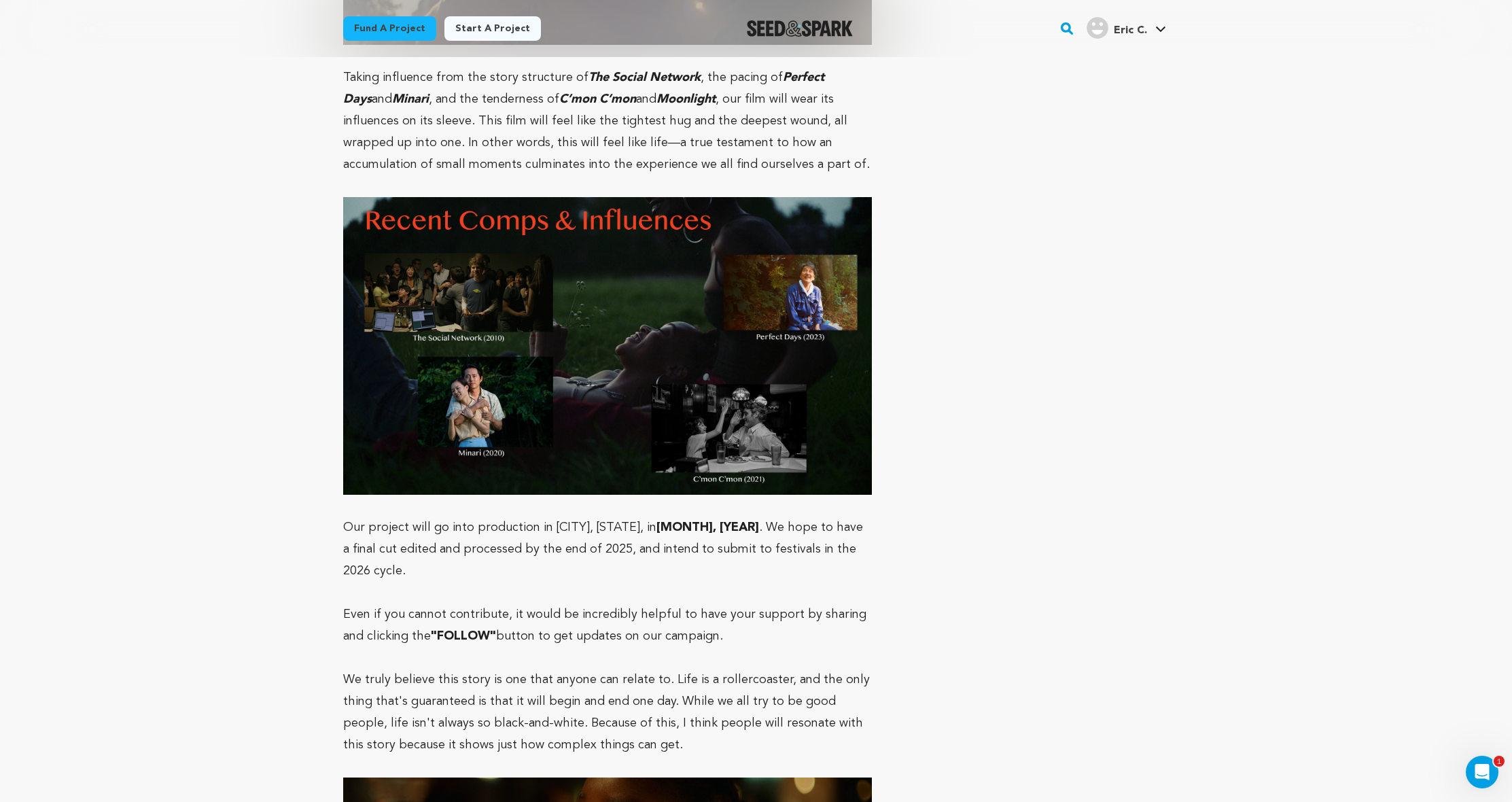 scroll, scrollTop: 4096, scrollLeft: 0, axis: vertical 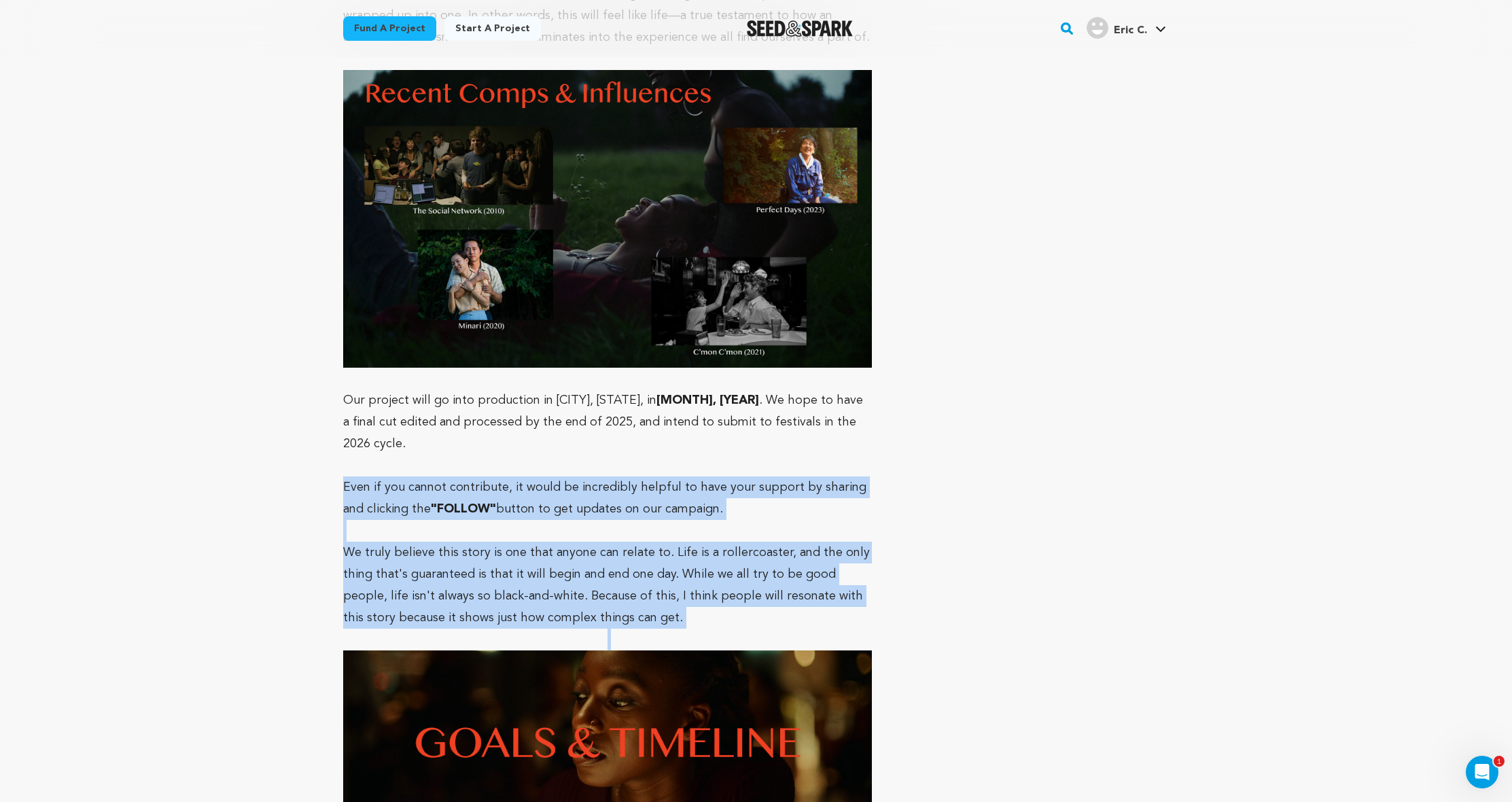 drag, startPoint x: 338, startPoint y: 396, endPoint x: 677, endPoint y: 546, distance: 370.7 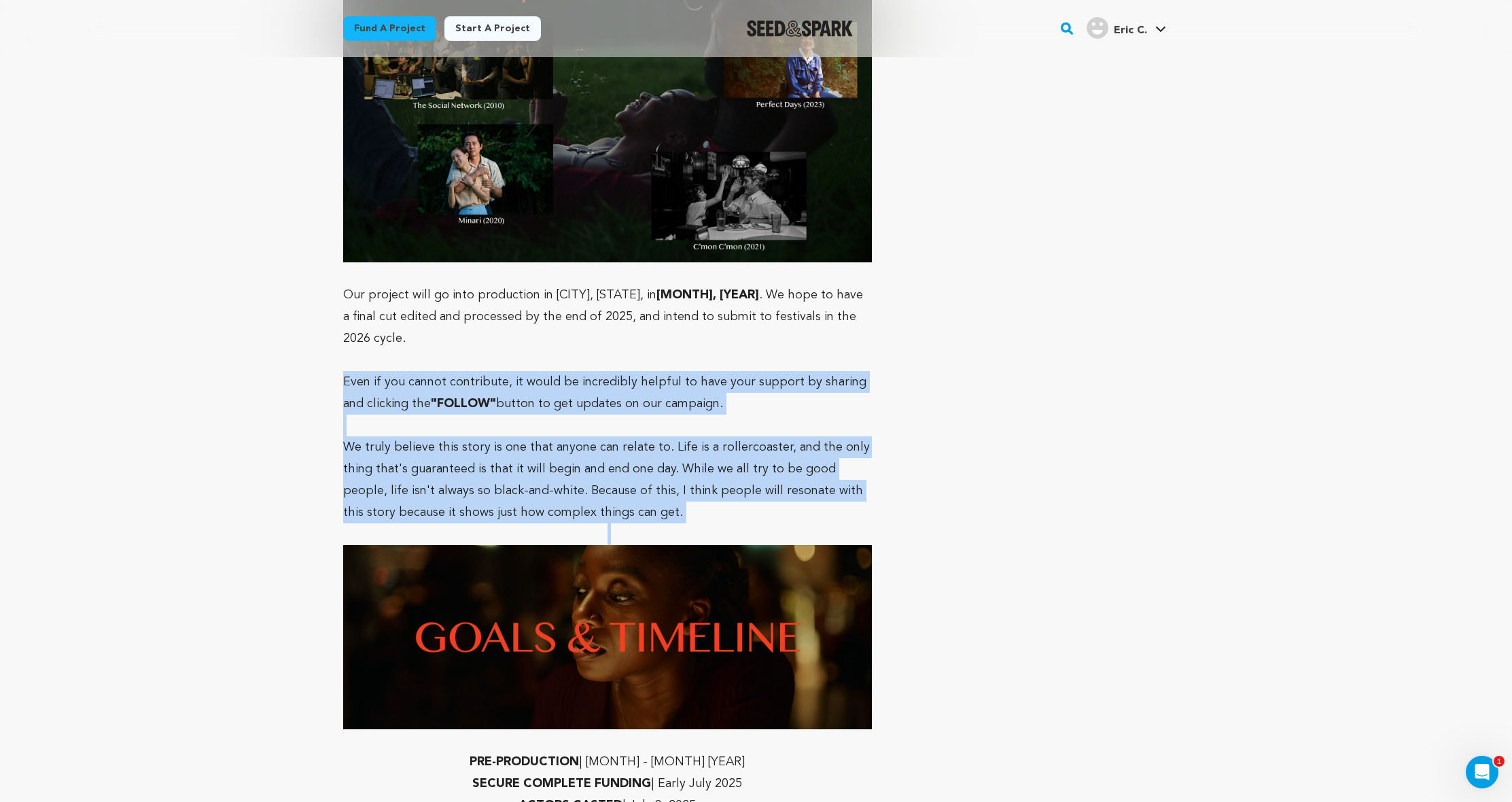 copy on "Even if you cannot contribute, it would be incredibly helpful to have your support by sharing and clicking the  "FOLLOW"  button to get updates on our campaign. We truly believe this story is one that anyone can relate to. Life is a rollercoaster, and the only thing that's guaranteed is that it will begin and end one day. While we all try to be good people, life isn't always so black-and-white. Because of this, I think people will resonate with this story because it shows just how complex things can get." 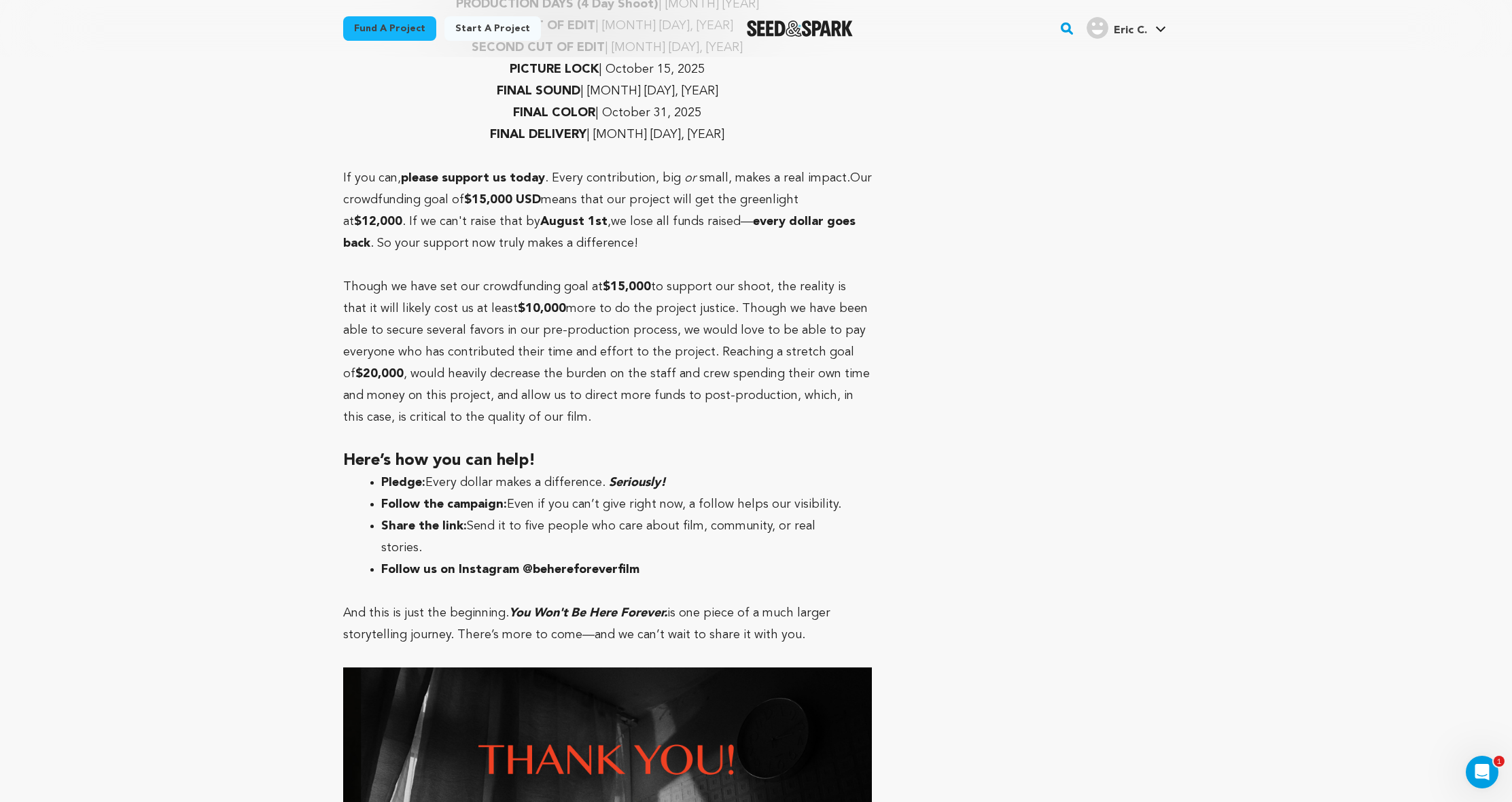 scroll, scrollTop: 4907, scrollLeft: 0, axis: vertical 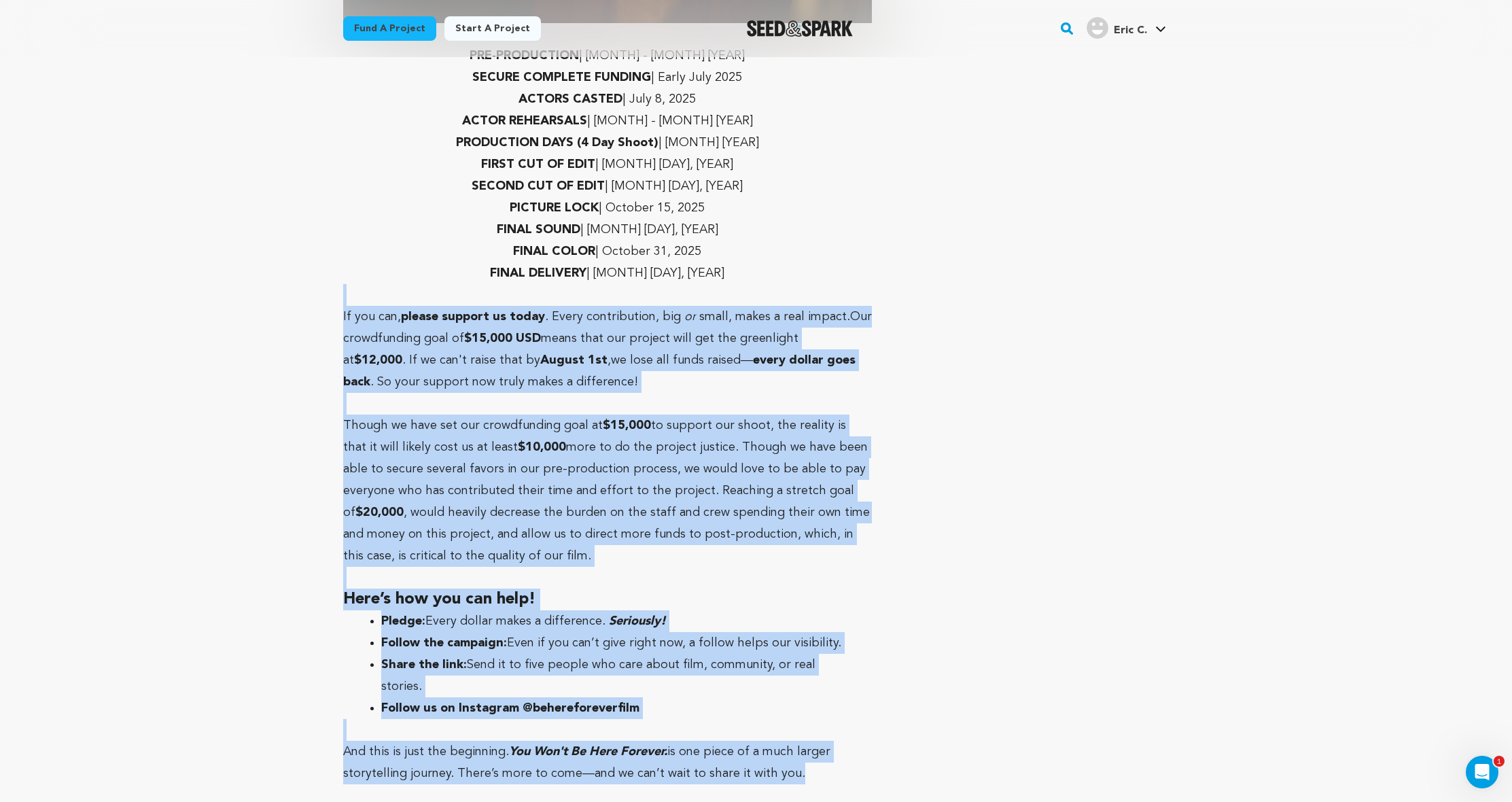 drag, startPoint x: 325, startPoint y: 217, endPoint x: 858, endPoint y: 659, distance: 692.42545 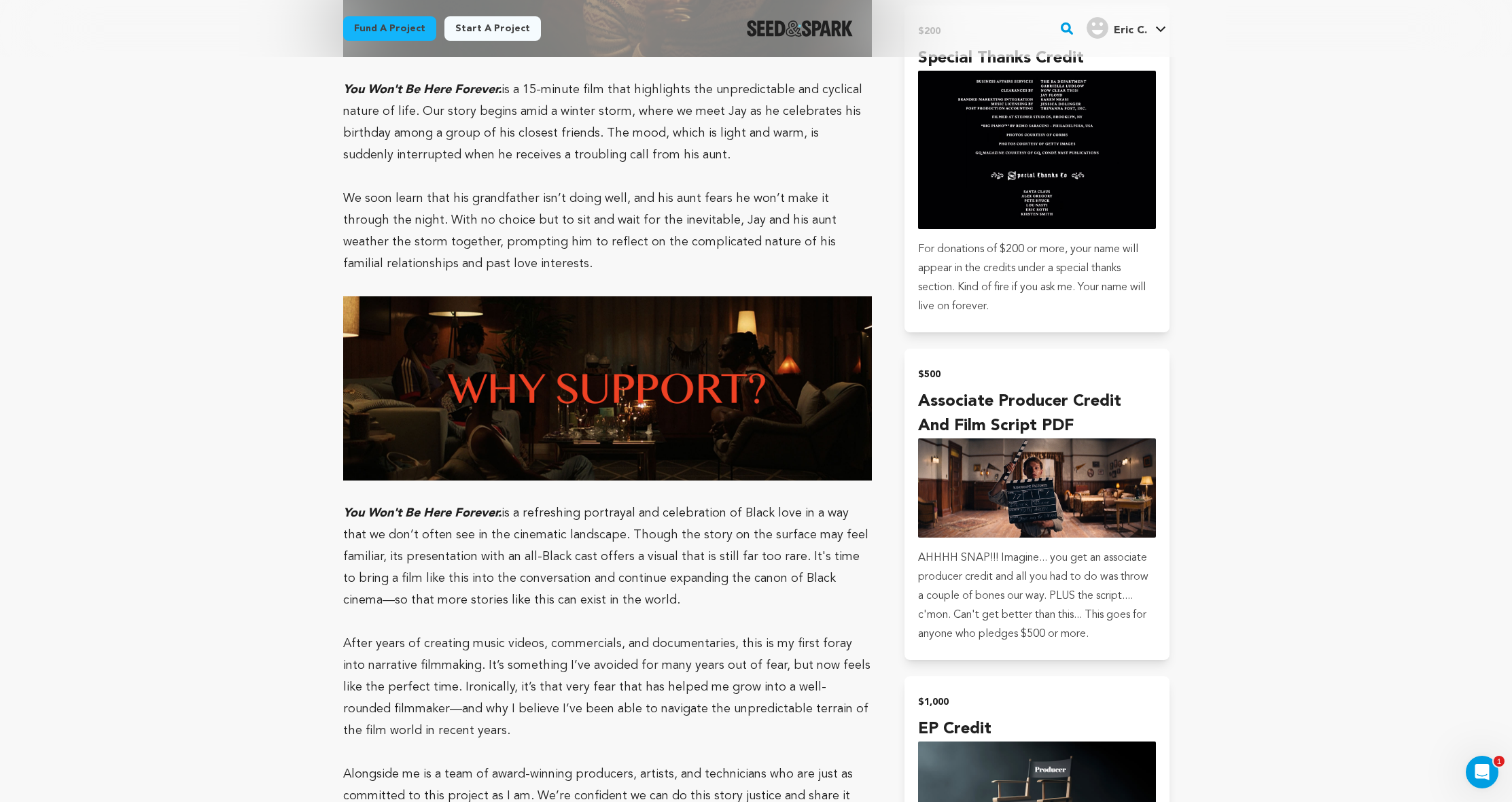 scroll, scrollTop: 2144, scrollLeft: 0, axis: vertical 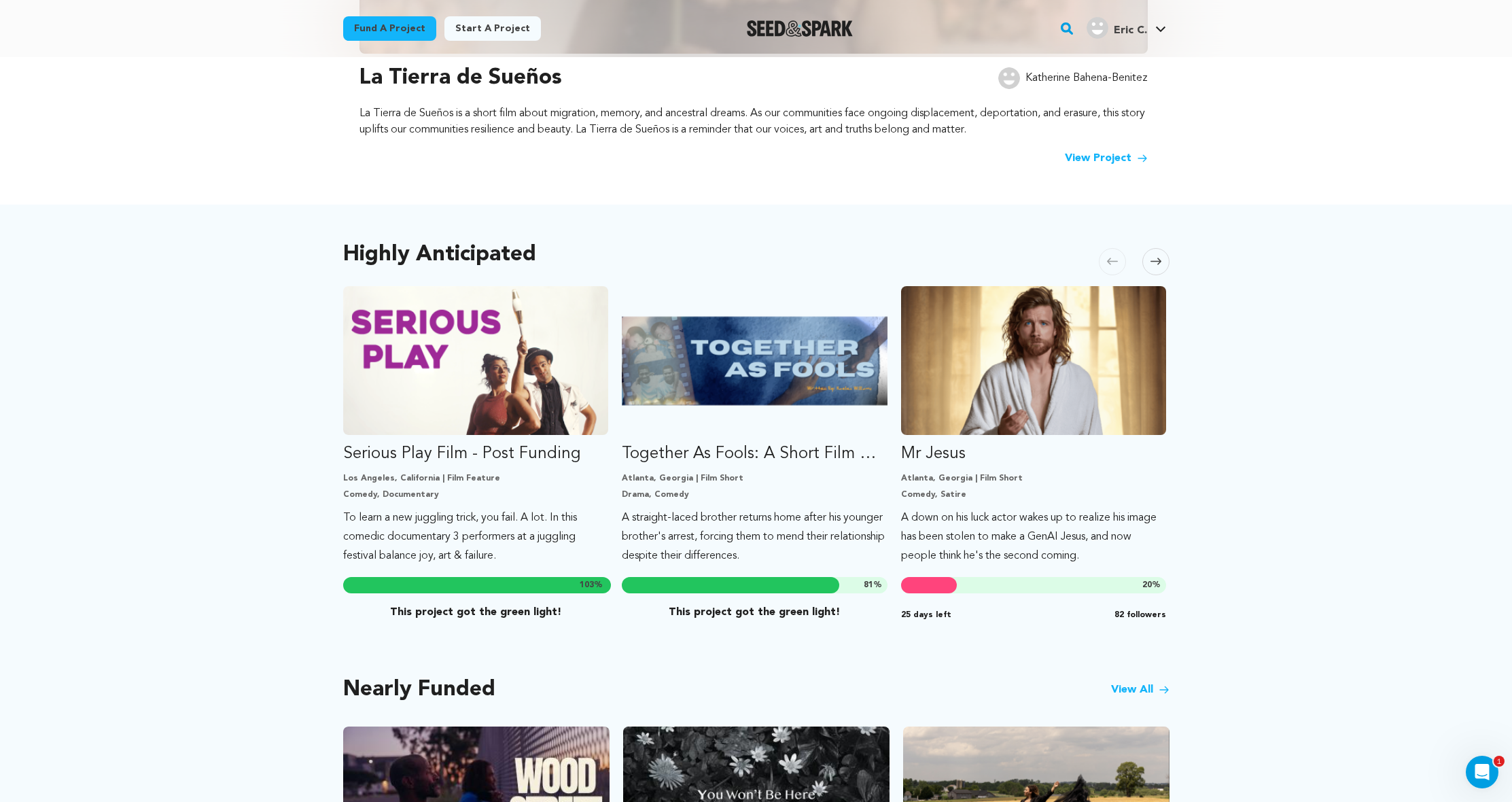 click at bounding box center [1156, 262] 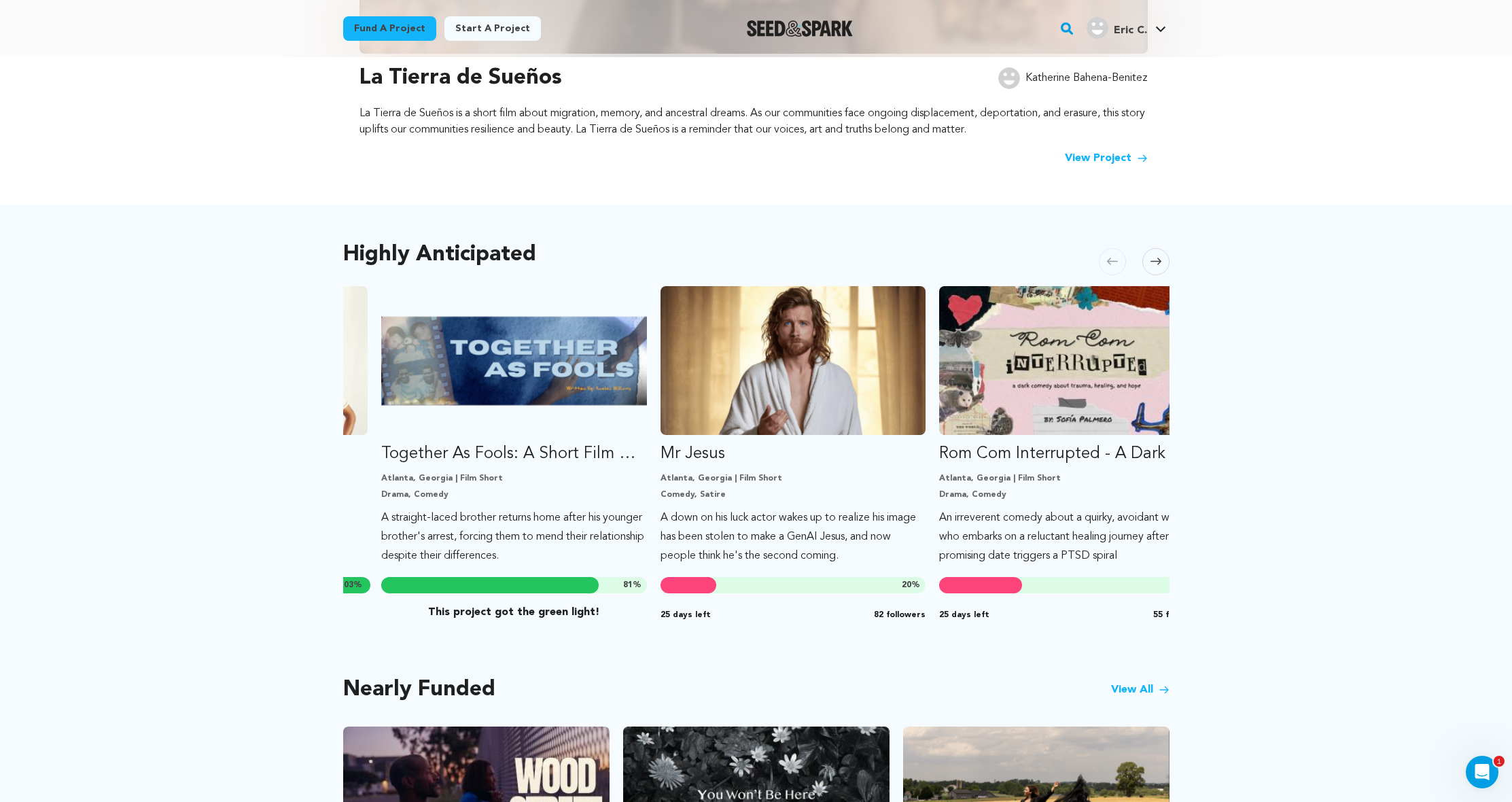 scroll, scrollTop: 0, scrollLeft: 279, axis: horizontal 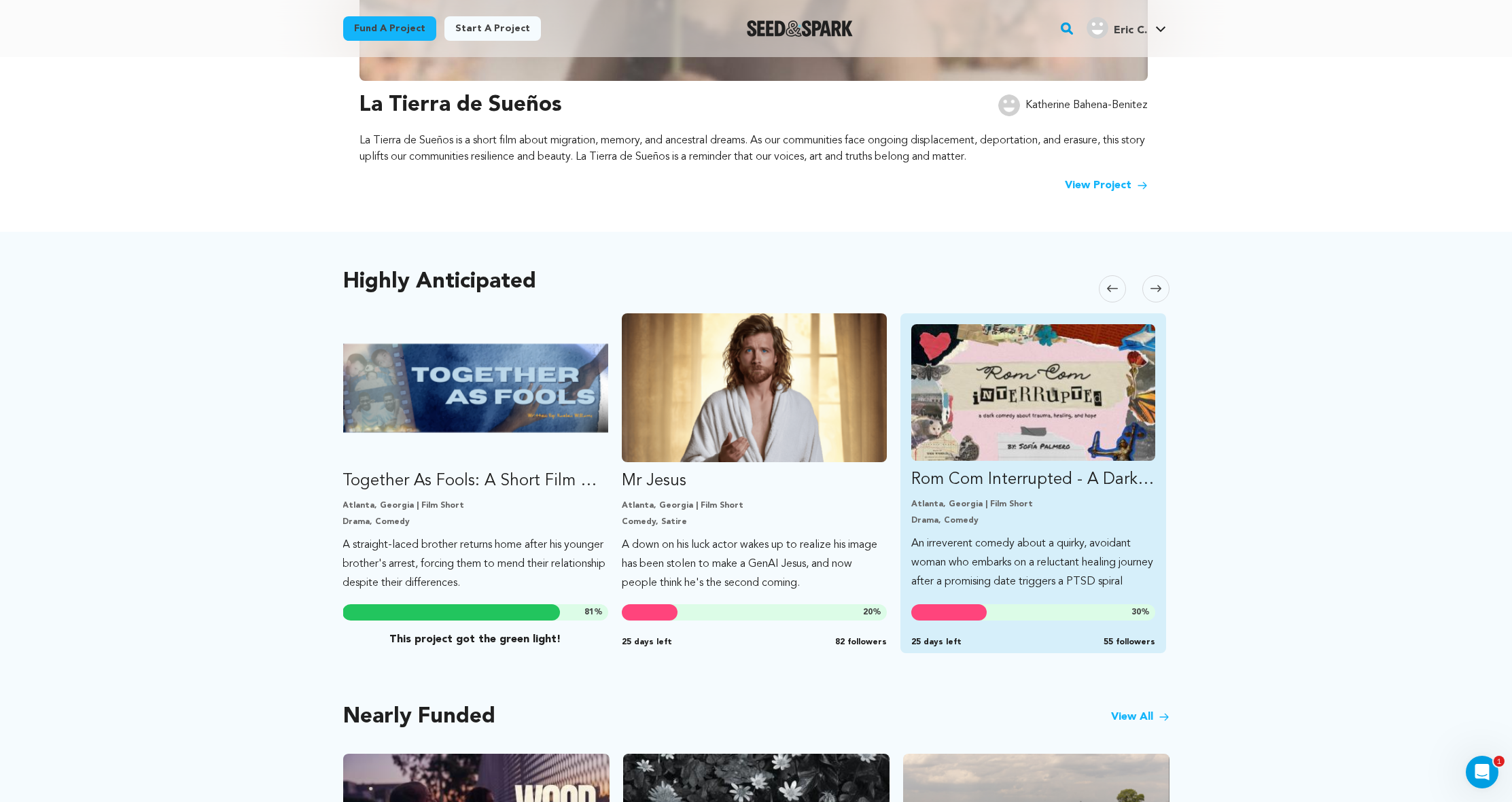 click on "Atlanta, Georgia | Film Short" at bounding box center (1033, 504) 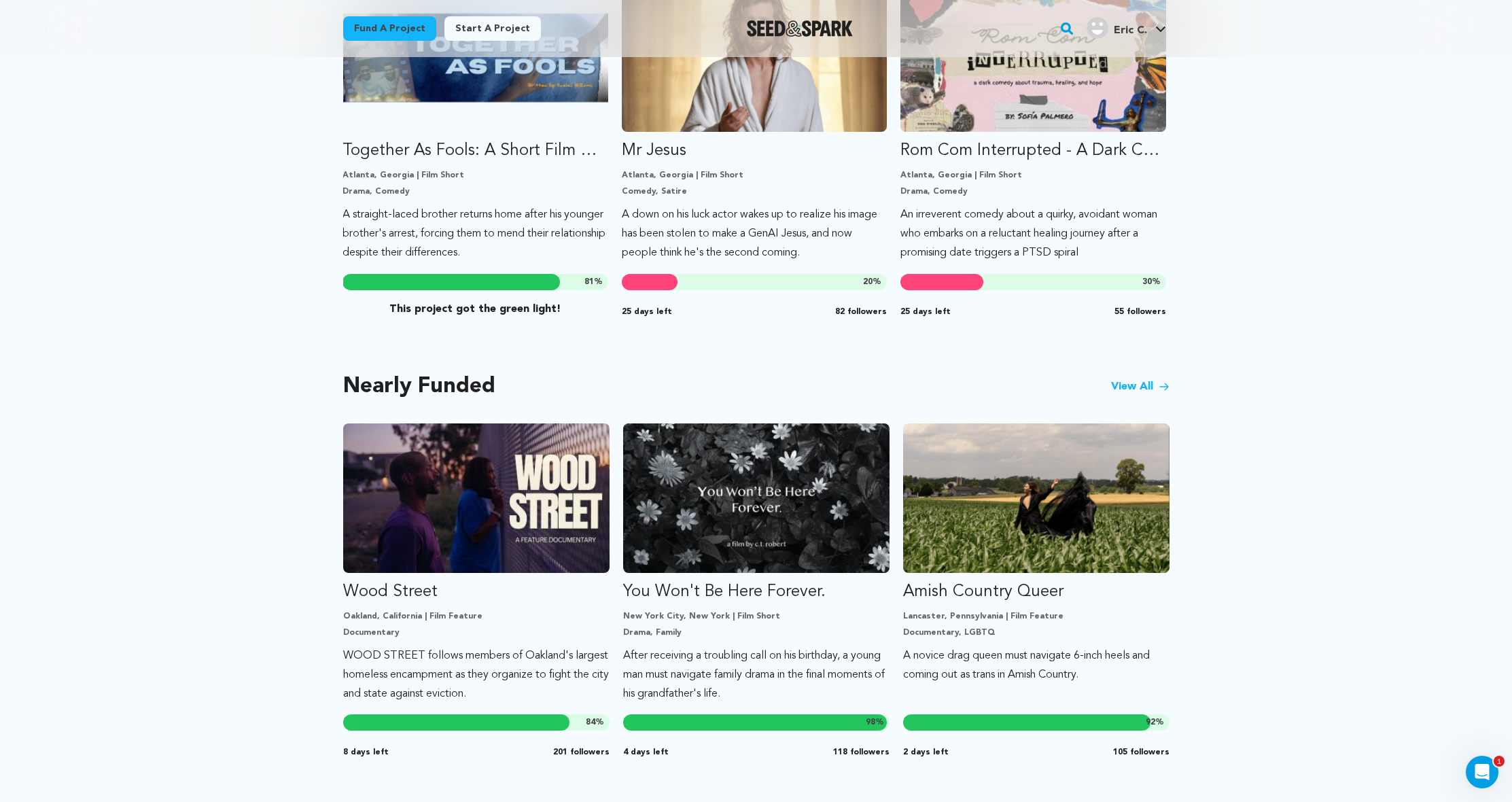 scroll, scrollTop: 563, scrollLeft: 0, axis: vertical 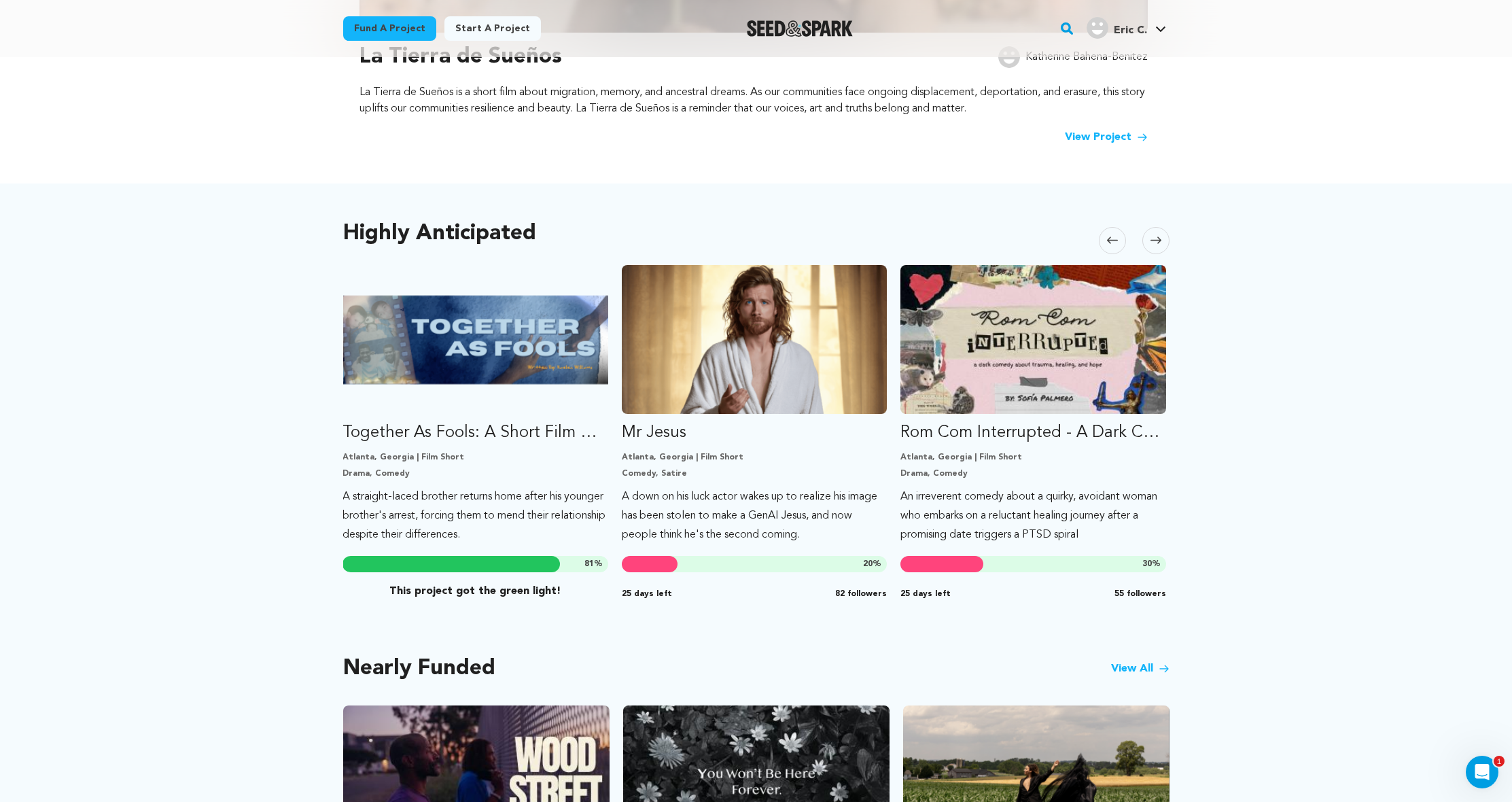 click 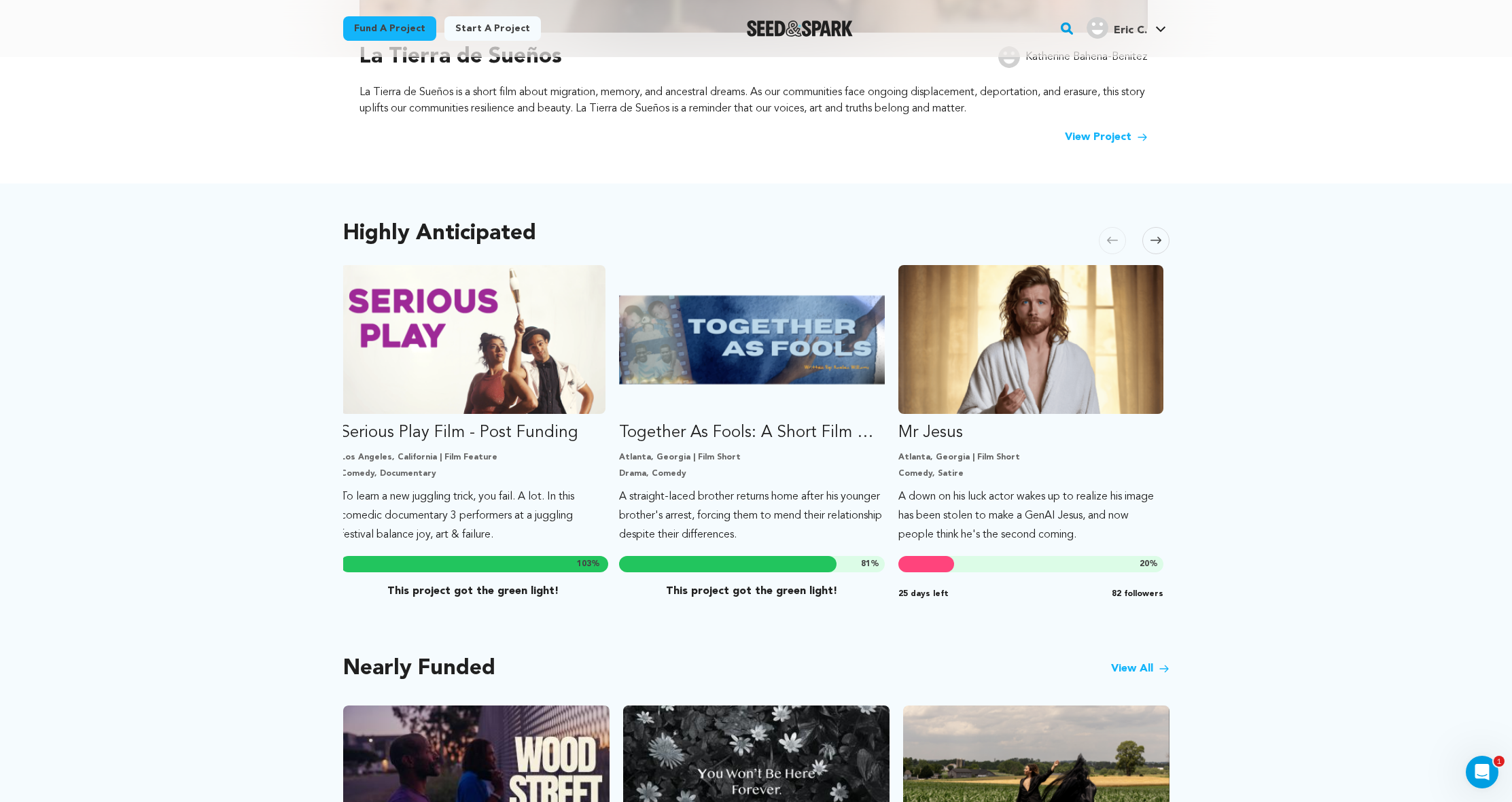 scroll, scrollTop: 0, scrollLeft: 0, axis: both 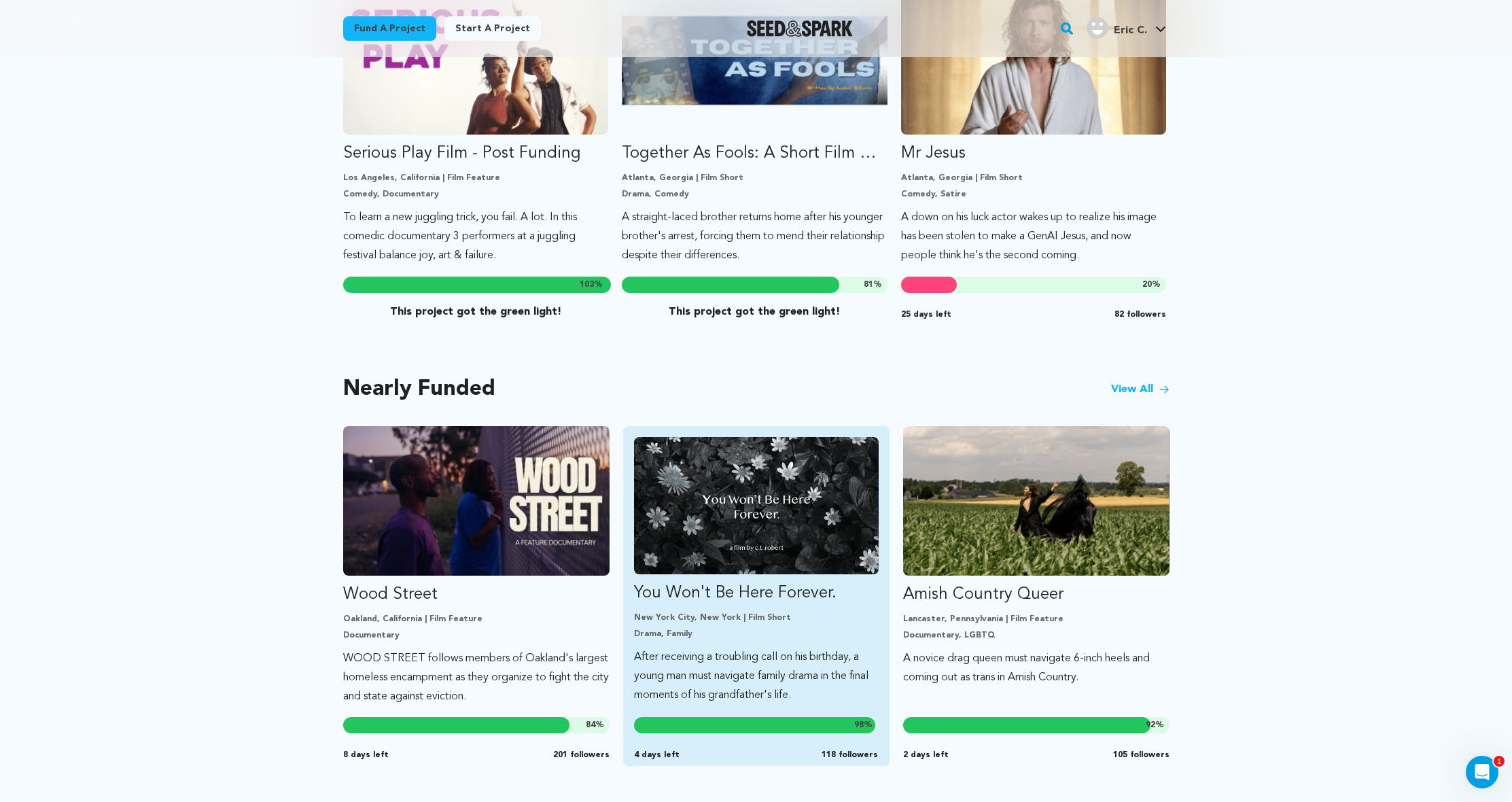 click on "You Won't Be Here Forever." at bounding box center [756, 593] 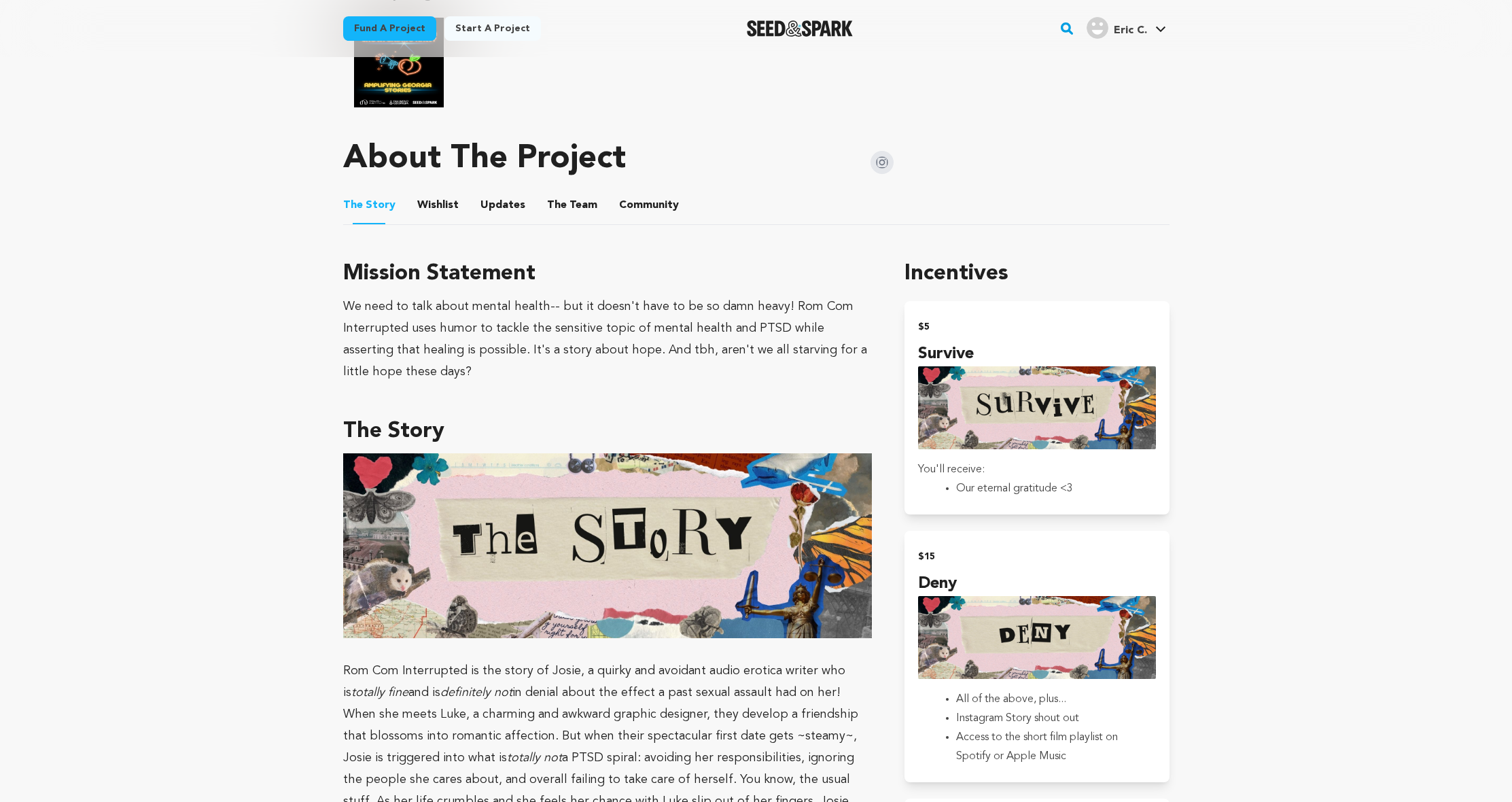 scroll, scrollTop: 899, scrollLeft: 0, axis: vertical 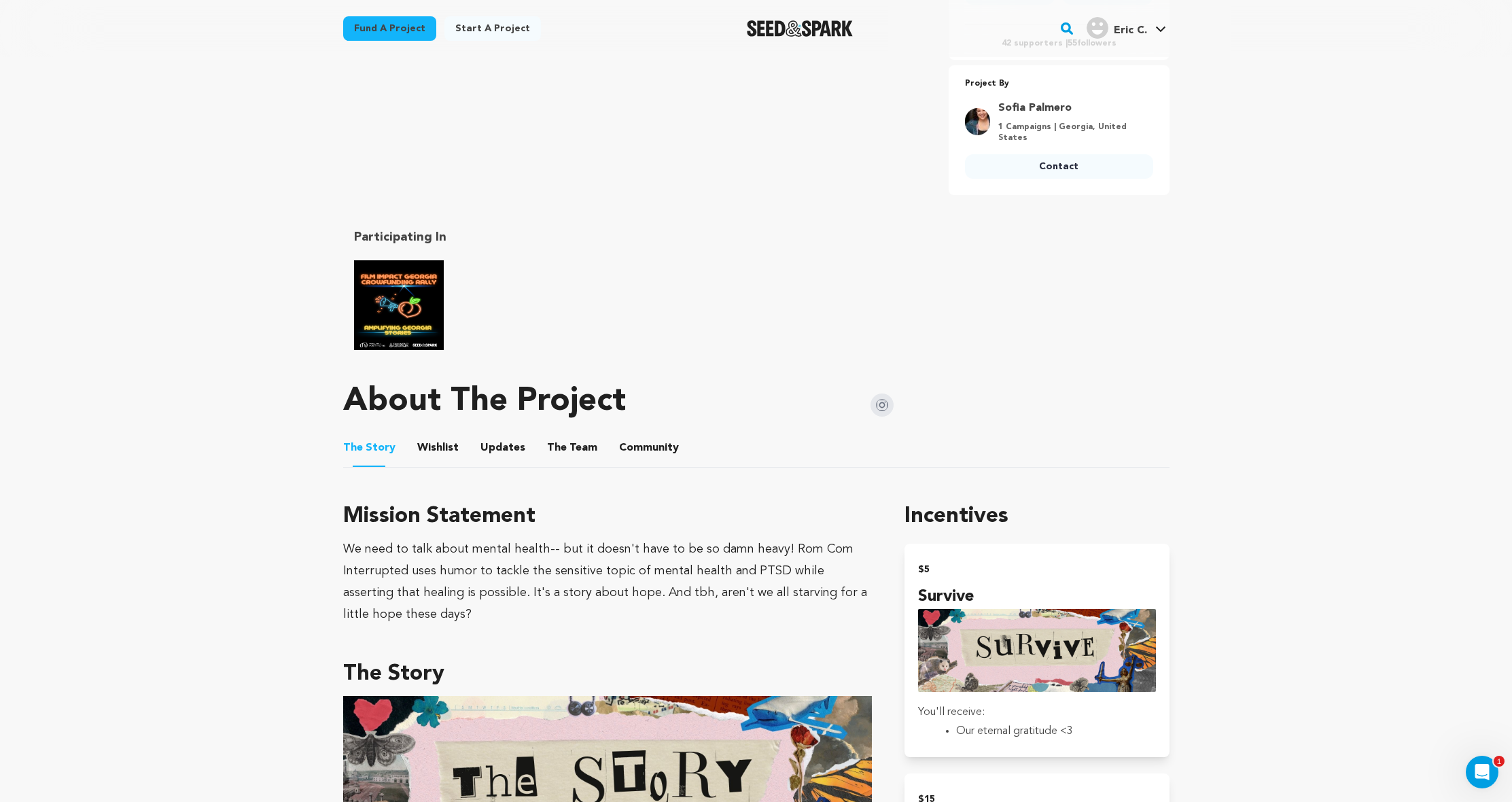 click on "Wishlist" at bounding box center [438, 451] 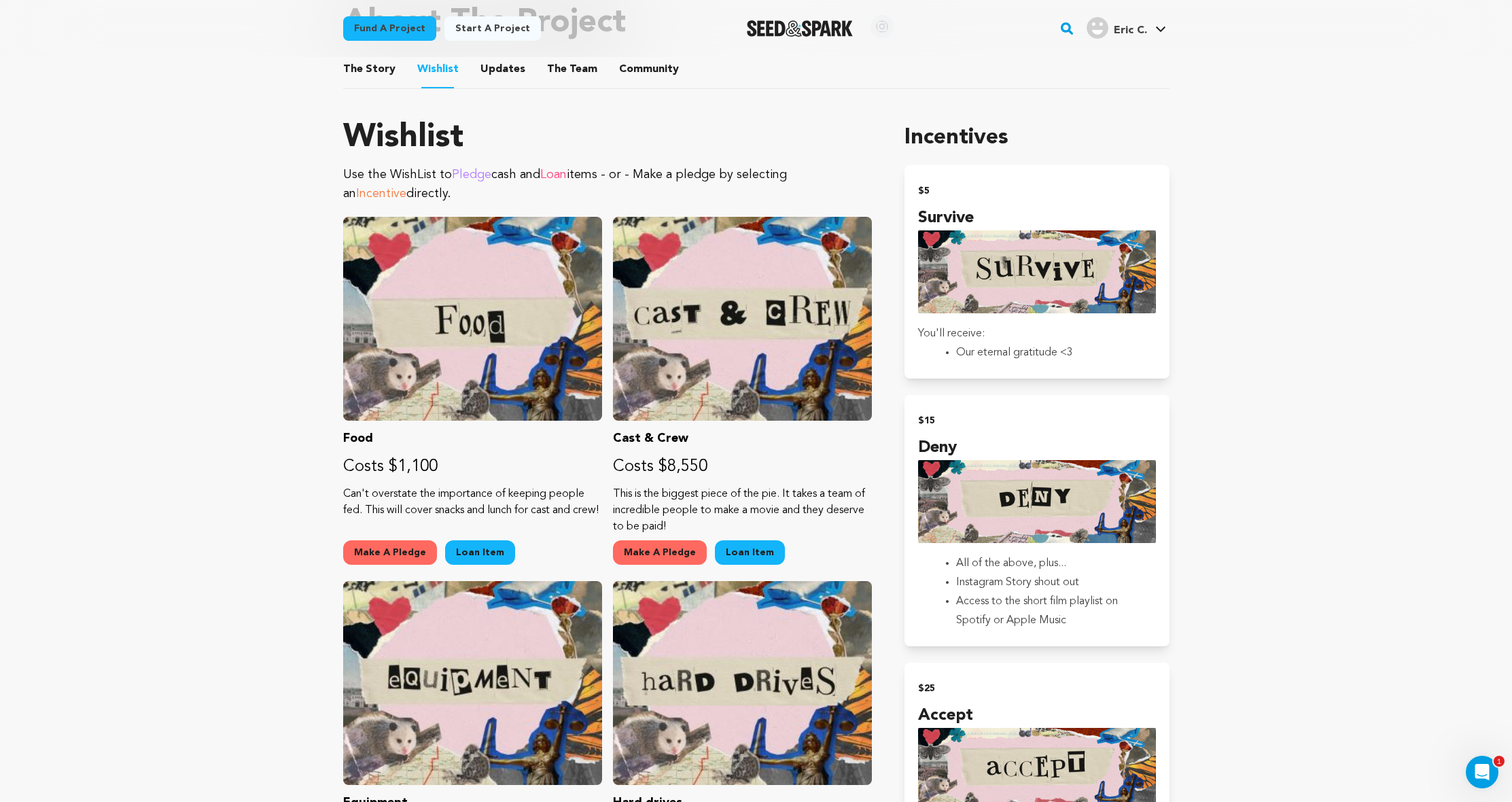 scroll, scrollTop: 851, scrollLeft: 0, axis: vertical 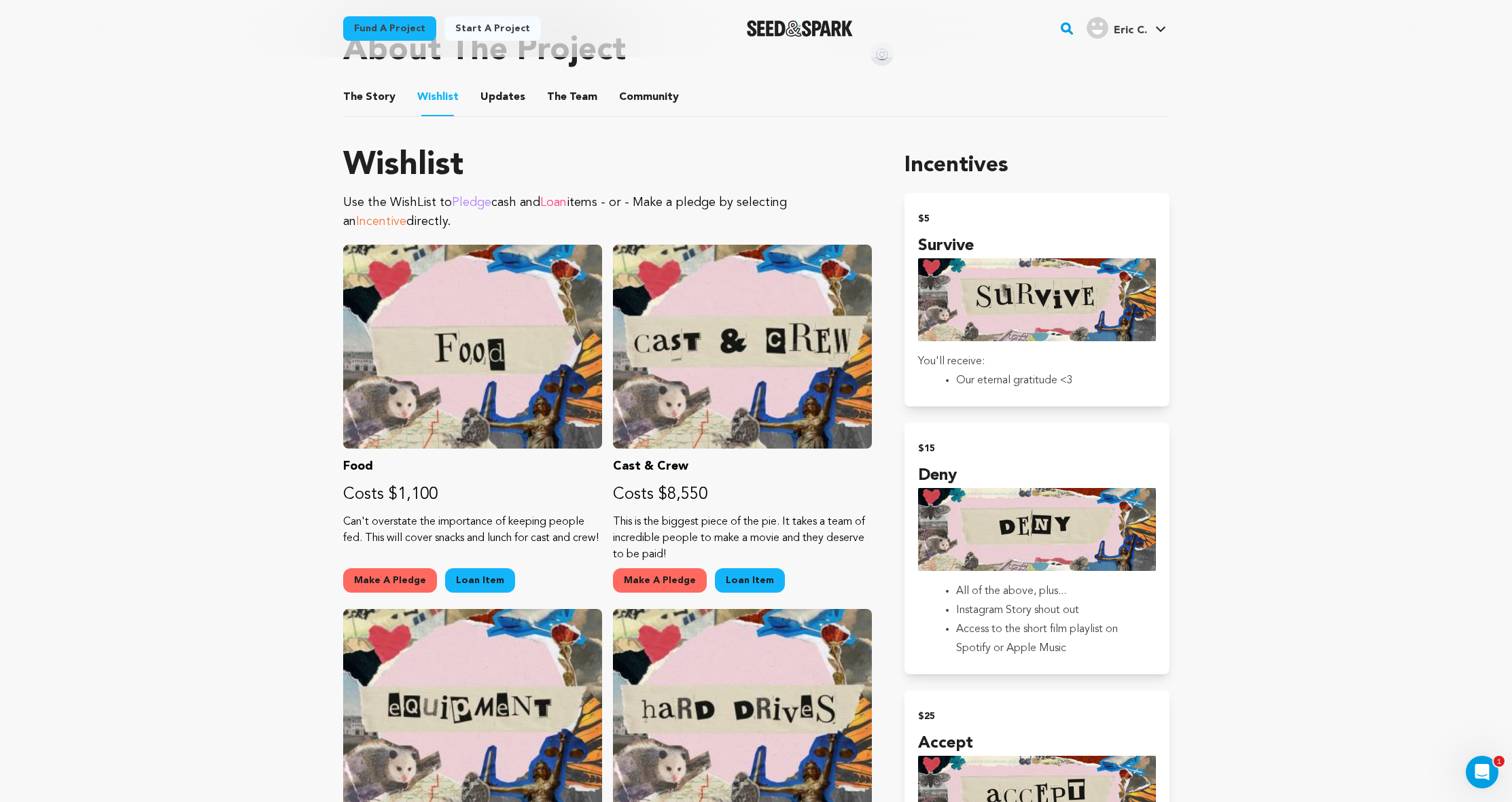 click on "Updates" at bounding box center [503, 100] 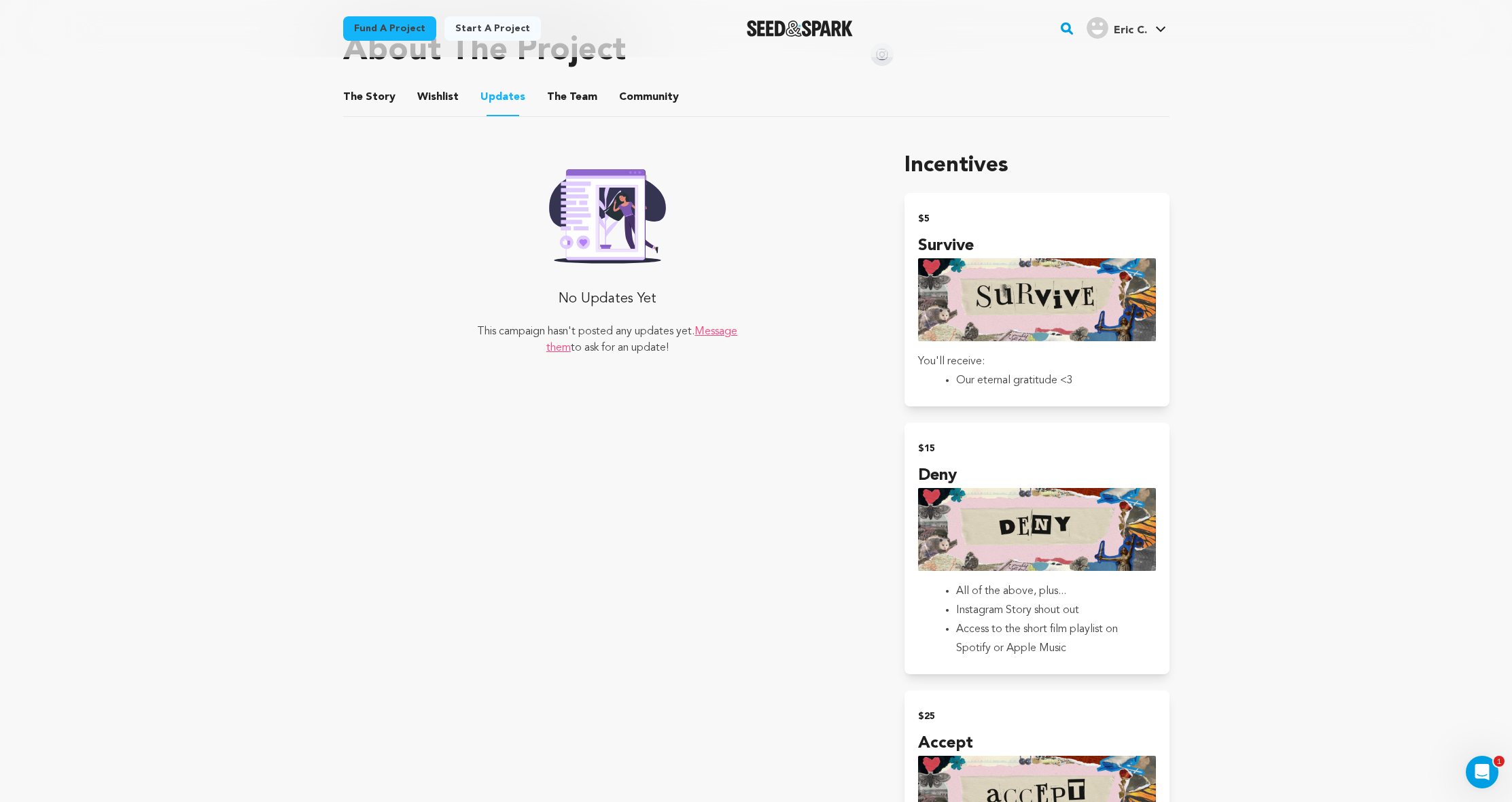 click on "The Team" at bounding box center [572, 100] 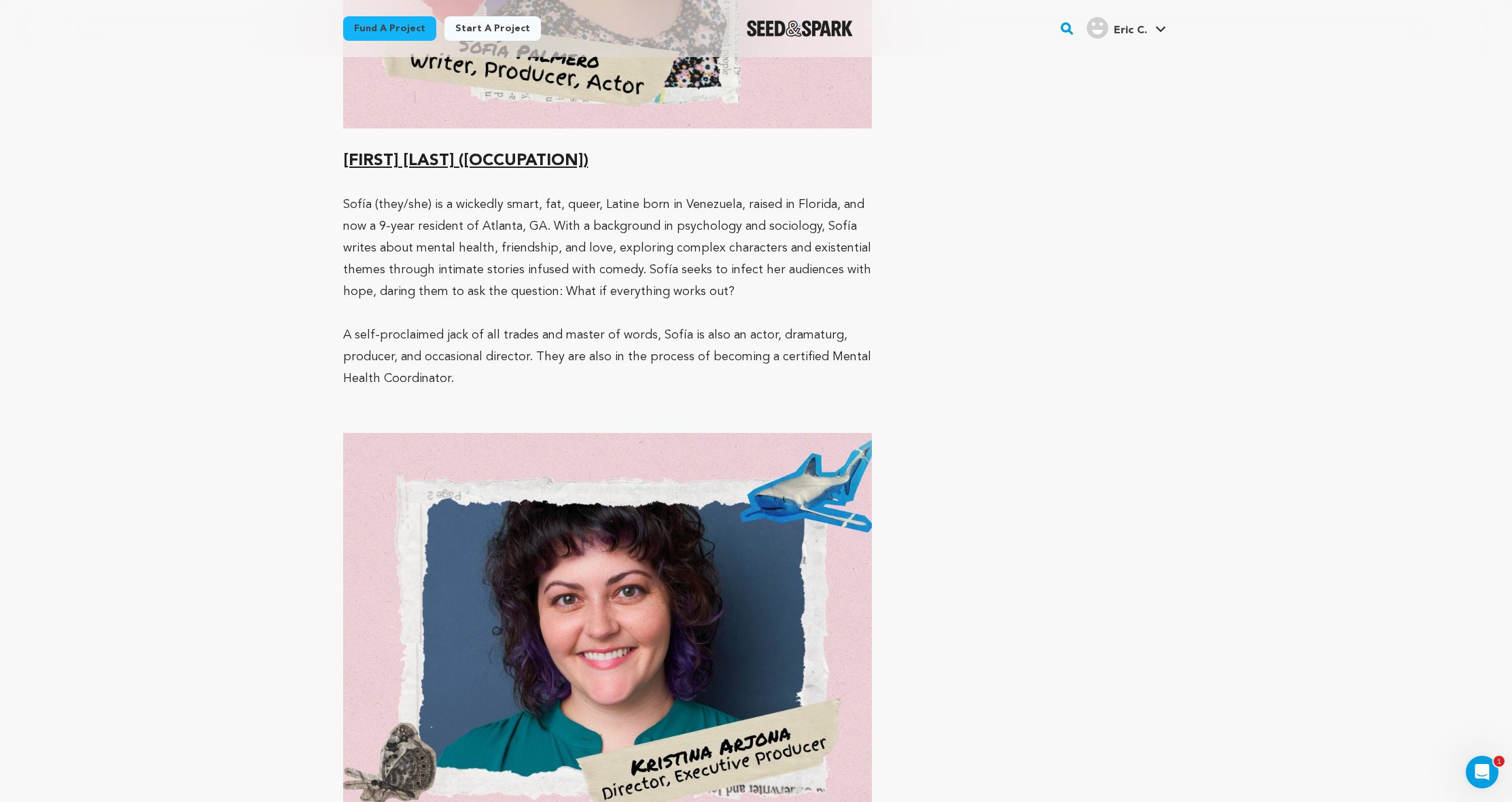 scroll, scrollTop: 691, scrollLeft: 0, axis: vertical 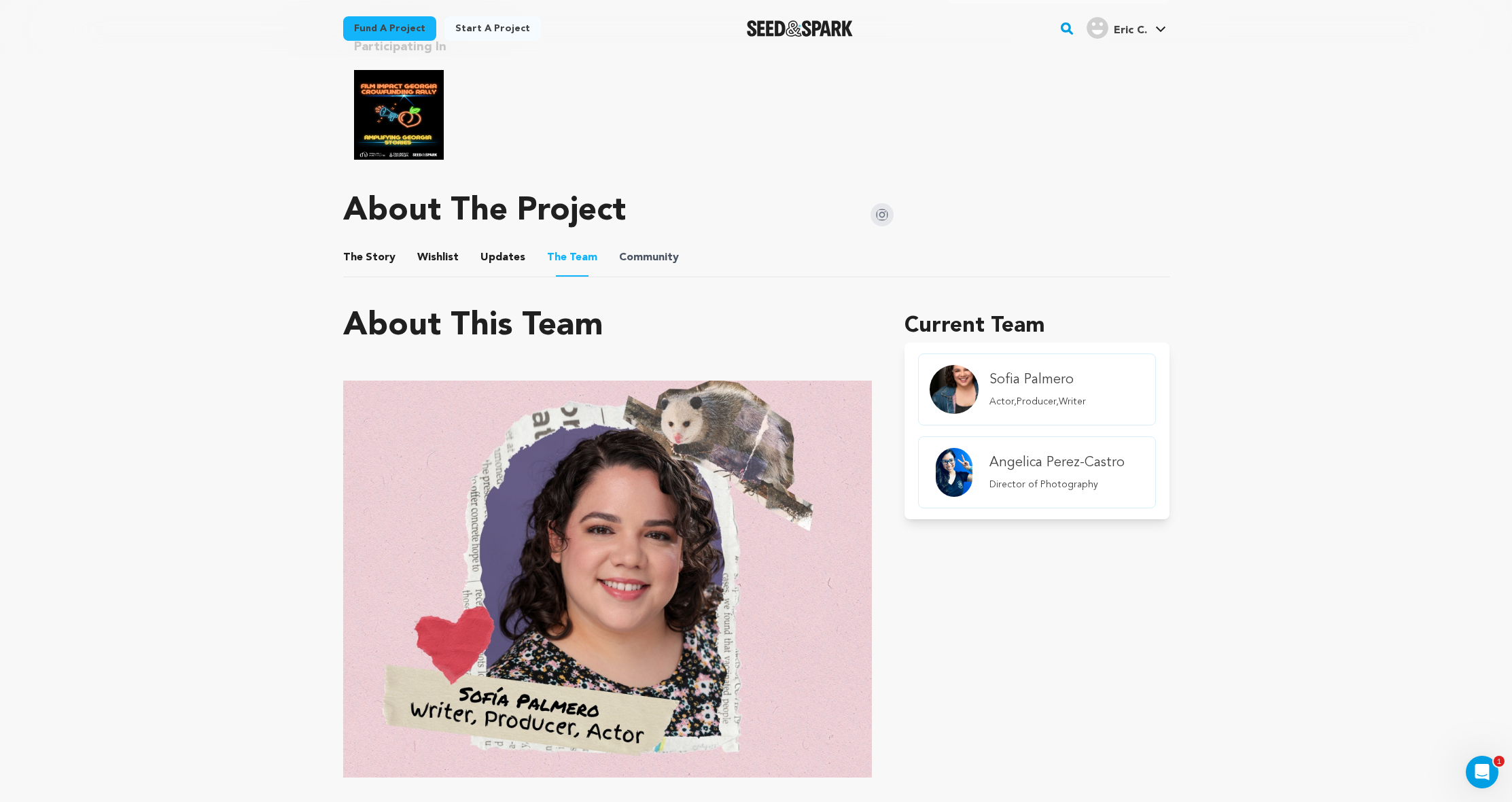 click on "Community" at bounding box center (649, 258) 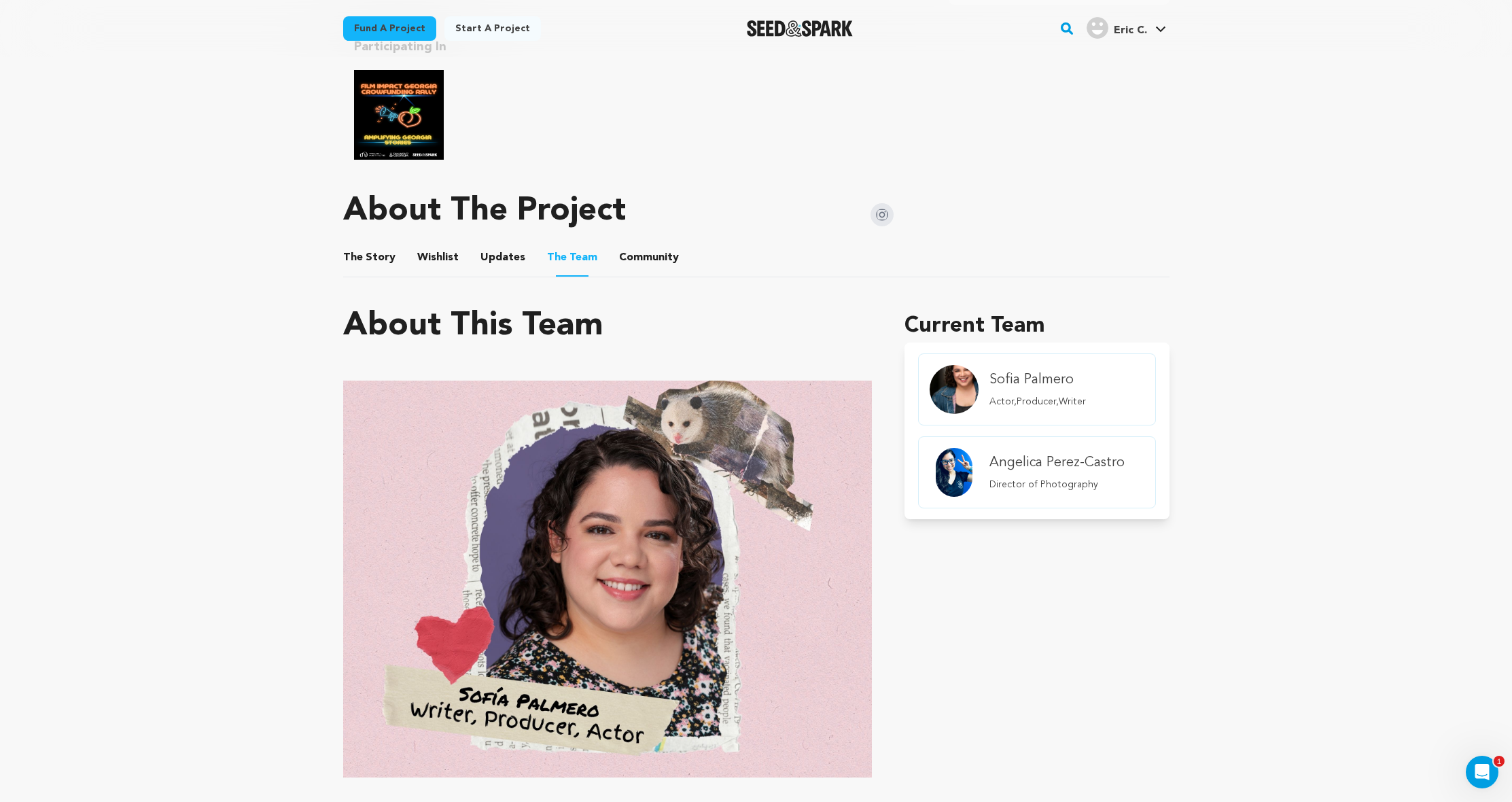 click on "Updates" at bounding box center (503, 260) 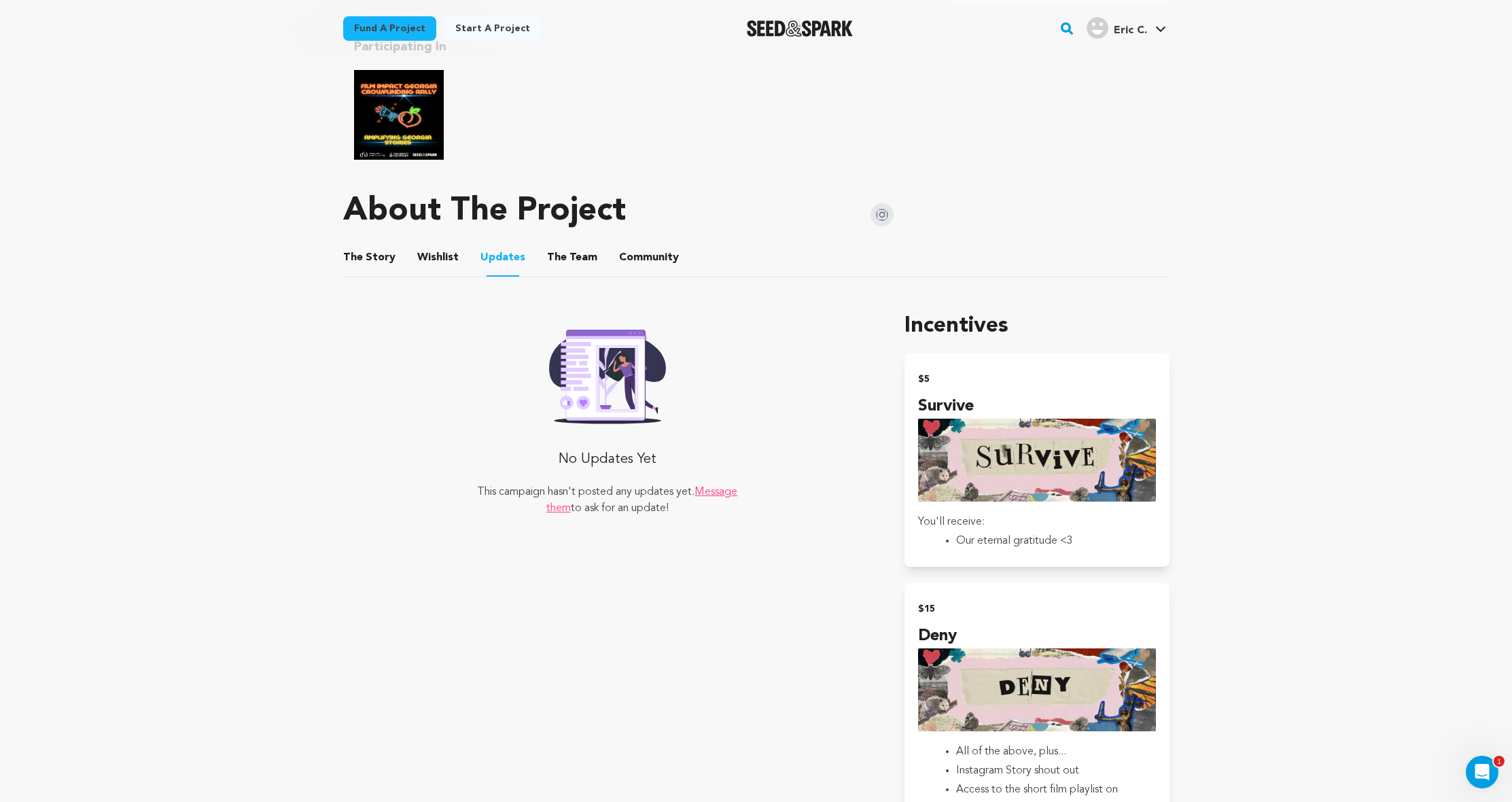 click on "The Story
The   Story
Wishlist
Wishlist
Updates
Updates
The Team
The   Team
Community
Community" at bounding box center (756, 258) 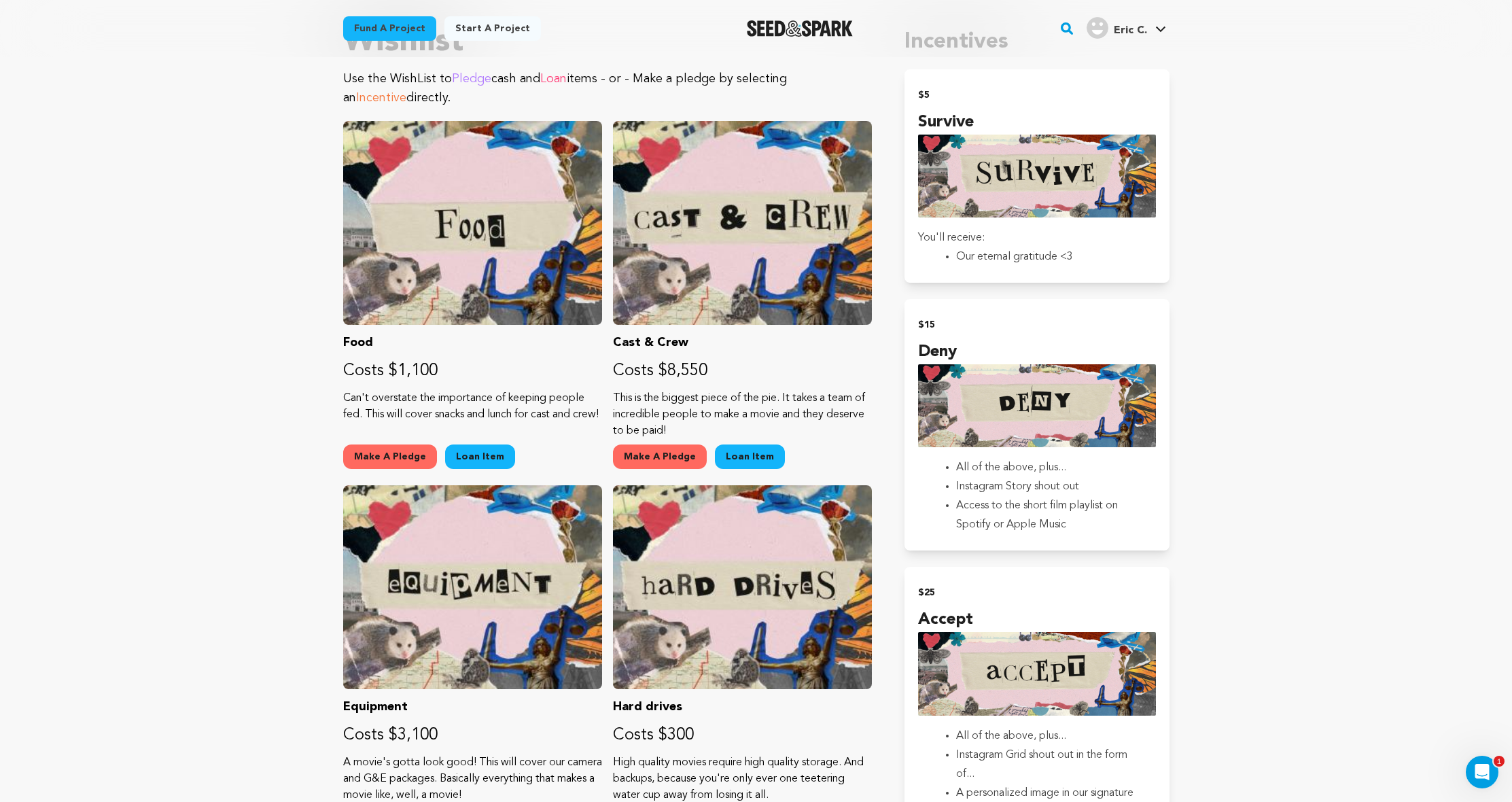 scroll, scrollTop: 682, scrollLeft: 0, axis: vertical 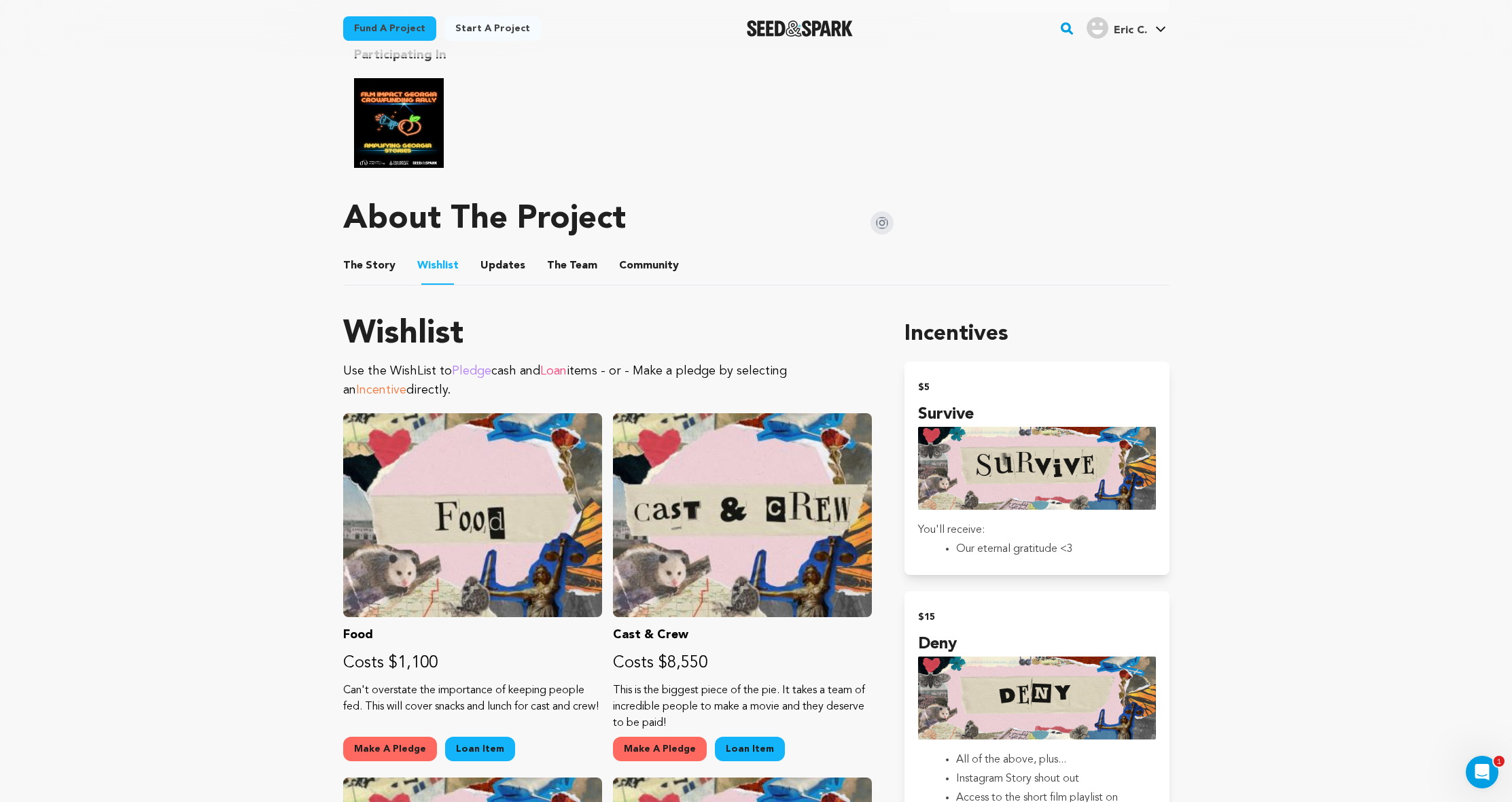 click on "The Story" at bounding box center [369, 268] 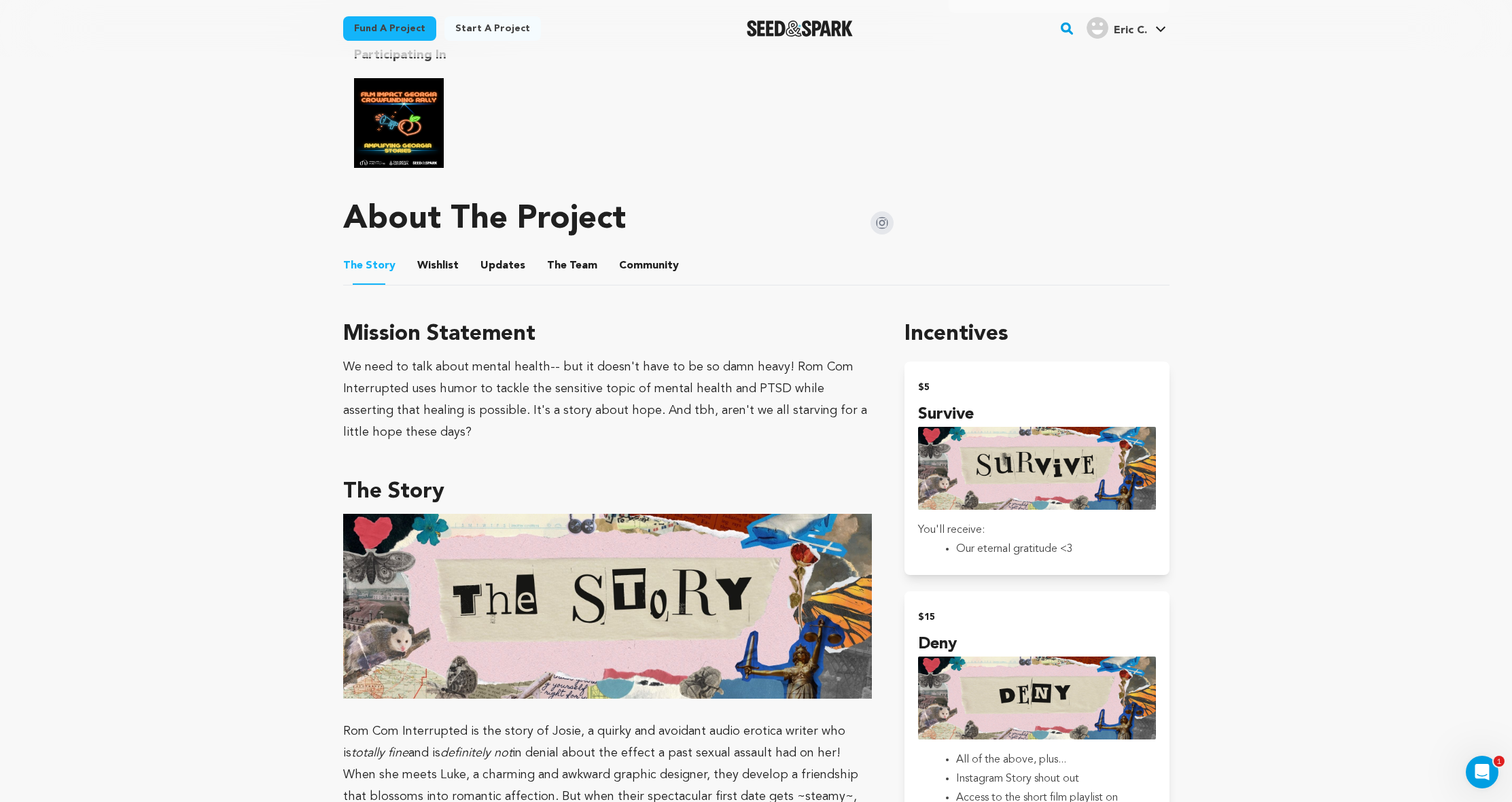 scroll, scrollTop: 691, scrollLeft: 0, axis: vertical 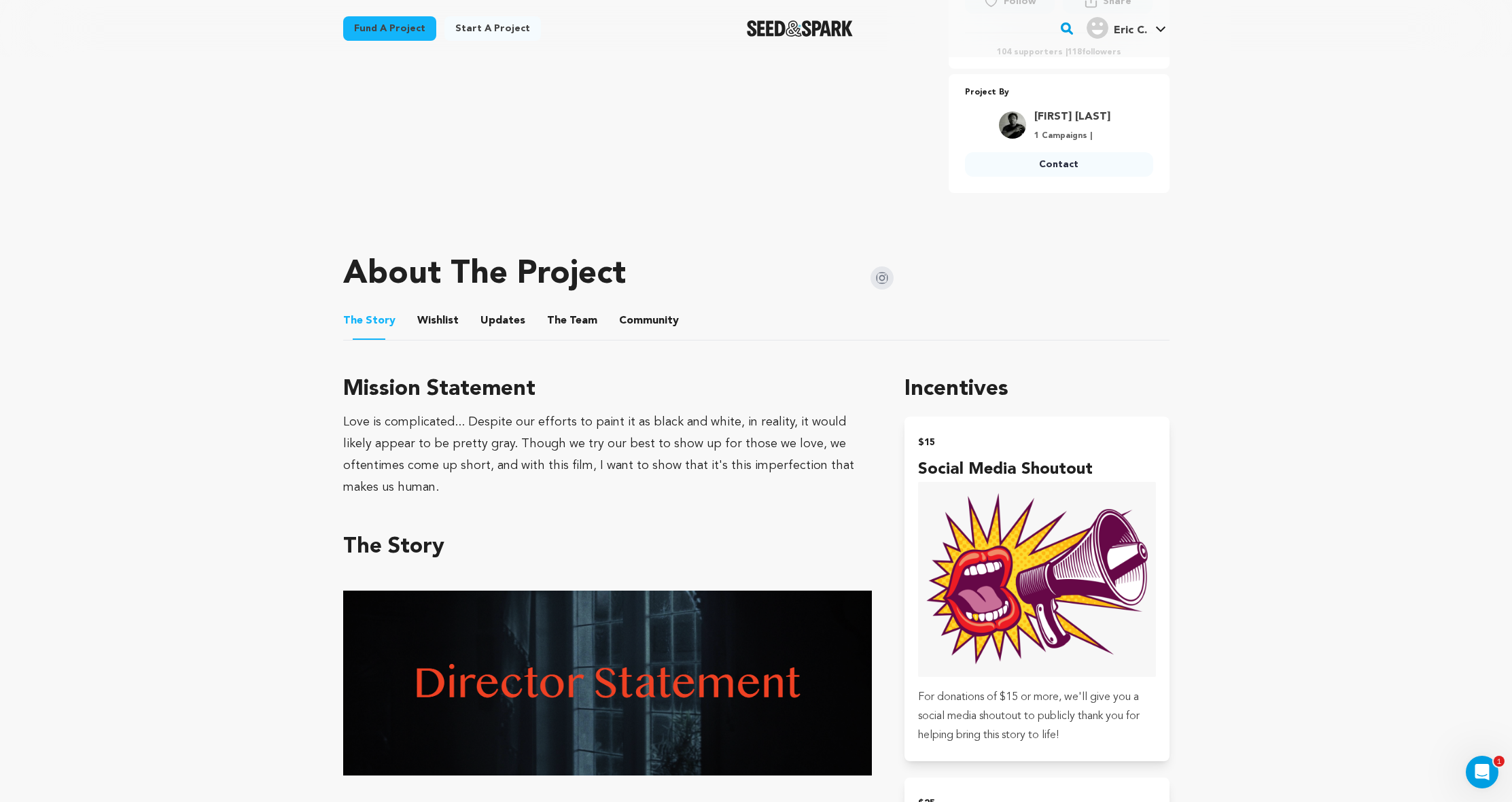 click on "The Team" at bounding box center [572, 324] 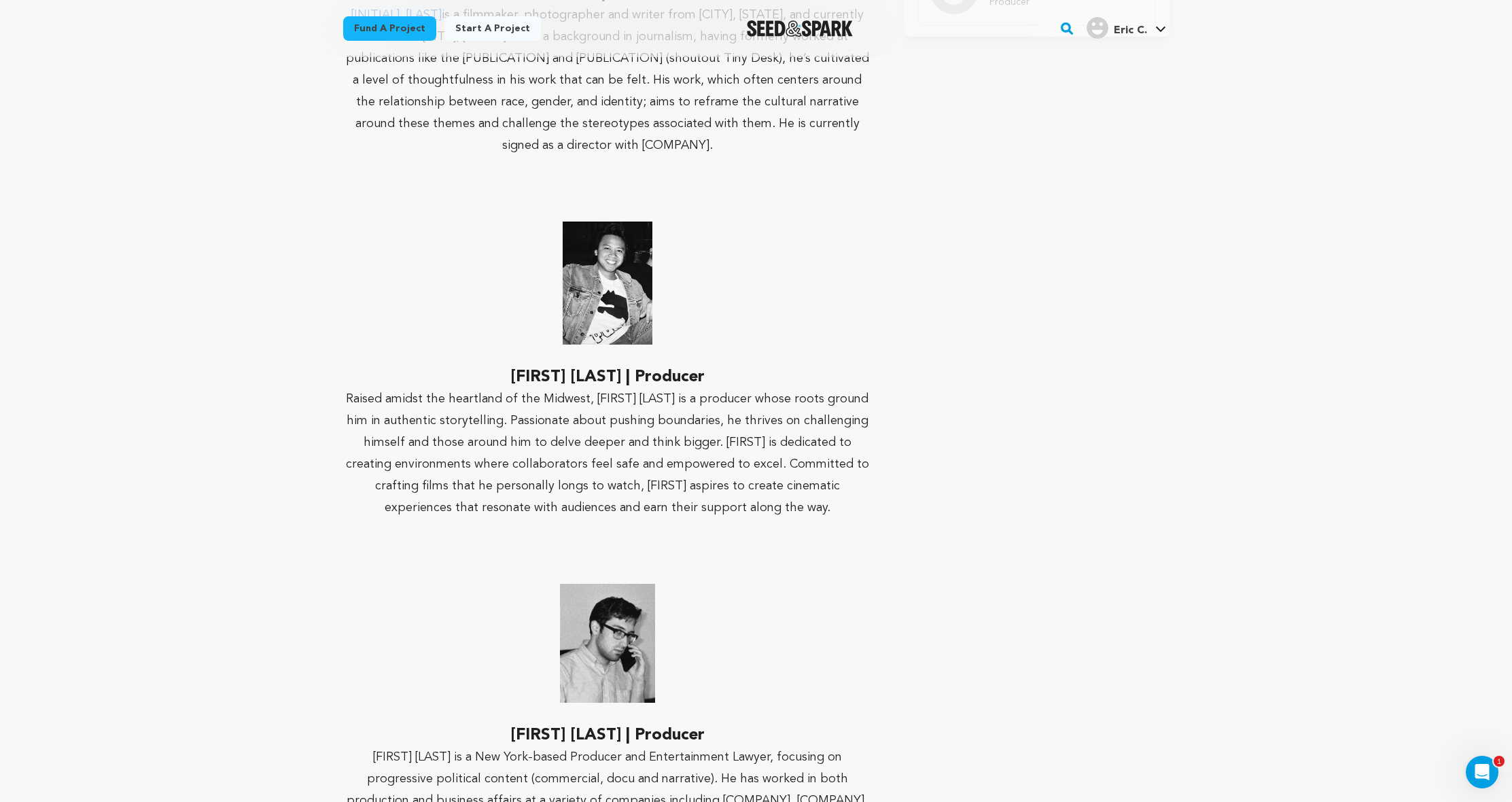 scroll, scrollTop: 623, scrollLeft: 0, axis: vertical 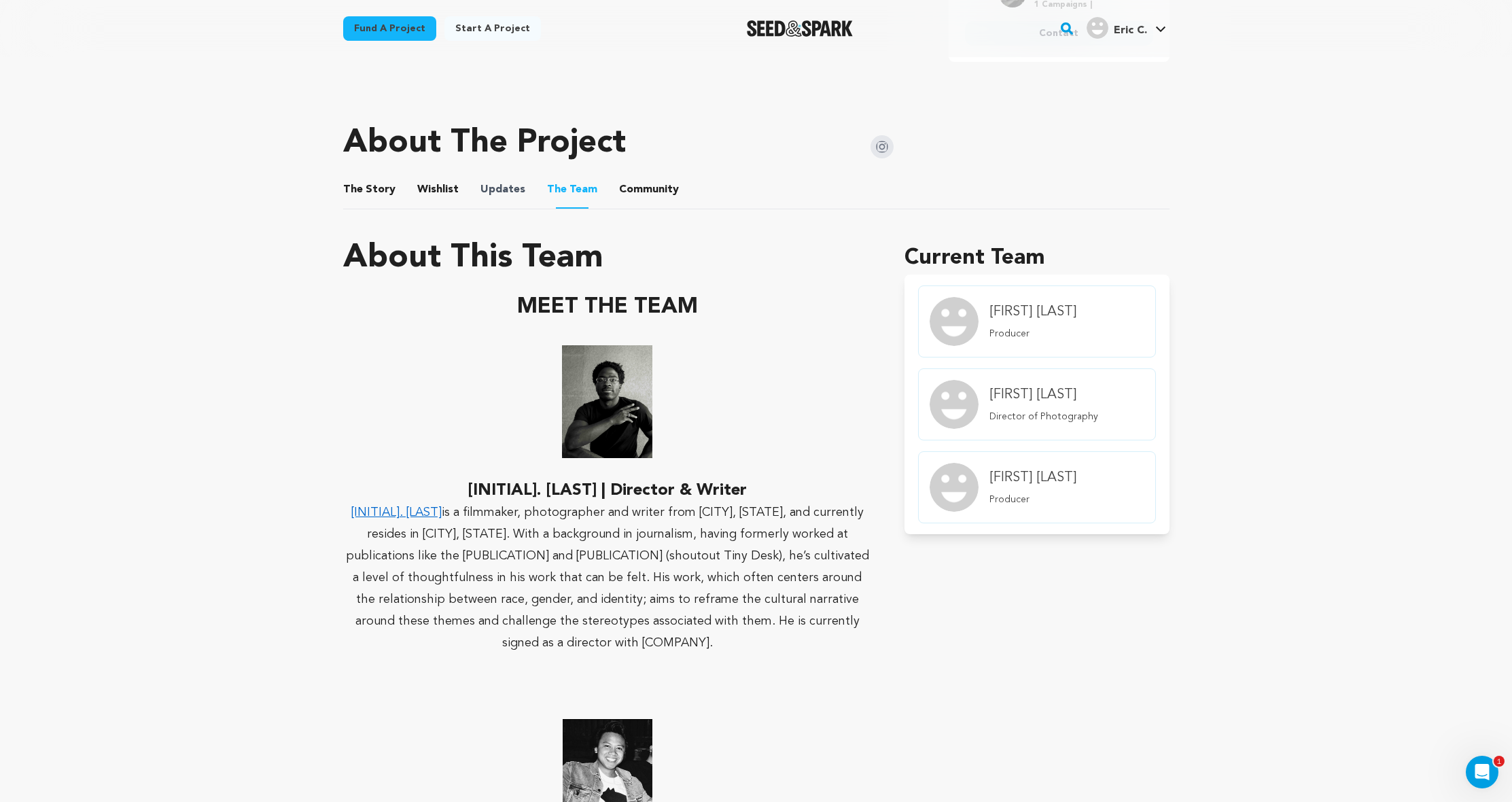 click on "Updates" at bounding box center (503, 192) 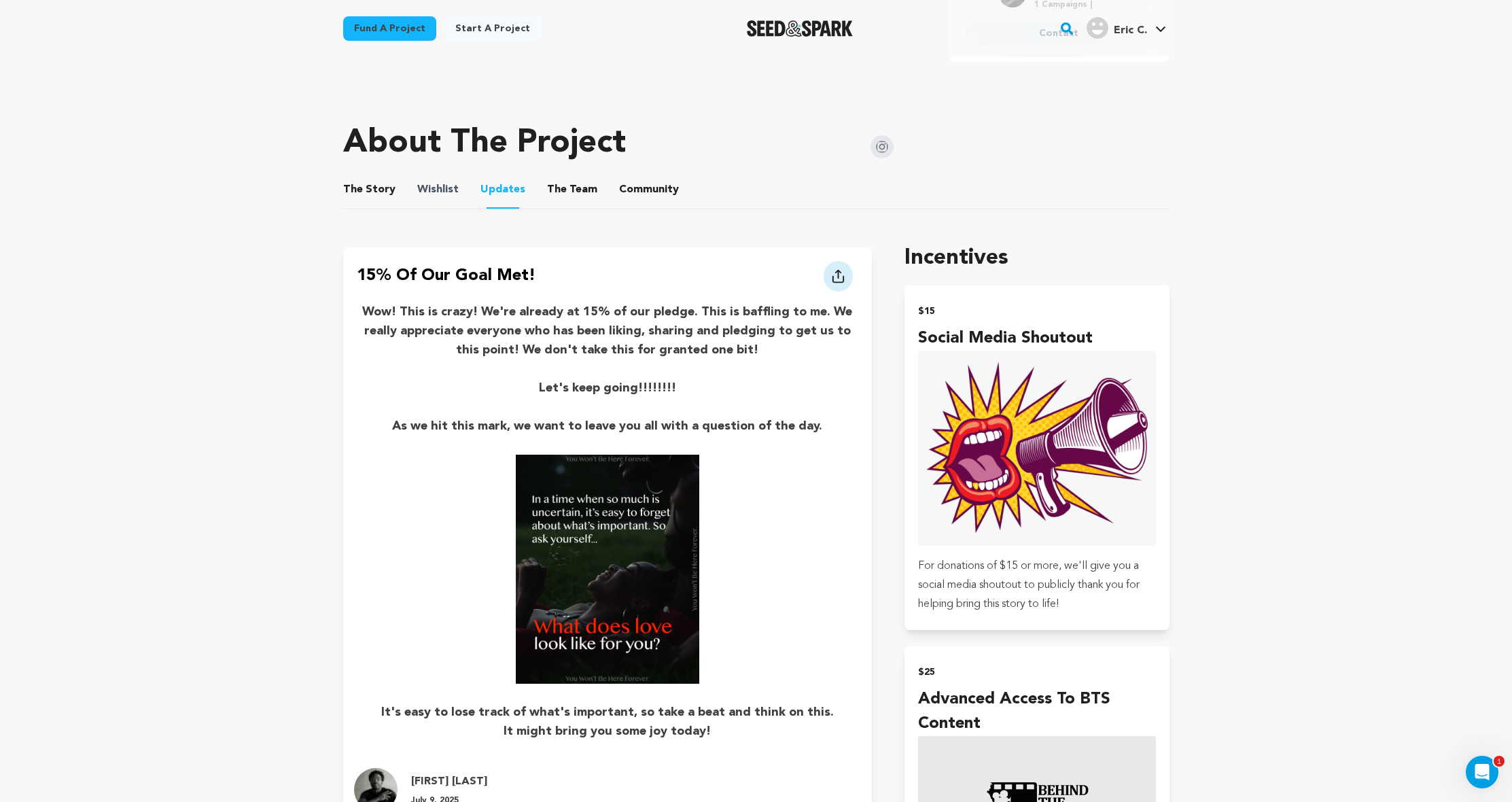 click on "The Story
The   Story
Wishlist
Wishlist
Updates
Updates
The Team
The   Team
Community
Community" at bounding box center [756, 190] 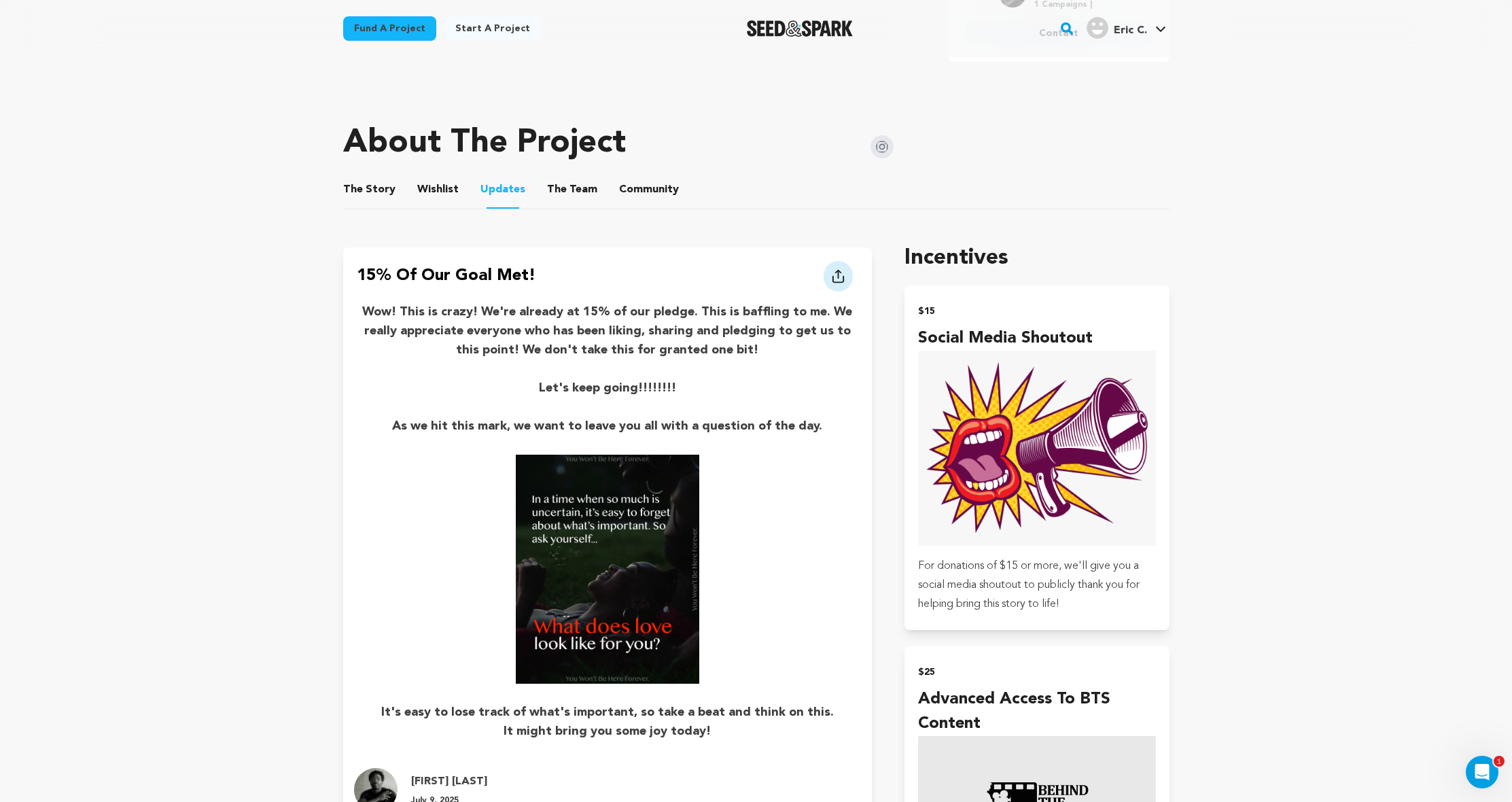 click on "The Story
The   Story
Wishlist
Wishlist
Updates
Updates
The Team
The   Team
Community
Community" at bounding box center [756, 190] 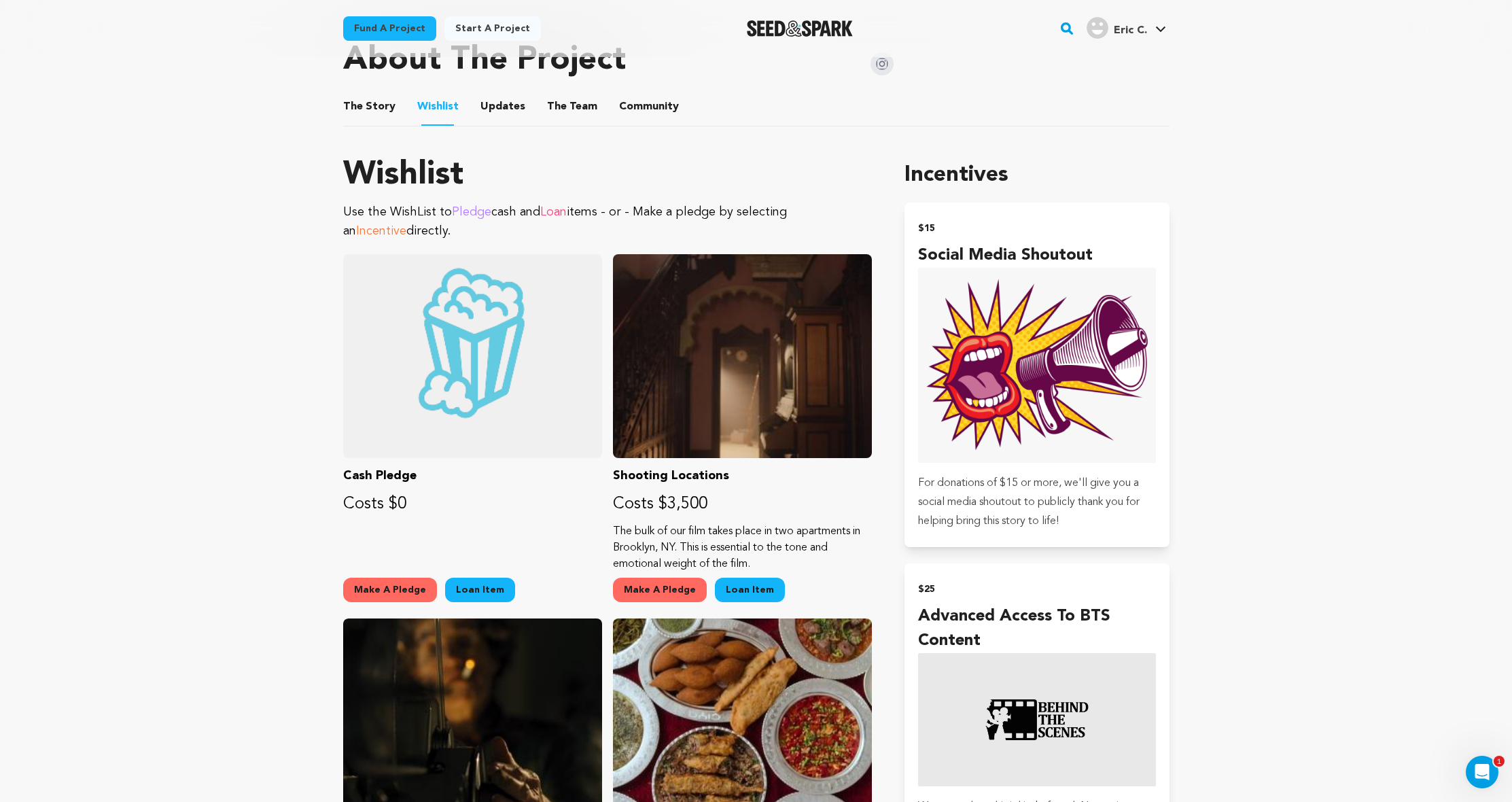 scroll, scrollTop: 413, scrollLeft: 0, axis: vertical 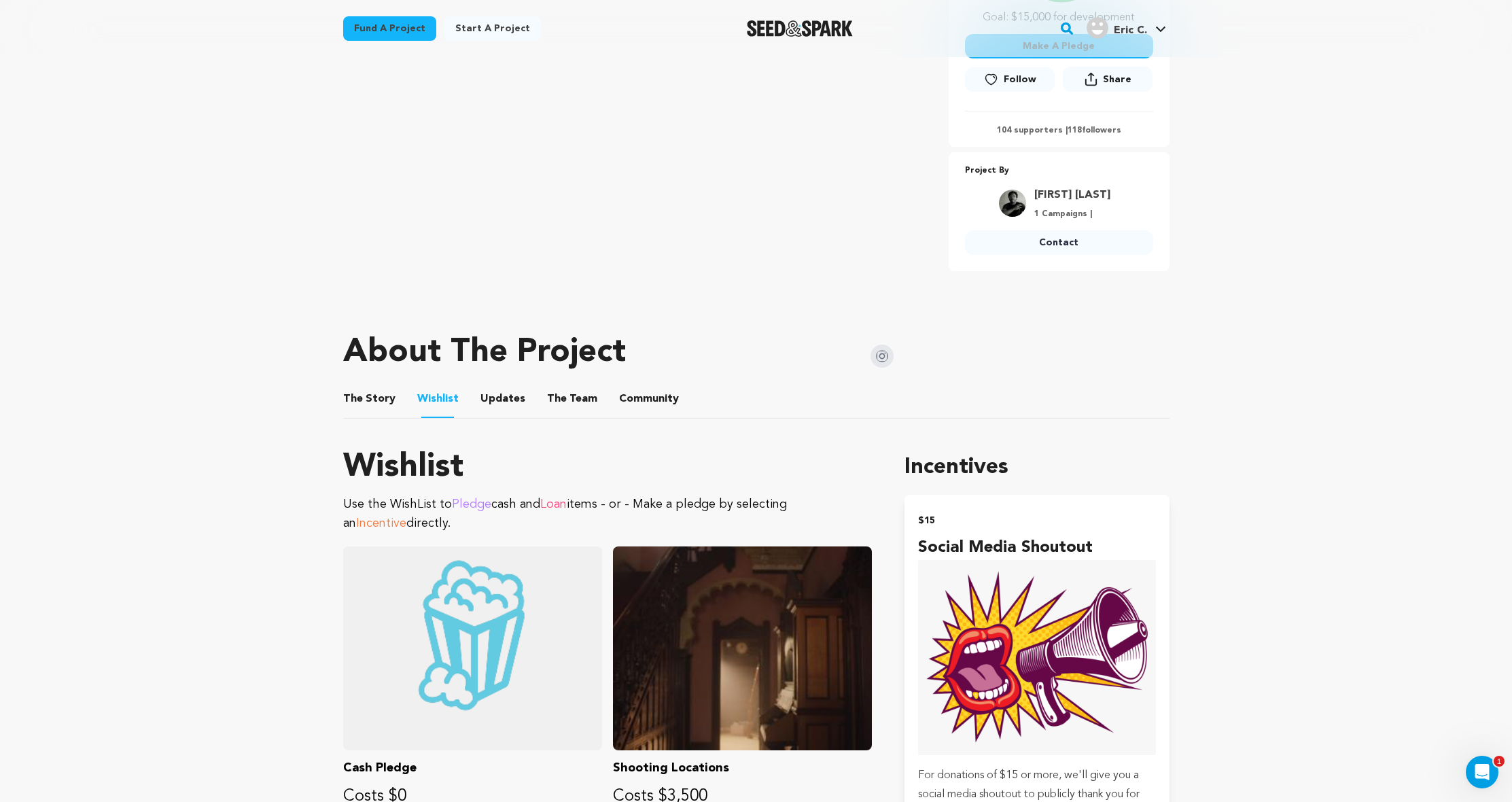 click on "The Story" at bounding box center [369, 402] 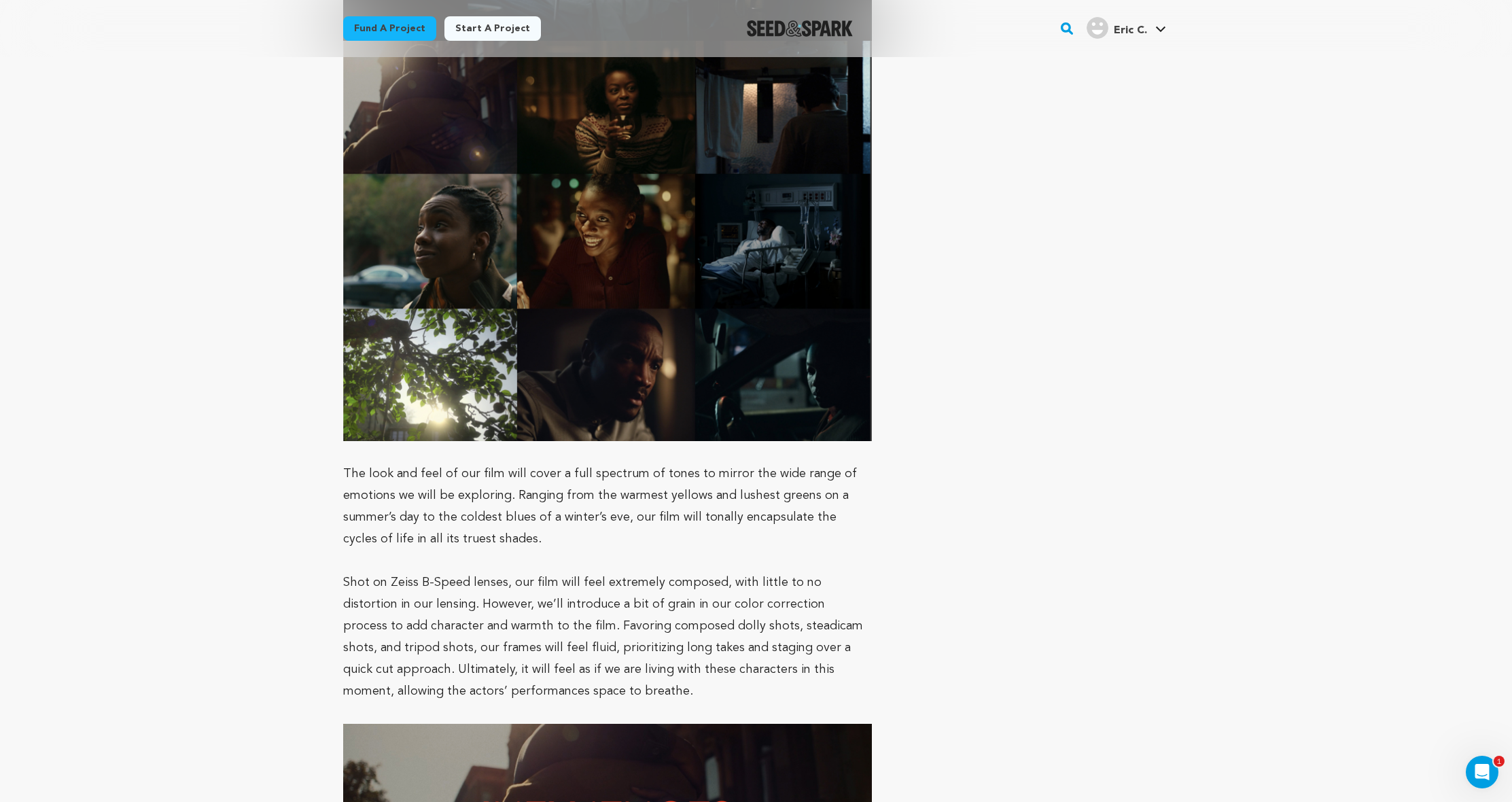 scroll, scrollTop: 3385, scrollLeft: 0, axis: vertical 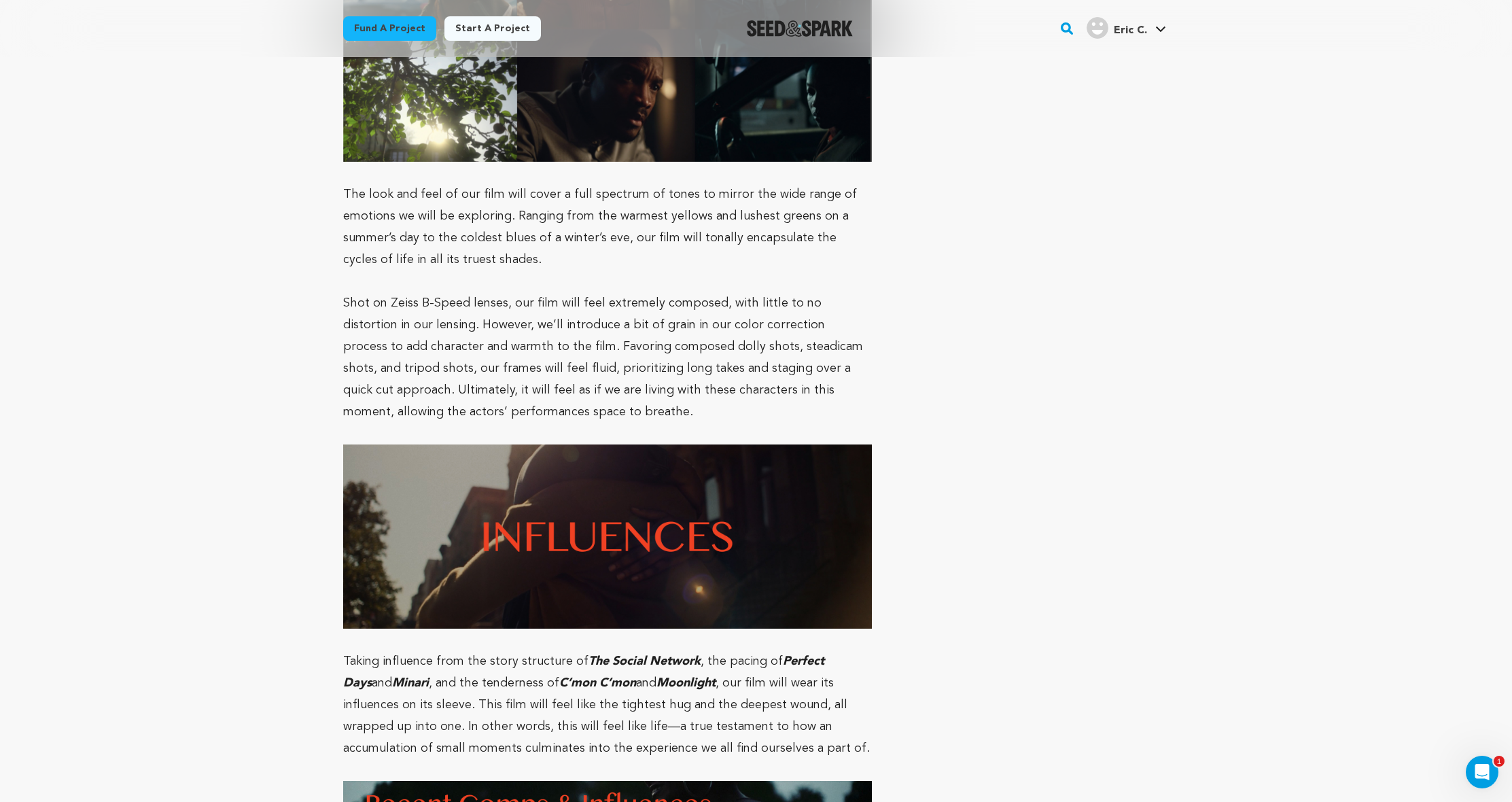 click on "Fund a project
Start a project
Search" at bounding box center (756, 29) 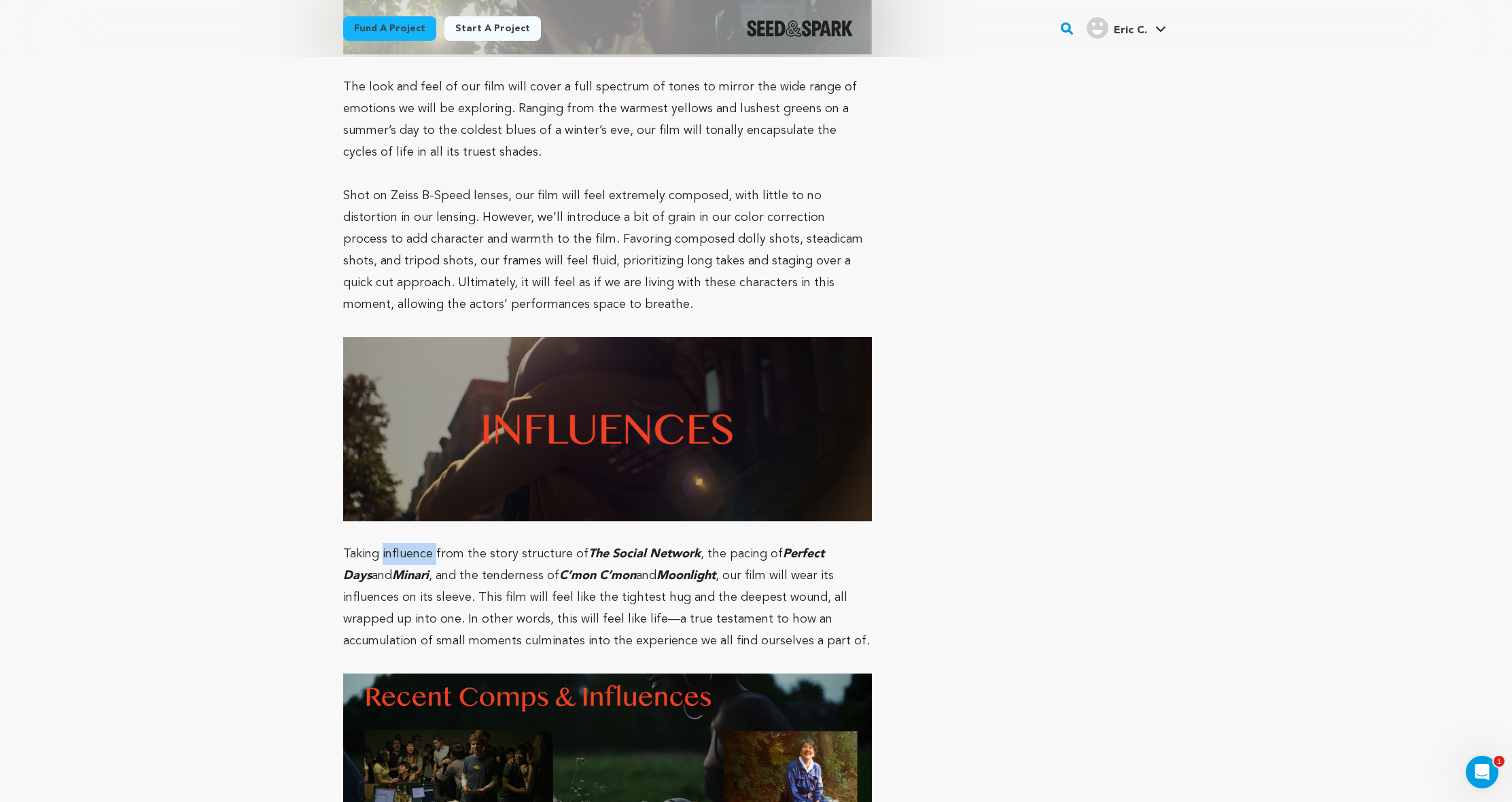 drag, startPoint x: 381, startPoint y: 487, endPoint x: 434, endPoint y: 488, distance: 53.00943 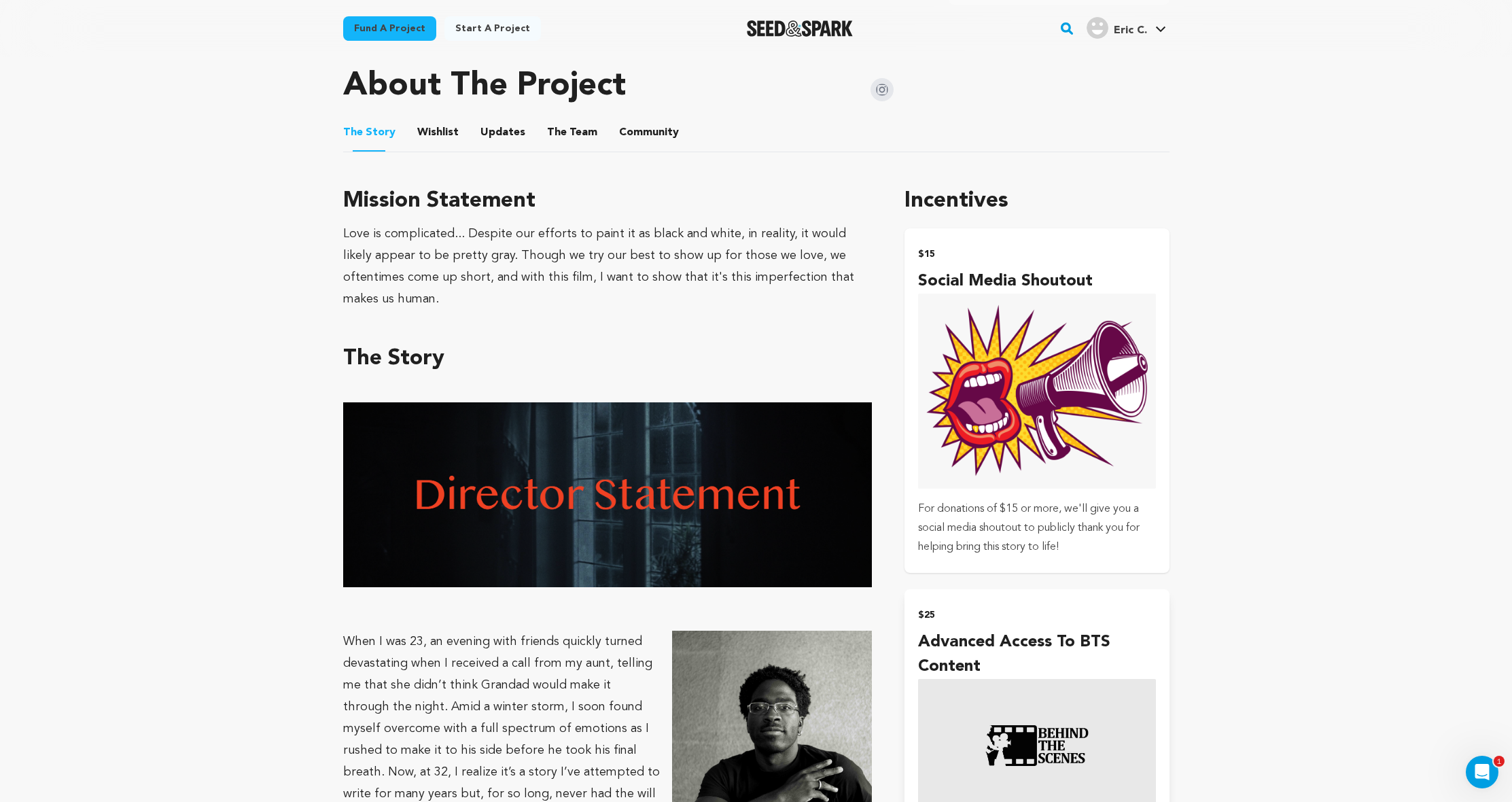 scroll, scrollTop: 563, scrollLeft: 0, axis: vertical 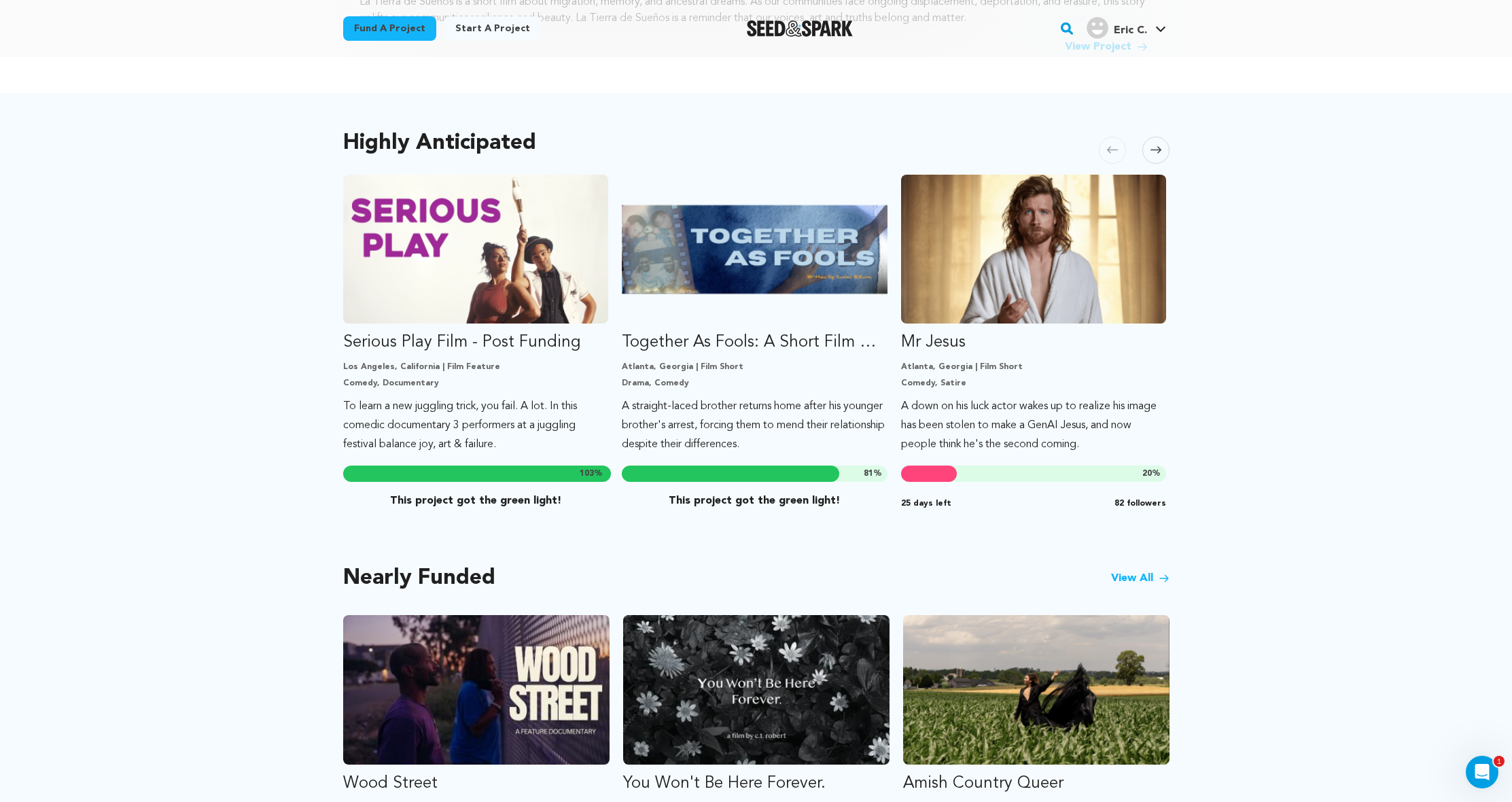 click at bounding box center (1156, 150) 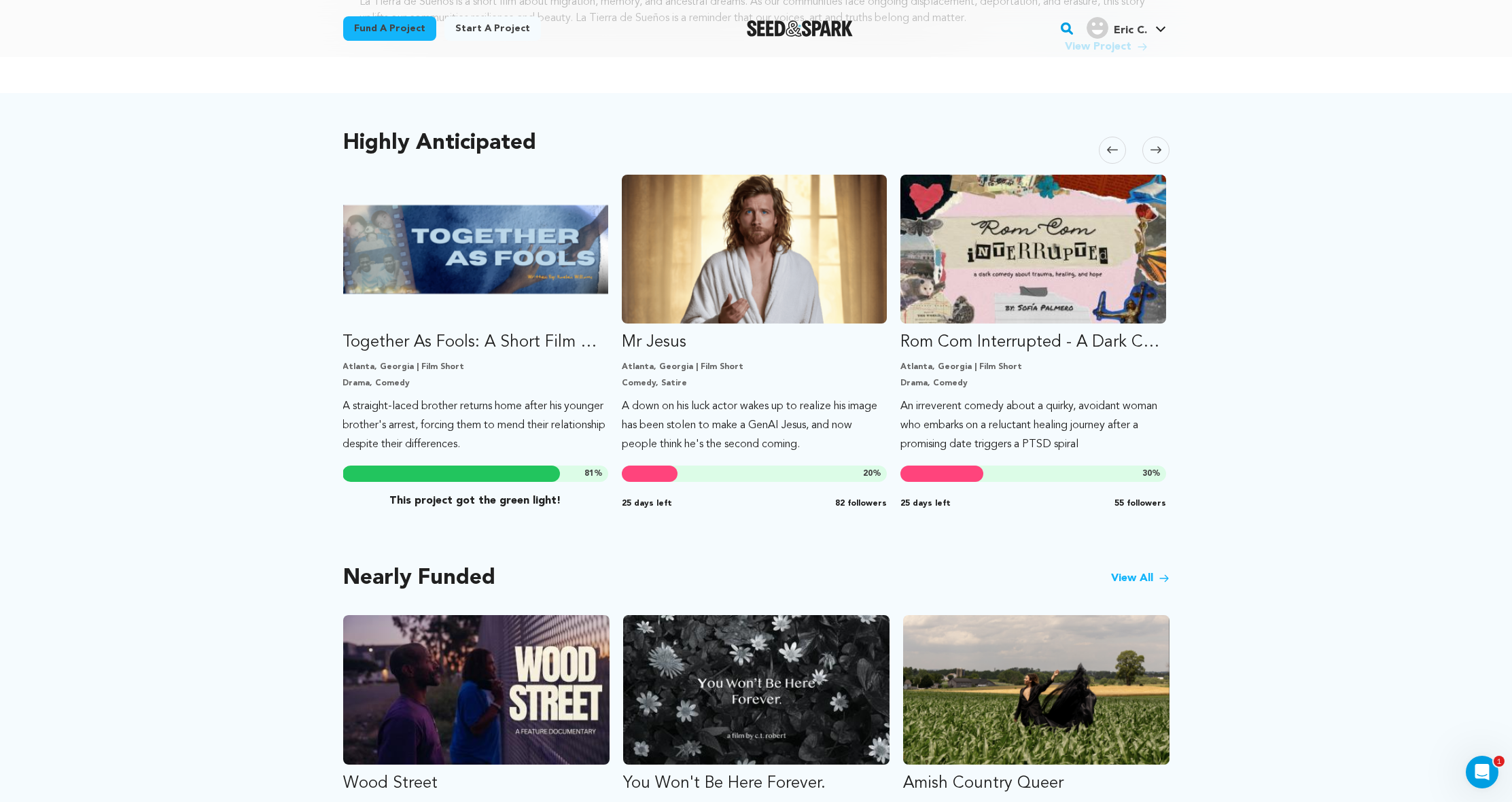 click at bounding box center [1112, 150] 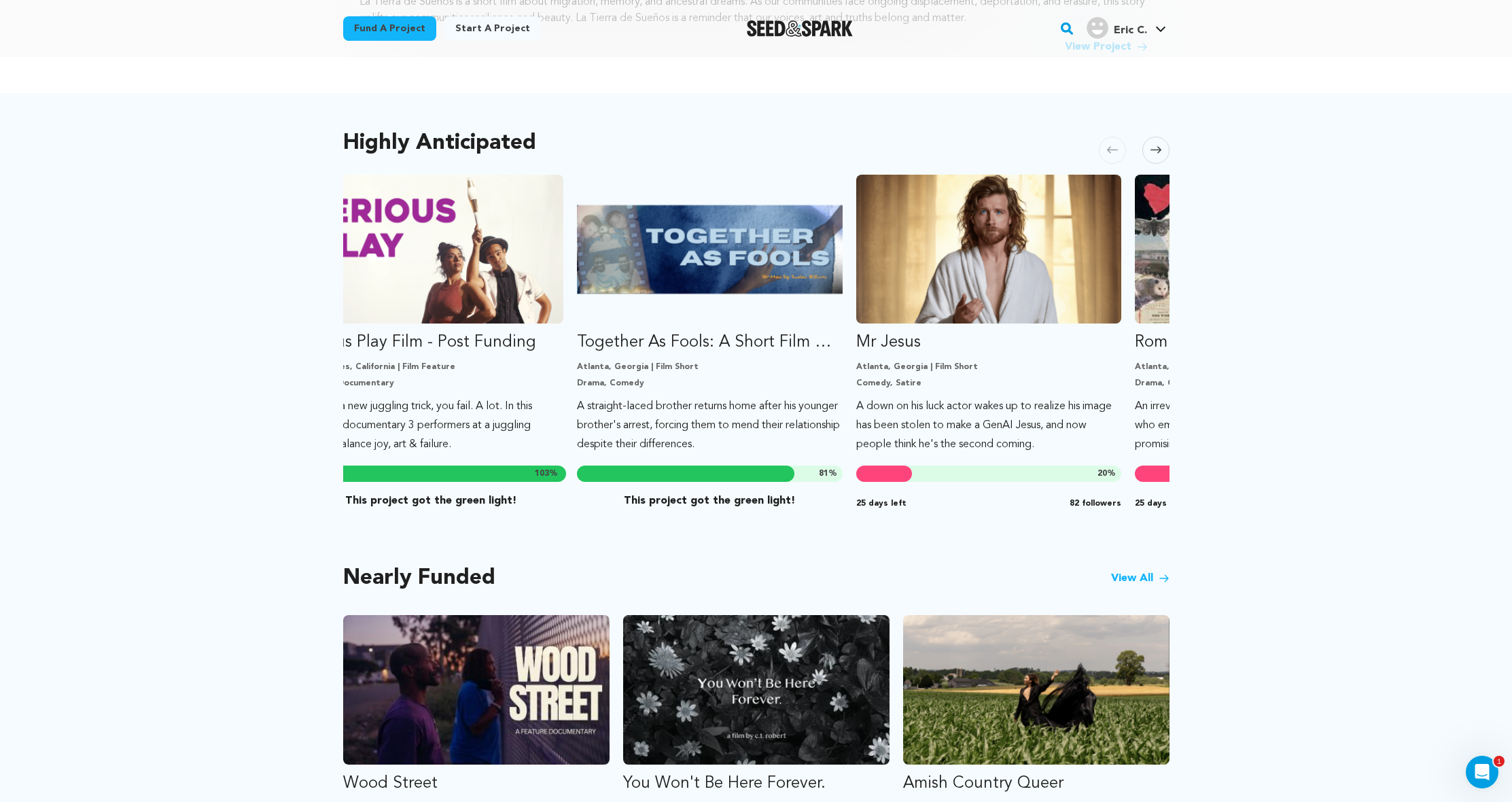 scroll, scrollTop: 0, scrollLeft: 0, axis: both 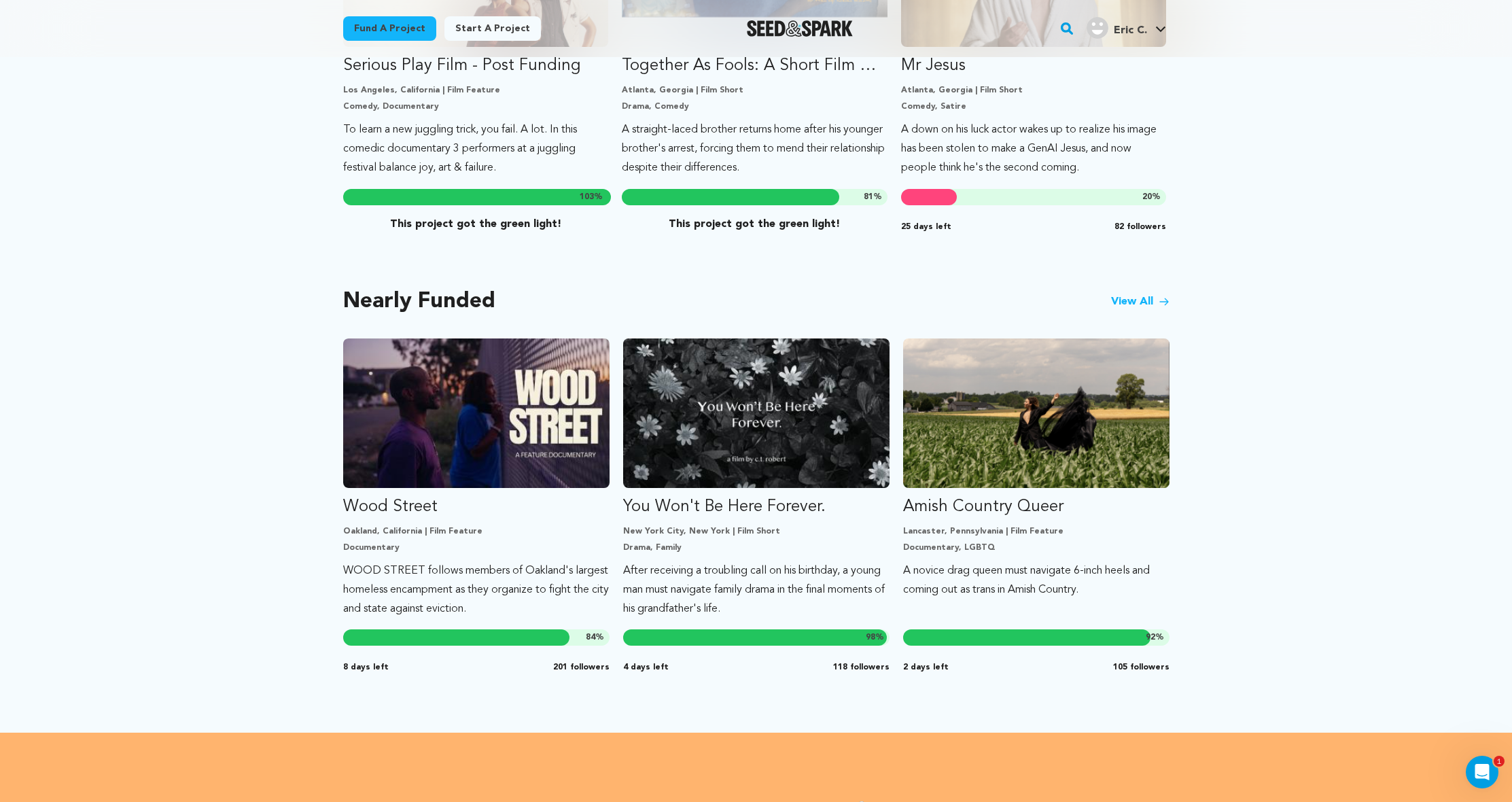 click on "Nearly Funded
View All
Wood Street
Oakland, California | Film Feature
Documentary
WOOD STREET follows members of Oakland's largest homeless encampment as they organize to fight the city and state against eviction.
84 %
8 days left
201 followers" at bounding box center [756, 485] 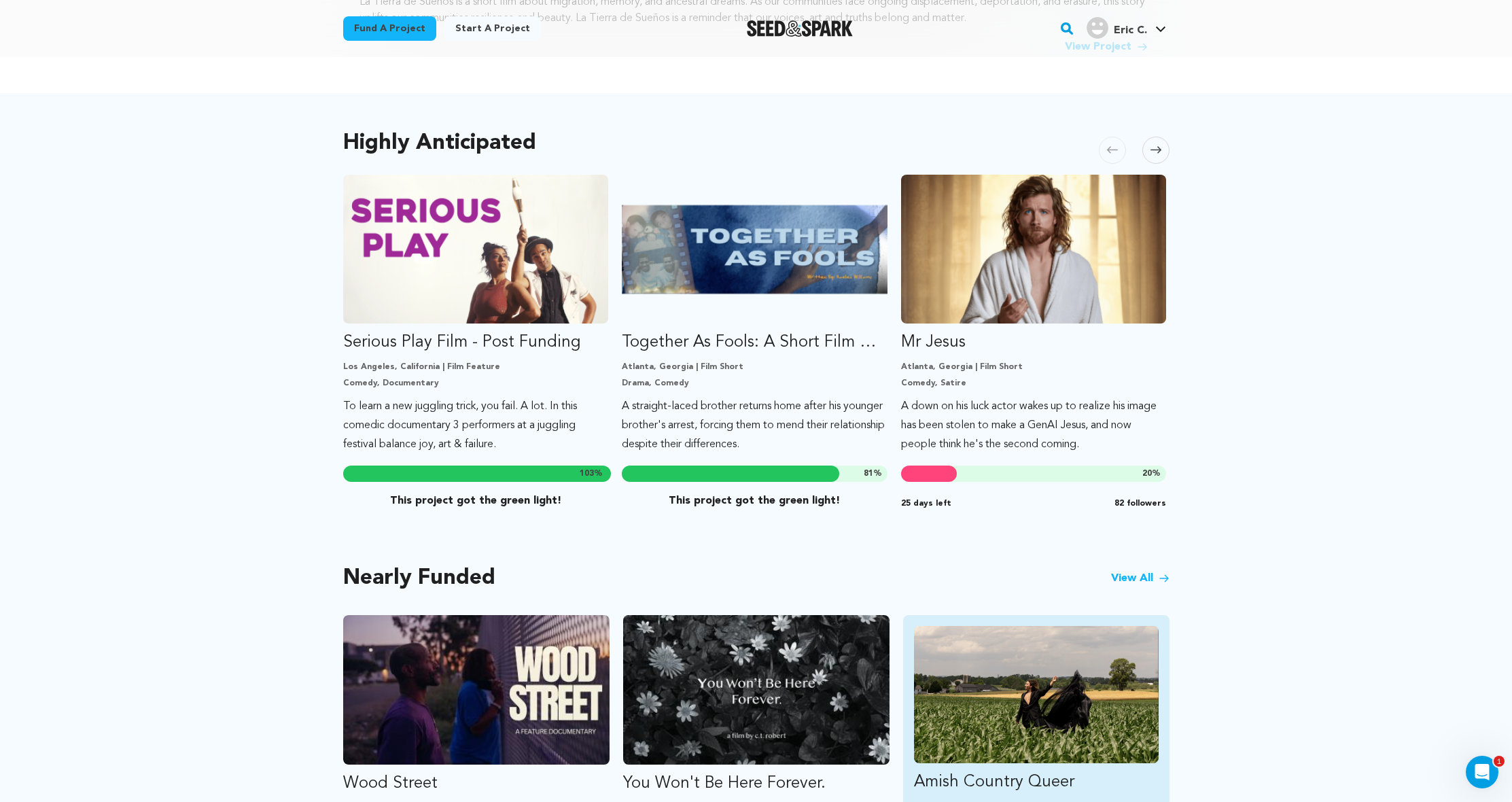 scroll, scrollTop: 915, scrollLeft: 0, axis: vertical 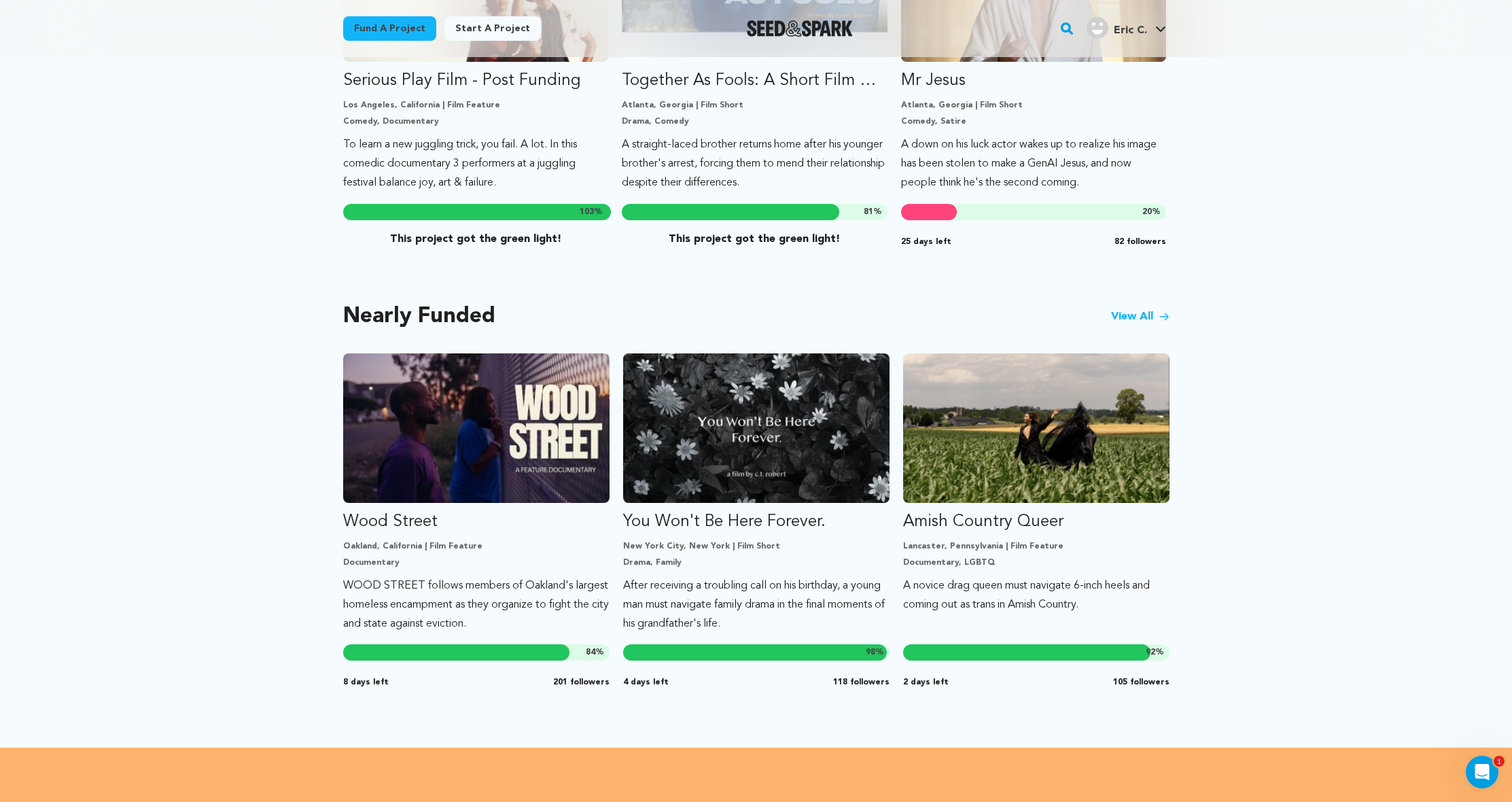 click 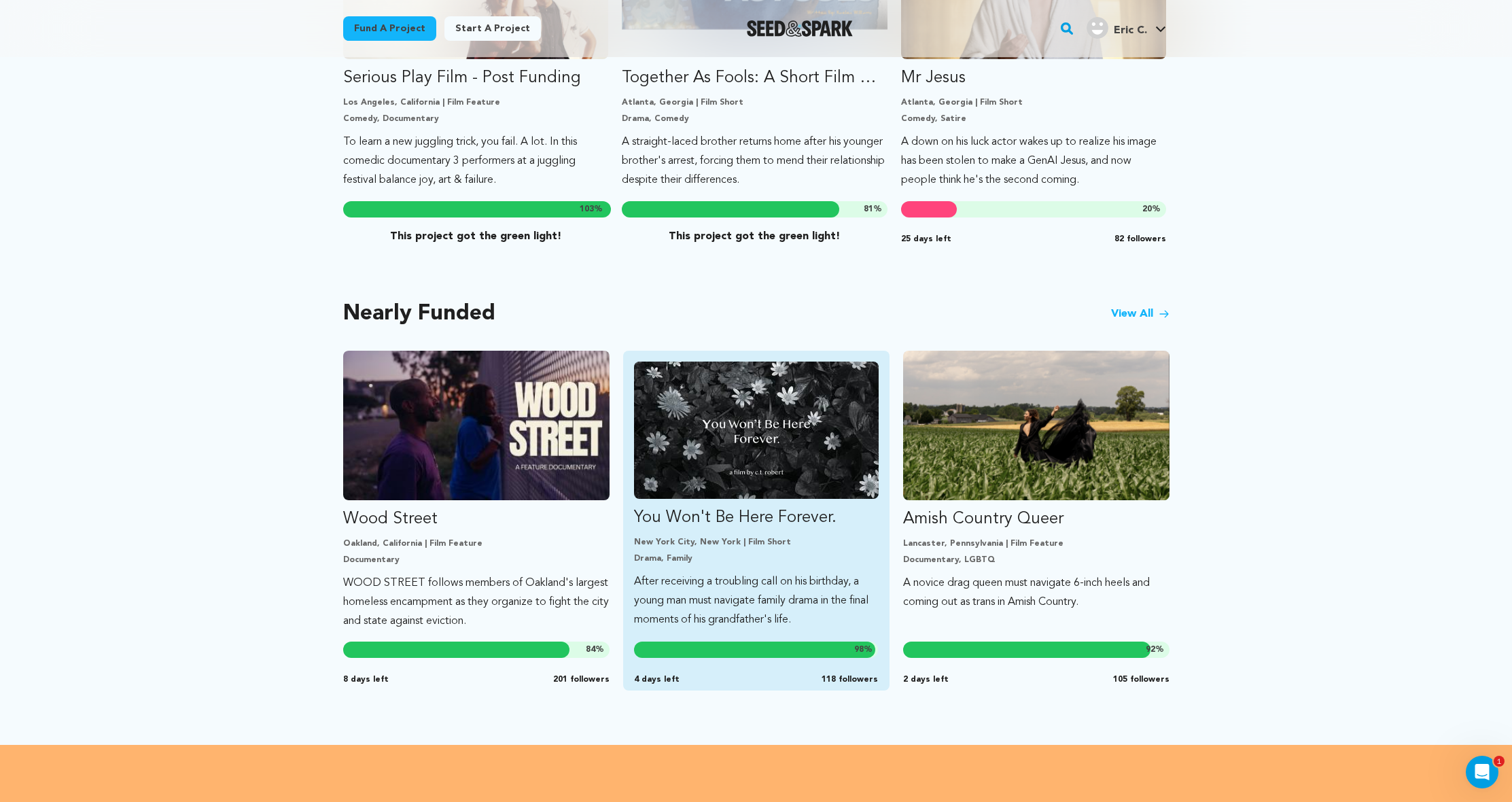 click at bounding box center (756, 430) 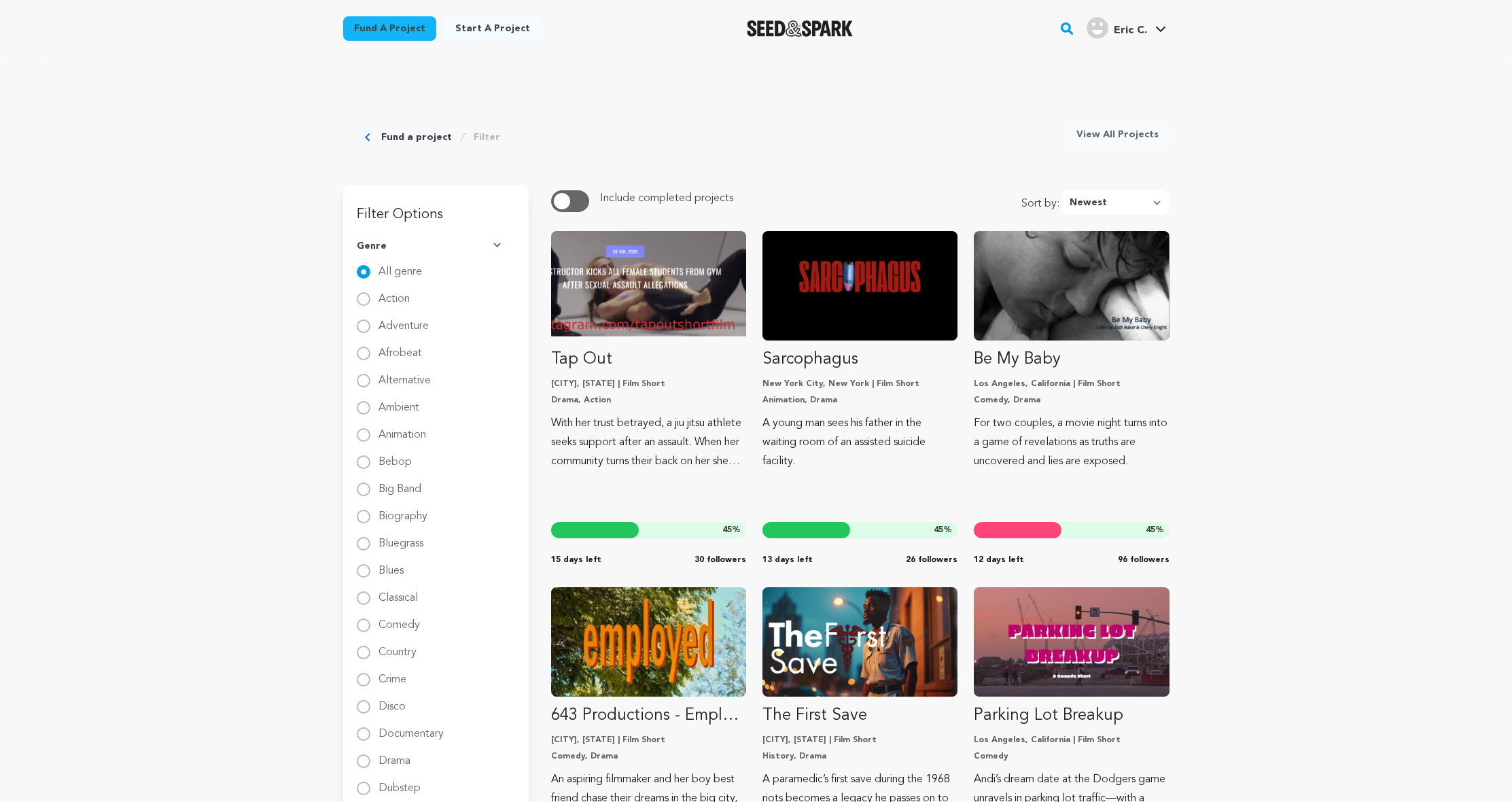 scroll, scrollTop: 0, scrollLeft: 0, axis: both 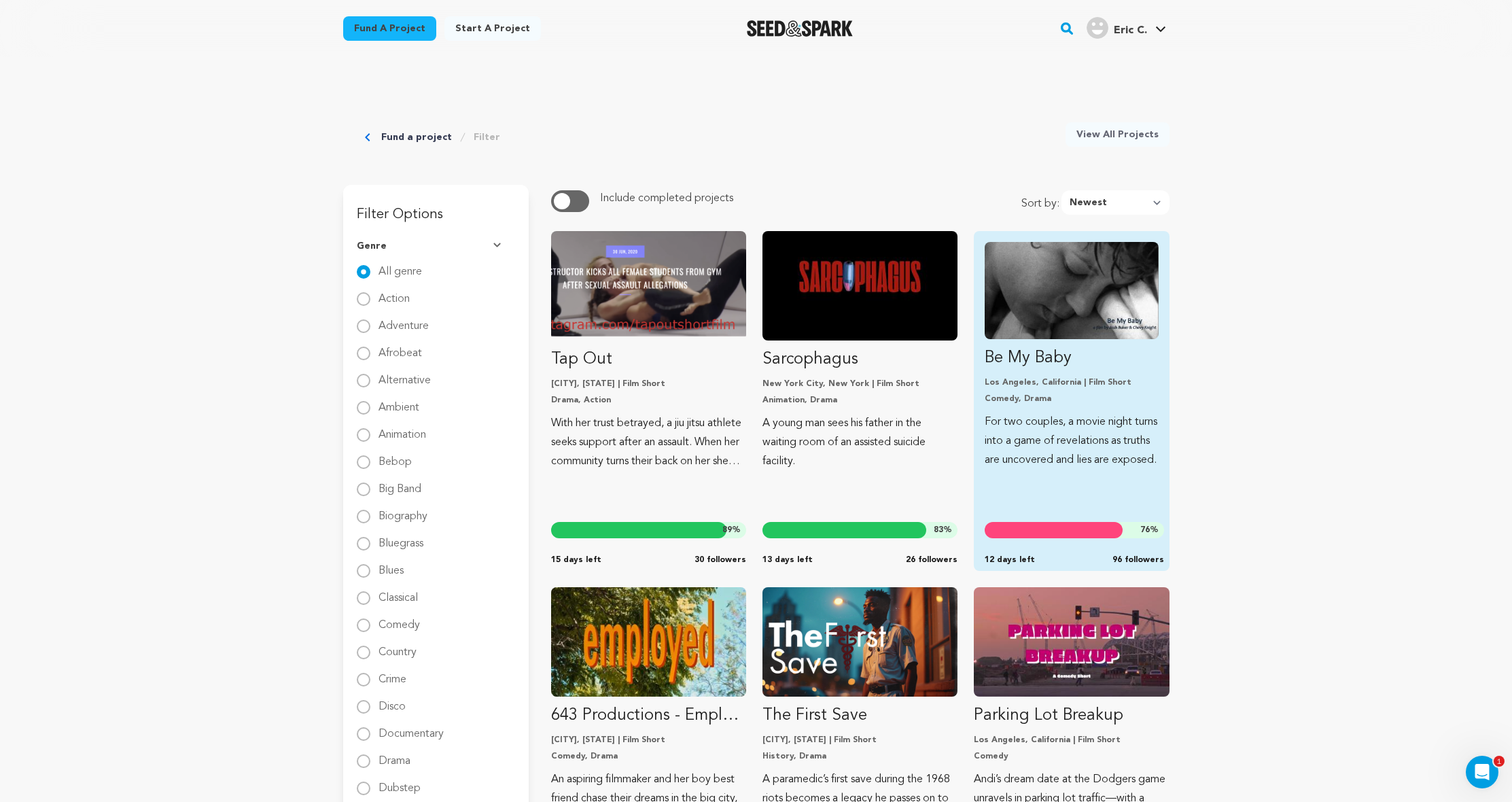 click on "Be My Baby
[CITY], [STATE] | Film Short
Comedy, Drama
For two couples, a movie night turns into a game of revelations as truths are uncovered and lies are exposed.
76 %
12 days left
96 followers" at bounding box center [1071, 355] 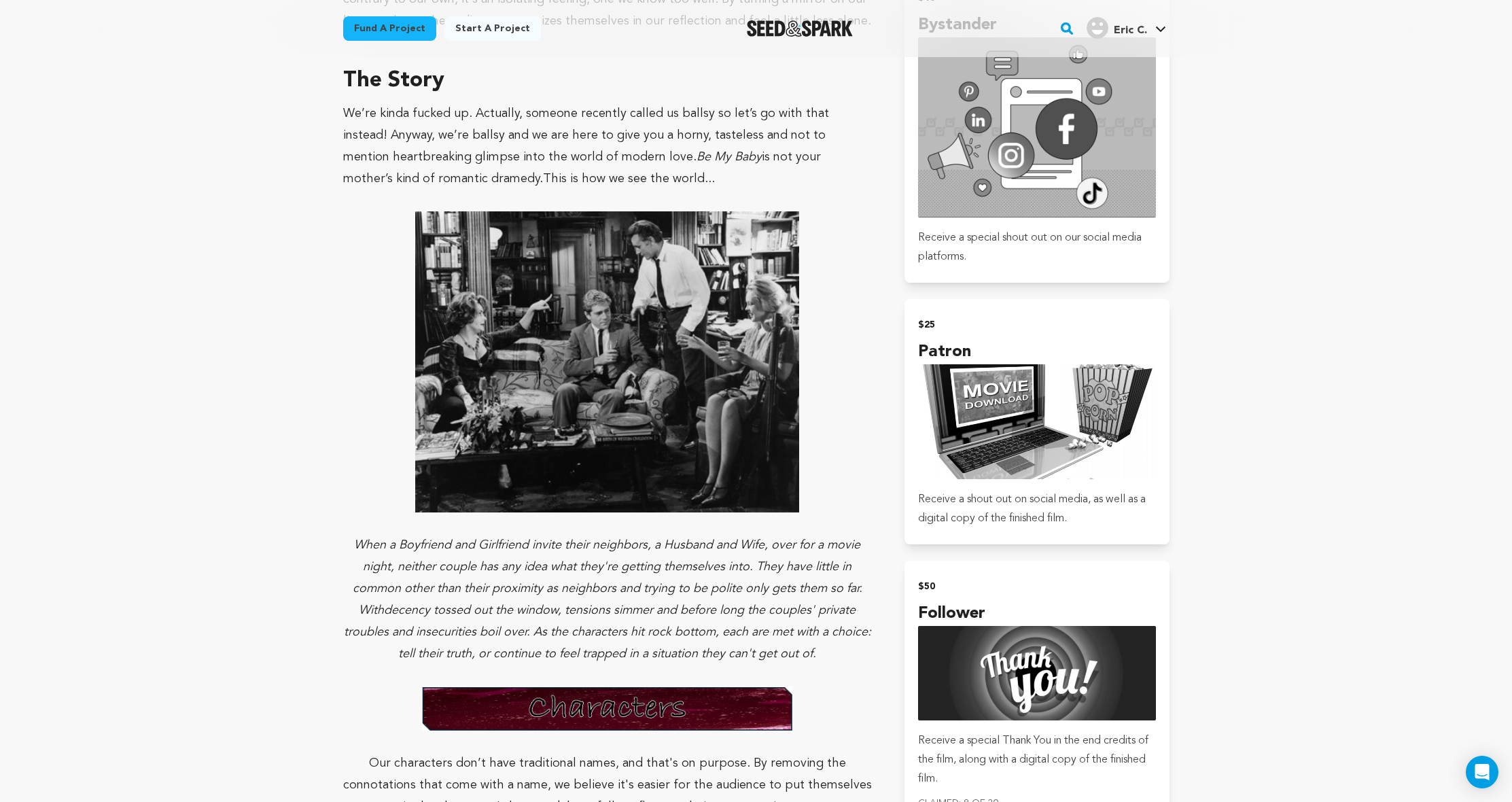 scroll, scrollTop: 1171, scrollLeft: 0, axis: vertical 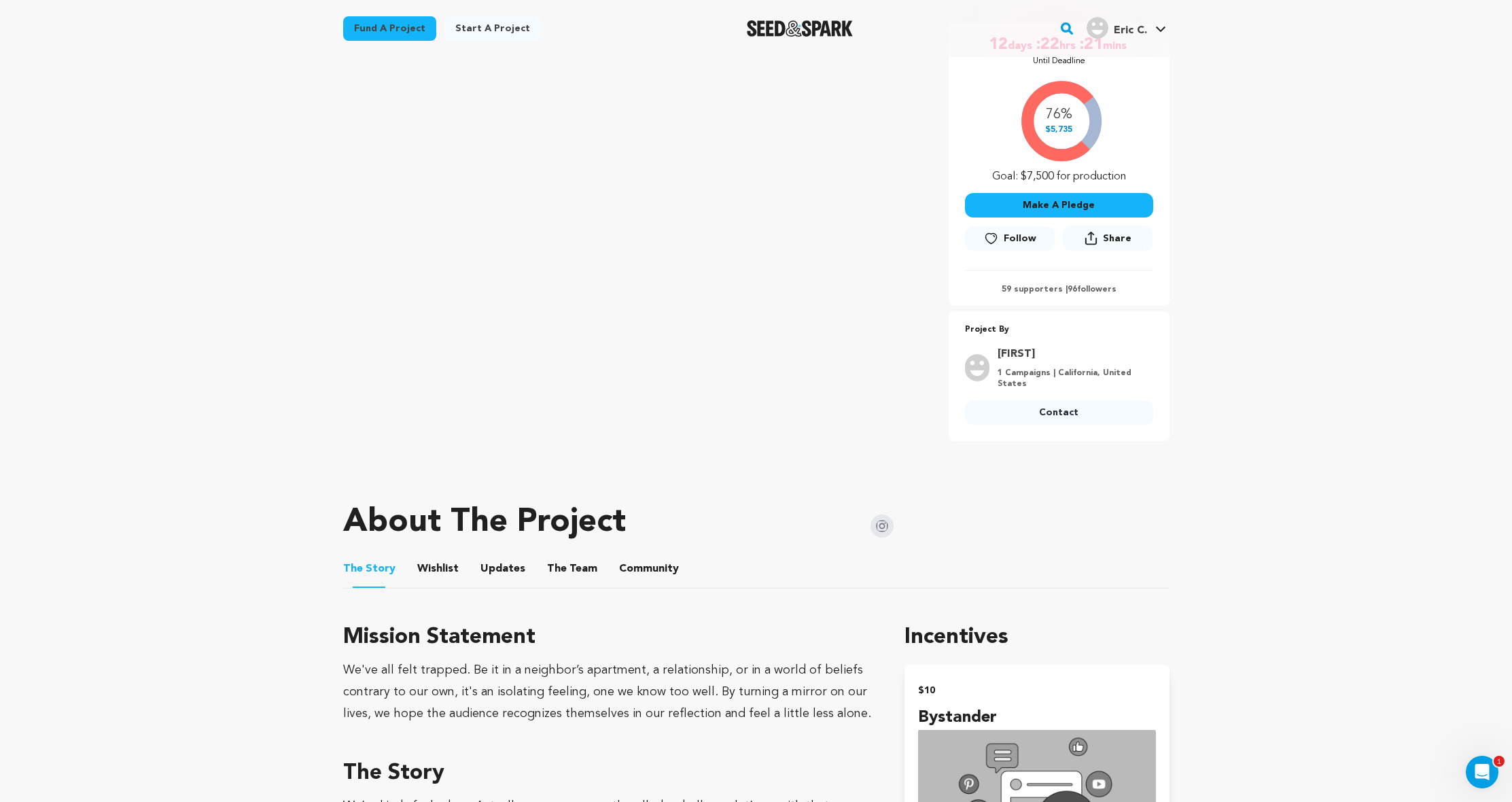 click on "Wishlist" at bounding box center [438, 572] 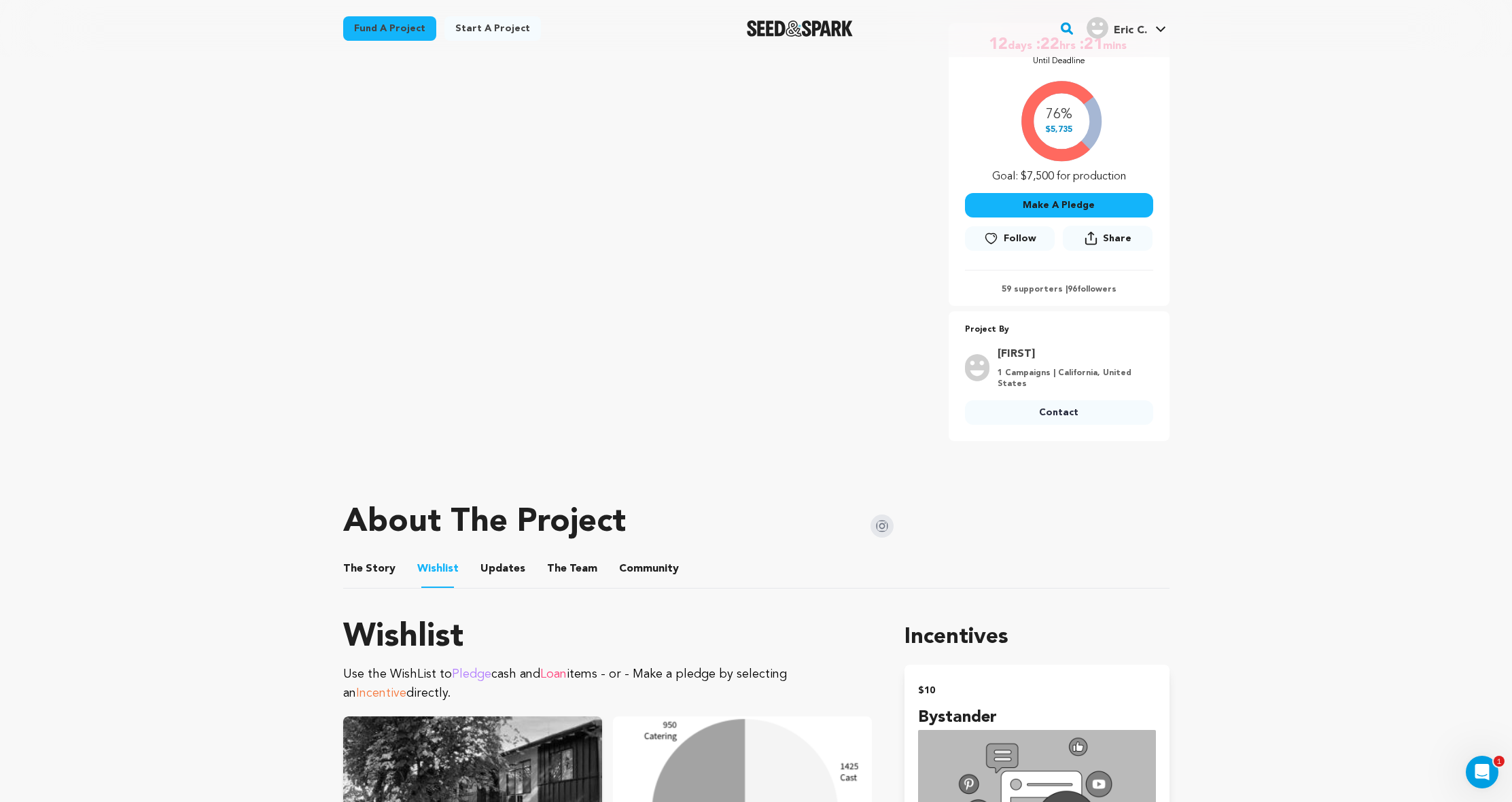 scroll, scrollTop: 513, scrollLeft: 0, axis: vertical 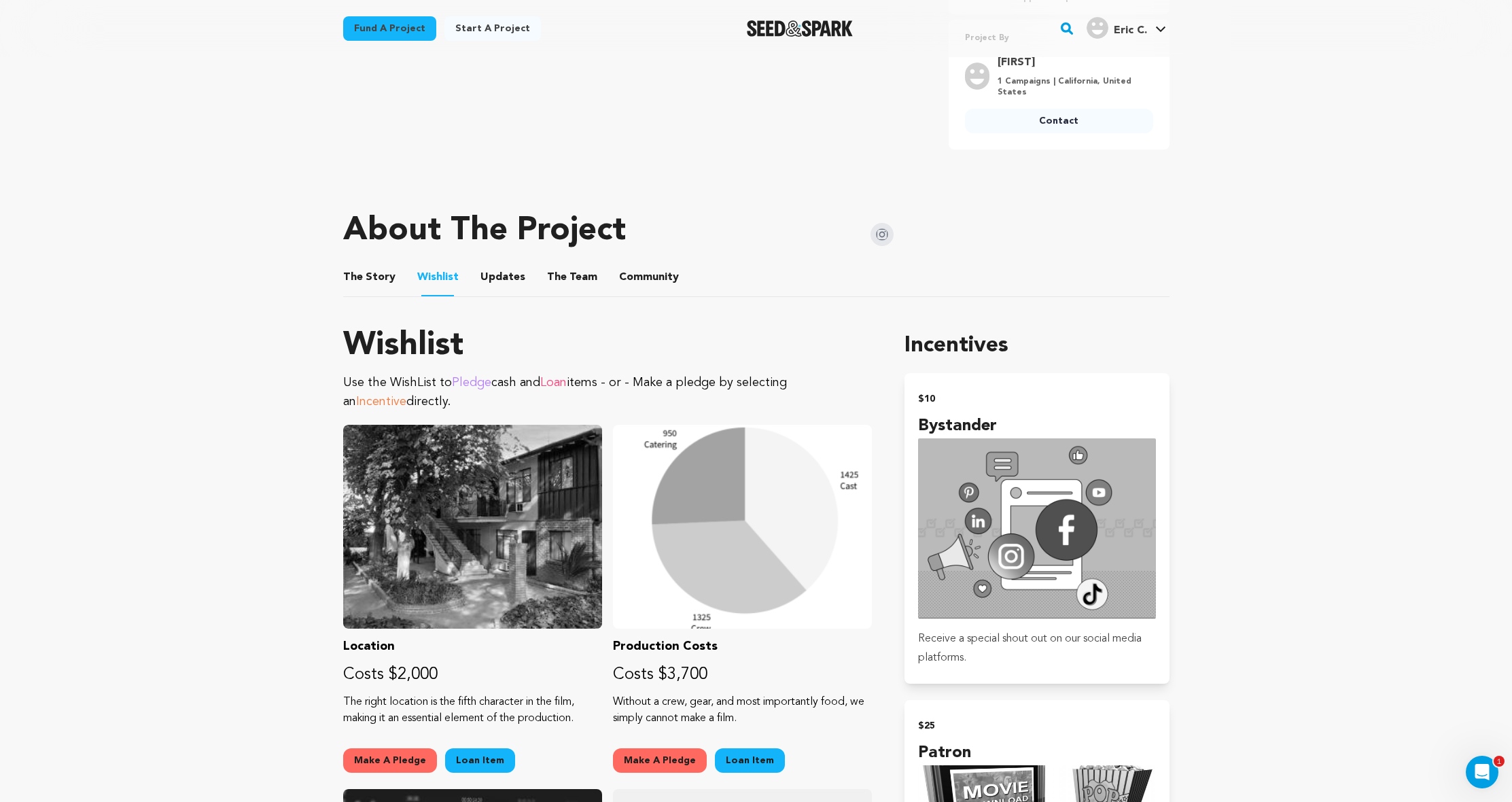 click on "Updates" at bounding box center (503, 280) 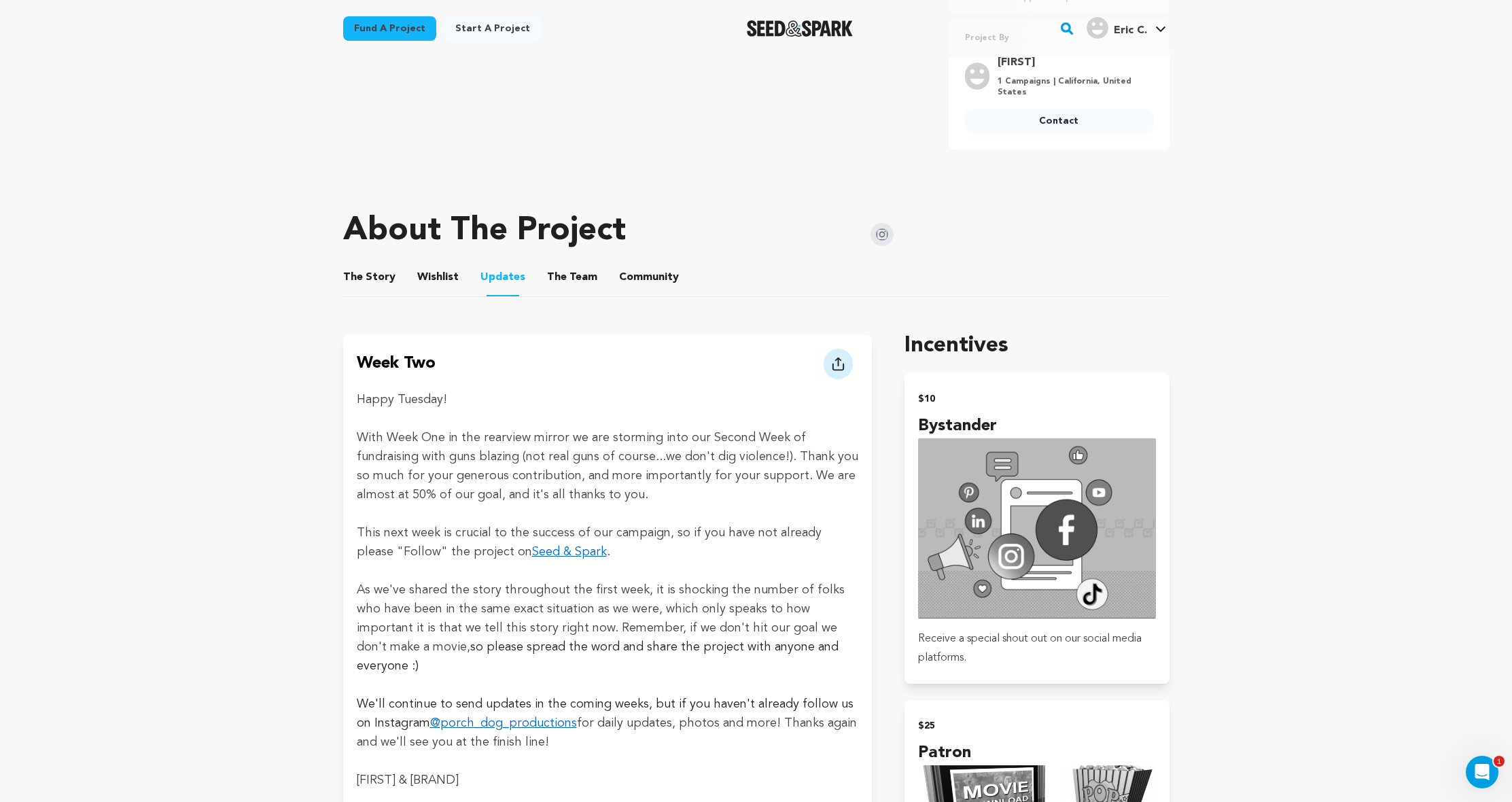click on "The Story
The   Story
Wishlist
Wishlist
Updates
Updates
The Team
The   Team
Community
Community" at bounding box center [756, 277] 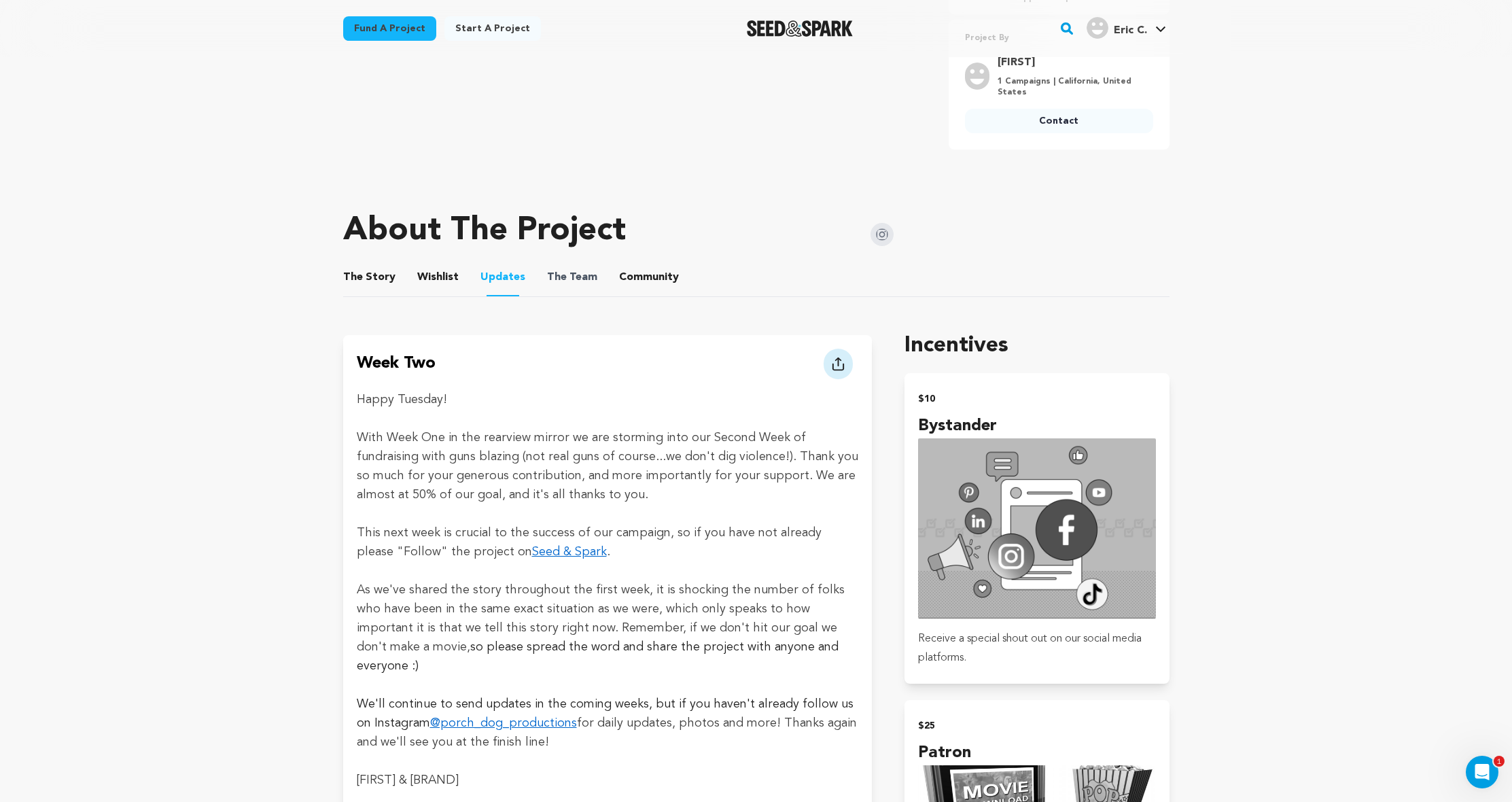 click on "The" at bounding box center [557, 277] 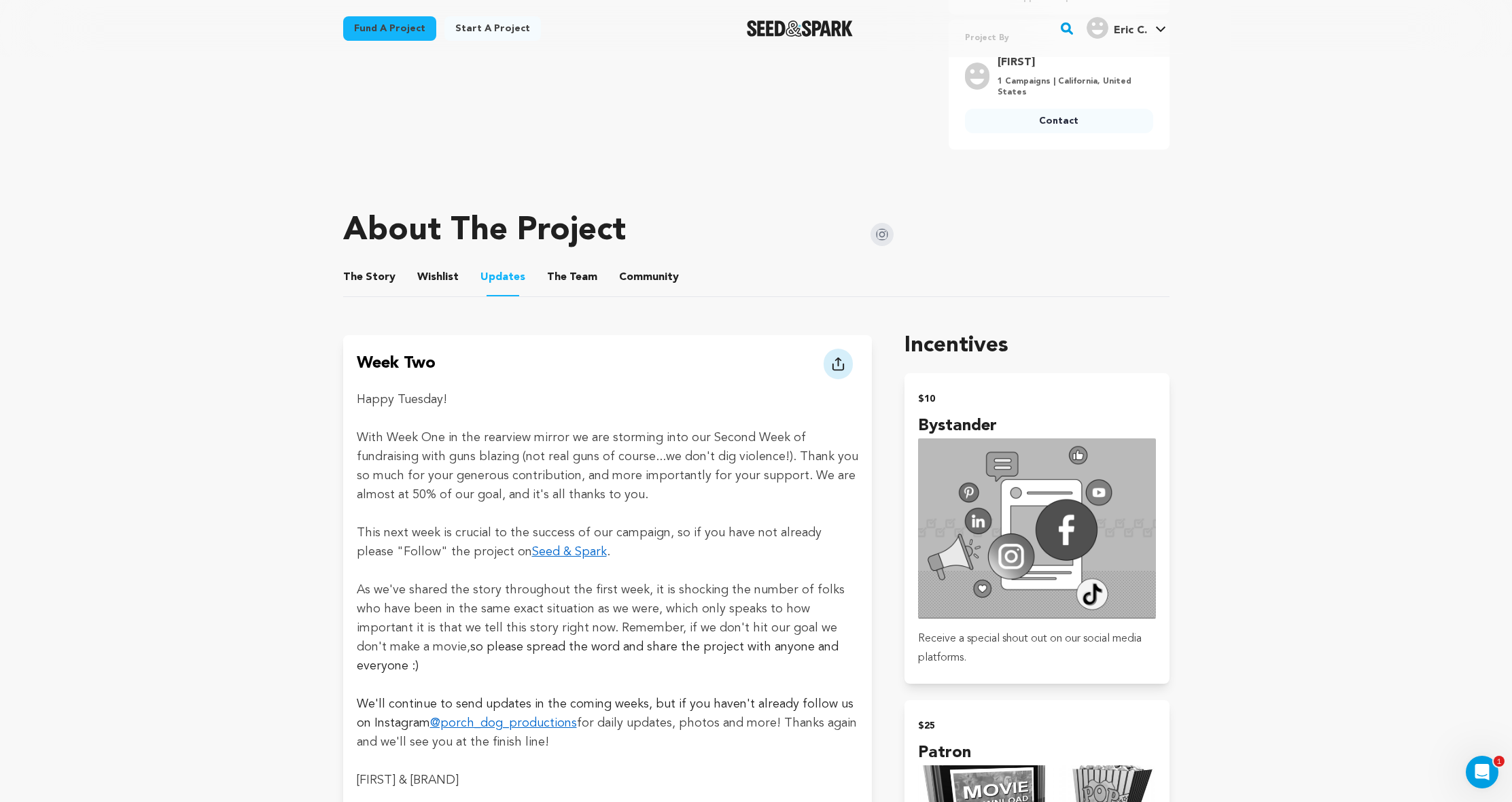 click on "The Team" at bounding box center [572, 280] 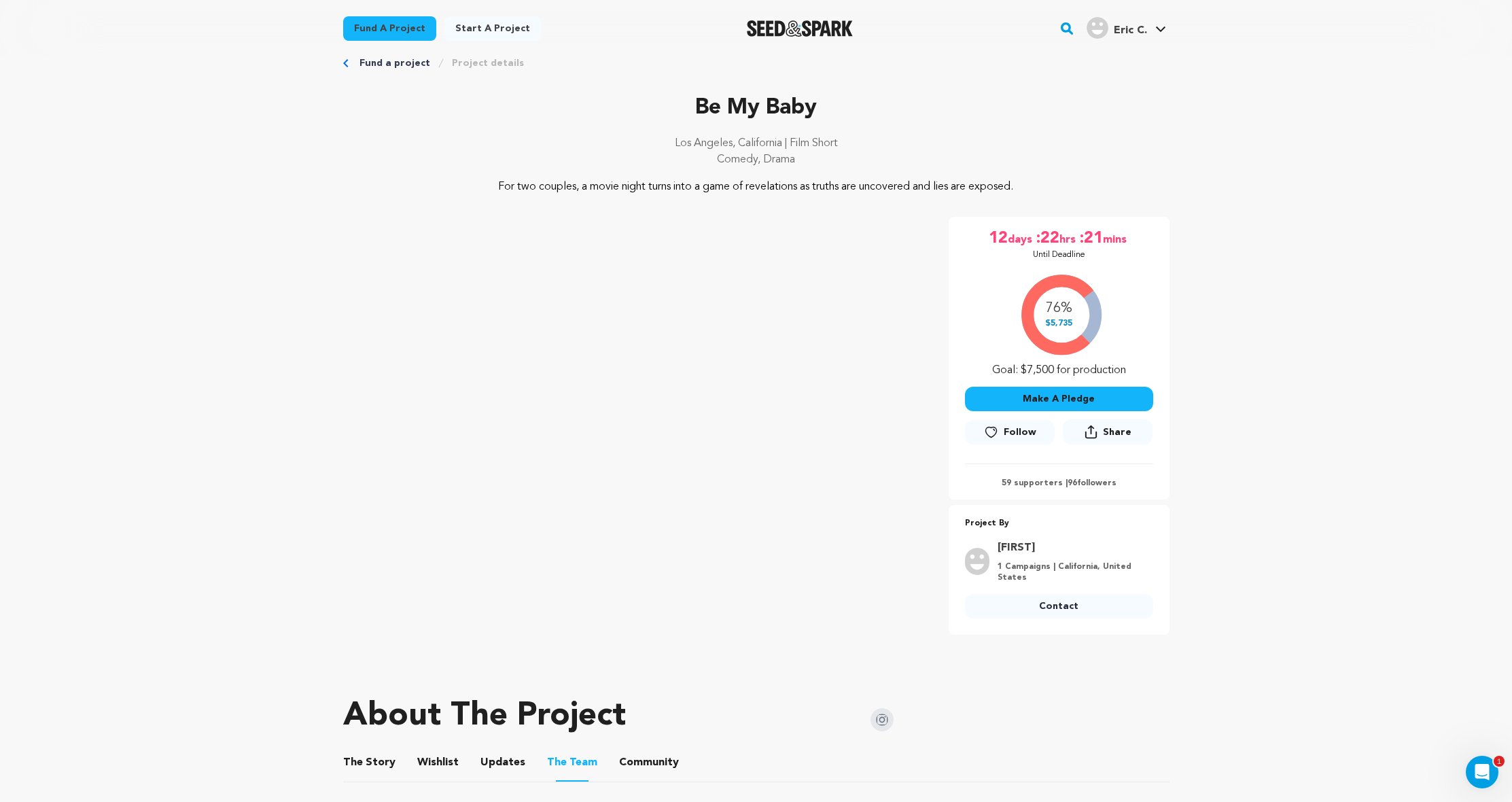 scroll, scrollTop: 489, scrollLeft: 0, axis: vertical 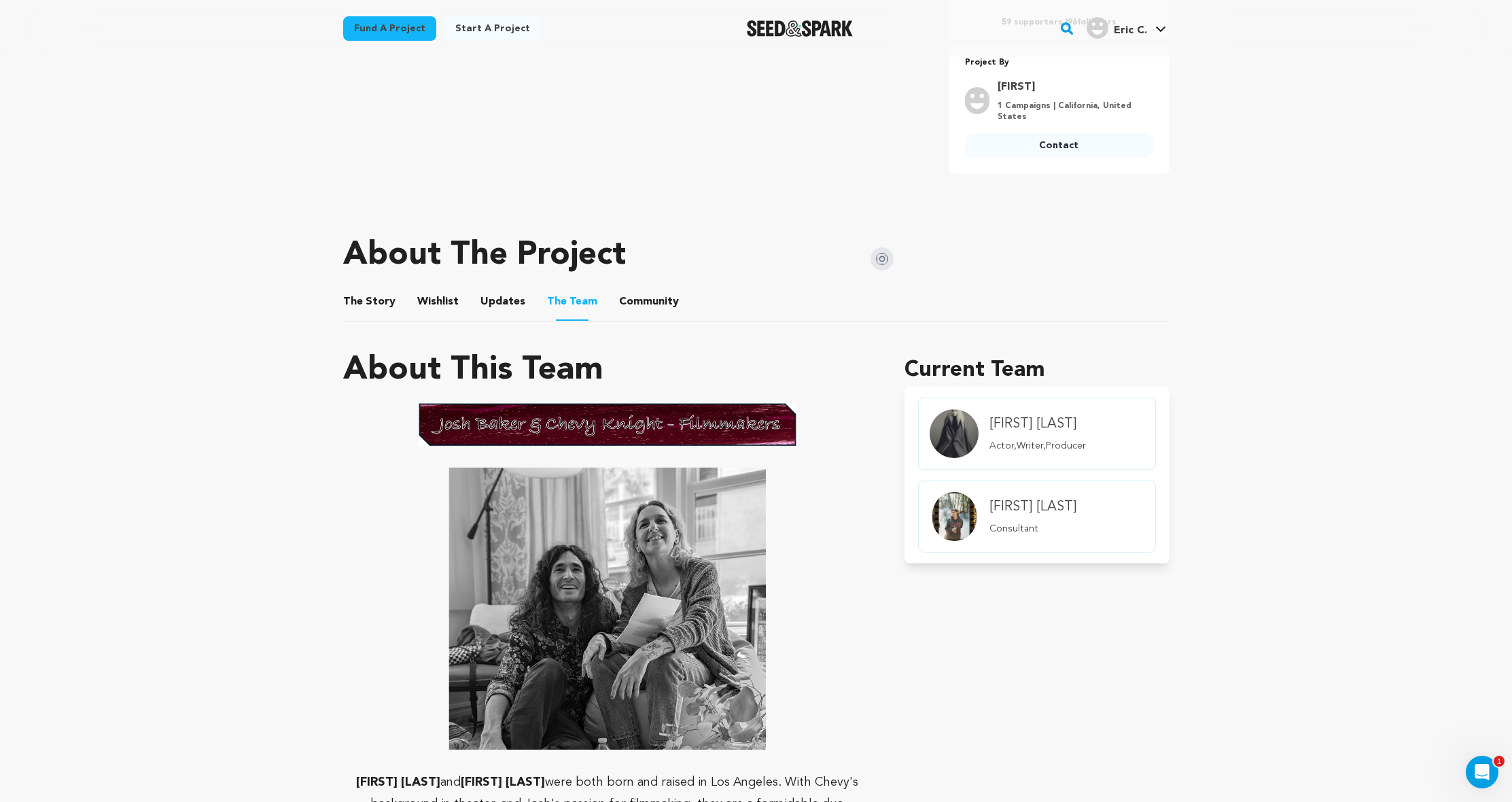 click on "The Story" at bounding box center (369, 304) 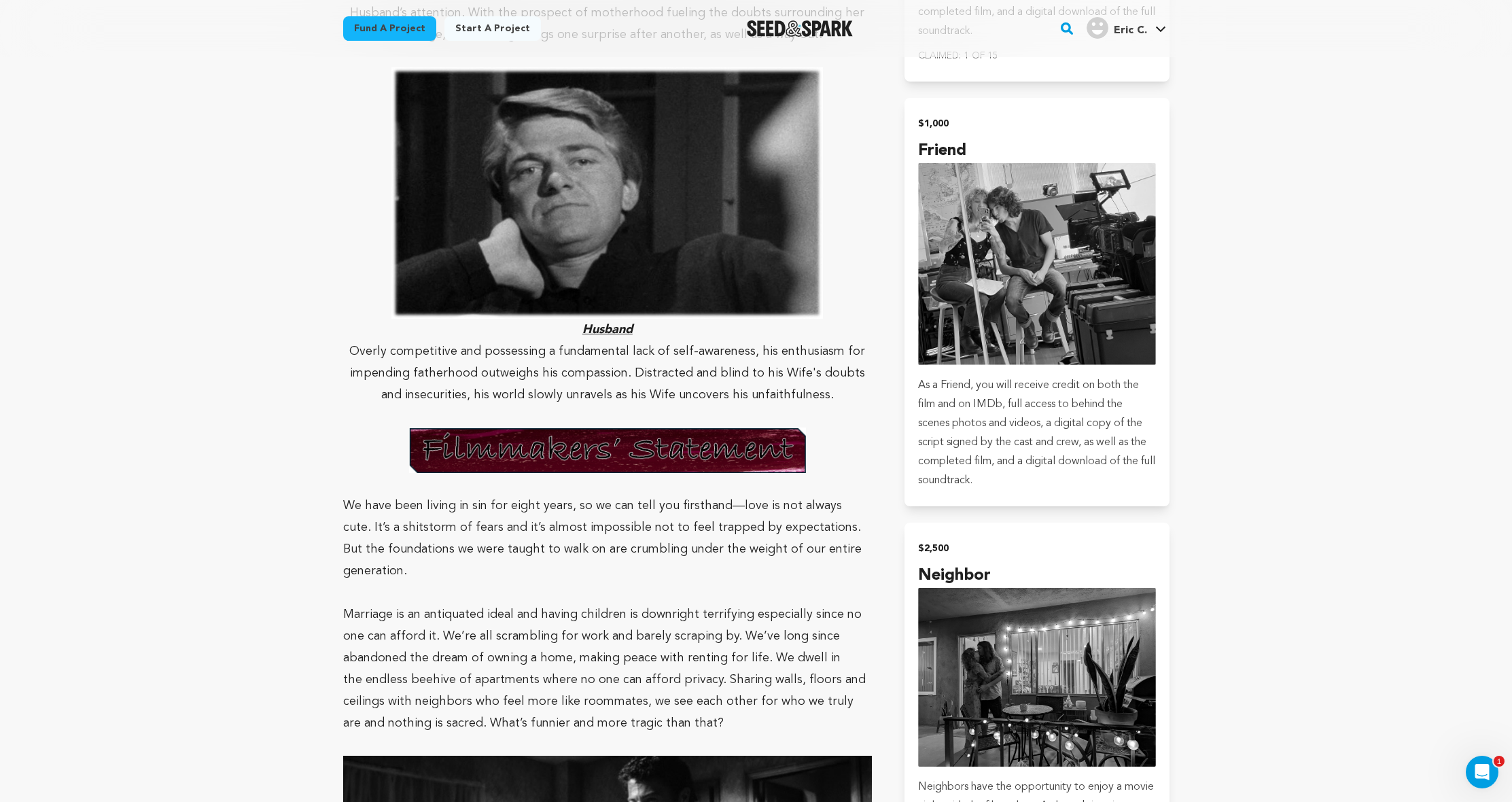 scroll, scrollTop: 3028, scrollLeft: 0, axis: vertical 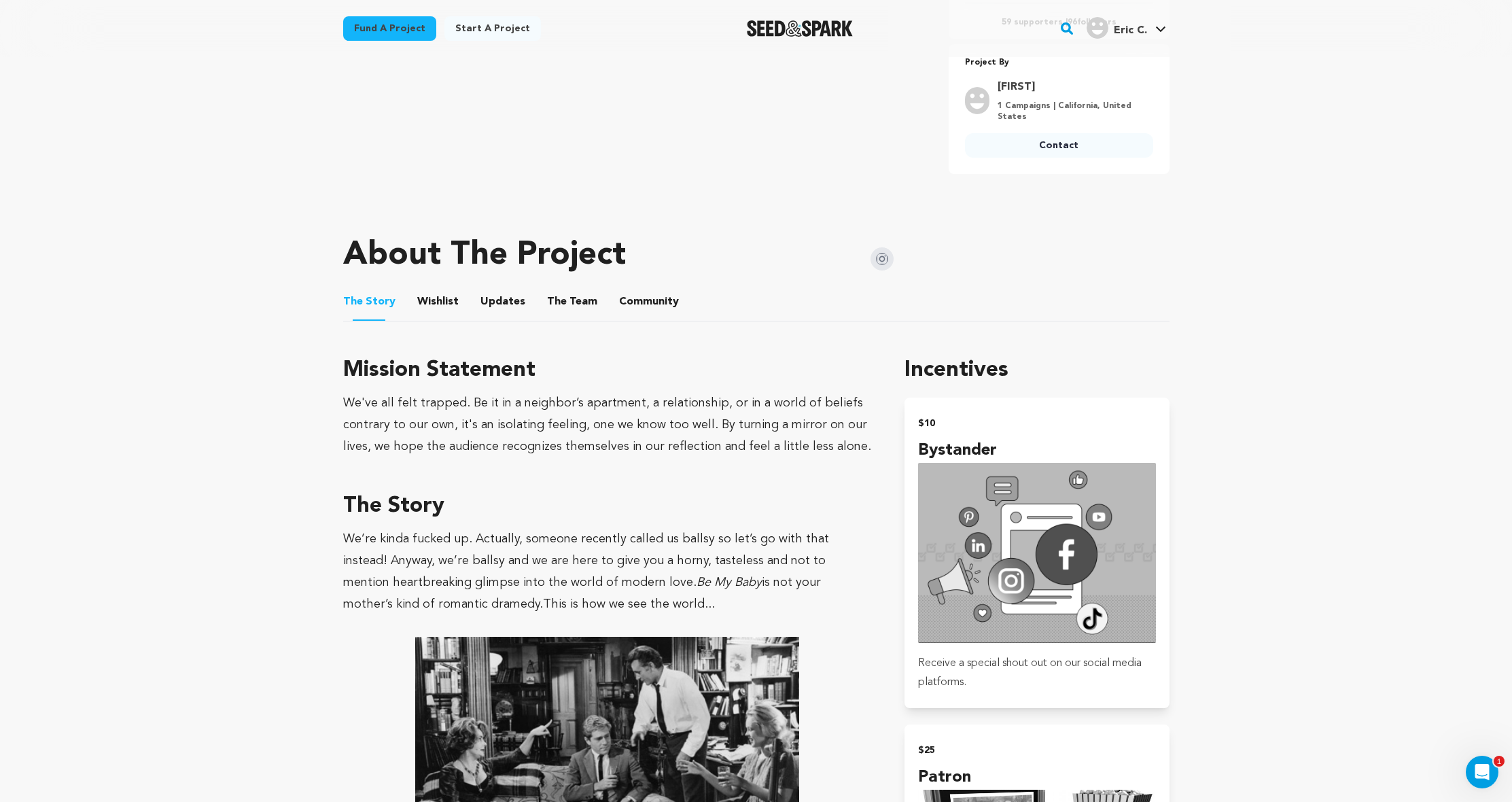 click on "The Team" at bounding box center (572, 304) 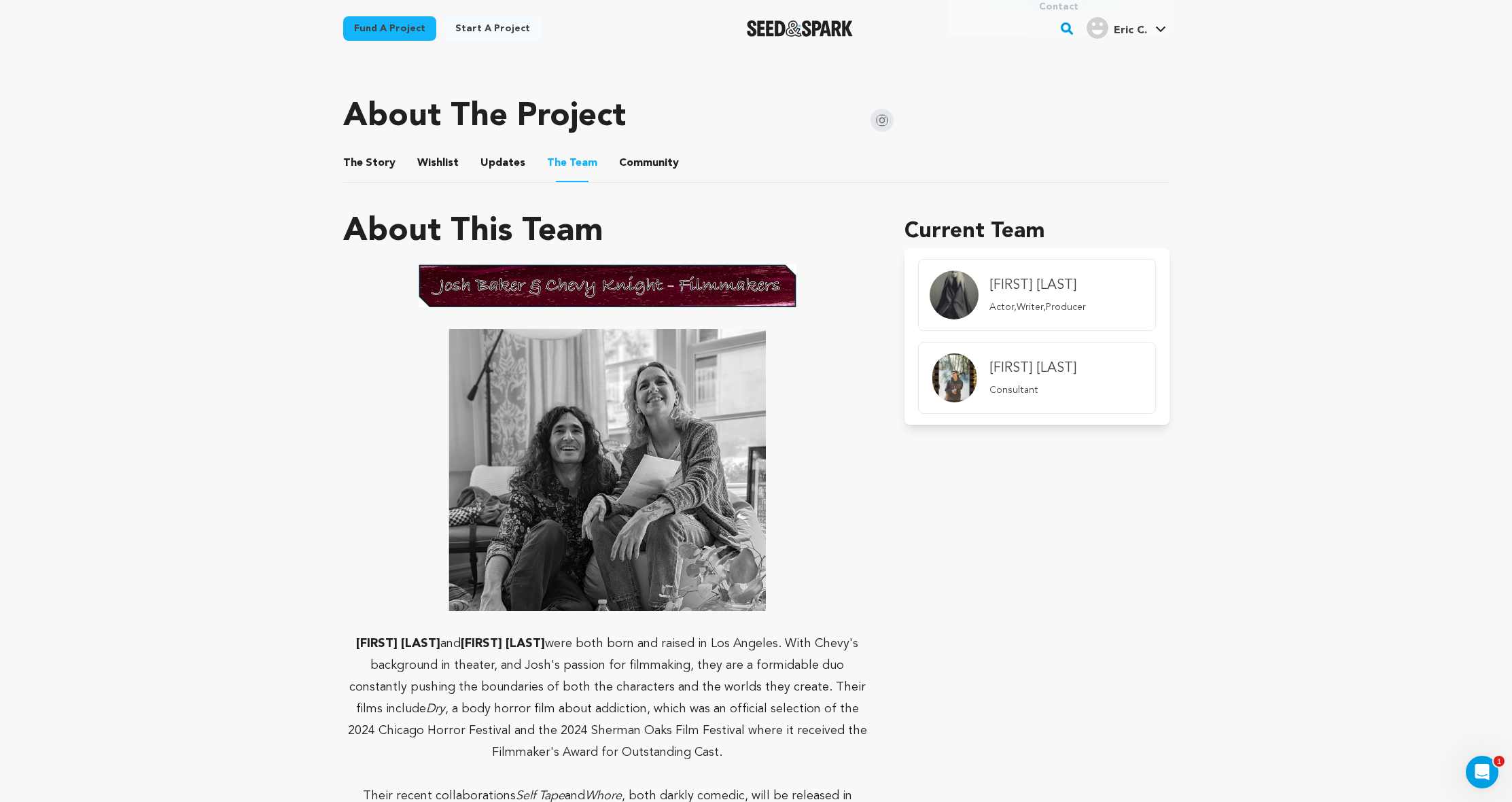 scroll, scrollTop: 746, scrollLeft: 0, axis: vertical 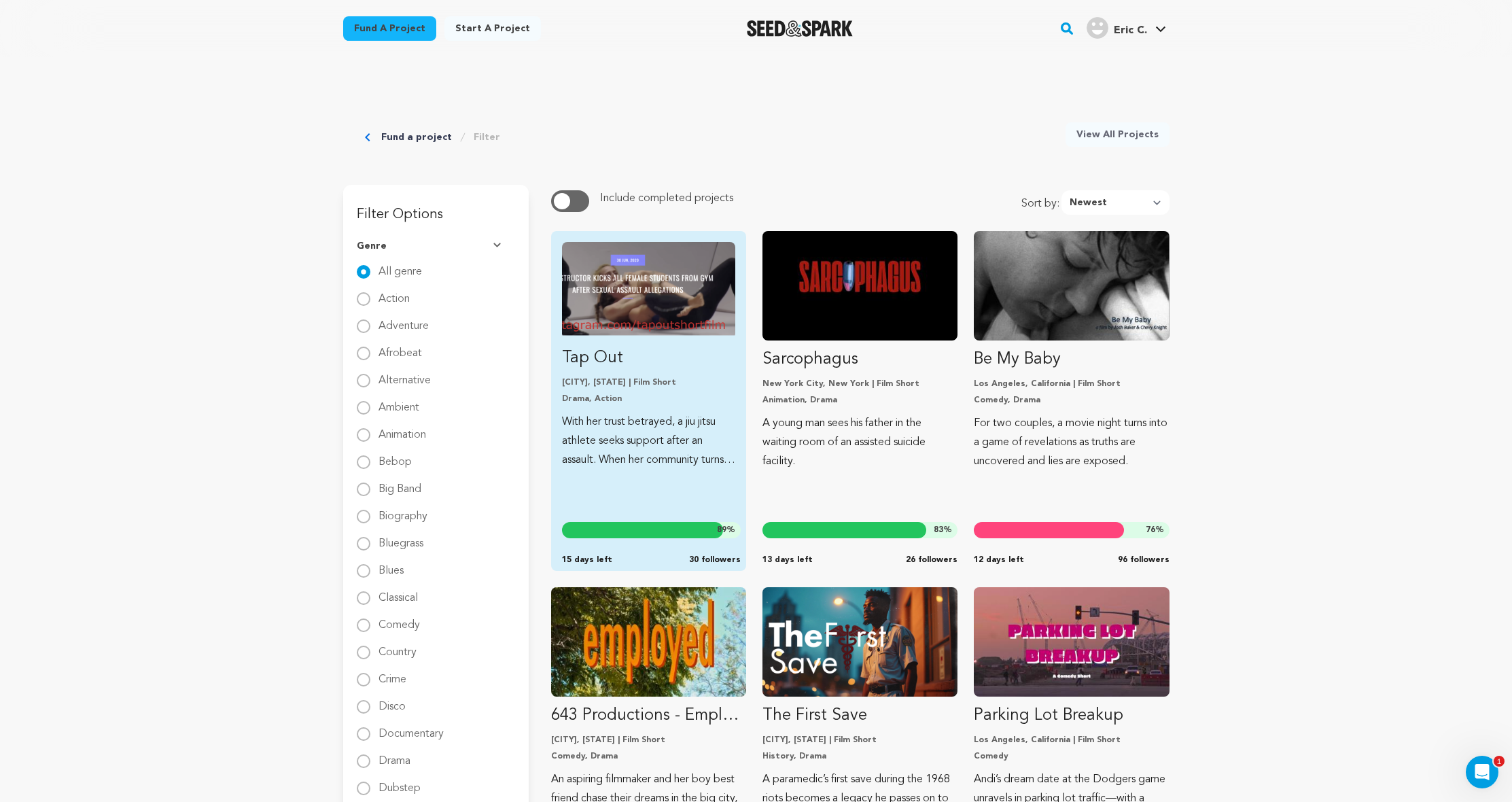 click on "Austin, Texas | Film Short" at bounding box center (648, 383) 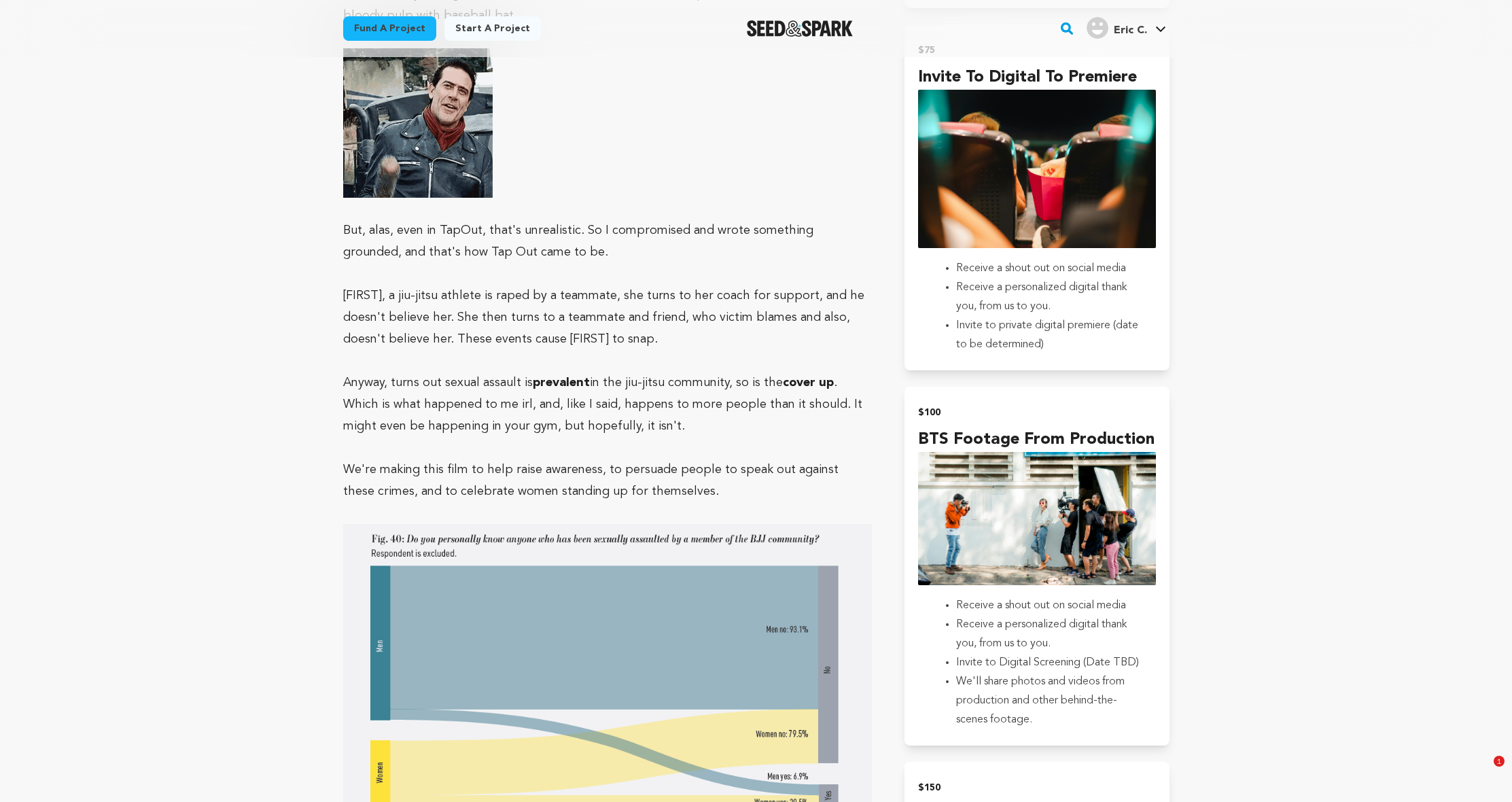 scroll, scrollTop: 1957, scrollLeft: 0, axis: vertical 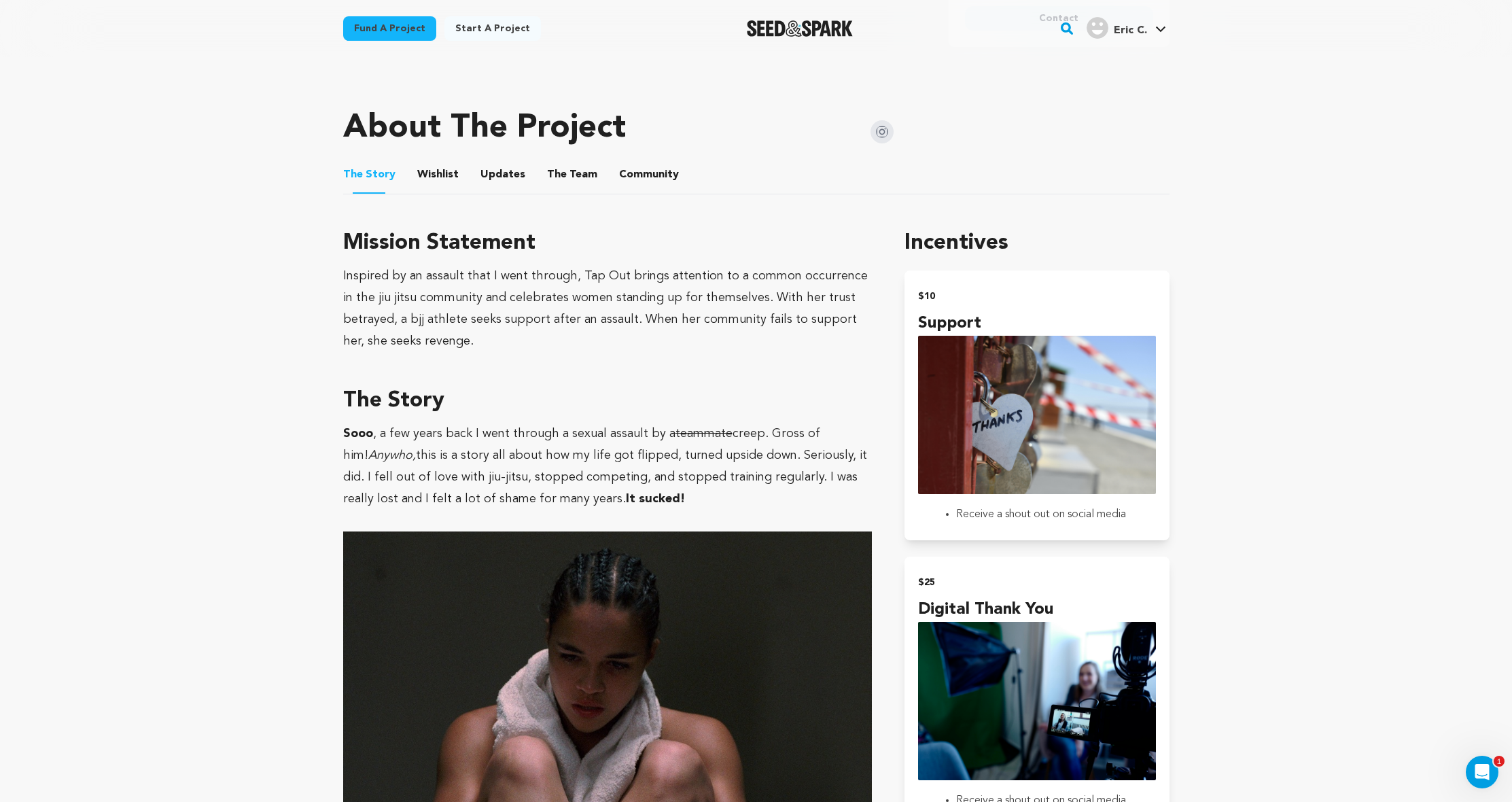 click on "The Team" at bounding box center [572, 177] 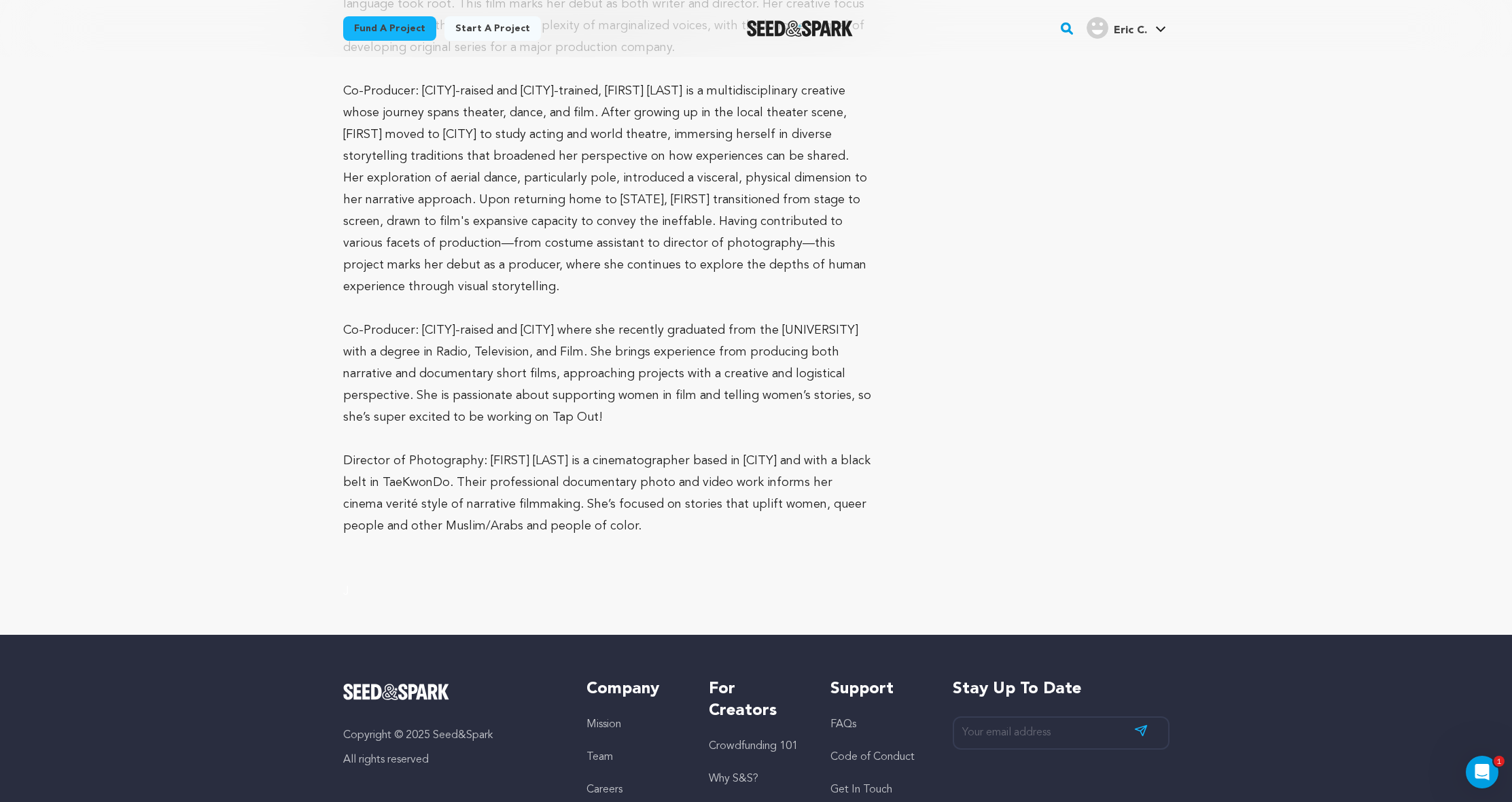 scroll, scrollTop: 824, scrollLeft: 0, axis: vertical 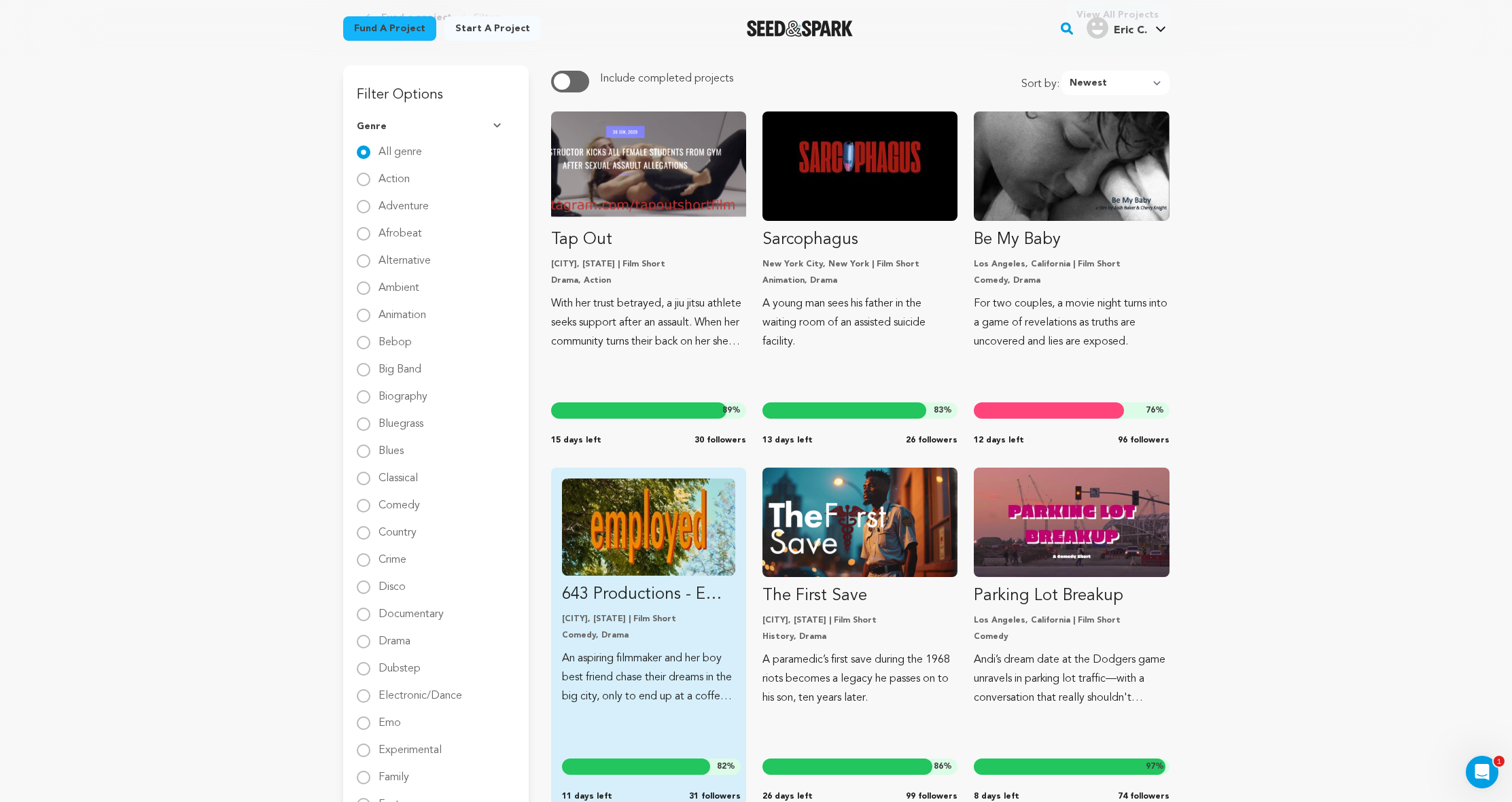 click on "Phoenix, Arizona | Film Short" at bounding box center (648, 619) 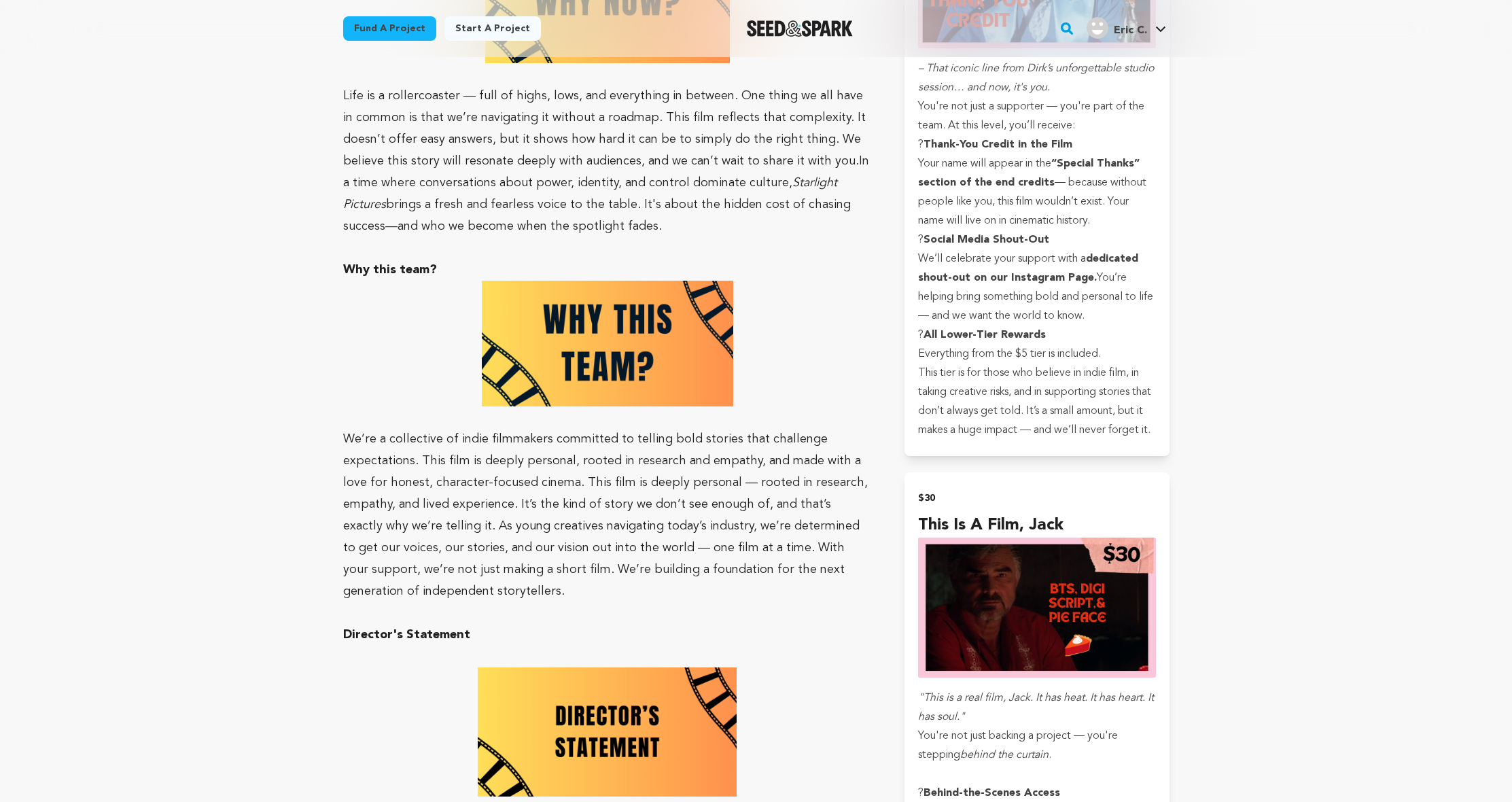 scroll, scrollTop: 1565, scrollLeft: 0, axis: vertical 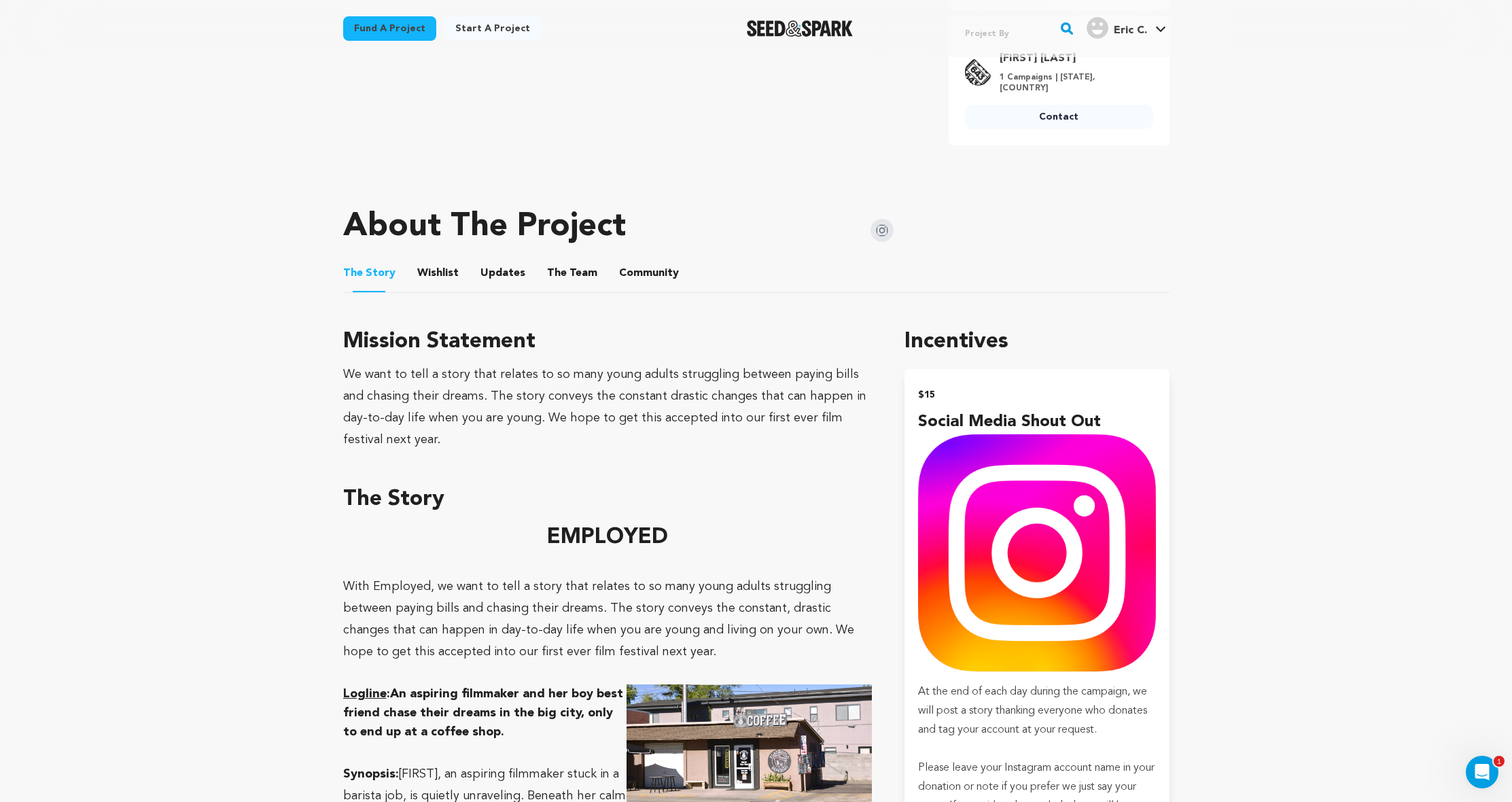 click on "The Team" at bounding box center [572, 276] 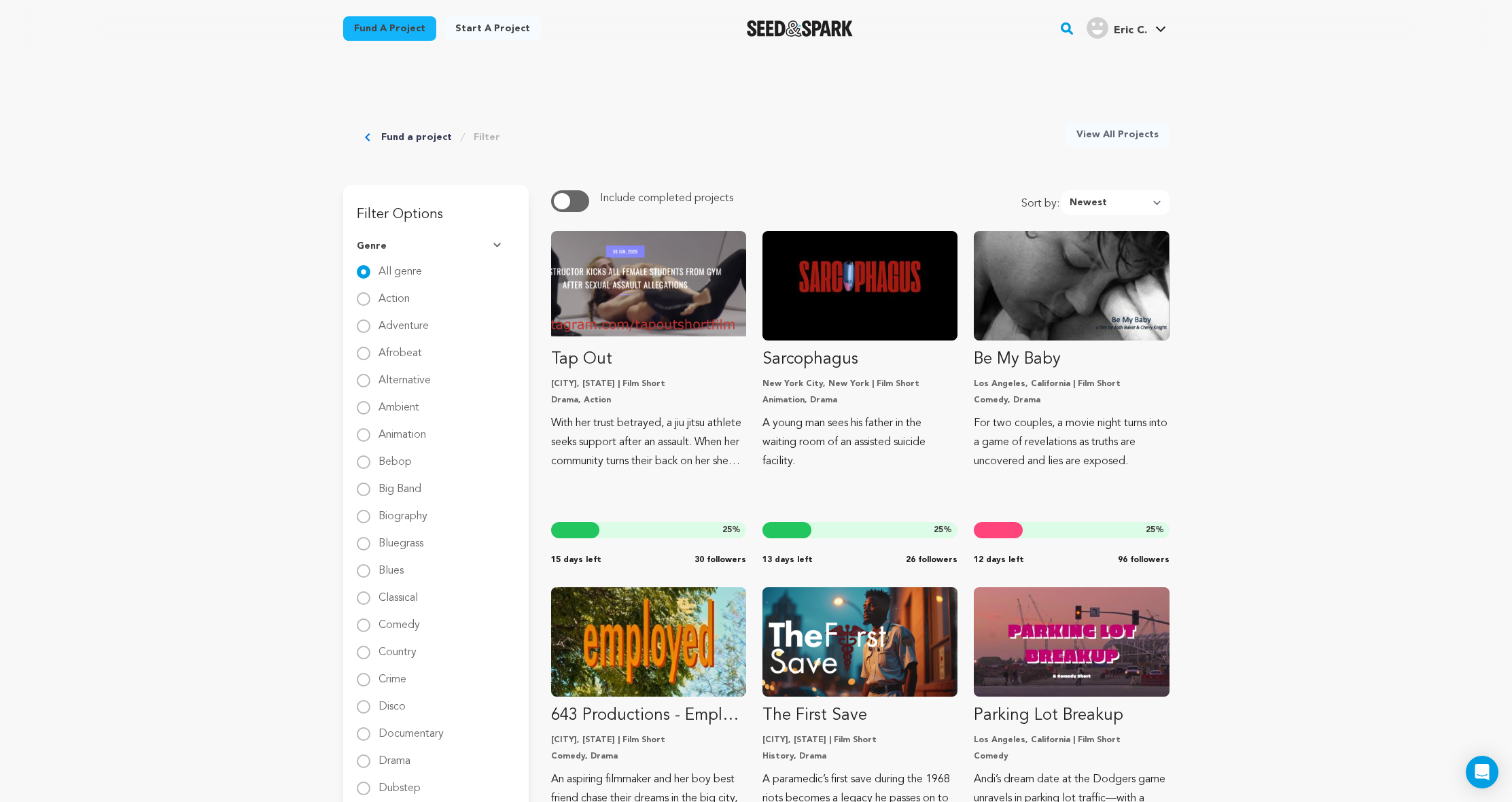 scroll, scrollTop: 120, scrollLeft: 0, axis: vertical 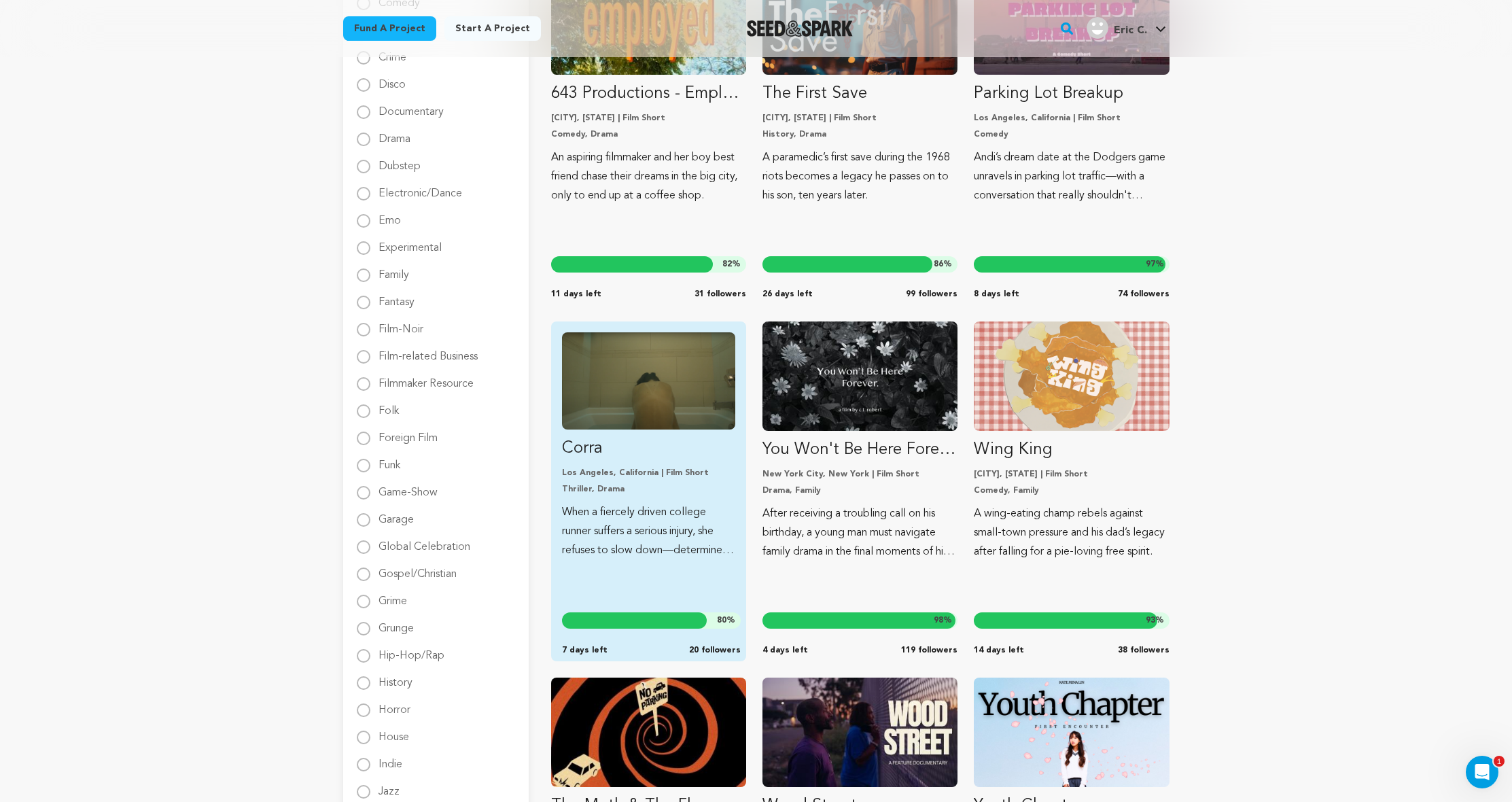 click on "When a fiercely driven college runner suffers a serious injury, she refuses to slow down—determined to prove she’s the fastest on her team." at bounding box center [648, 531] 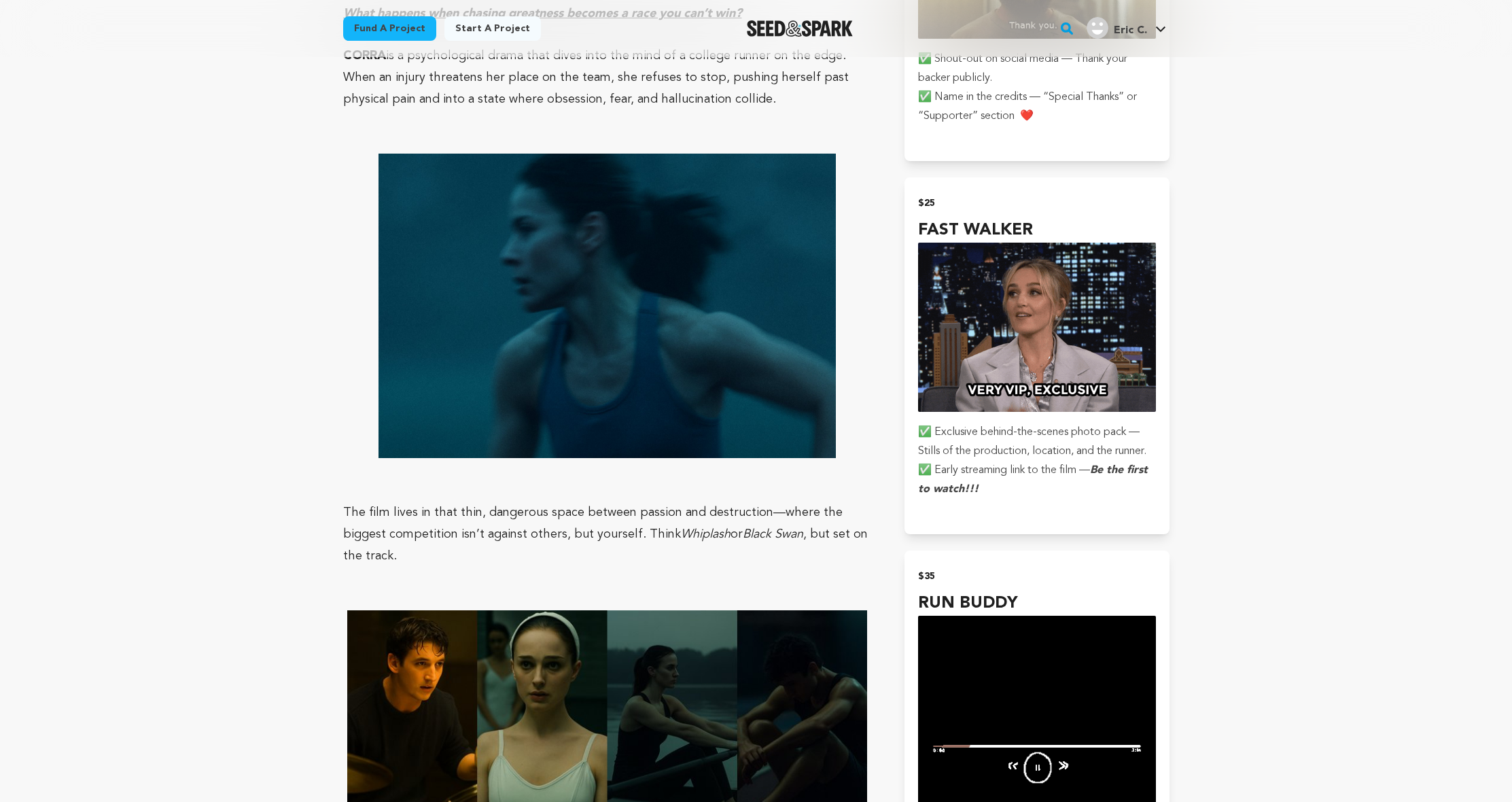 scroll, scrollTop: 1204, scrollLeft: 0, axis: vertical 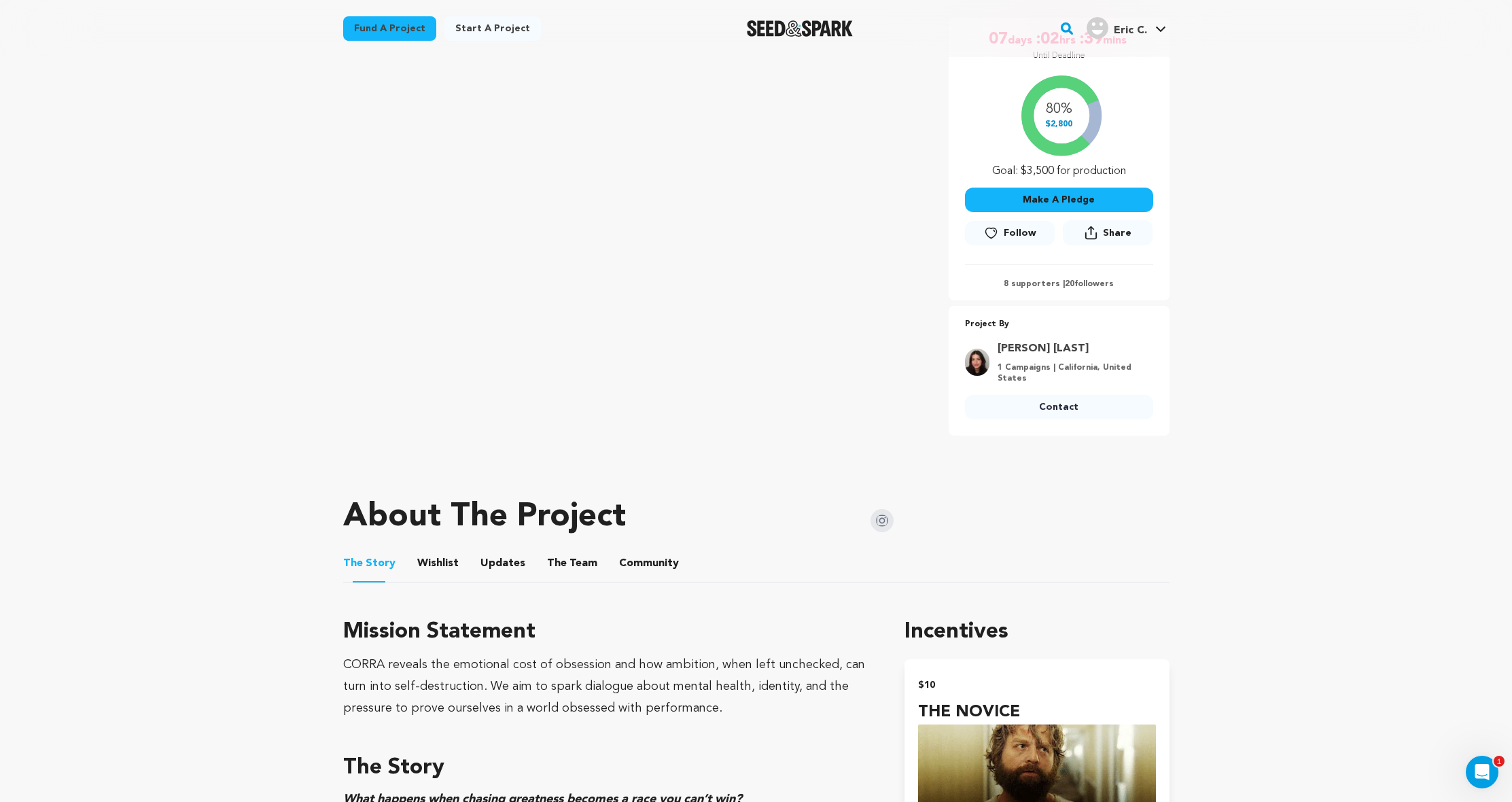 click on "The Team" at bounding box center [572, 566] 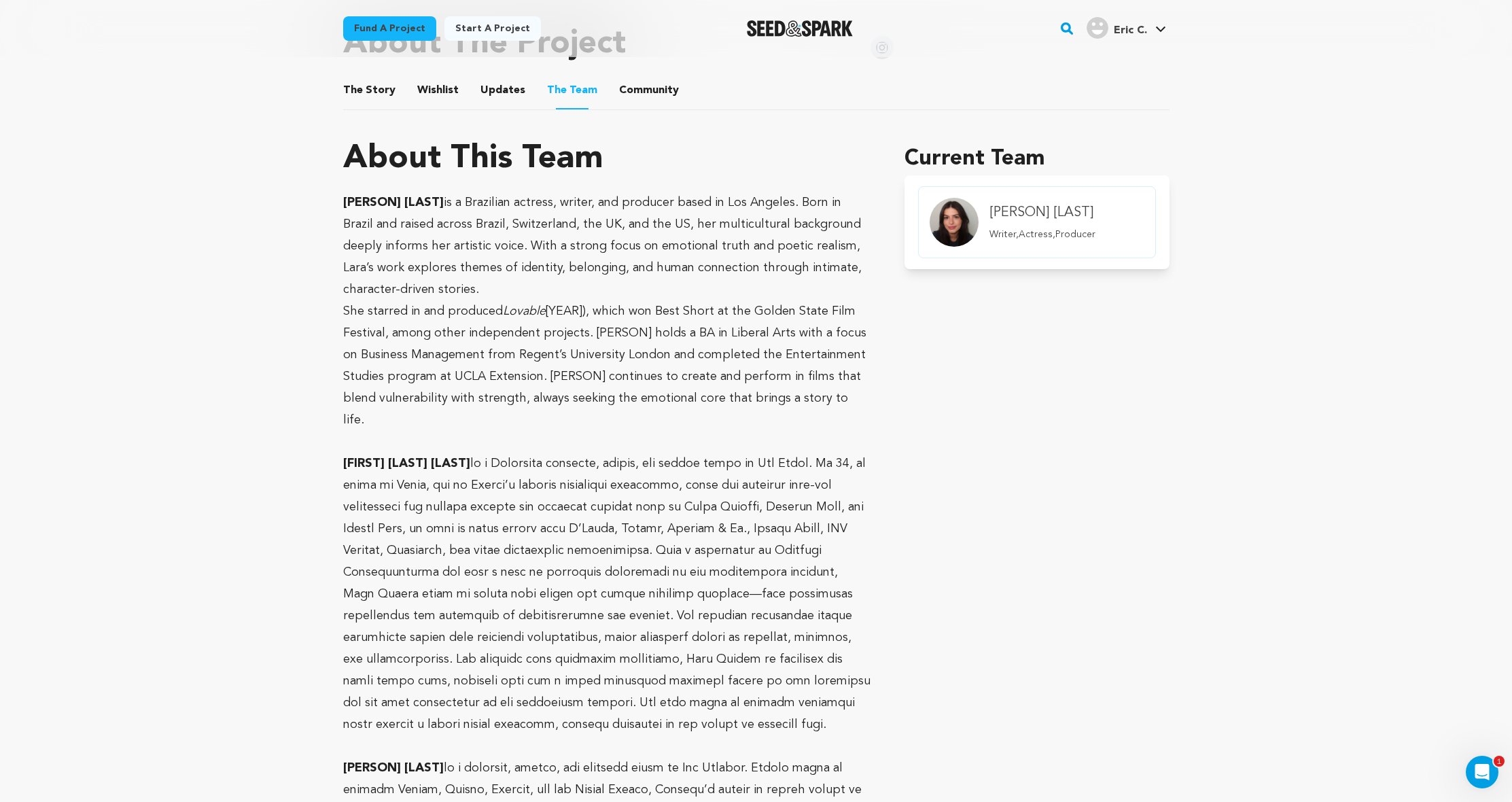 scroll, scrollTop: 714, scrollLeft: 0, axis: vertical 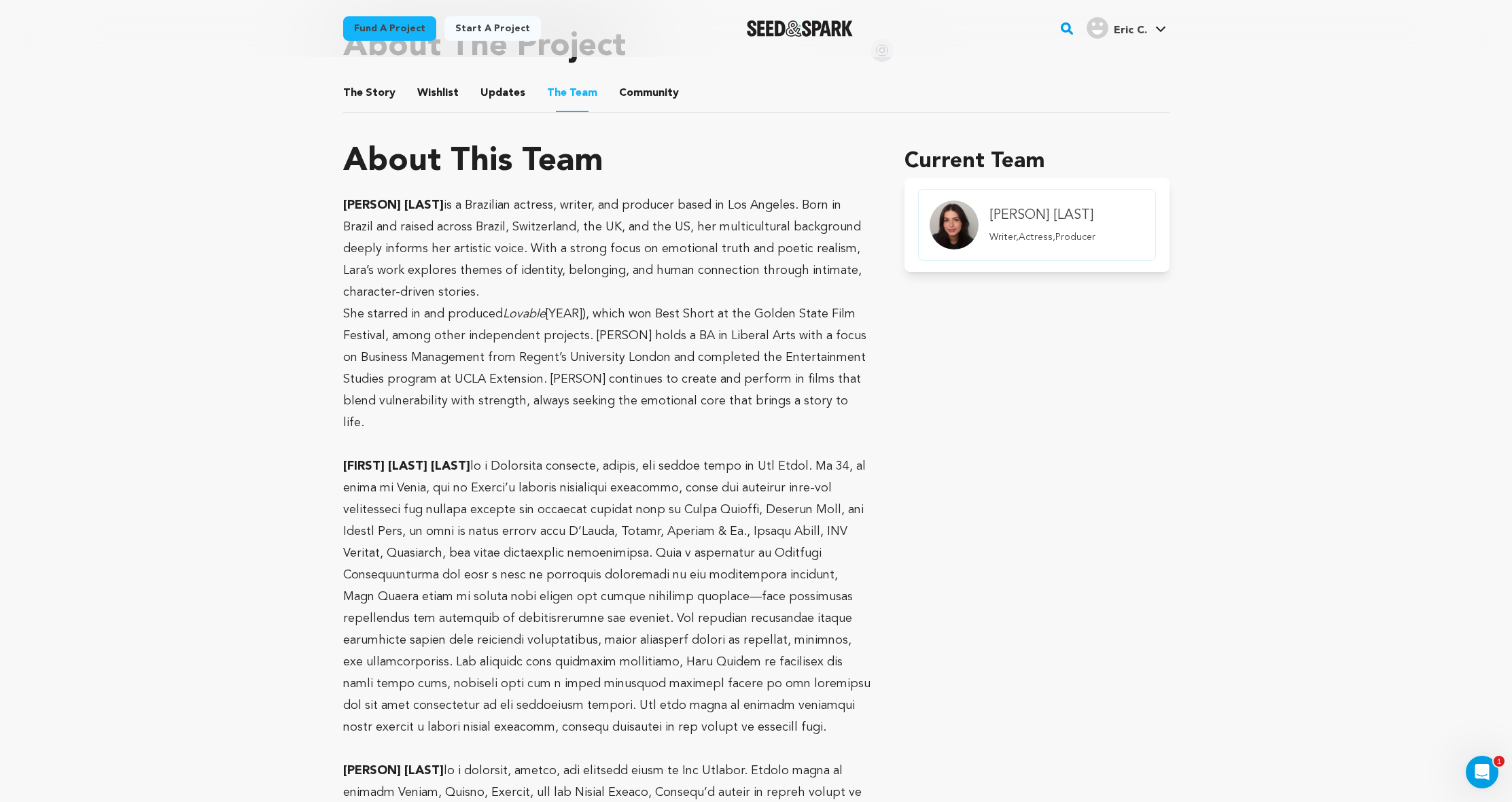 click on "The Story" at bounding box center (369, 96) 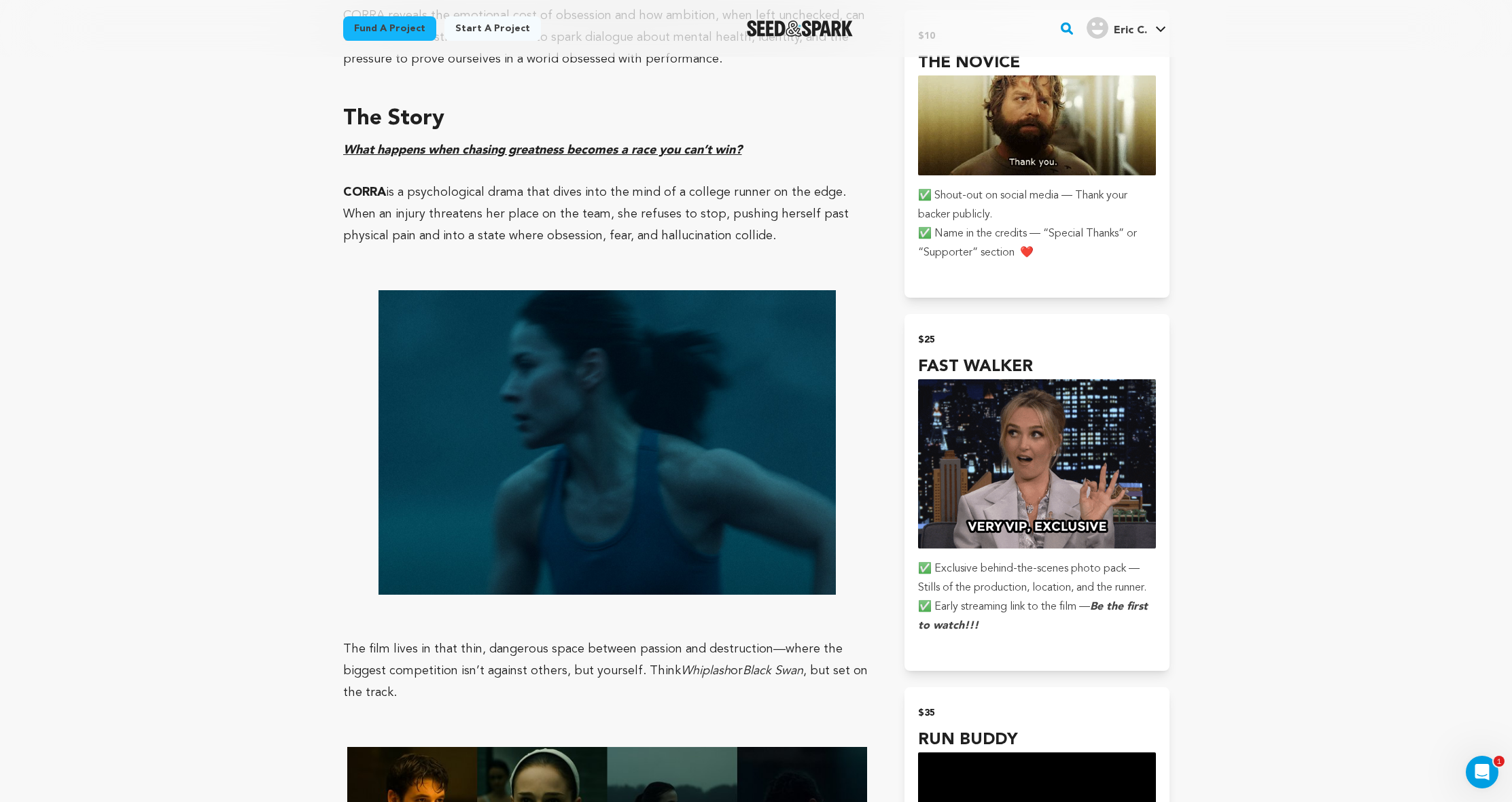 scroll, scrollTop: 600, scrollLeft: 0, axis: vertical 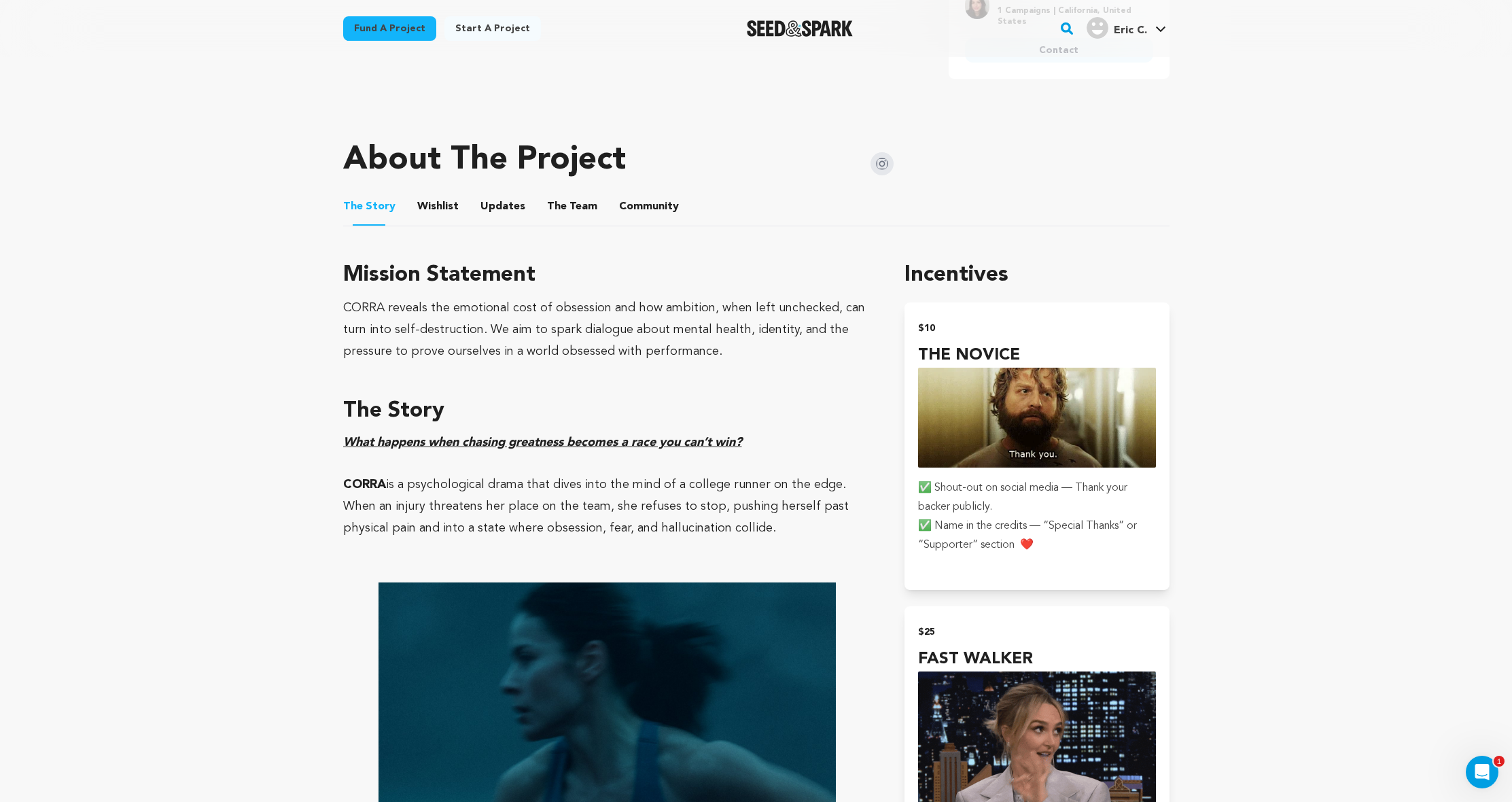 click on "The Story
The   Story
Wishlist
Wishlist
Updates
Updates
The Team
The   Team
Community
Community" at bounding box center (756, 207) 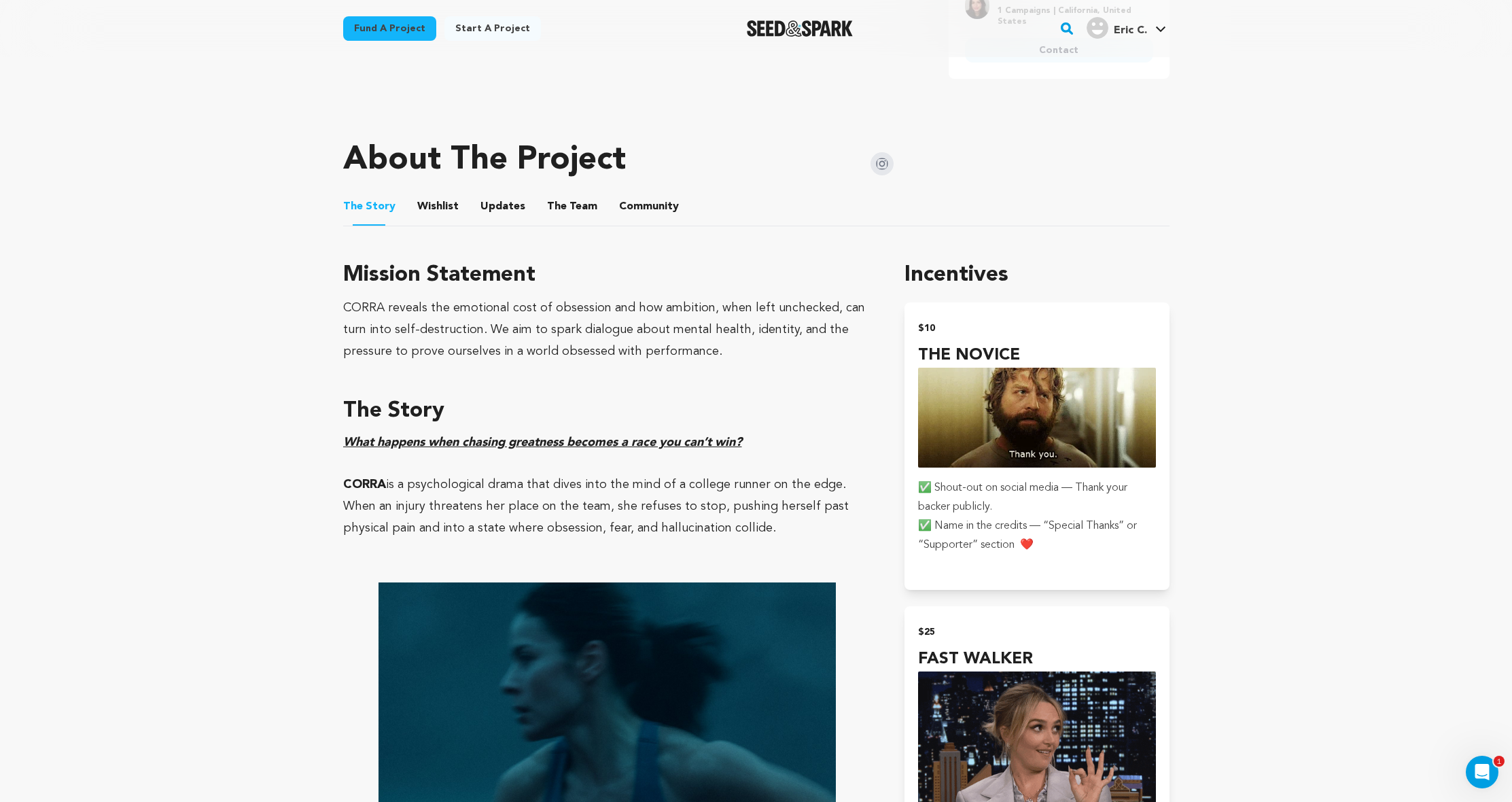 click on "Wishlist" at bounding box center (438, 209) 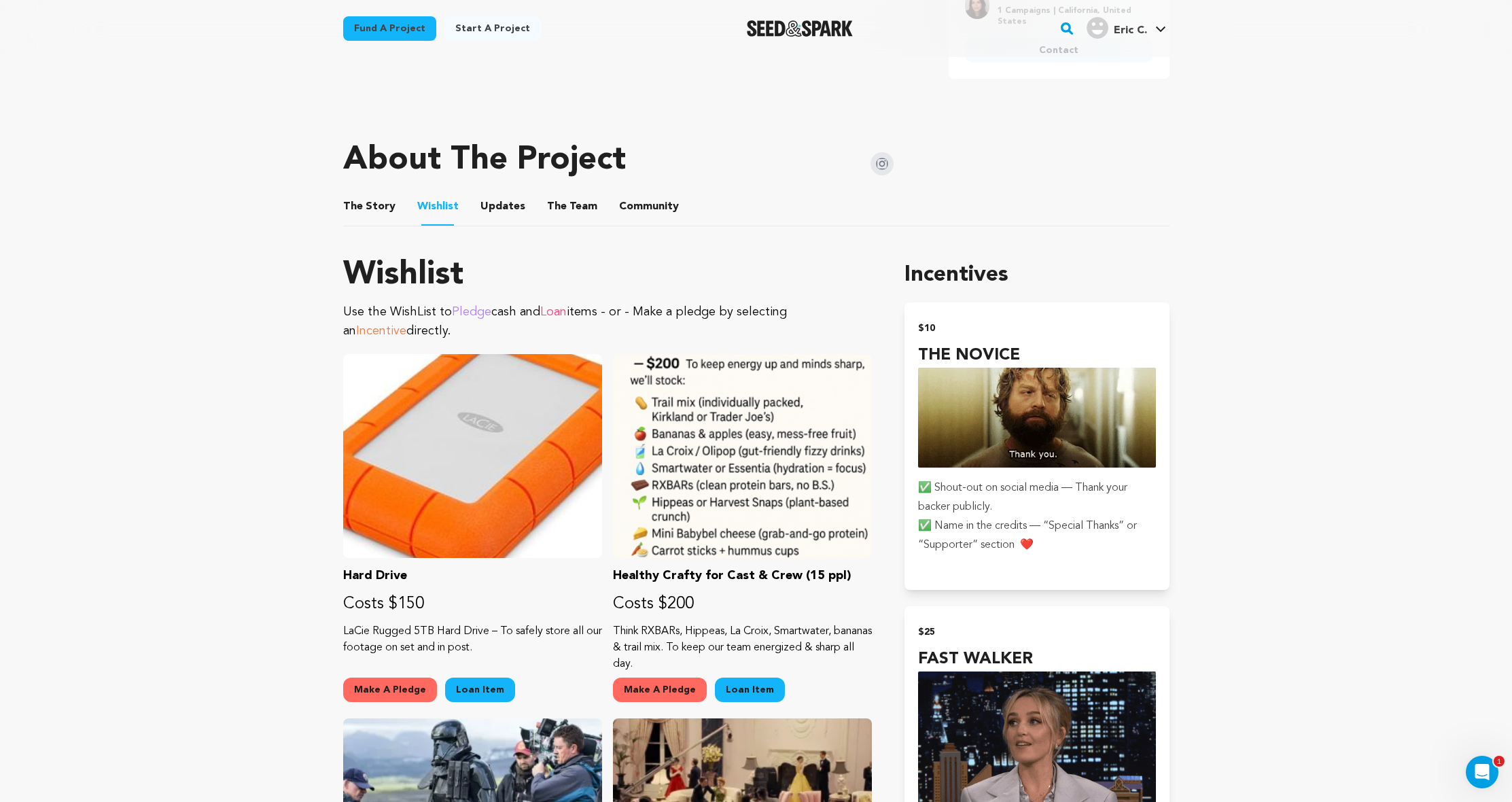 click on "The Team" at bounding box center [572, 209] 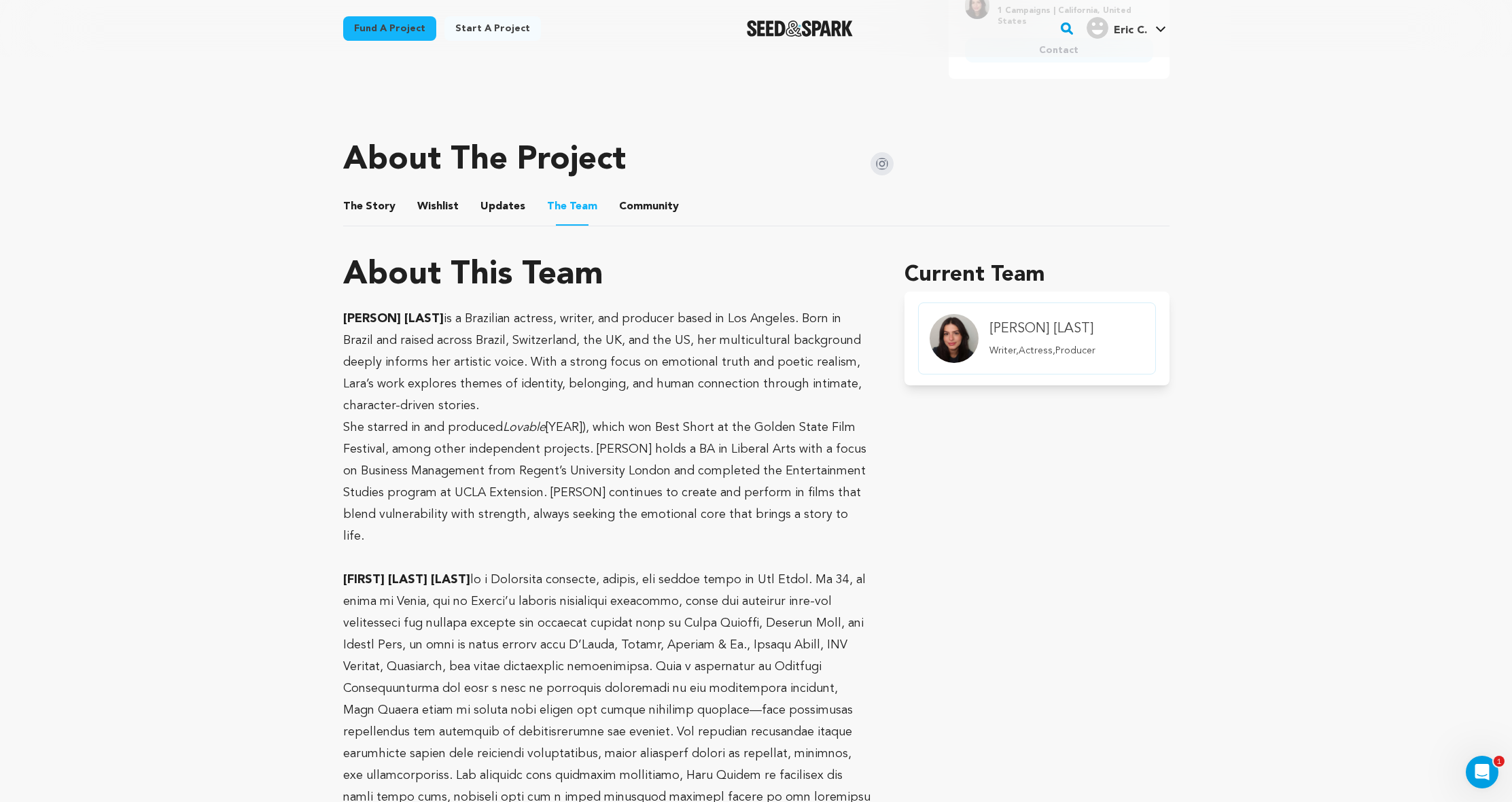 click on "Wishlist" at bounding box center [438, 209] 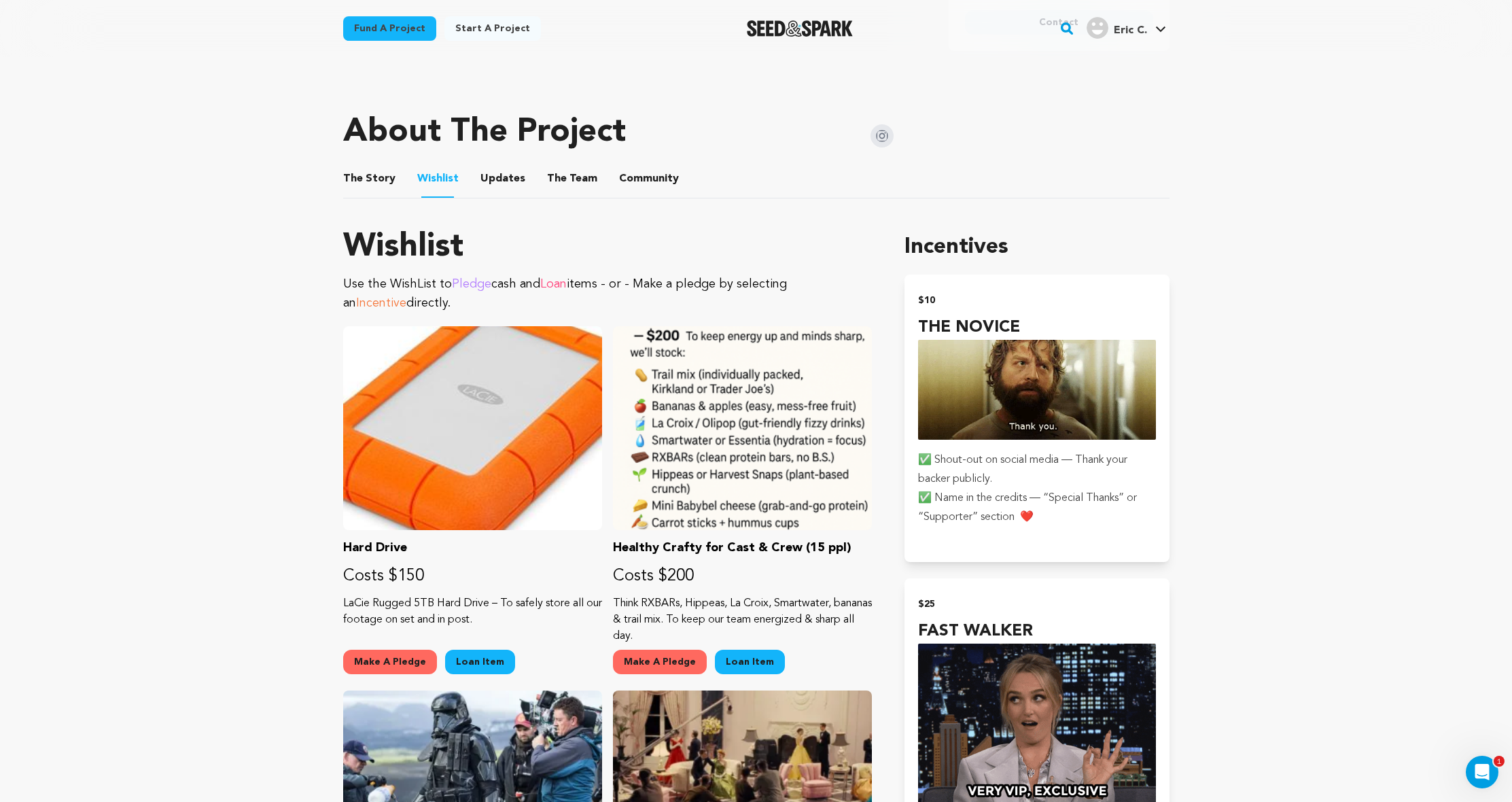 scroll, scrollTop: 715, scrollLeft: 0, axis: vertical 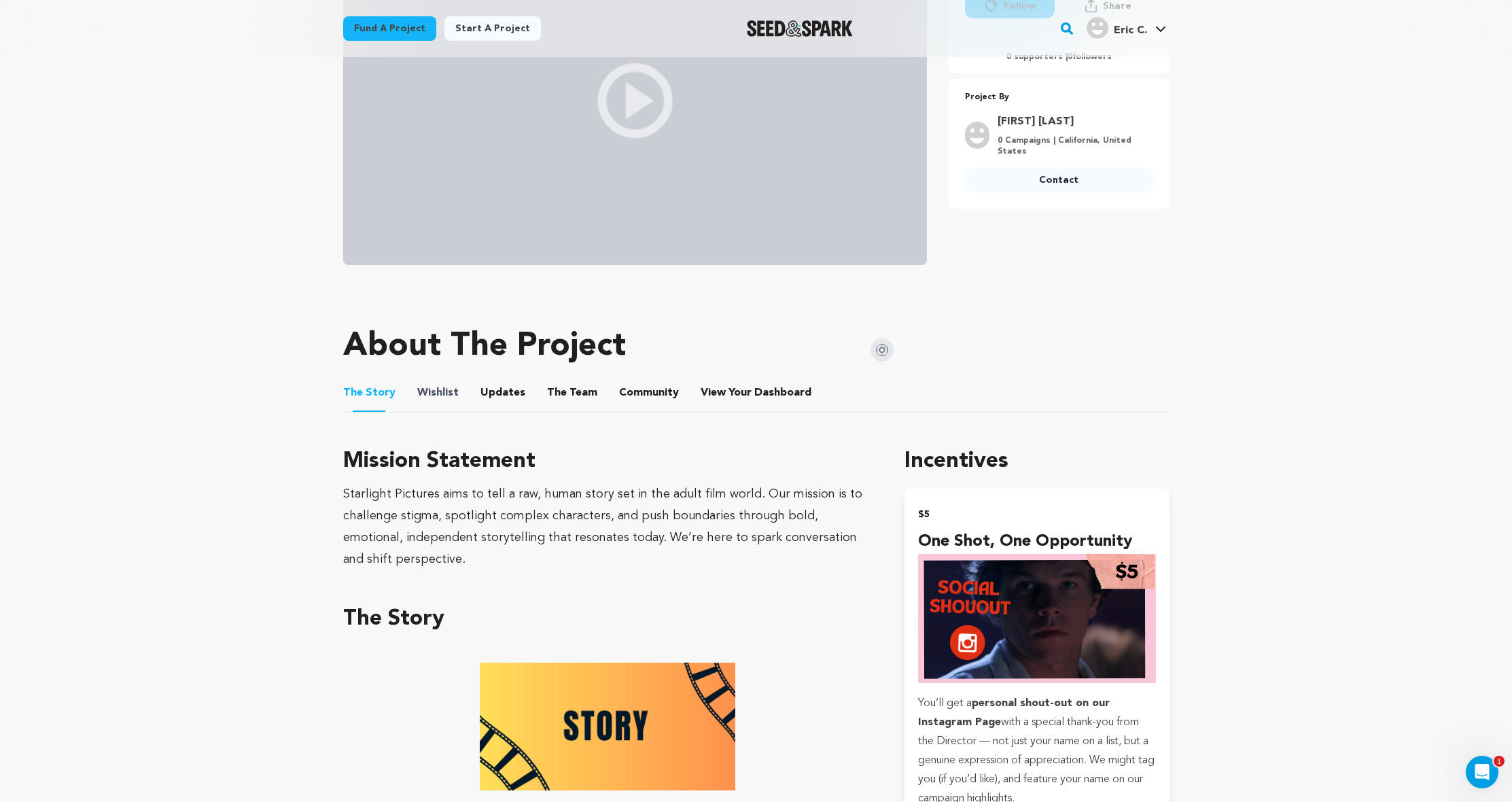 click on "Wishlist" at bounding box center (438, 393) 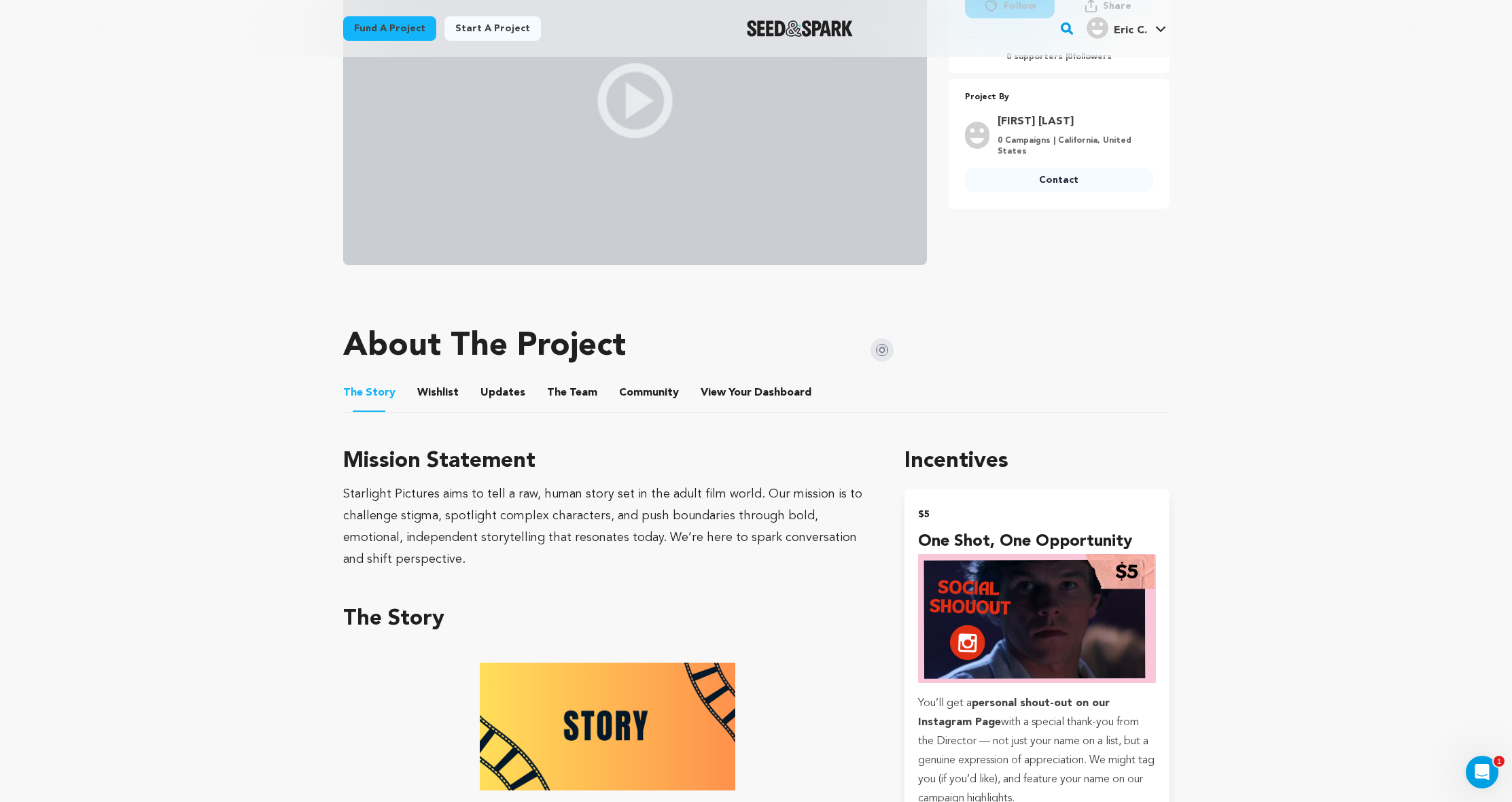 click on "Wishlist" at bounding box center [438, 396] 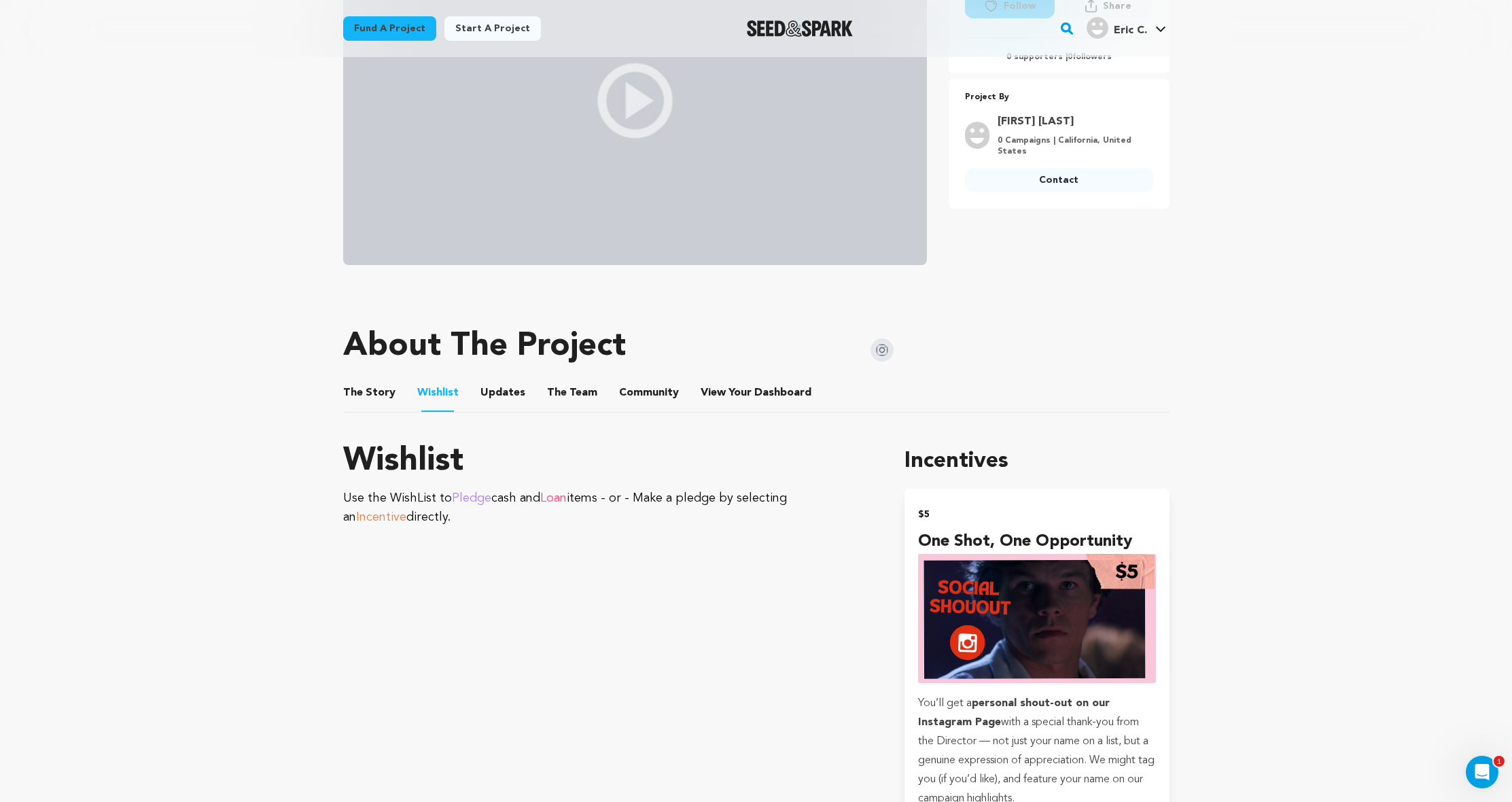 click on "Updates" at bounding box center (503, 396) 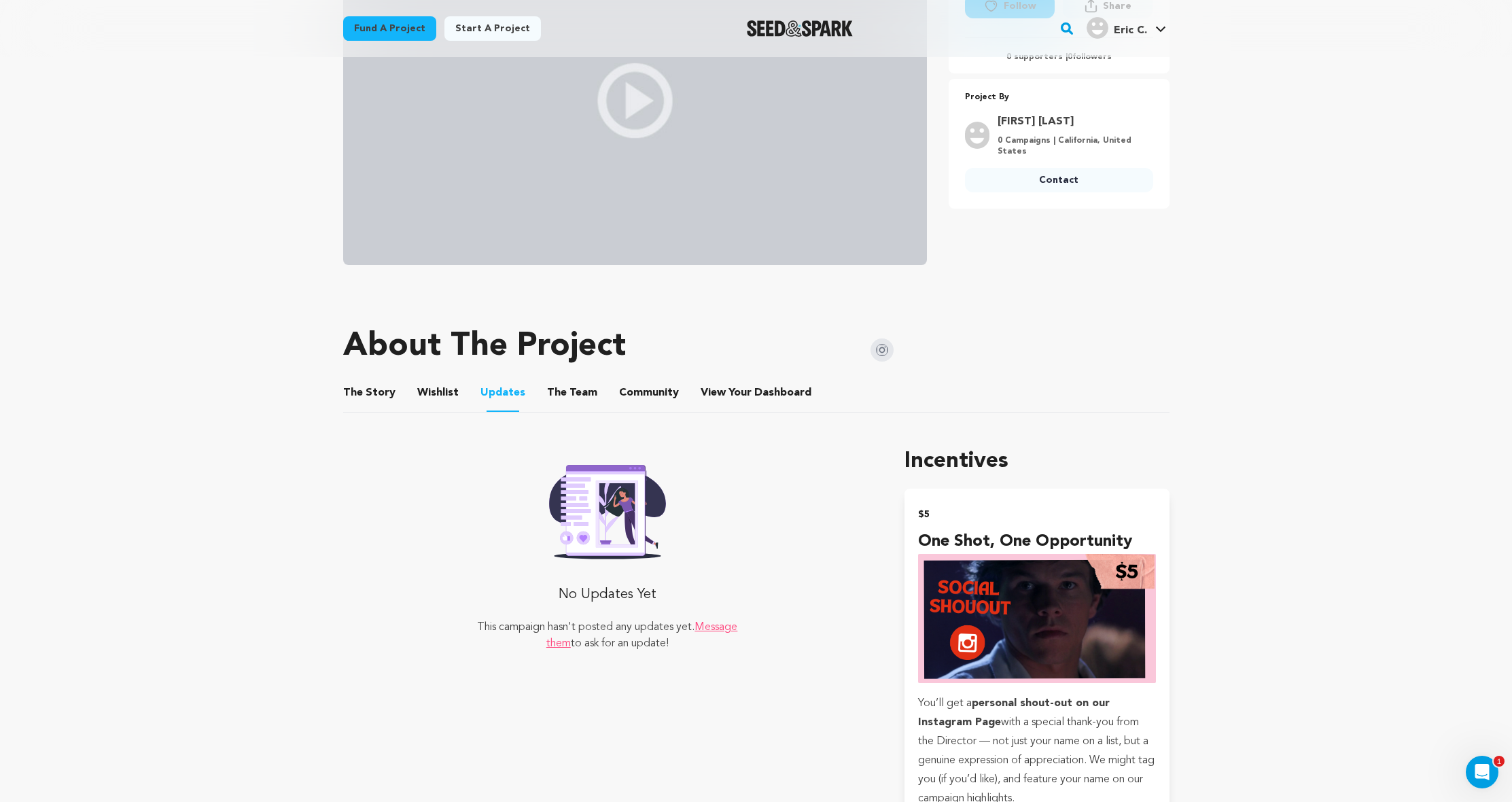 click on "The Team" at bounding box center (572, 396) 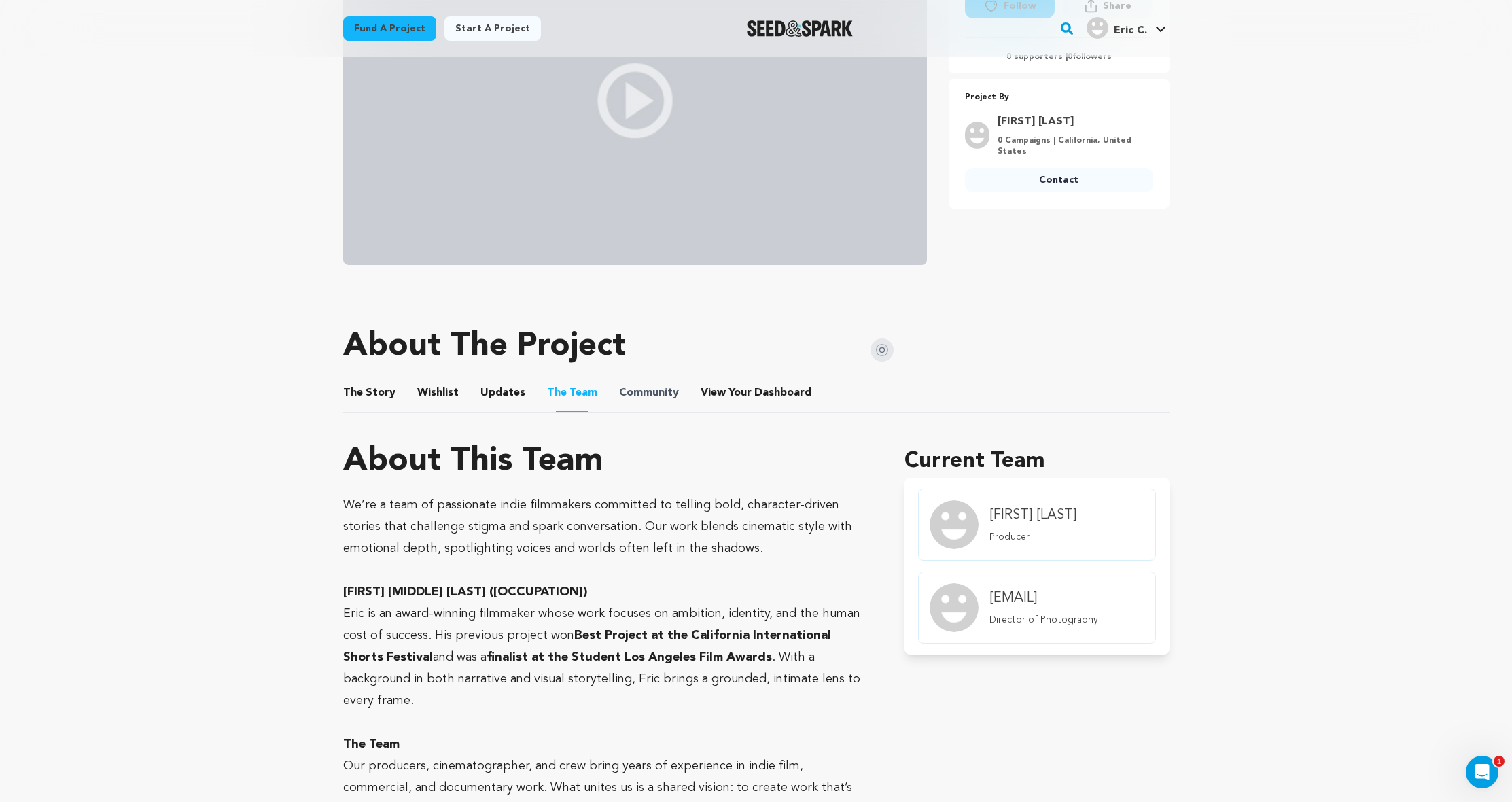 click on "Community" at bounding box center [649, 393] 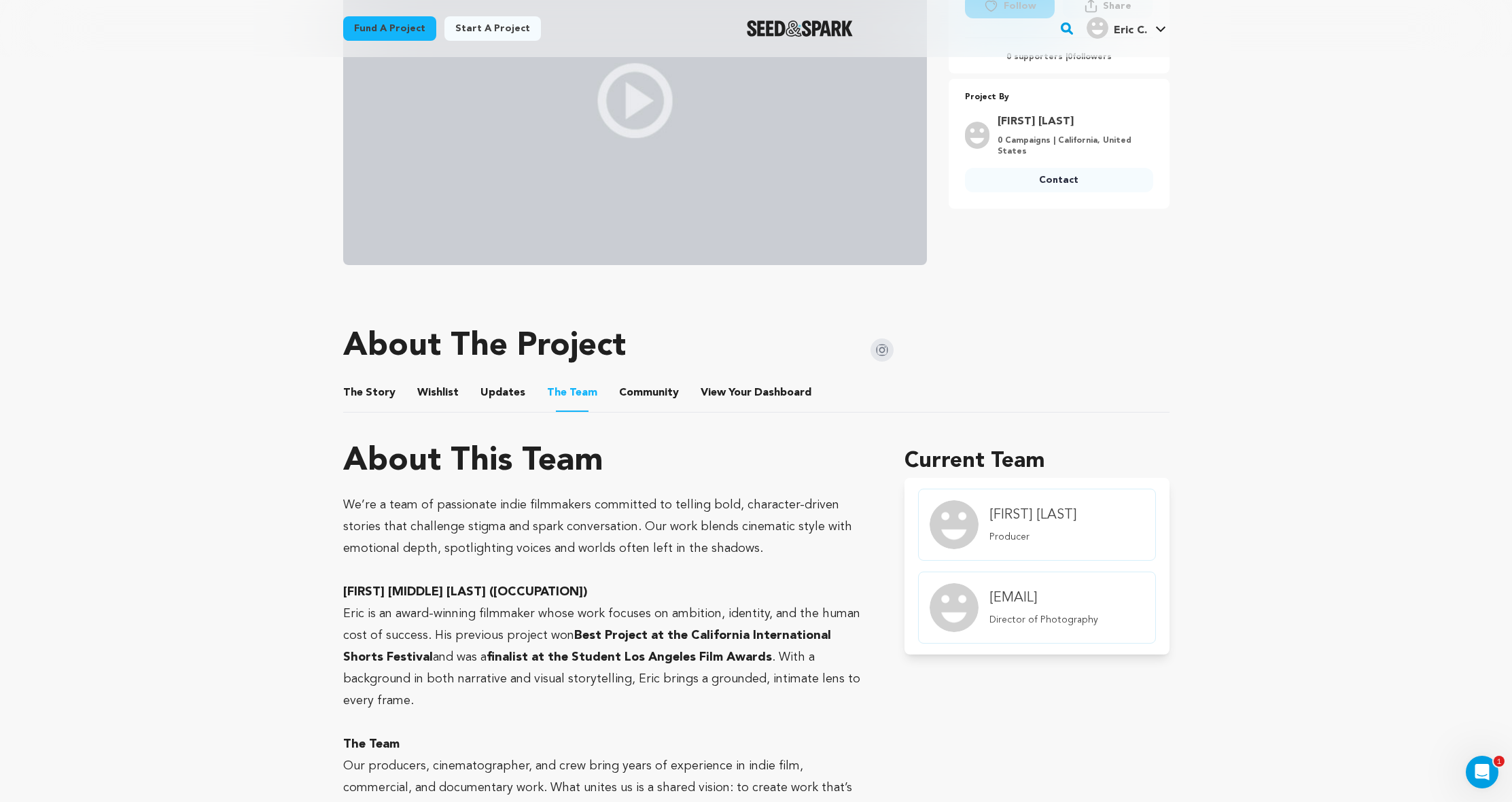 click on "View Your Dashboard" at bounding box center [717, 396] 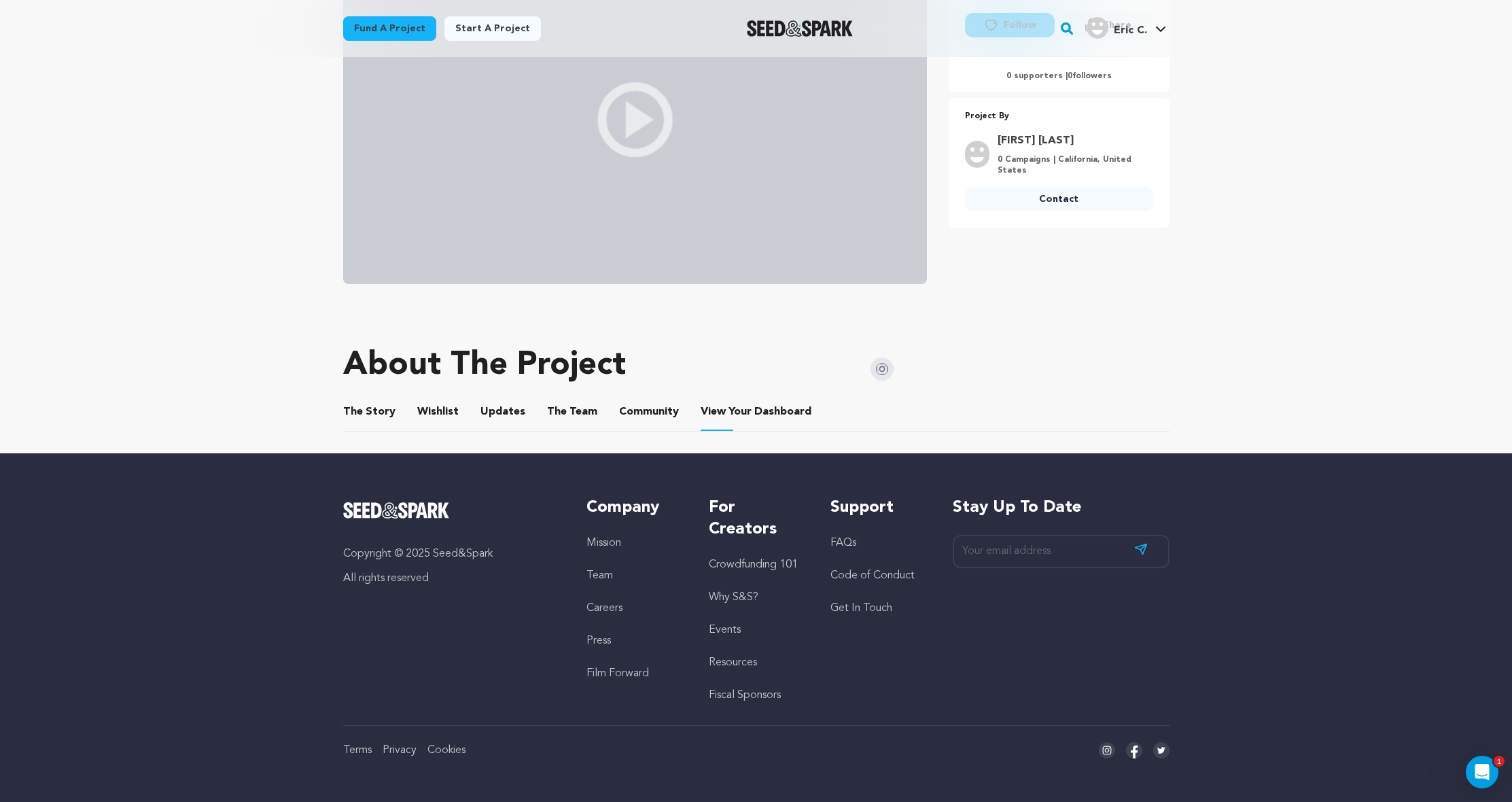 click on "The Story
The   Story
Wishlist
Wishlist
Updates
Updates
The Team
The   Team
Community
Community
View Your Dashboard
View   Your   Dashboard" at bounding box center [756, 412] 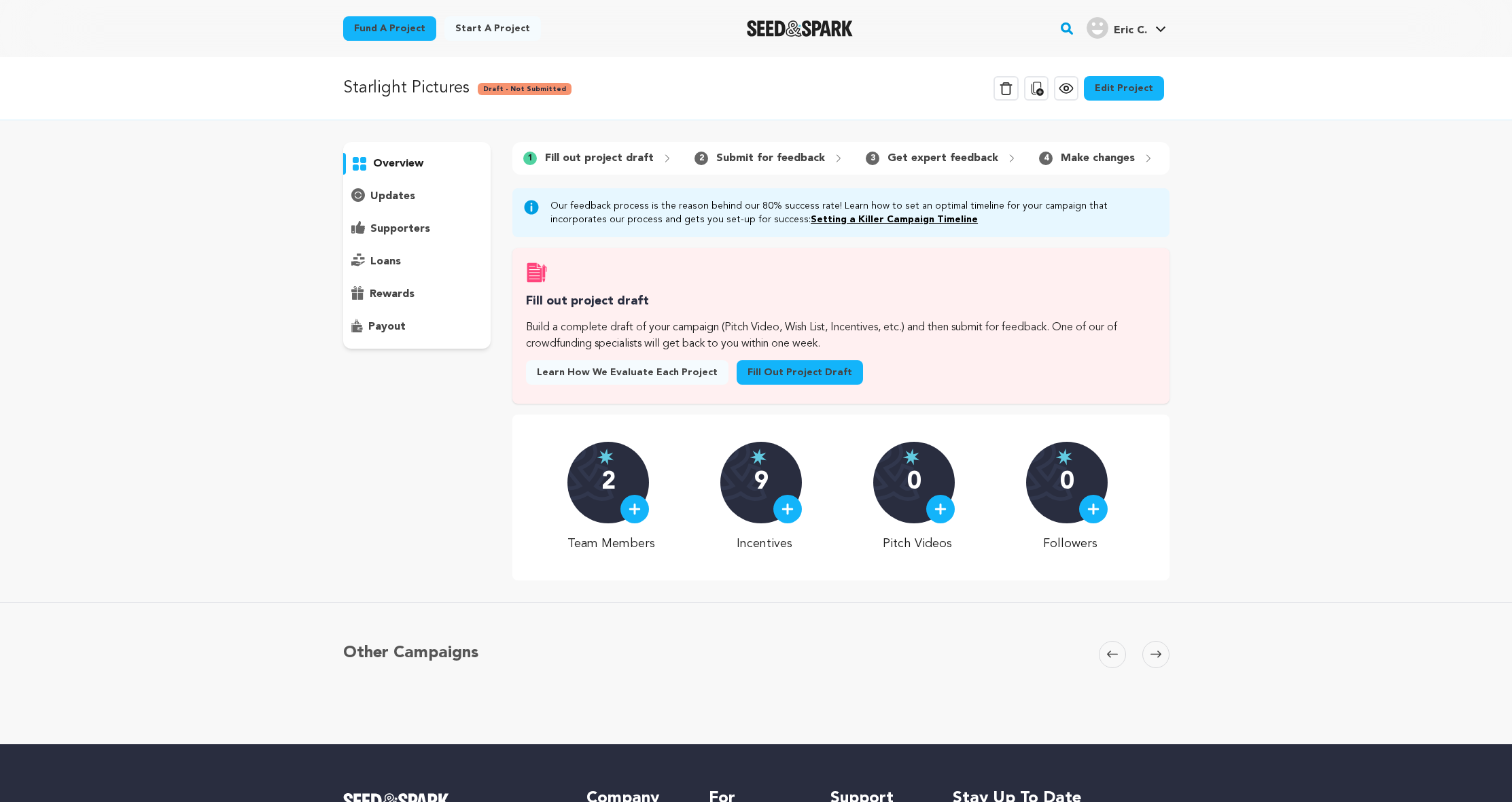 scroll, scrollTop: 0, scrollLeft: 0, axis: both 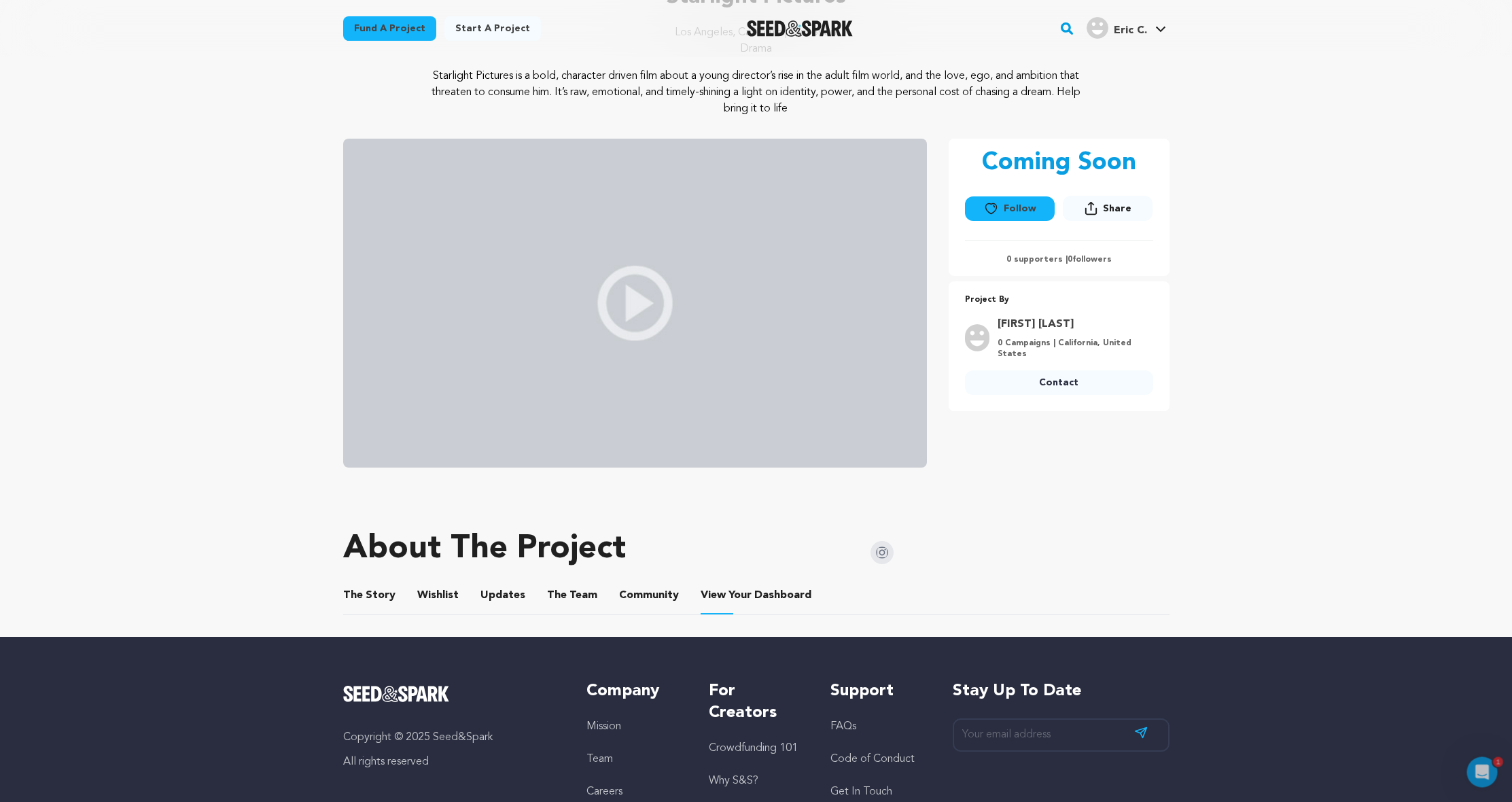 click on "The Story" at bounding box center [369, 598] 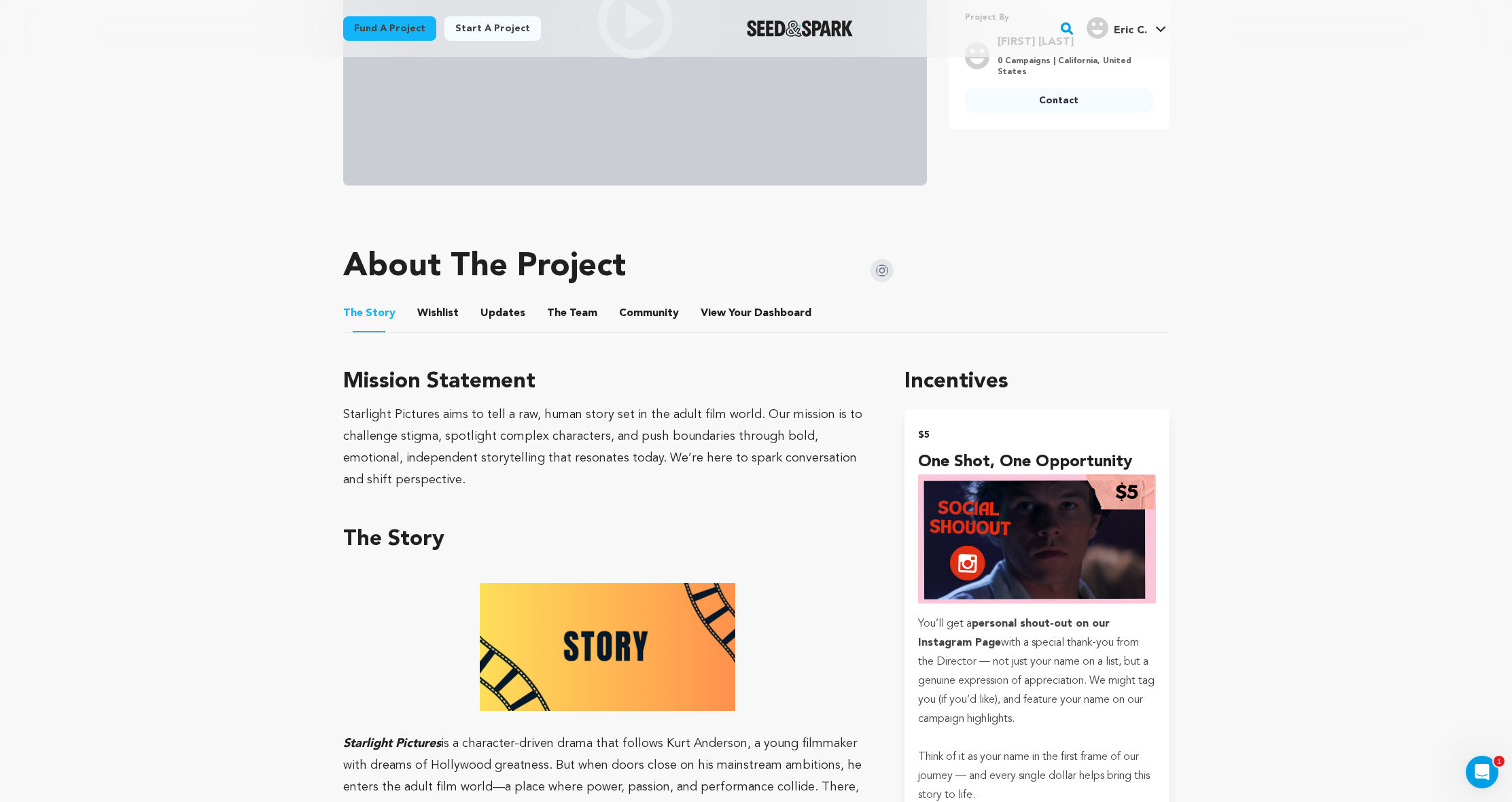 scroll, scrollTop: 591, scrollLeft: 0, axis: vertical 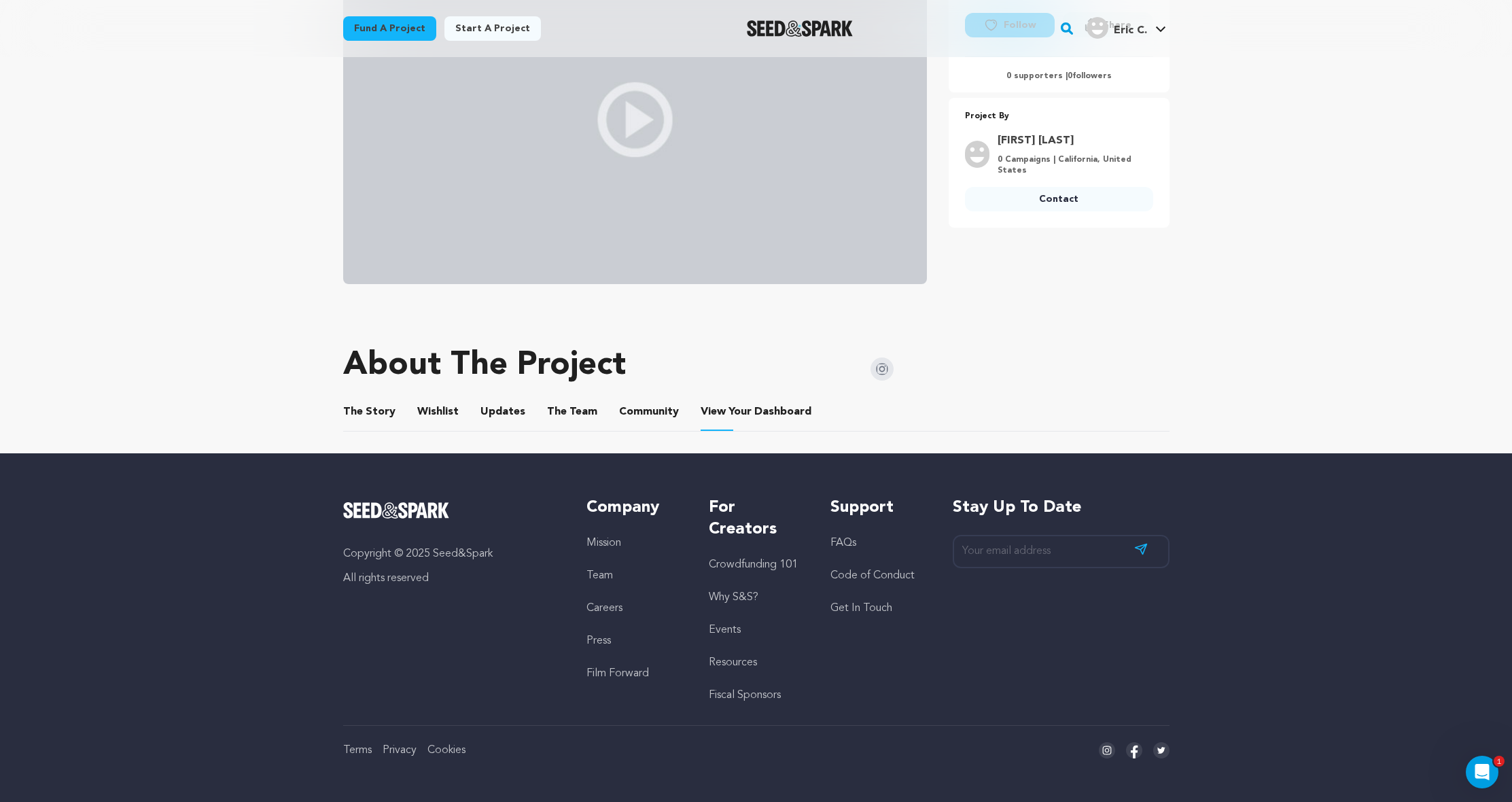 click on "Wishlist" at bounding box center [438, 415] 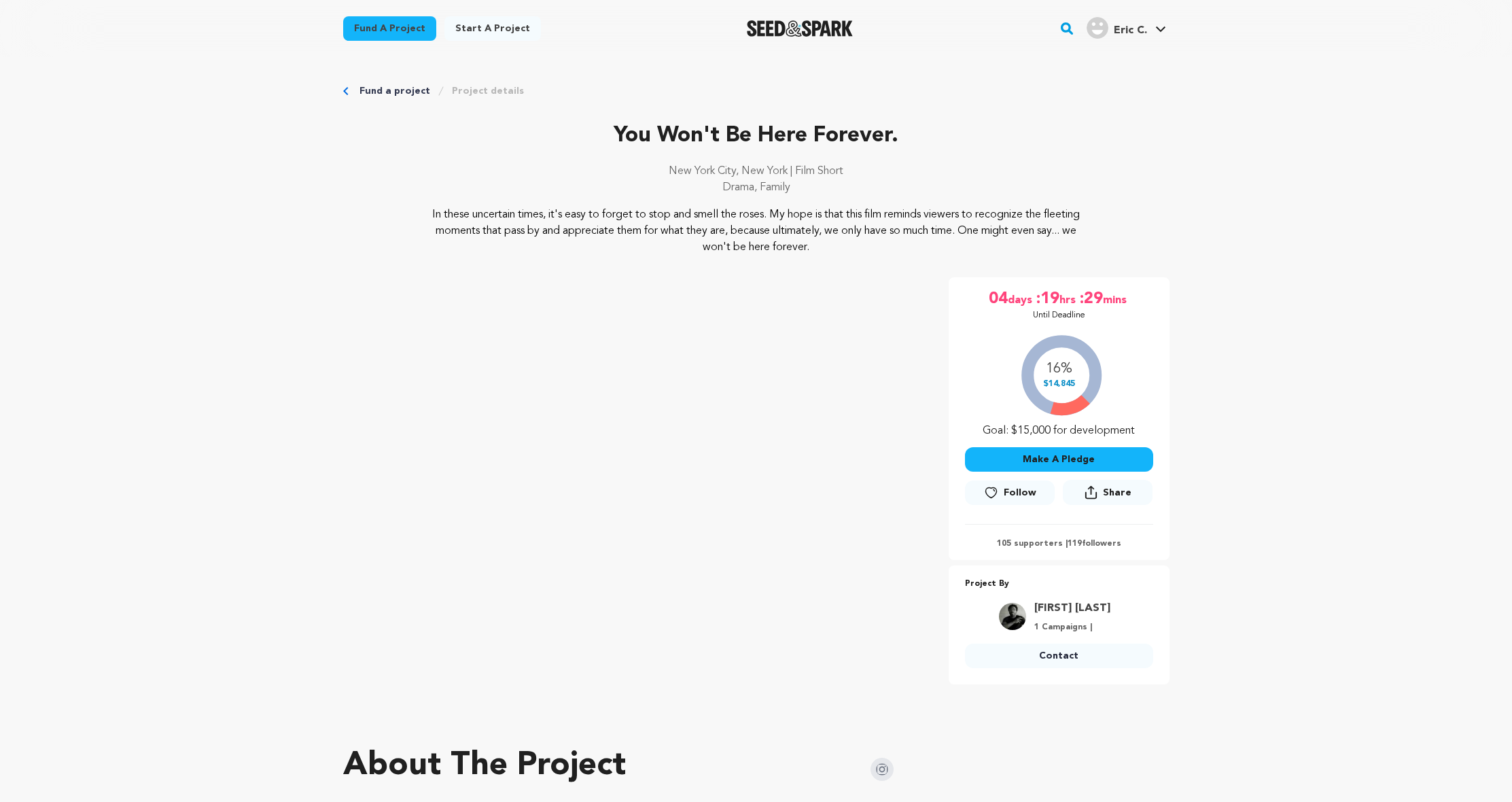 scroll, scrollTop: 274, scrollLeft: 0, axis: vertical 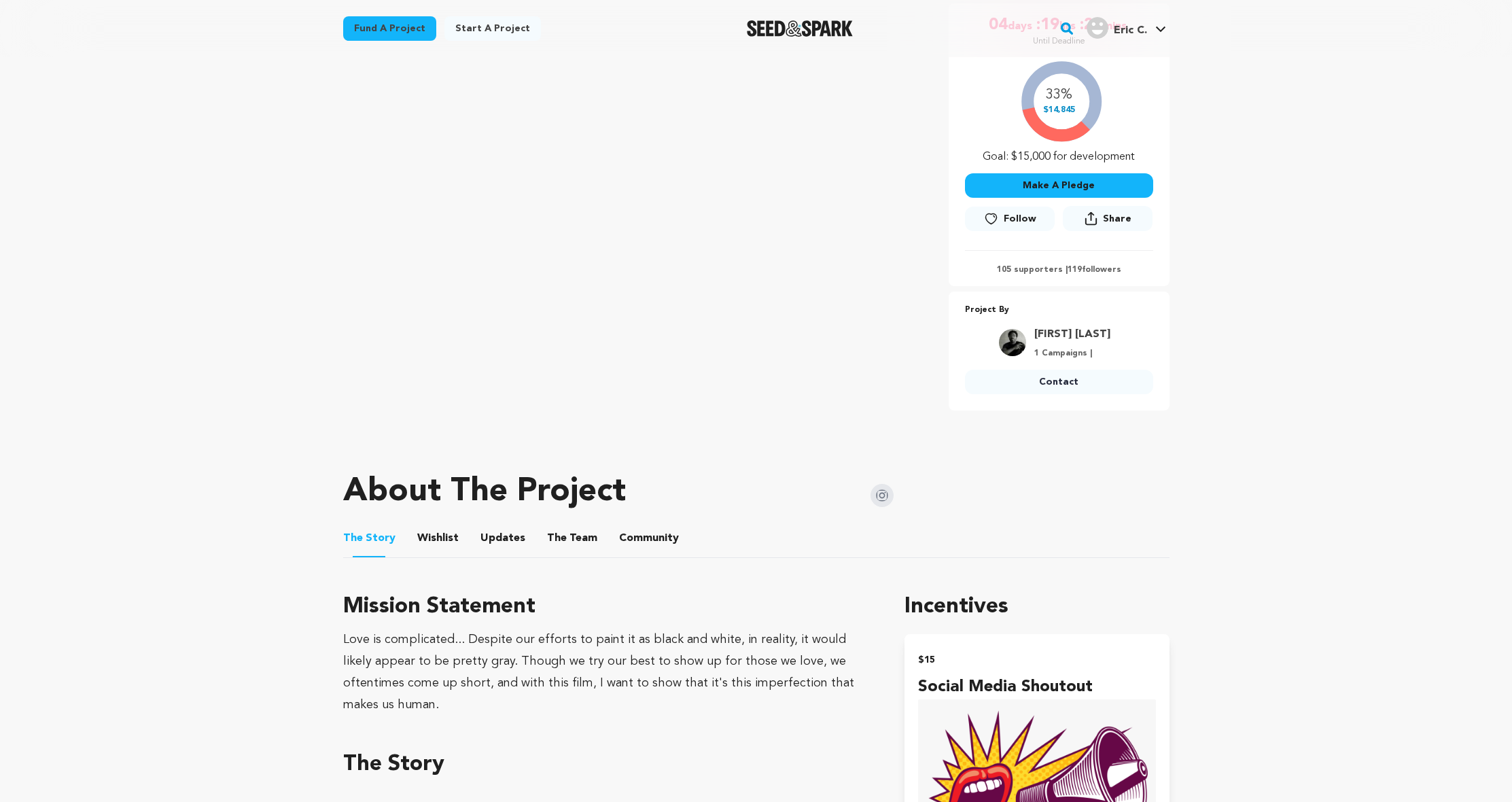 click on "Wishlist" at bounding box center (438, 541) 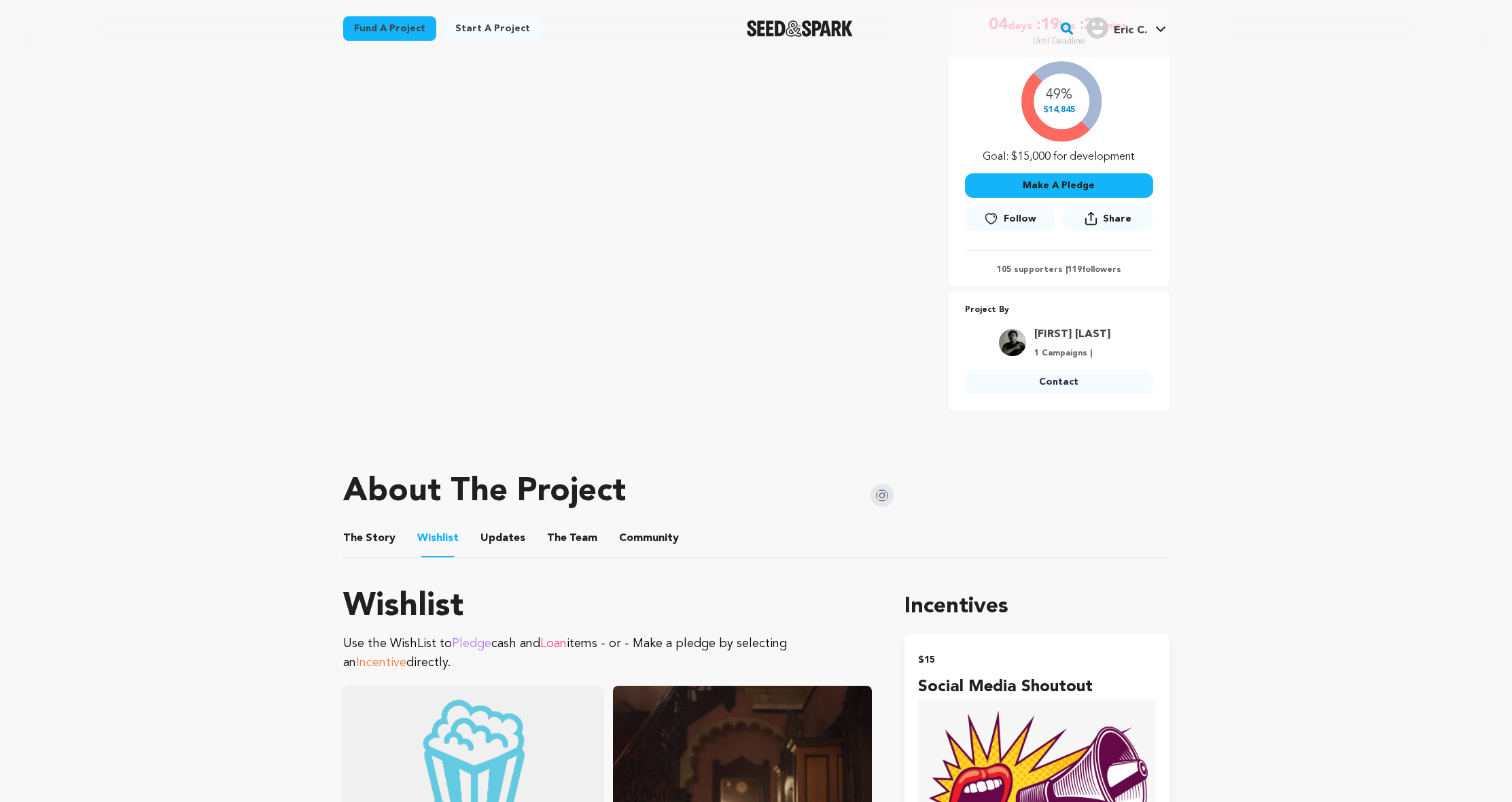 scroll, scrollTop: 731, scrollLeft: 0, axis: vertical 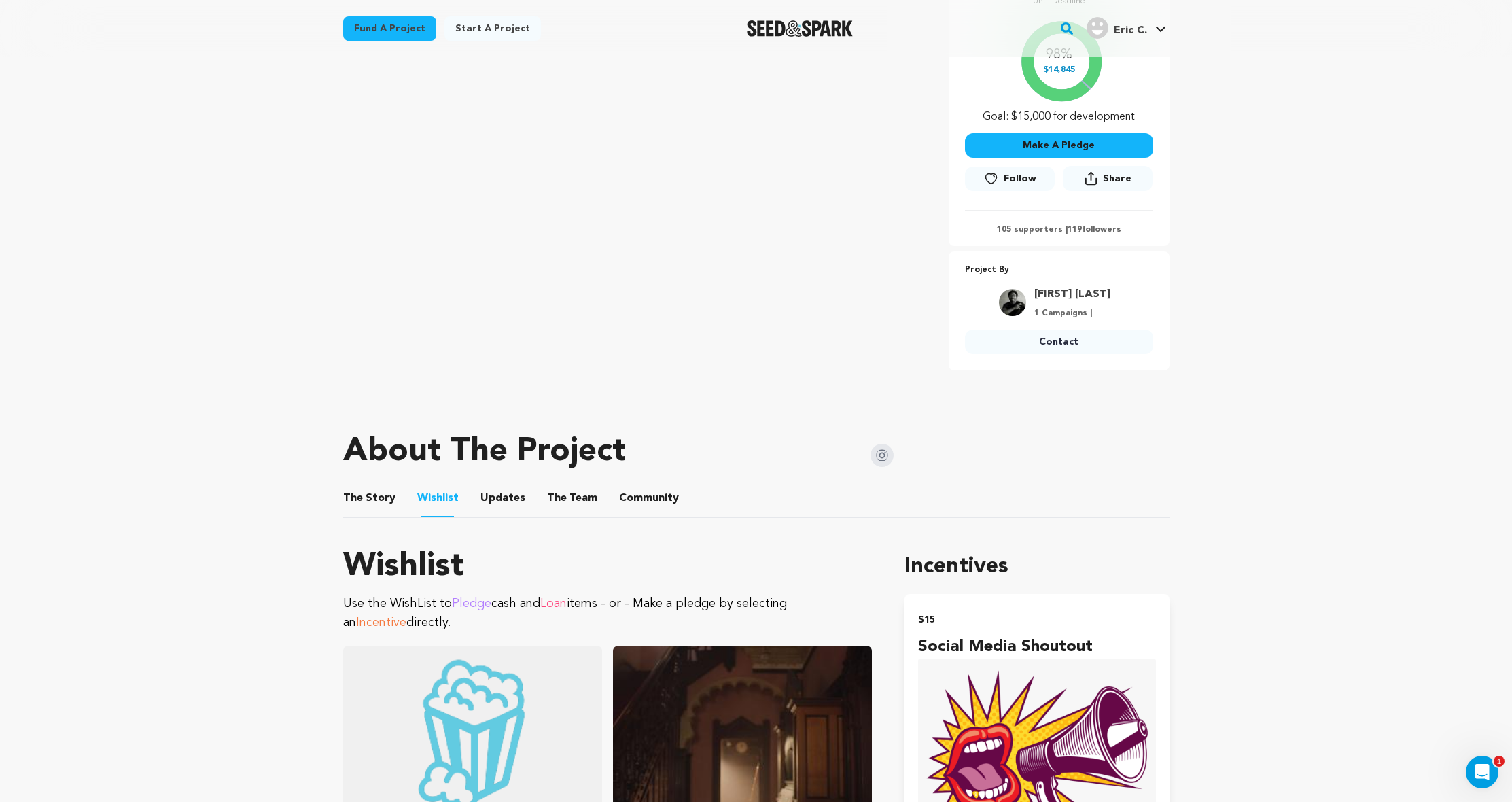 click on "Updates" at bounding box center (503, 501) 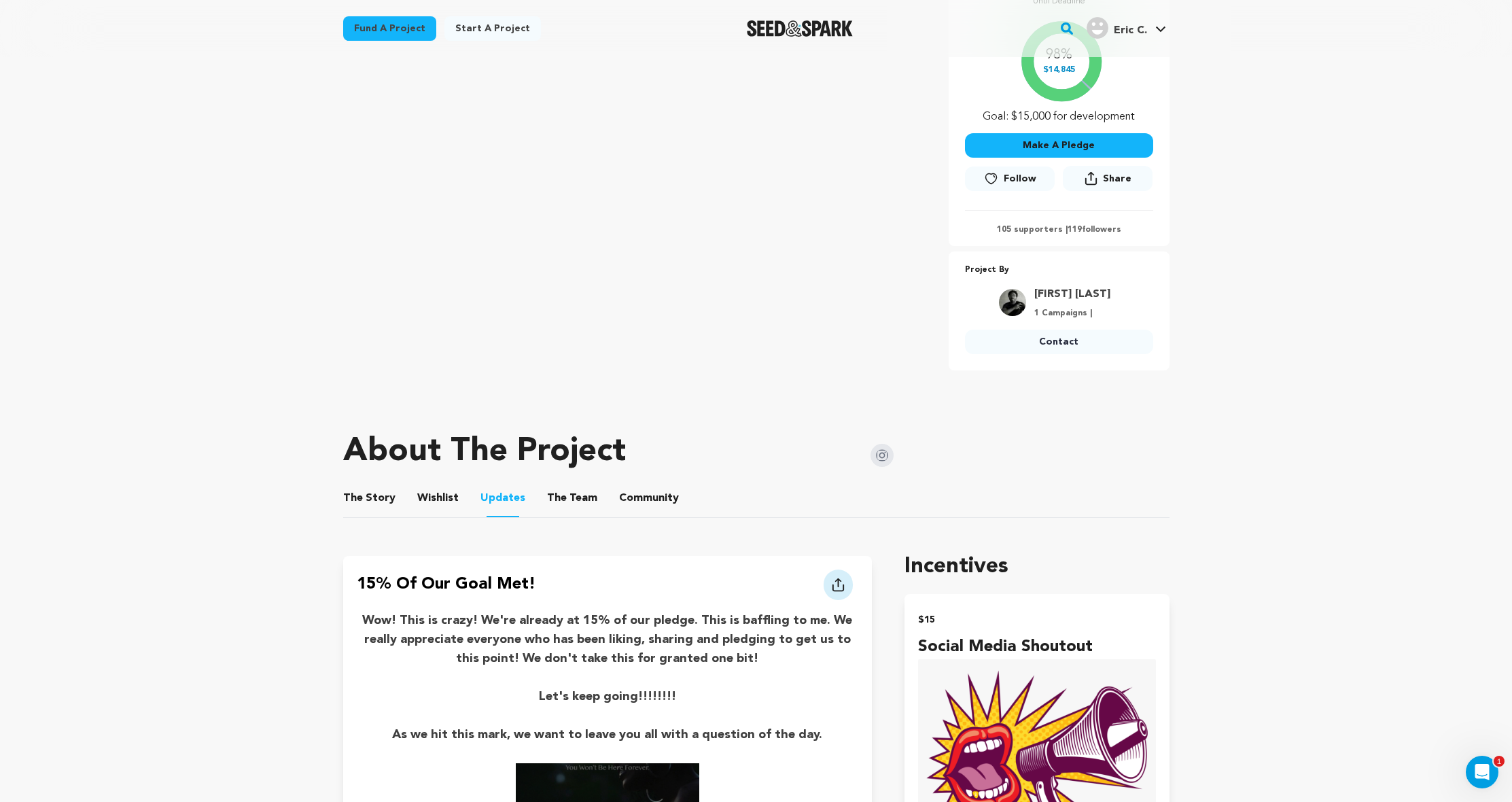 click on "The Team" at bounding box center (572, 501) 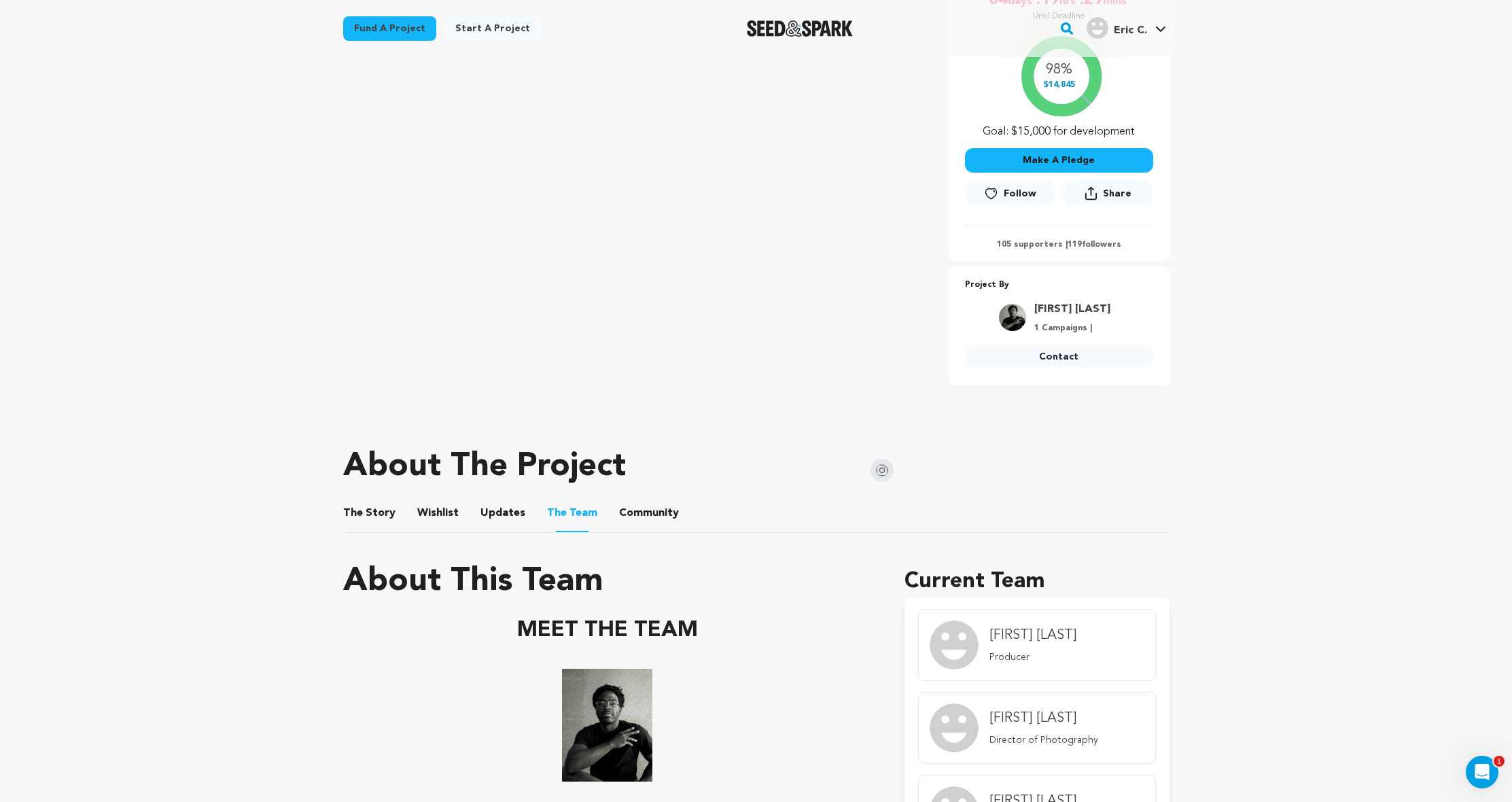 scroll, scrollTop: 14, scrollLeft: 0, axis: vertical 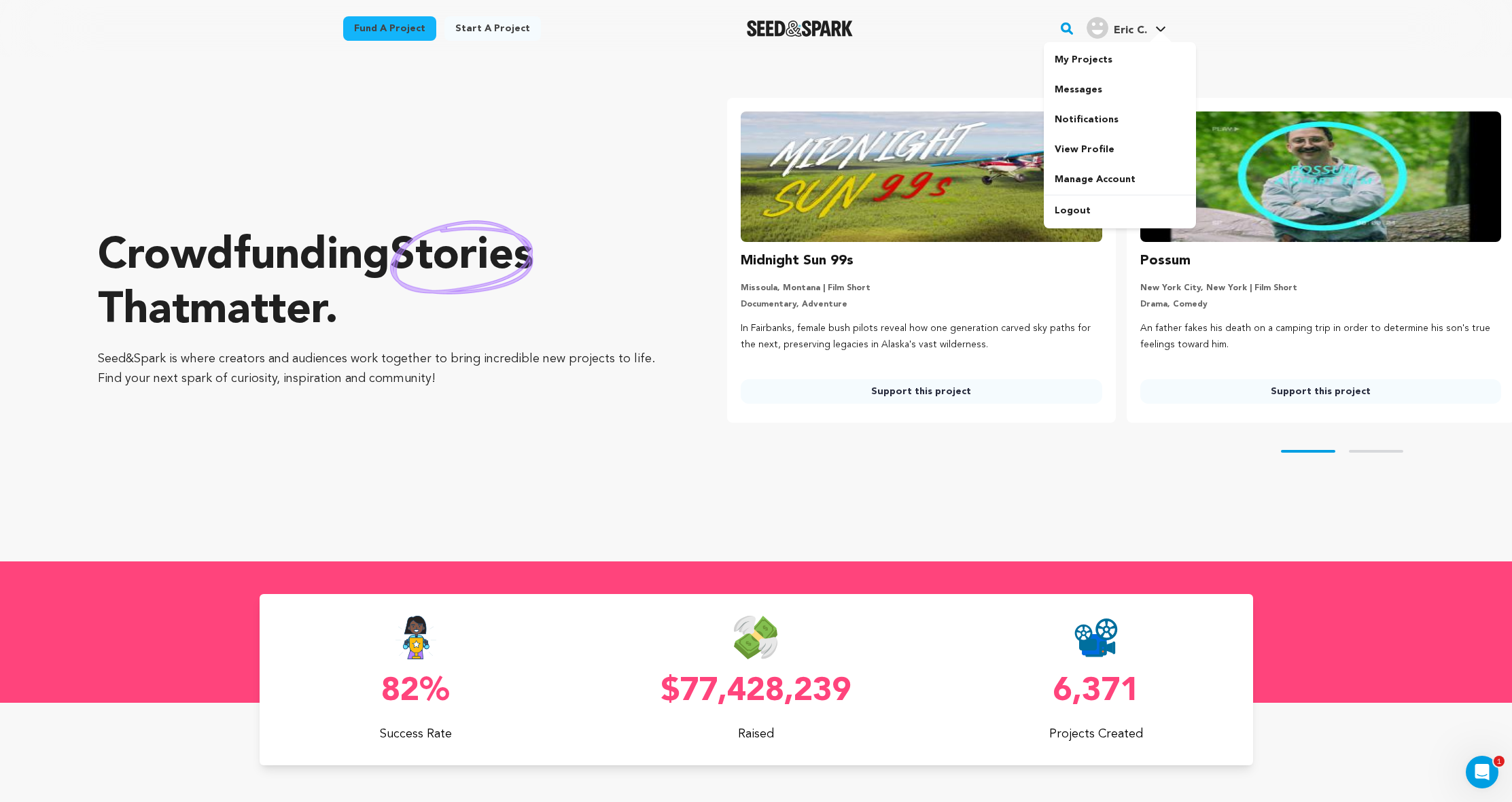 click on "Eric C." at bounding box center (1130, 31) 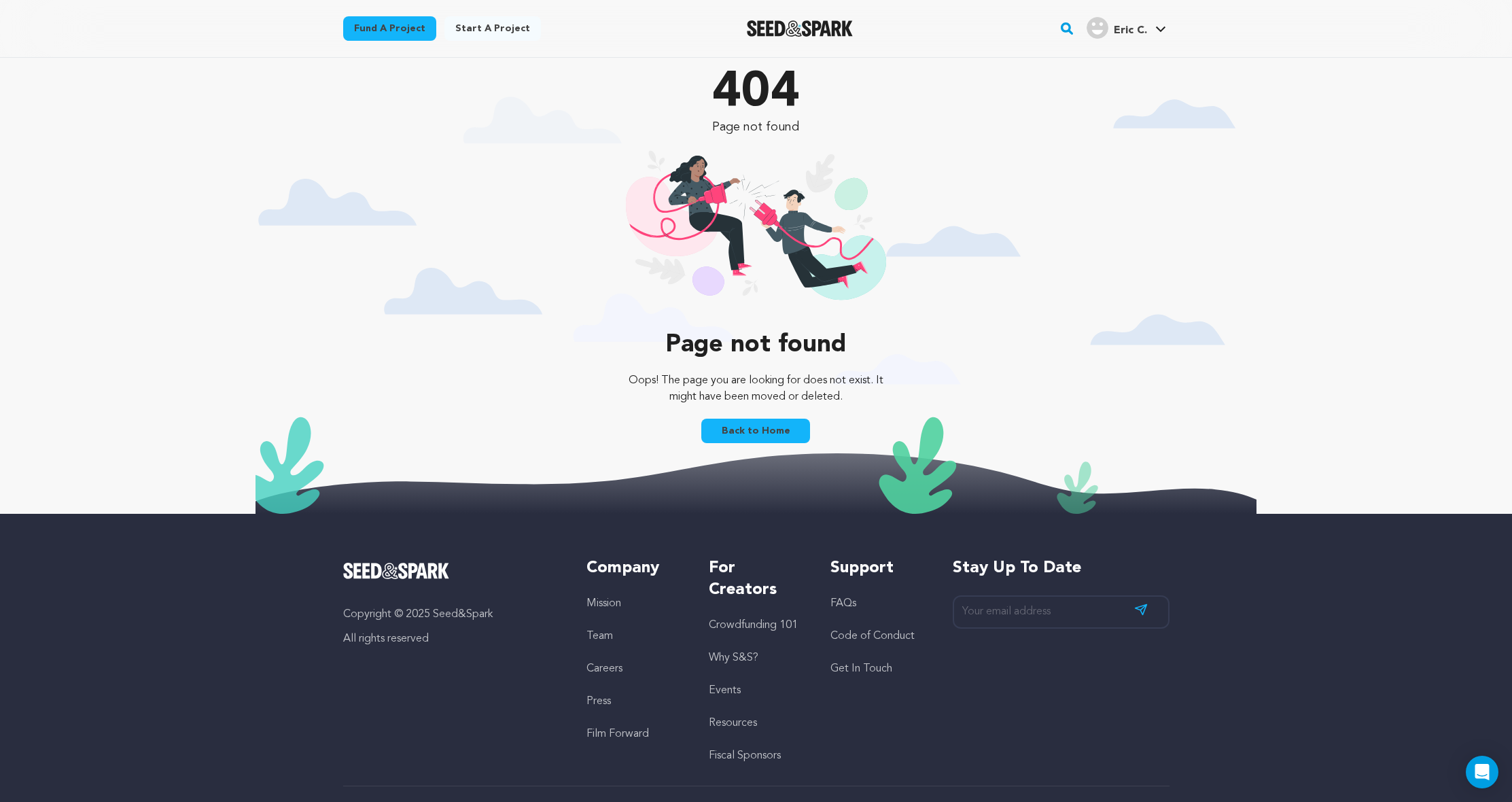 scroll, scrollTop: 0, scrollLeft: 0, axis: both 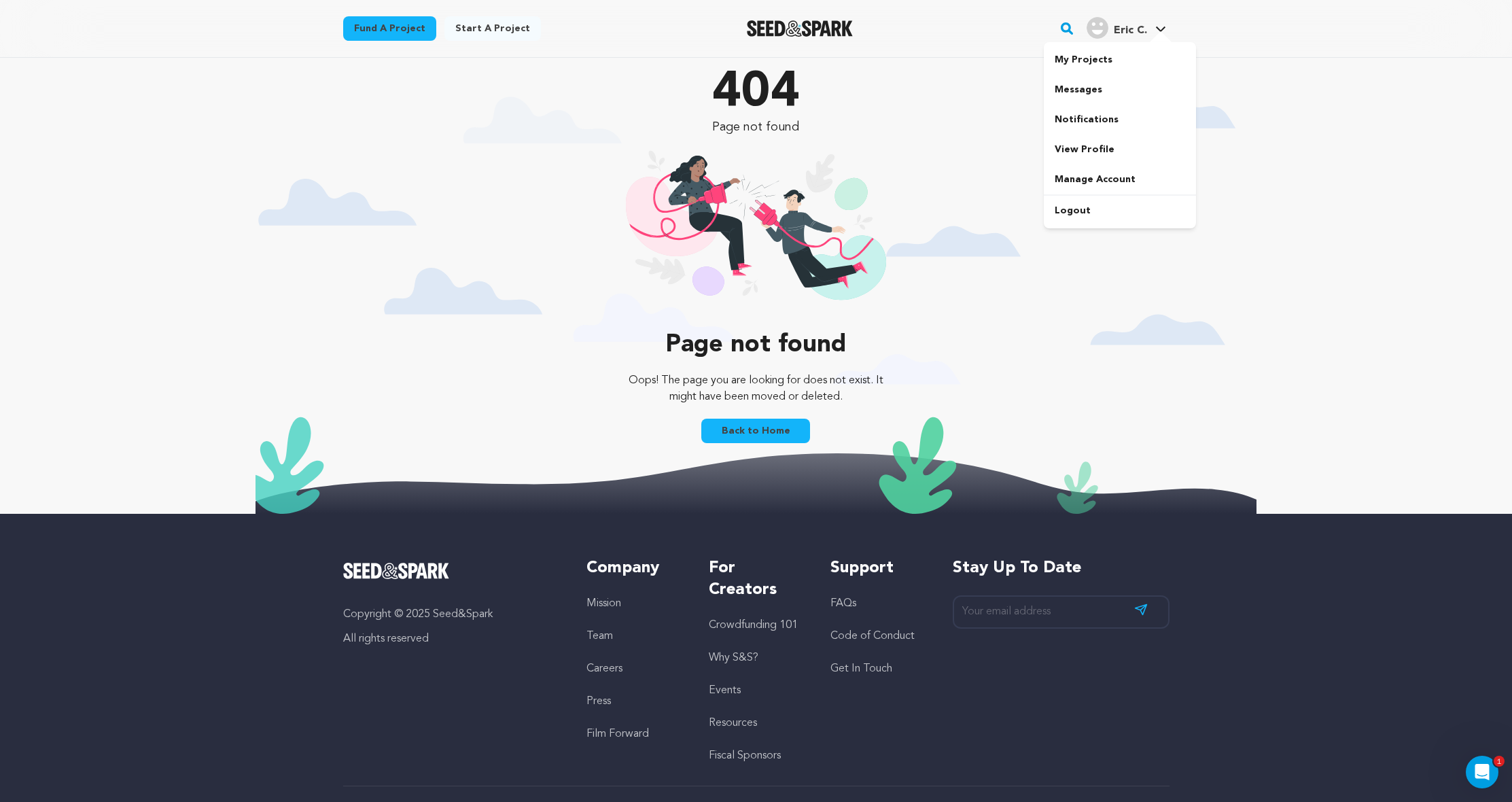 click on "Eric C." at bounding box center [1130, 31] 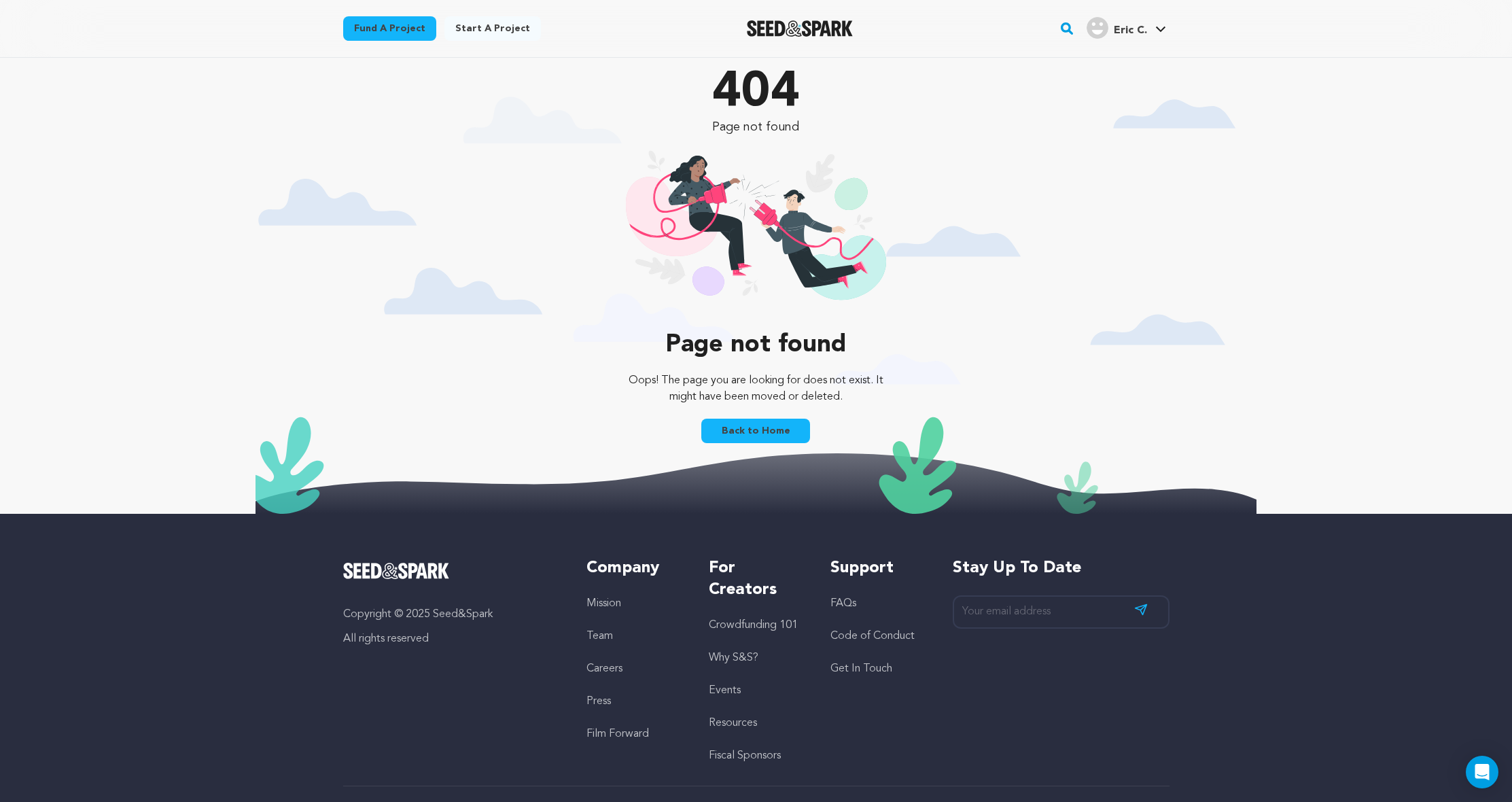 scroll, scrollTop: 0, scrollLeft: 0, axis: both 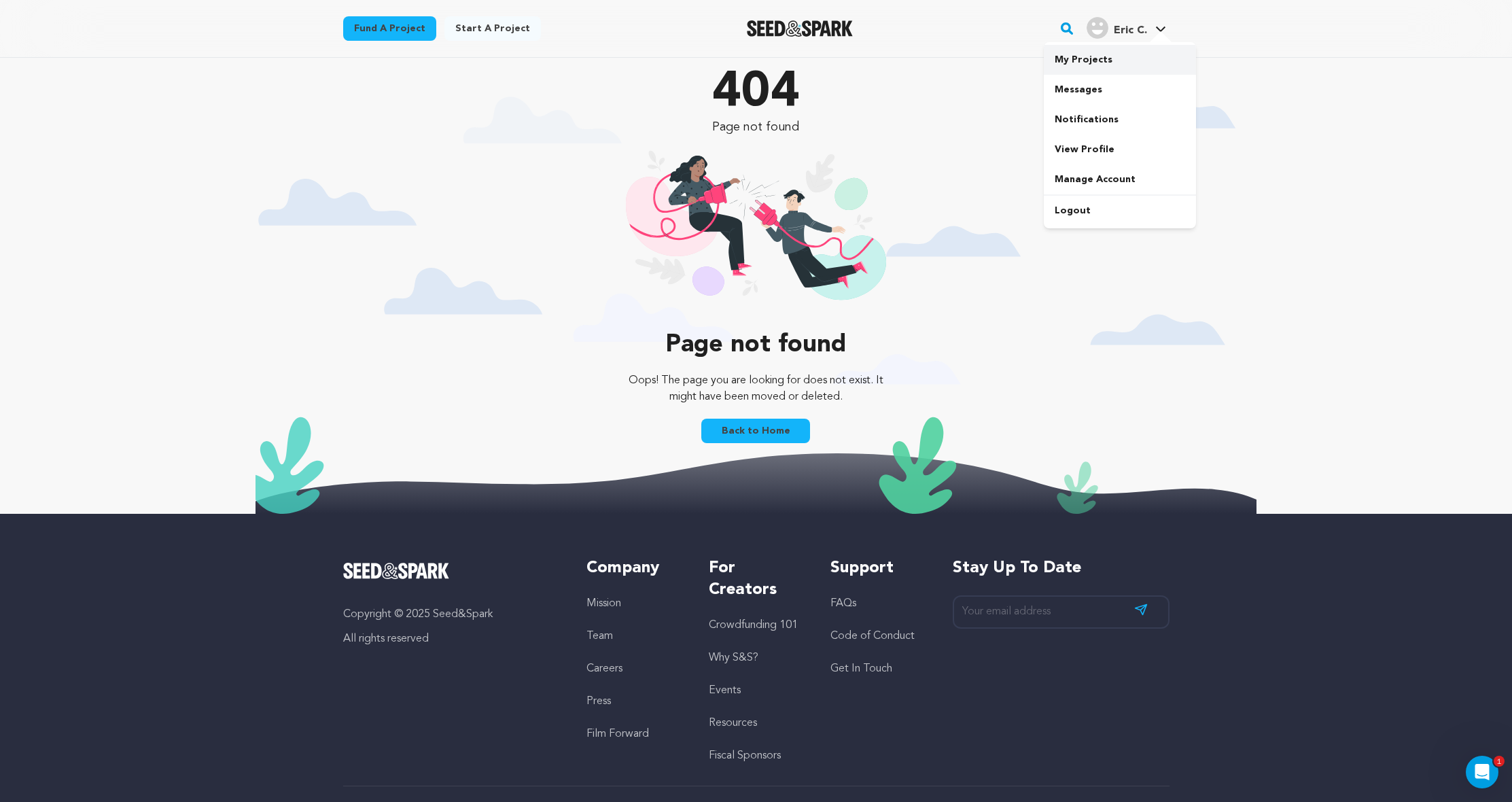 click on "My Projects" at bounding box center (1120, 60) 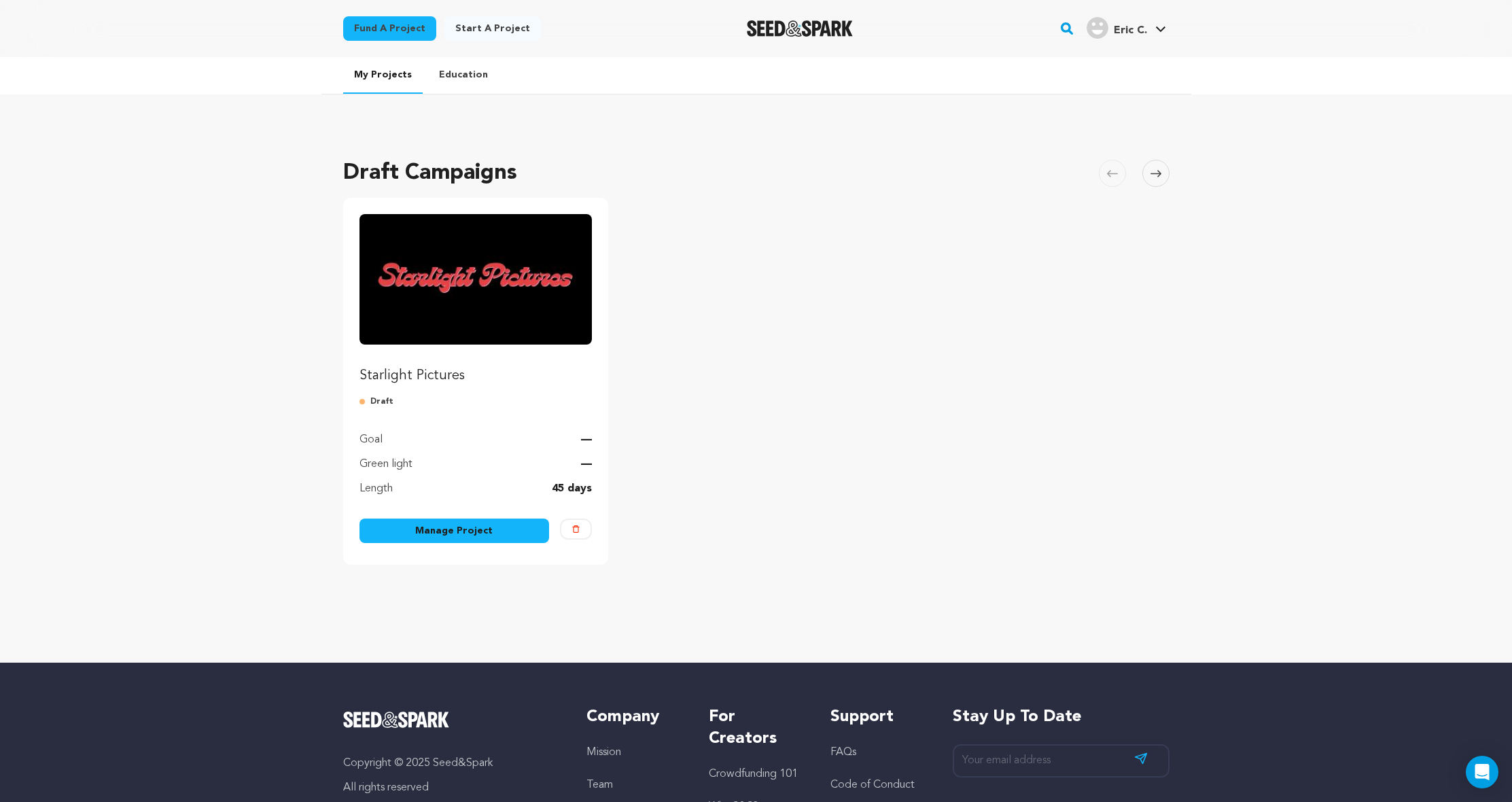 scroll, scrollTop: 0, scrollLeft: 0, axis: both 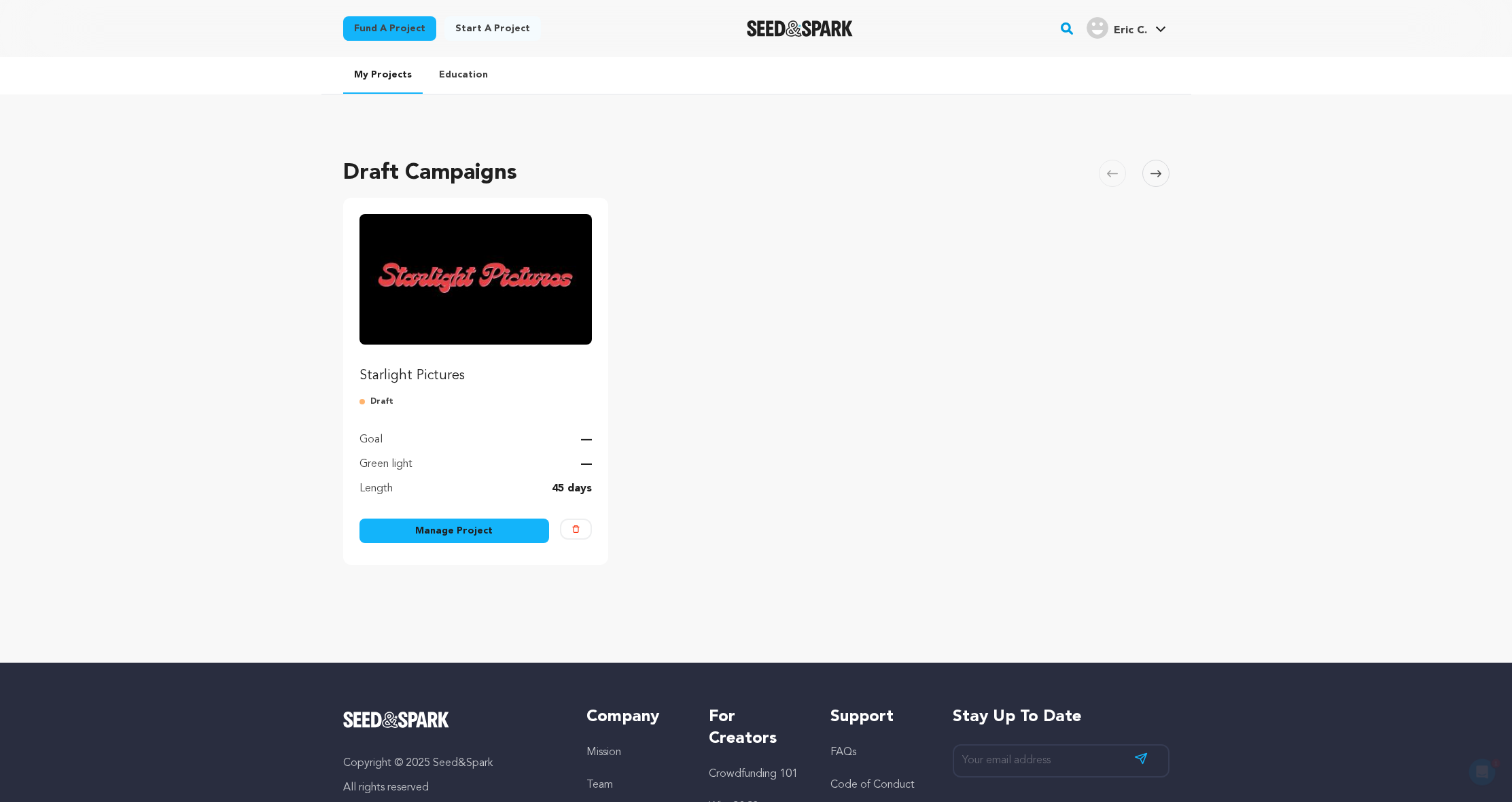 click at bounding box center [476, 279] 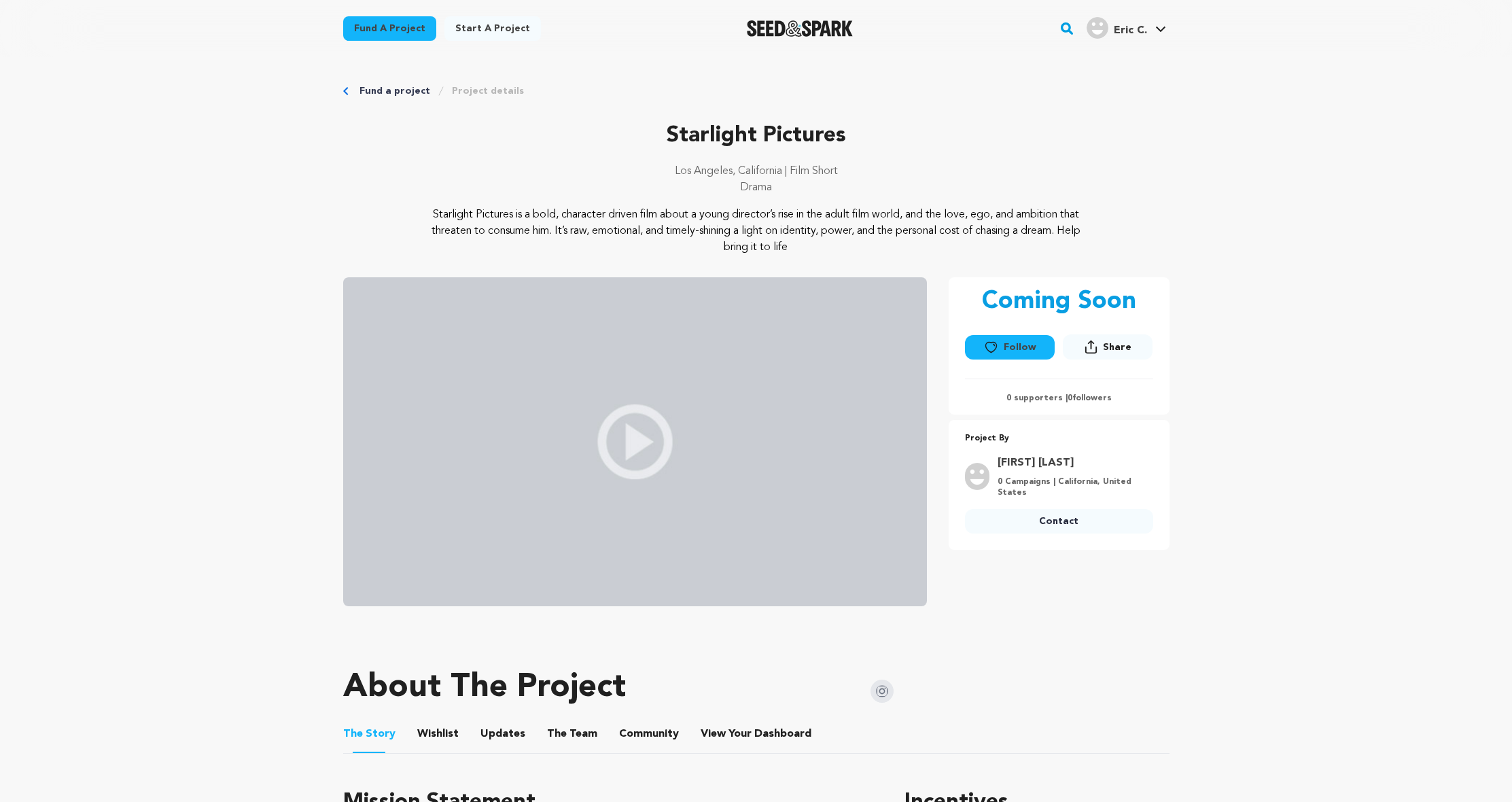 scroll, scrollTop: 0, scrollLeft: 0, axis: both 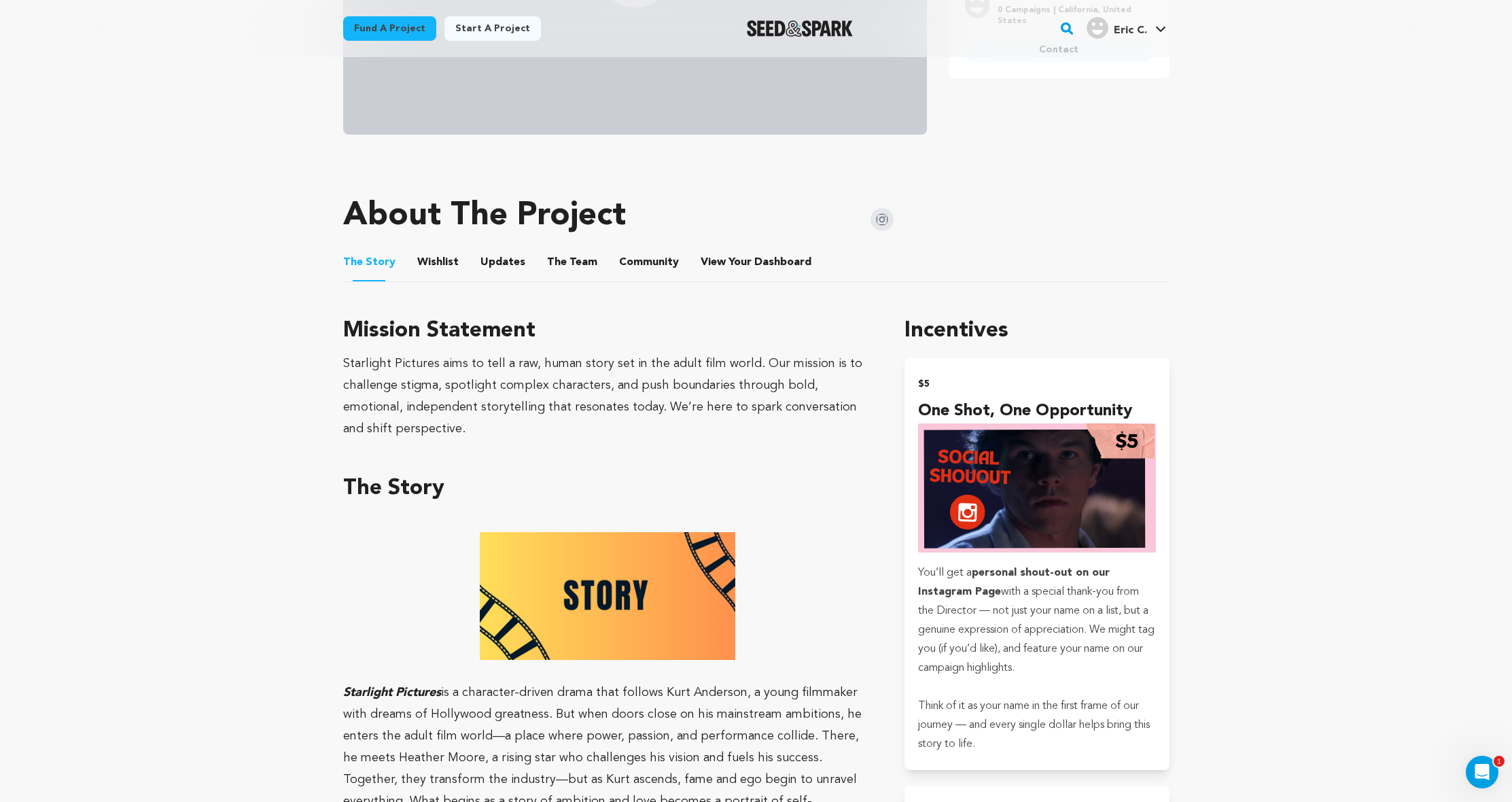 click on "Wishlist" at bounding box center (438, 265) 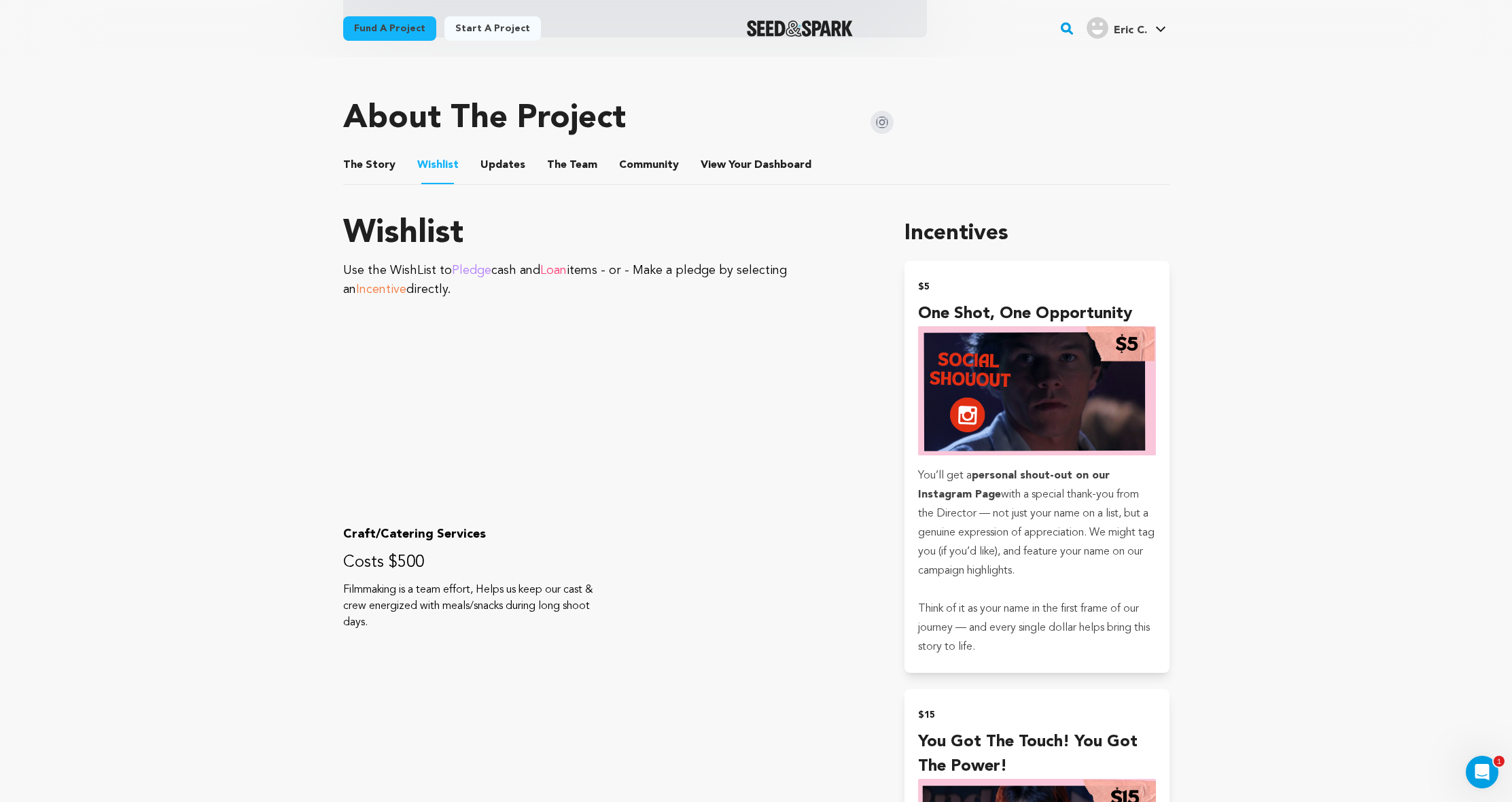 scroll, scrollTop: 290, scrollLeft: 0, axis: vertical 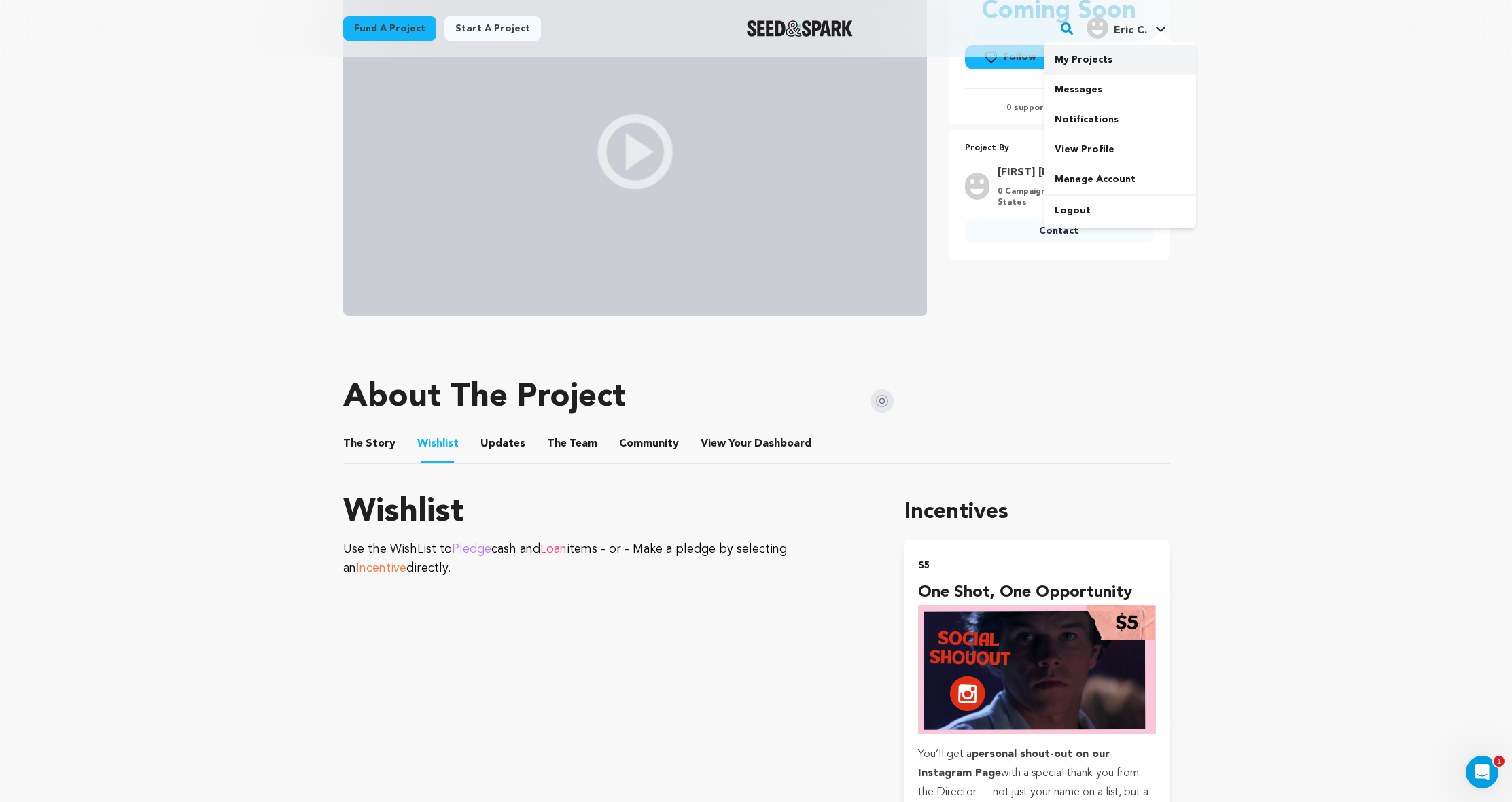 click on "My Projects" at bounding box center [1120, 60] 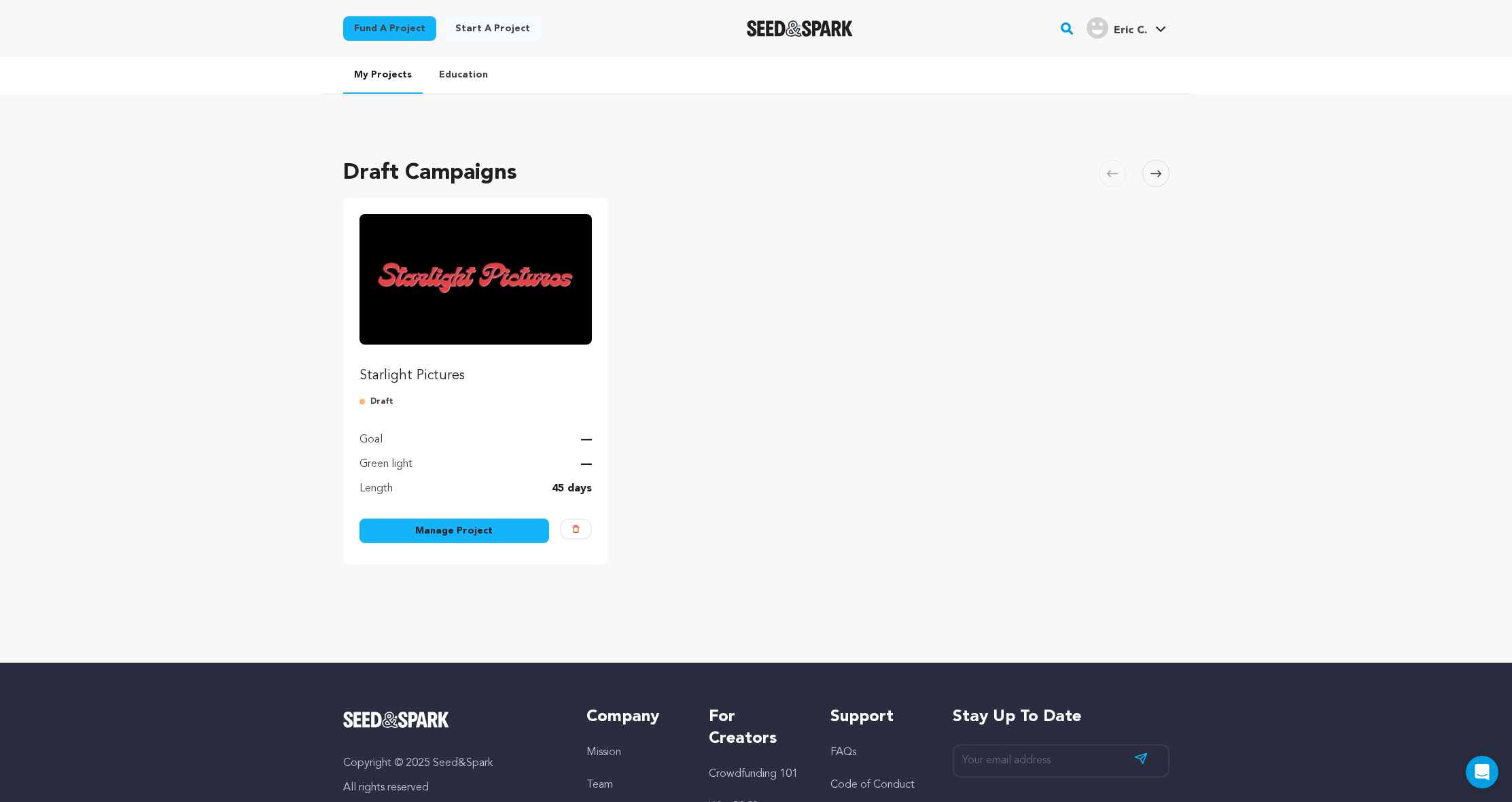 scroll, scrollTop: 0, scrollLeft: 0, axis: both 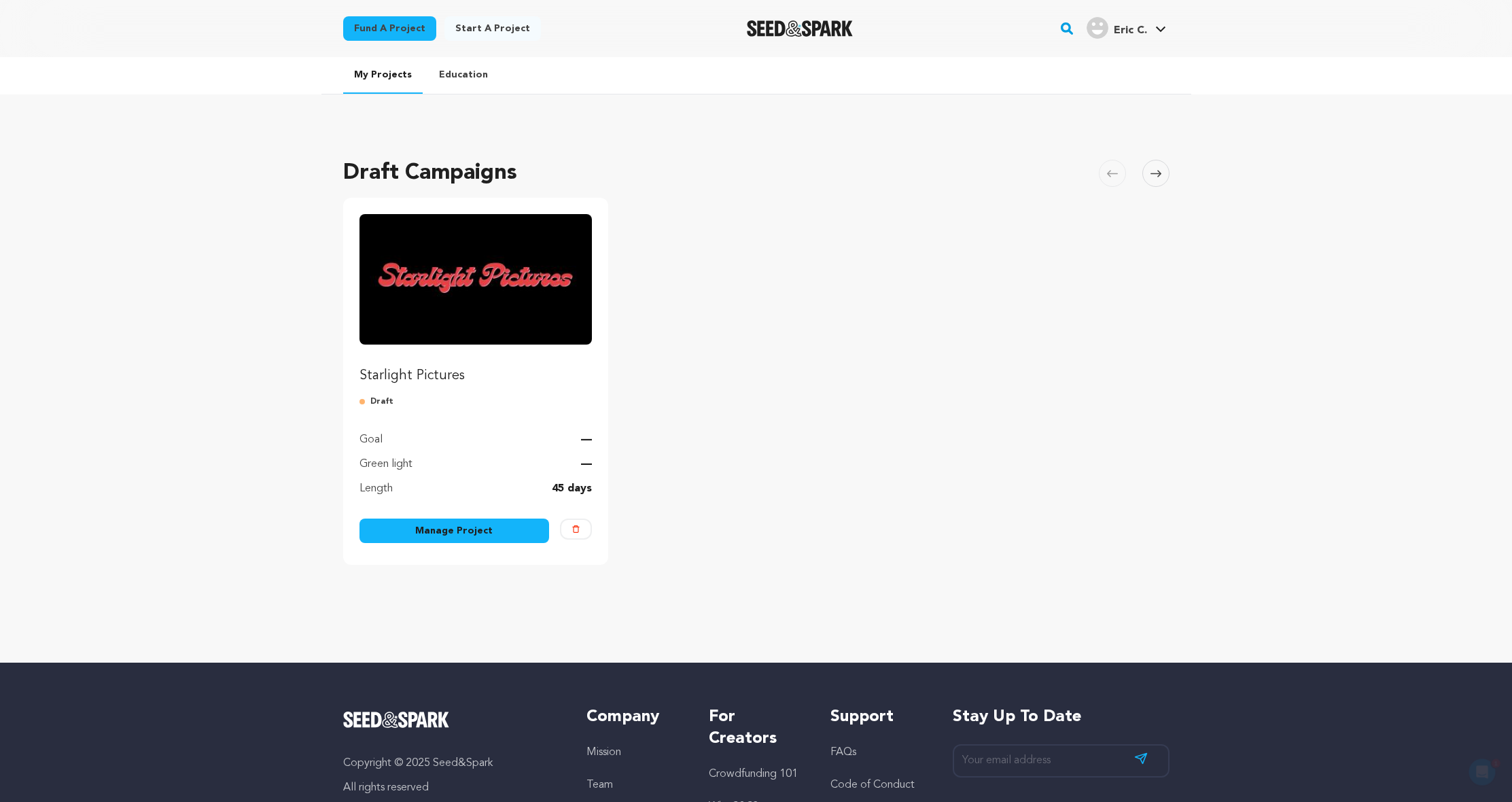 click on "Manage Project" at bounding box center [455, 531] 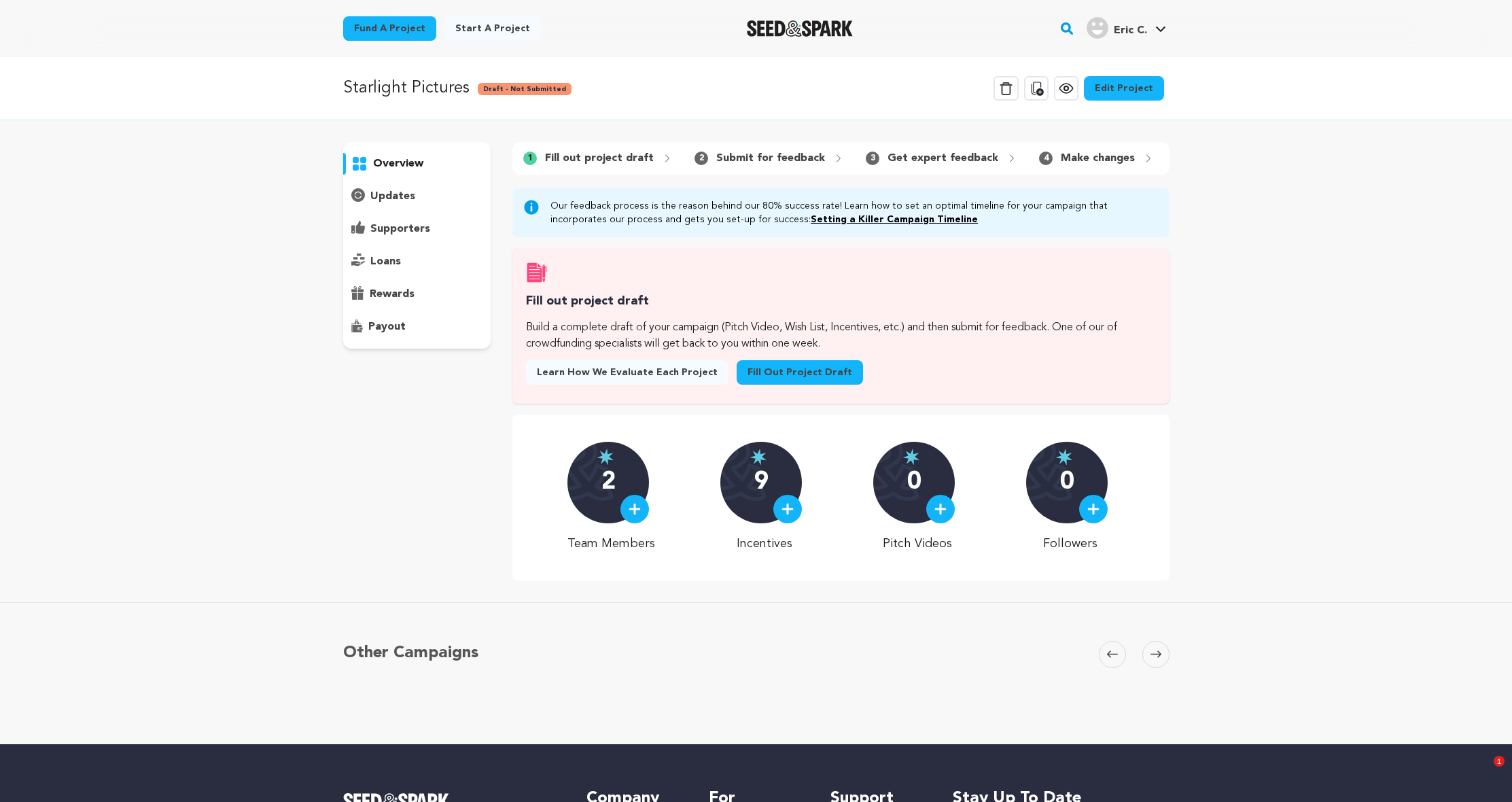 scroll, scrollTop: 0, scrollLeft: 0, axis: both 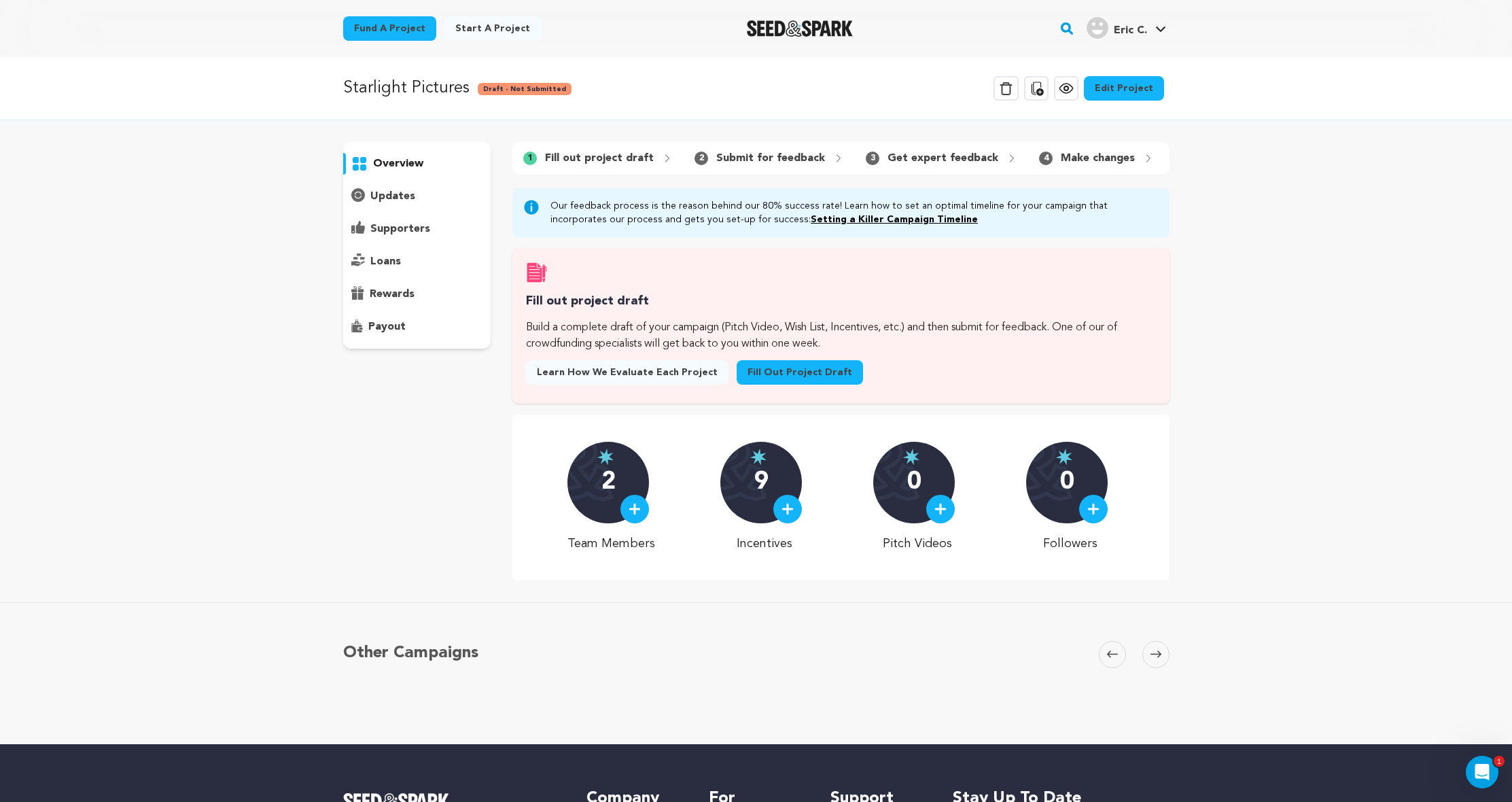 click on "Fill out project draft" at bounding box center (800, 372) 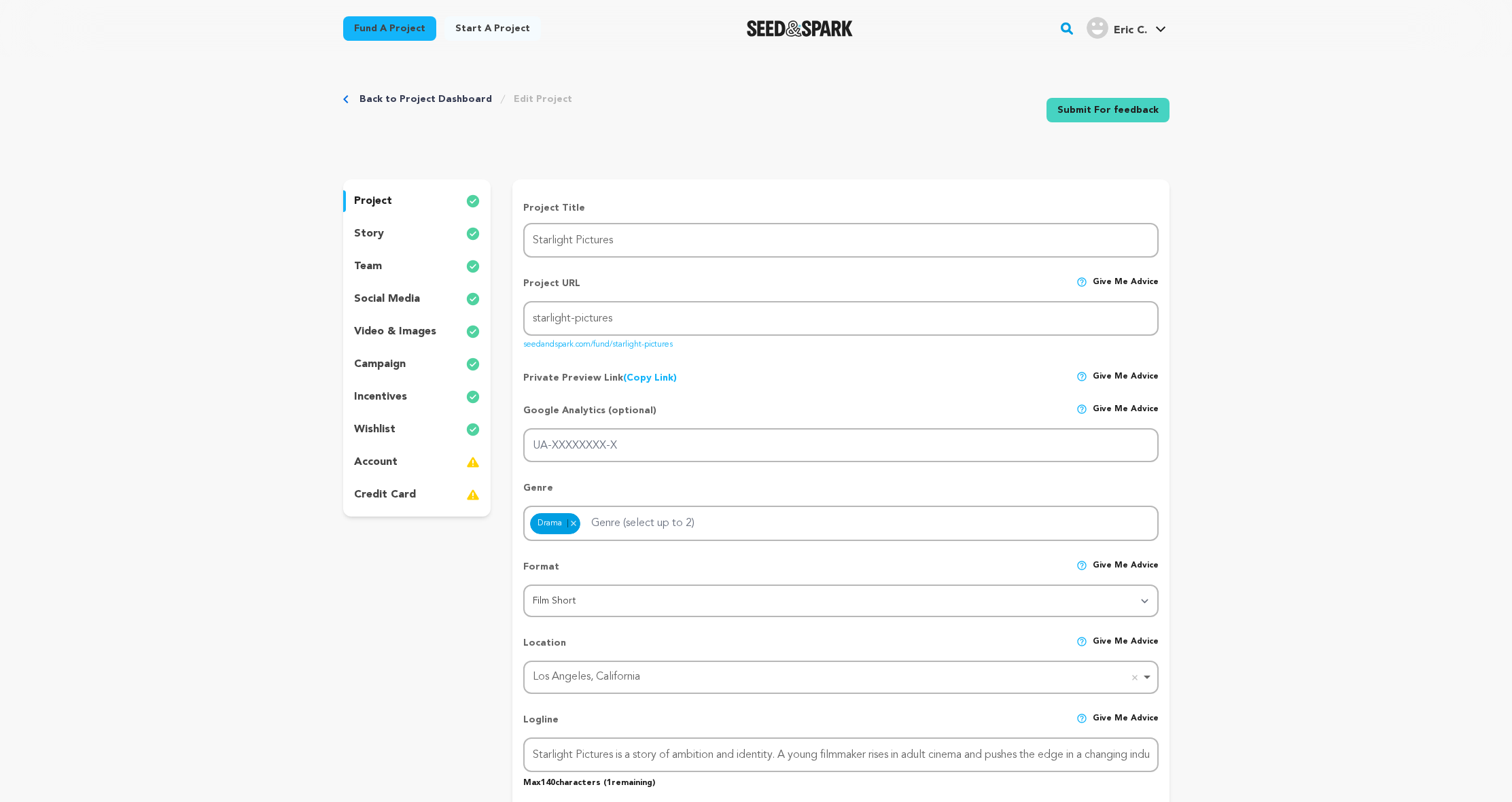 scroll, scrollTop: 0, scrollLeft: 0, axis: both 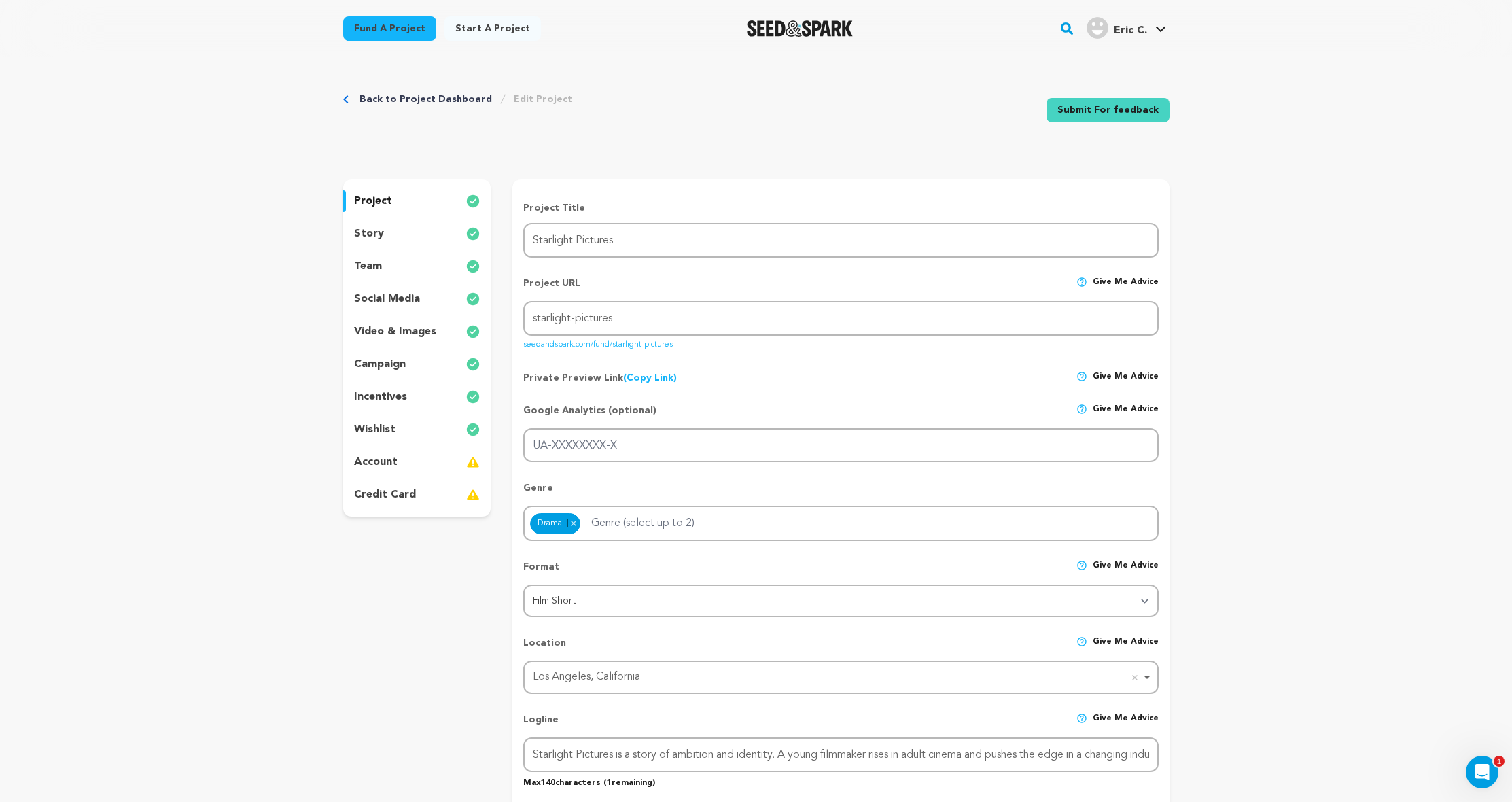 click on "wishlist" at bounding box center (417, 430) 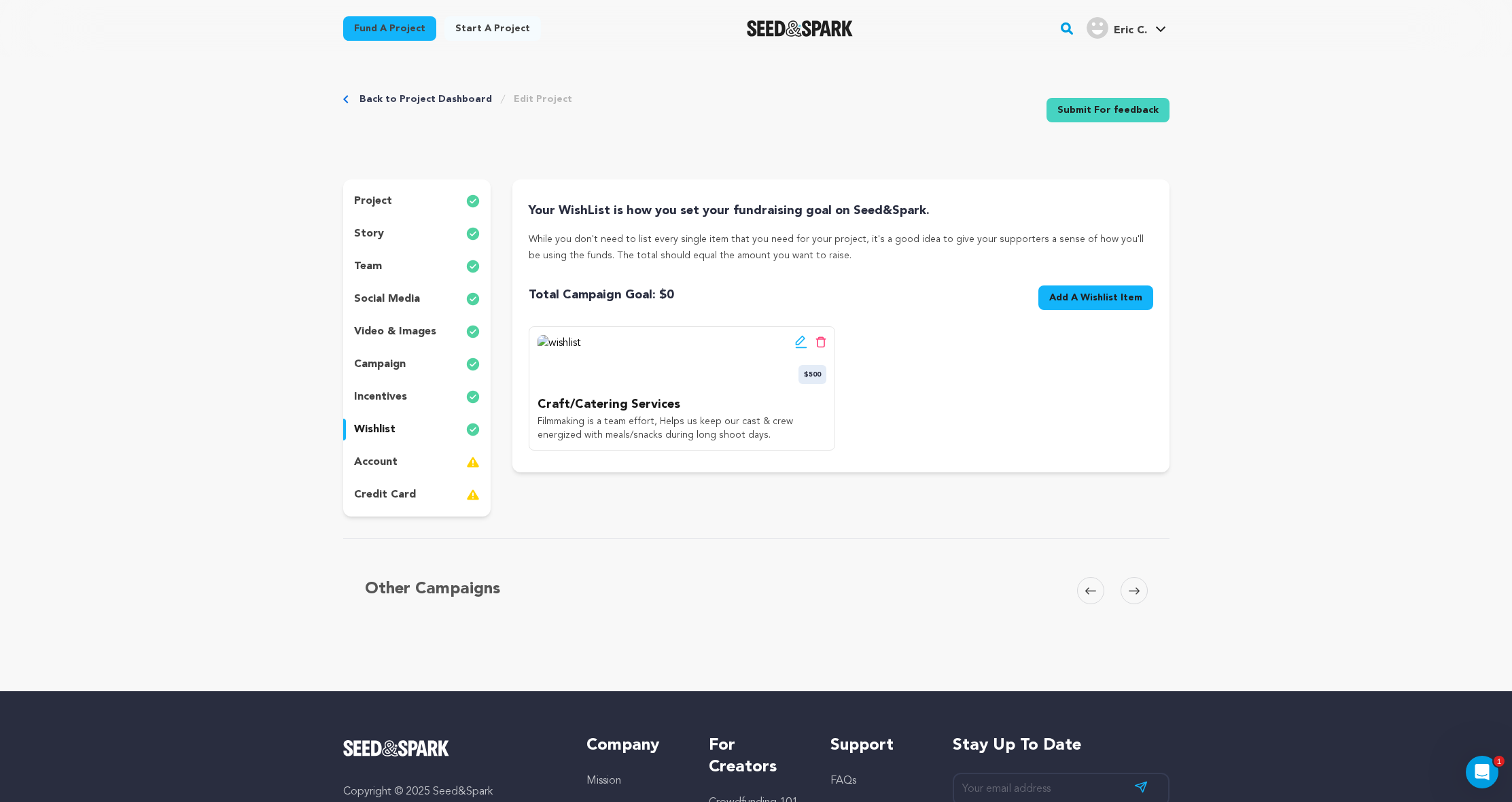 click on "Edit wishlist button
Delete wishlist button
$500" at bounding box center (682, 360) 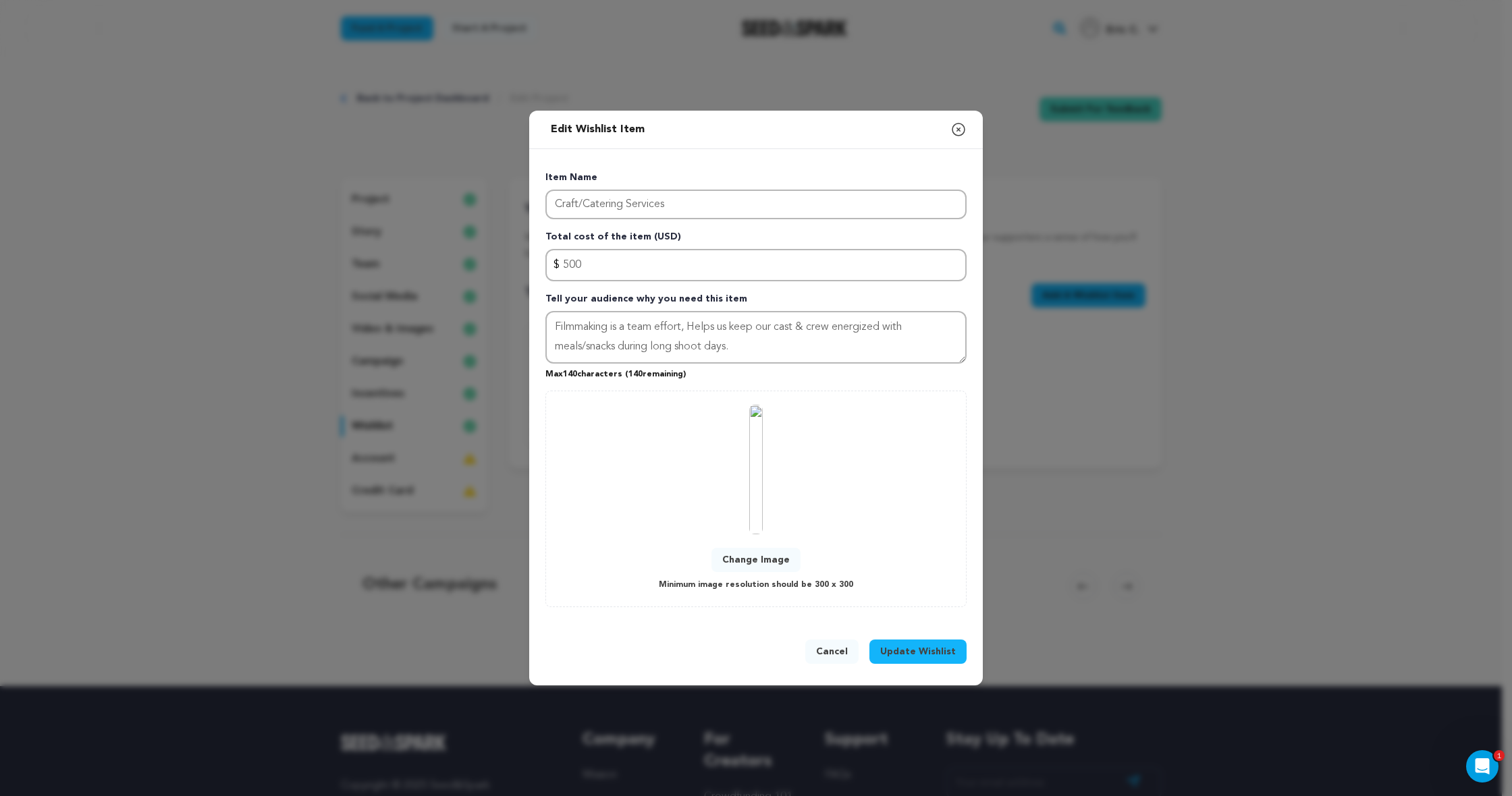 click on "Change Image" at bounding box center (756, 560) 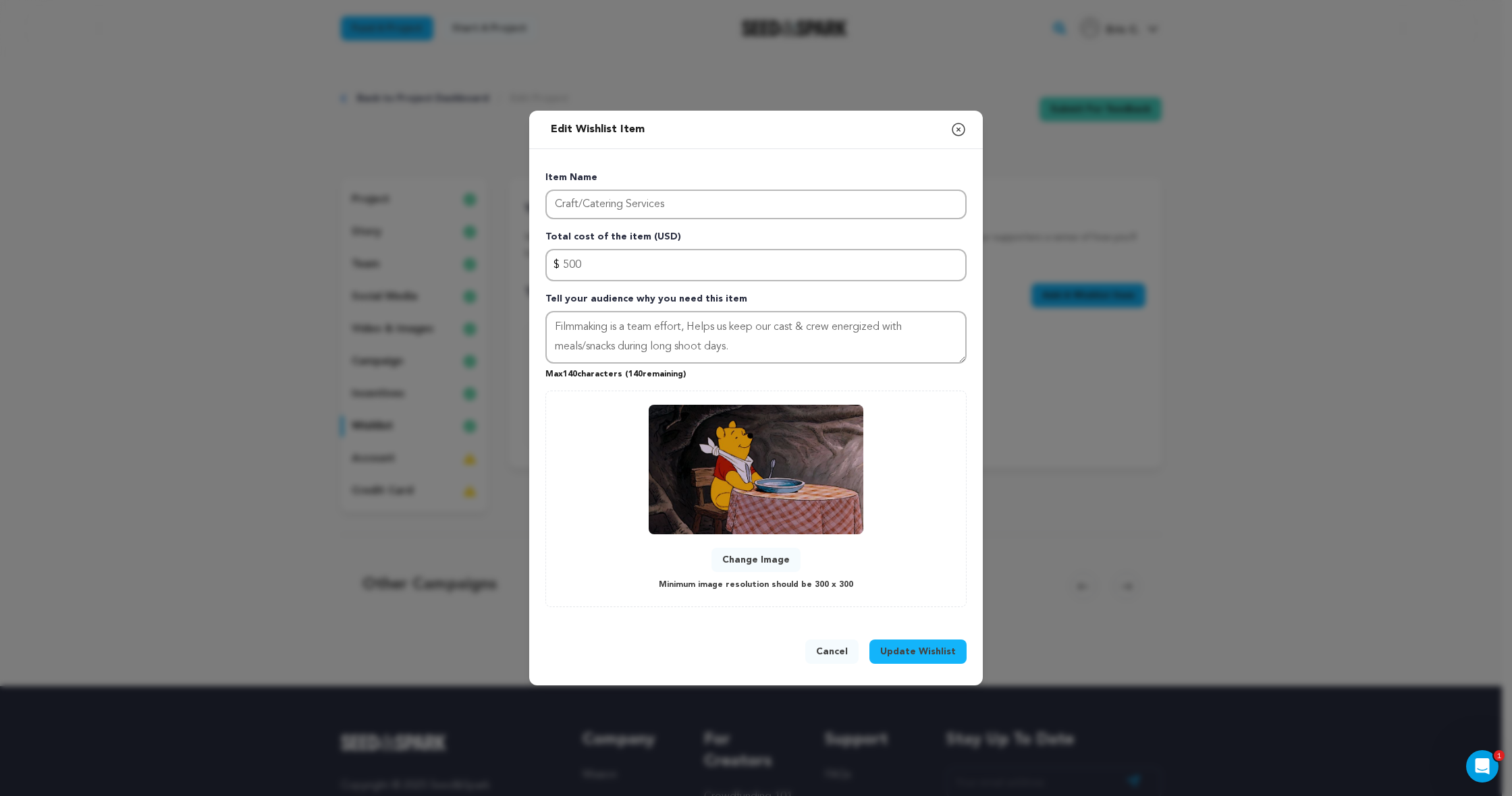 click on "Update Wishlist" at bounding box center (918, 652) 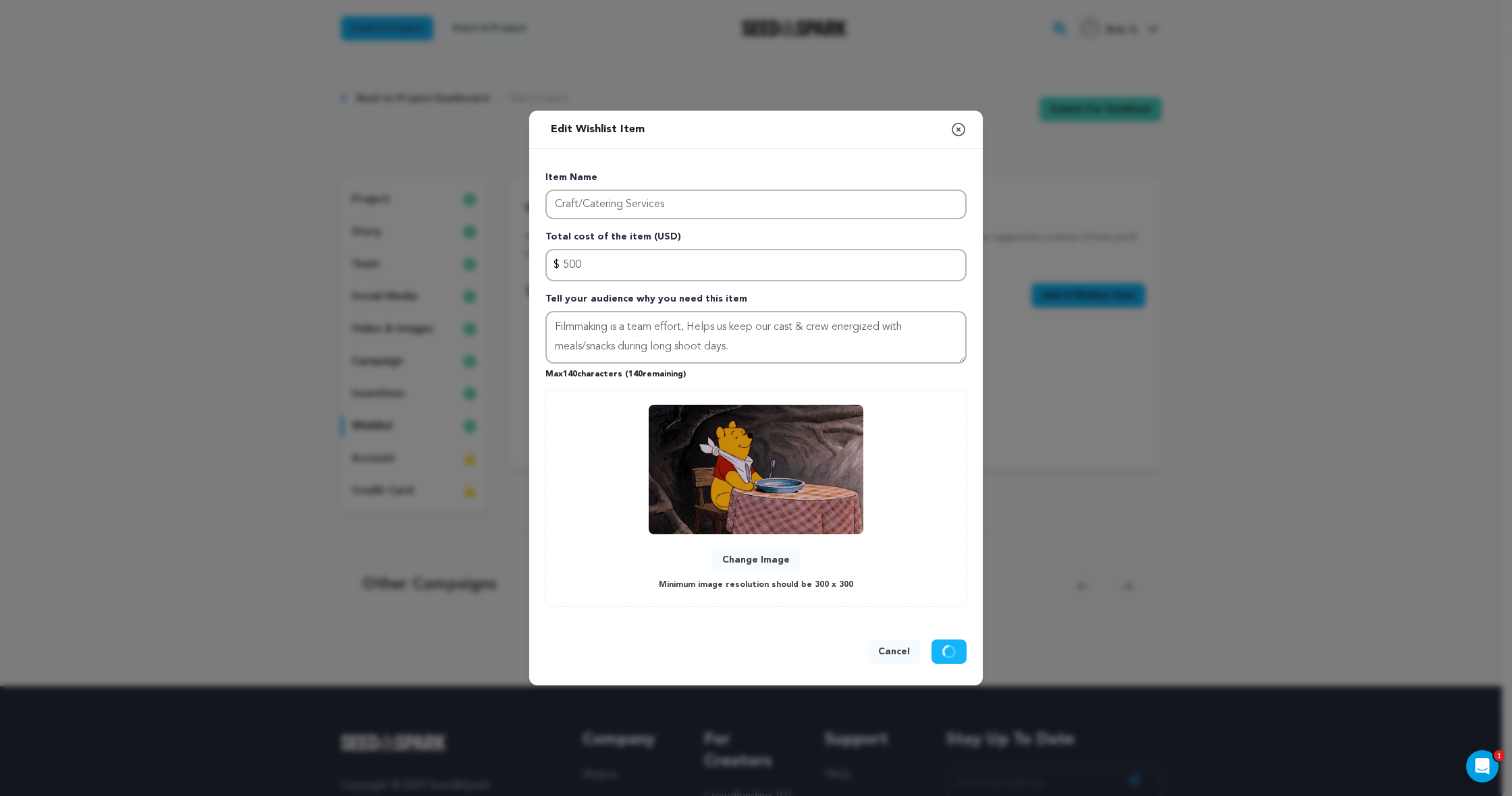 type 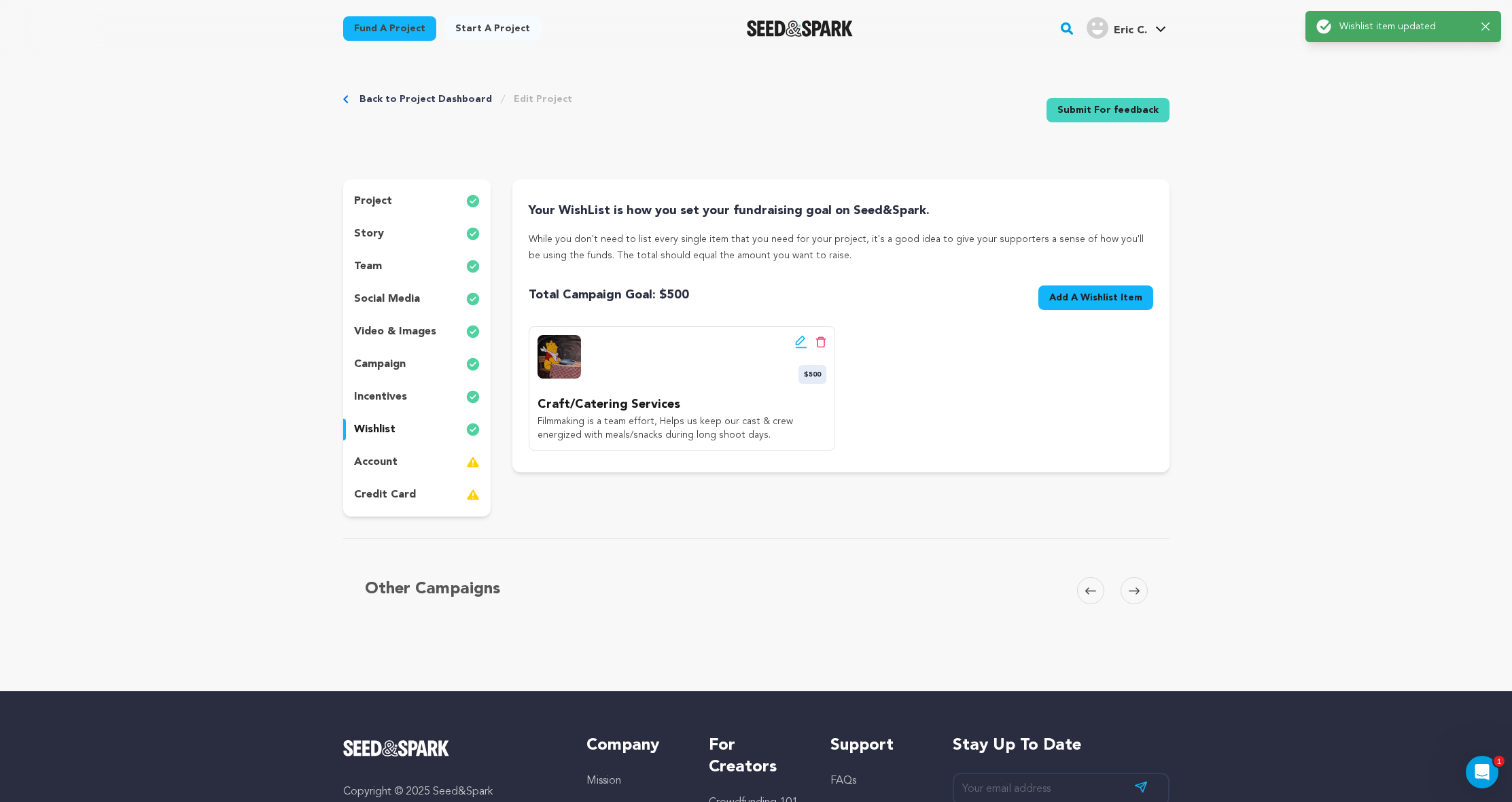 click on "Add A Wishlist Item
New Wishlist Item" at bounding box center [1095, 298] 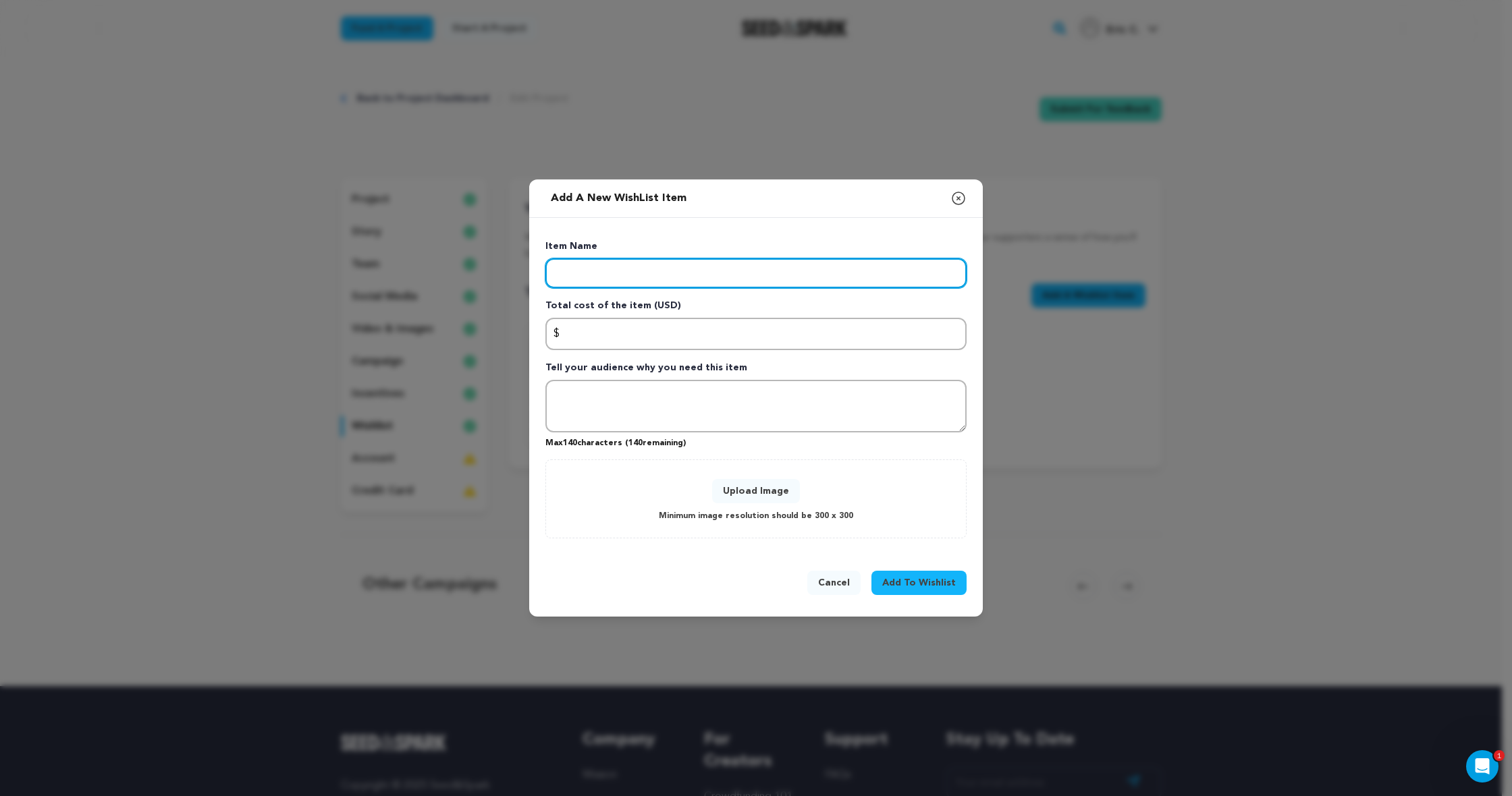 click at bounding box center (756, 273) 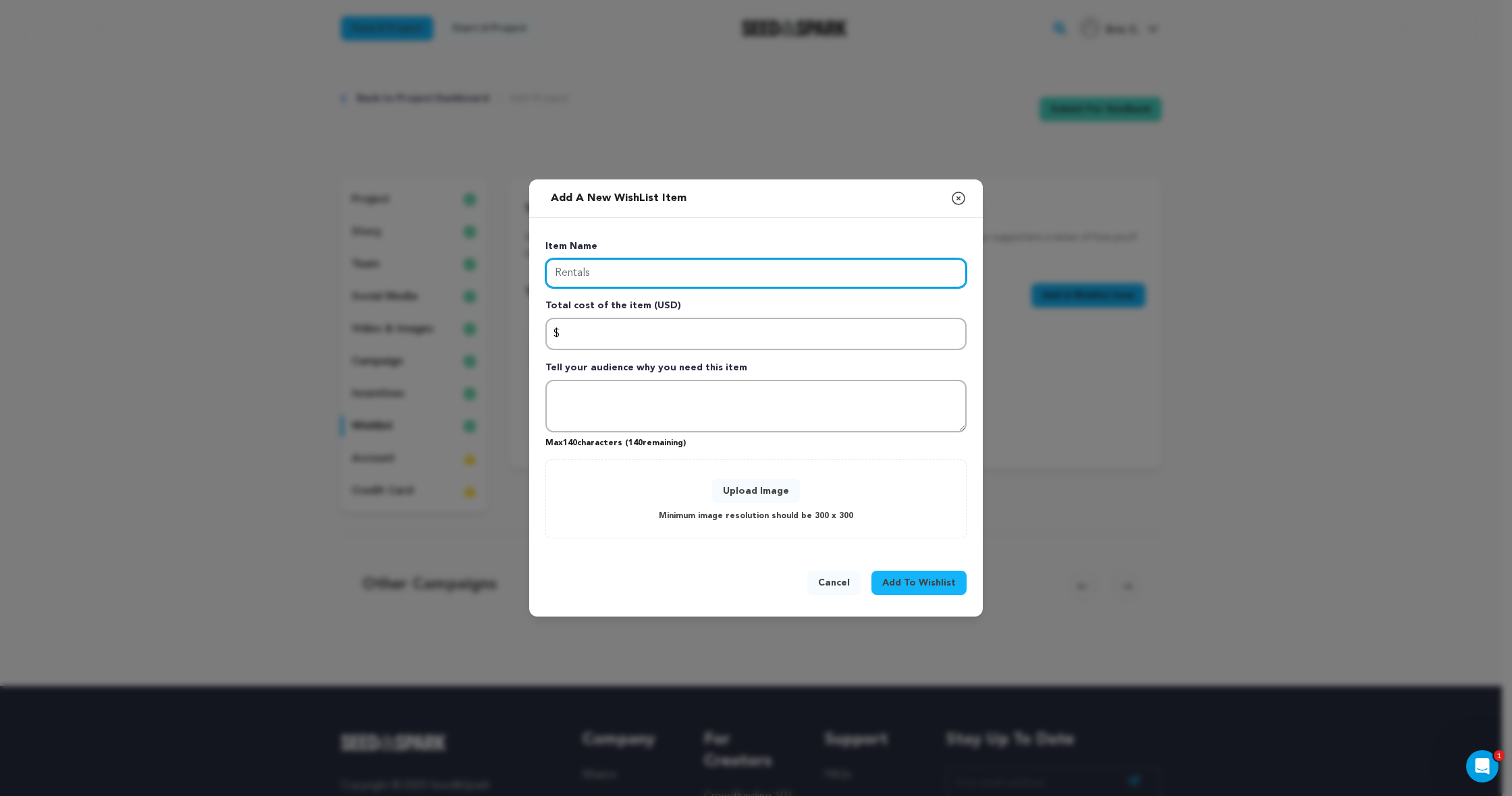 type on "Rentals" 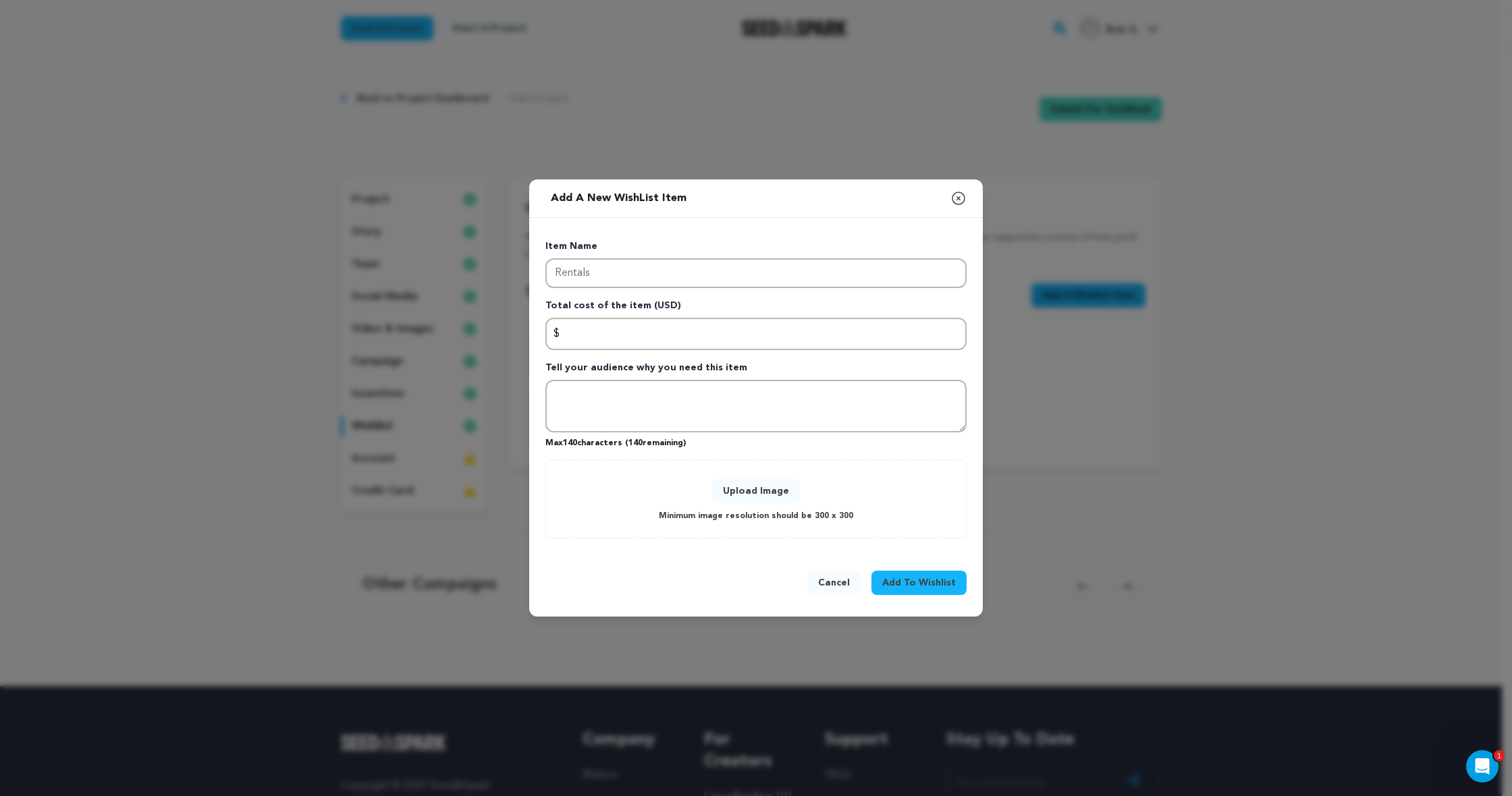 click on "Cancel" at bounding box center (834, 583) 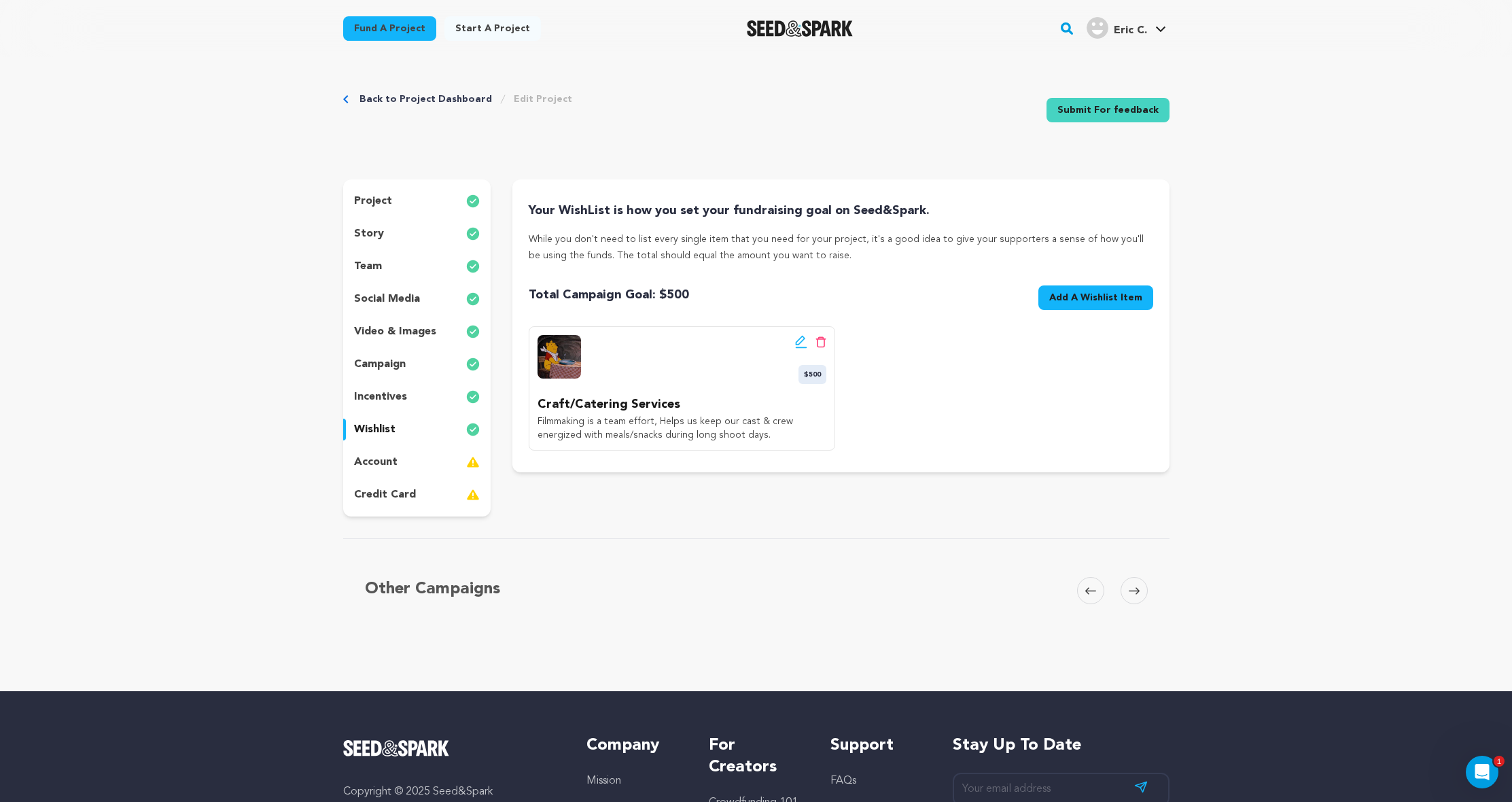 click on "story" at bounding box center [417, 234] 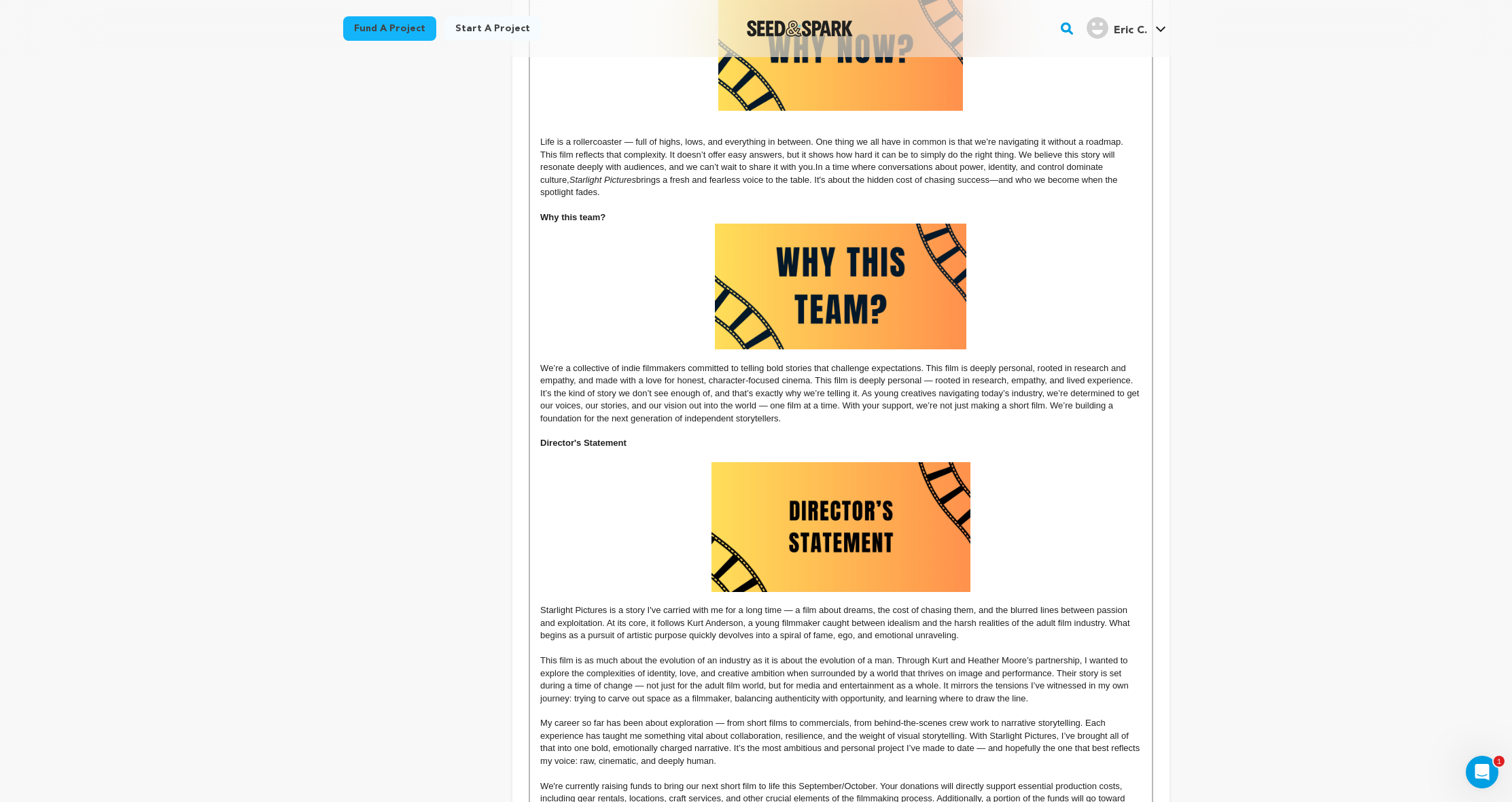 scroll, scrollTop: 873, scrollLeft: 0, axis: vertical 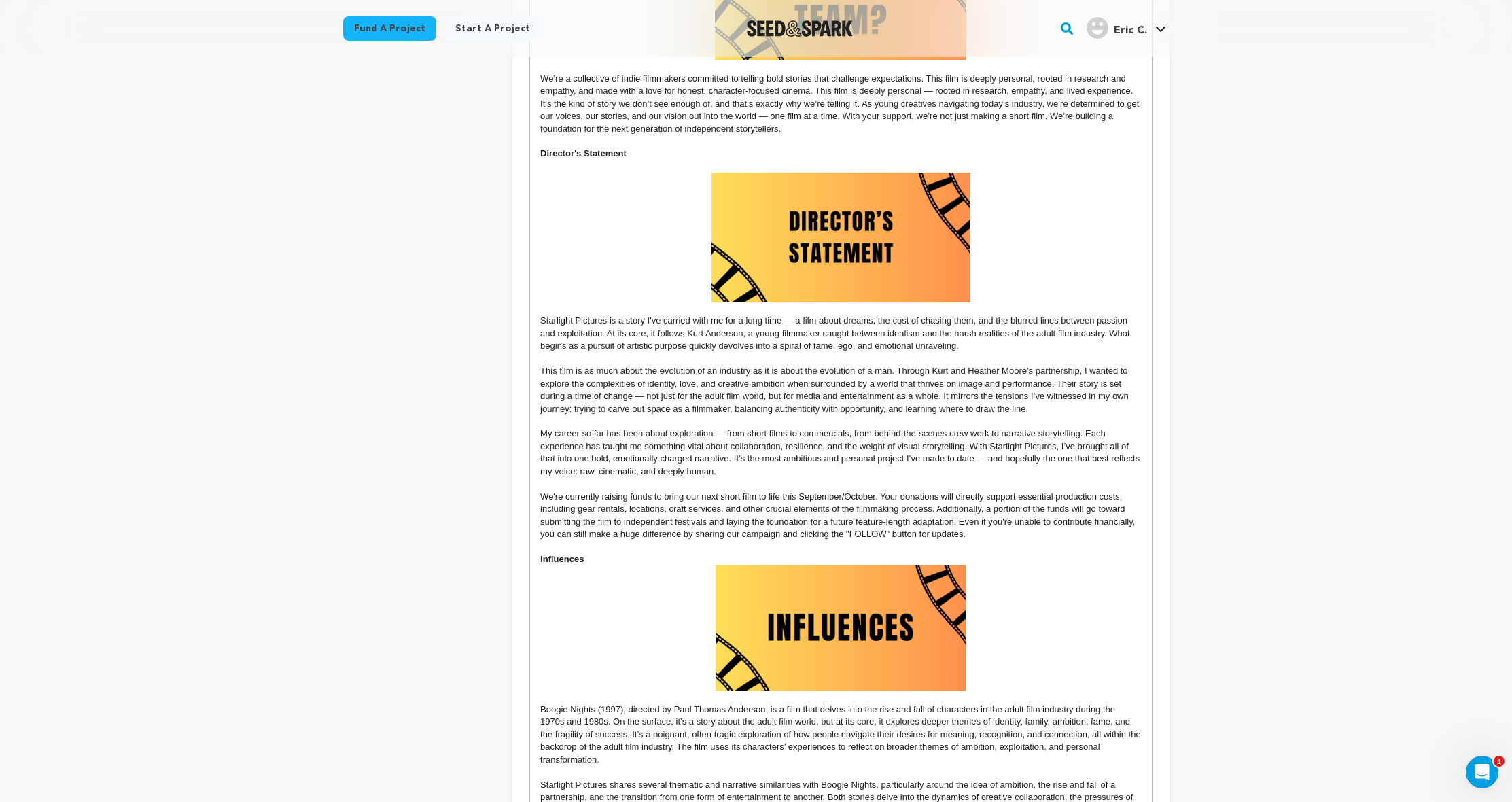 click on "My career so far has been about exploration — from short films to commercials, from behind-the-scenes crew work to narrative storytelling. Each experience has taught me something vital about collaboration, resilience, and the weight of visual storytelling. With Starlight Pictures, I’ve brought all of that into one bold, emotionally charged narrative. It’s the most ambitious and personal project I’ve made to date — and hopefully the one that best reflects my voice: raw, cinematic, and deeply human." at bounding box center (841, 453) 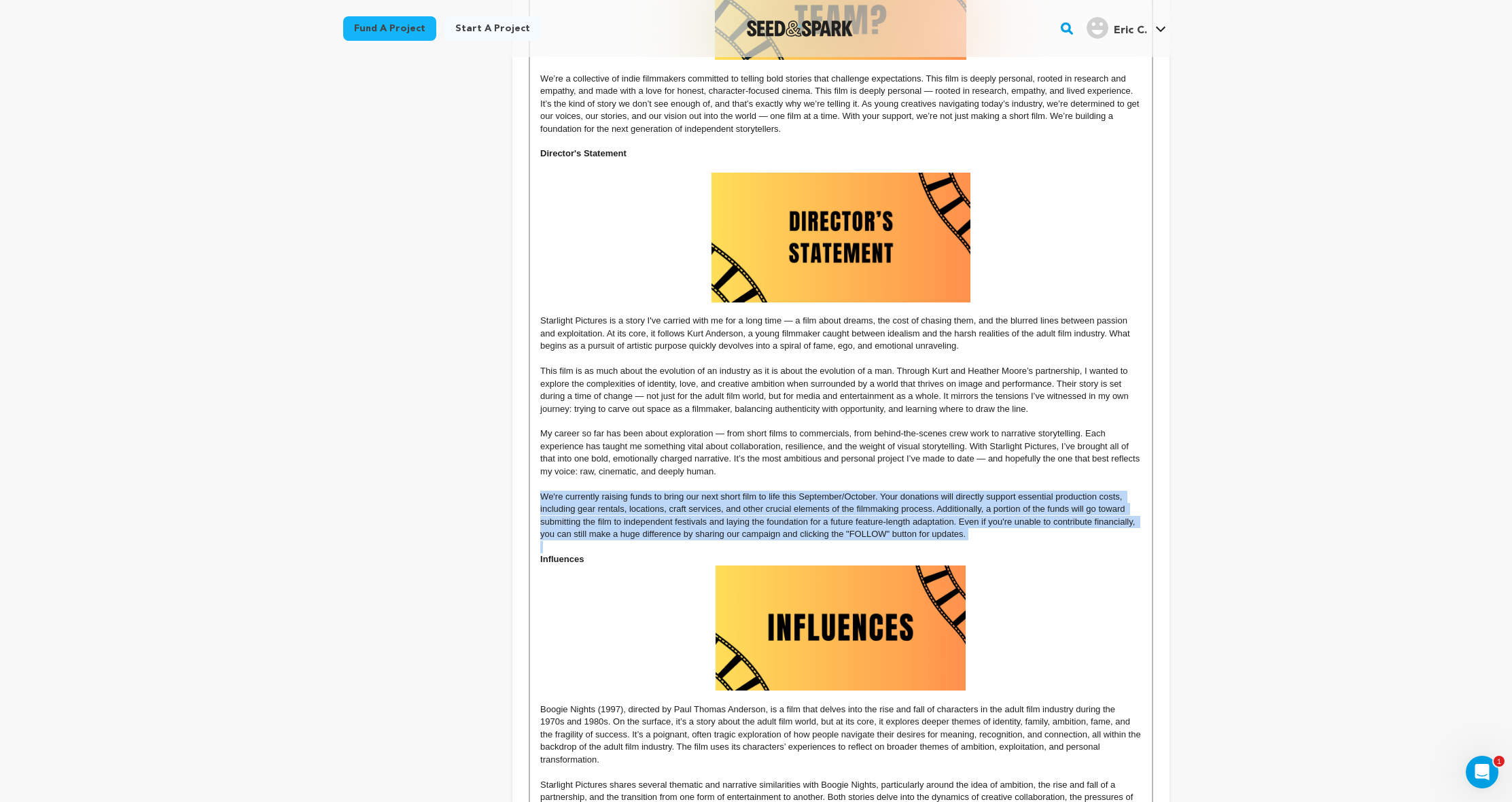 drag, startPoint x: 539, startPoint y: 483, endPoint x: 1000, endPoint y: 526, distance: 463.00108 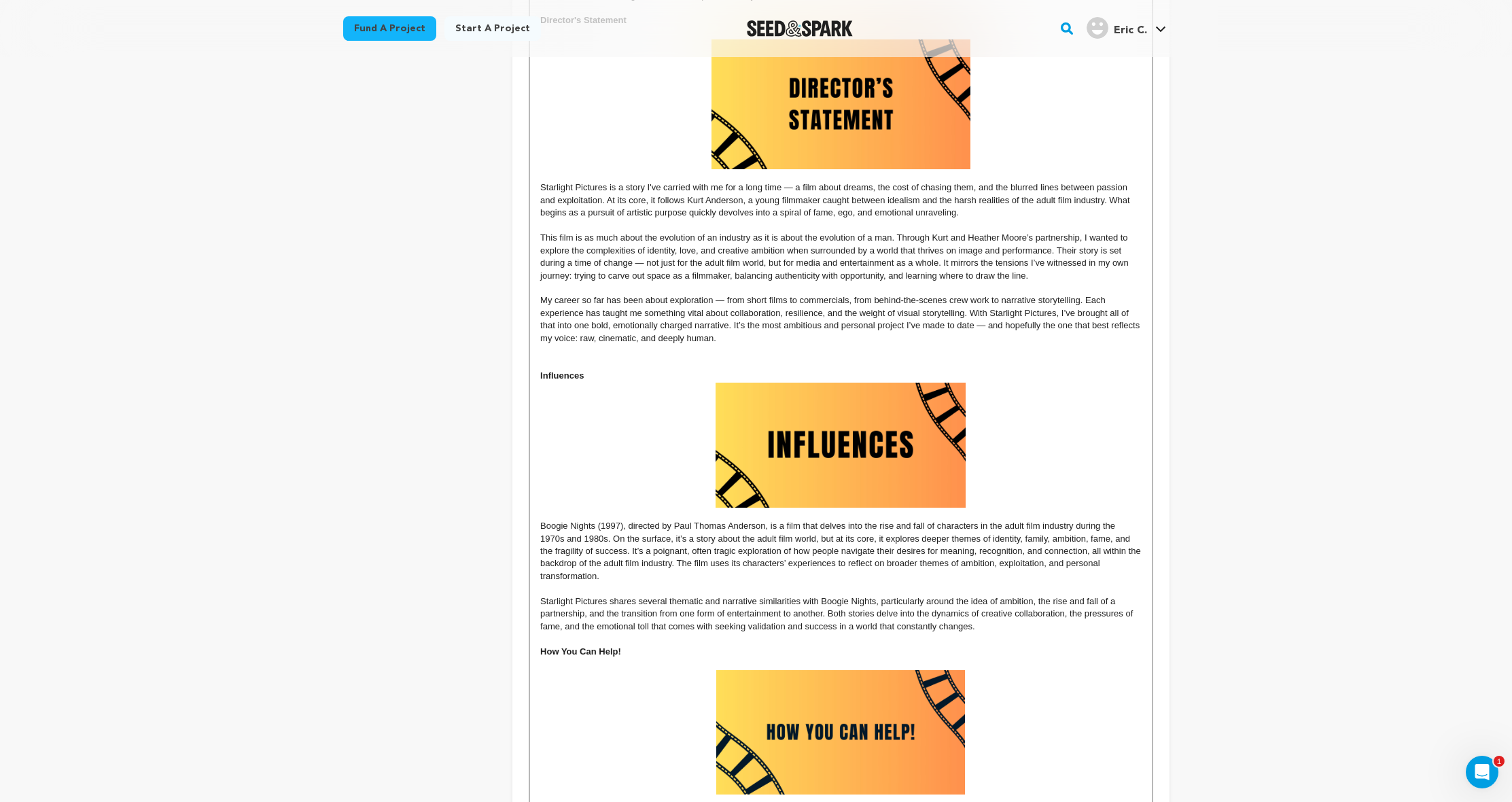 scroll, scrollTop: 1459, scrollLeft: 0, axis: vertical 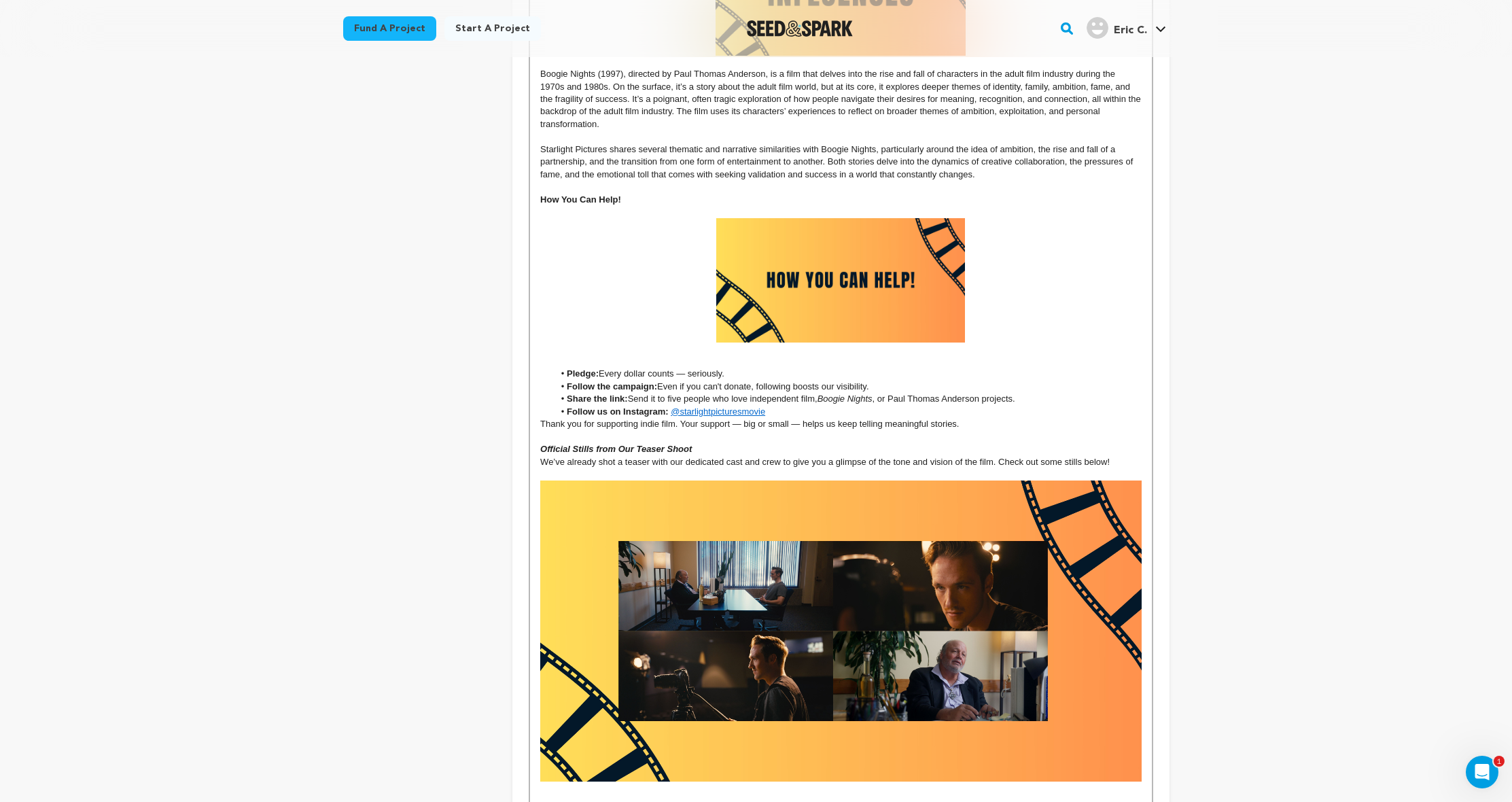 click at bounding box center (841, 362) 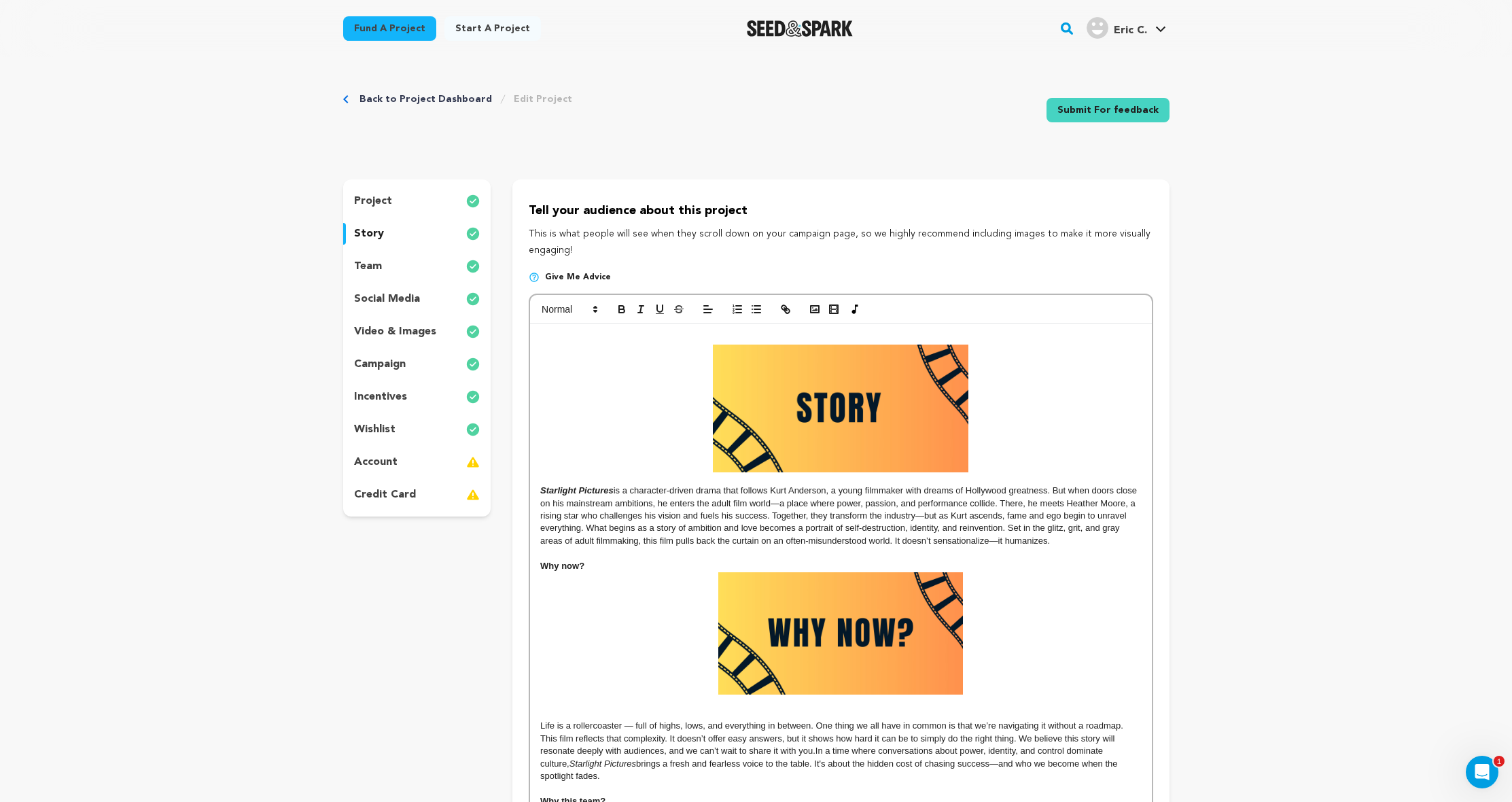 scroll, scrollTop: 13, scrollLeft: 0, axis: vertical 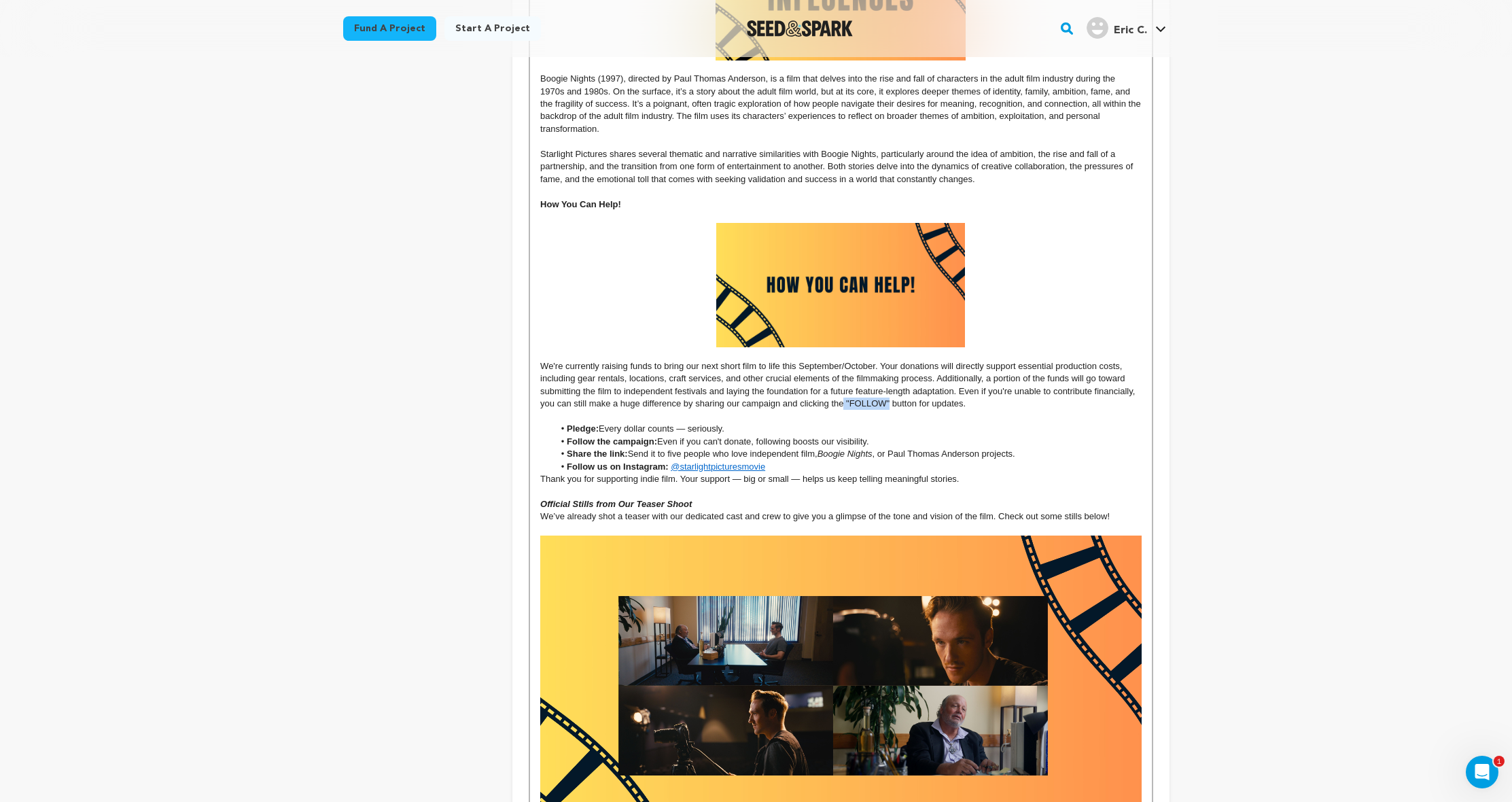 drag, startPoint x: 845, startPoint y: 385, endPoint x: 890, endPoint y: 383, distance: 45.04442 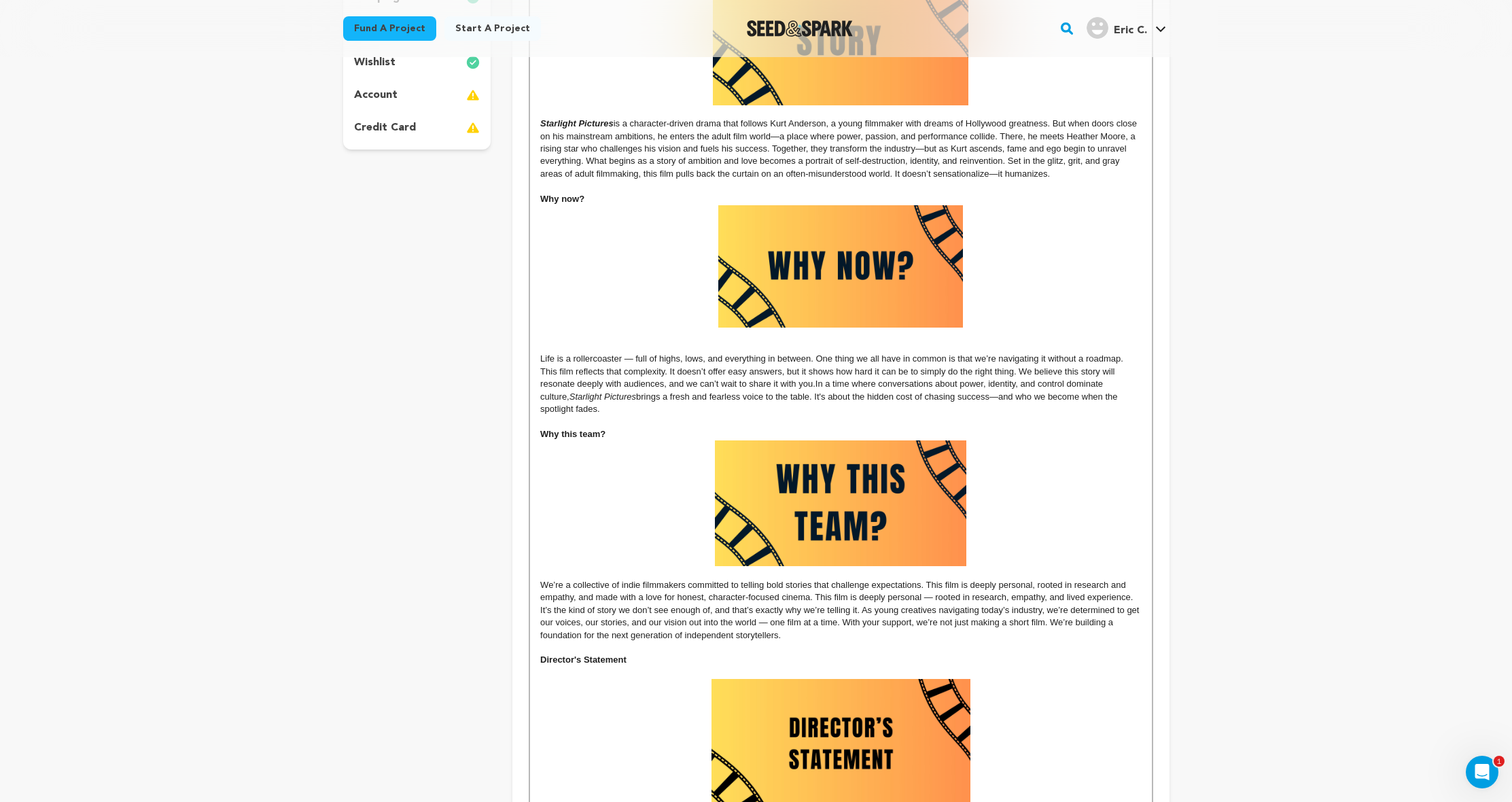 scroll, scrollTop: 0, scrollLeft: 0, axis: both 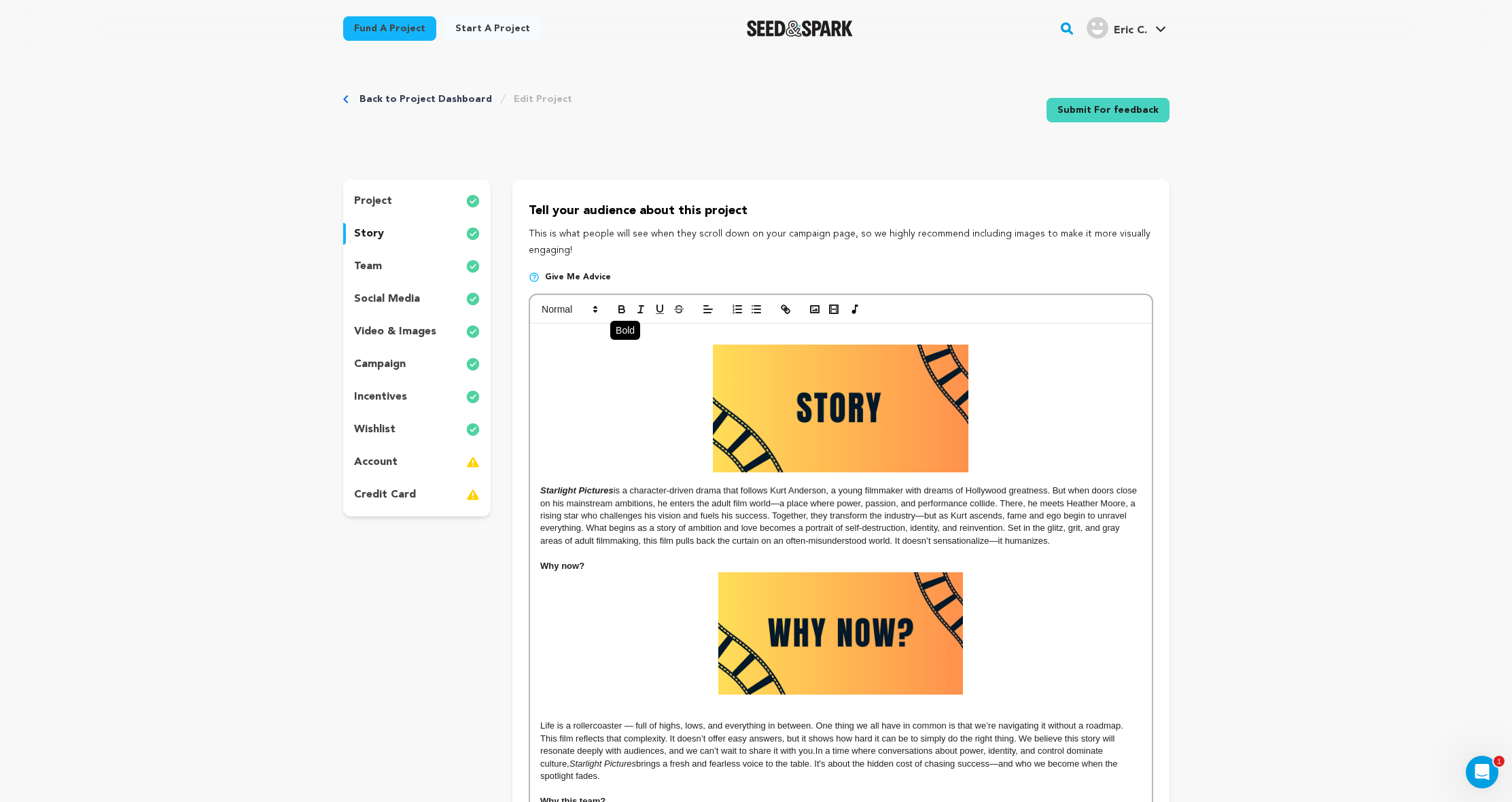 click 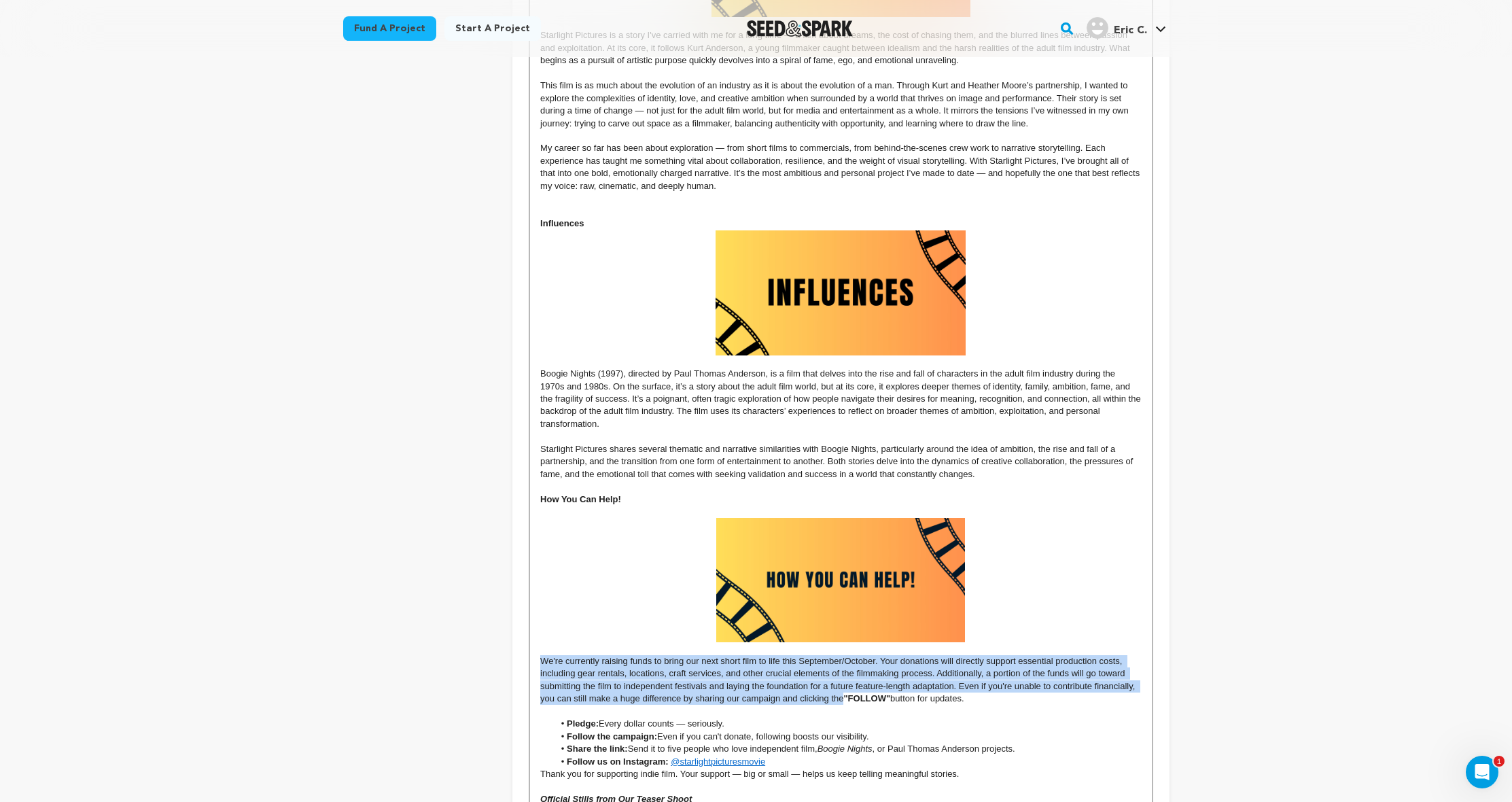 scroll, scrollTop: 1830, scrollLeft: 0, axis: vertical 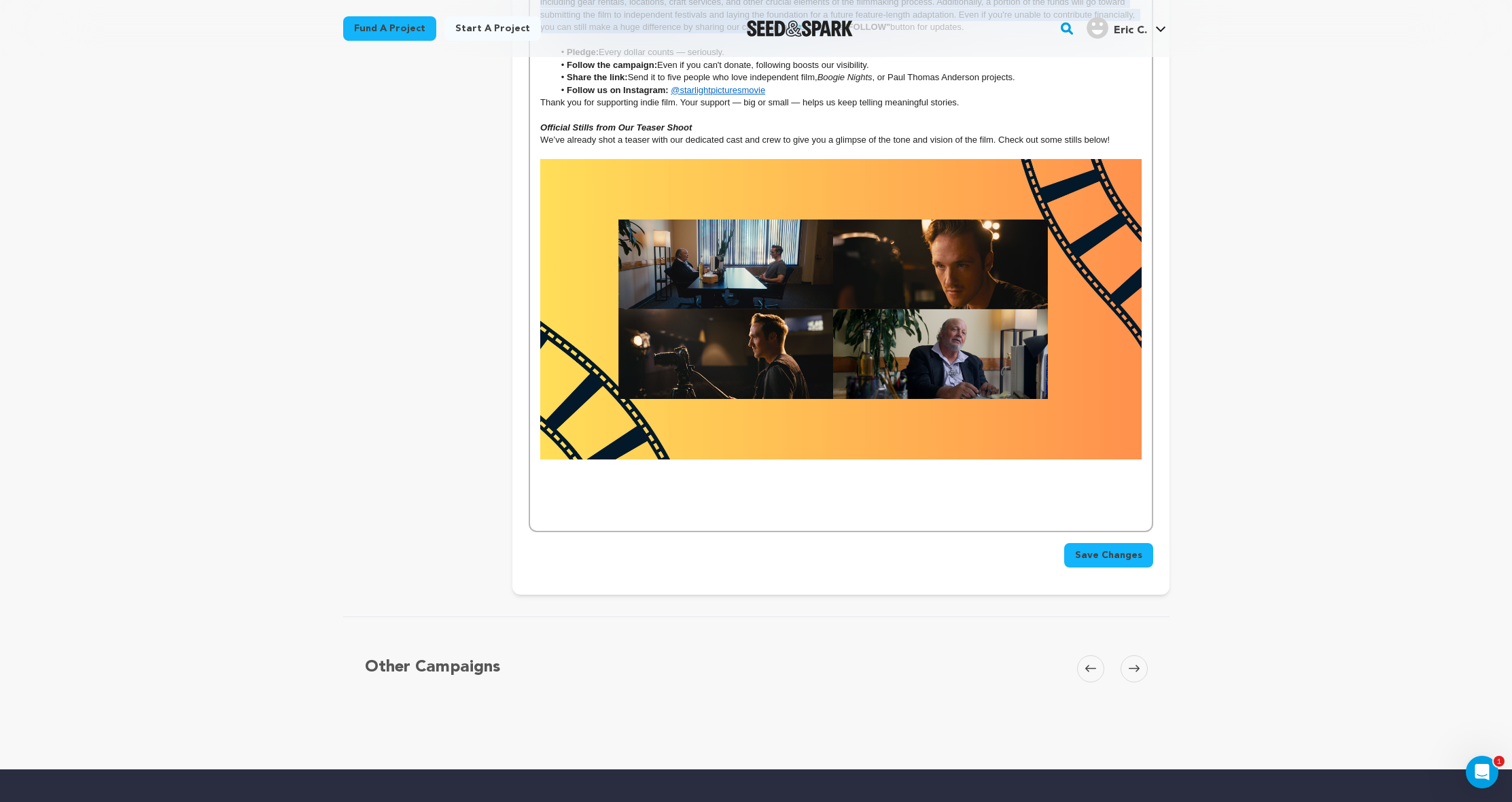 click on "Save Changes" at bounding box center (1108, 555) 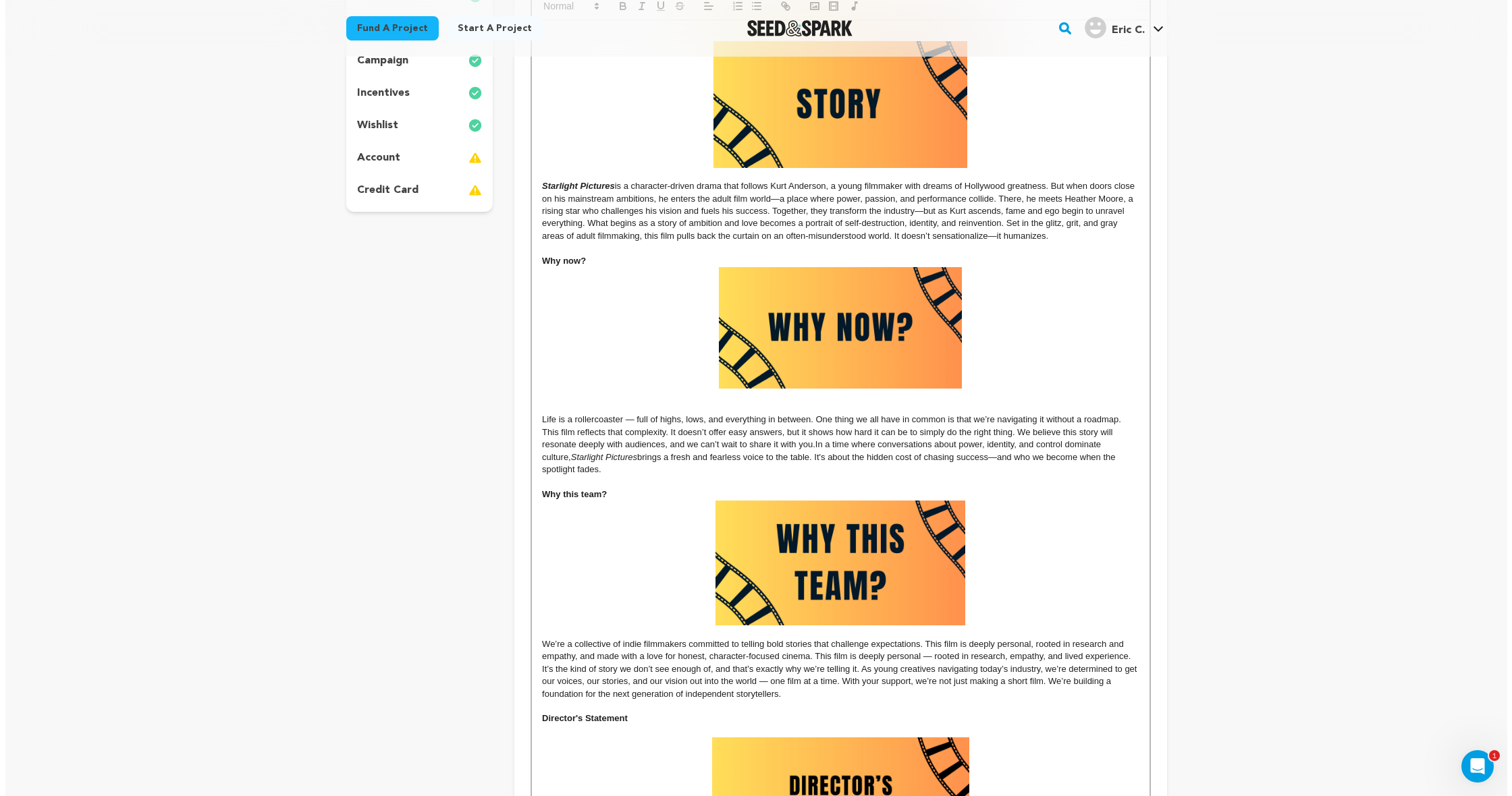 scroll, scrollTop: 9, scrollLeft: 0, axis: vertical 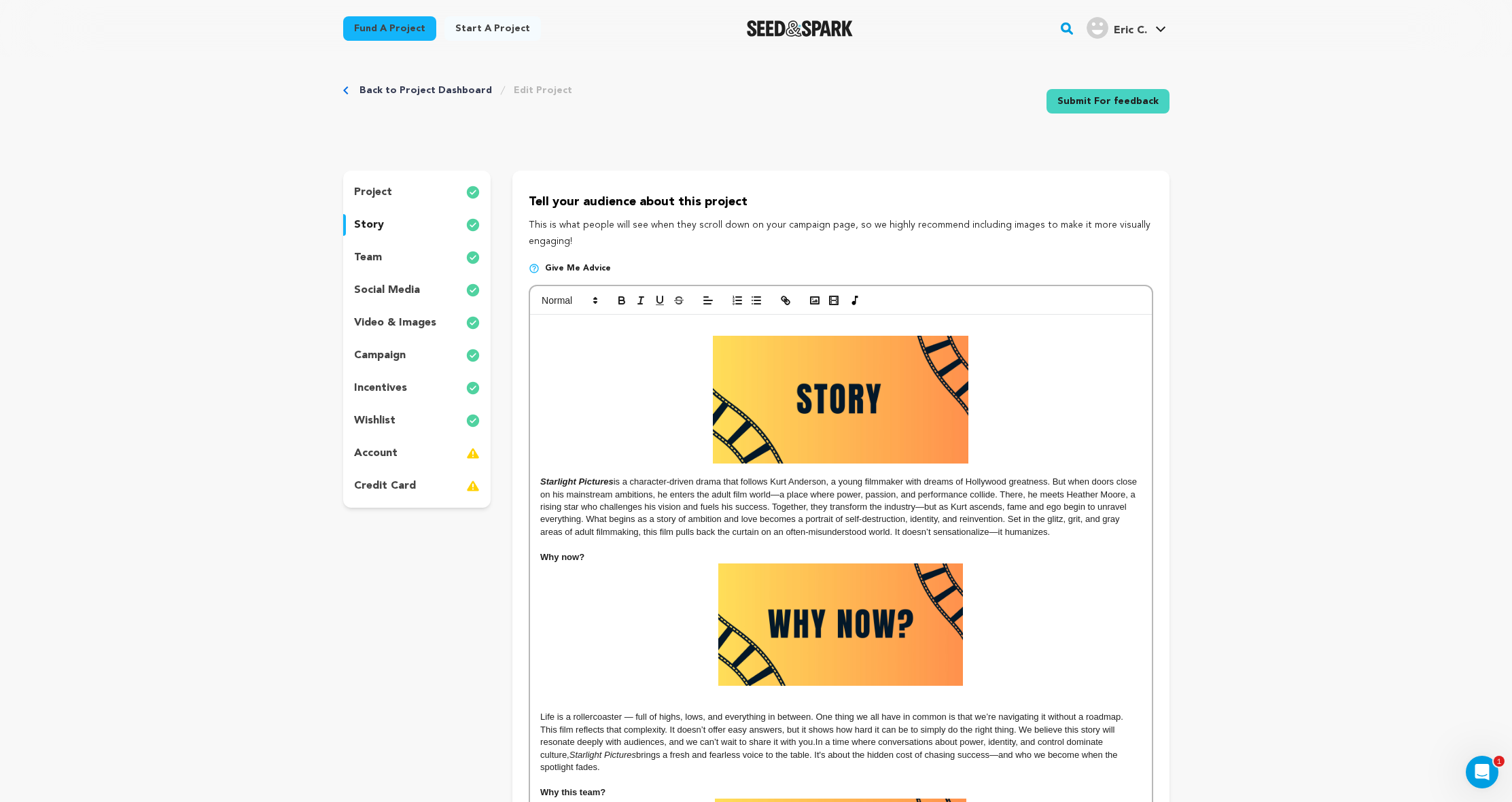 click on "wishlist" at bounding box center [374, 421] 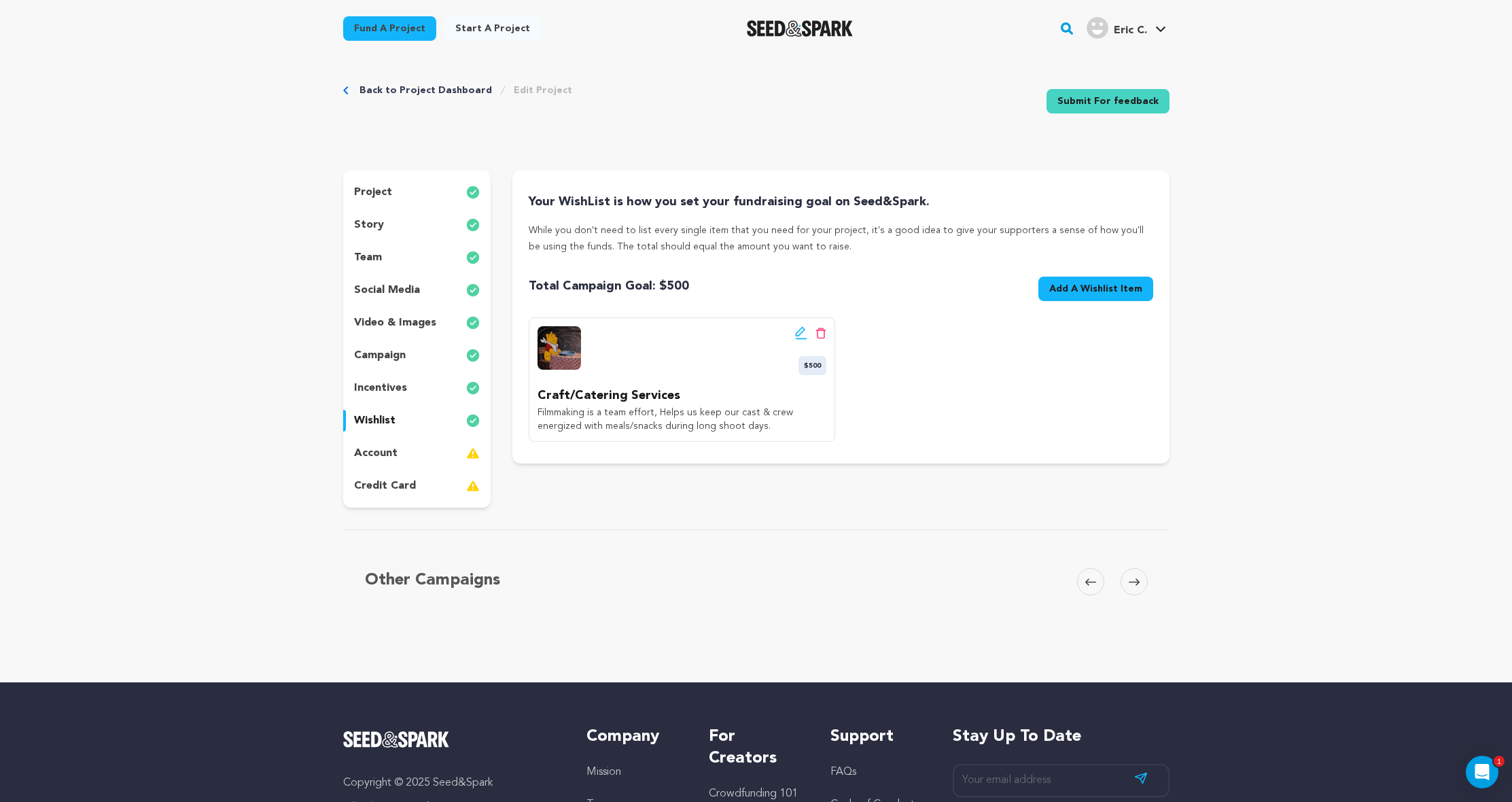 click on "Add A Wishlist Item
New Wishlist Item" at bounding box center [1095, 289] 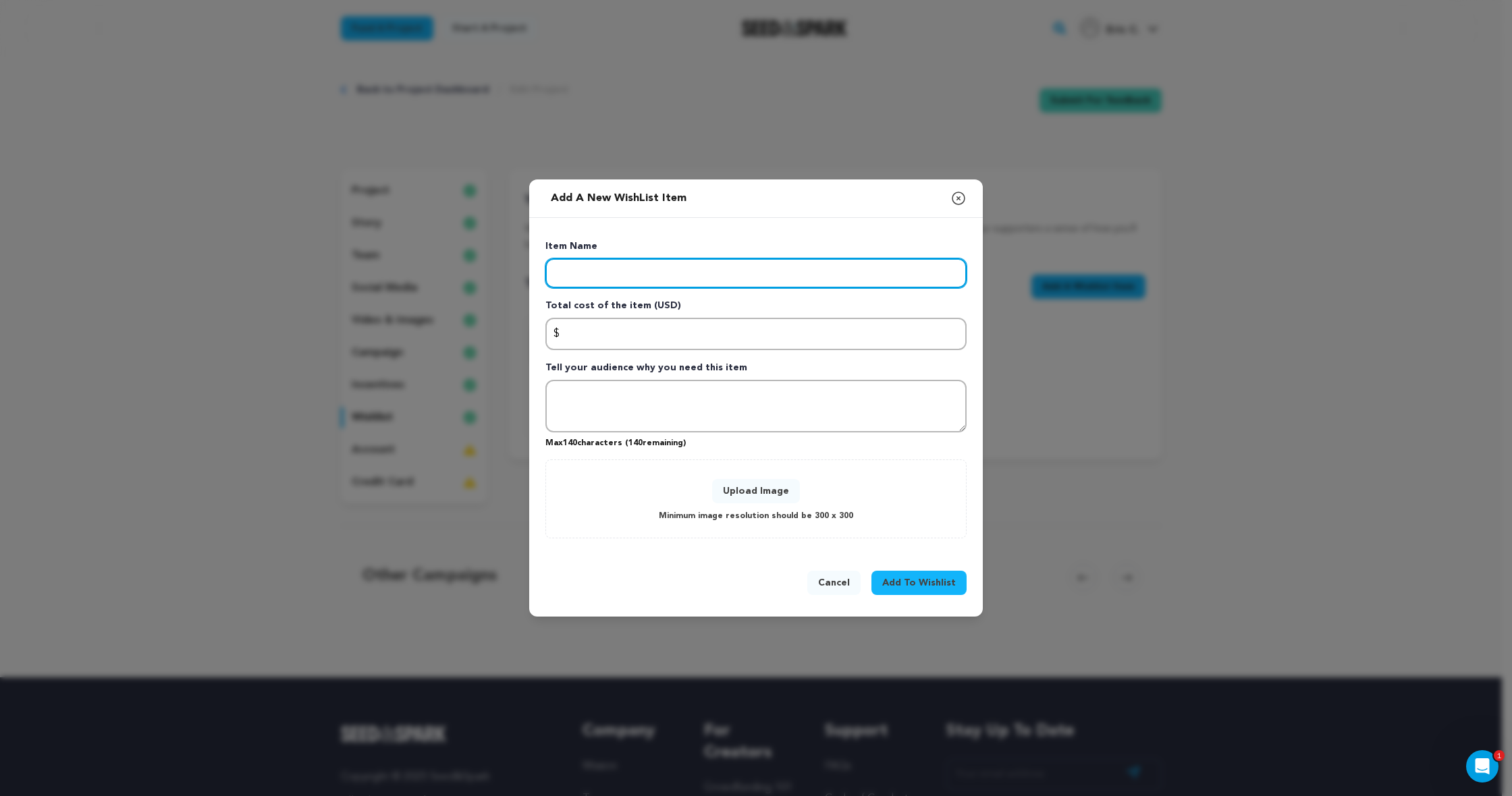 click at bounding box center [756, 273] 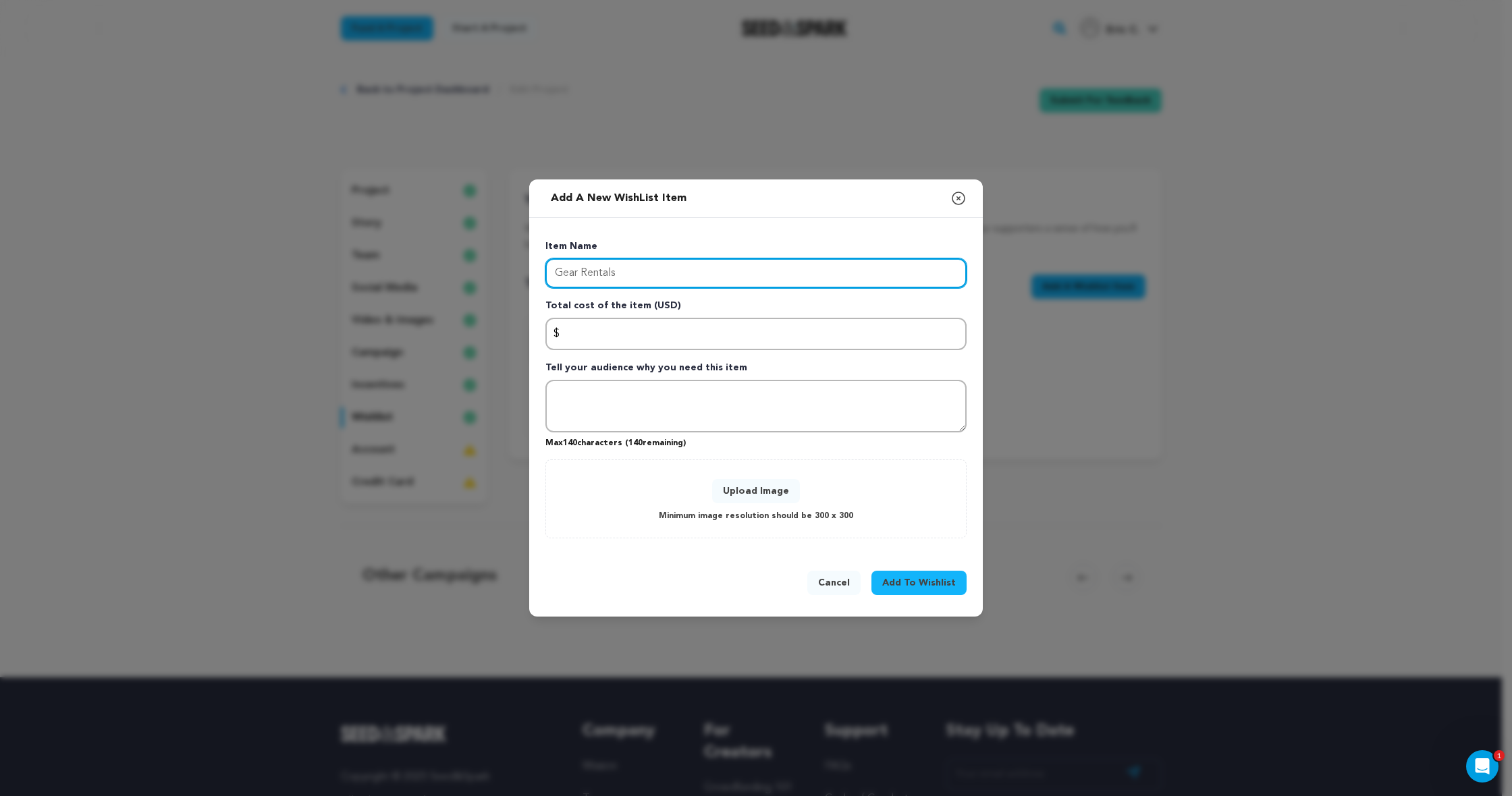 type on "Gear Rentals" 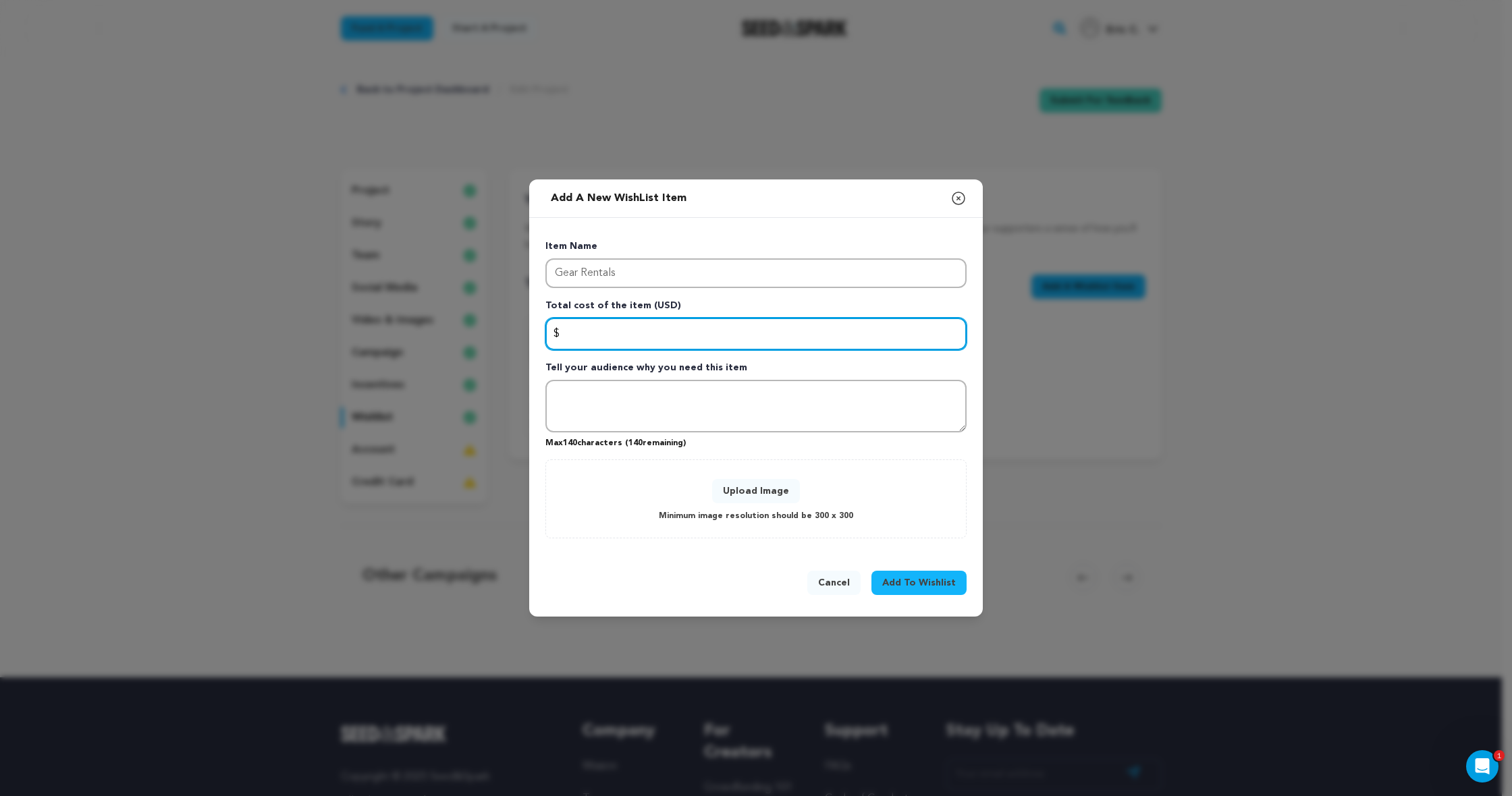 click at bounding box center (756, 334) 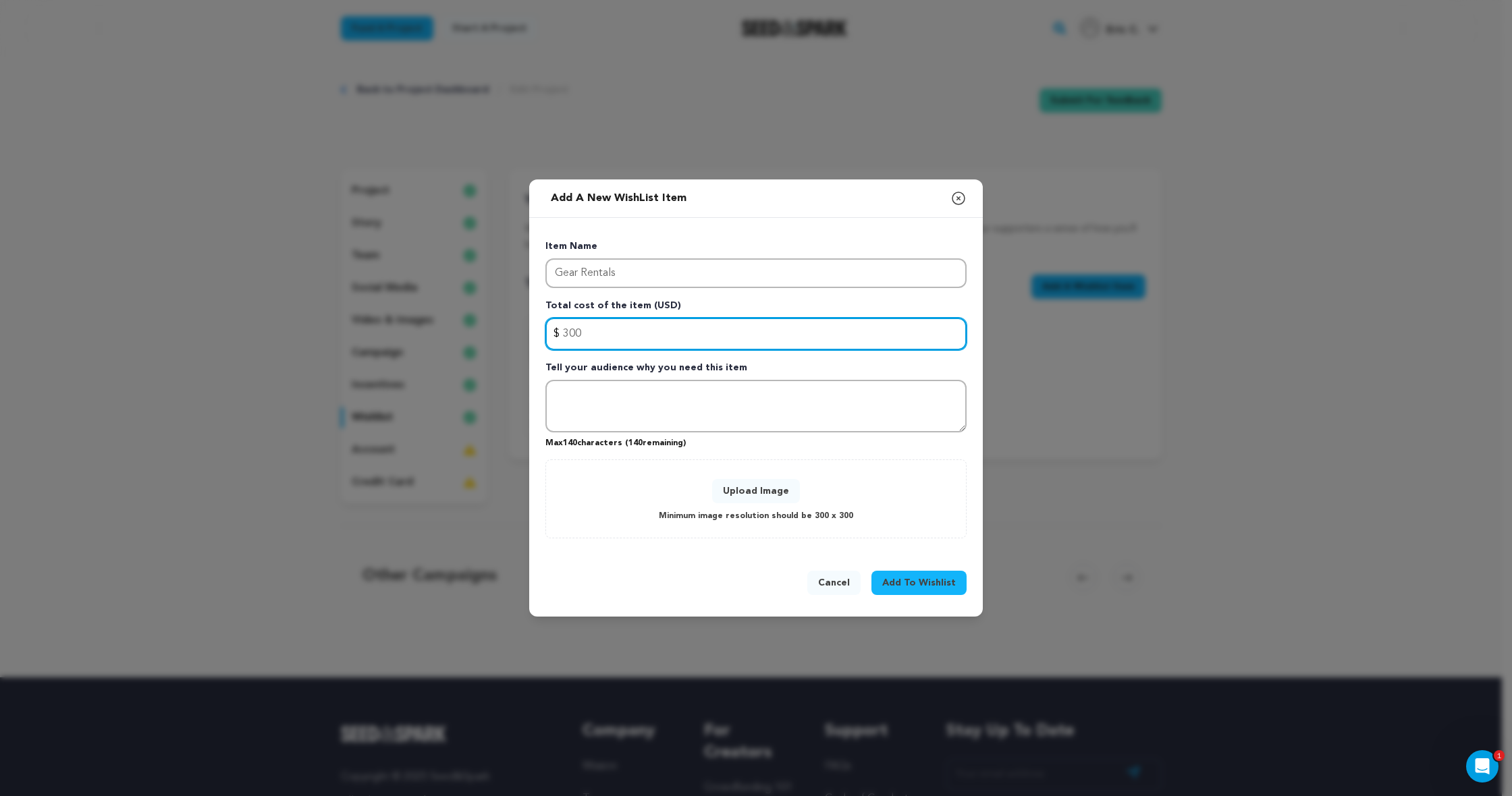 type on "300" 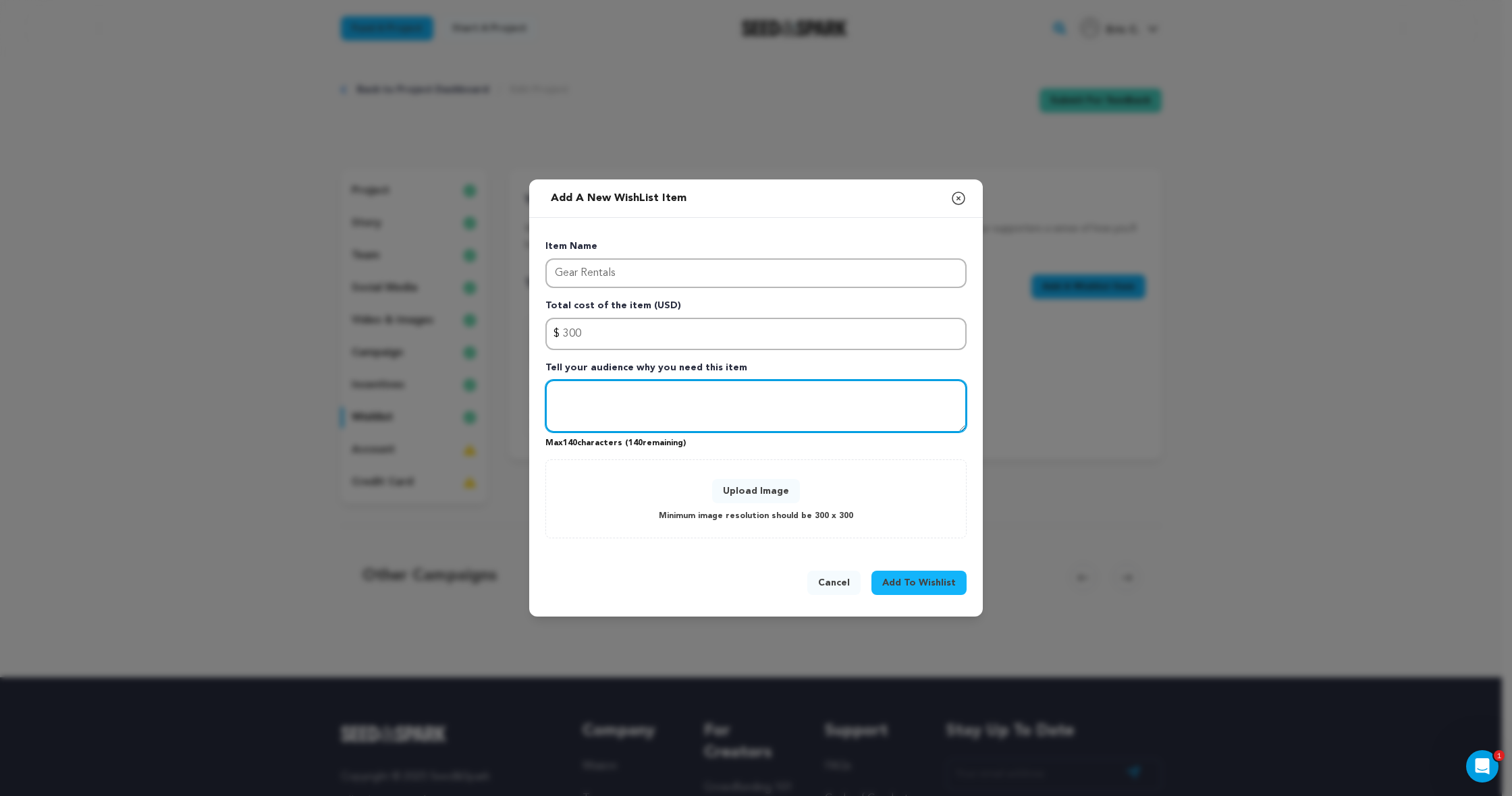 click at bounding box center (756, 406) 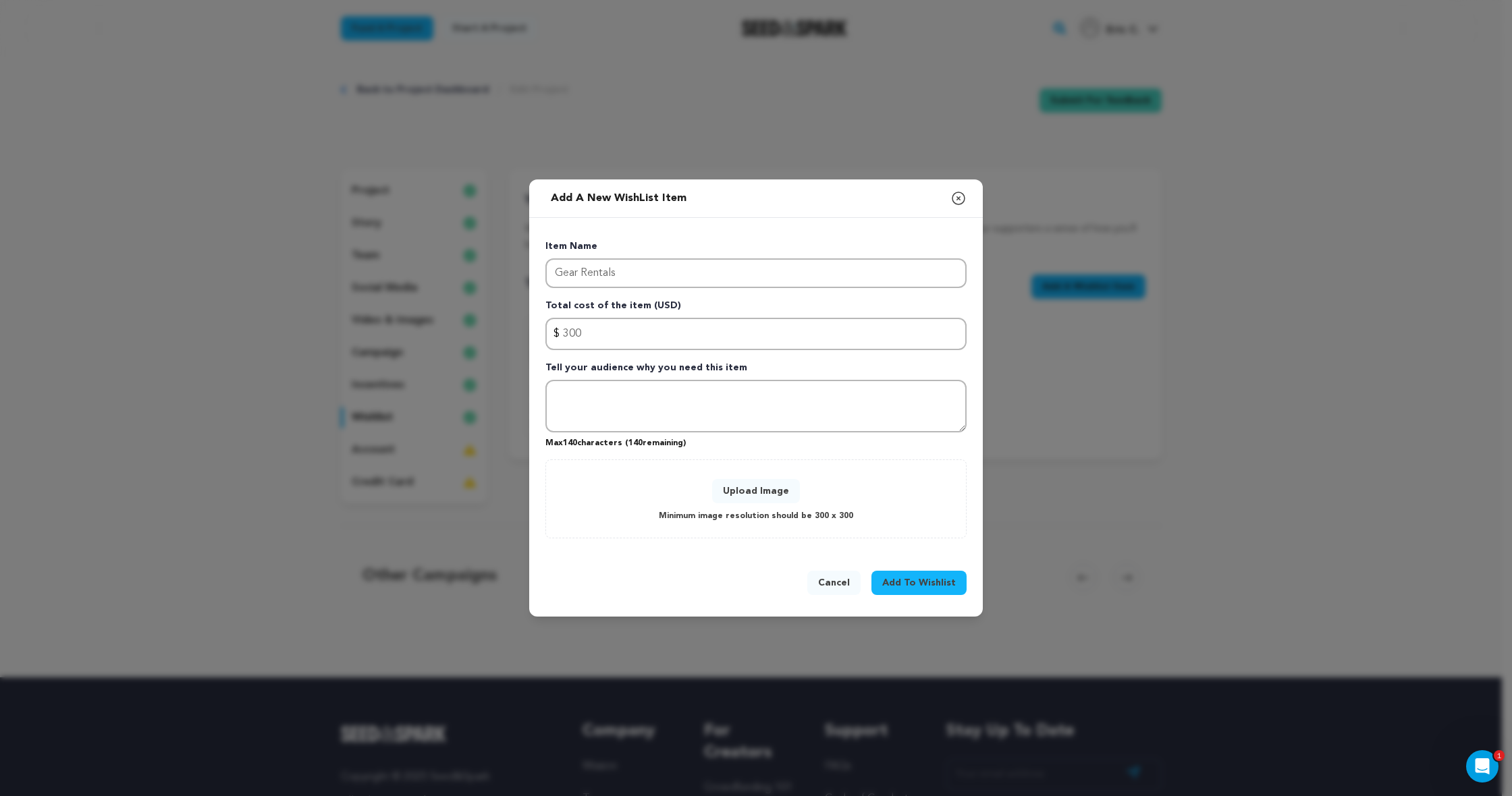 drag, startPoint x: 741, startPoint y: 367, endPoint x: 529, endPoint y: 363, distance: 212.0377 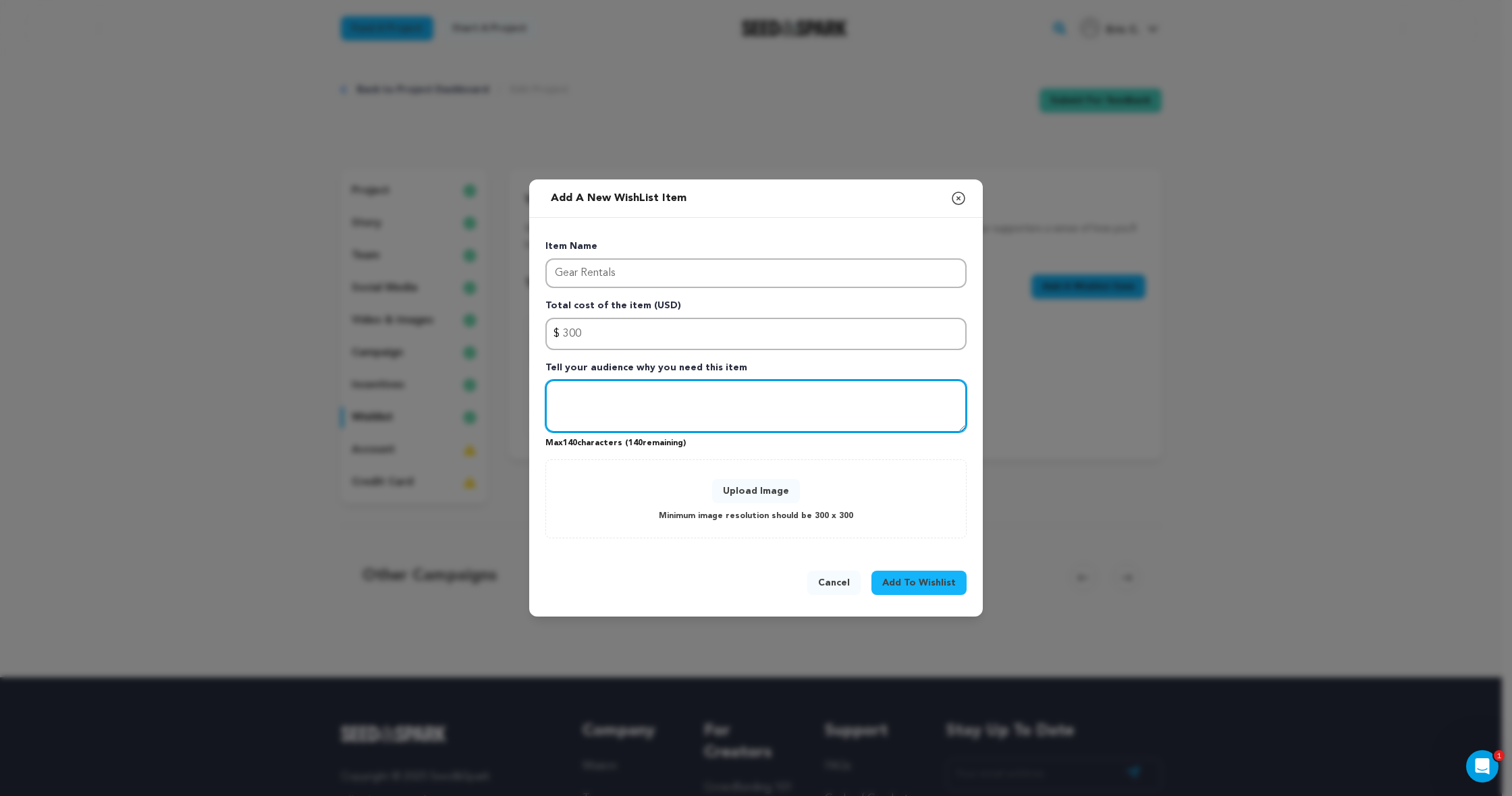 click at bounding box center [756, 406] 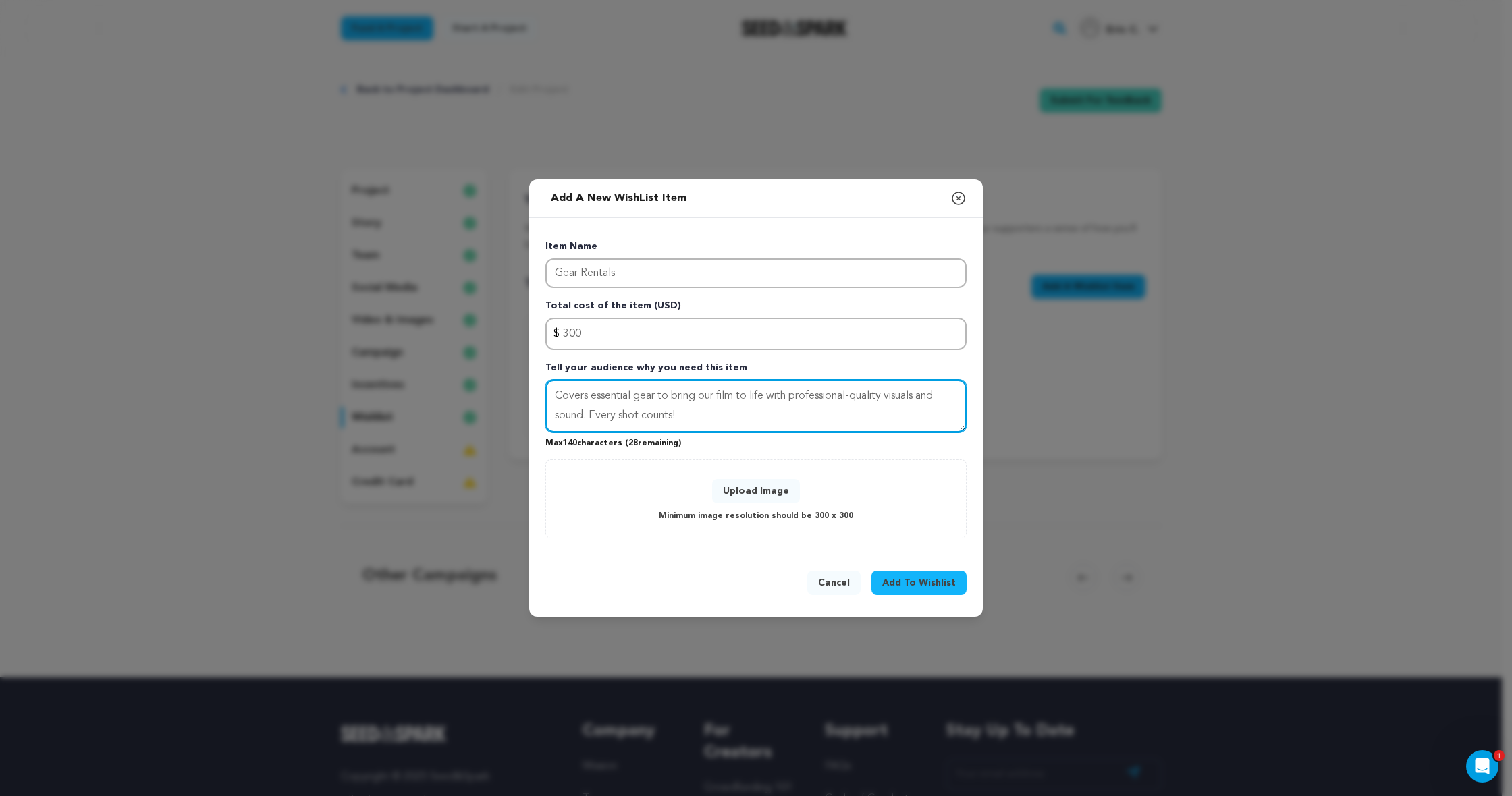 type on "Covers essential gear to bring our film to life with professional-quality visuals and sound. Every shot counts!" 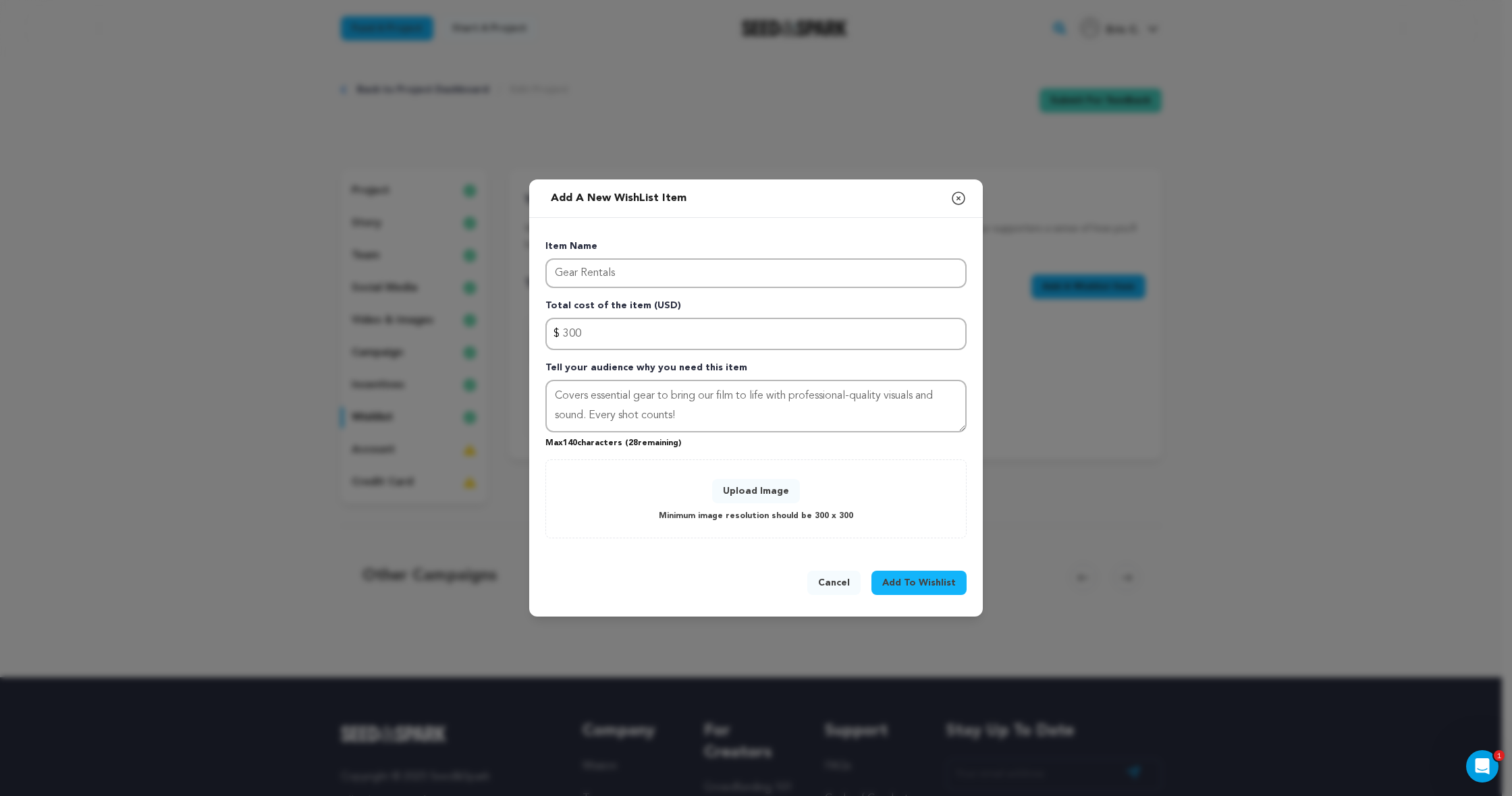 click on "Upload Image" at bounding box center [756, 491] 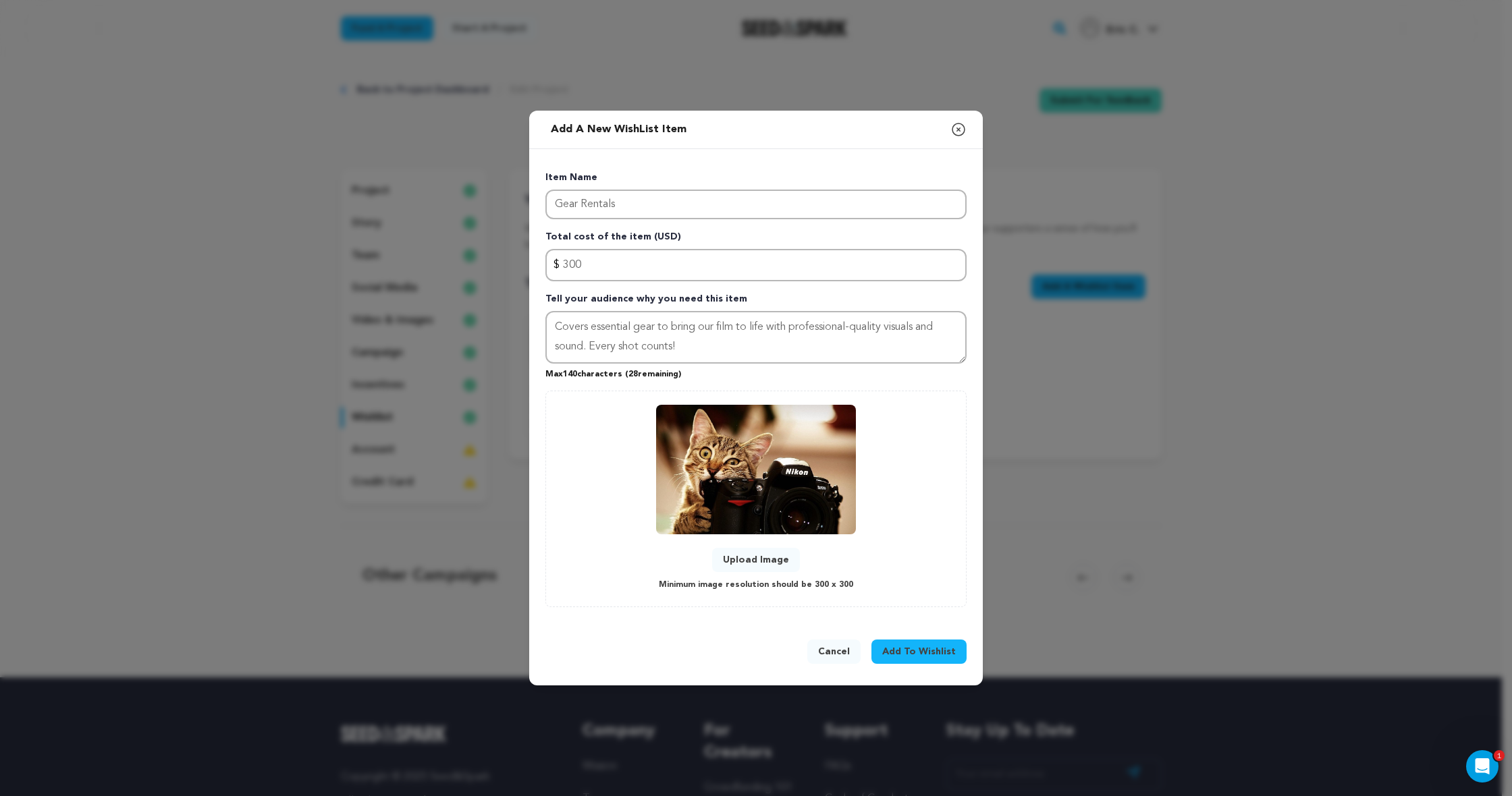click on "Add To Wishlist" at bounding box center (919, 652) 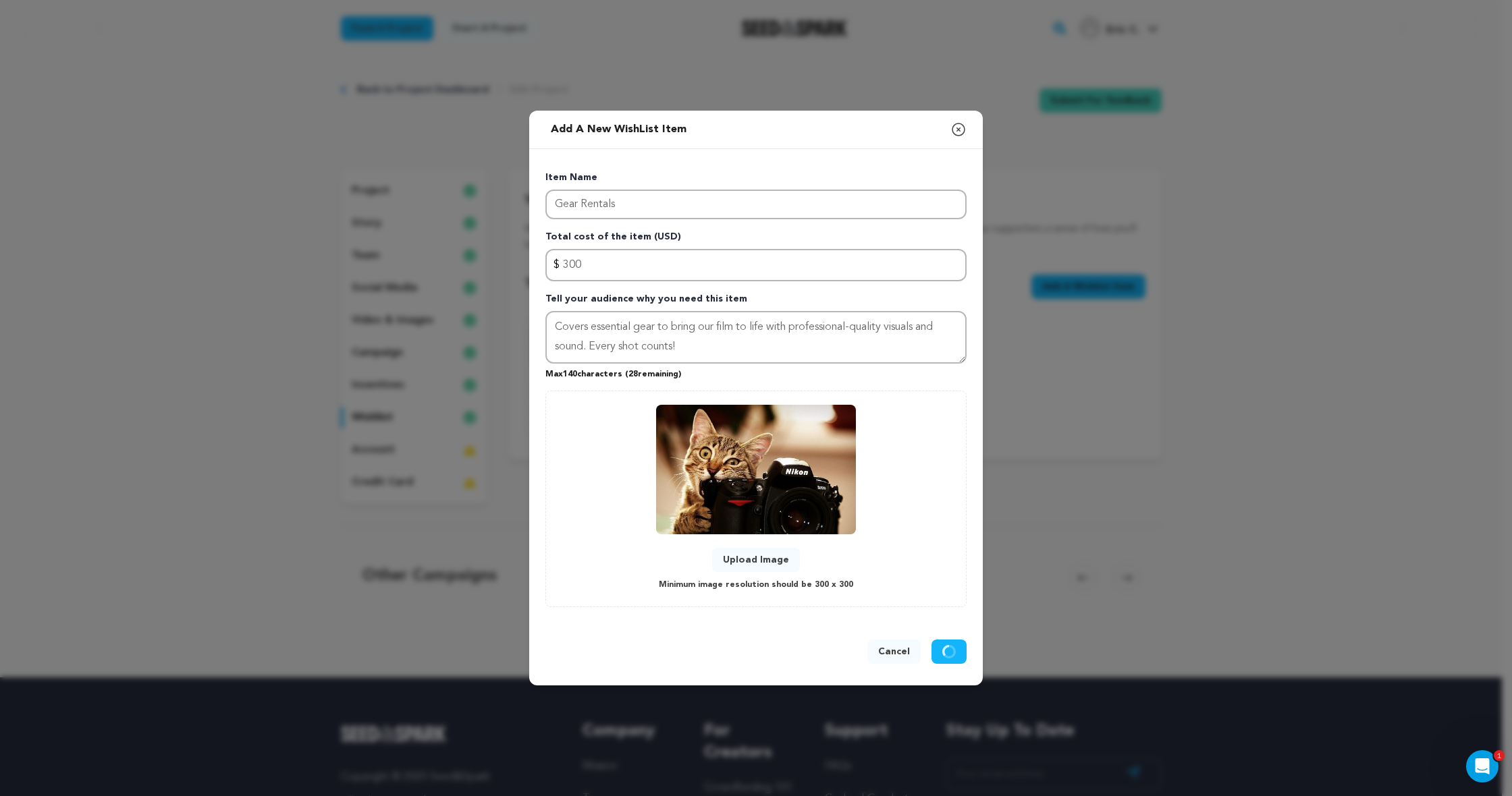 type 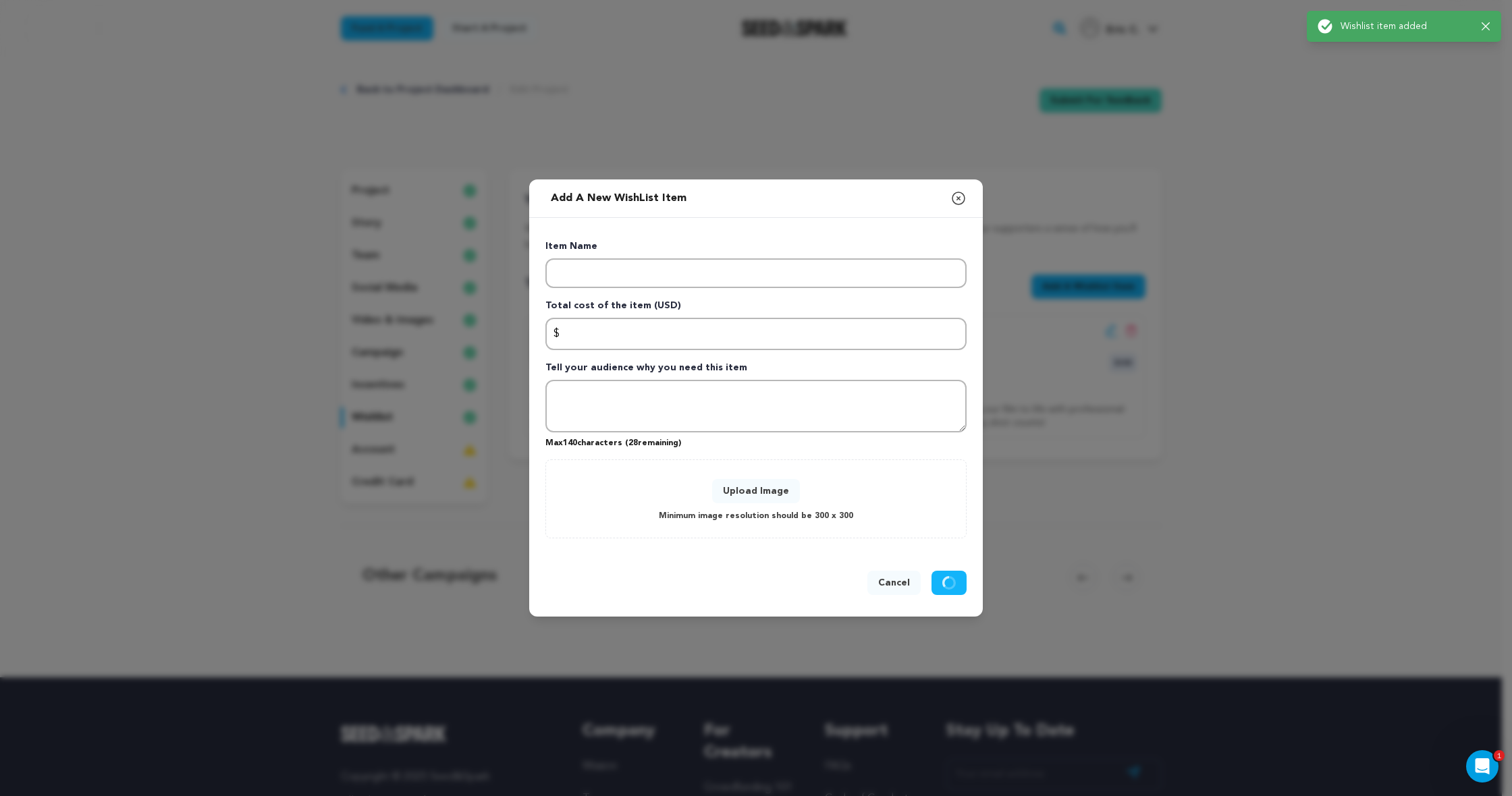 scroll, scrollTop: 0, scrollLeft: 0, axis: both 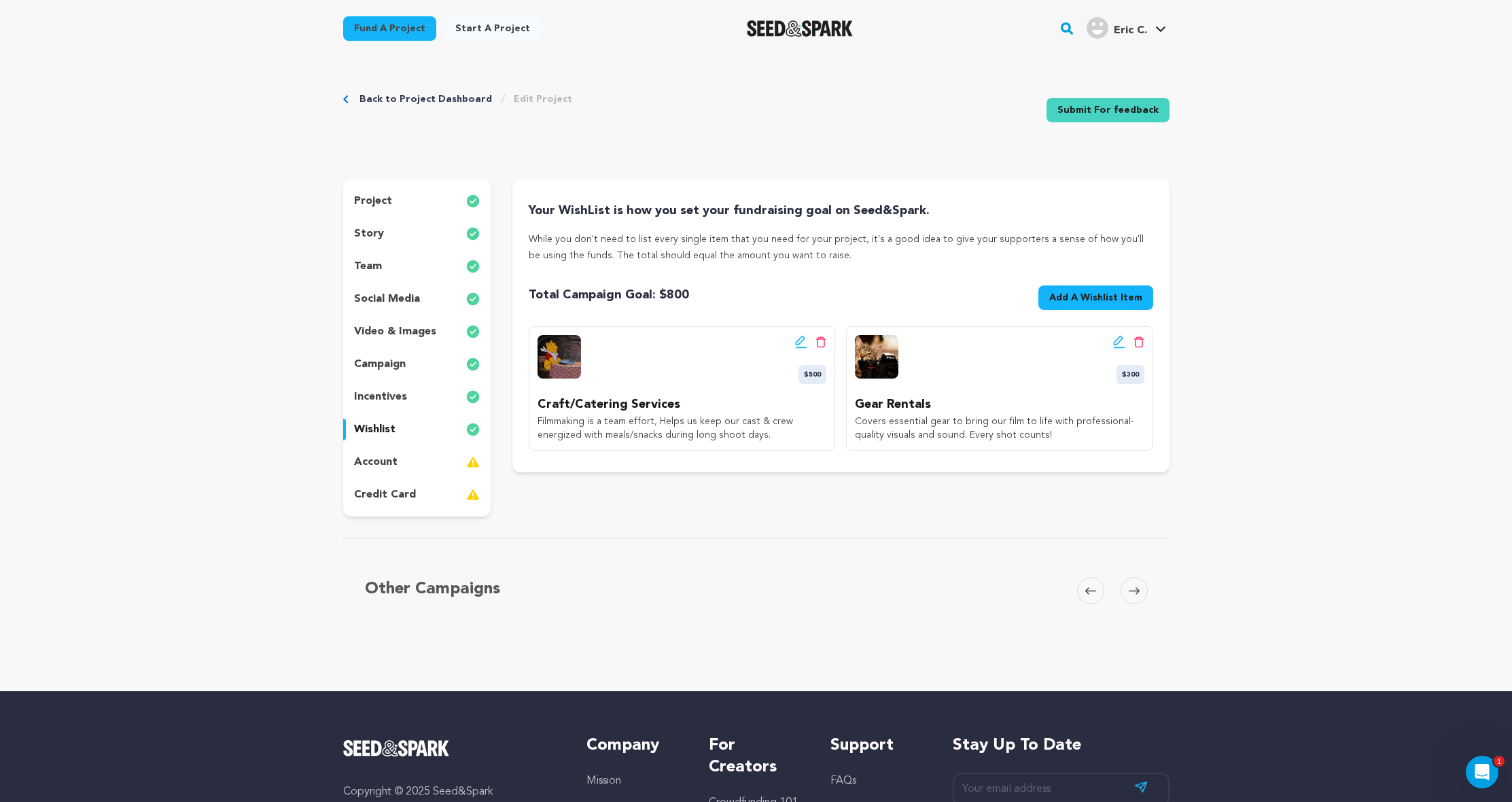 click on "Add A Wishlist Item
New Wishlist Item" at bounding box center [1095, 298] 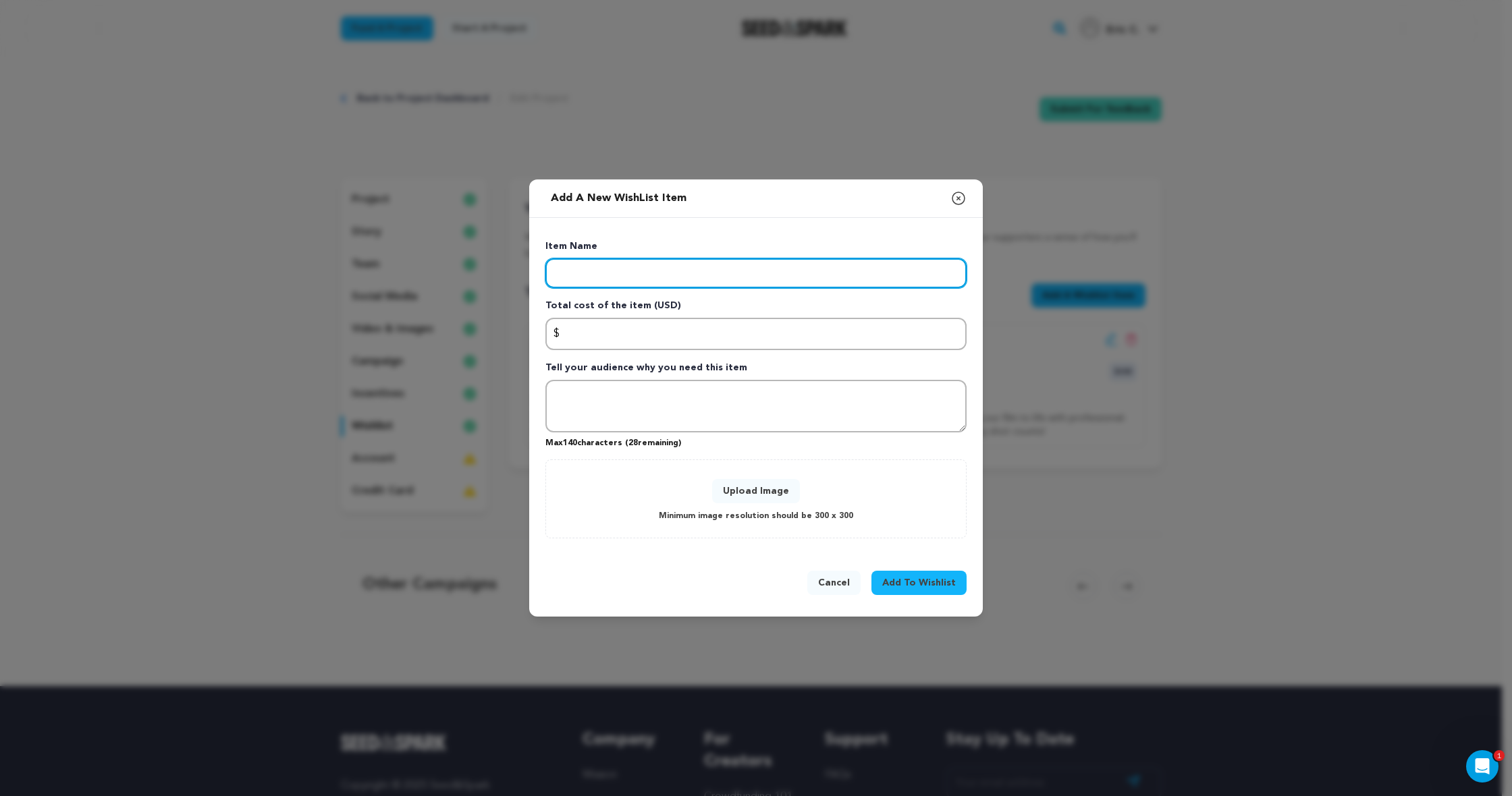 click at bounding box center (756, 273) 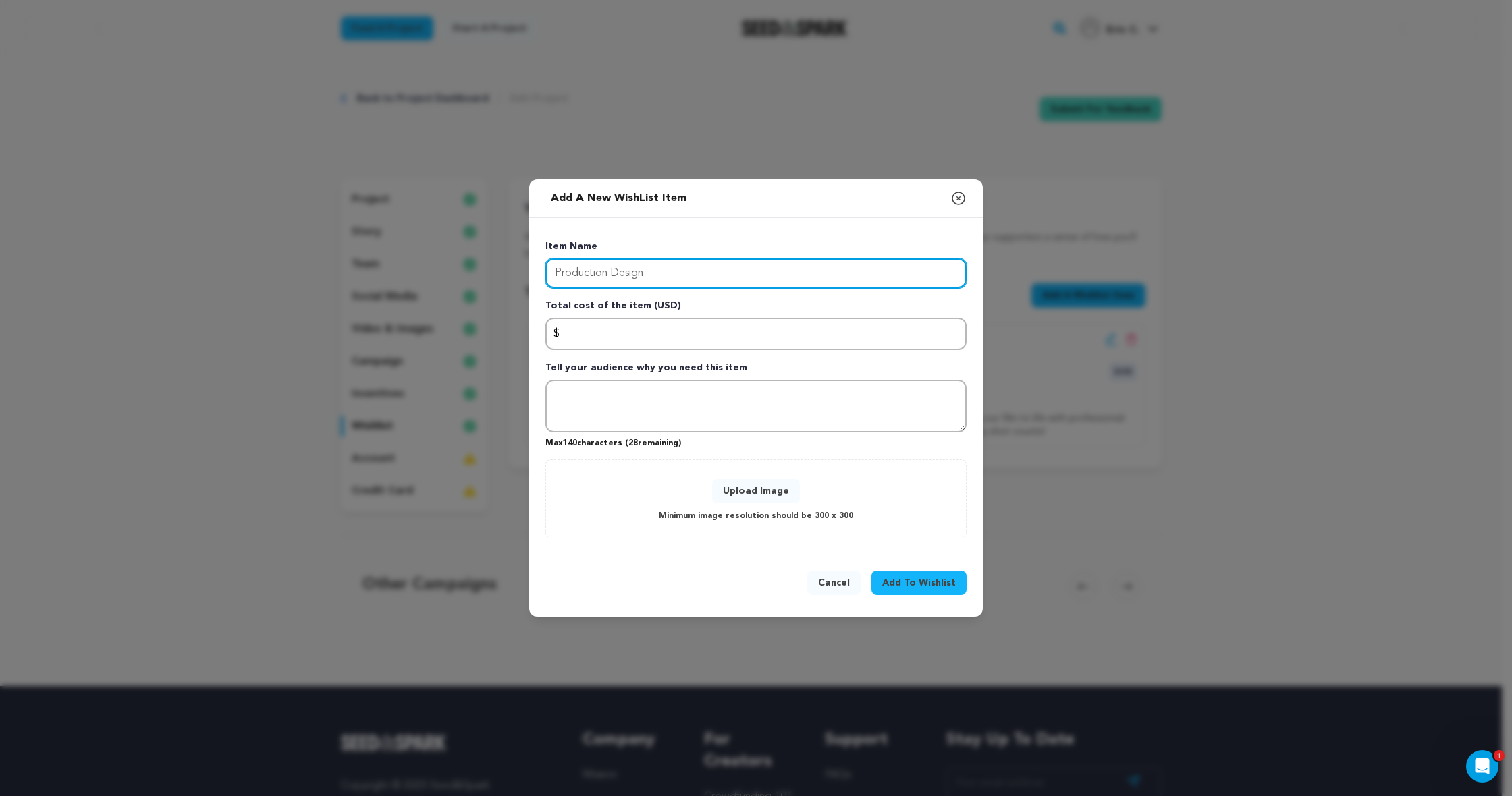 type on "Production Design" 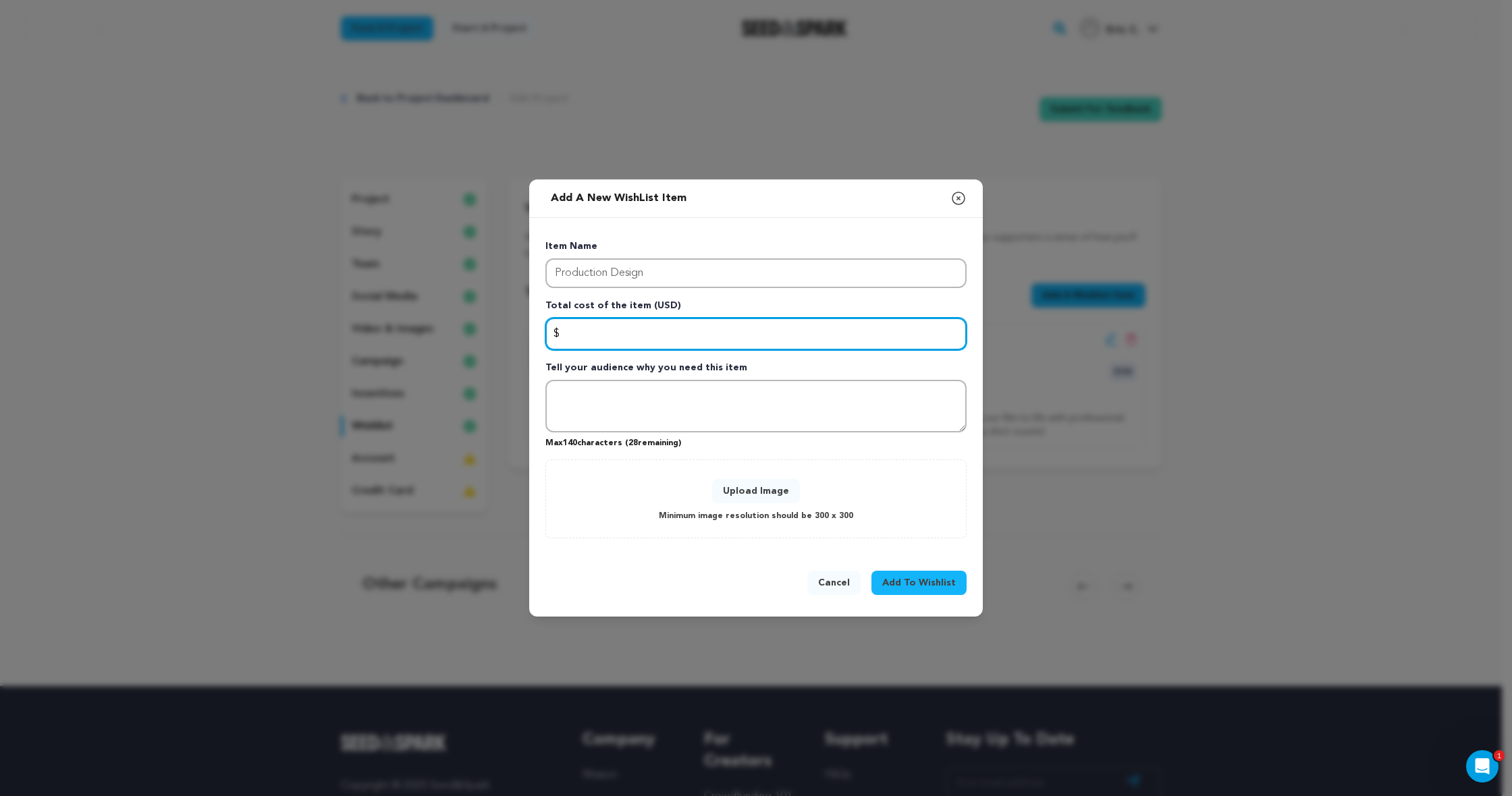 click at bounding box center [756, 334] 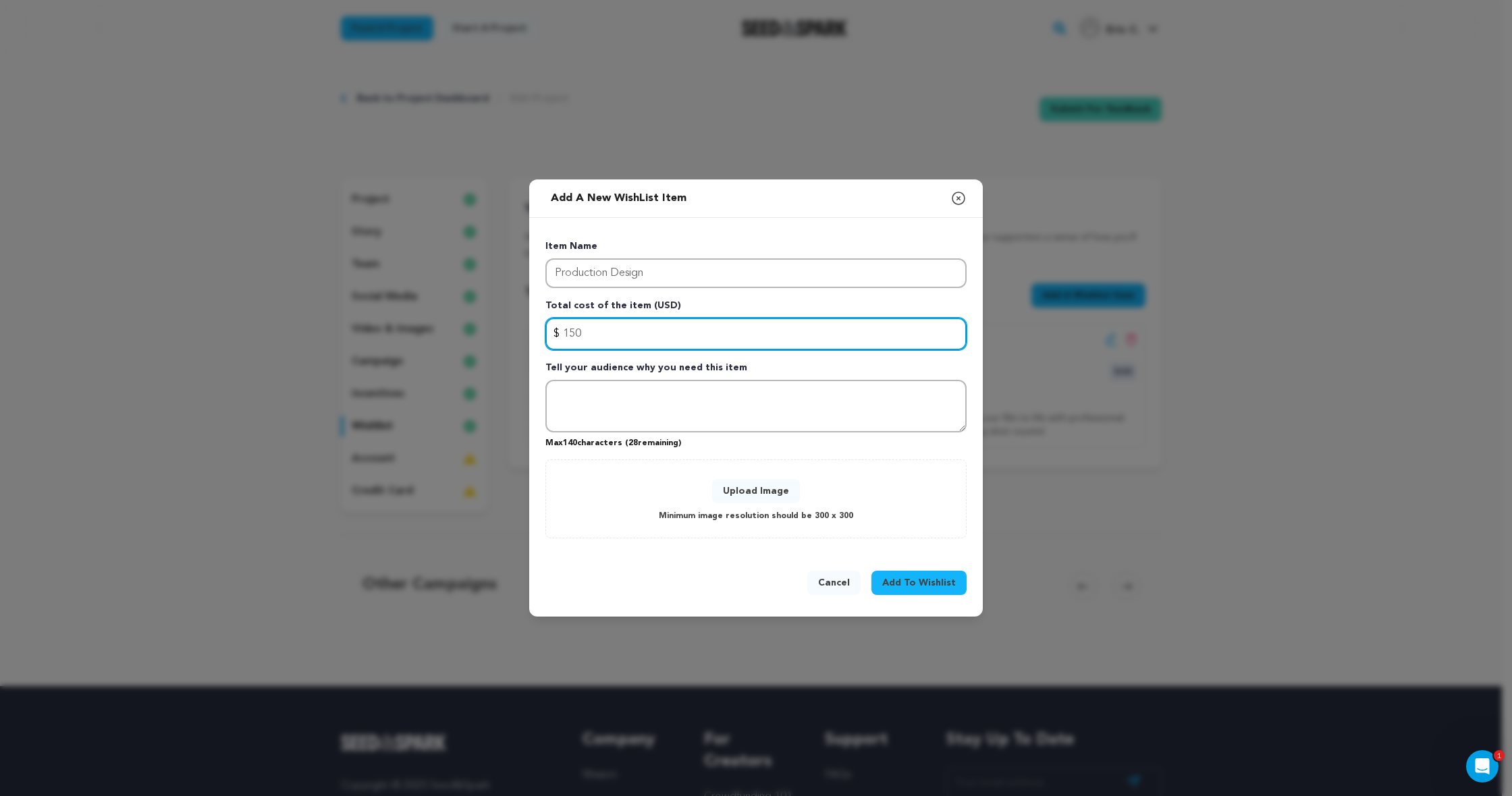 type on "150" 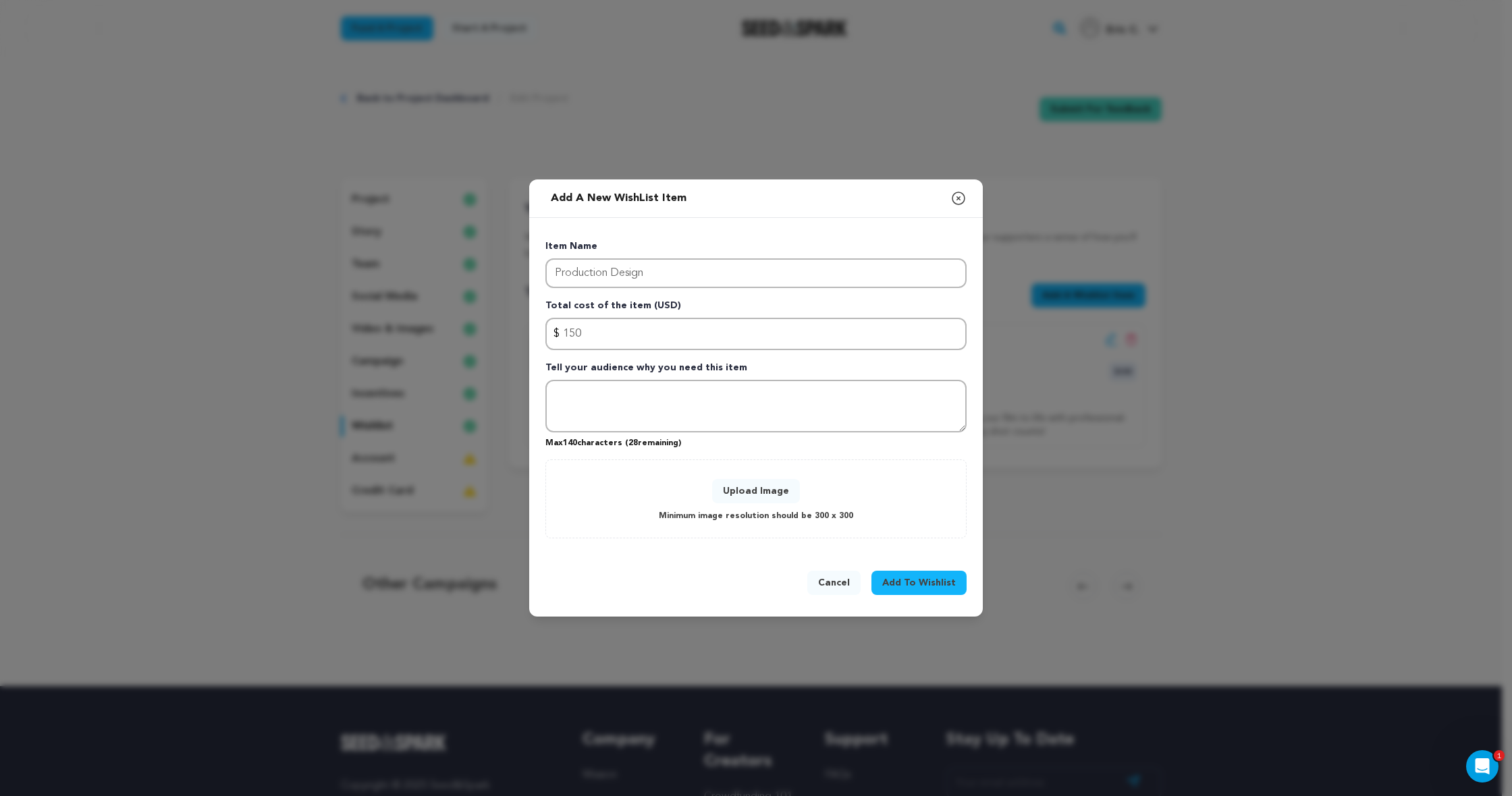 click on "Cancel" at bounding box center (834, 583) 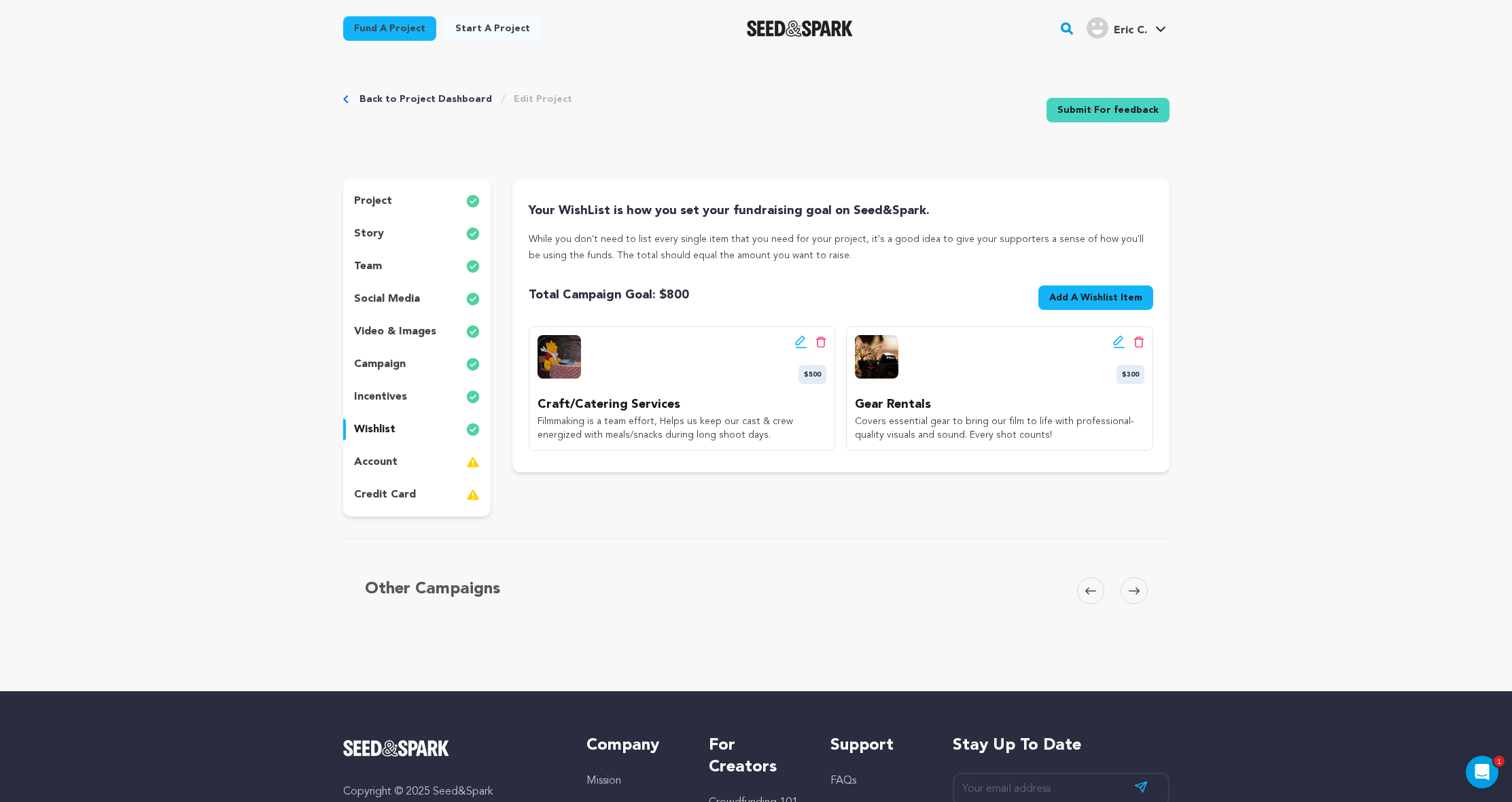click 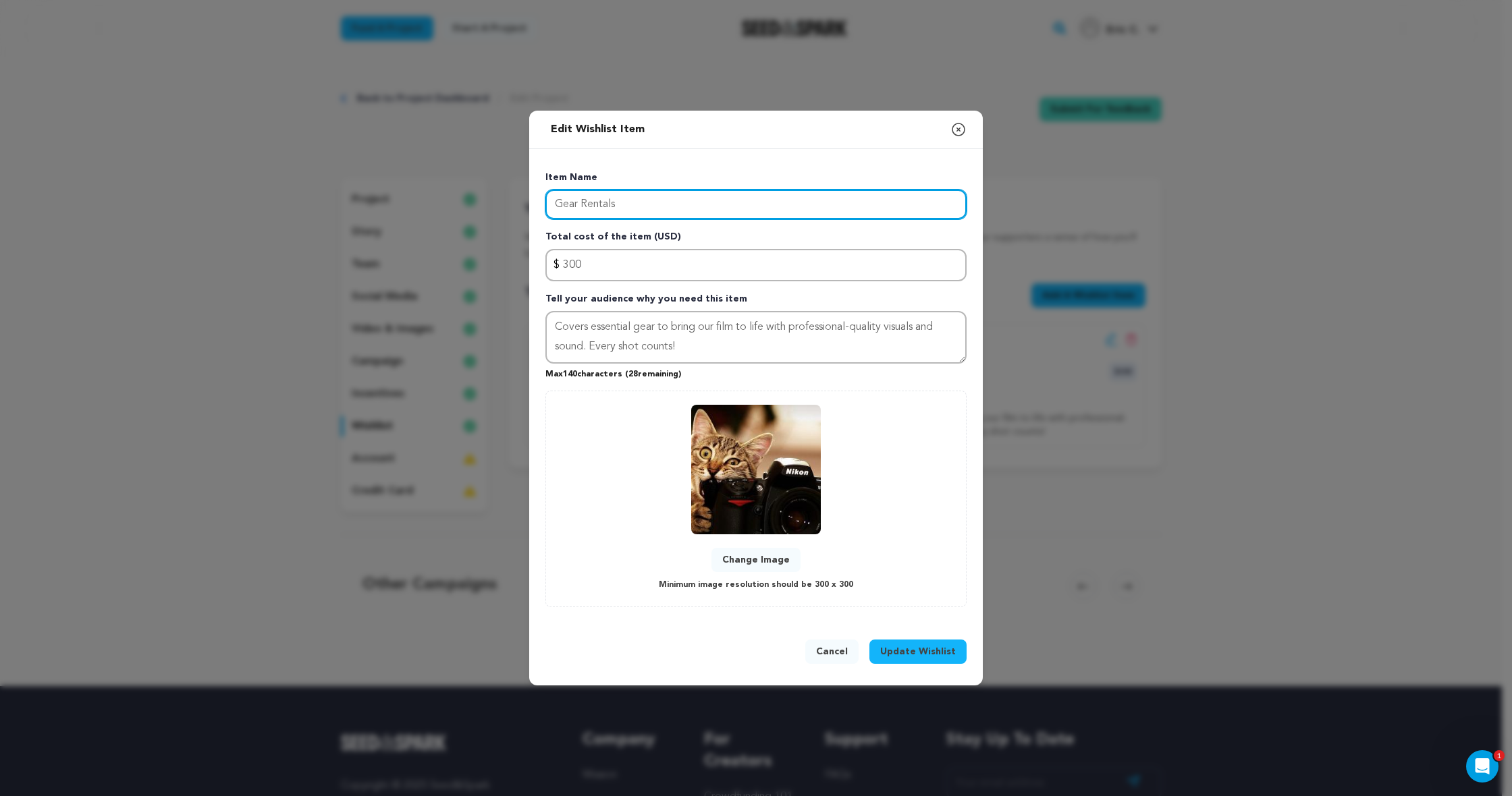 click on "Gear Rentals" at bounding box center [756, 204] 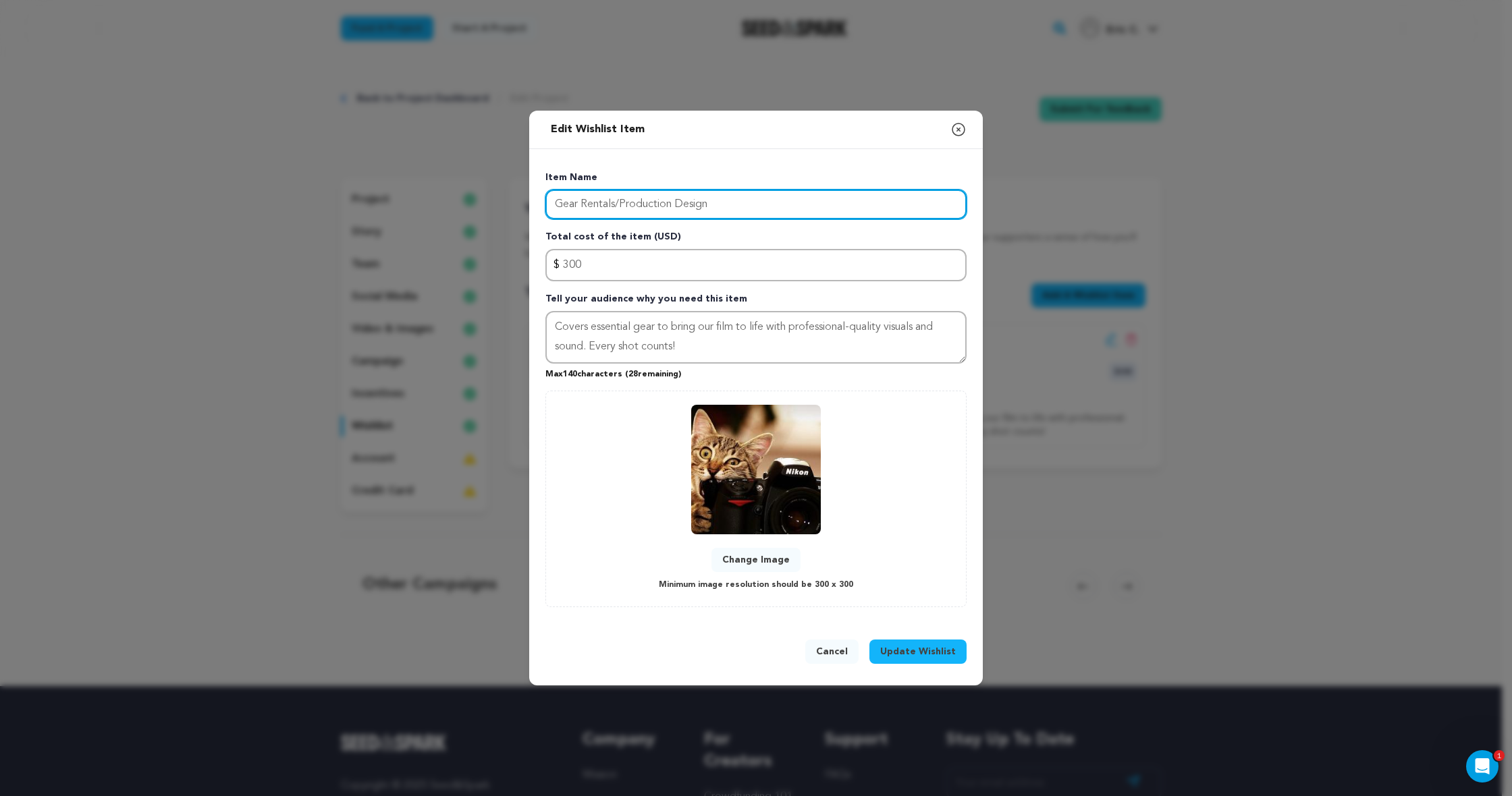 type on "Gear Rentals/Production Design" 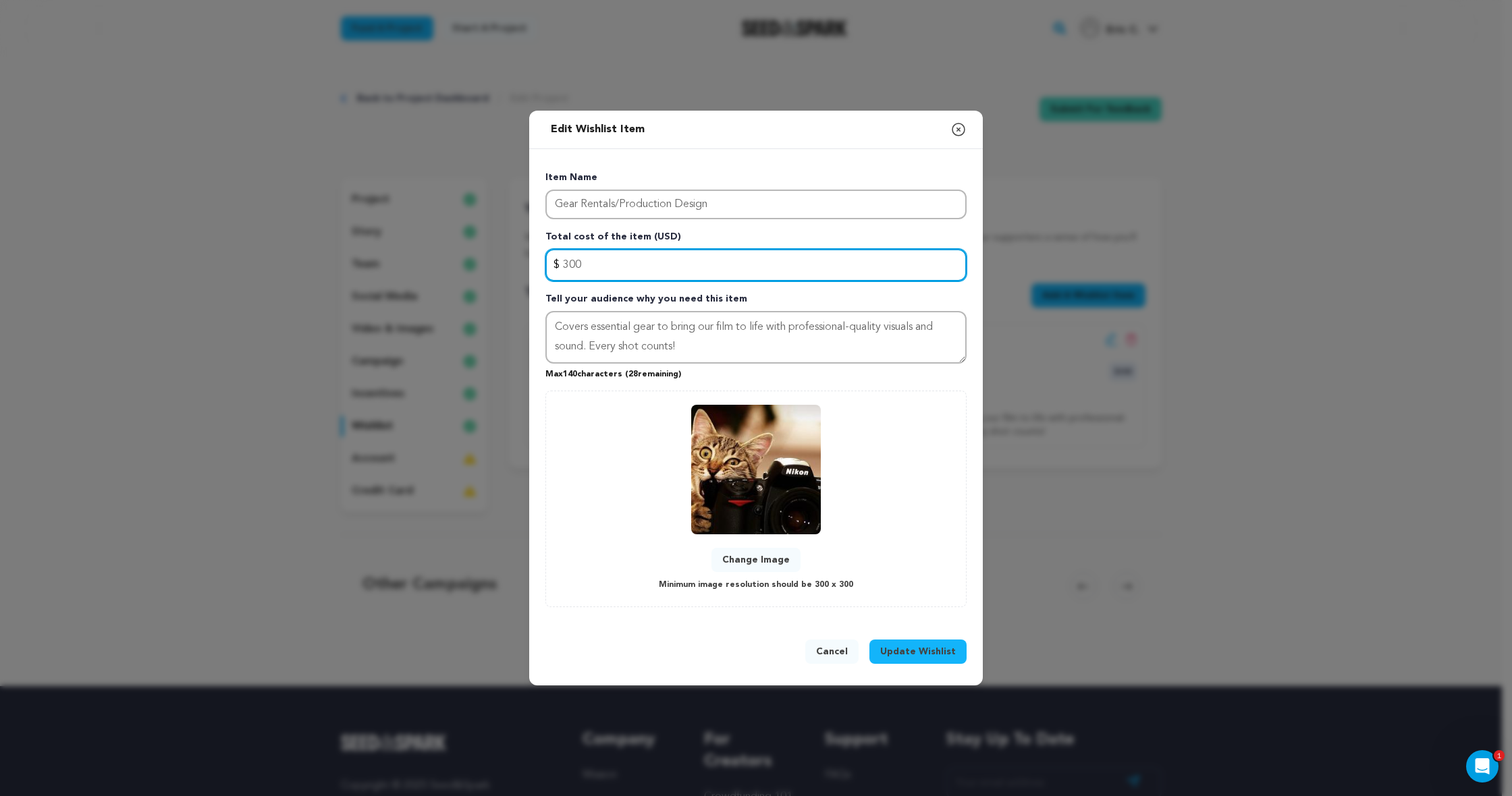 click on "300" at bounding box center [756, 265] 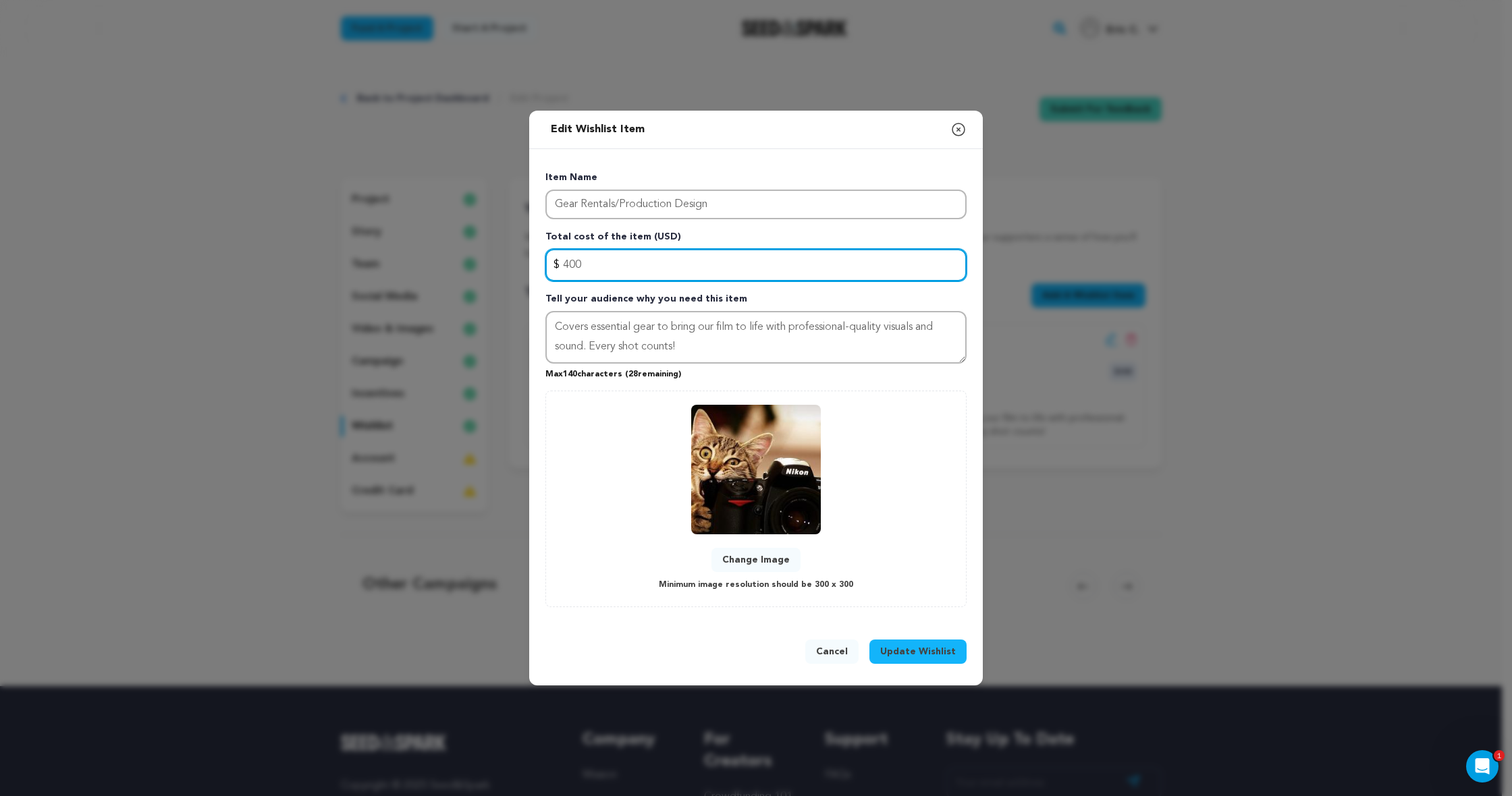 type on "400" 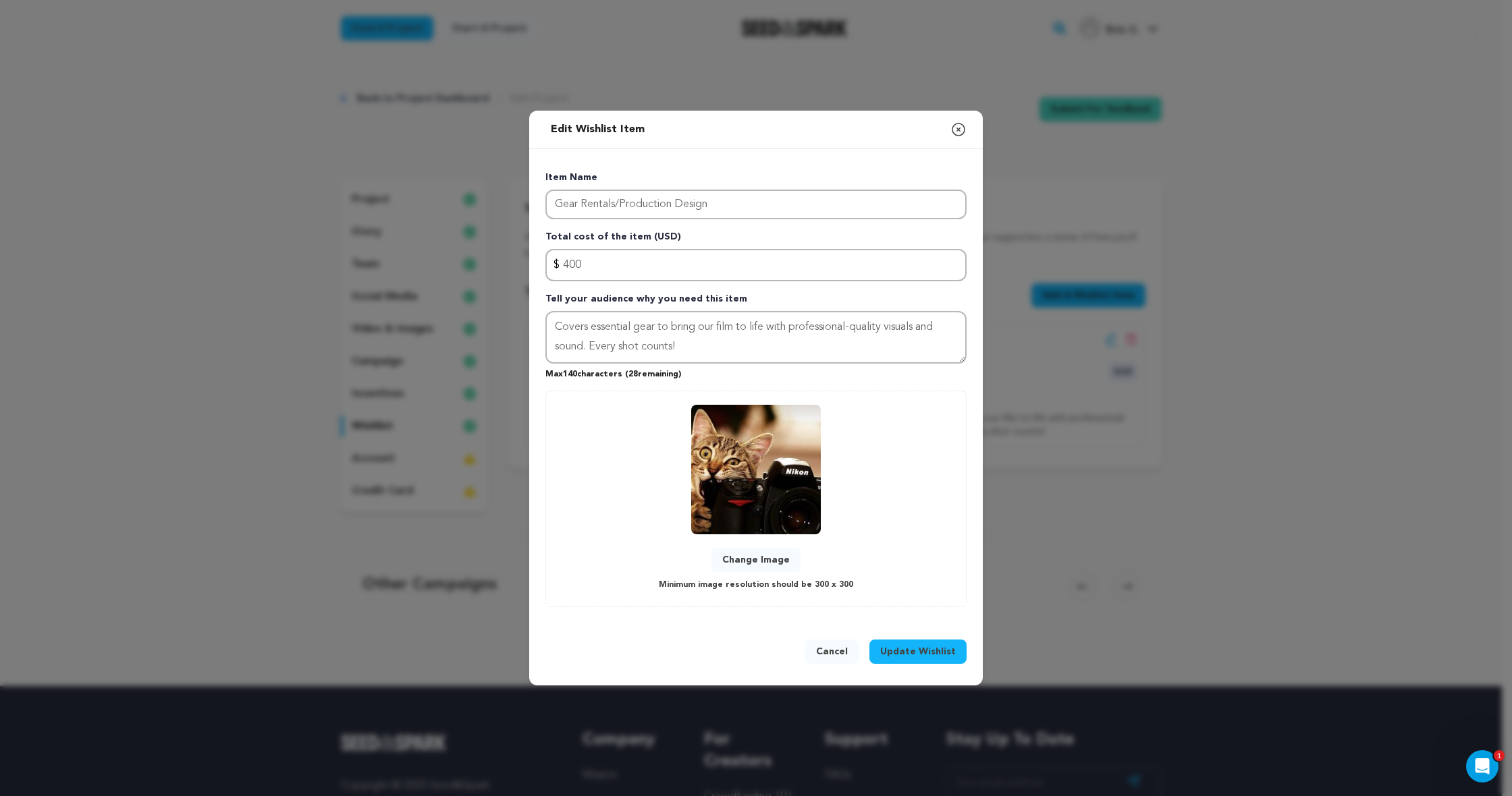 click on "Update Wishlist" at bounding box center (918, 652) 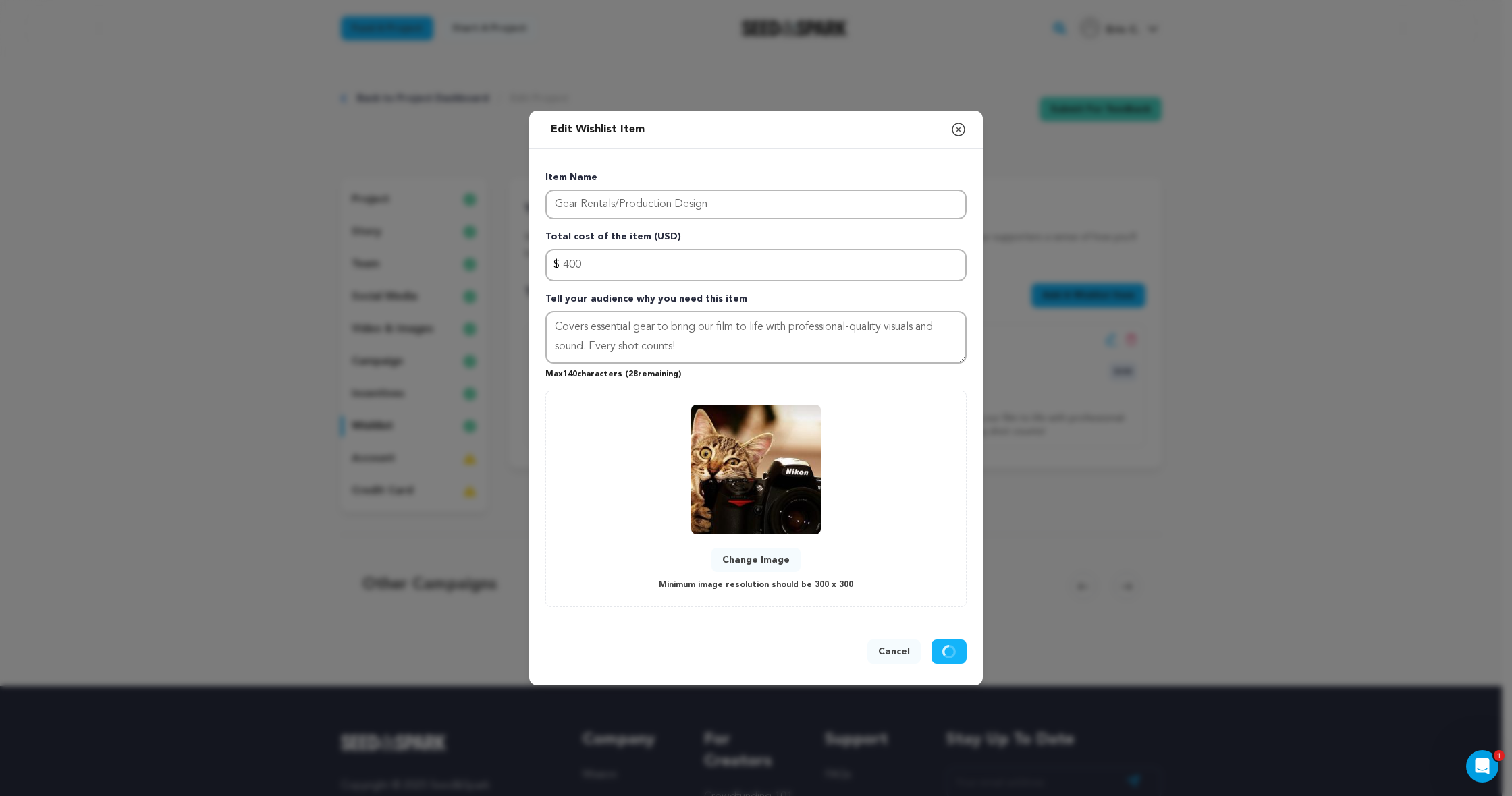 type 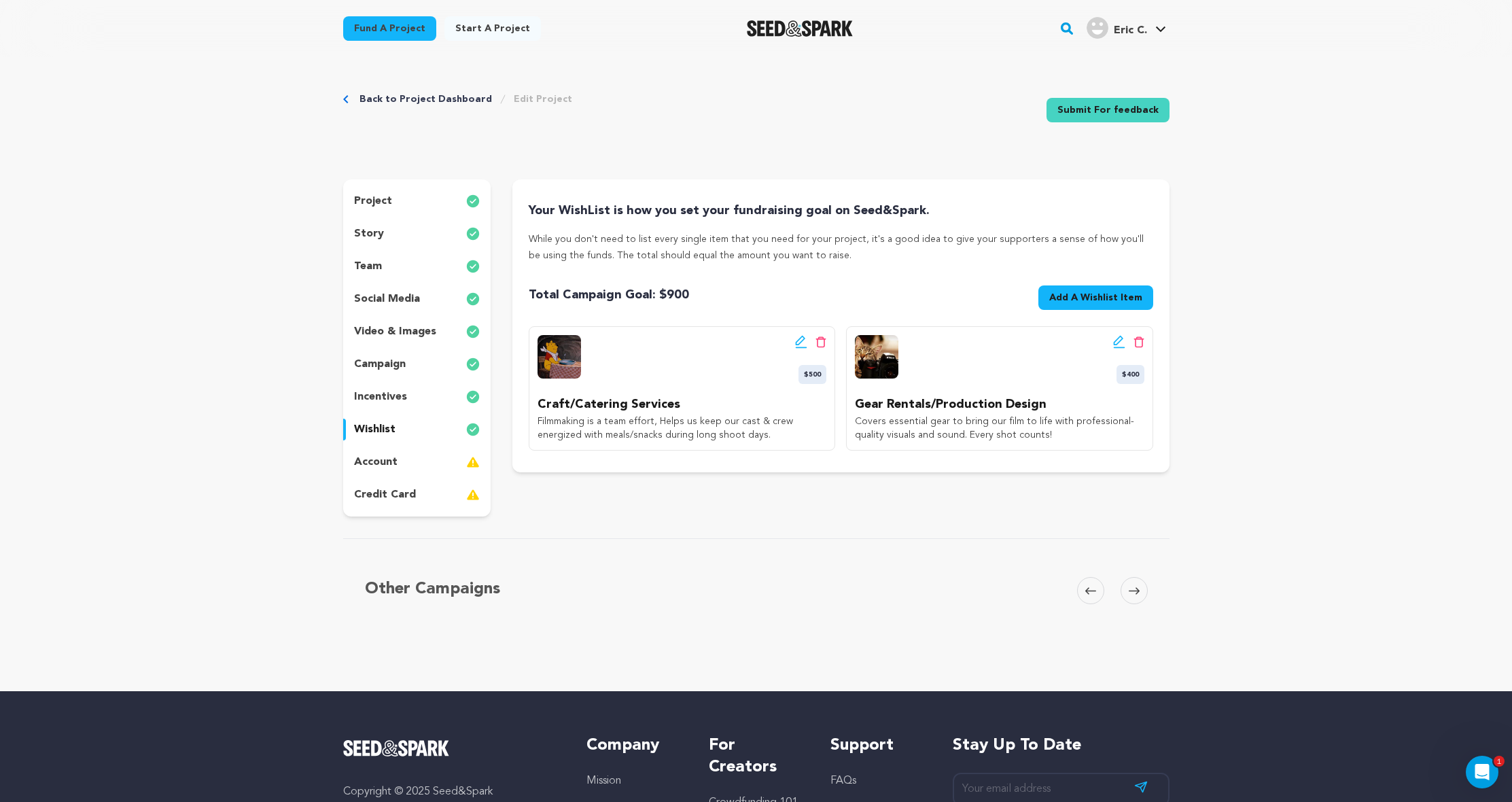 click 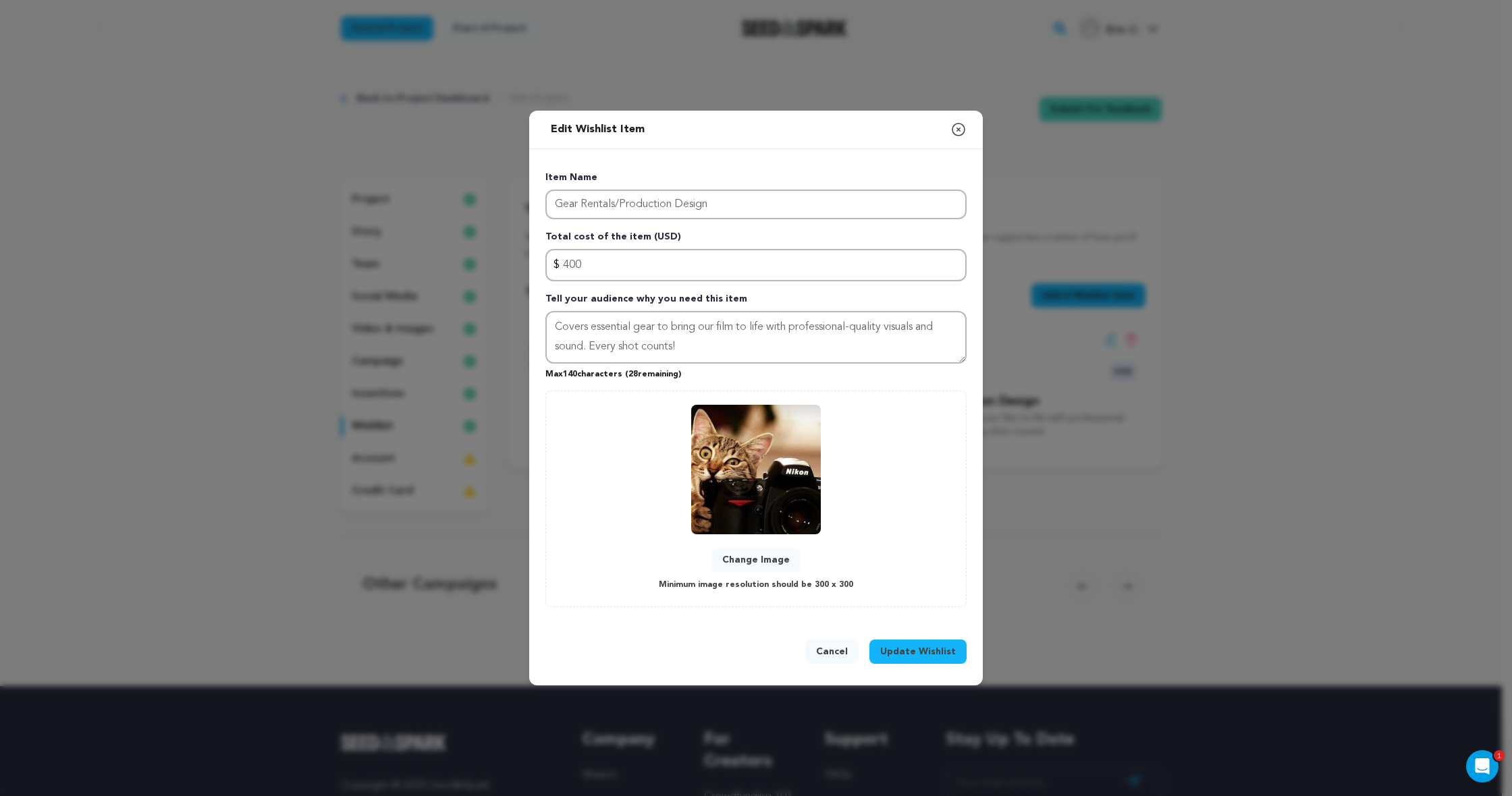 click on "Cancel" at bounding box center (832, 652) 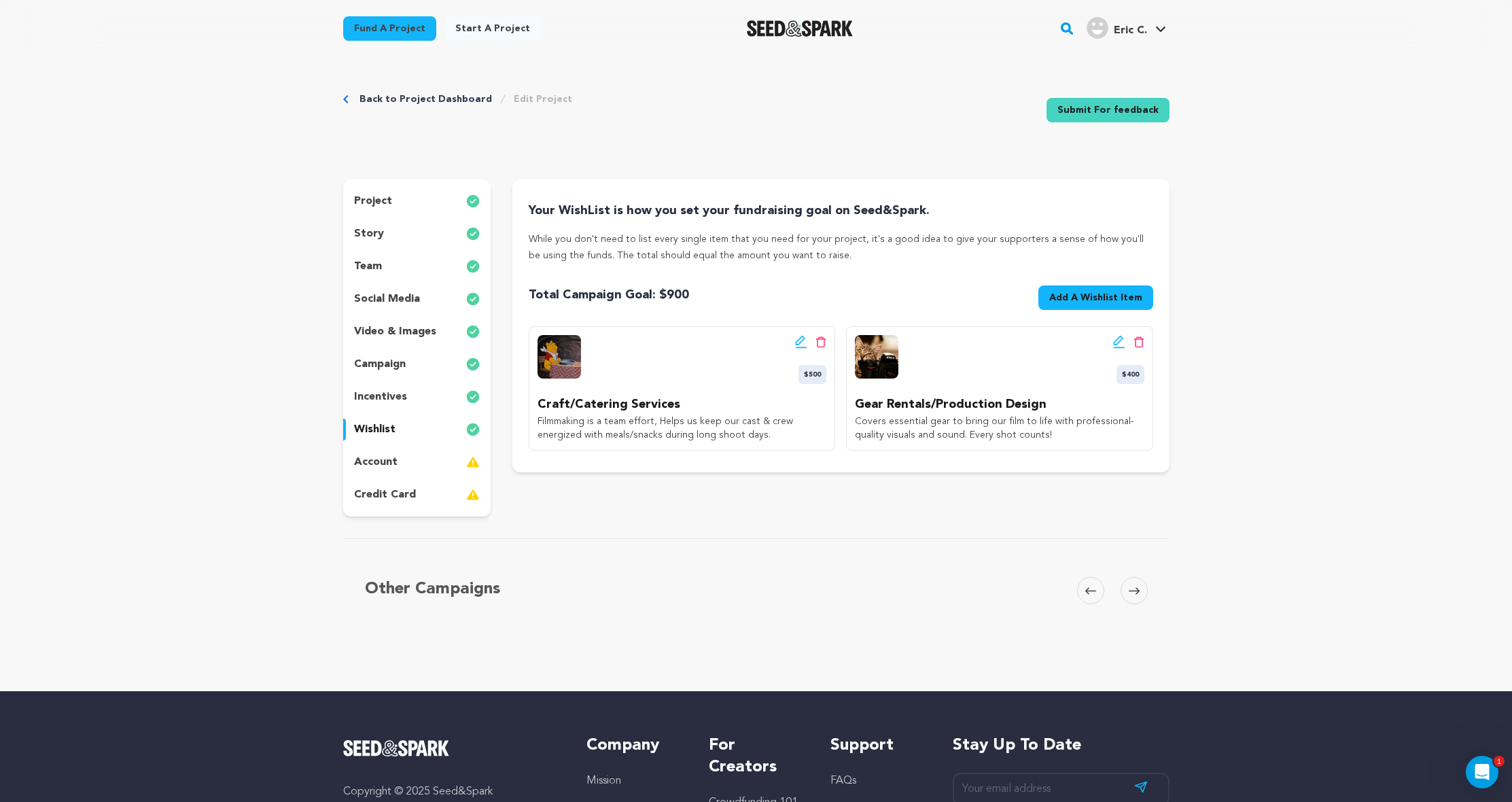 click on "Add A Wishlist Item" at bounding box center [1095, 298] 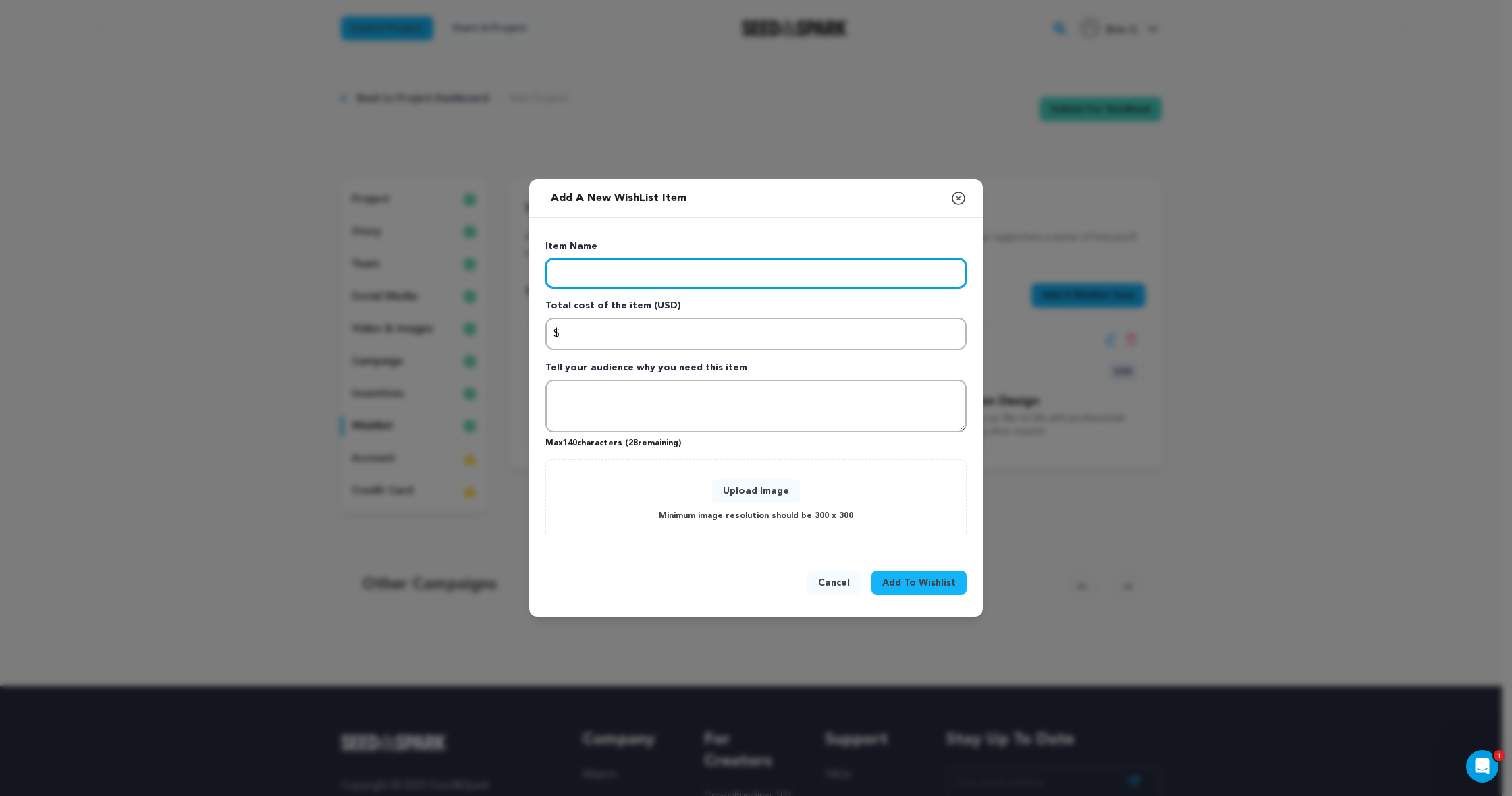 click at bounding box center (756, 273) 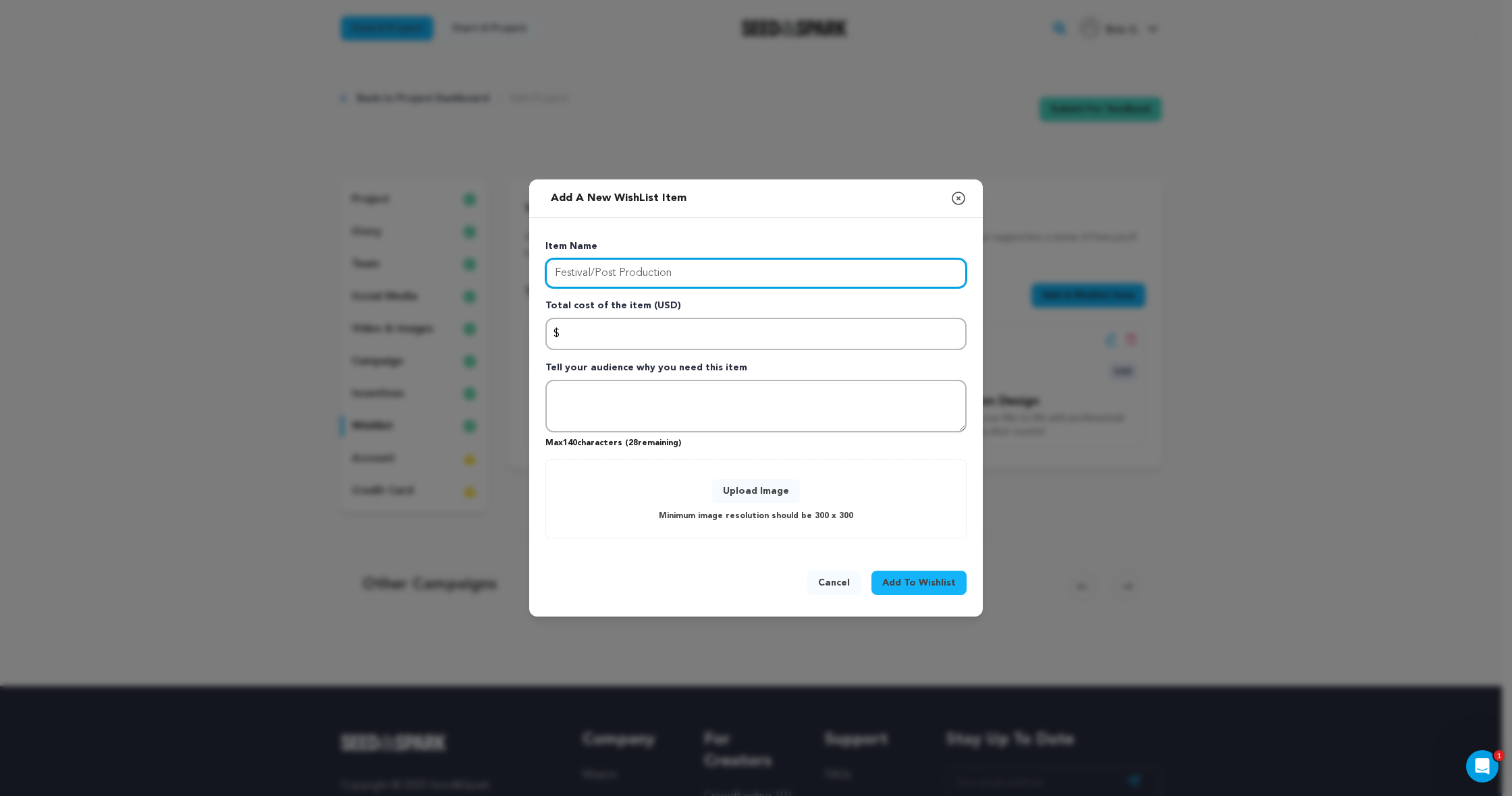 type on "Festival/Post Production" 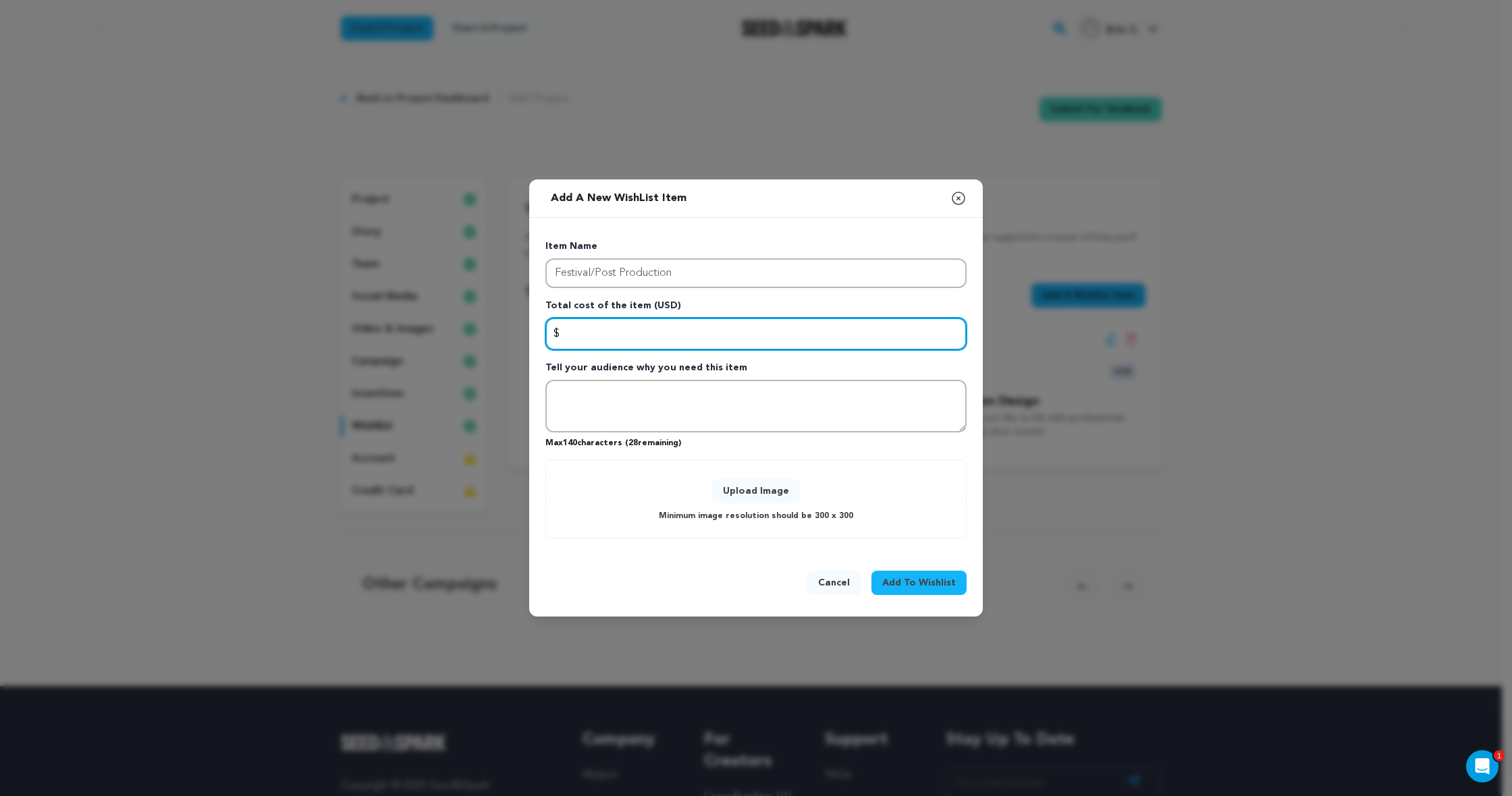 click at bounding box center [756, 334] 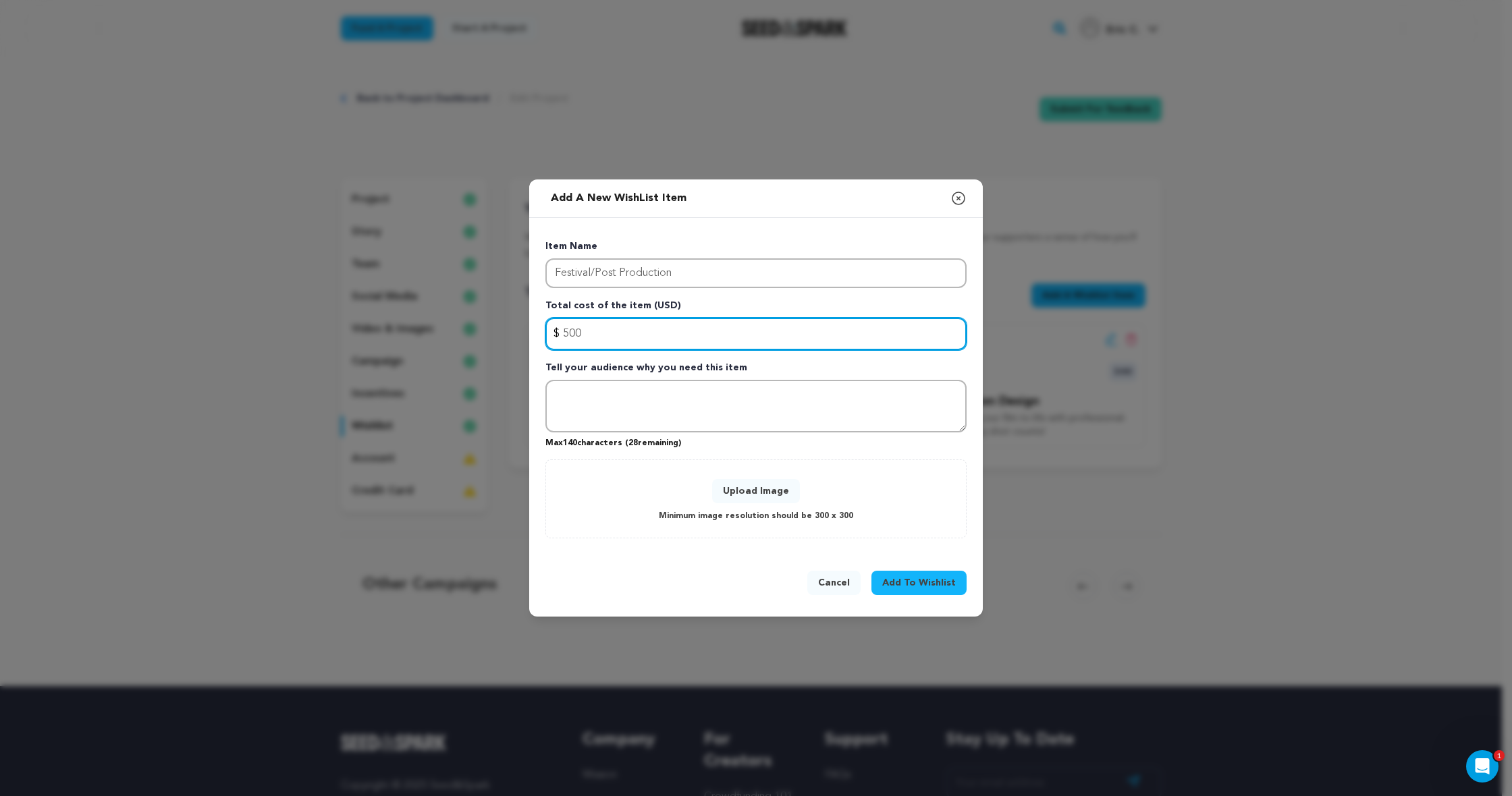 type on "500" 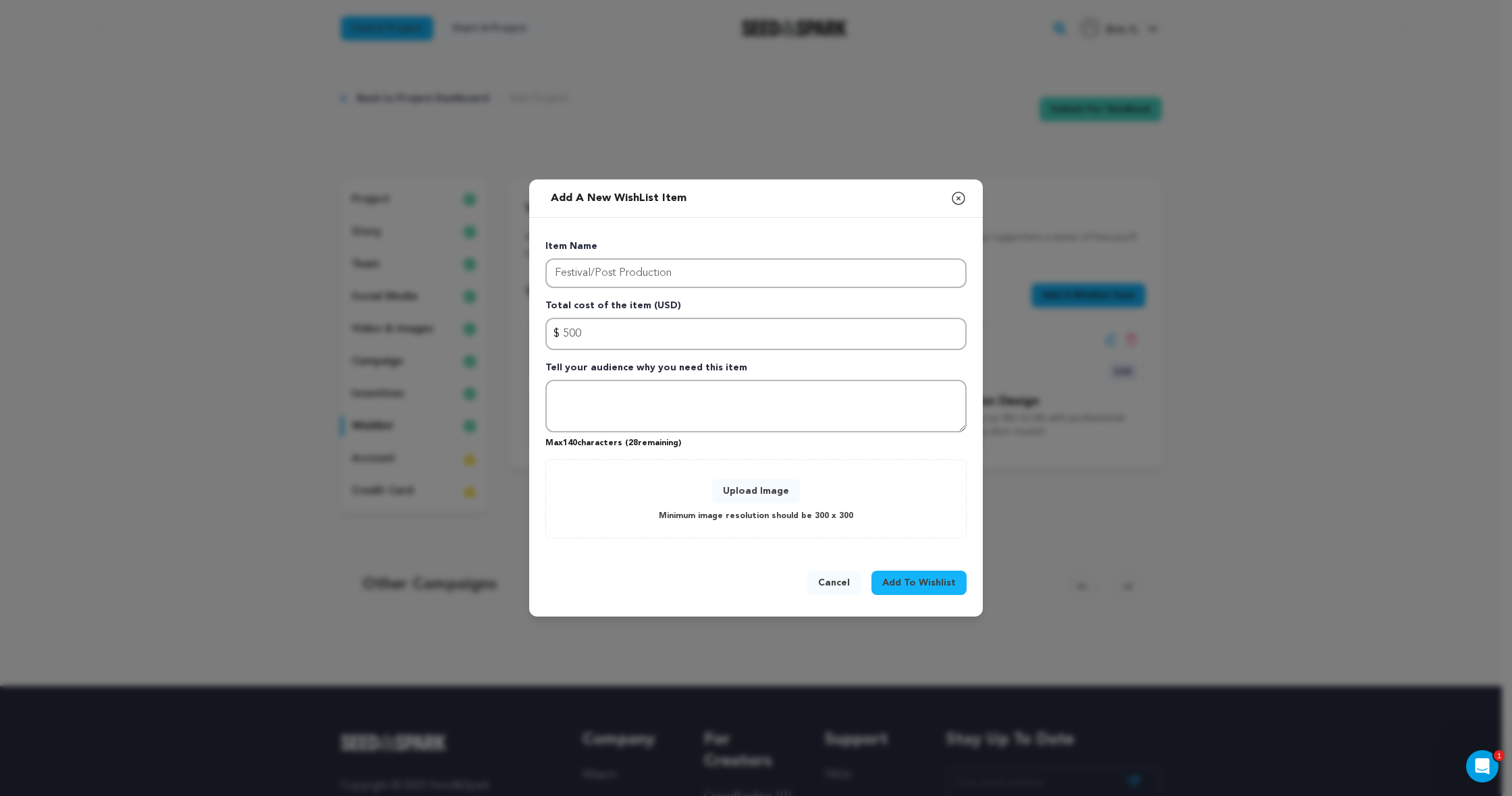 drag, startPoint x: 761, startPoint y: 370, endPoint x: 531, endPoint y: 370, distance: 230 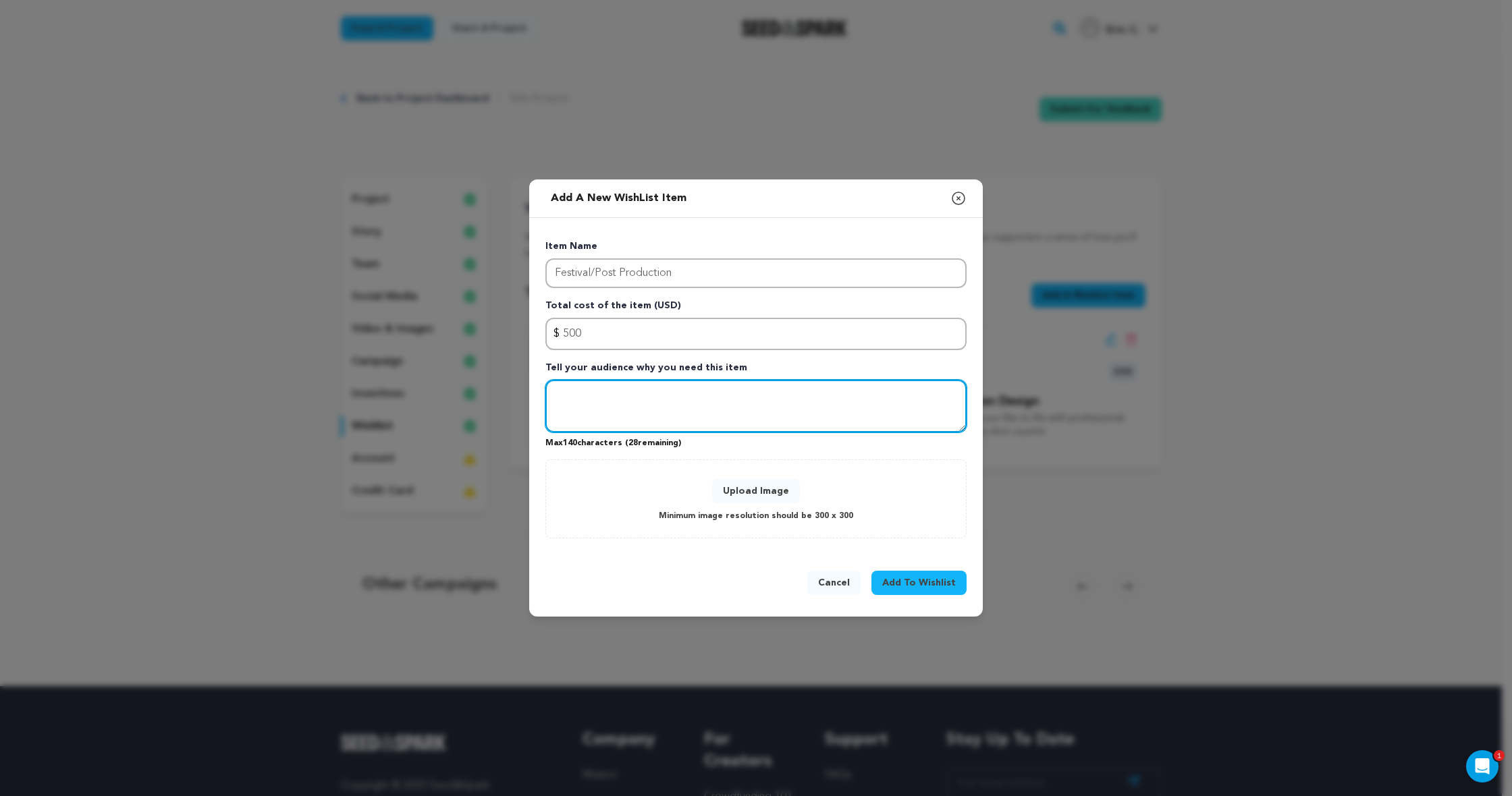 click at bounding box center (756, 406) 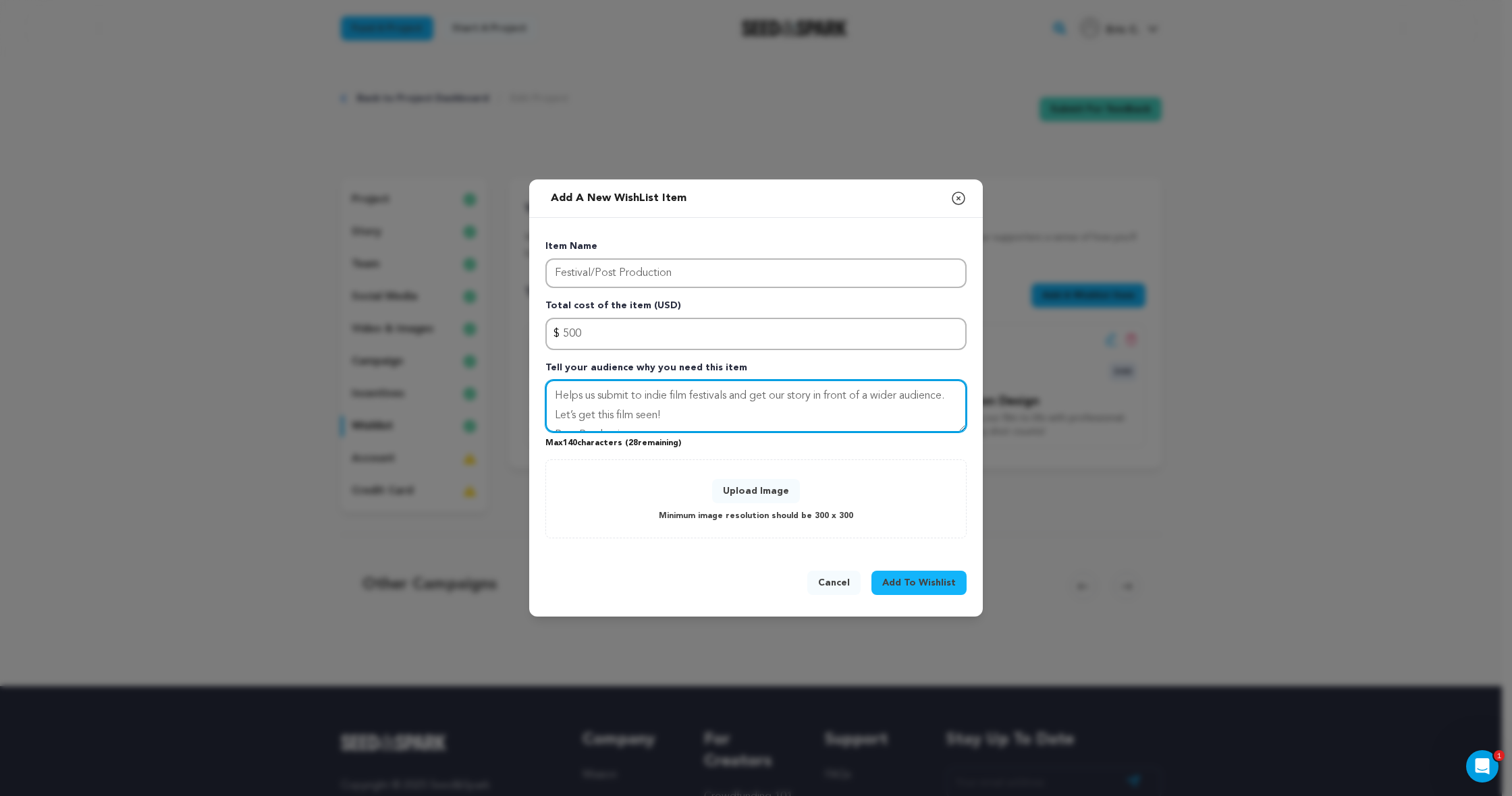 scroll, scrollTop: 36, scrollLeft: 0, axis: vertical 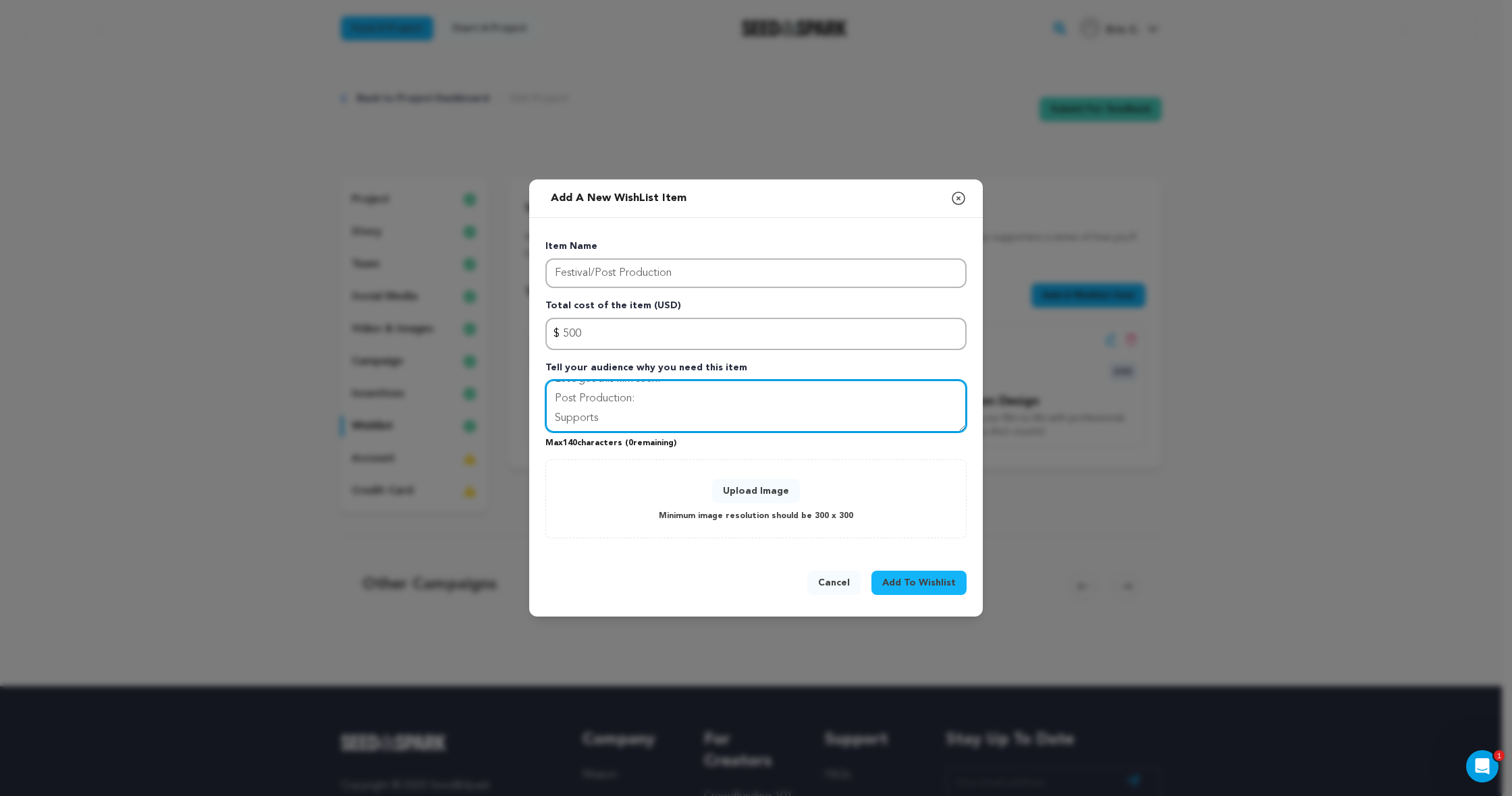 drag, startPoint x: 643, startPoint y: 403, endPoint x: 543, endPoint y: 400, distance: 100.04499 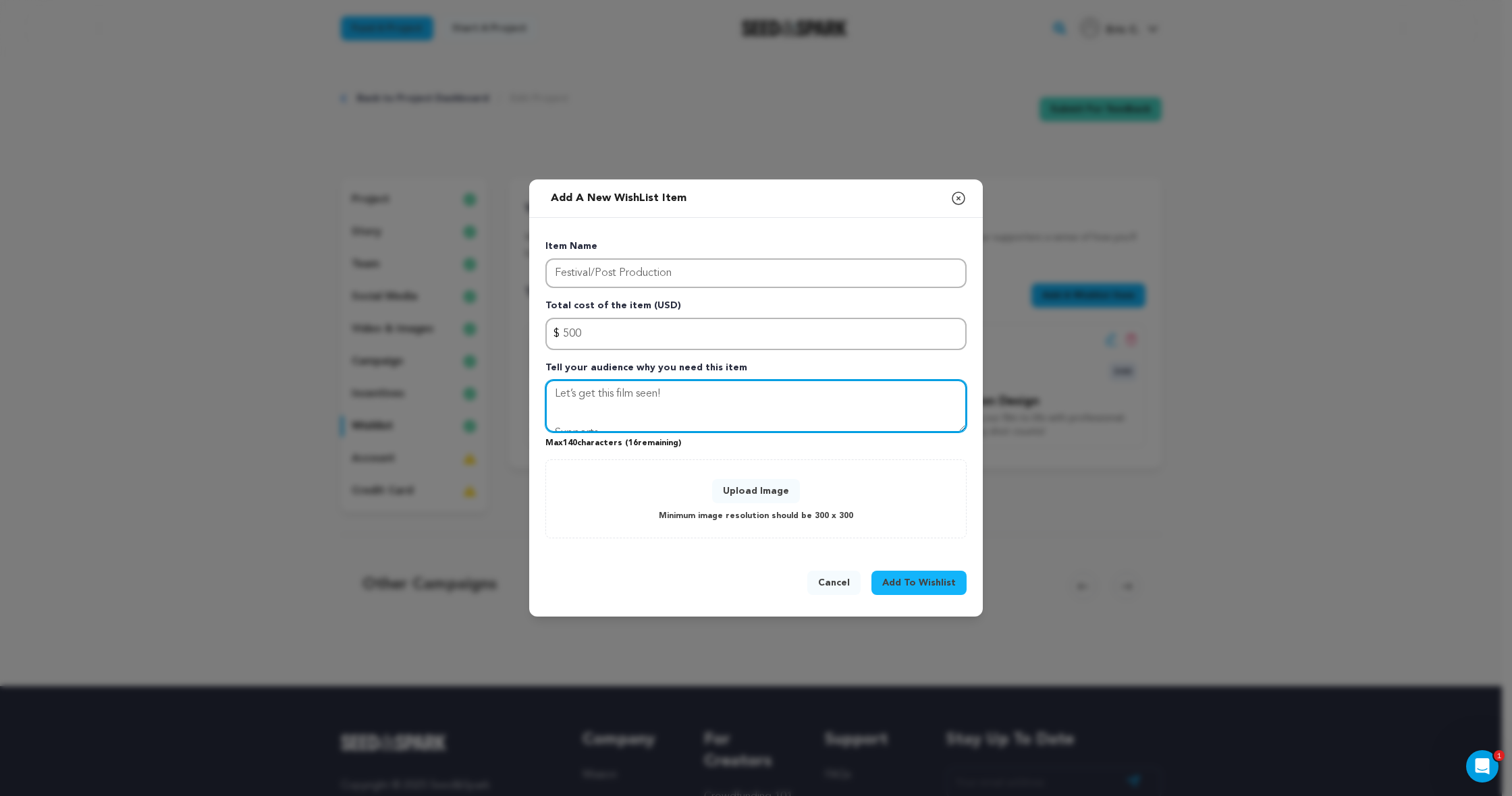 scroll, scrollTop: 19, scrollLeft: 0, axis: vertical 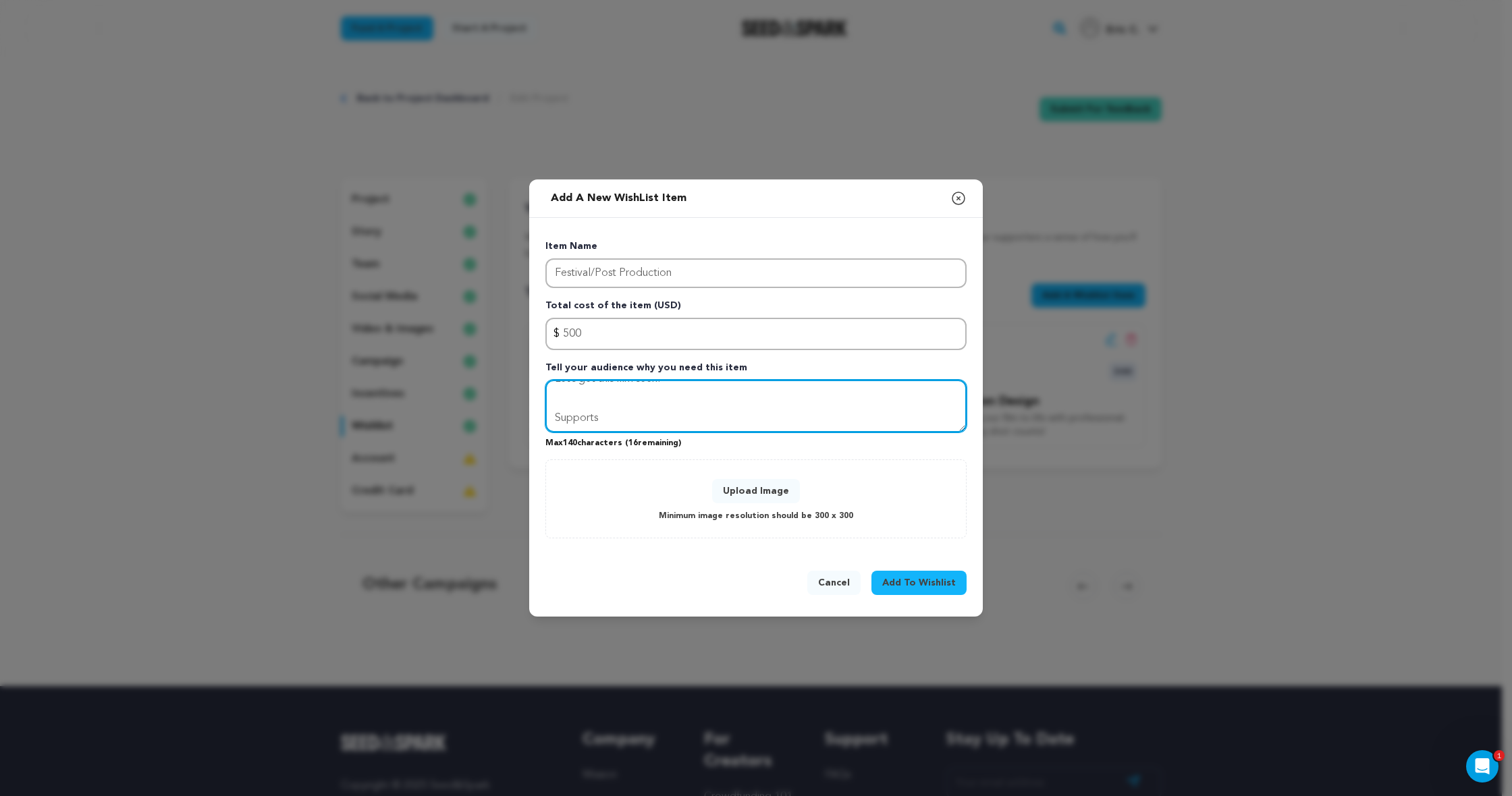 drag, startPoint x: 666, startPoint y: 416, endPoint x: 511, endPoint y: 411, distance: 155.08062 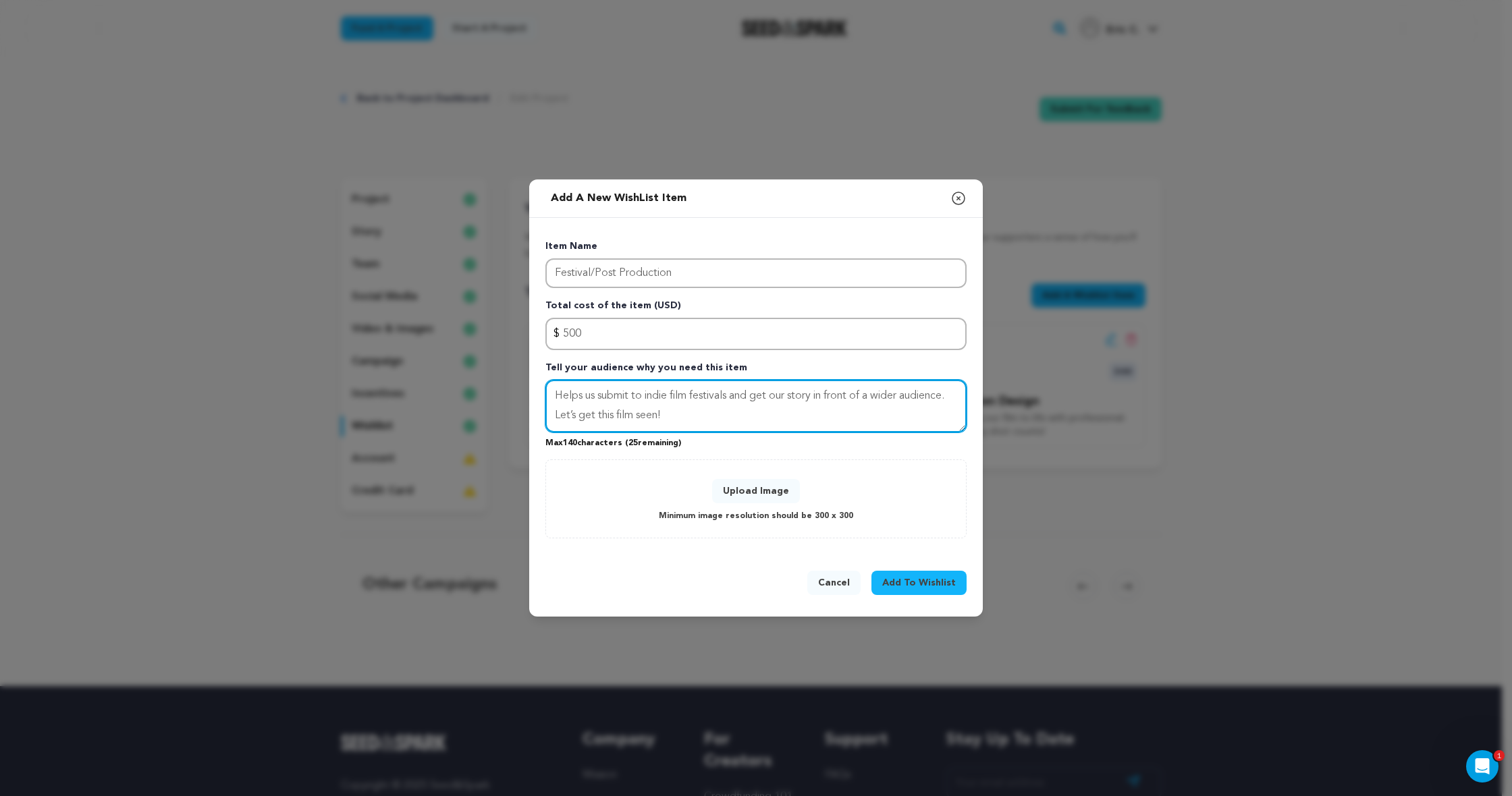 scroll, scrollTop: 18, scrollLeft: 0, axis: vertical 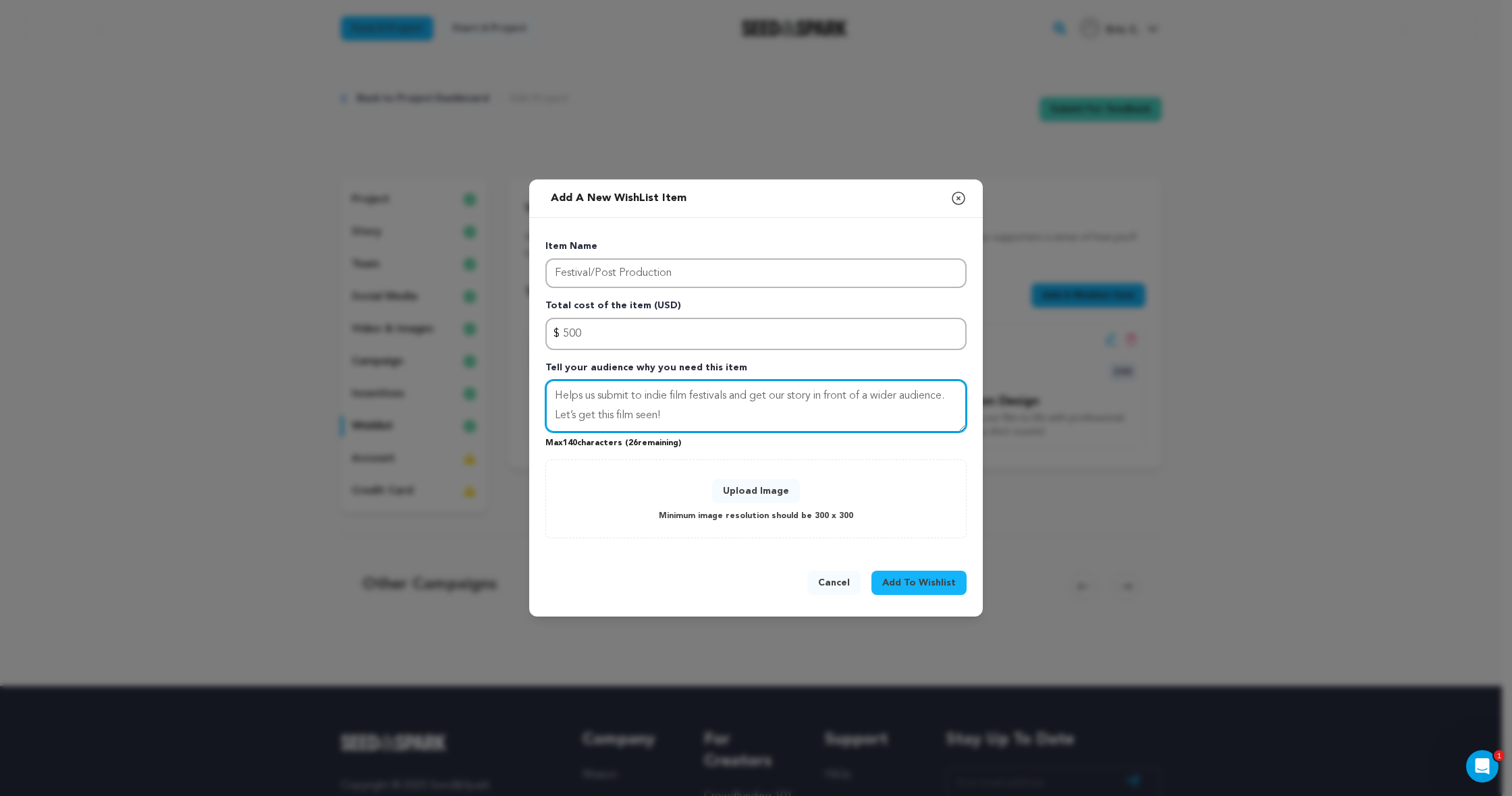 paste on "Supports editing, sound, a" 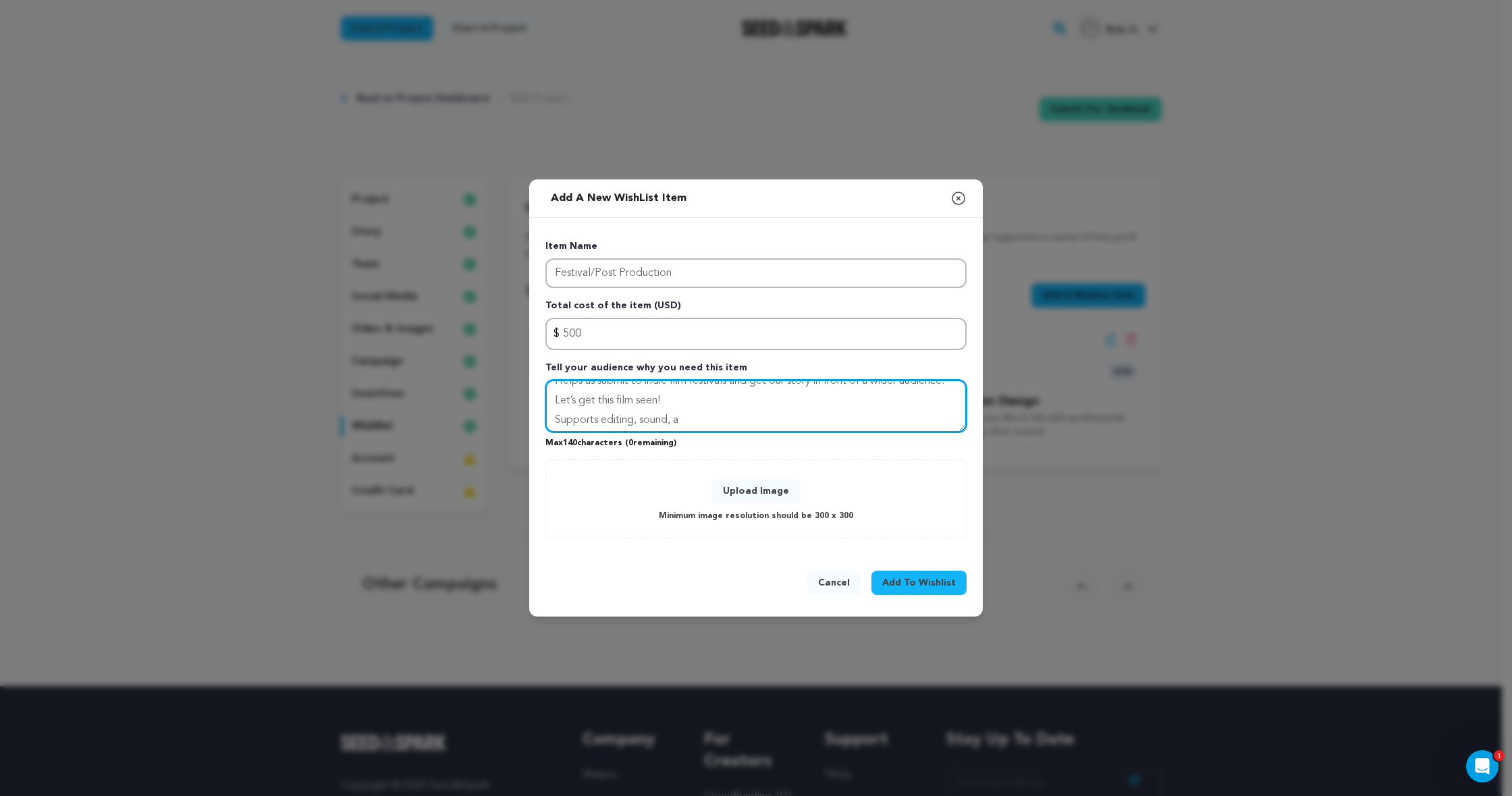 scroll, scrollTop: 12, scrollLeft: 0, axis: vertical 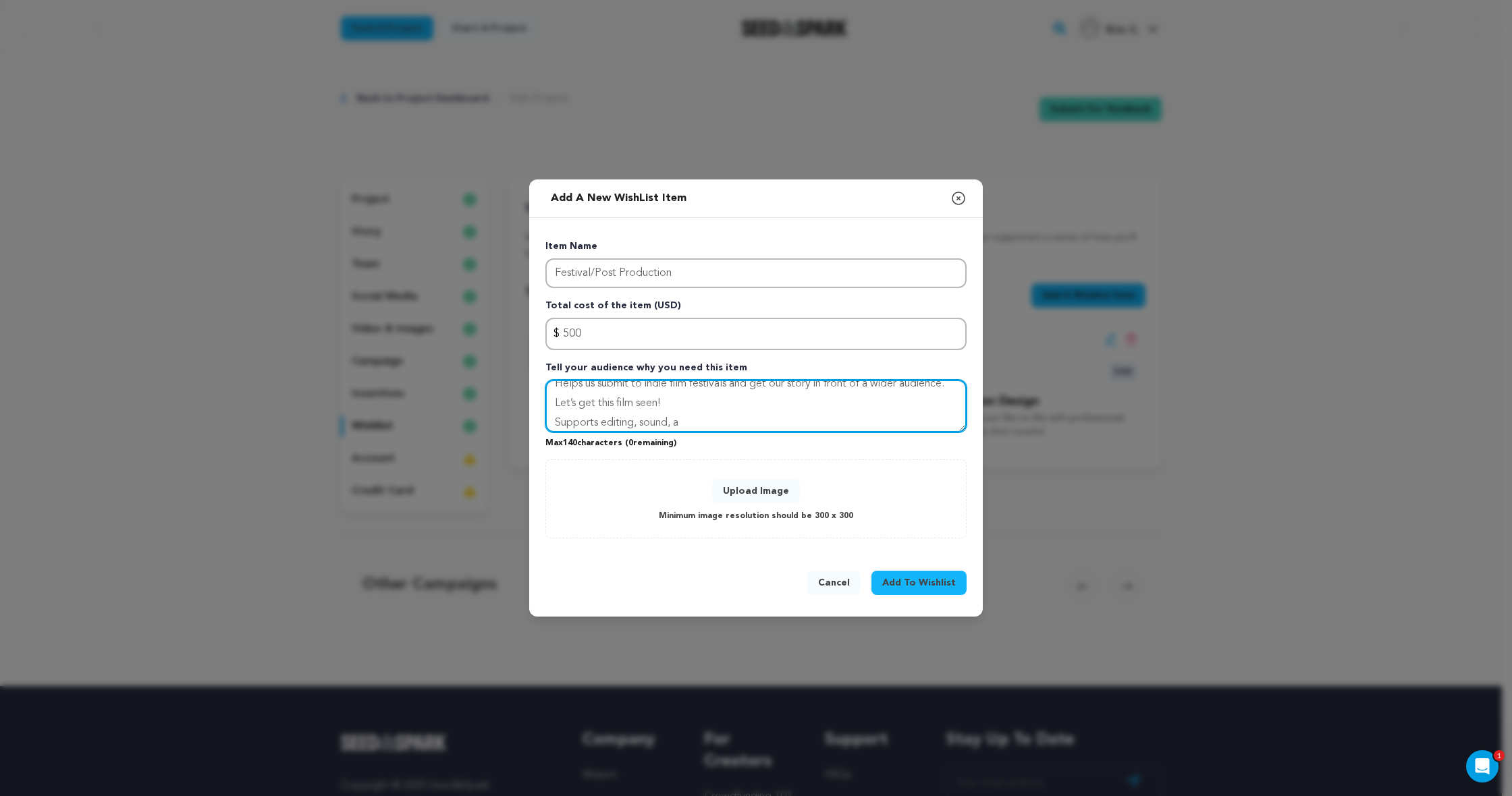 drag, startPoint x: 692, startPoint y: 419, endPoint x: 527, endPoint y: 420, distance: 165.00303 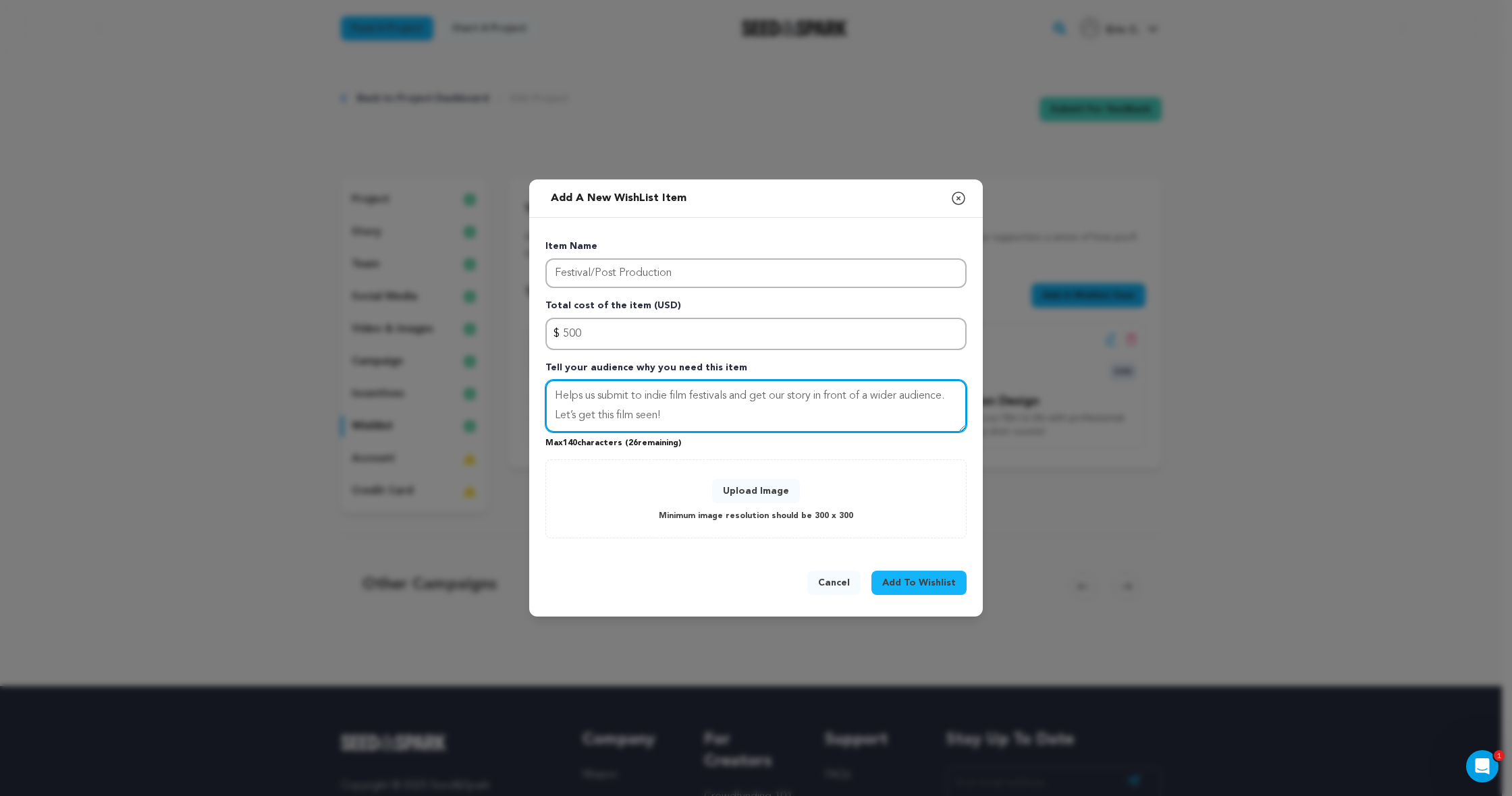 scroll, scrollTop: 9, scrollLeft: 0, axis: vertical 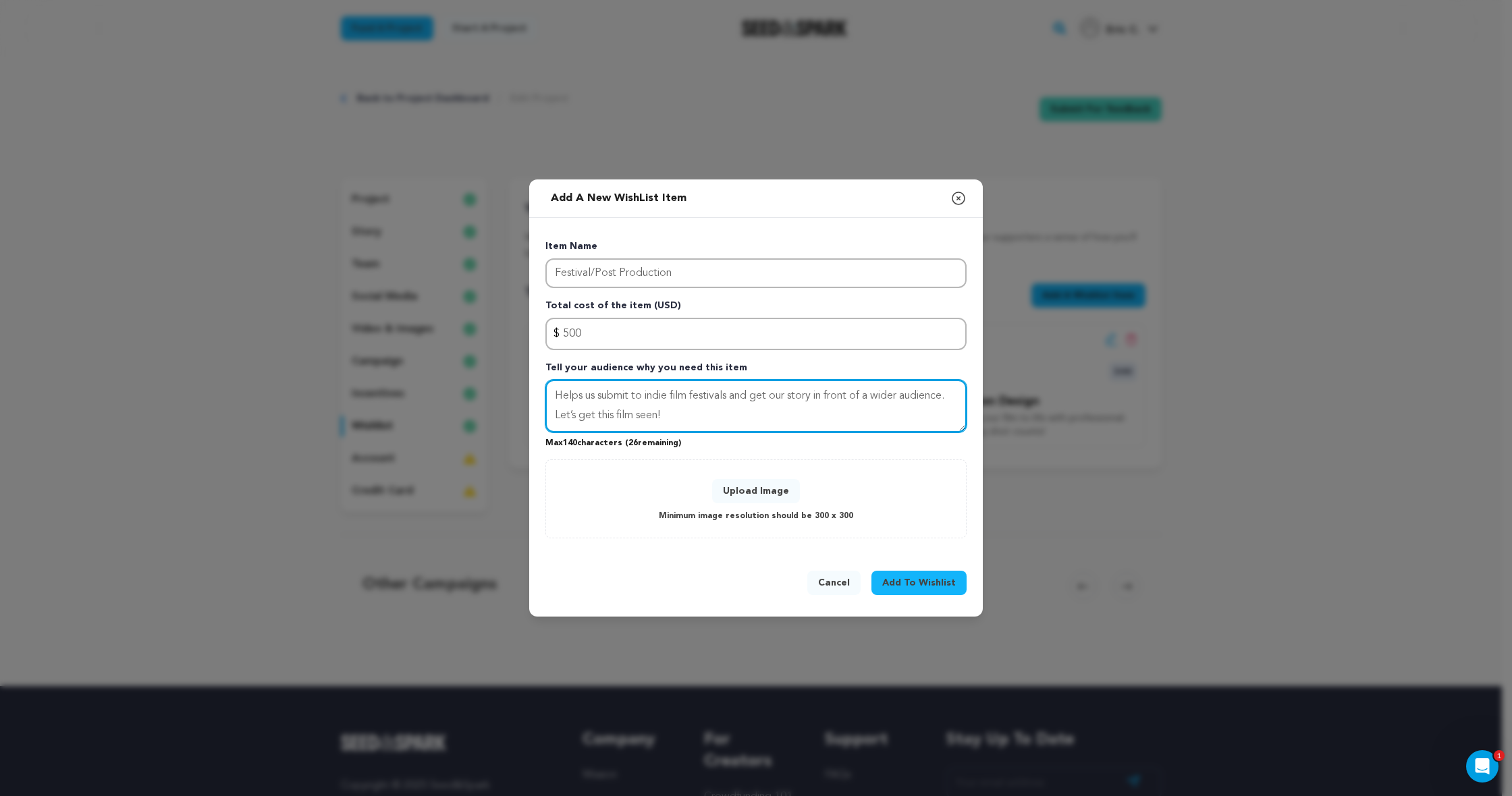 type on "Helps us submit to indie film festivals and get our story in front of a wider audience. Let’s get this film seen!" 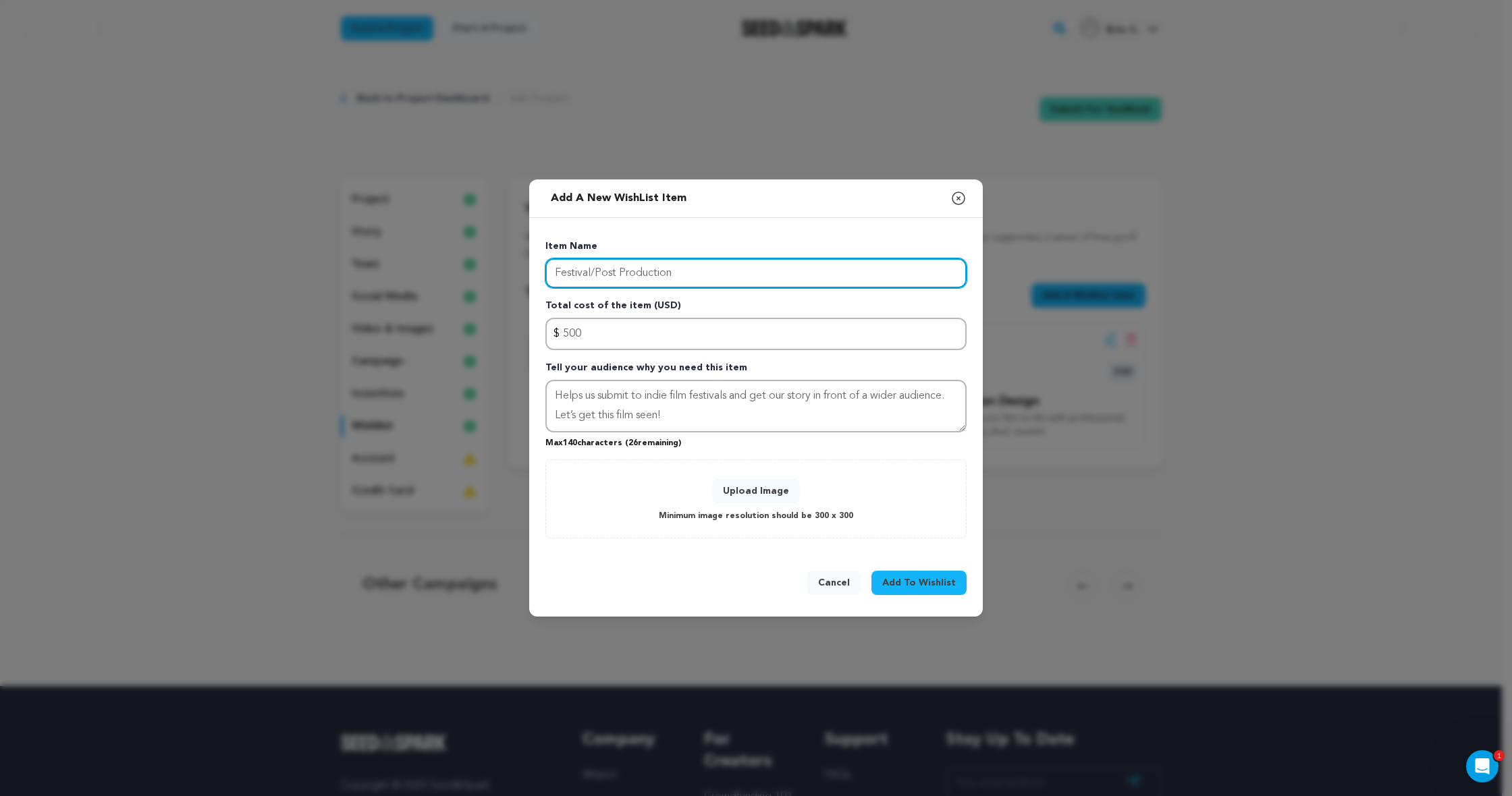 drag, startPoint x: 684, startPoint y: 278, endPoint x: 608, endPoint y: 274, distance: 76.10519 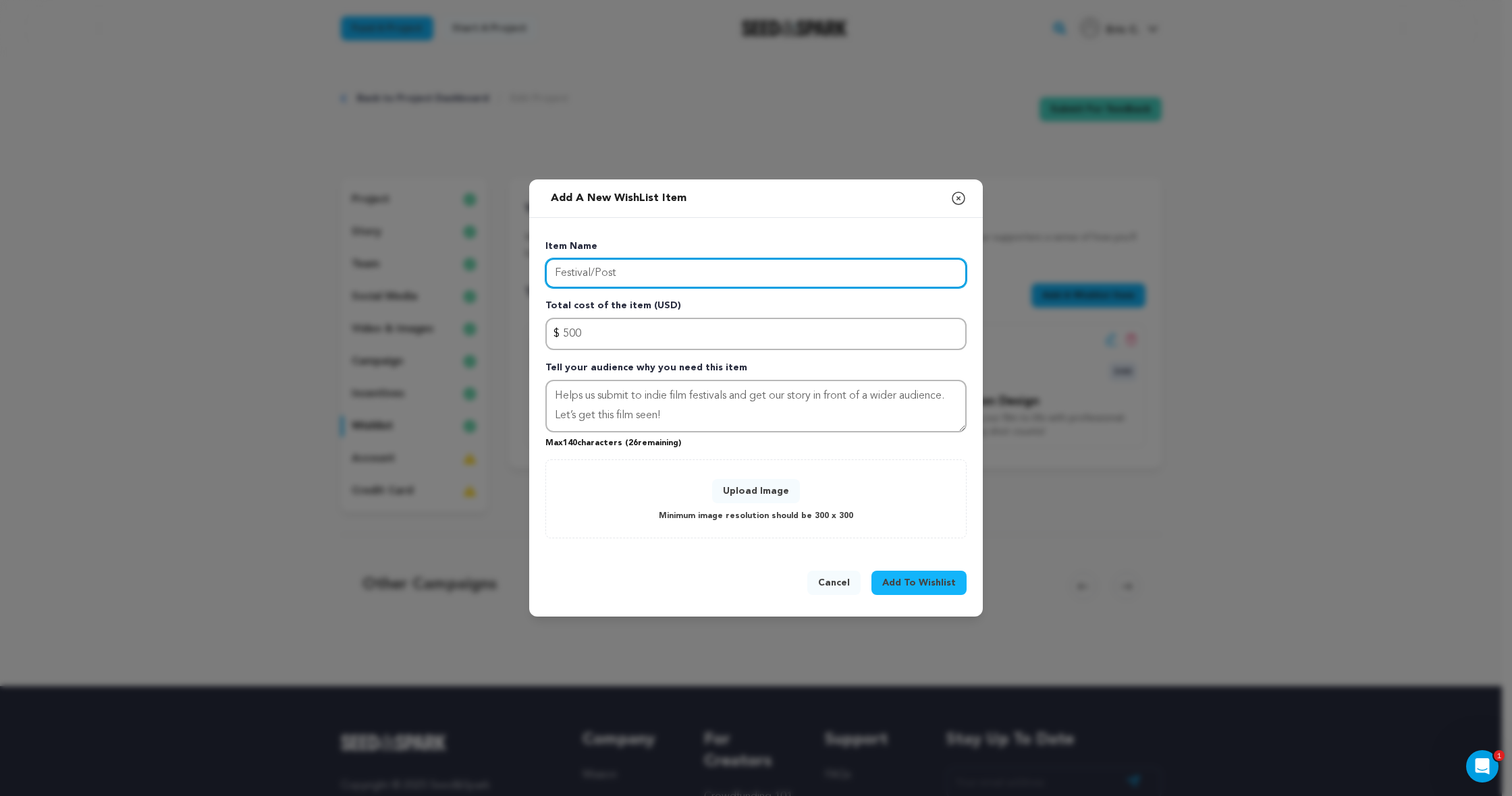 type on "Festival/Post" 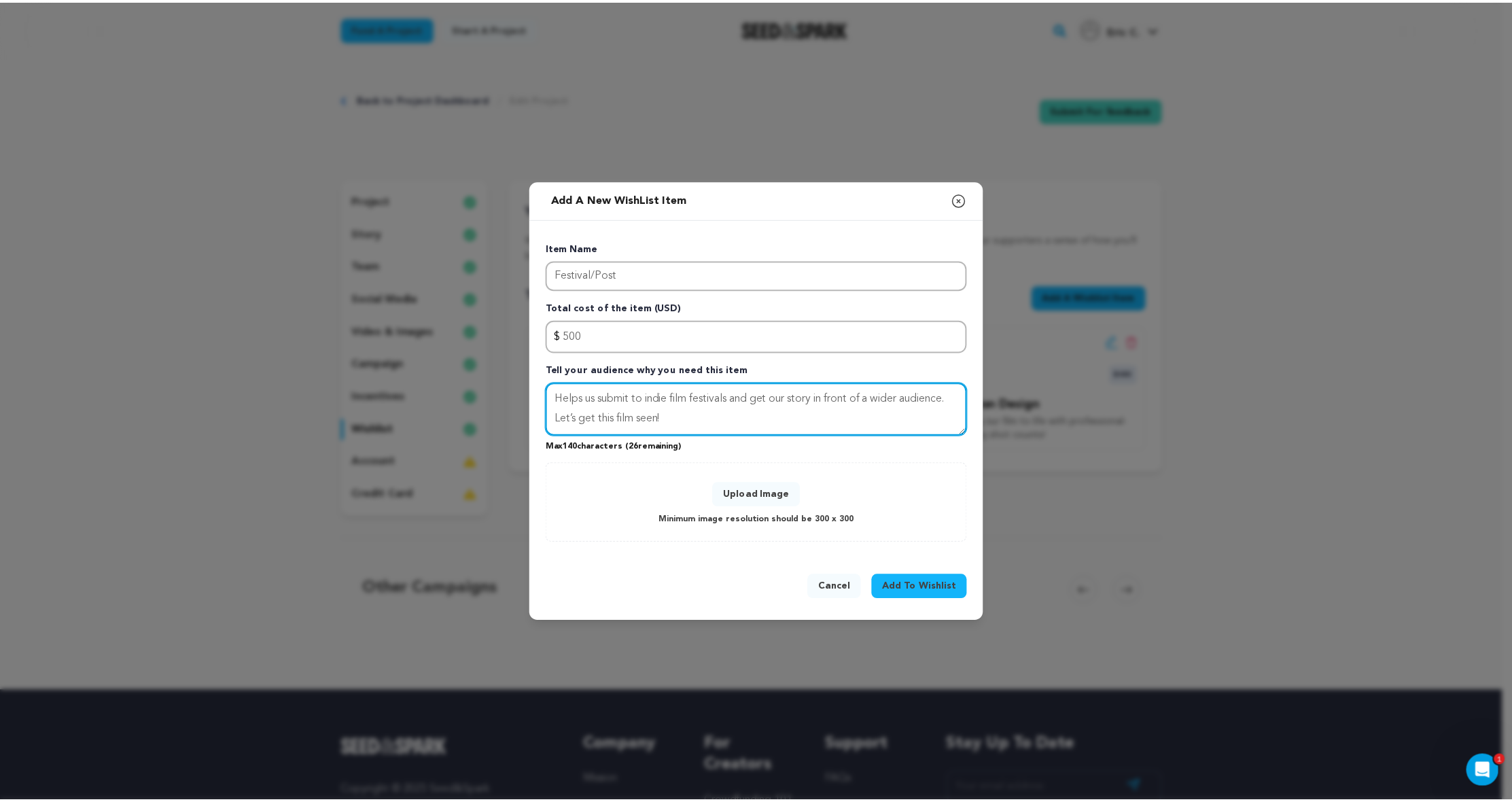 scroll, scrollTop: 0, scrollLeft: 0, axis: both 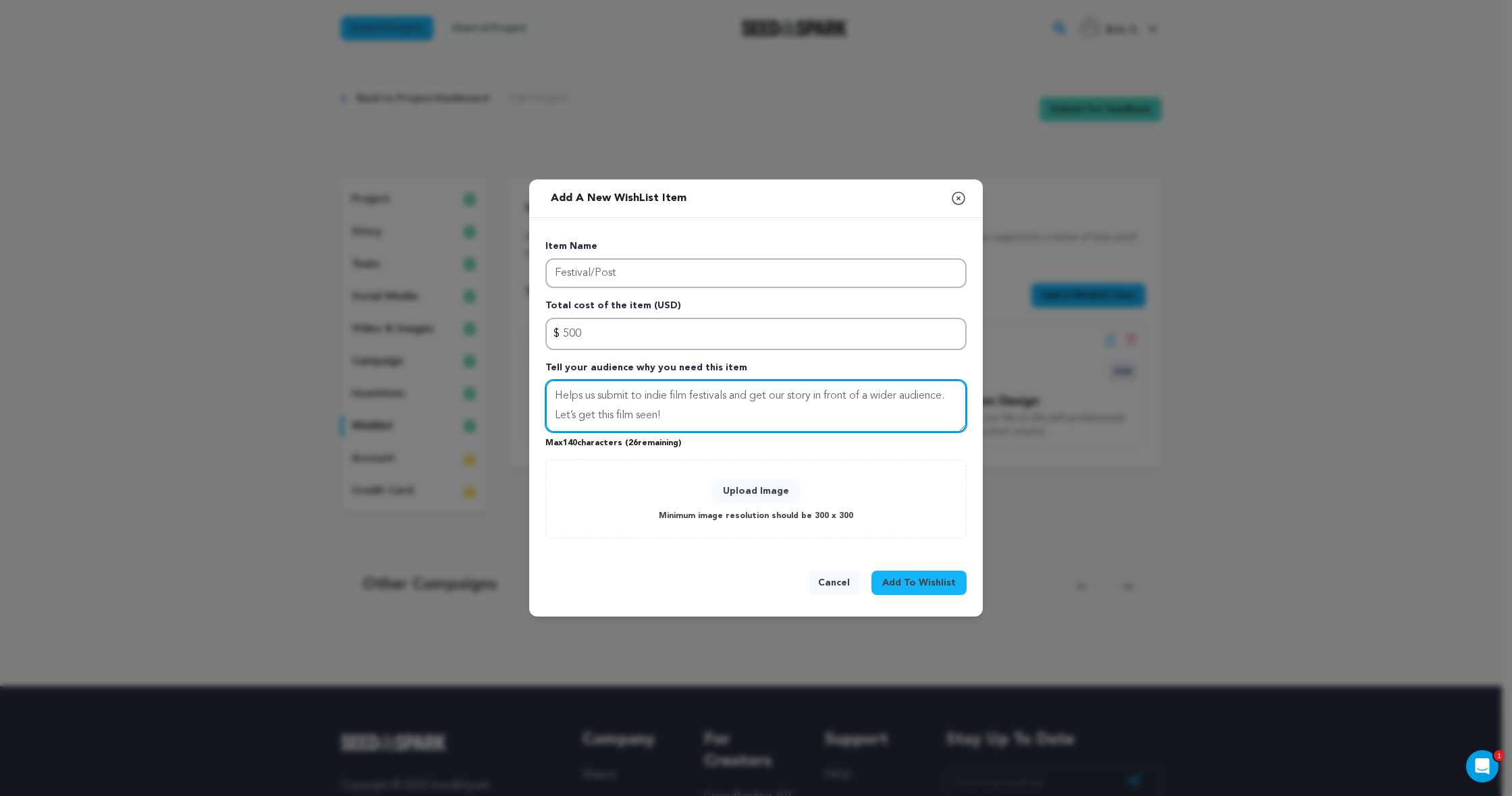 drag, startPoint x: 742, startPoint y: 413, endPoint x: 527, endPoint y: 341, distance: 226.73553 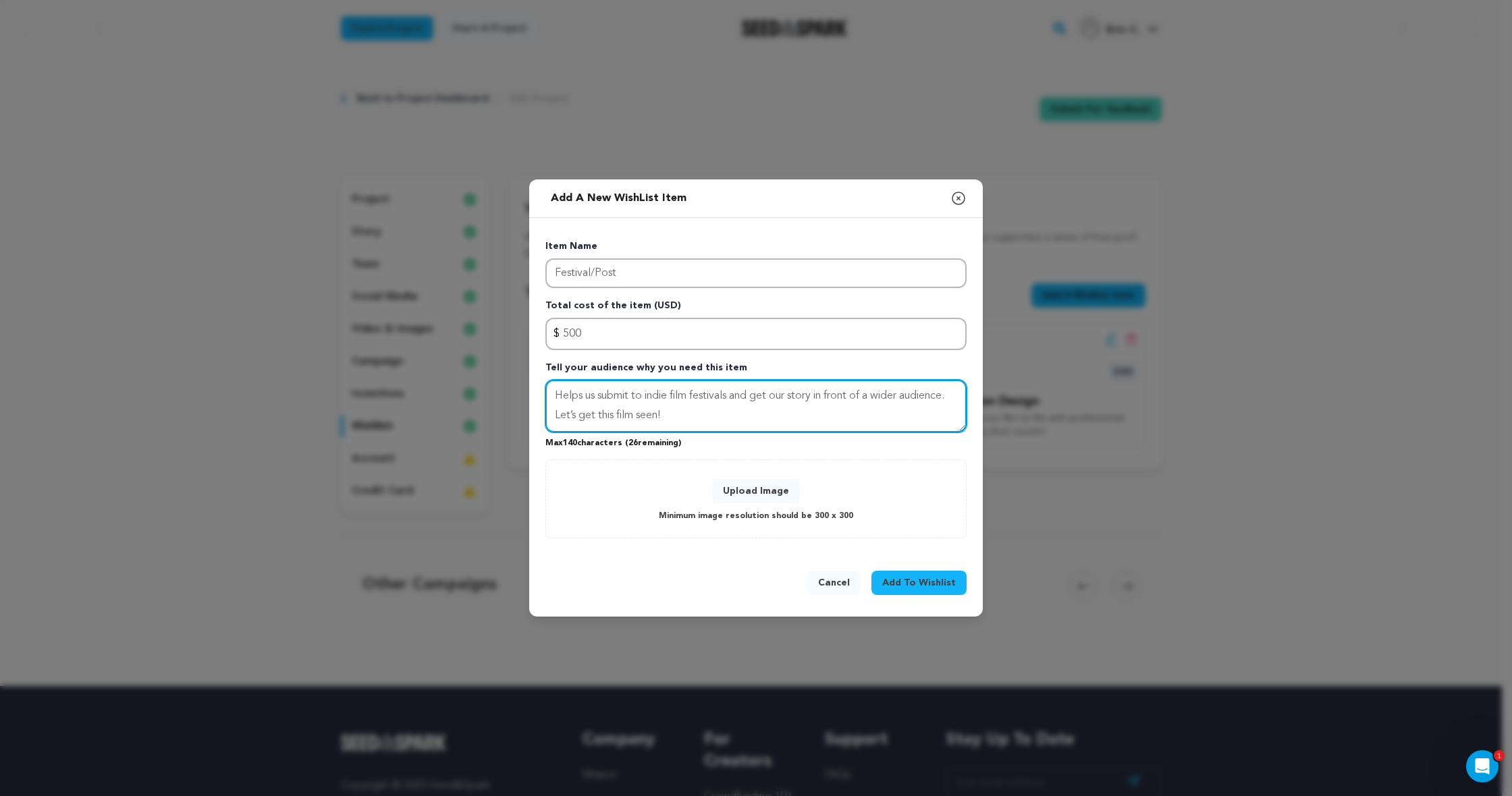 click on "Add a new WishList item
Close modal
Item Name
Festival/Post
Total cost of the item (USD)
$
Amount
500
Tell your audience why you need this item
Max  140  characters
( 26
0" at bounding box center [756, 398] 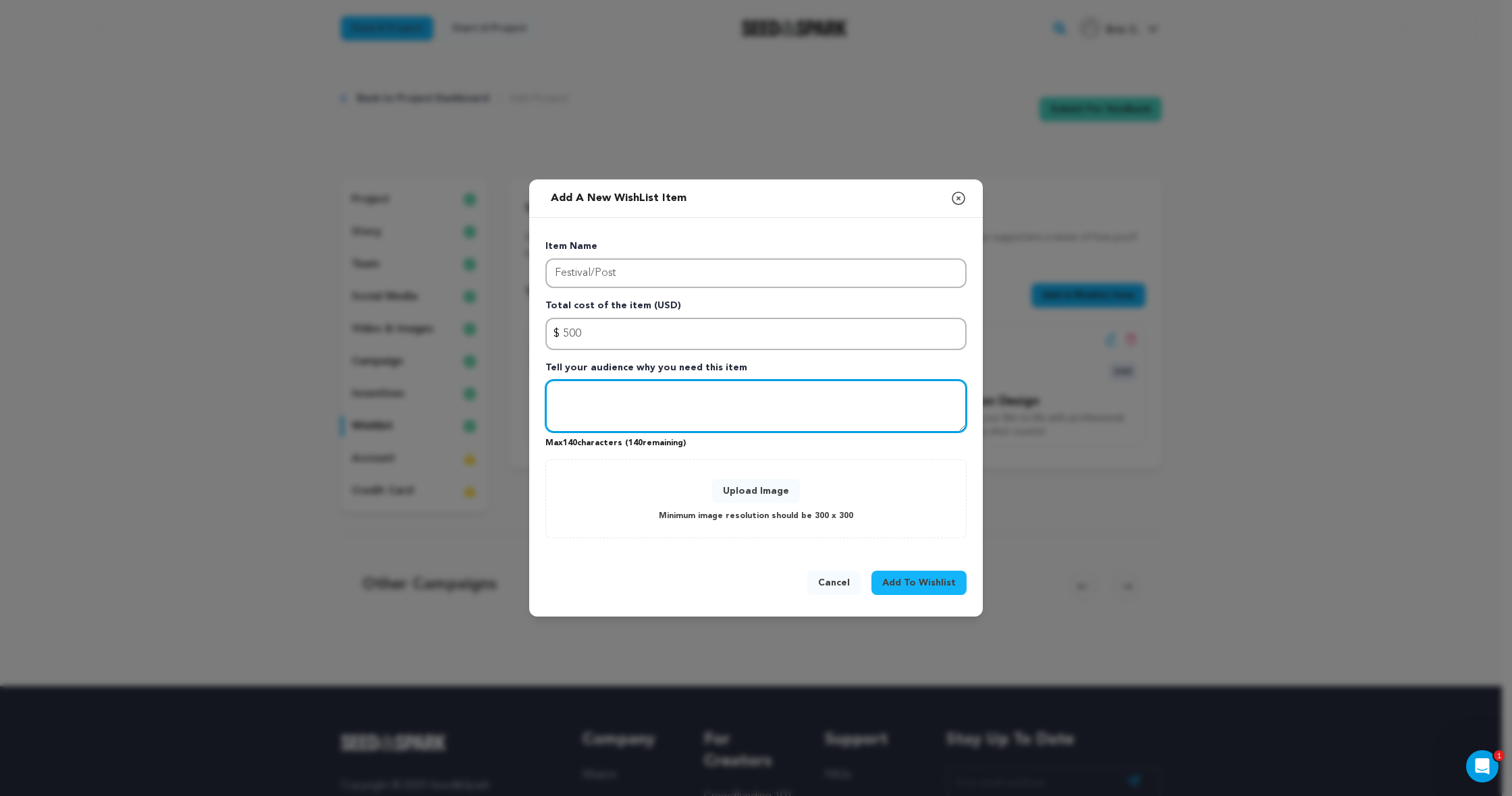 paste on "Helps cover editing, sound, color, and festival fees so we can finish strong and share our film with the world." 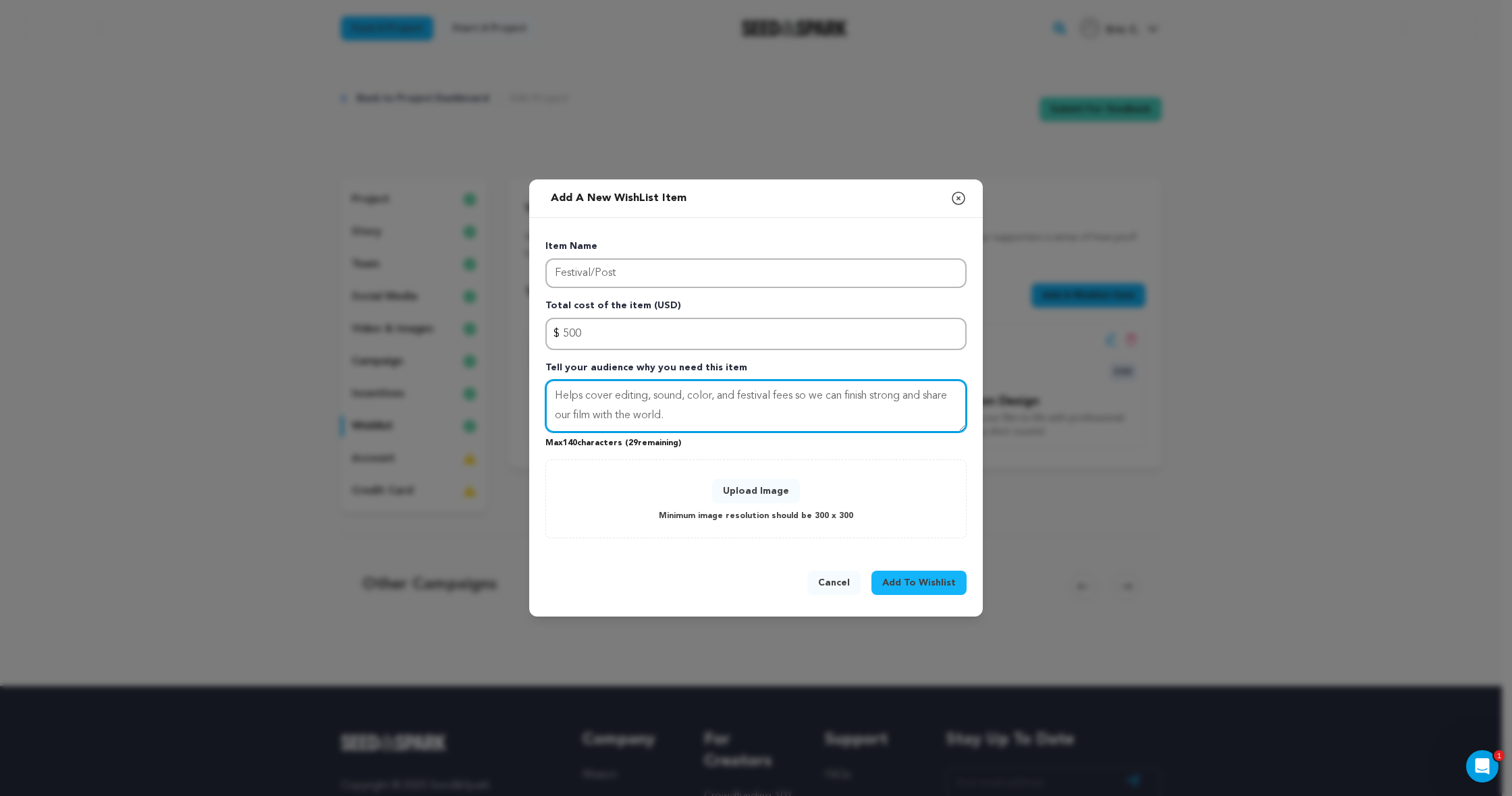type on "Helps cover editing, sound, color, and festival fees so we can finish strong and share our film with the world." 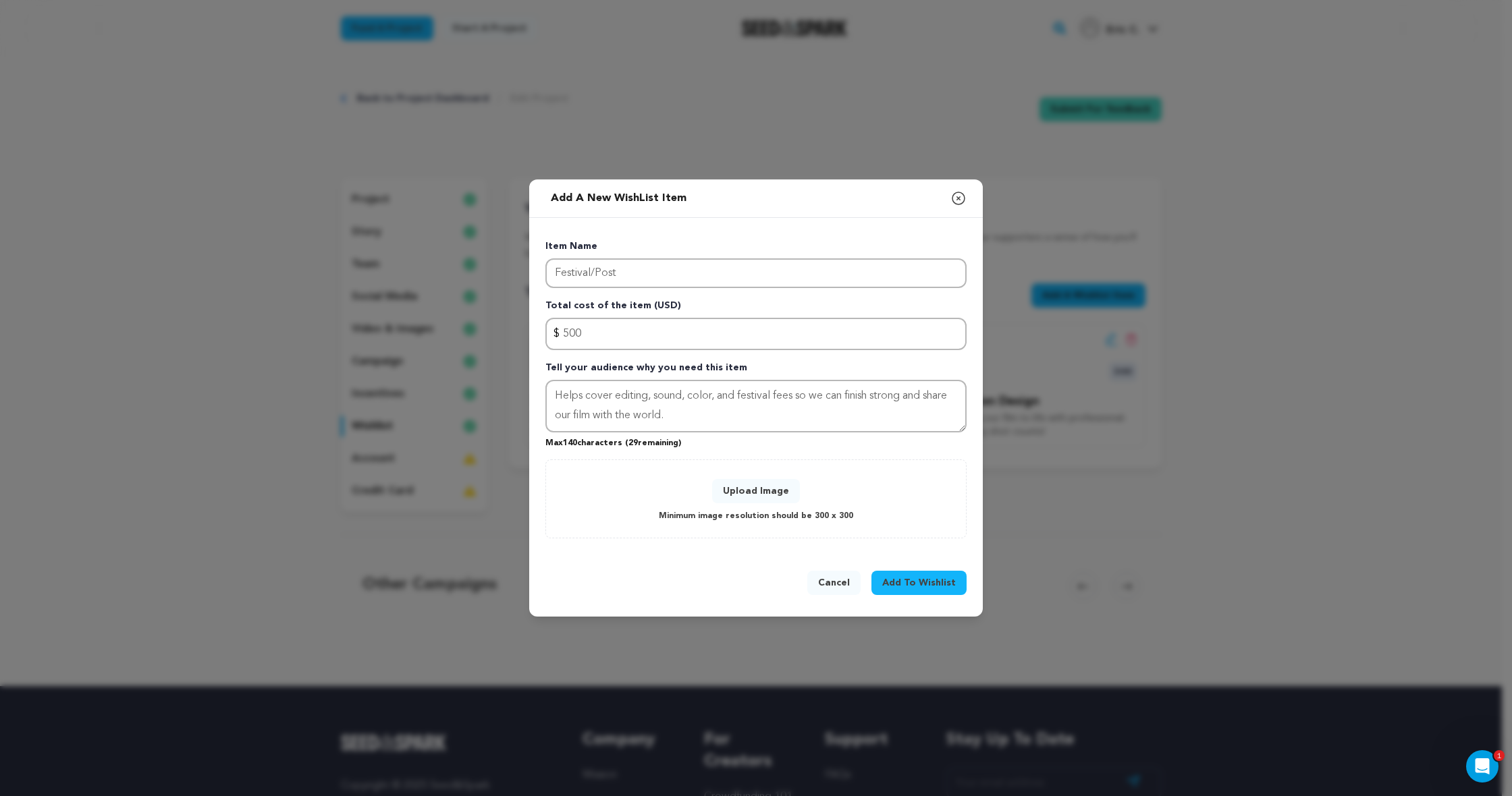 click on "Upload Image" at bounding box center (756, 491) 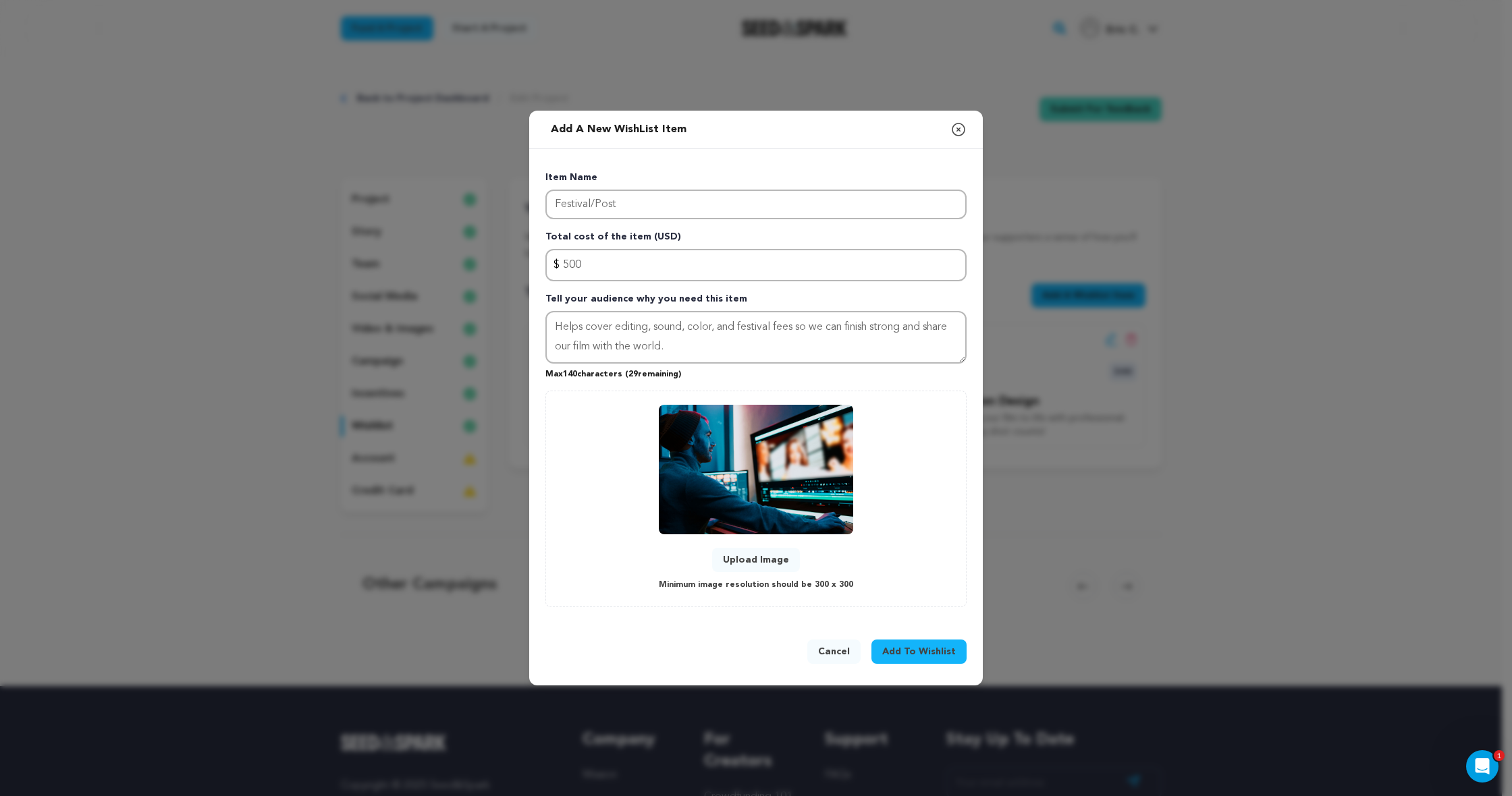 click on "Add To Wishlist" at bounding box center [919, 652] 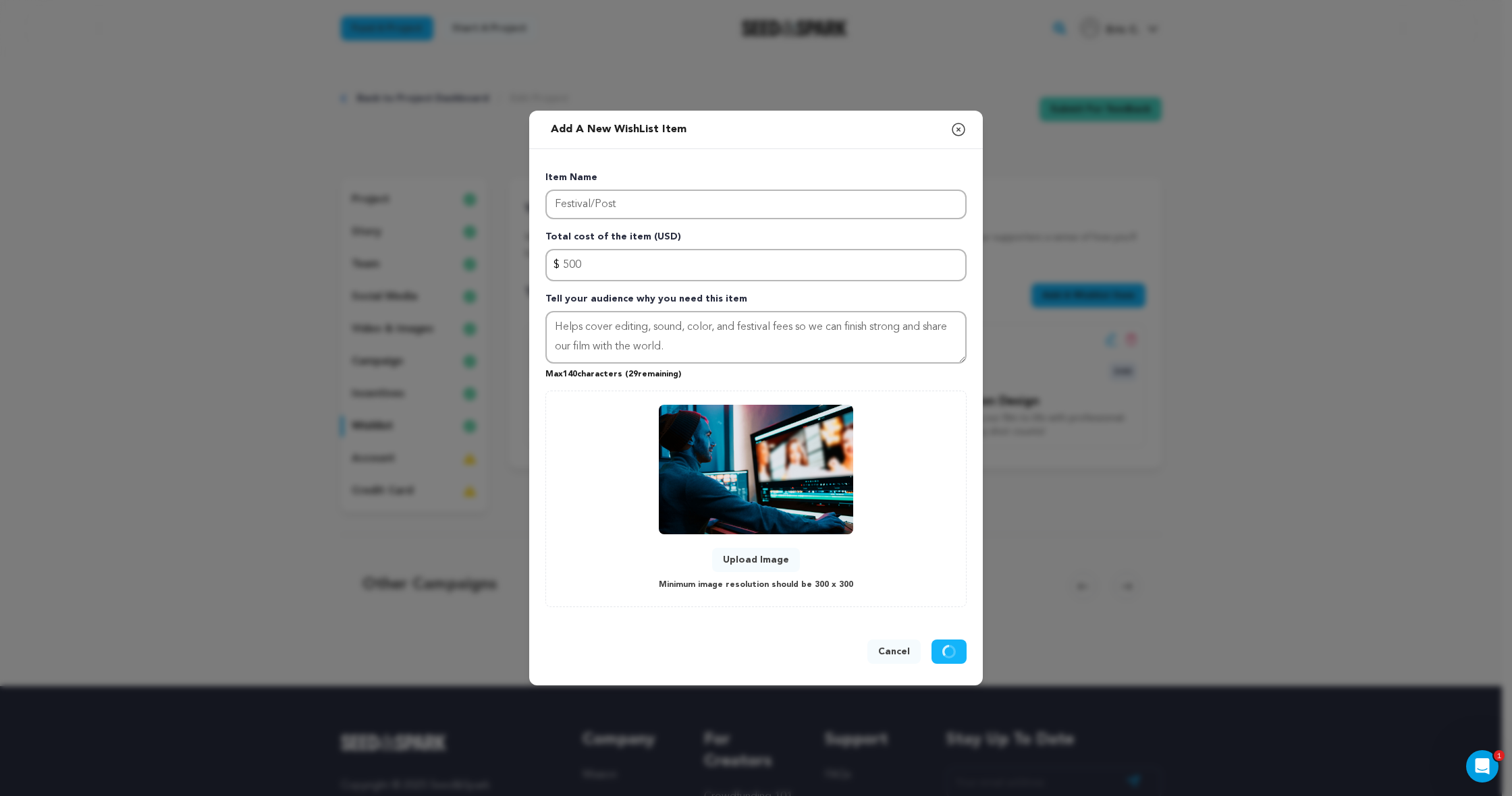 type 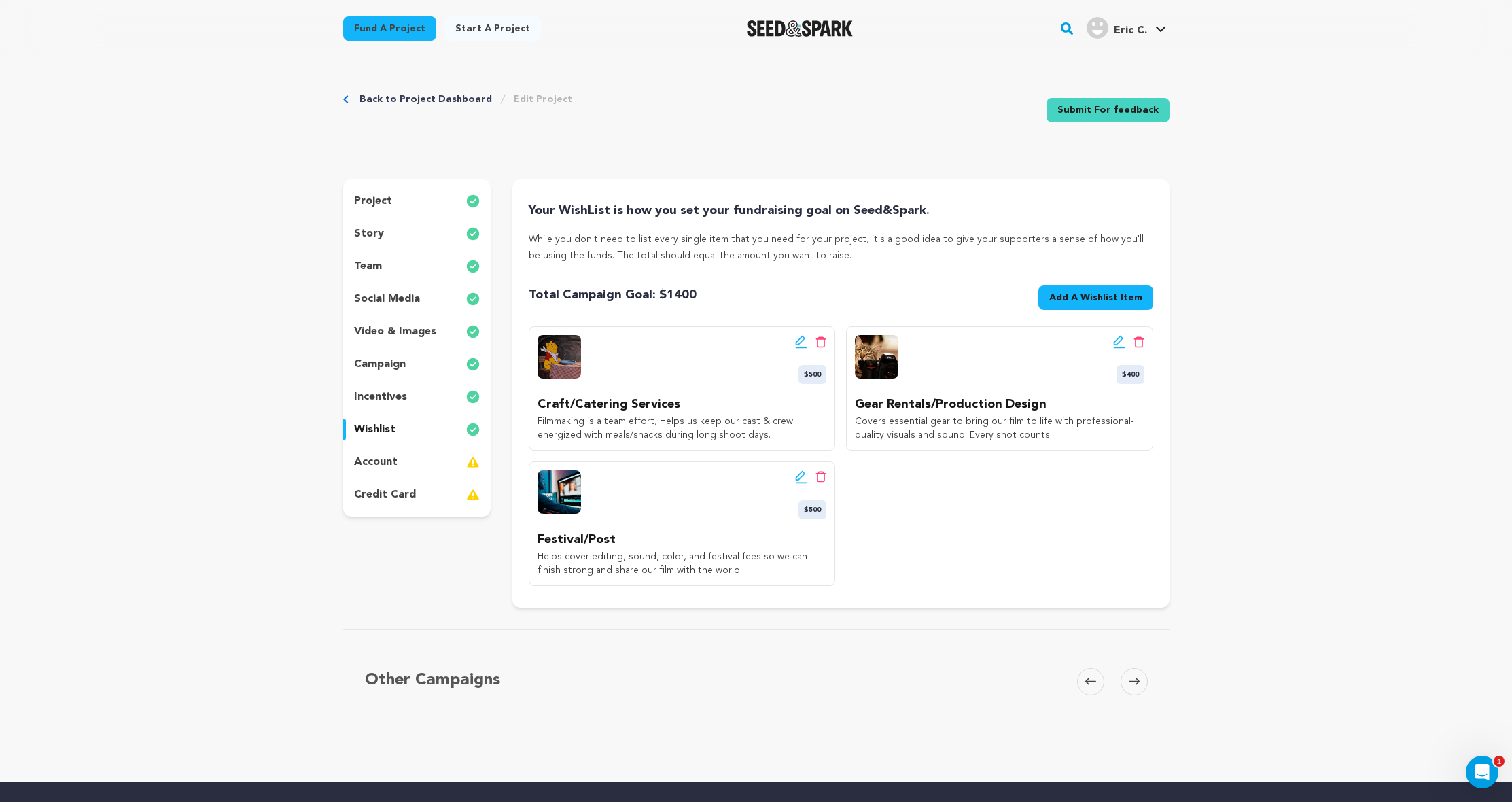 drag, startPoint x: 1085, startPoint y: 294, endPoint x: 1078, endPoint y: 295, distance: 7.071068 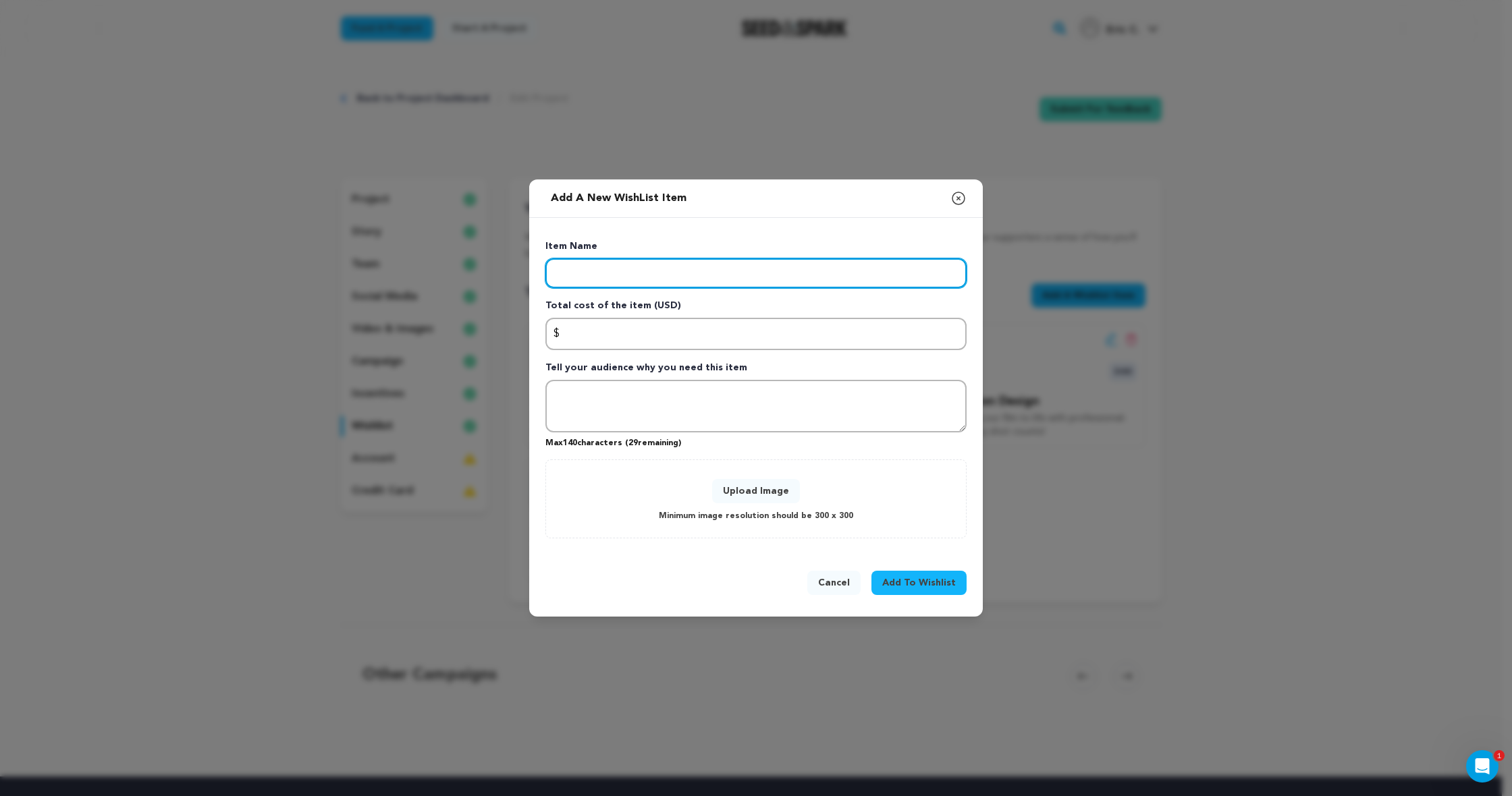 click at bounding box center [756, 273] 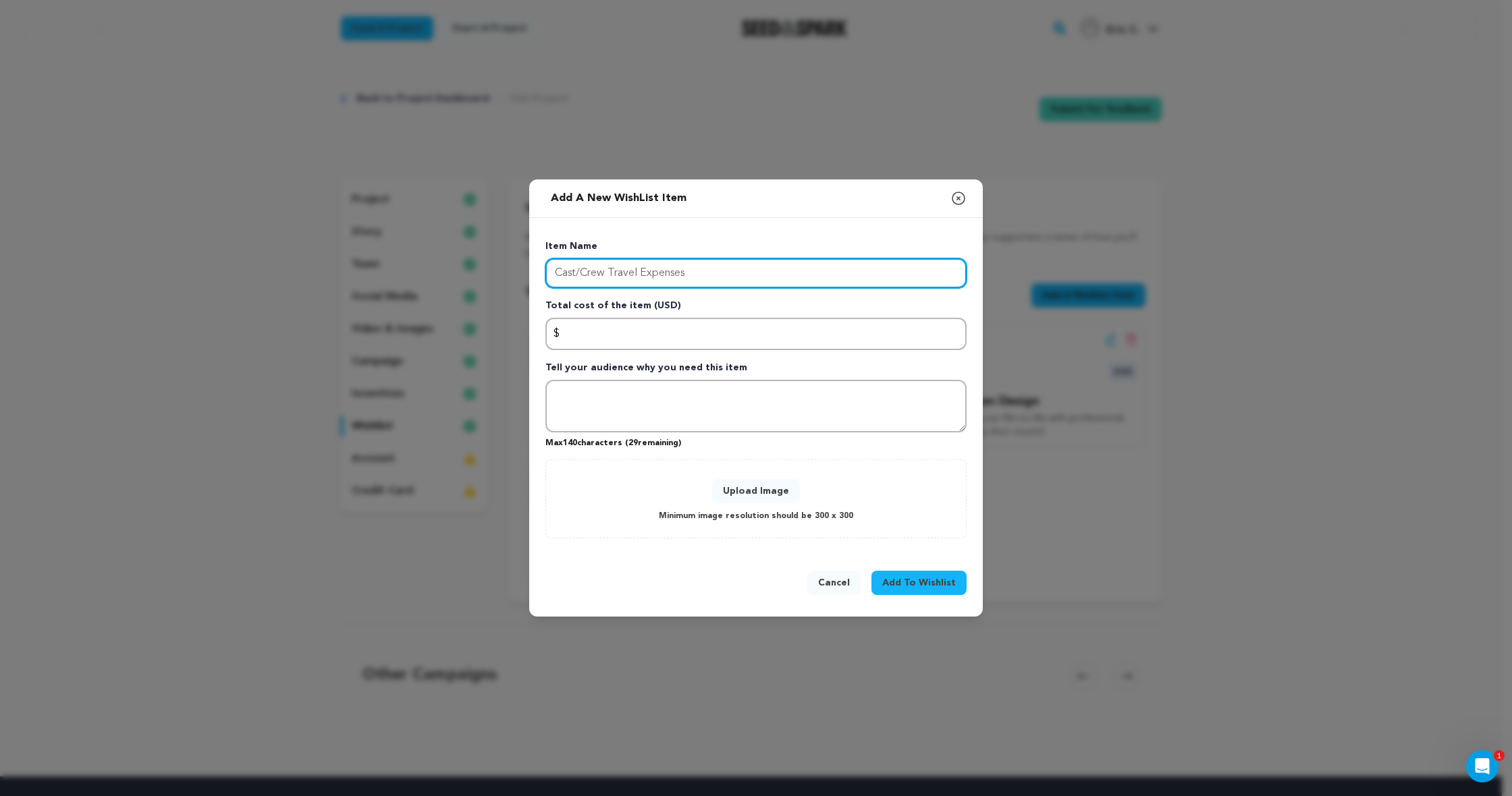 type on "Cast/Crew Travel Expenses" 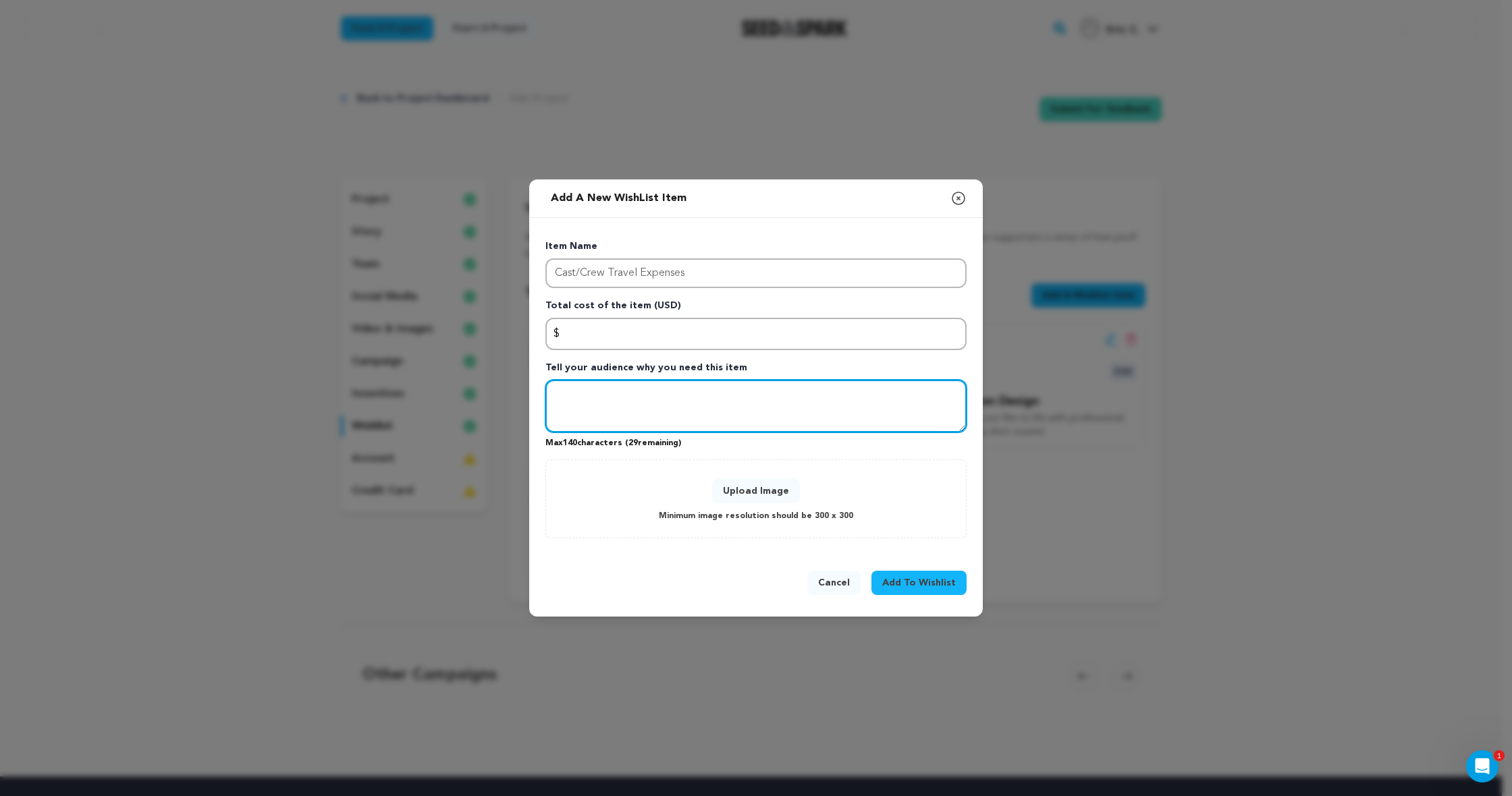 click at bounding box center [756, 406] 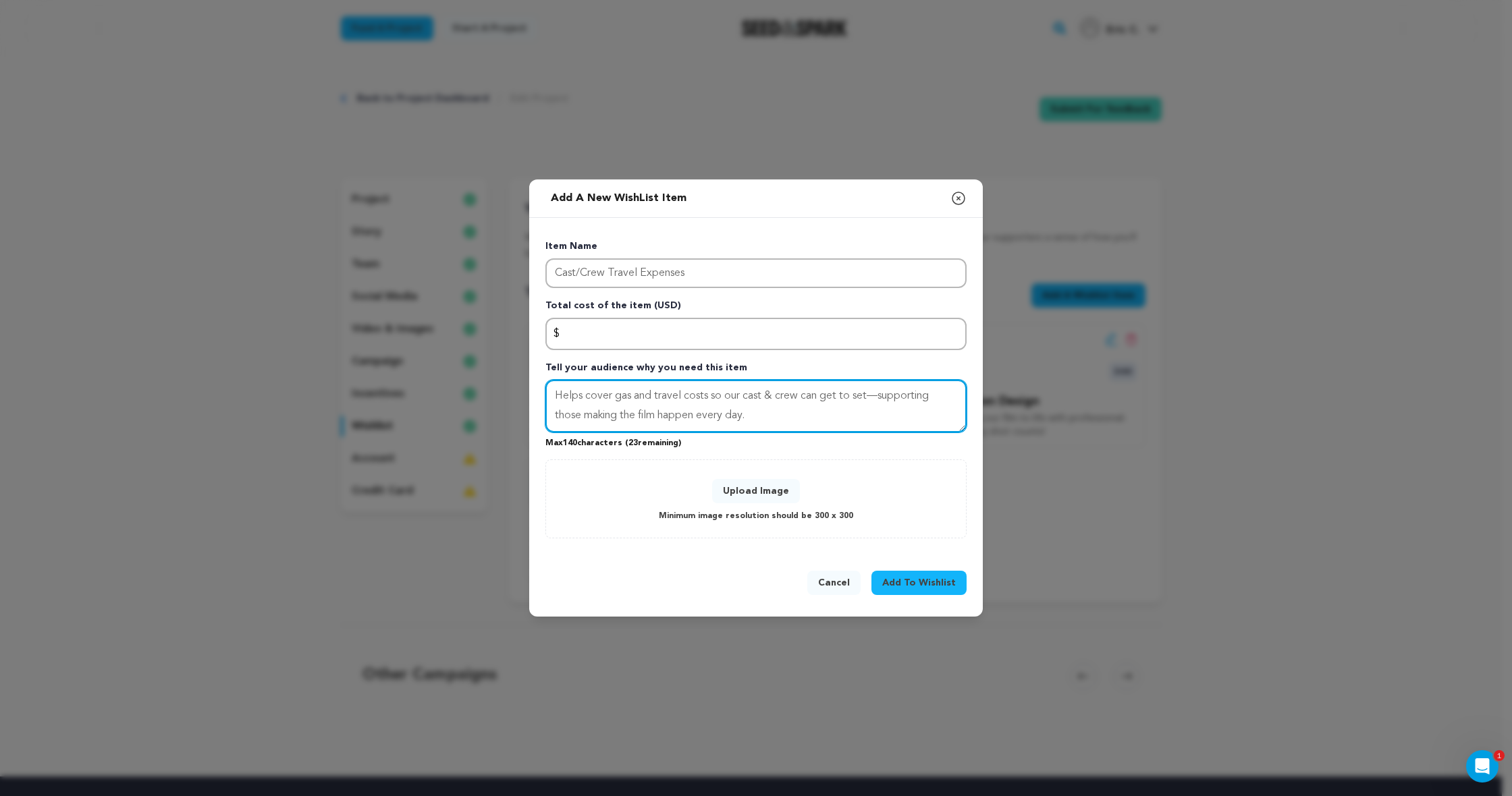 type on "Helps cover gas and travel costs so our cast & crew can get to set—supporting those making the film happen every day." 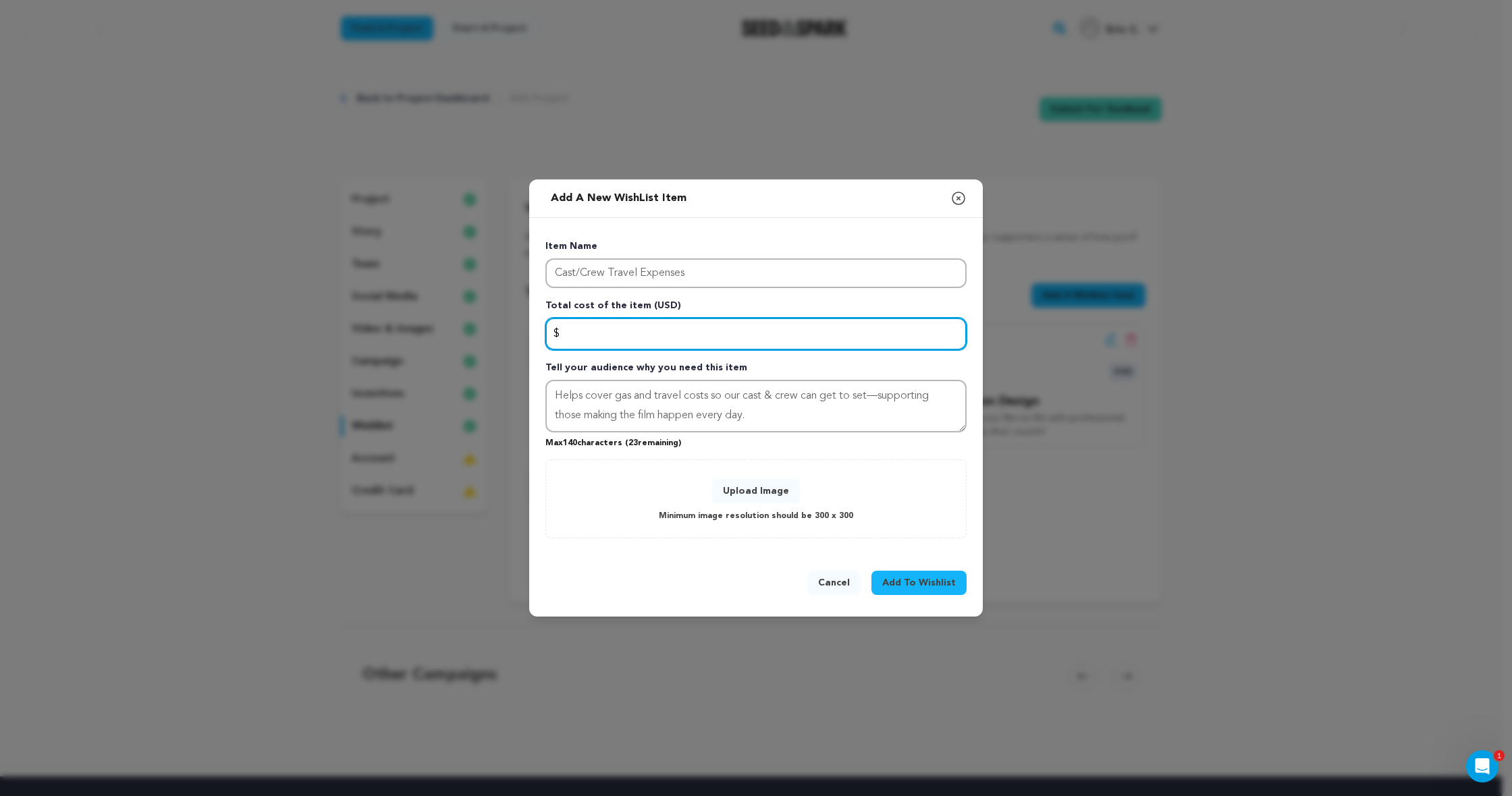 click at bounding box center [756, 334] 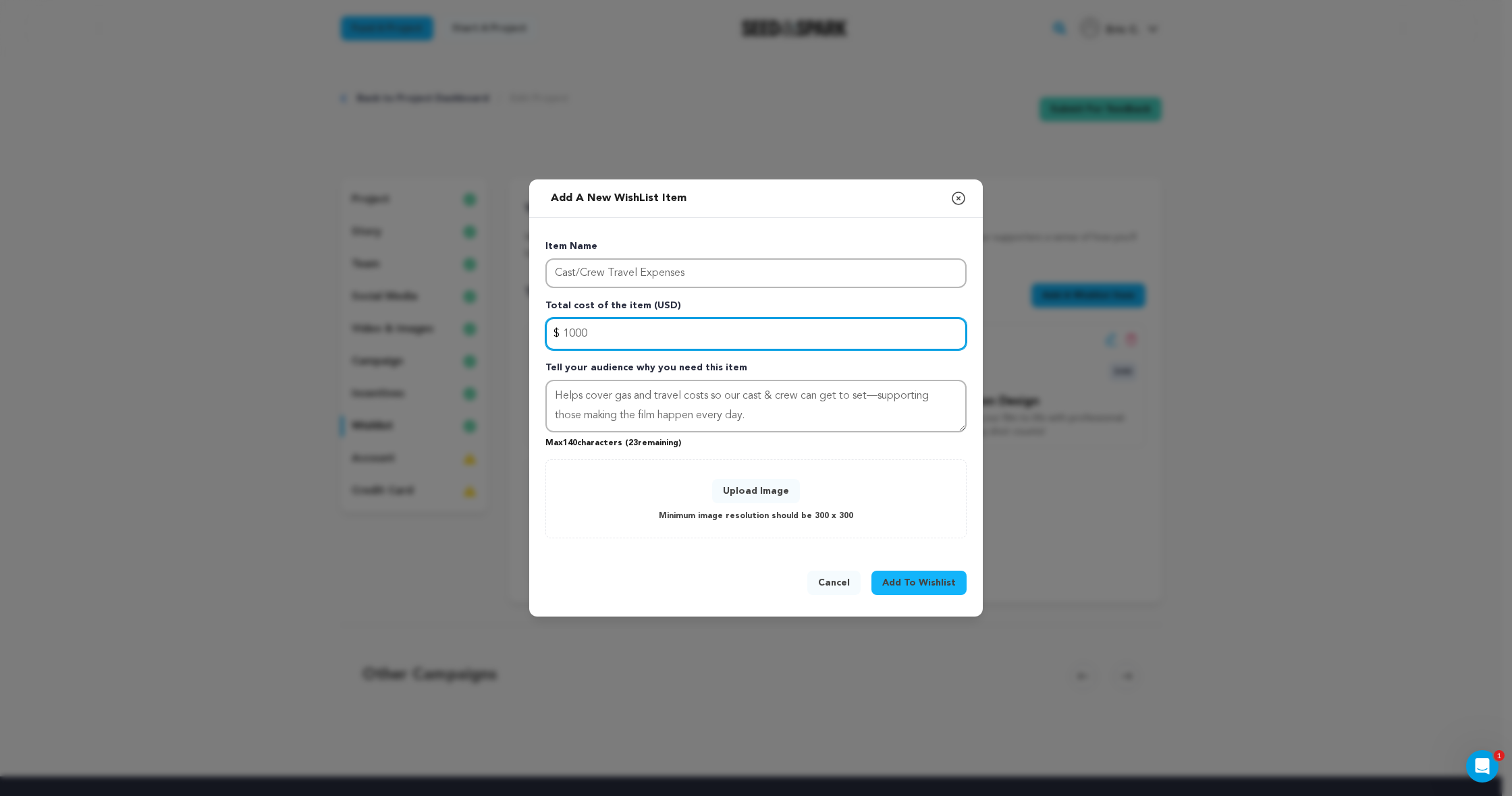 type on "1000" 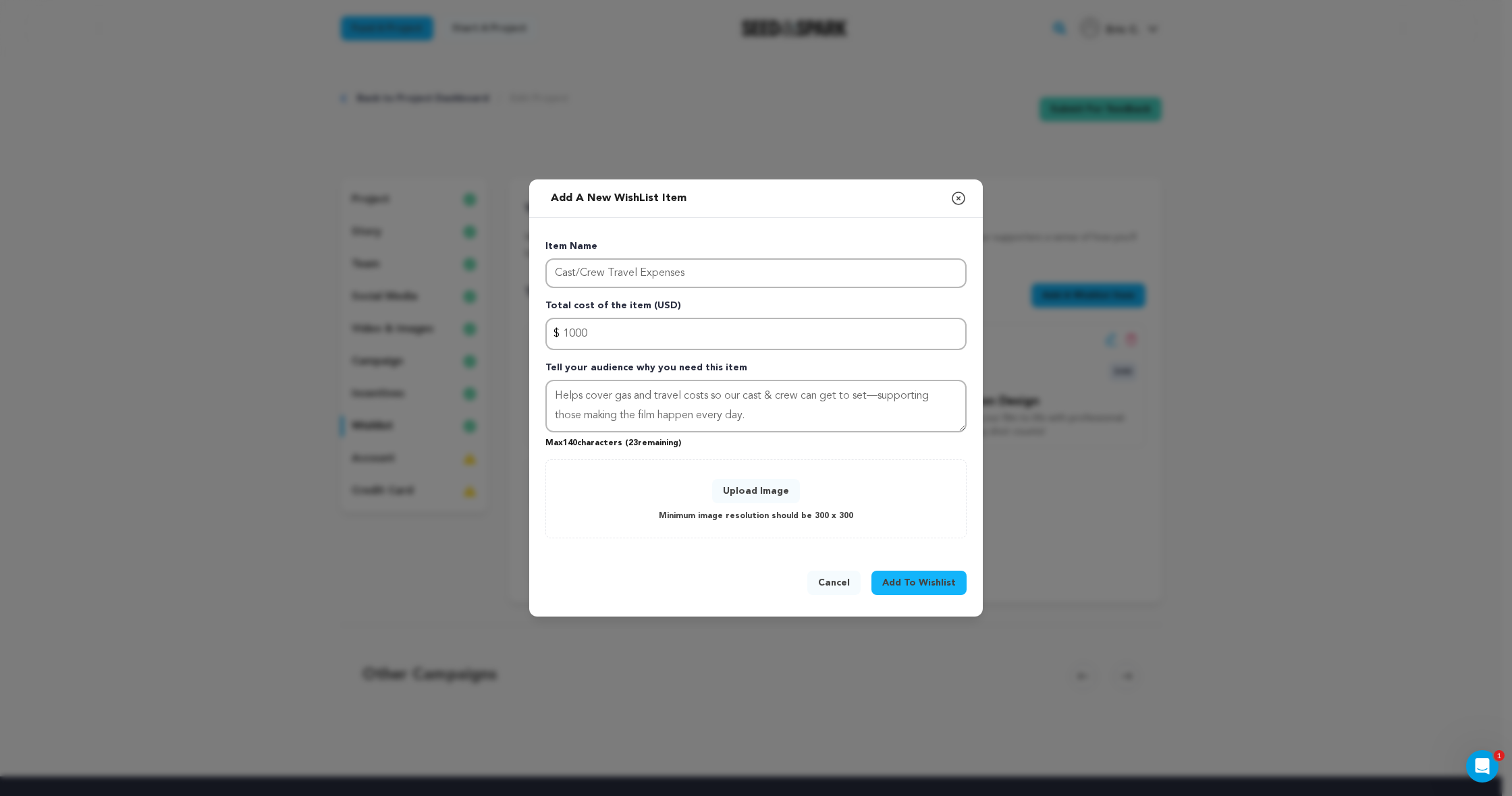 click at bounding box center (1404, 5) 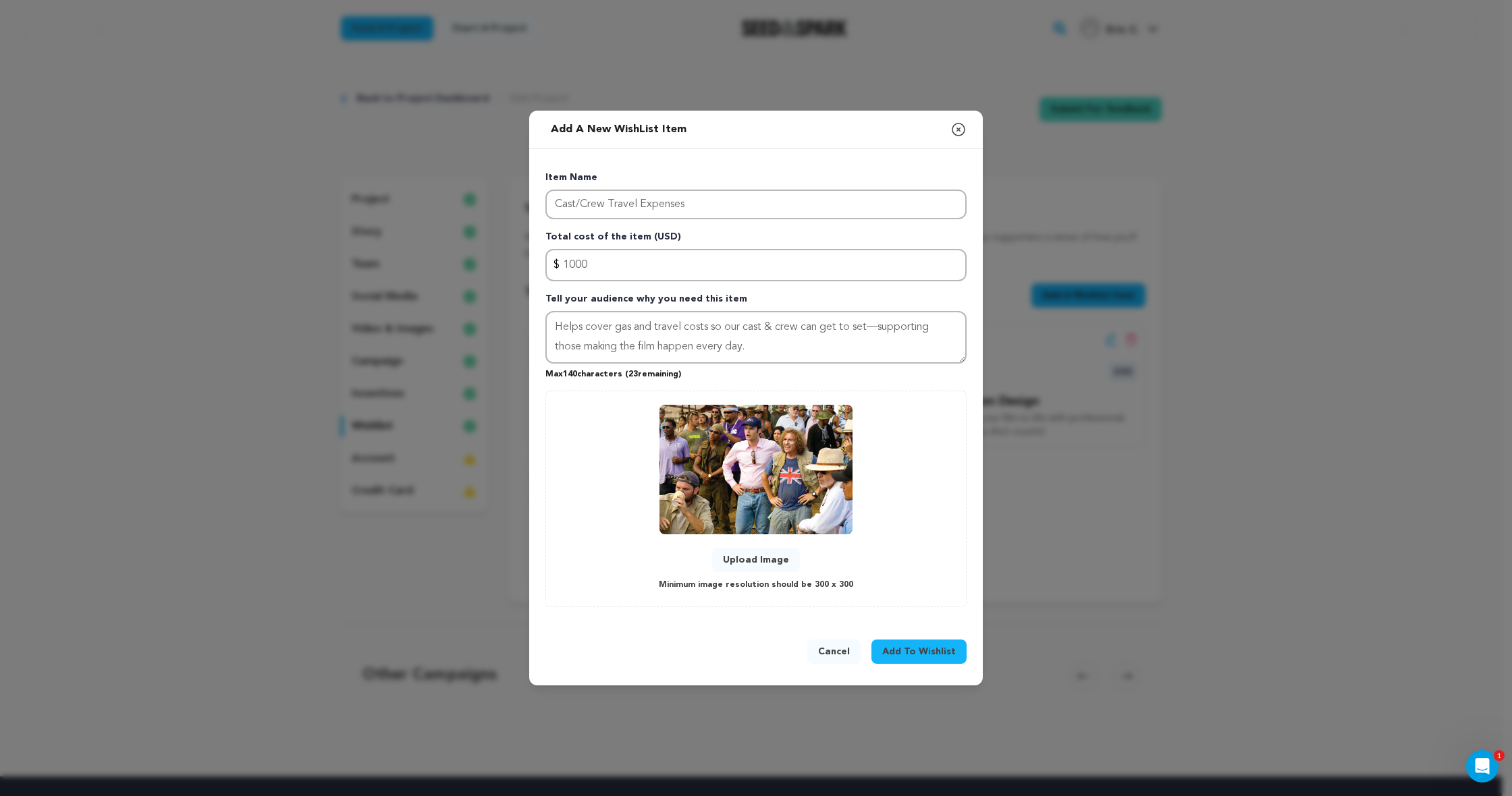 click on "Add To Wishlist" at bounding box center [919, 652] 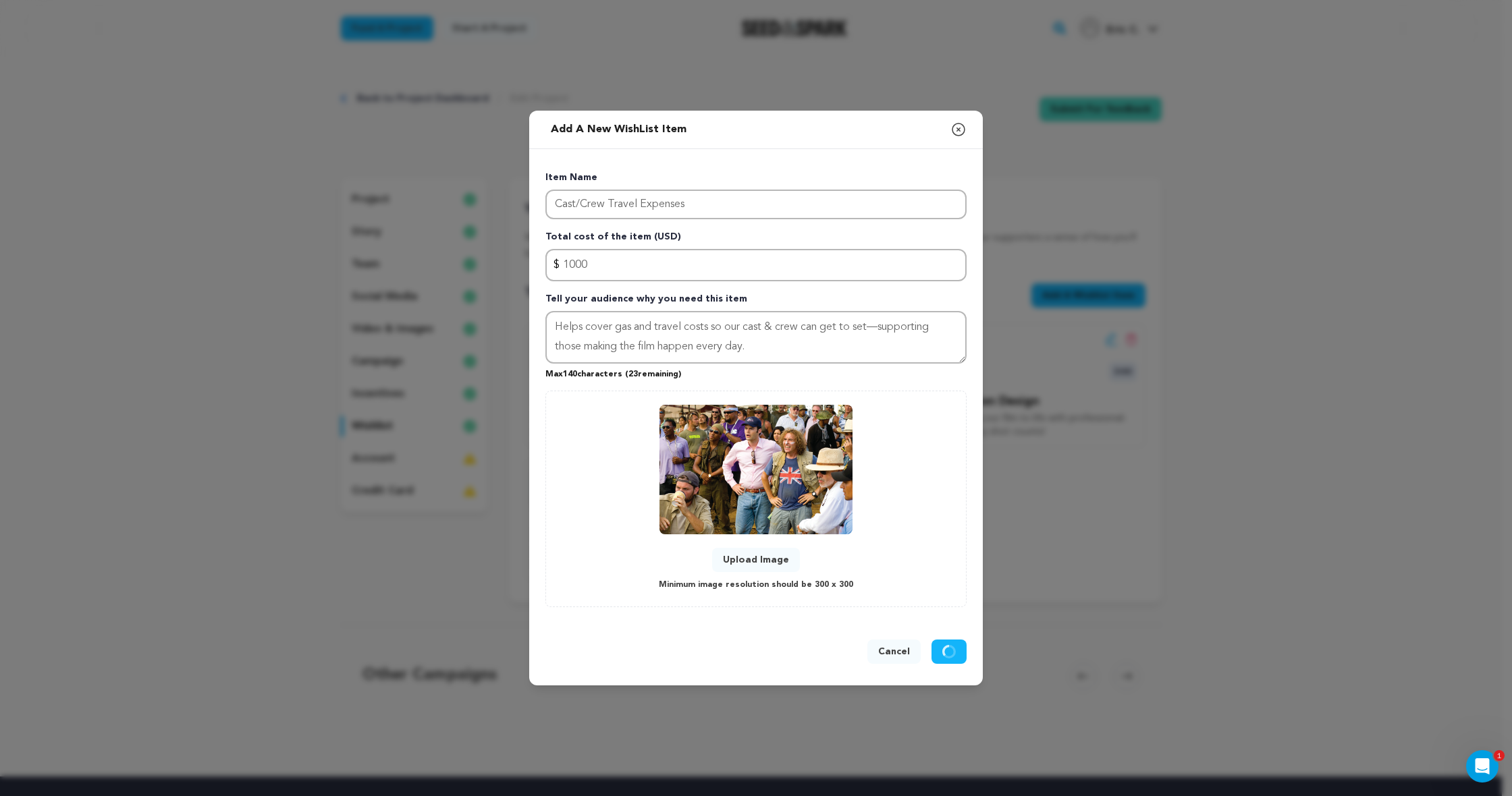 type 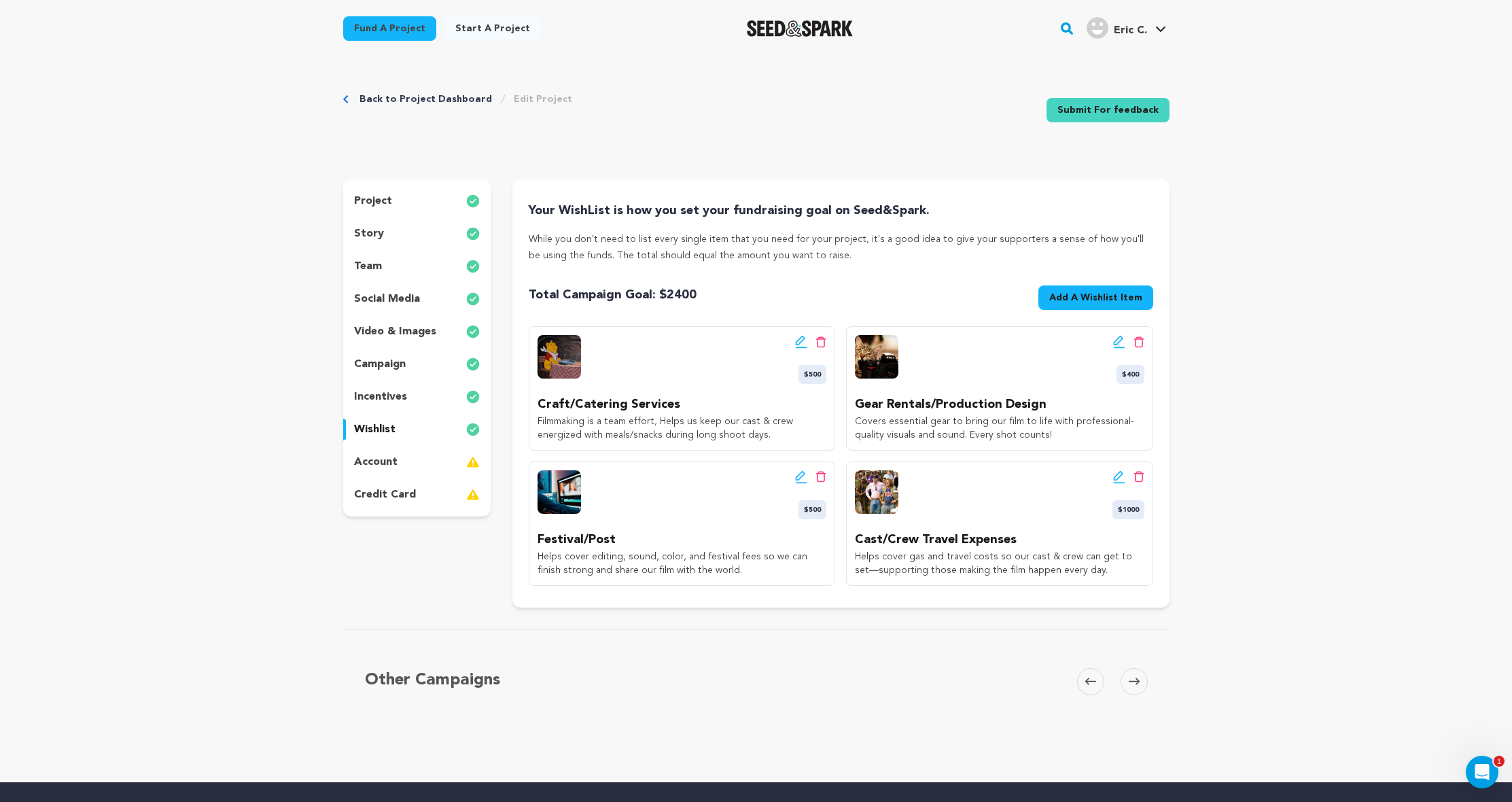 drag, startPoint x: 993, startPoint y: 378, endPoint x: 961, endPoint y: 374, distance: 32.24903 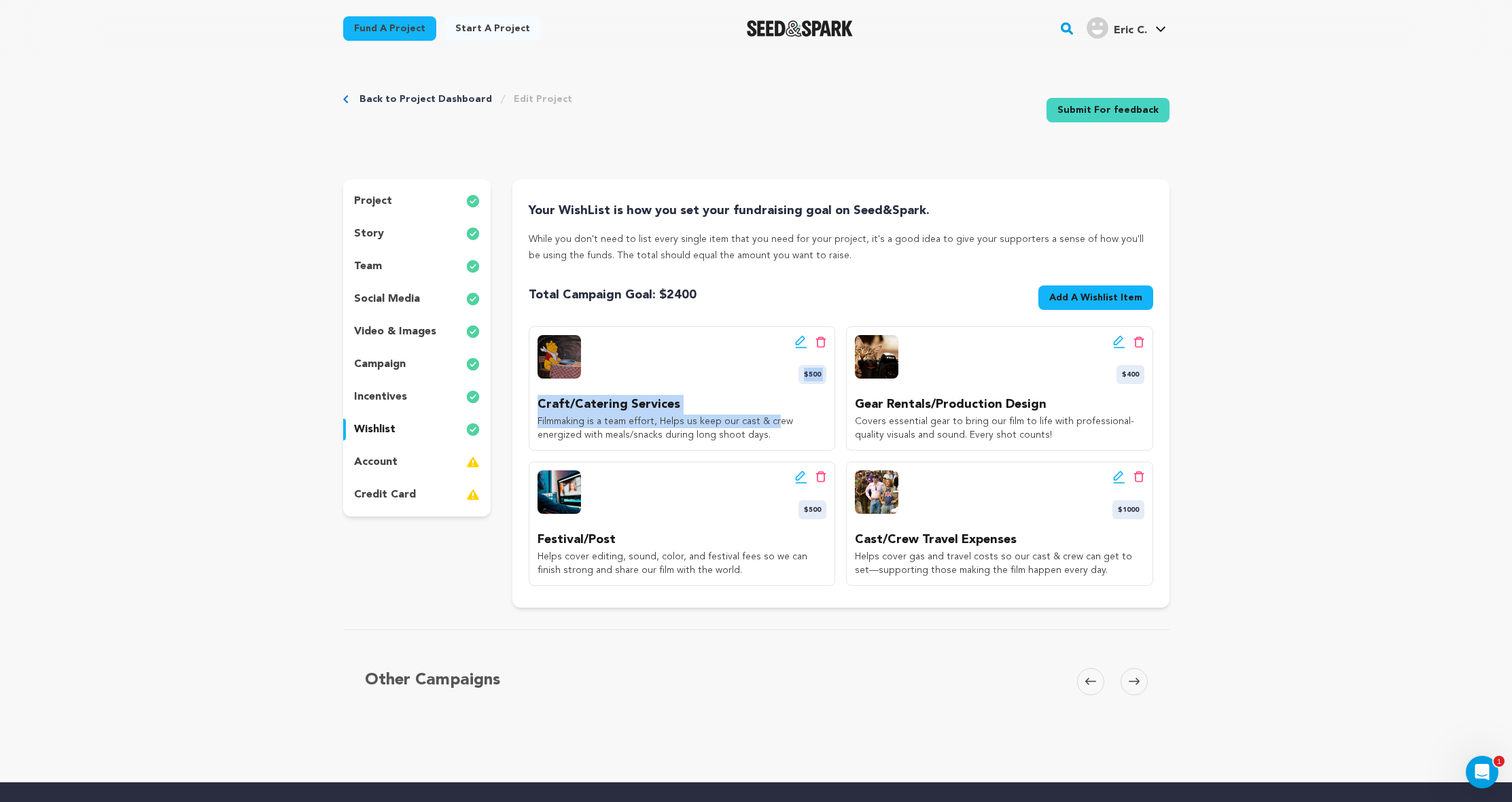 drag, startPoint x: 612, startPoint y: 358, endPoint x: 825, endPoint y: 347, distance: 213.2838 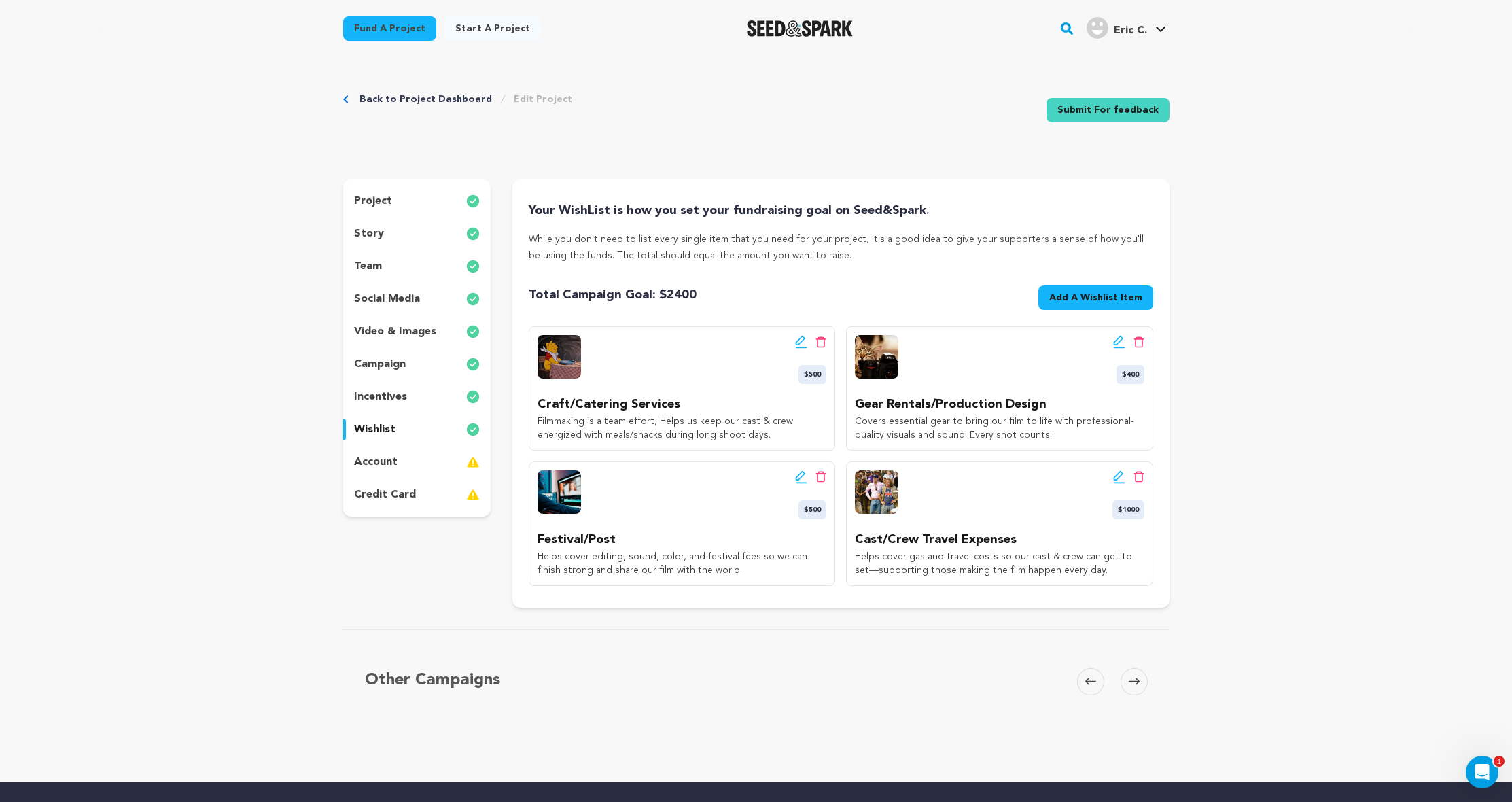 click on "Your WishList is how you set your fundraising goal on Seed&Spark.
While you don't need to list every single item that you need for your project, it's a good idea to give
your supporters a sense of how you'll be using the funds. The total should equal the amount you want to
raise.
Total Campaign Goal: $ 2400
Goal: $500
Add A Wishlist Item
New Wishlist Item" at bounding box center [841, 394] 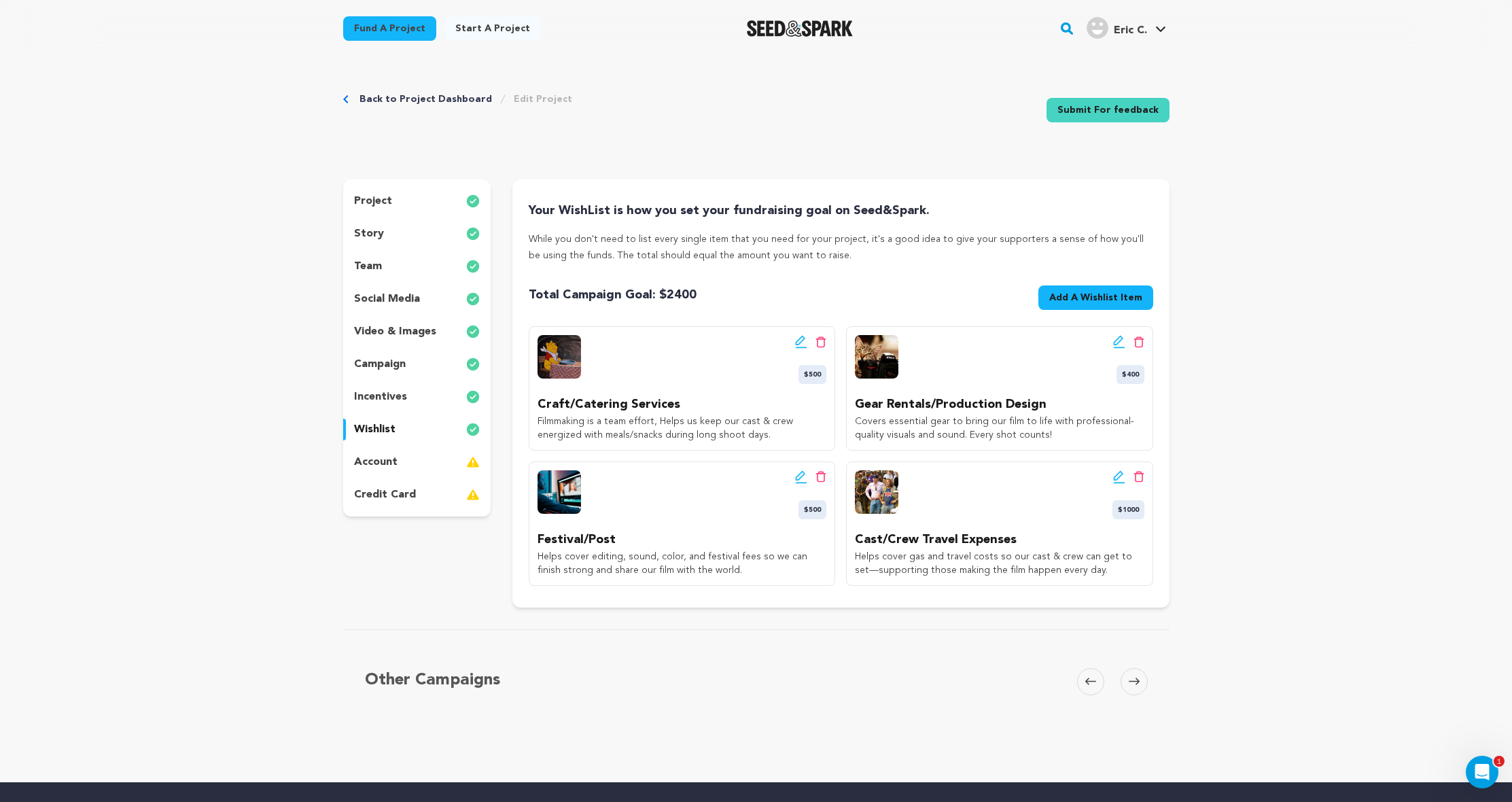 click on "Fund a project
Start a project
Search" at bounding box center (756, 29) 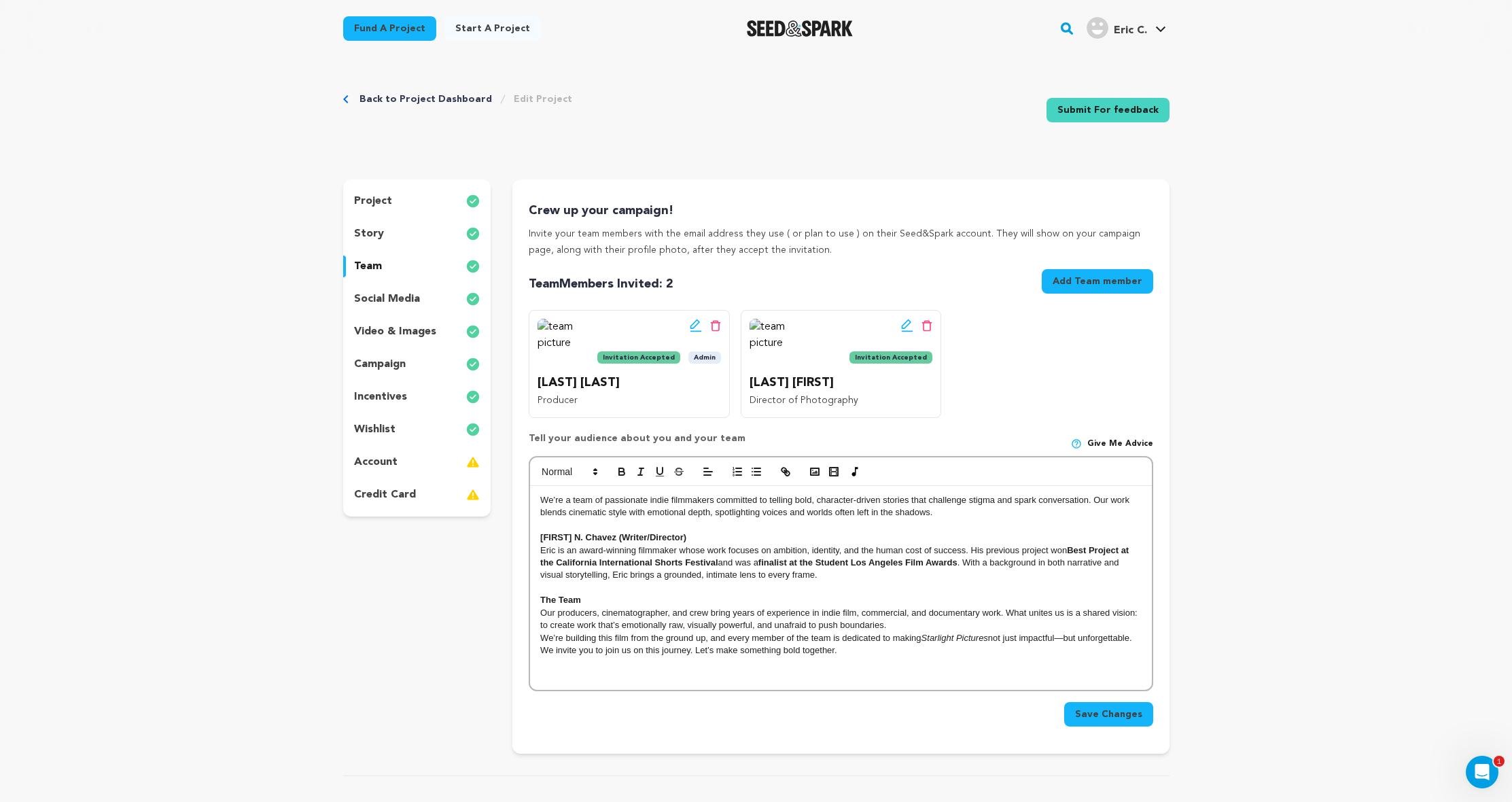 click on "[FIRST] [MIDDLE] [LAST] ([OCCUPATION])" at bounding box center (841, 538) 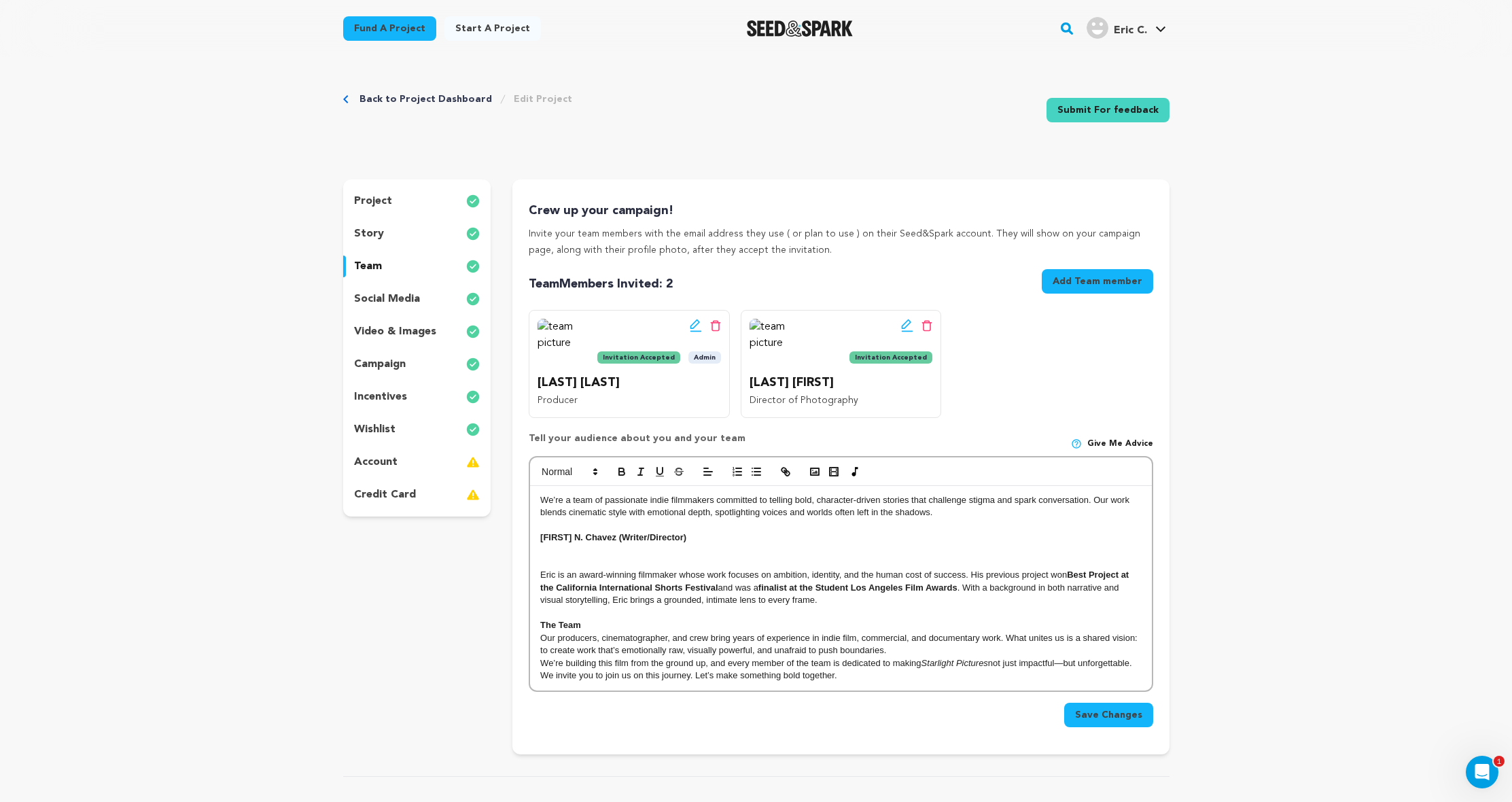 click at bounding box center [841, 551] 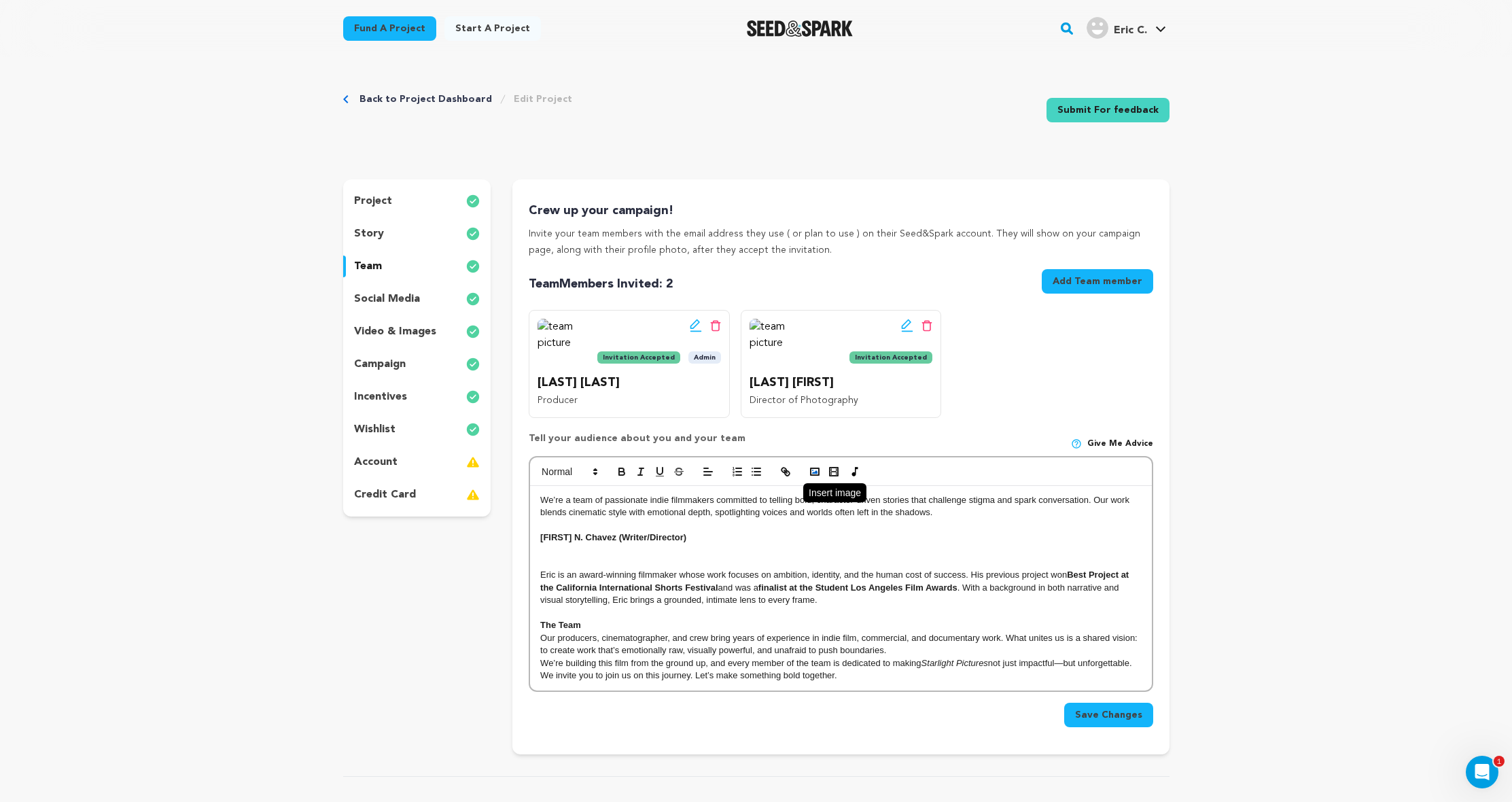 click 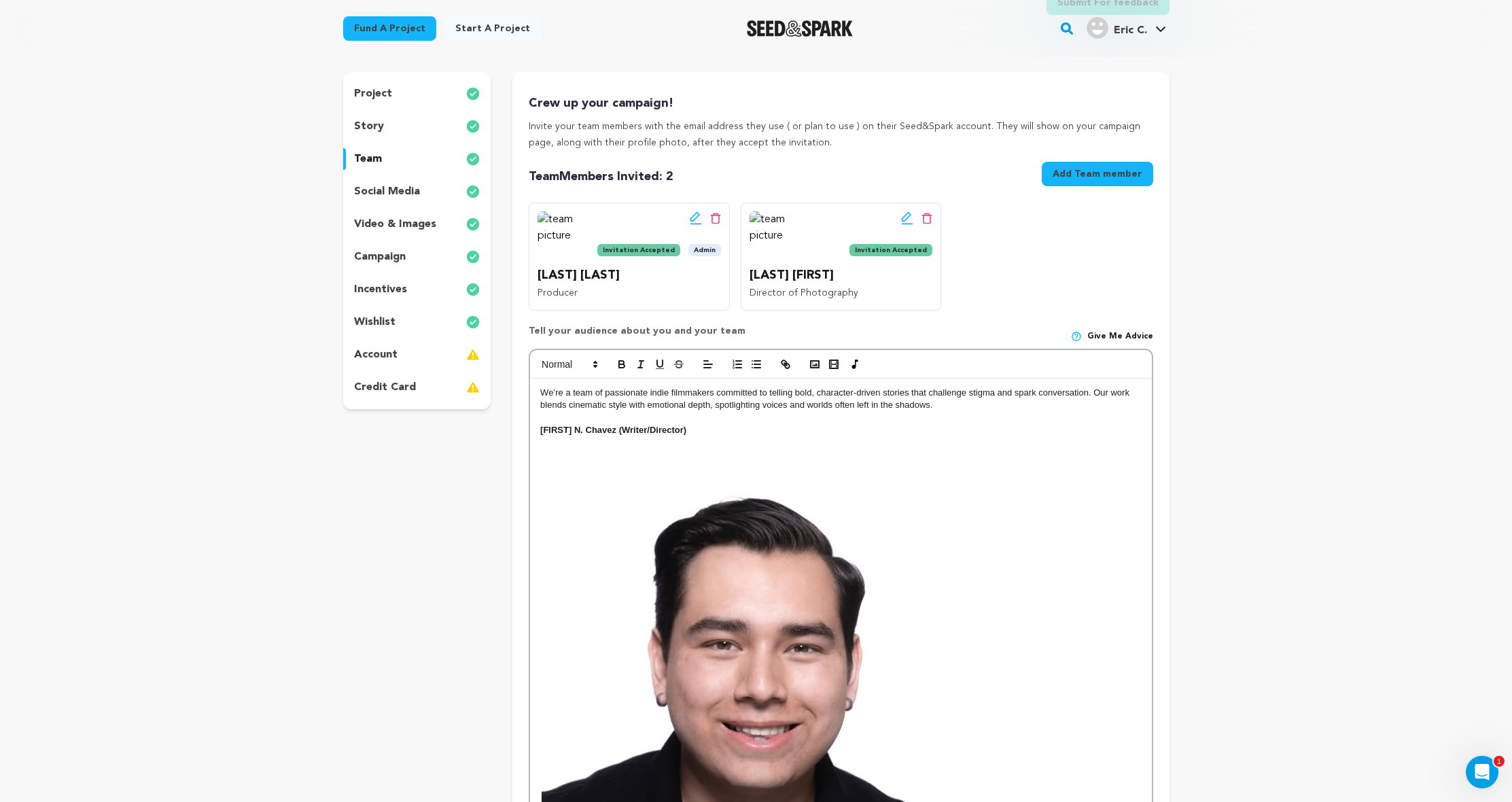 scroll, scrollTop: 215, scrollLeft: 0, axis: vertical 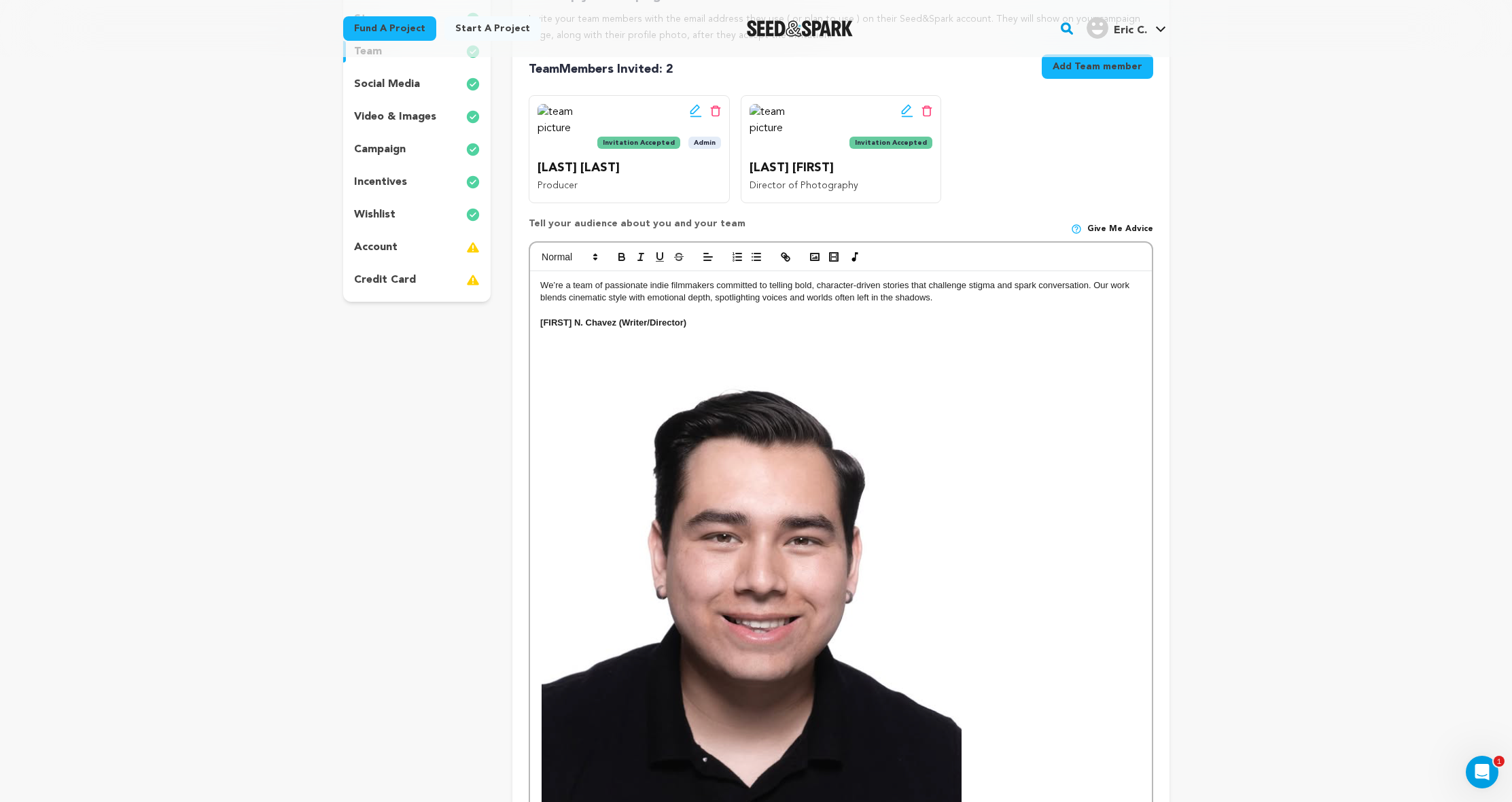click at bounding box center [751, 611] 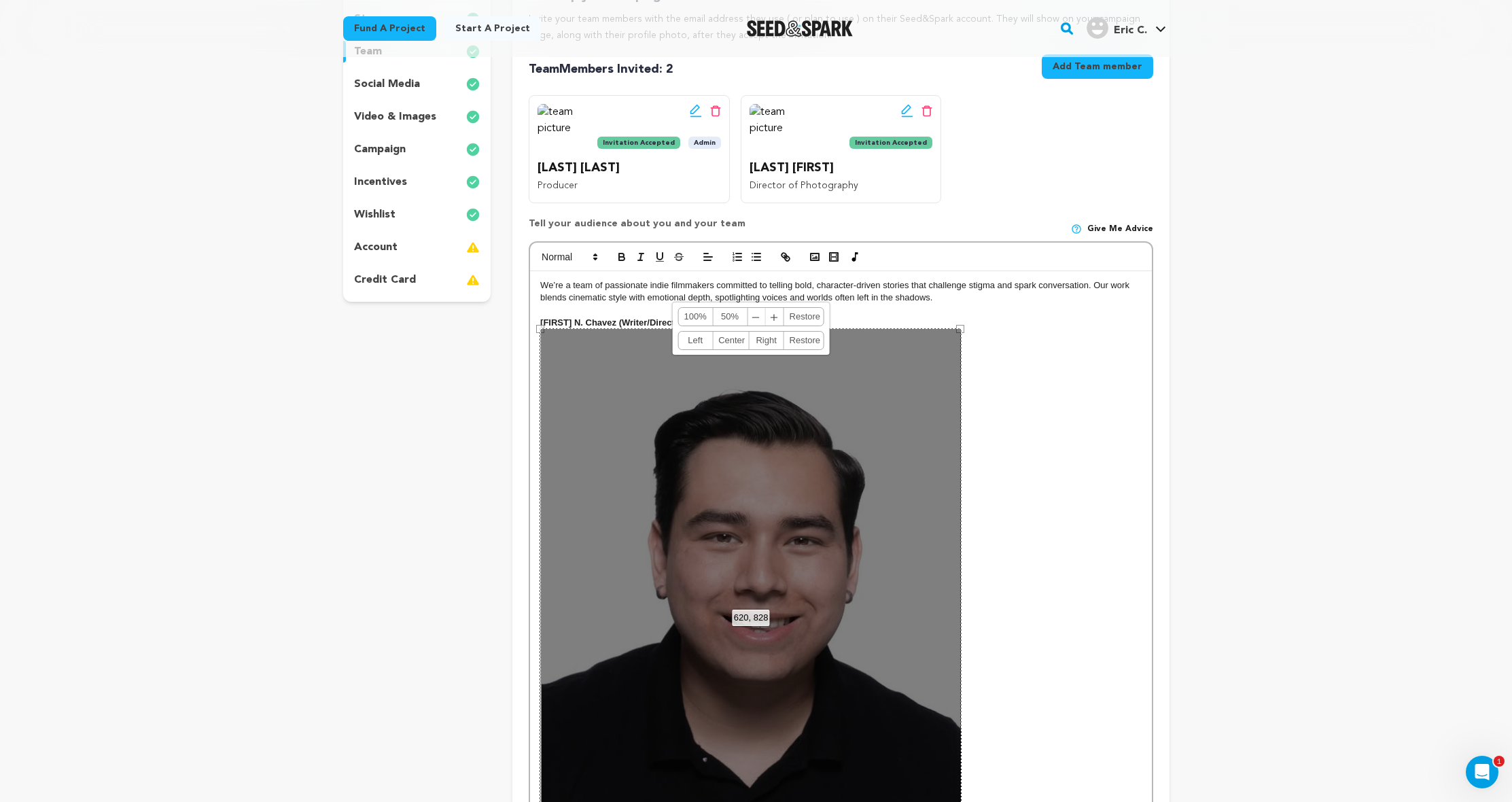 click on "50%" at bounding box center [730, 317] 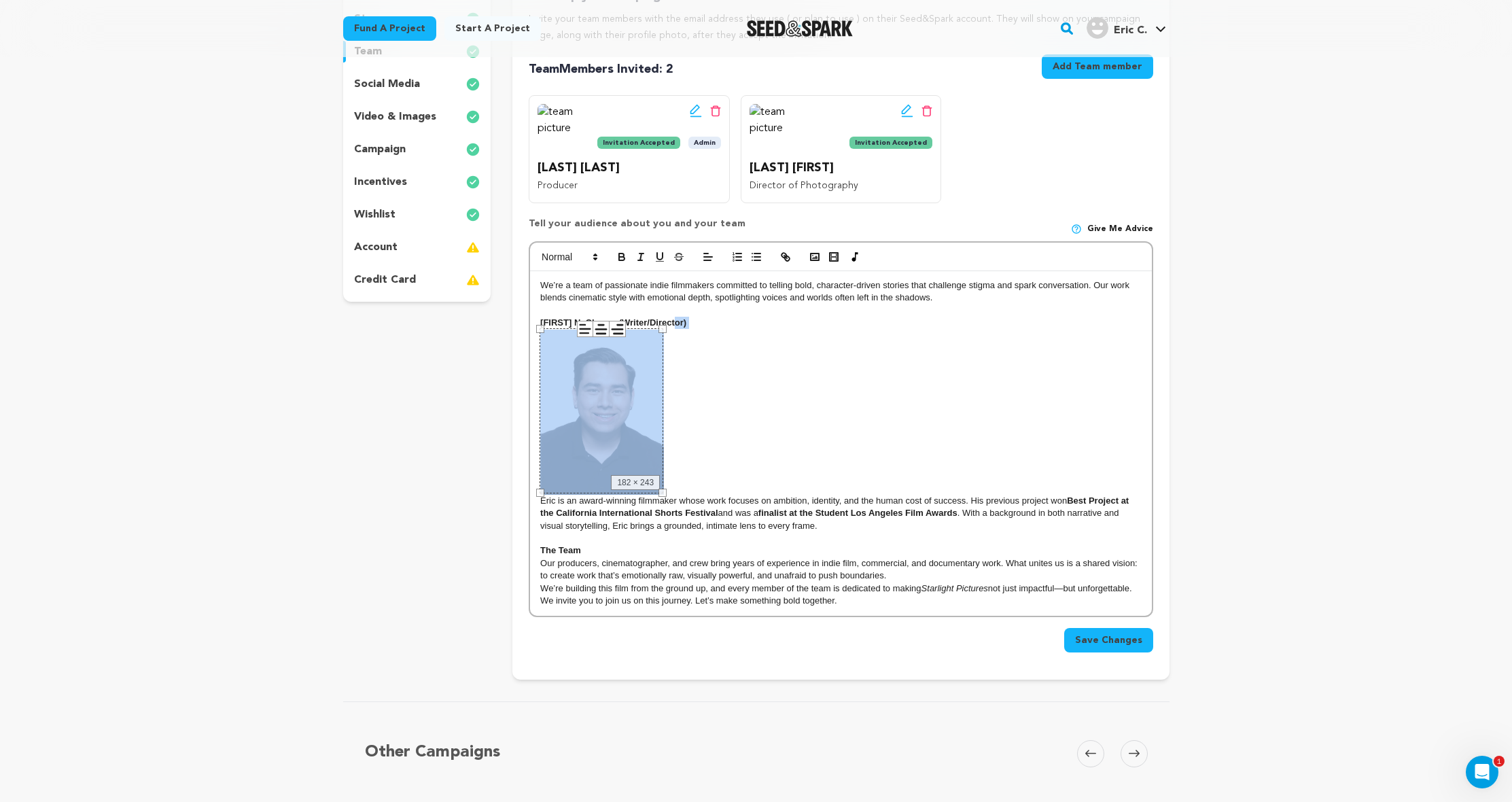 drag, startPoint x: 962, startPoint y: 323, endPoint x: 786, endPoint y: 377, distance: 184.0978 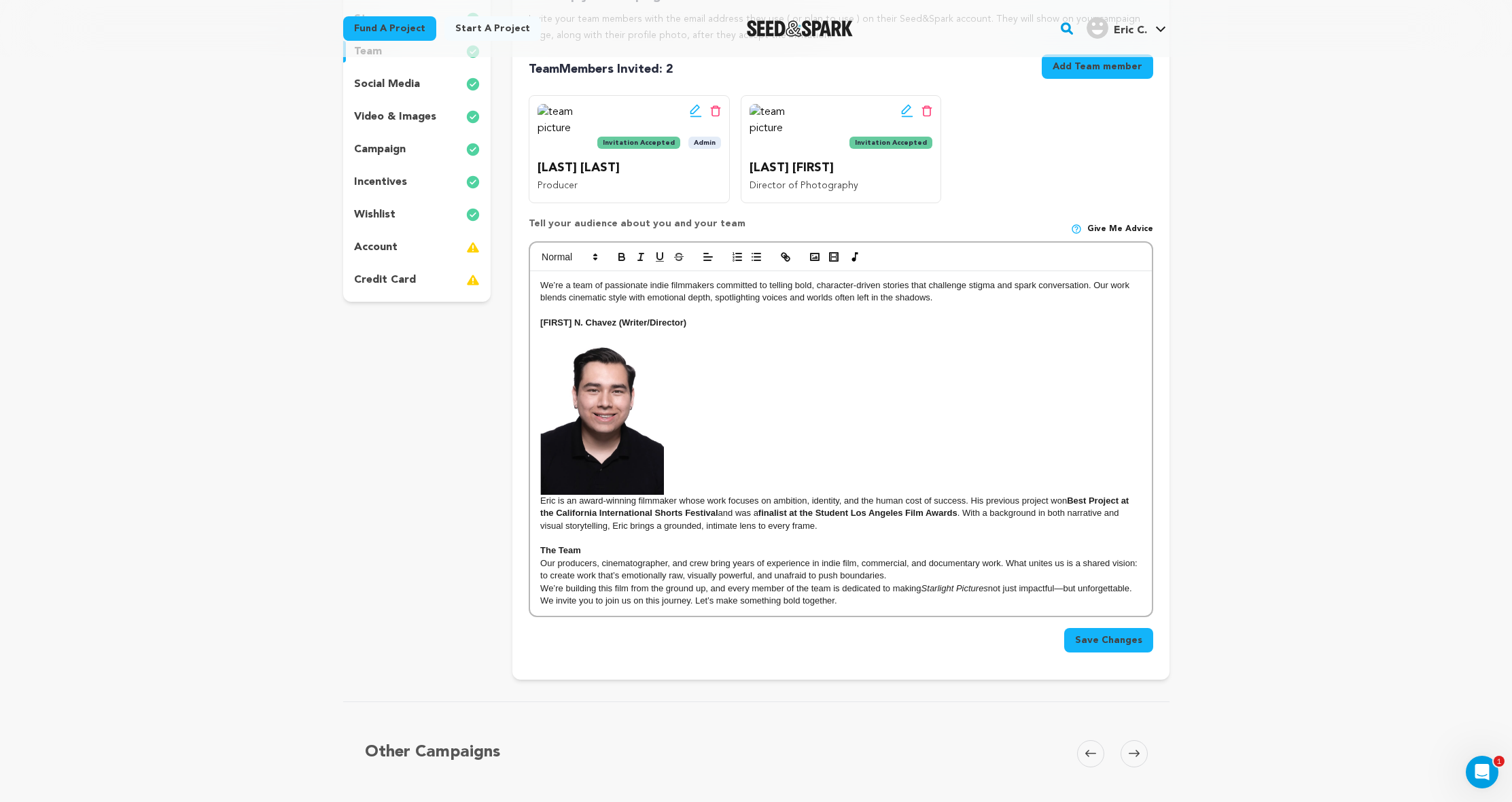 click on "[FIRST] [MIDDLE] [LAST] ([OCCUPATION])" at bounding box center [613, 322] 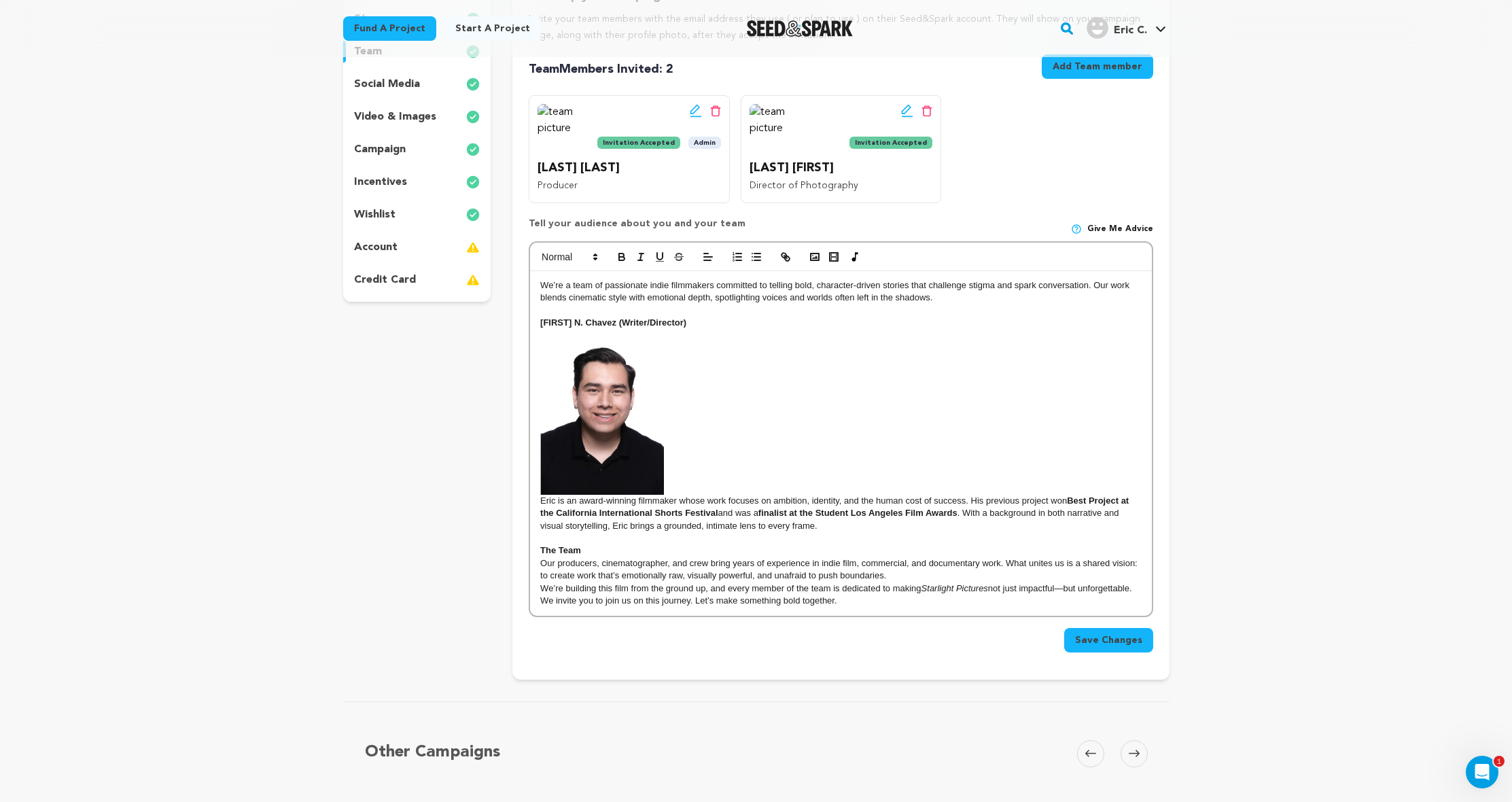 type 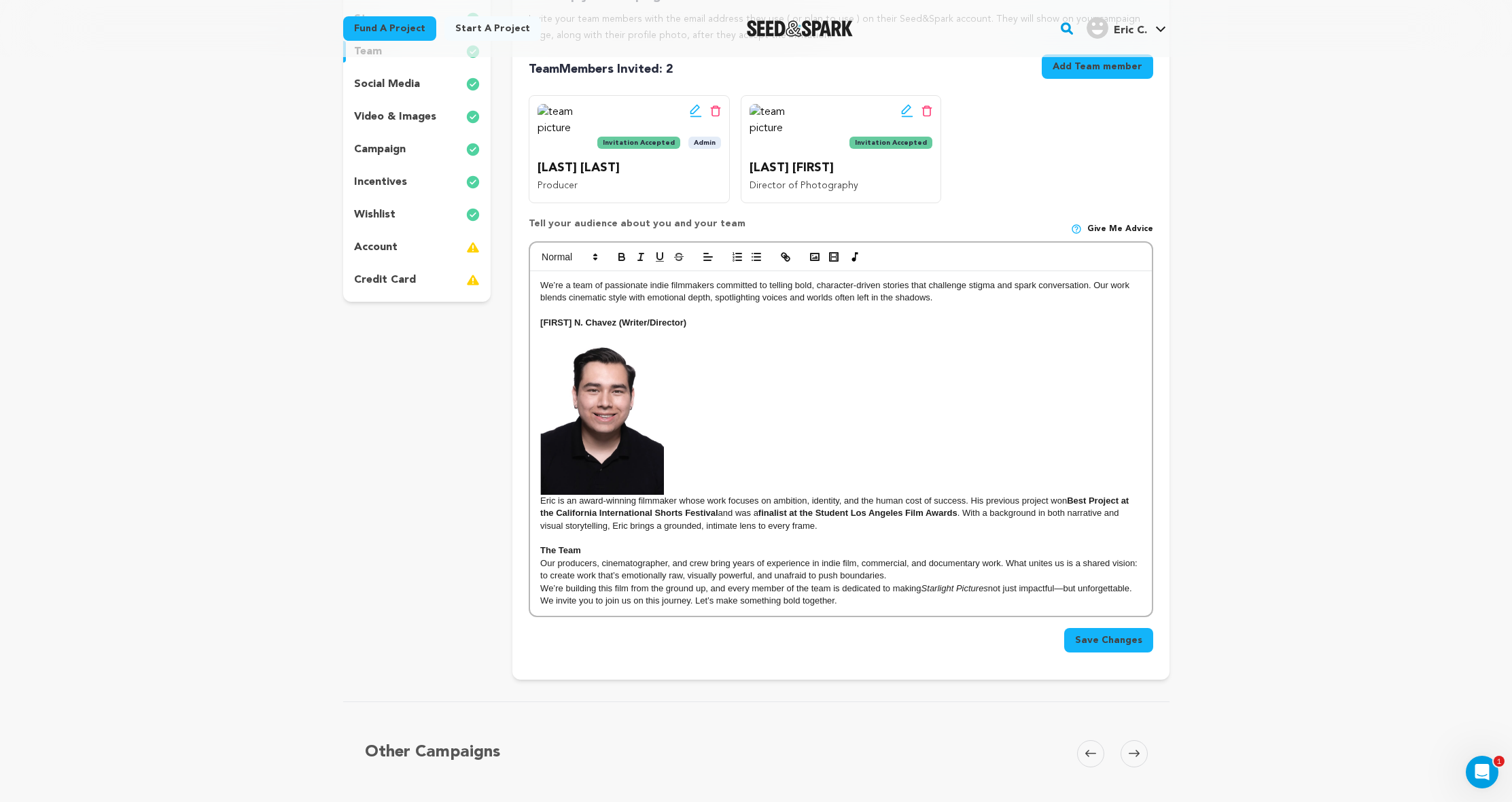 click at bounding box center [602, 412] 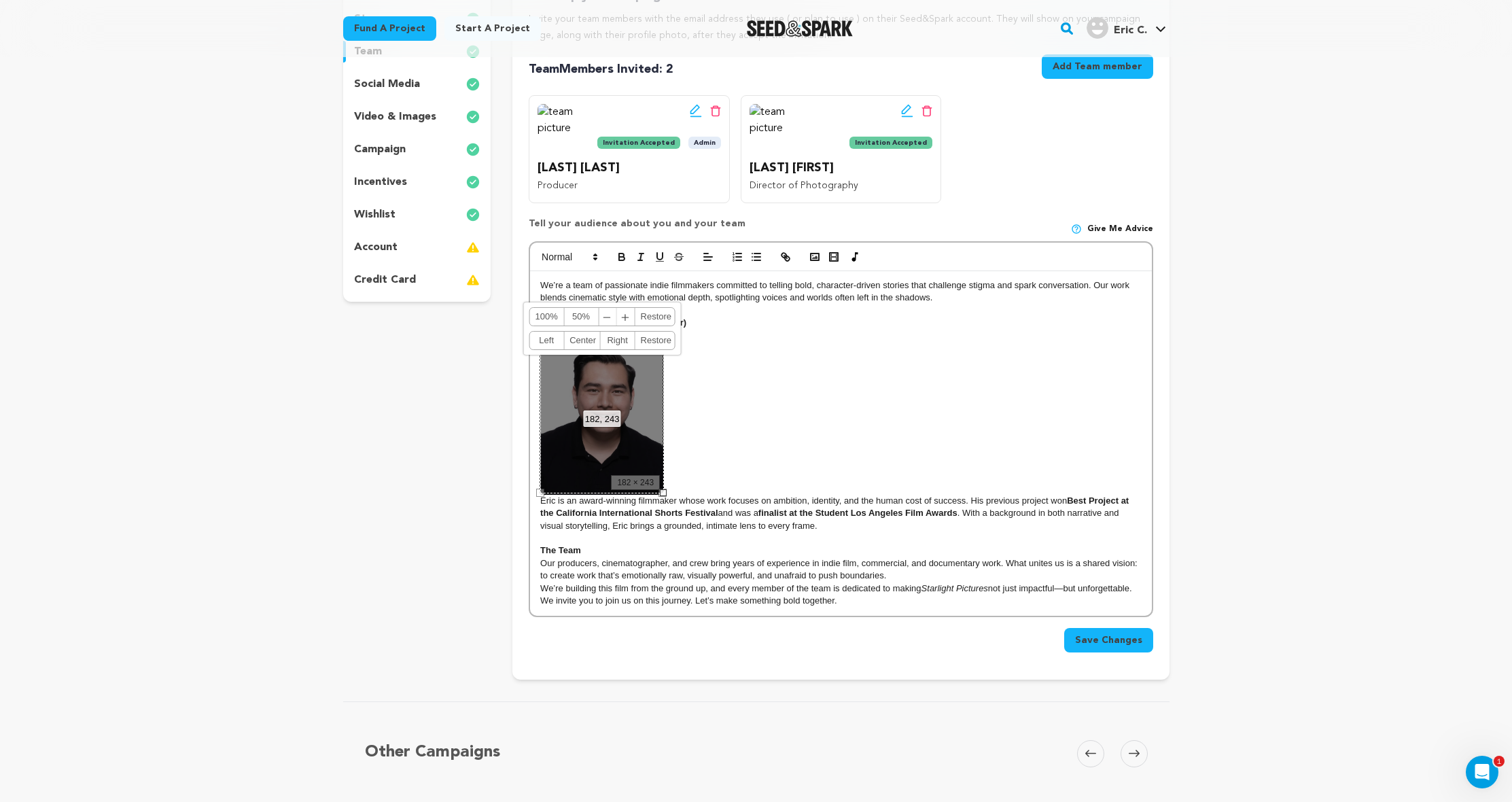 click on "182, 243
100%
50%
﹣
﹢
Restore
Left
Center
Right
Restore" at bounding box center [602, 411] 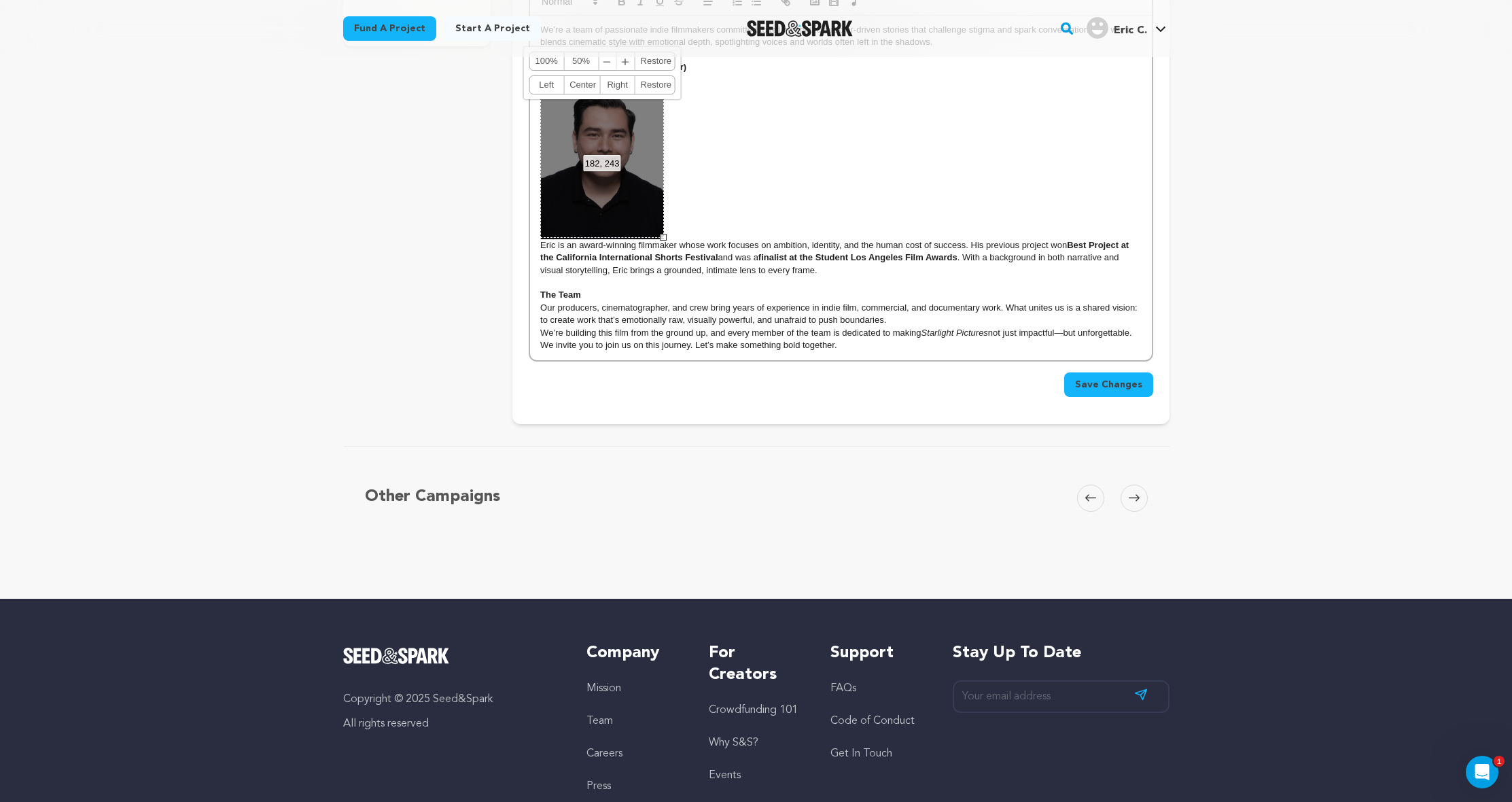 scroll, scrollTop: 351, scrollLeft: 0, axis: vertical 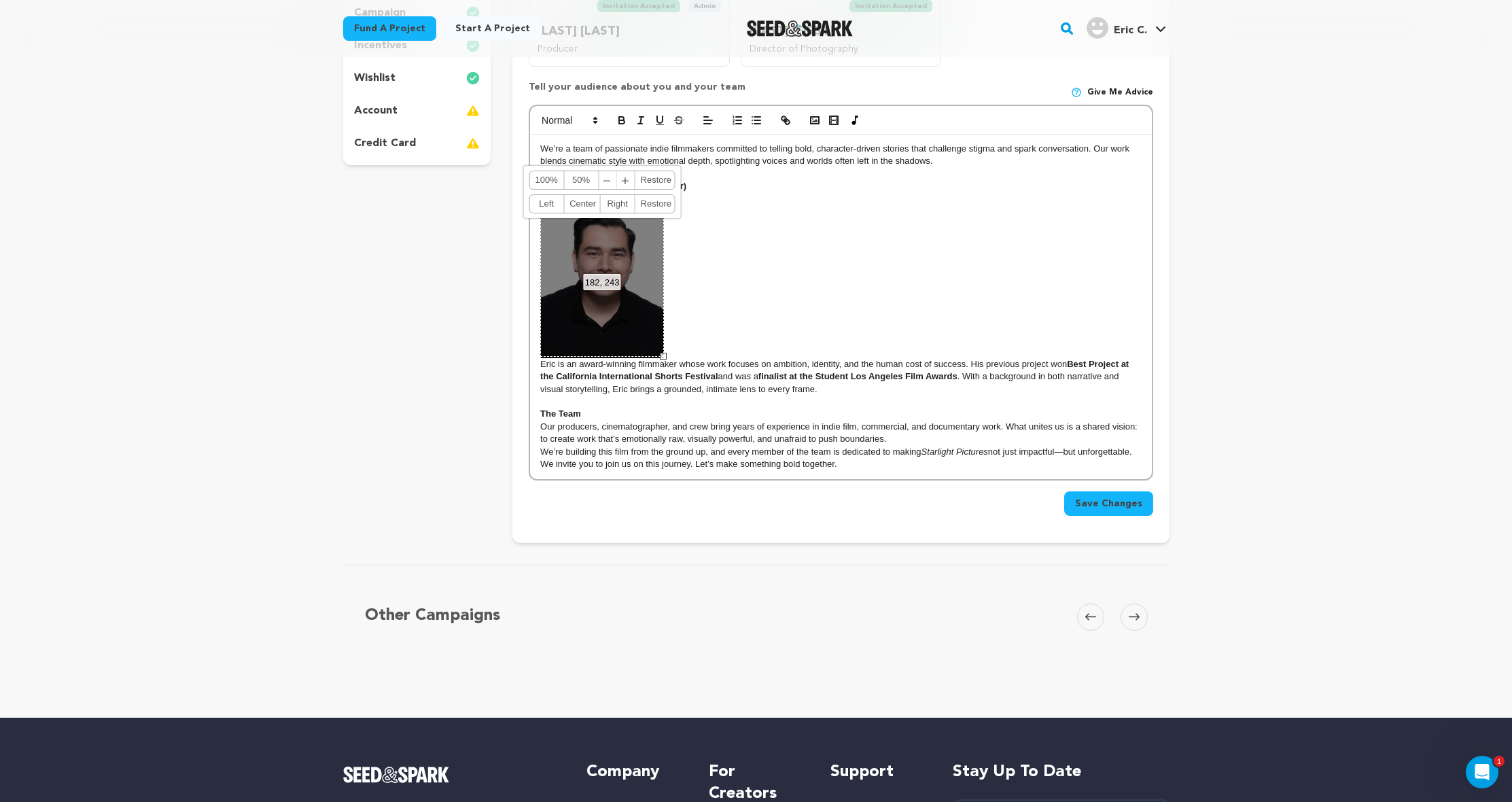 click on "Center" at bounding box center [582, 204] 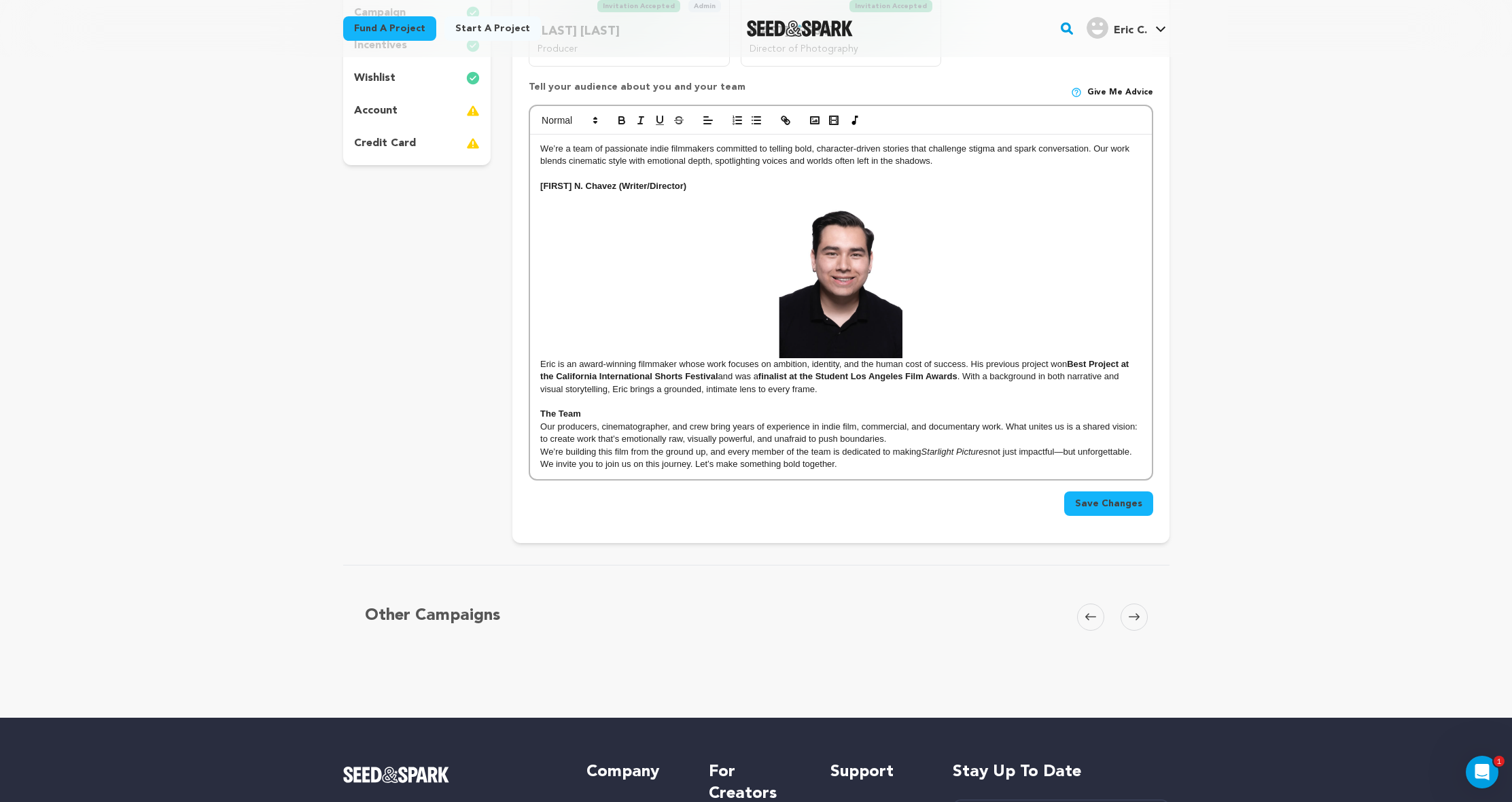 click on "Eric is an award-winning filmmaker whose work focuses on ambition, identity, and the human cost of success. His previous project won  Best Project at the California International Shorts Festival  and was a  finalist at the Student Los Angeles Film Awards . With a background in both narrative and visual storytelling, Eric brings a grounded, intimate lens to every frame." at bounding box center (841, 294) 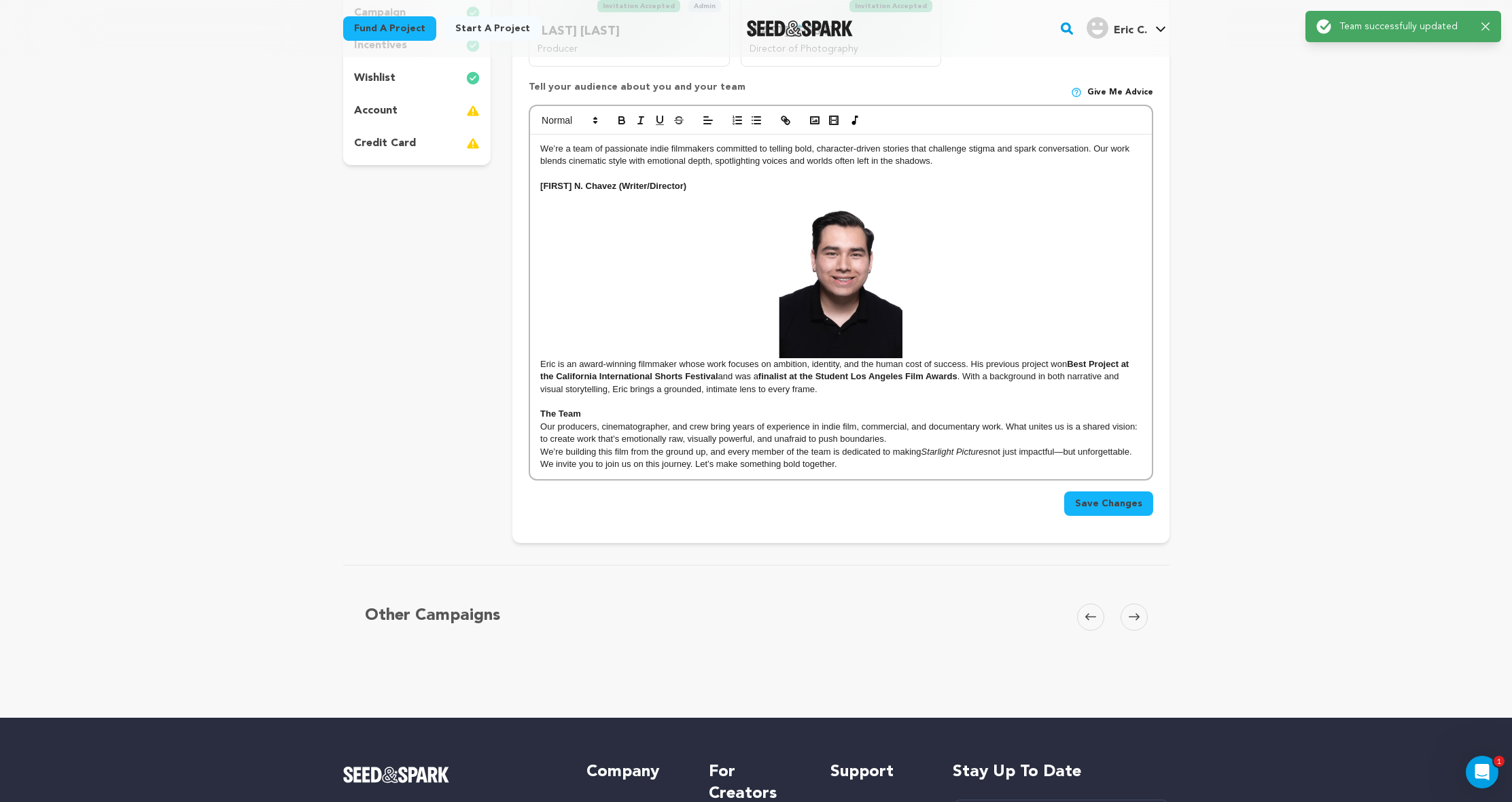 scroll, scrollTop: 46, scrollLeft: 0, axis: vertical 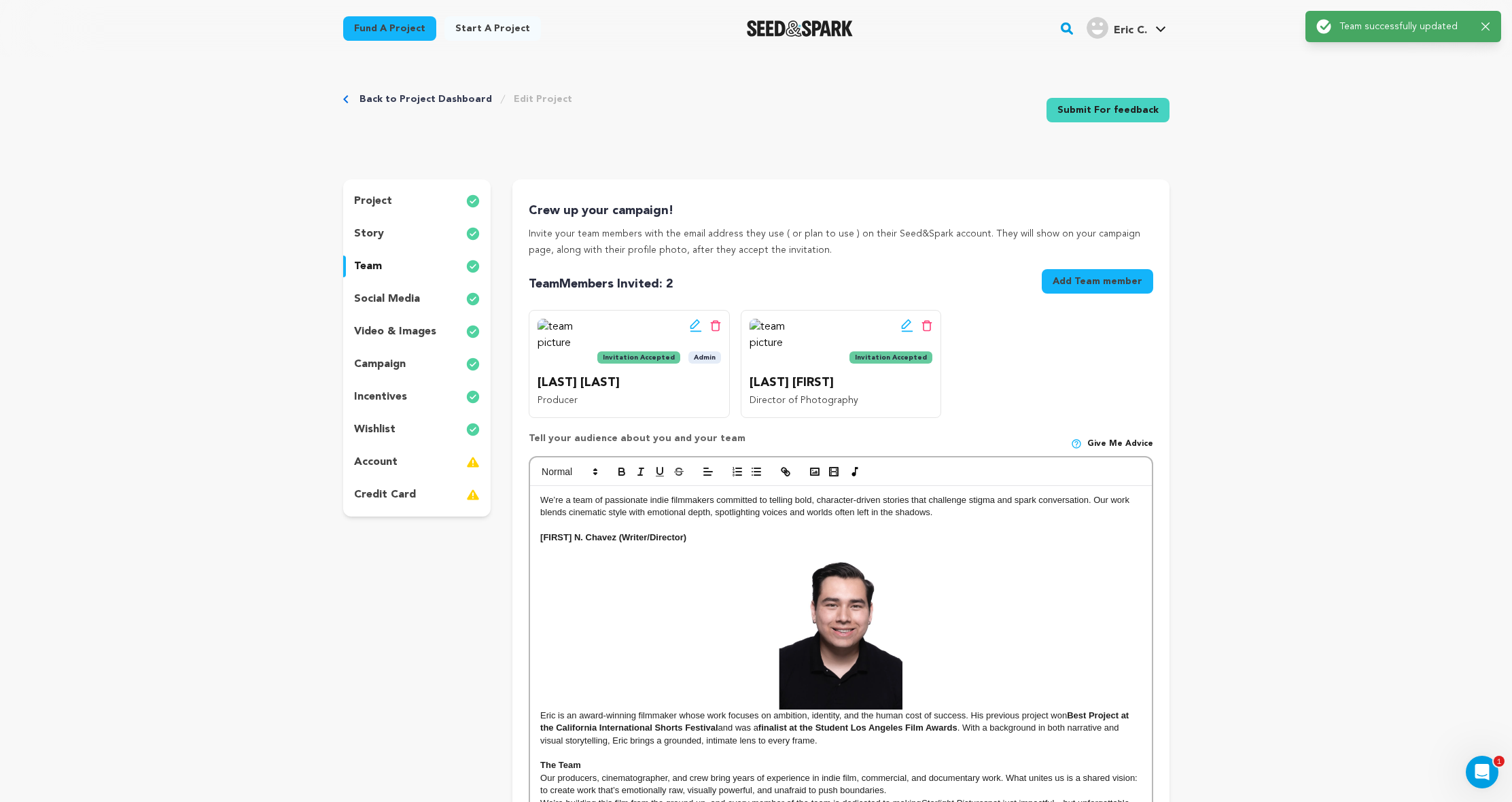 click on "Crew up your campaign!
Invite your team members with the email address they use ( or plan to use ) on their Seed&Spark
account. They will show on your campaign page, along with their profile photo, after they accept
the invitation.
Team  Members Invited : 2
Add Team member
Edit team button" at bounding box center [841, 537] 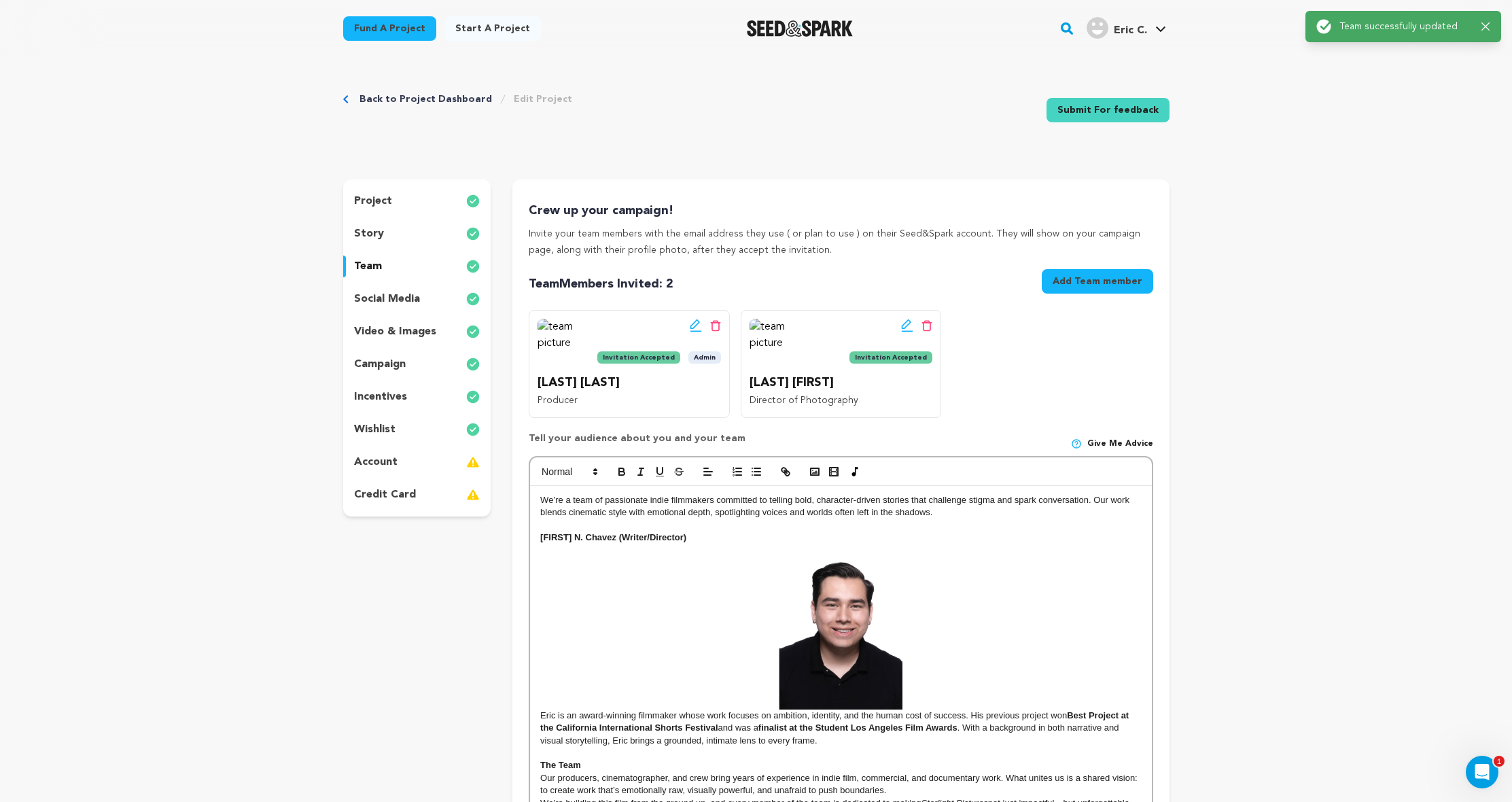 scroll, scrollTop: 120, scrollLeft: 0, axis: vertical 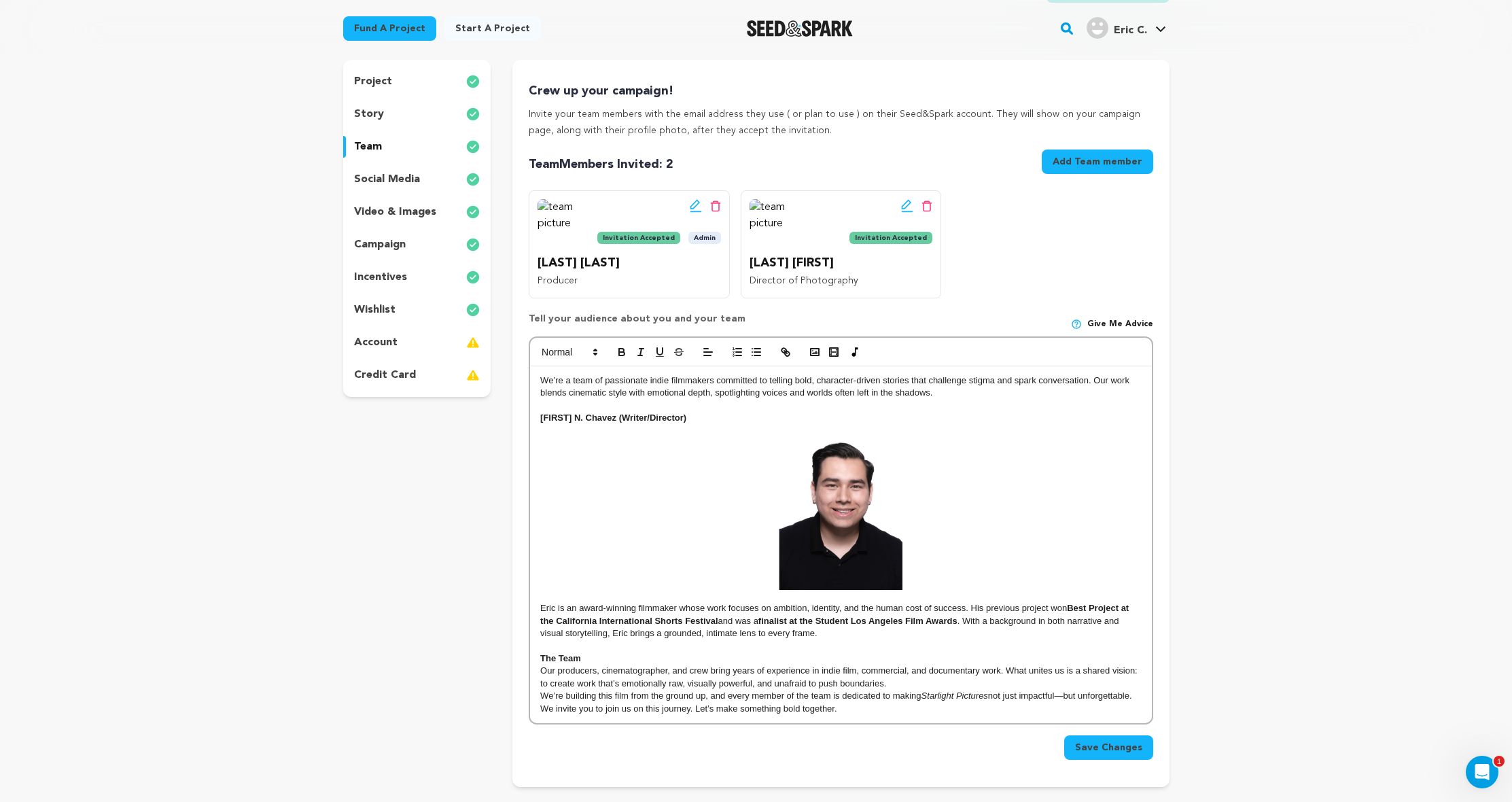 click on "Save Changes" at bounding box center (1108, 748) 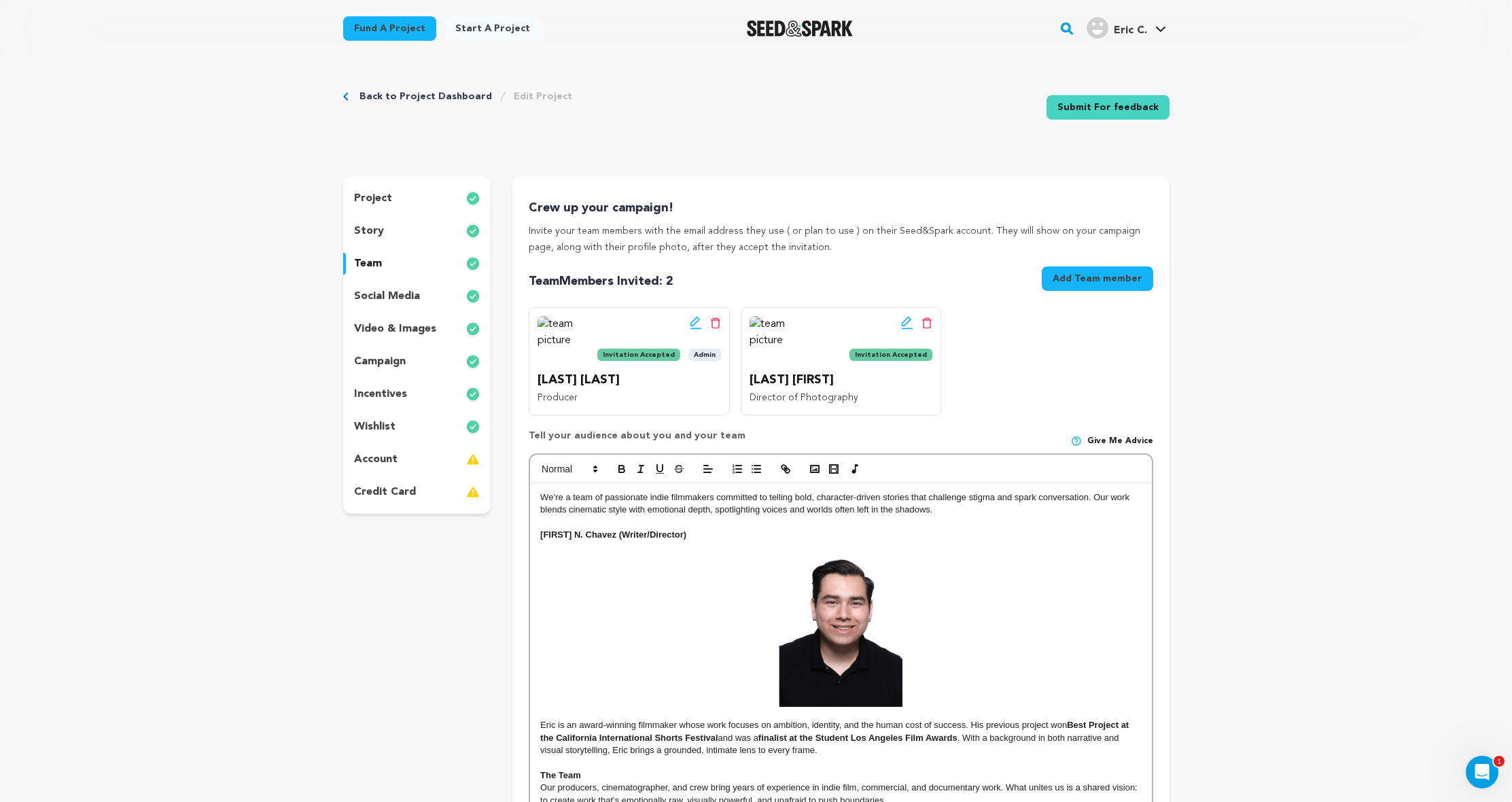scroll, scrollTop: 468, scrollLeft: 0, axis: vertical 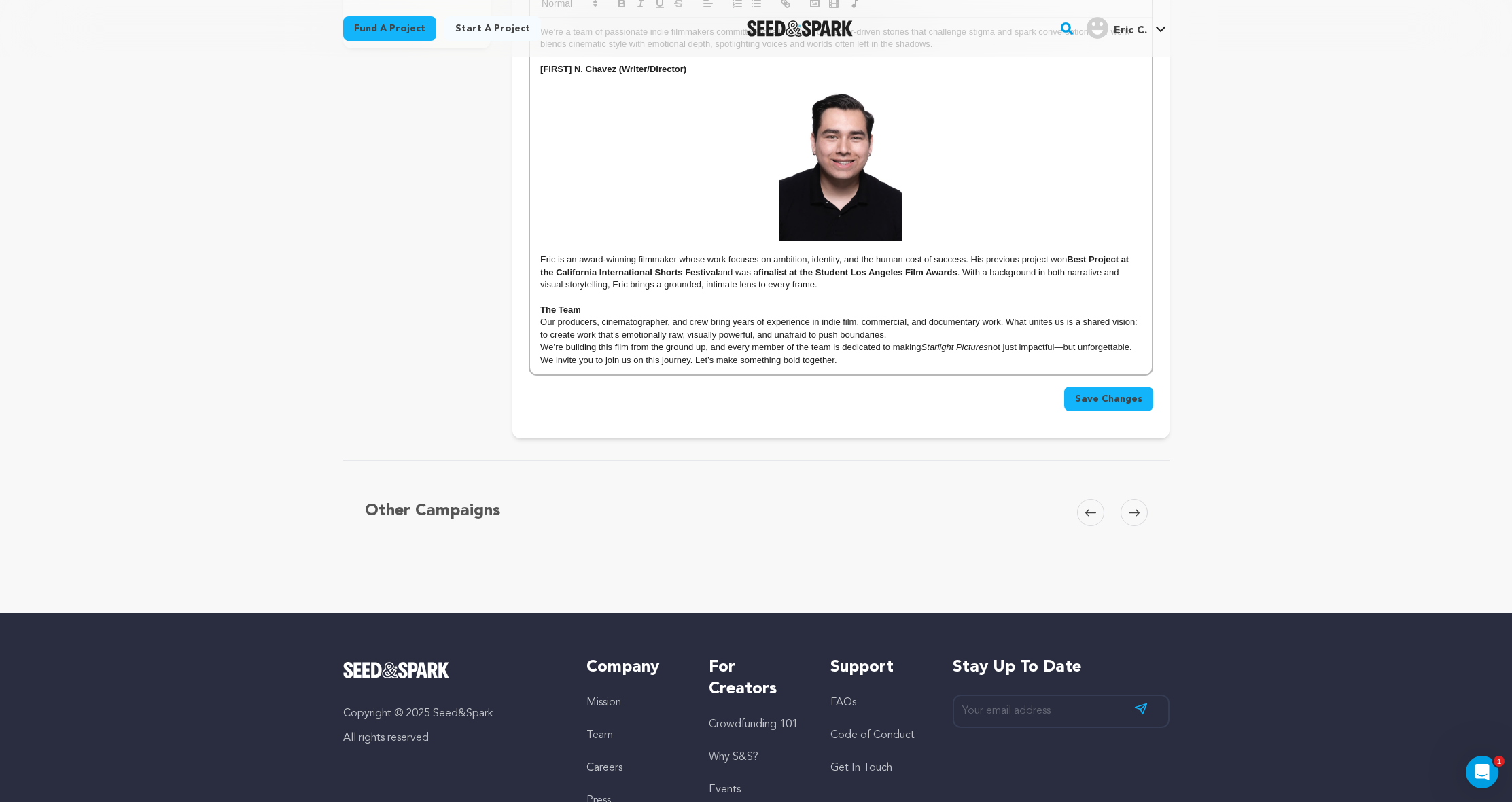 click on "Save Changes" at bounding box center (1108, 399) 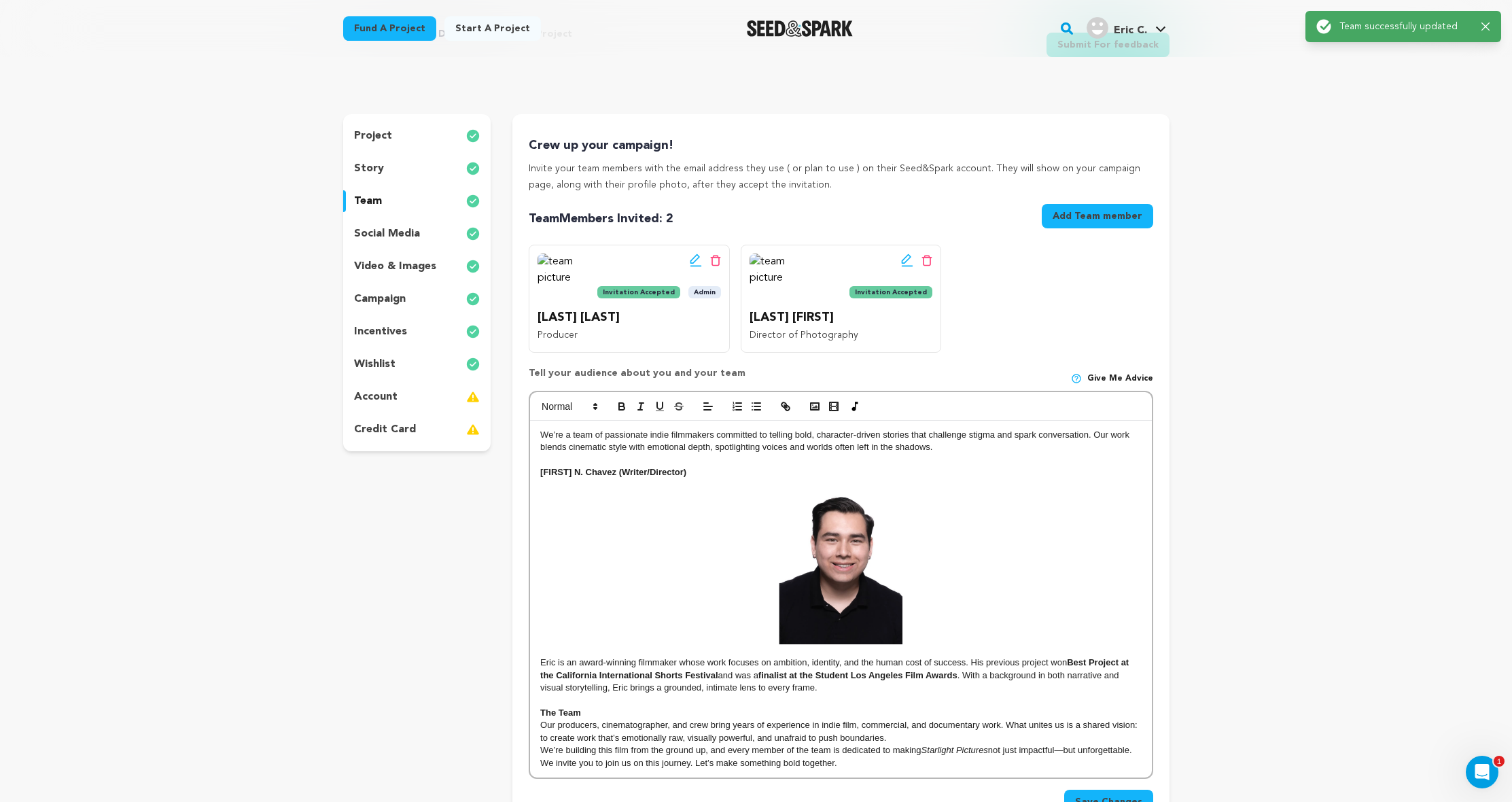 scroll, scrollTop: 0, scrollLeft: 0, axis: both 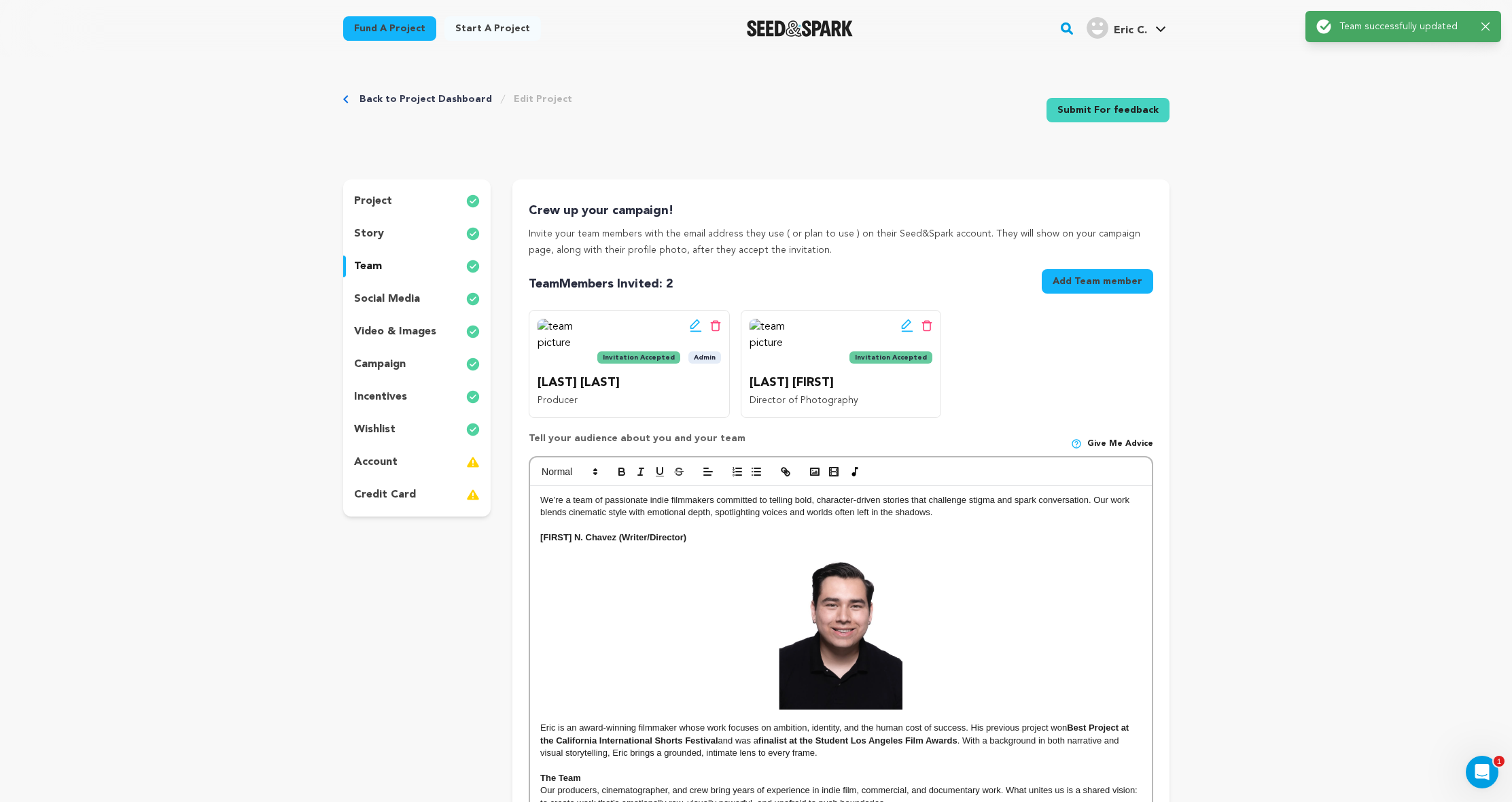 click on "account" at bounding box center [376, 462] 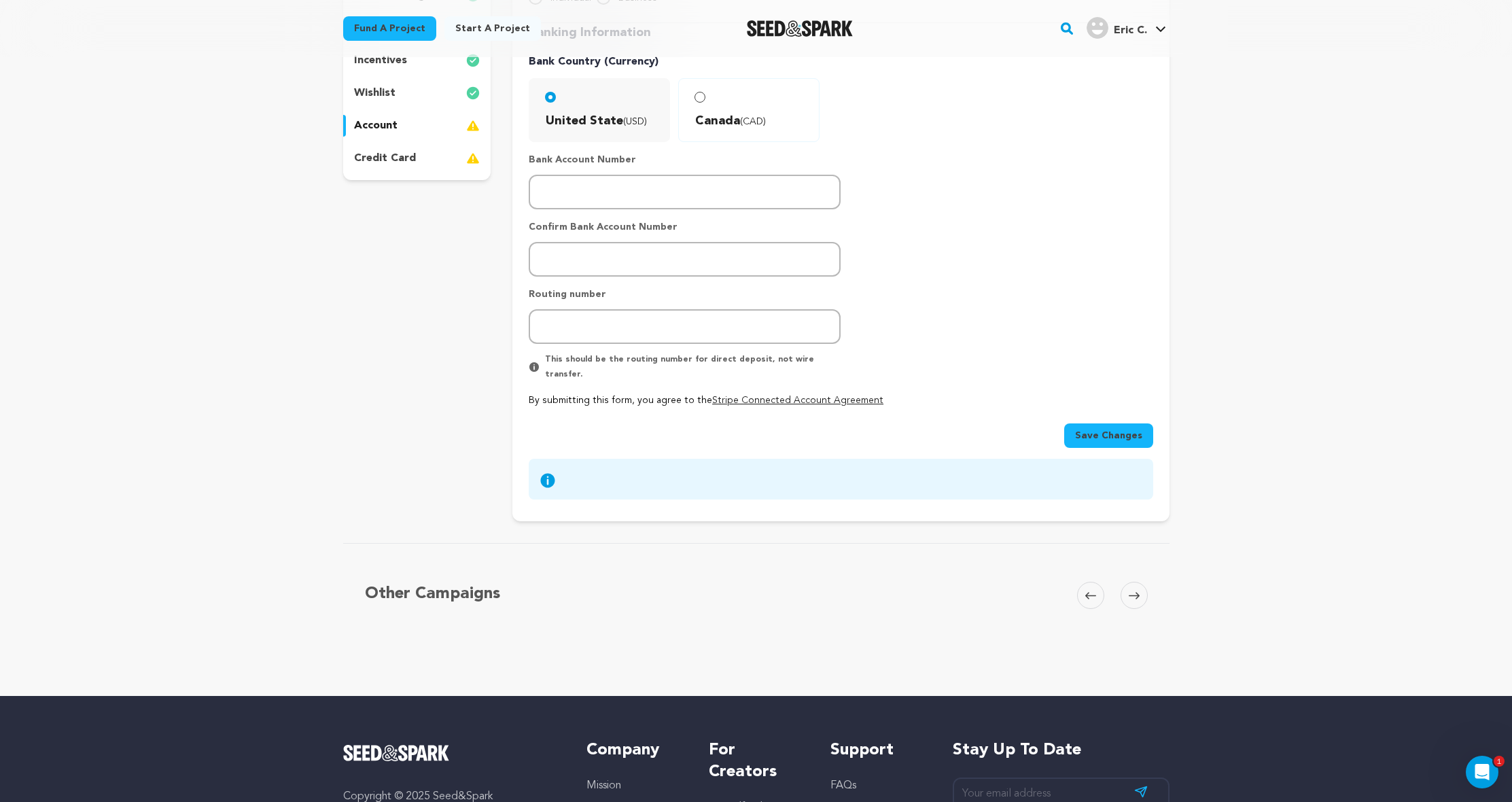 scroll, scrollTop: 44, scrollLeft: 0, axis: vertical 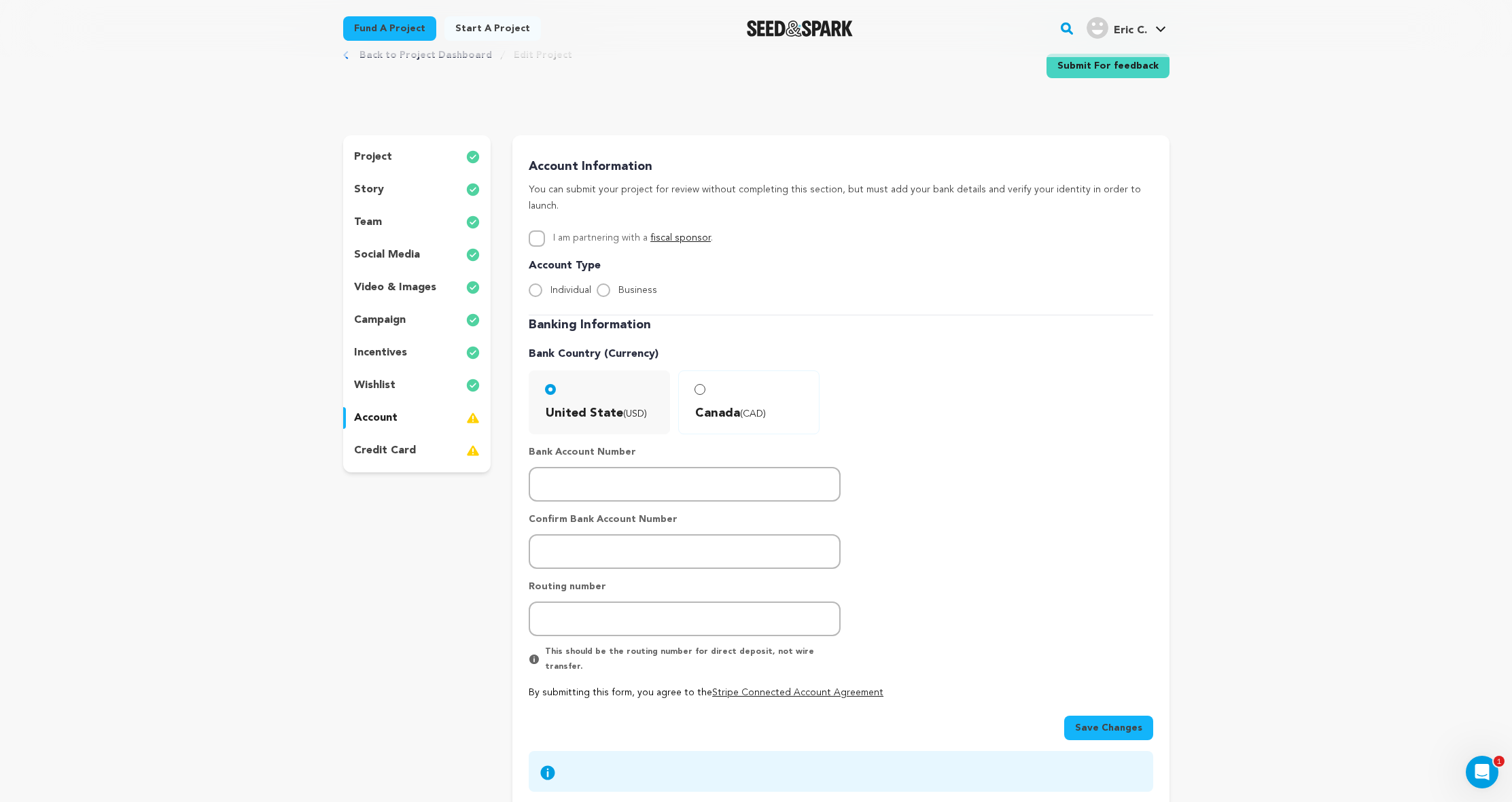 click on "credit card" at bounding box center [417, 451] 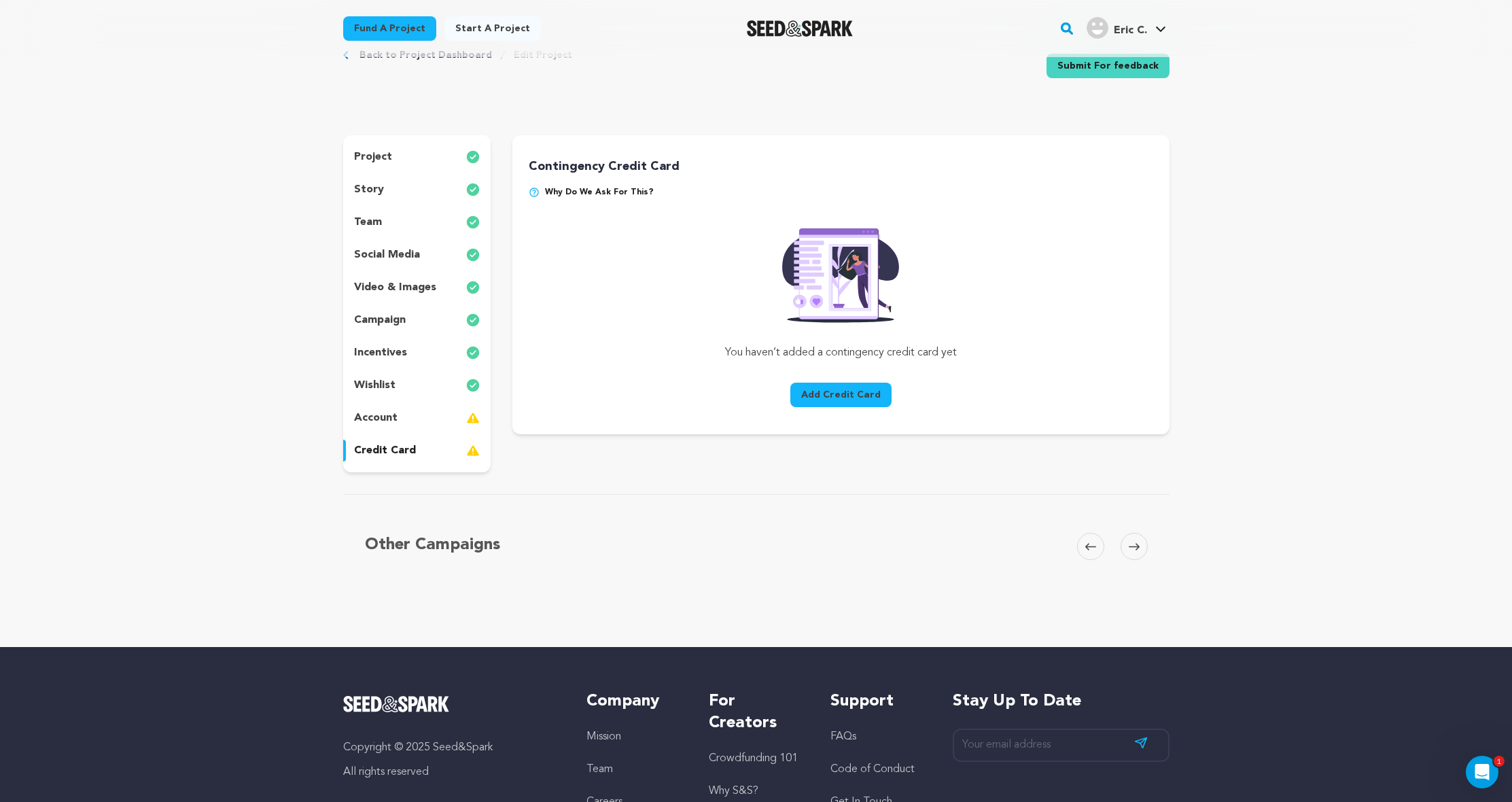 click on "campaign" at bounding box center (417, 320) 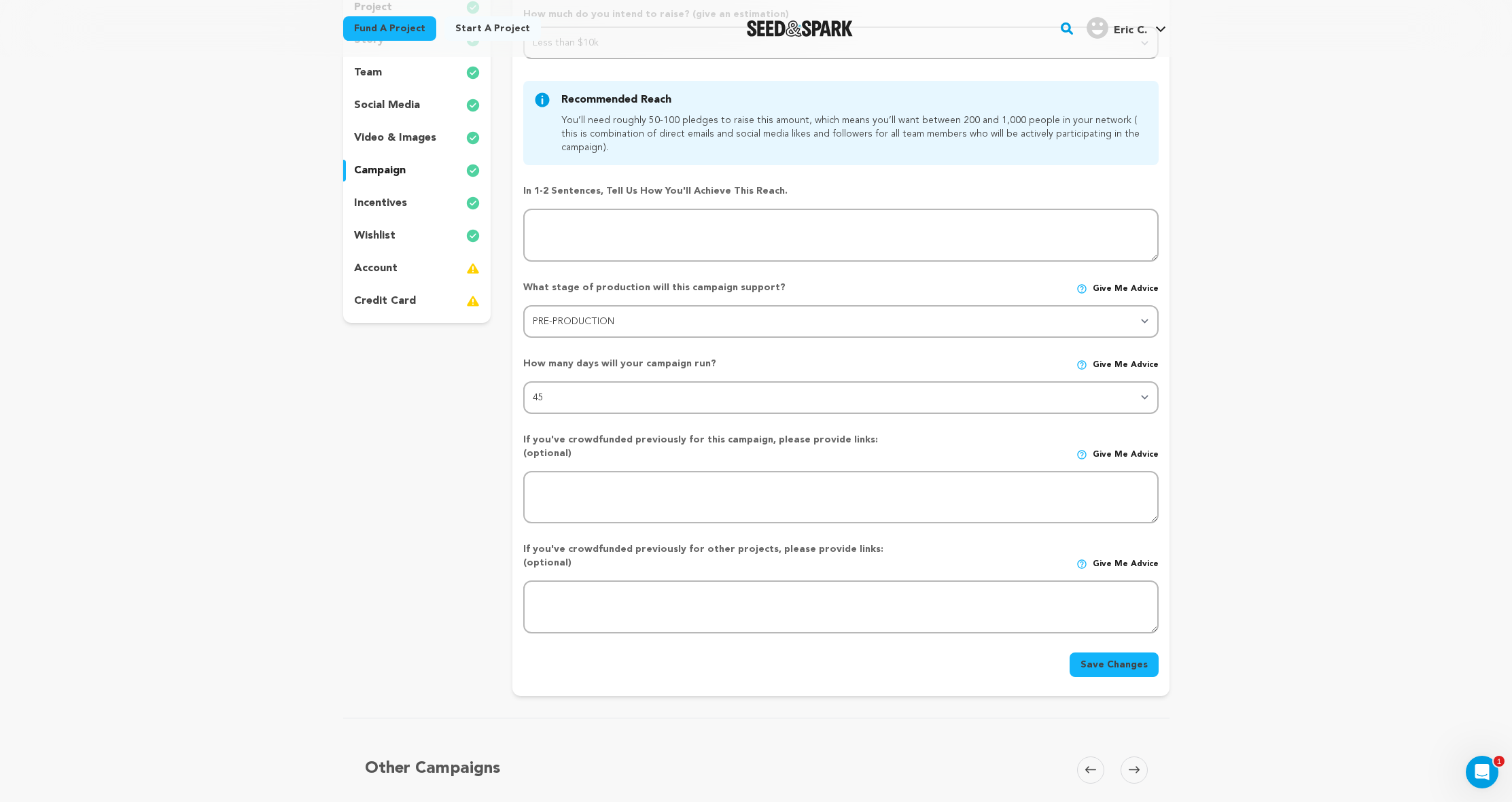 scroll, scrollTop: 0, scrollLeft: 0, axis: both 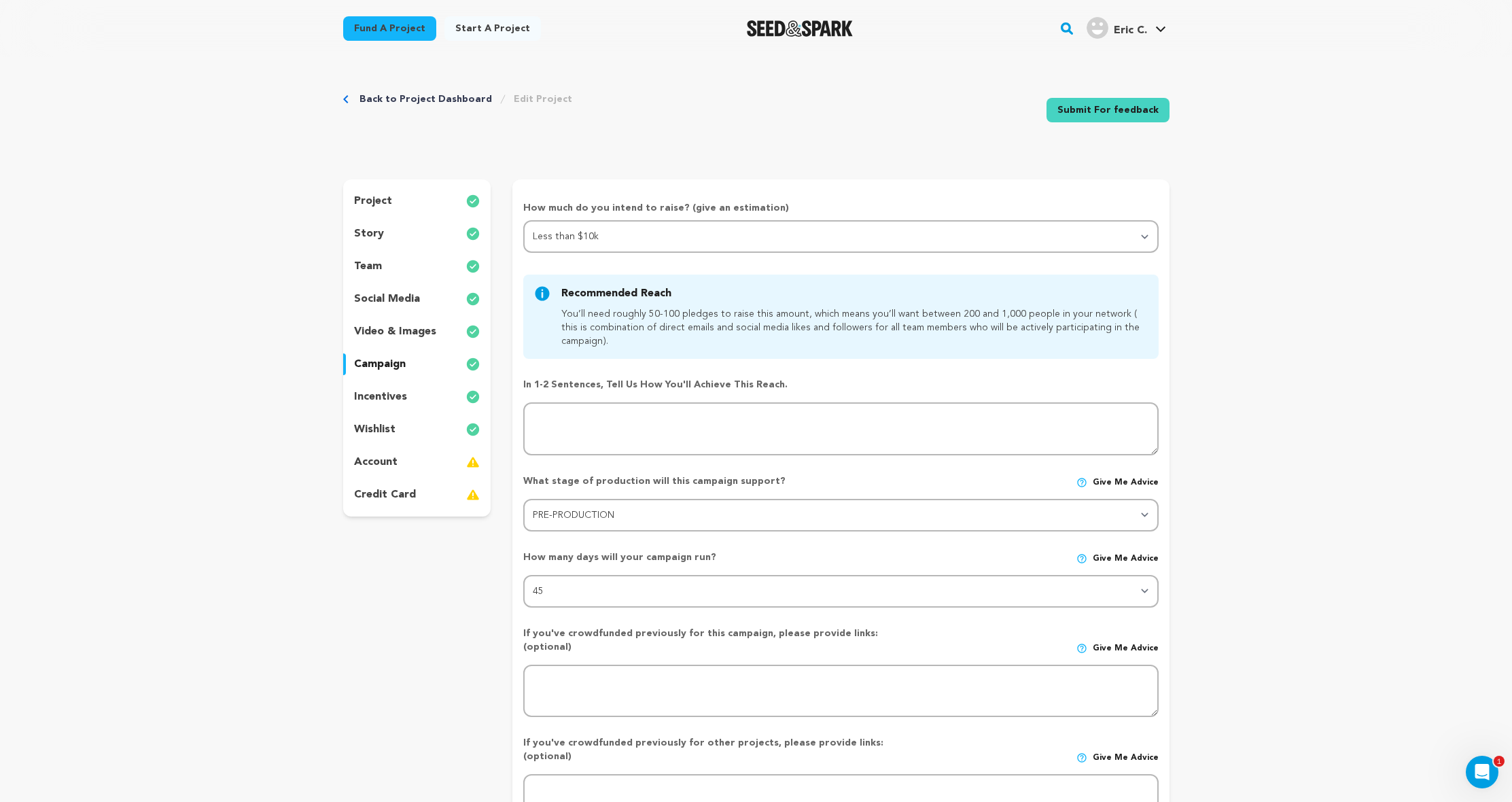 click on "team" at bounding box center [417, 266] 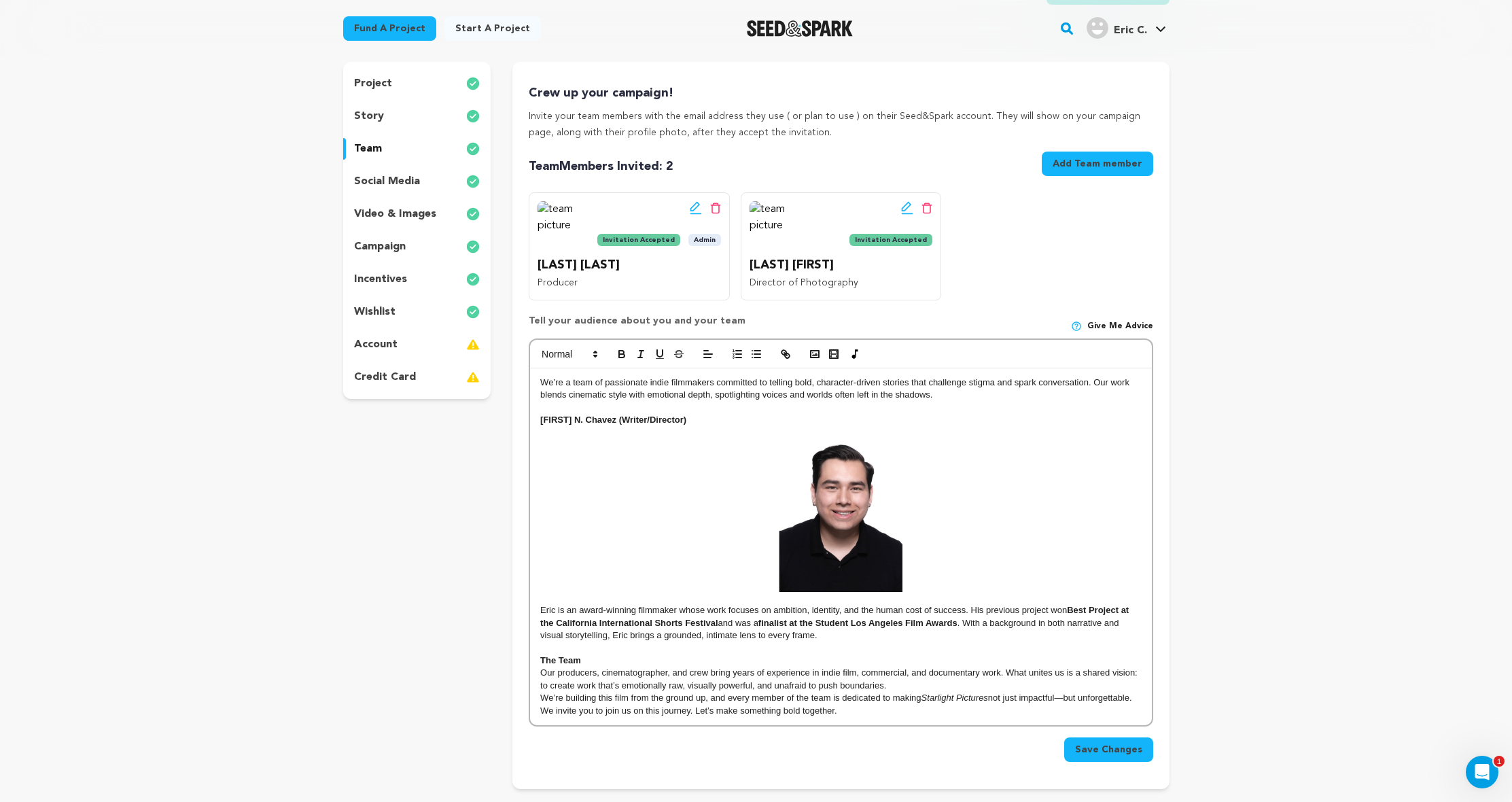 scroll, scrollTop: 237, scrollLeft: 0, axis: vertical 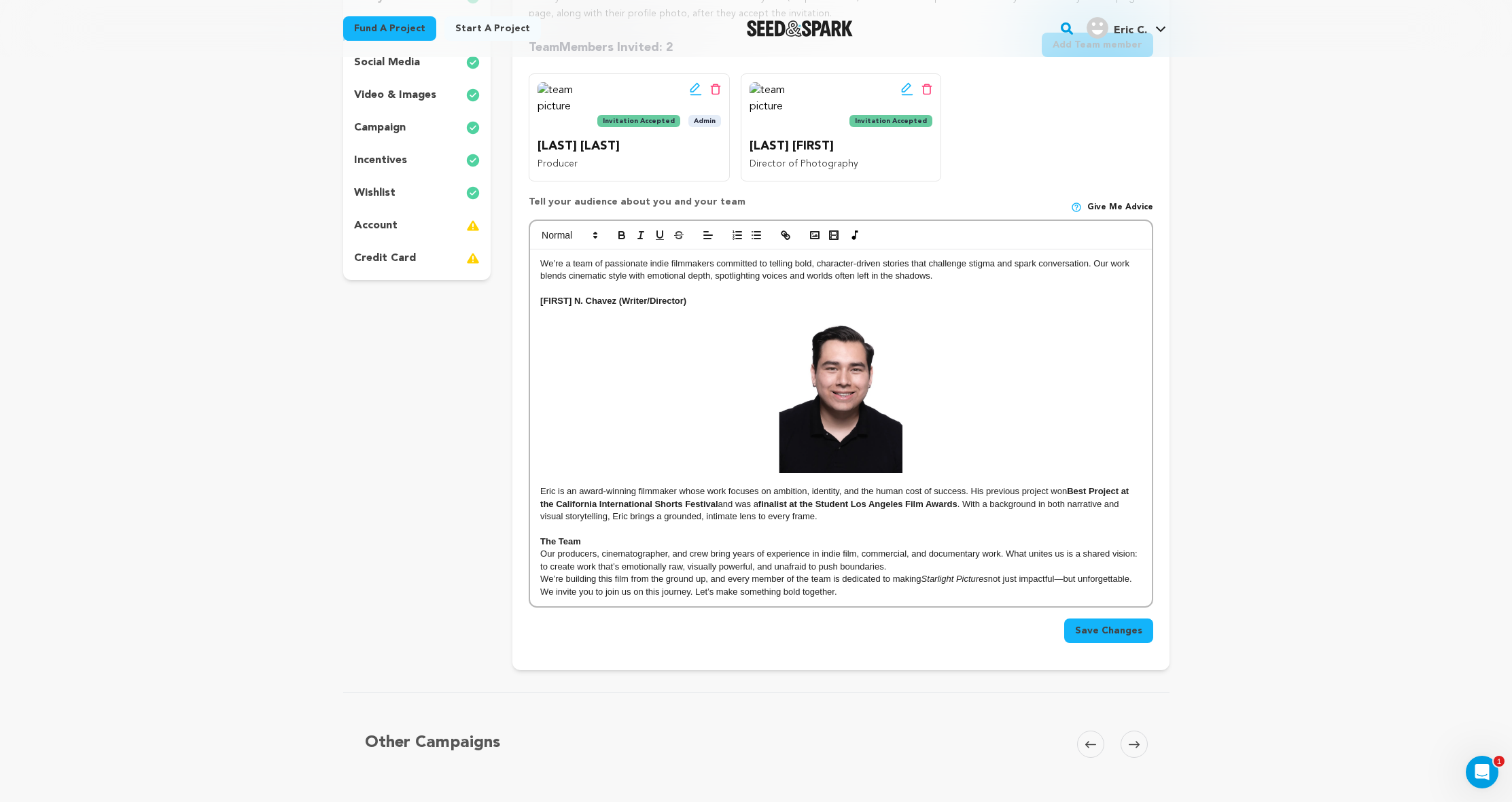 click on "Eric is an award-winning filmmaker whose work focuses on ambition, identity, and the human cost of success. His previous project won  Best Project at the California International Shorts Festival  and was a  finalist at the Student Los Angeles Film Awards . With a background in both narrative and visual storytelling, Eric brings a grounded, intimate lens to every frame." at bounding box center (841, 504) 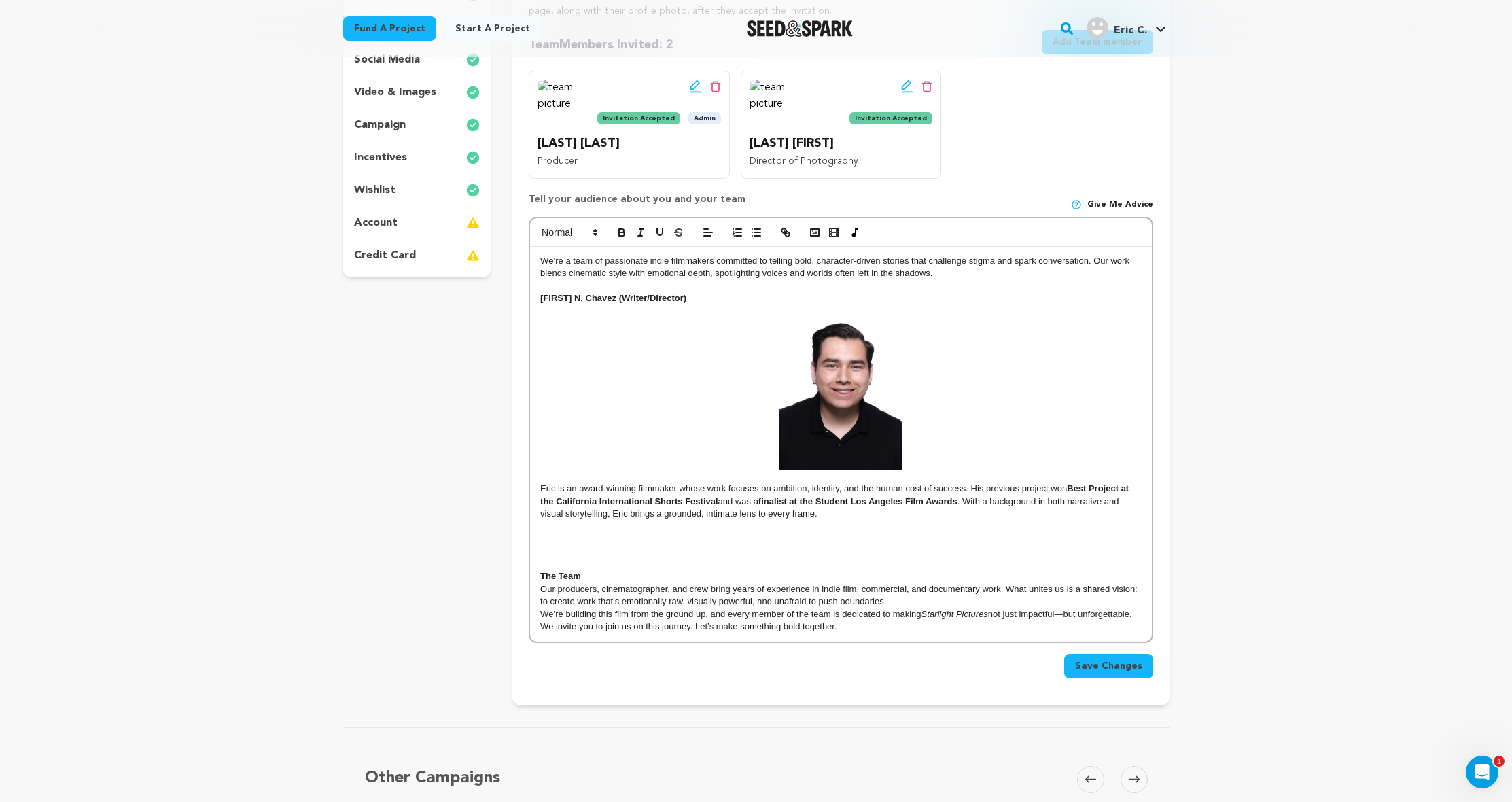 scroll, scrollTop: 258, scrollLeft: 0, axis: vertical 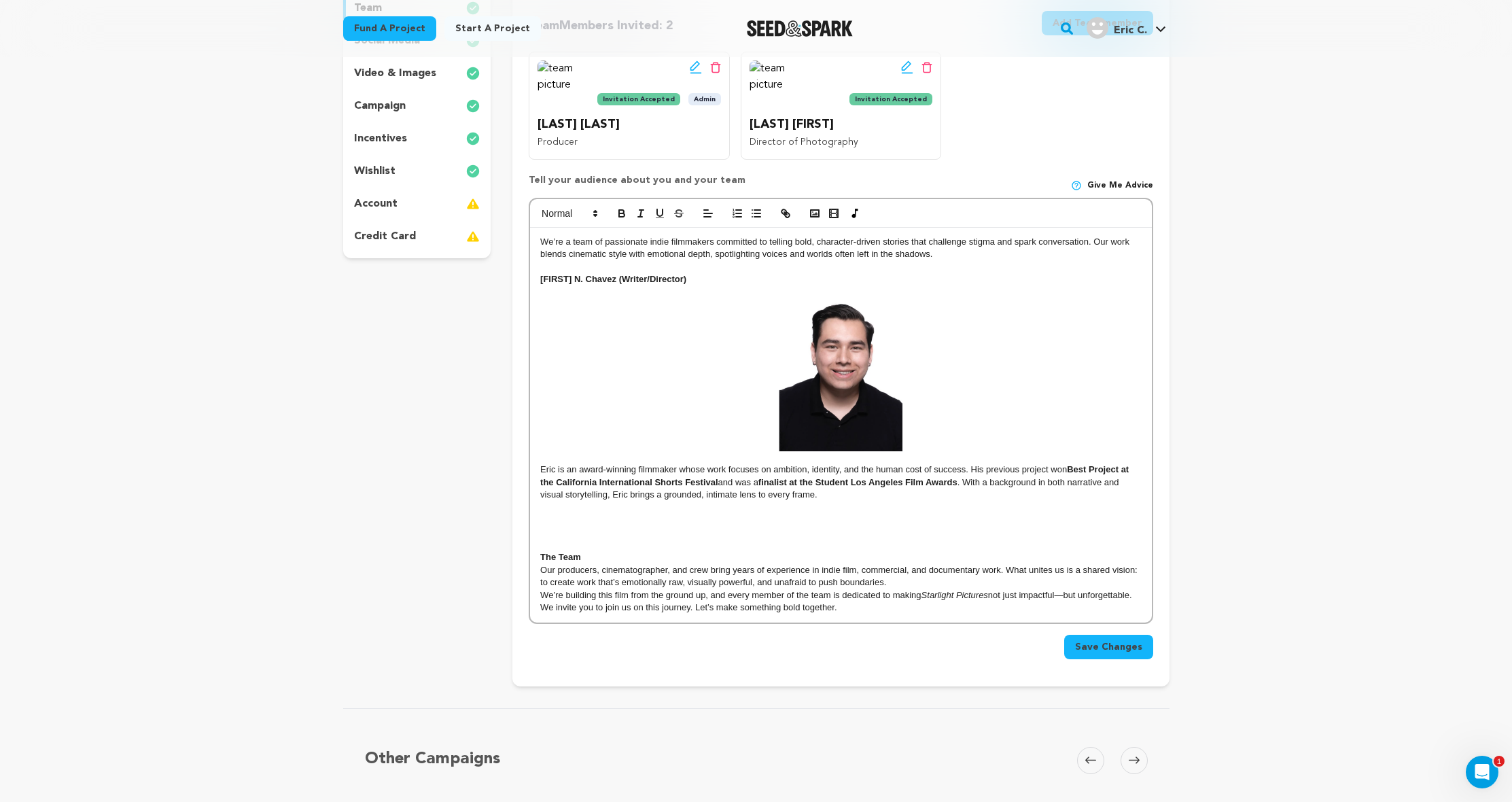 click at bounding box center (841, 520) 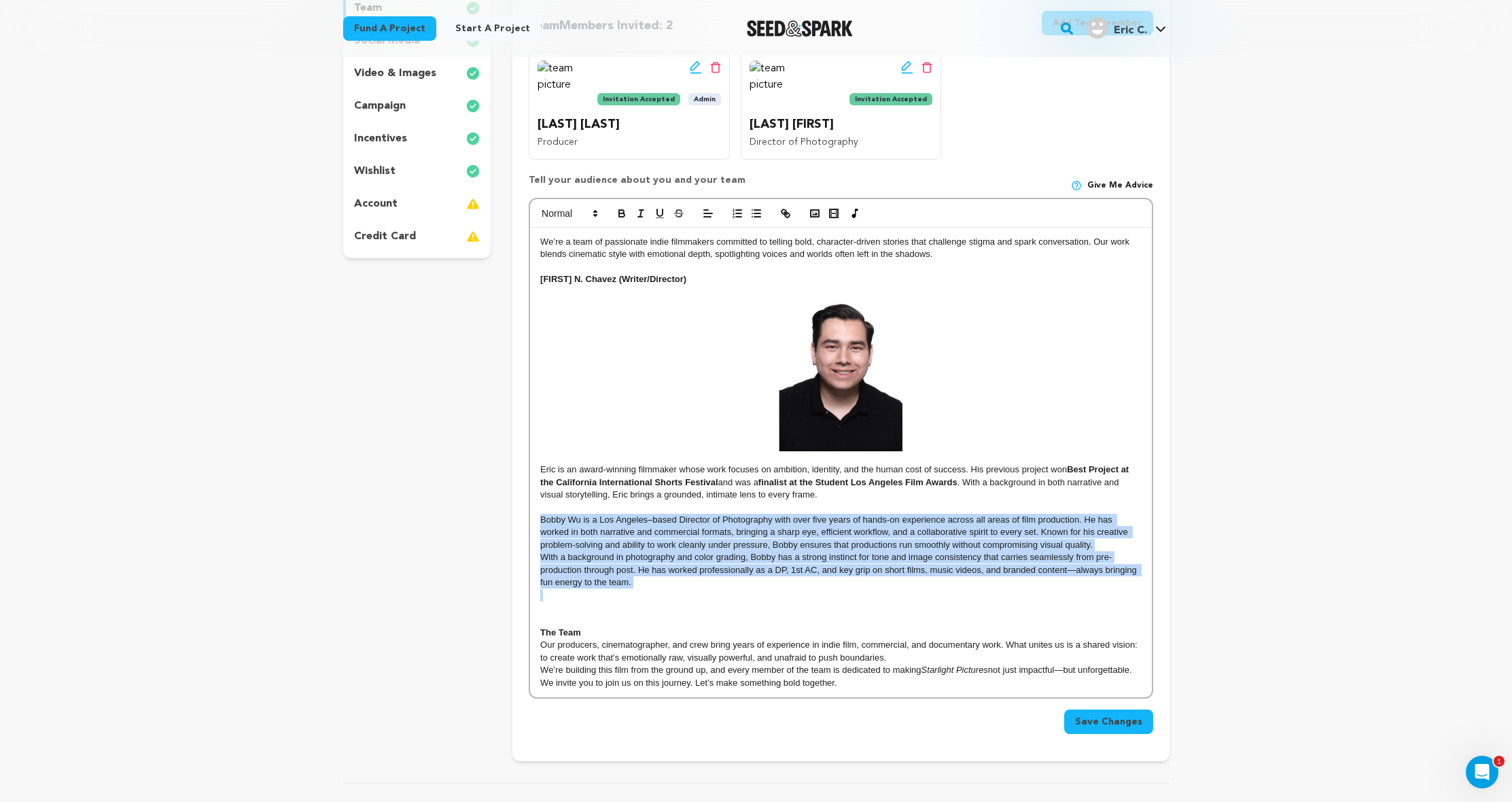drag, startPoint x: 644, startPoint y: 580, endPoint x: 521, endPoint y: 510, distance: 141.52385 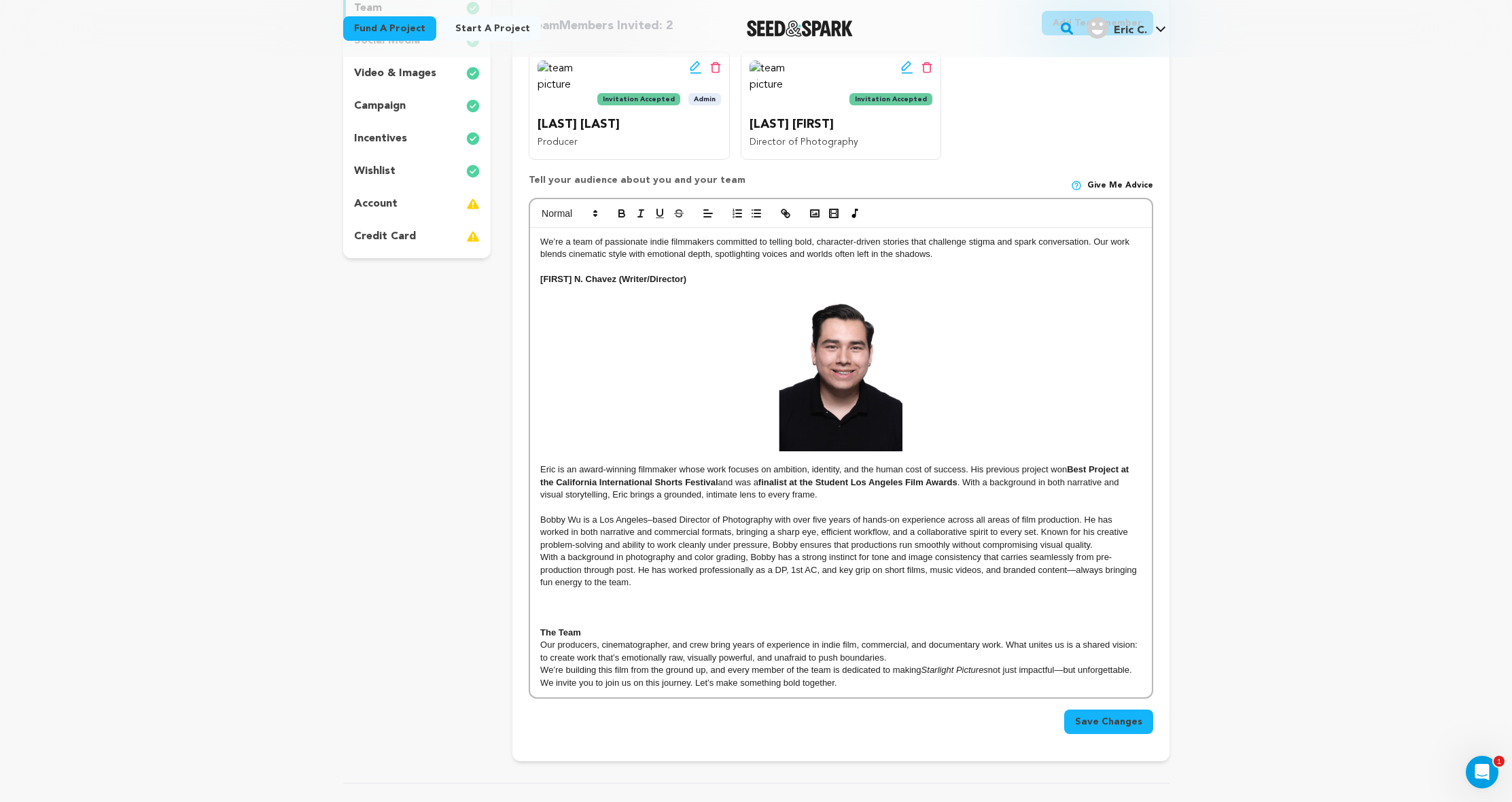 click on "We’re a team of passionate indie filmmakers committed to telling bold, character-driven stories that challenge stigma and spark conversation. Our work blends cinematic style with emotional depth, spotlighting voices and worlds often left in the shadows.                                                                                                 Eric N. Chavez (Writer/Director) Eric is an award-winning filmmaker whose work focuses on ambition, identity, and the human cost of success. His previous project won  Best Project at the California International Shorts Festival  and was a  finalist at the Student Los Angeles Film Awards . With a background in both narrative and visual storytelling, Eric brings a grounded, intimate lens to every frame. ﻿ ﻿ The Team  Our producers, cinematographer, and crew bring years of experience in indie film, commercial, and documentary work. What unites us is a shared vision: to create work that’s emotionally raw, visually powerful, and unafraid to push boundaries." at bounding box center (841, 462) 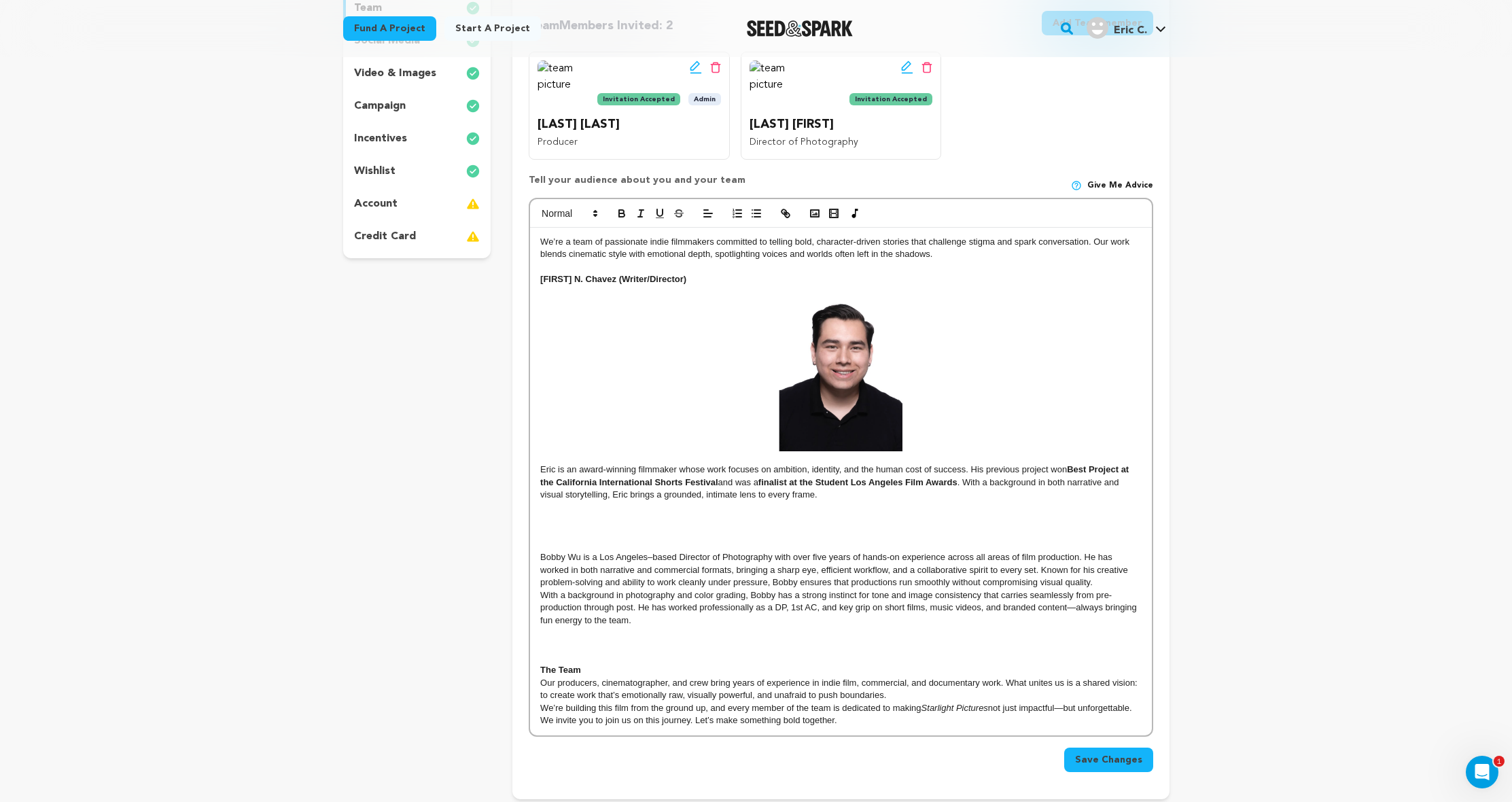 click at bounding box center [841, 520] 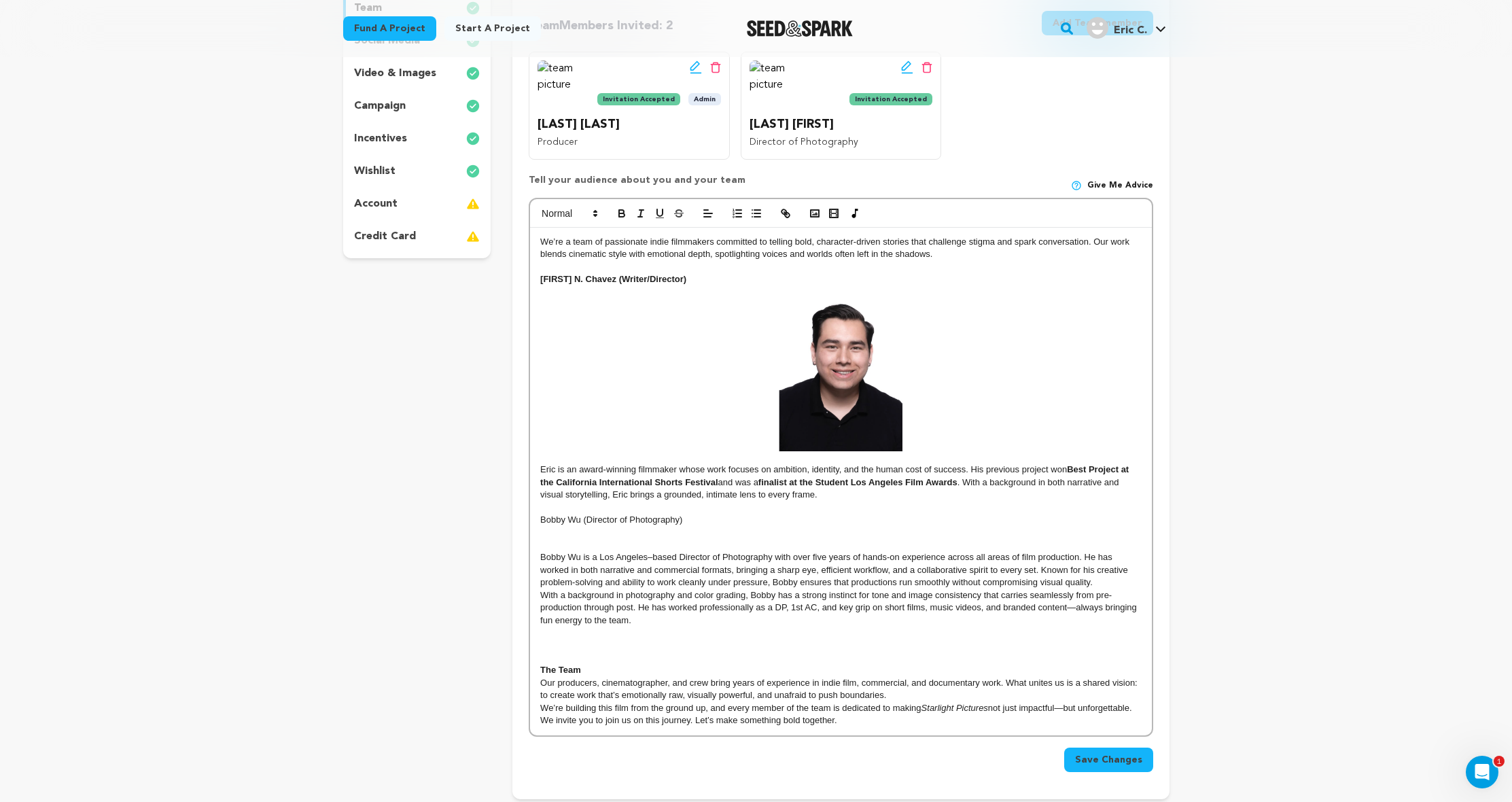 click on "We’re a team of passionate indie filmmakers committed to telling bold, character-driven stories that challenge stigma and spark conversation. Our work blends cinematic style with emotional depth, spotlighting voices and worlds often left in the shadows.                                                                                                 Eric N. Chavez (Writer/Director) Eric is an award-winning filmmaker whose work focuses on ambition, identity, and the human cost of success. His previous project won  Best Project at the California International Shorts Festival  and was a  finalist at the Student Los Angeles Film Awards . With a background in both narrative and visual storytelling, Eric brings a grounded, intimate lens to every frame. Bobby Wu (Director of Photography) ﻿ ﻿ The Team We’re building this film from the ground up, and every member of the team is dedicated to making  Starlight Pictures  not just impactful—but unforgettable." at bounding box center [841, 481] 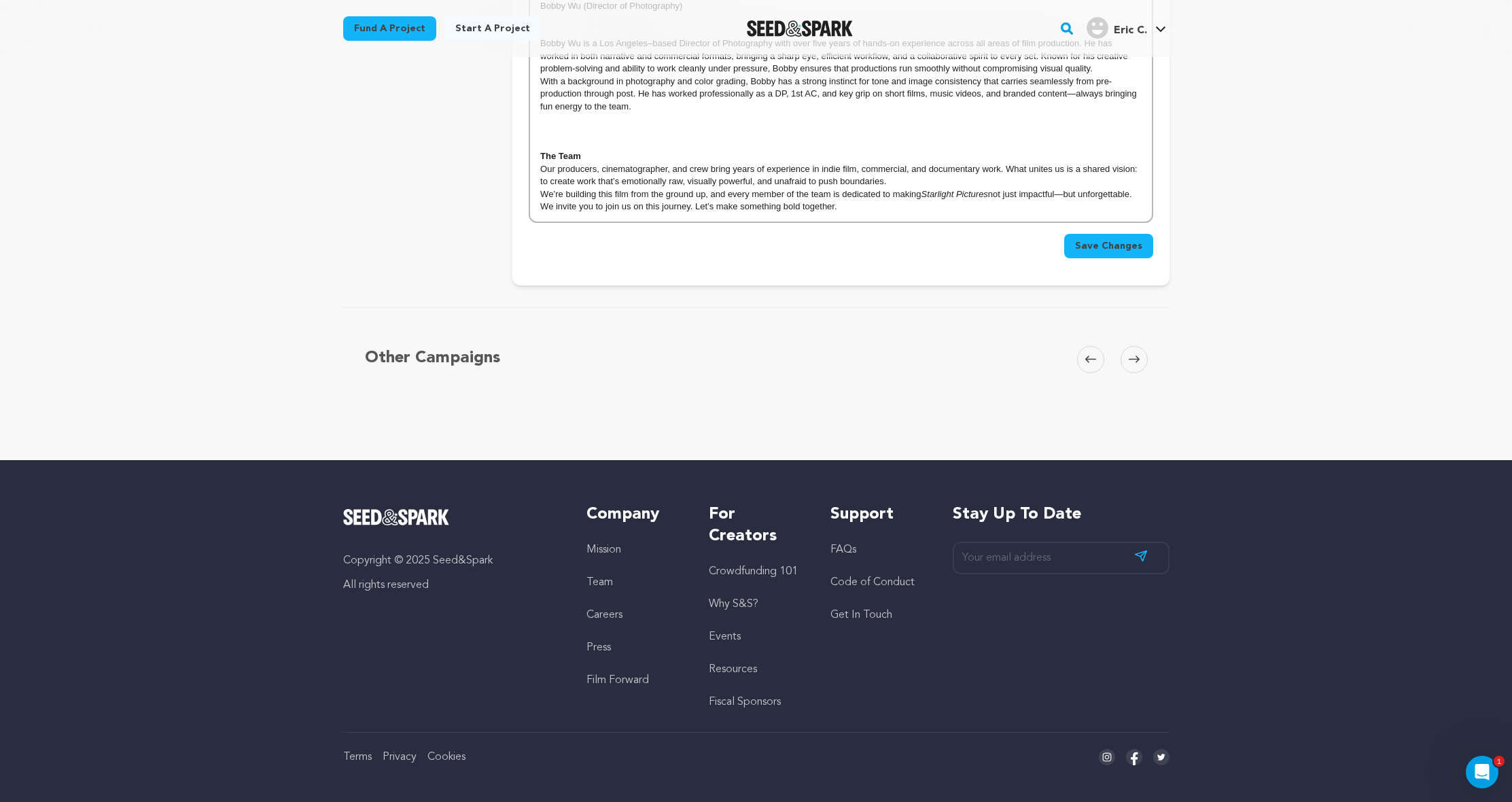 scroll, scrollTop: 487, scrollLeft: 0, axis: vertical 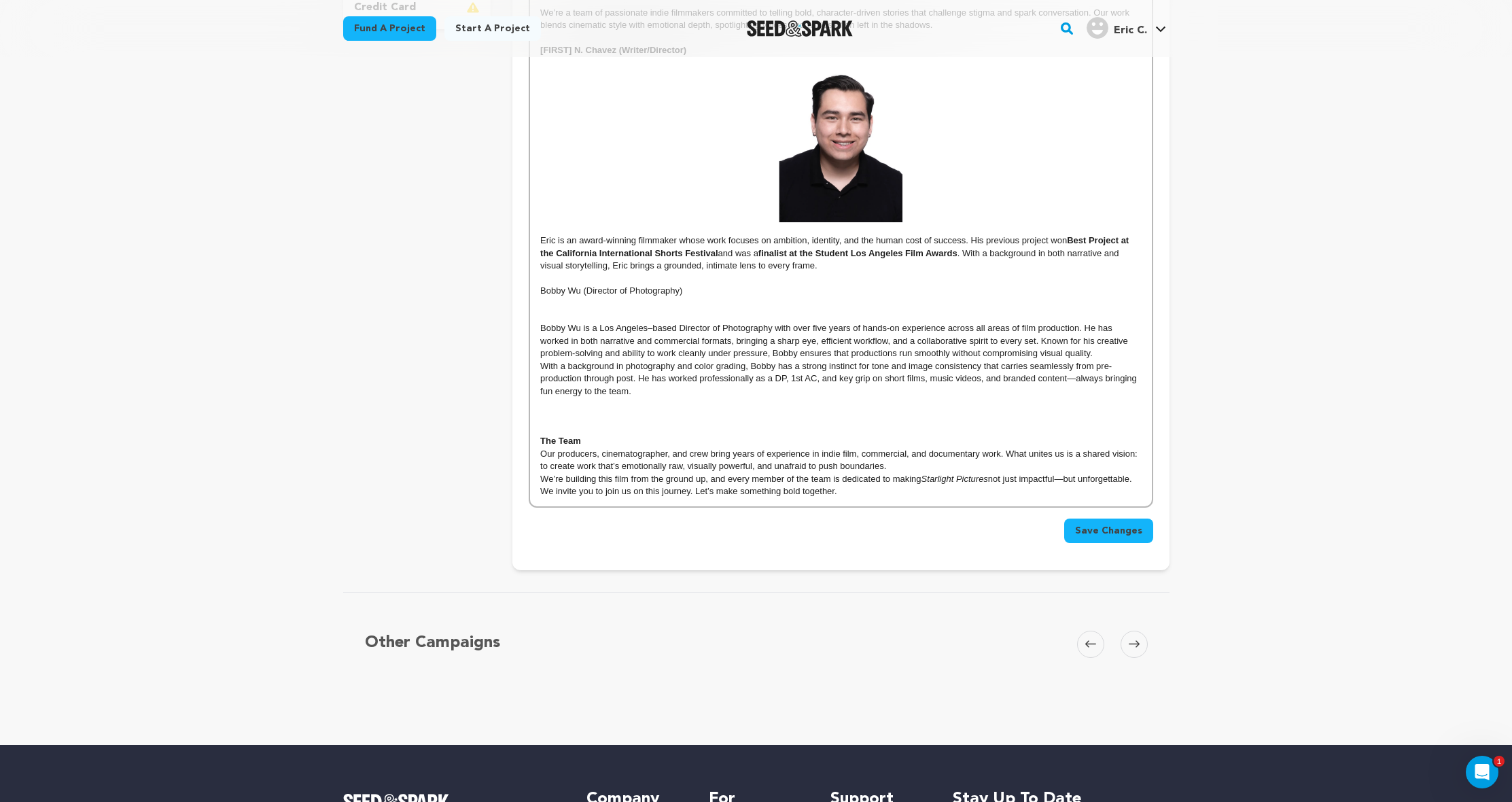 click on "Bobby Wu (Director of Photography)" at bounding box center (841, 291) 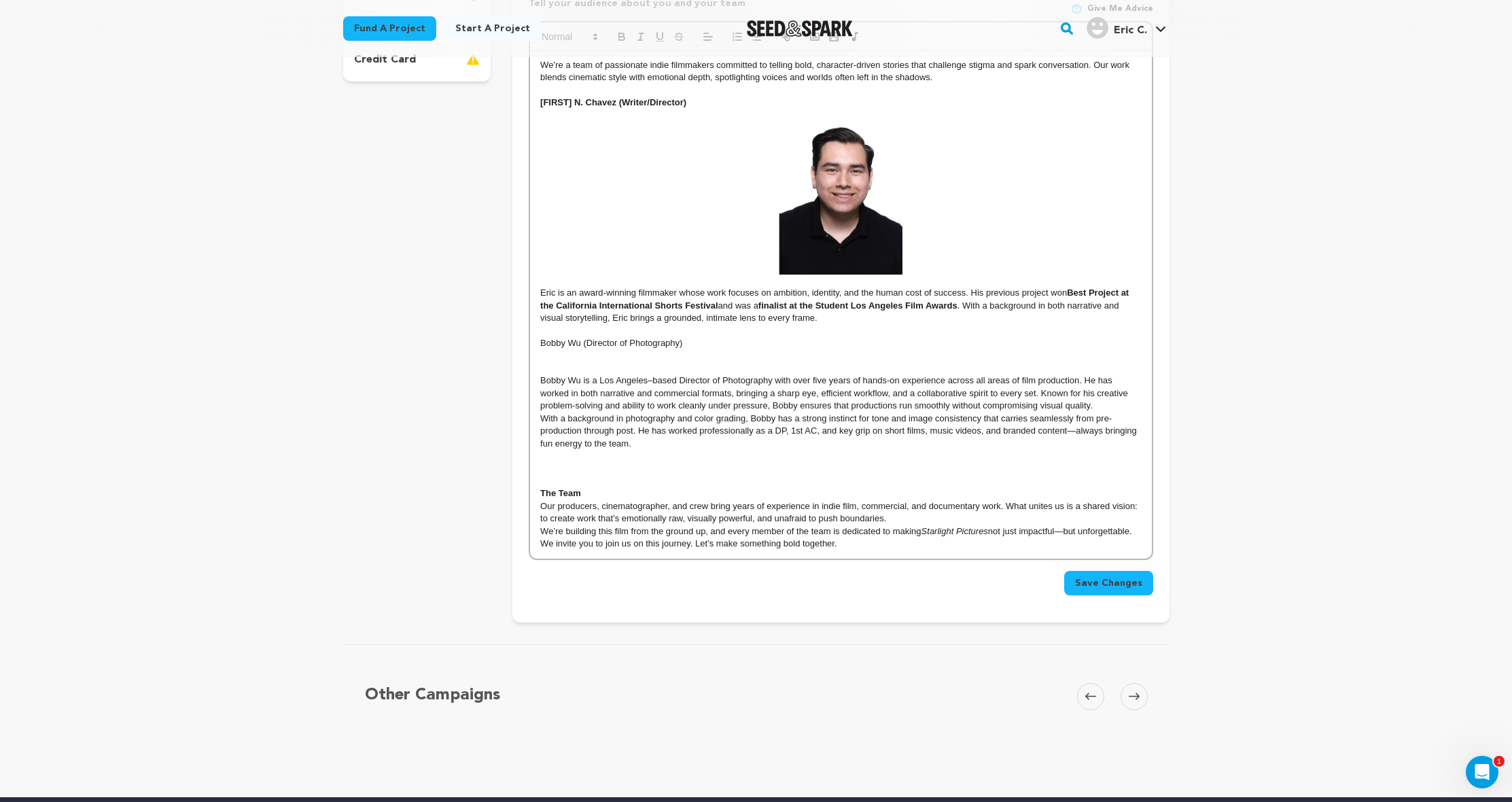 scroll, scrollTop: 405, scrollLeft: 0, axis: vertical 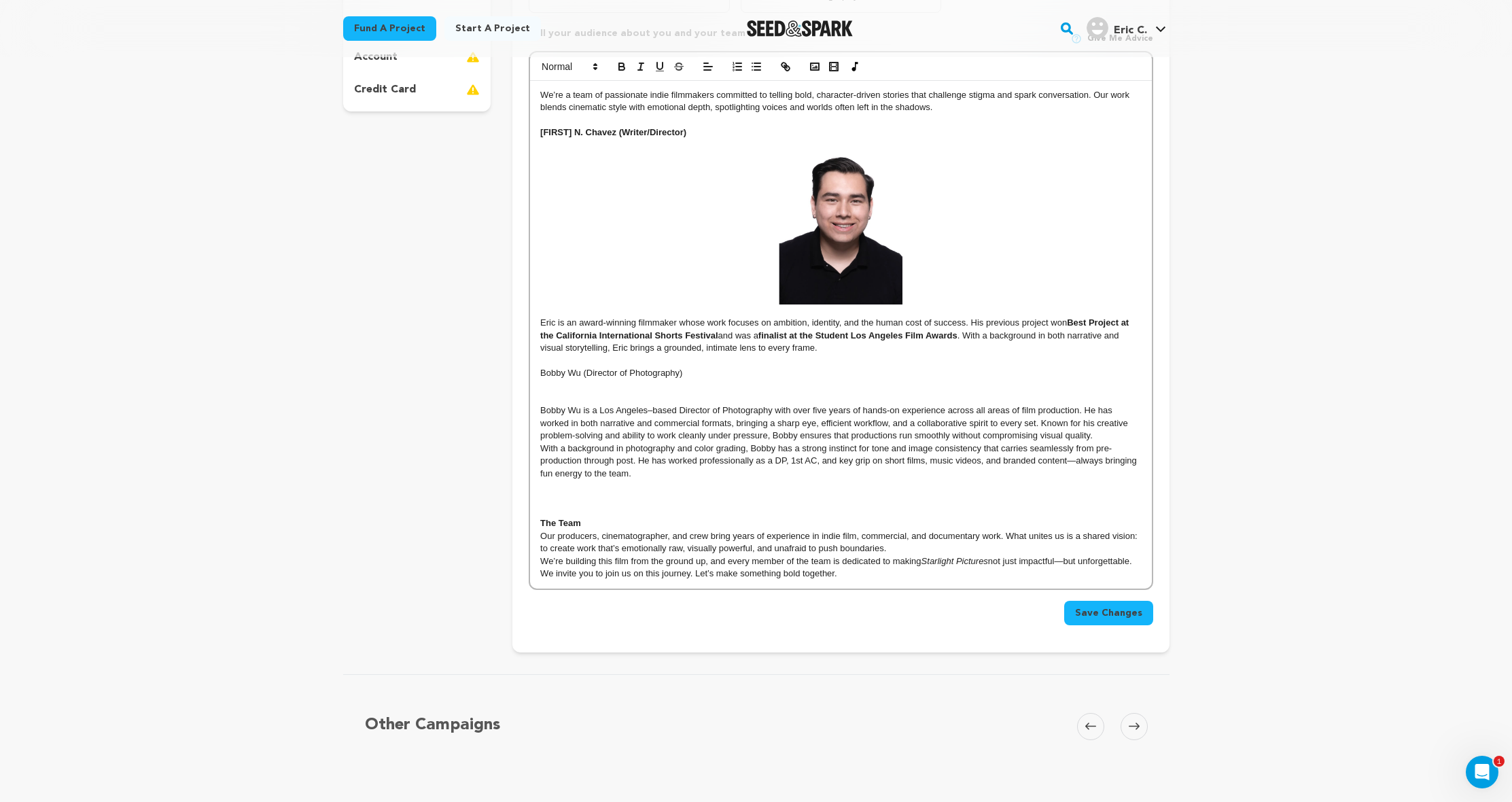 drag, startPoint x: 929, startPoint y: 370, endPoint x: 741, endPoint y: 368, distance: 188.01064 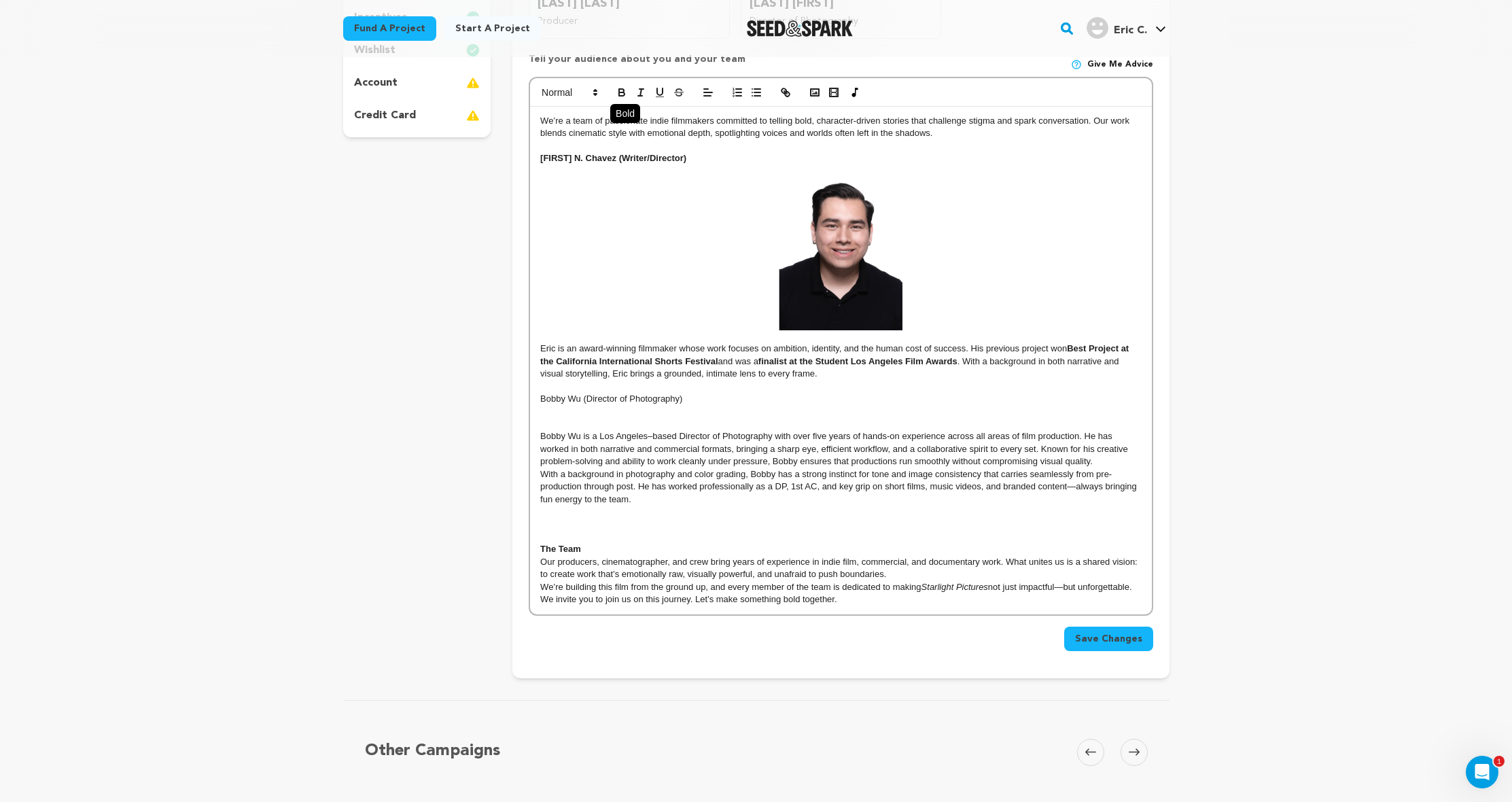 click 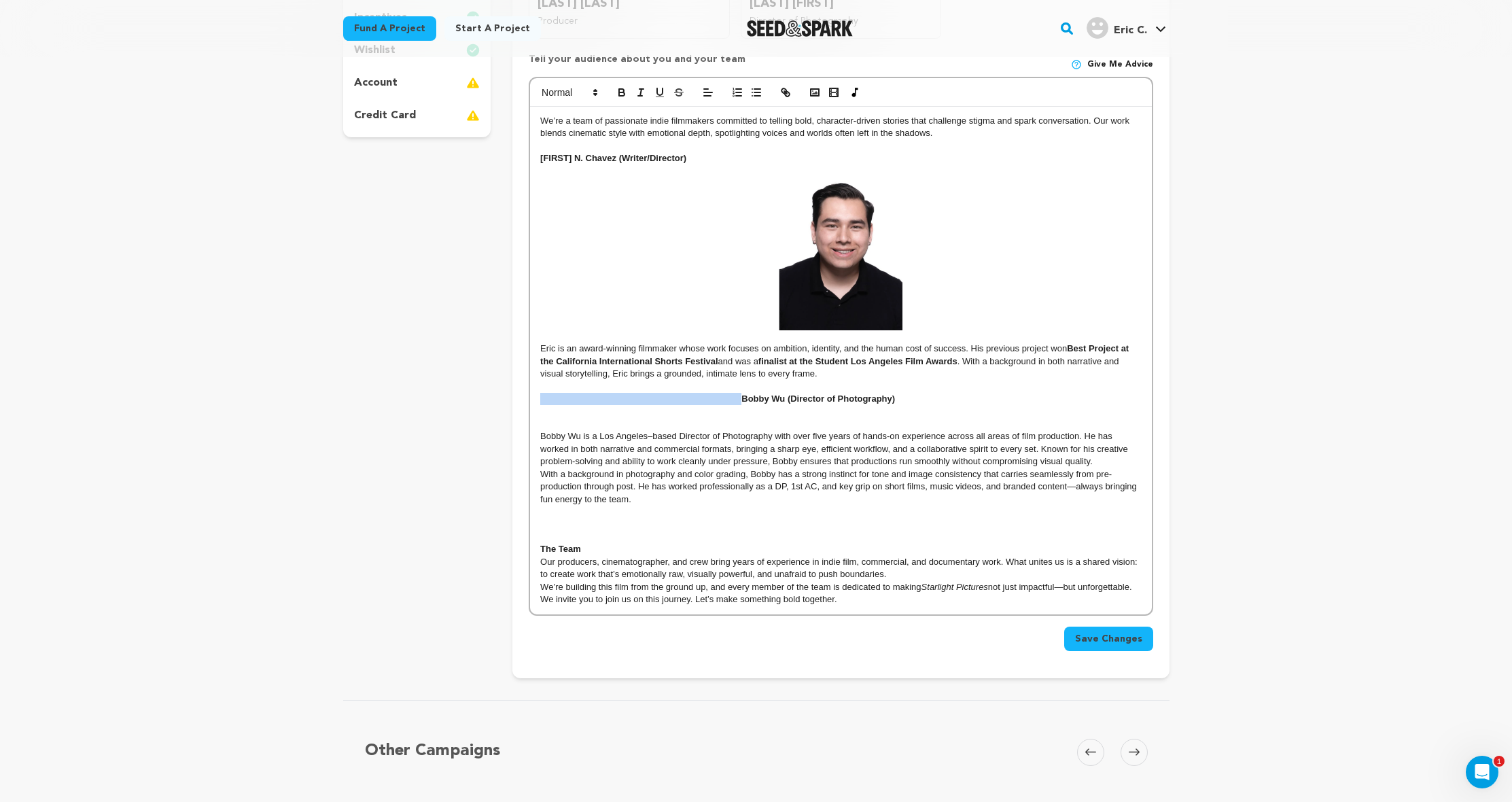 click at bounding box center (841, 247) 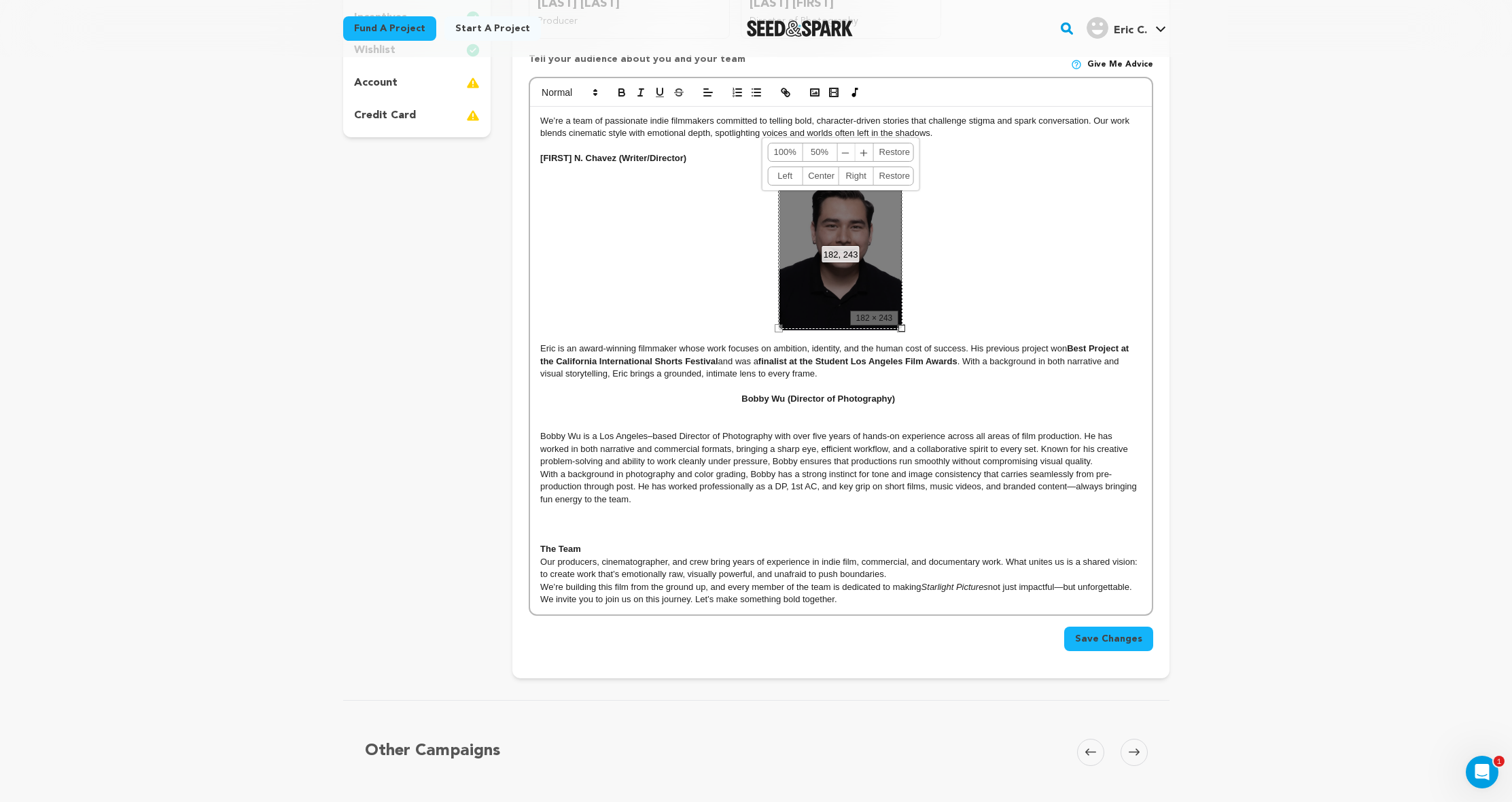 click on "Bobby Wu (Director of Photography)" at bounding box center [818, 398] 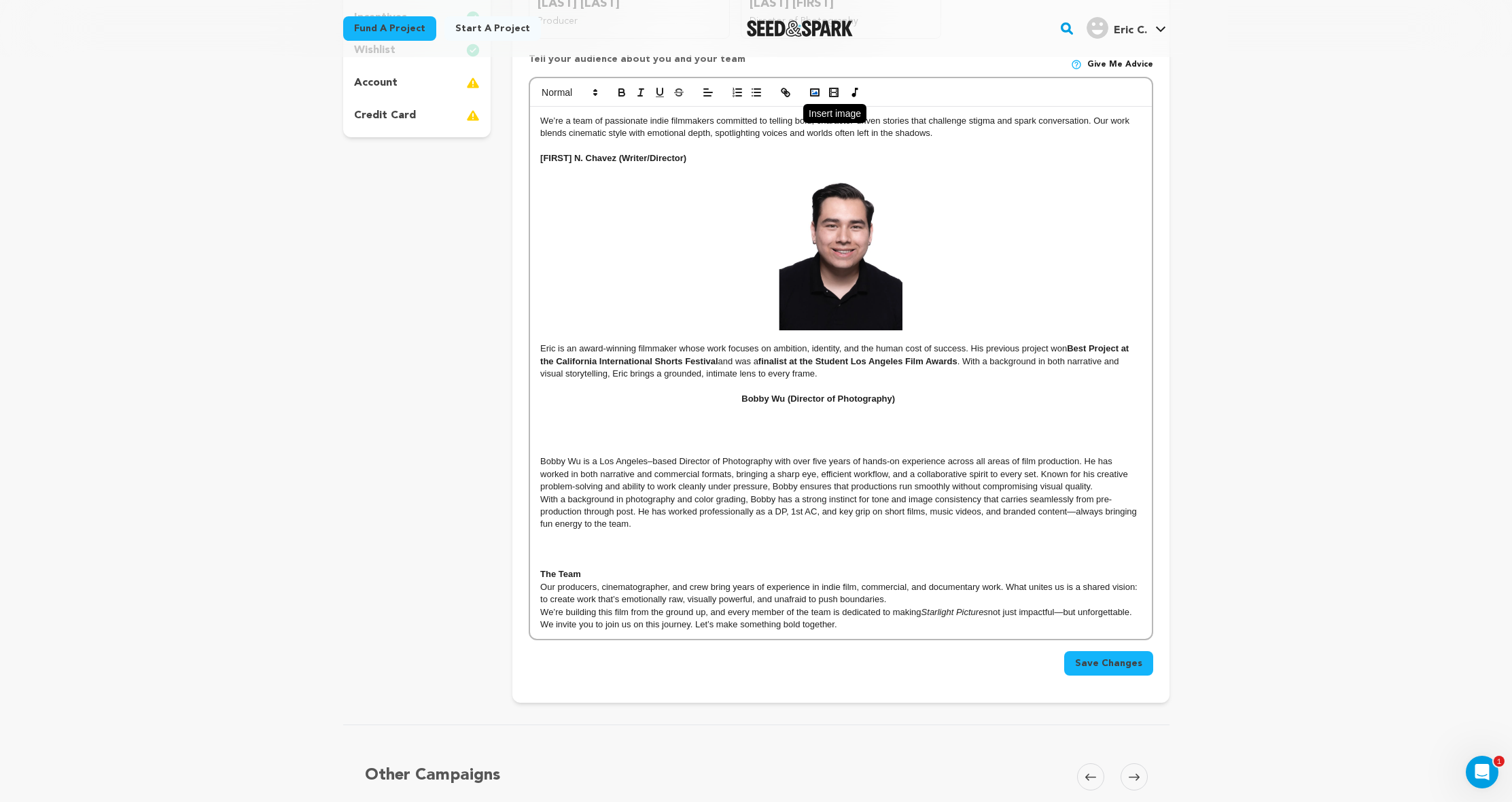 click 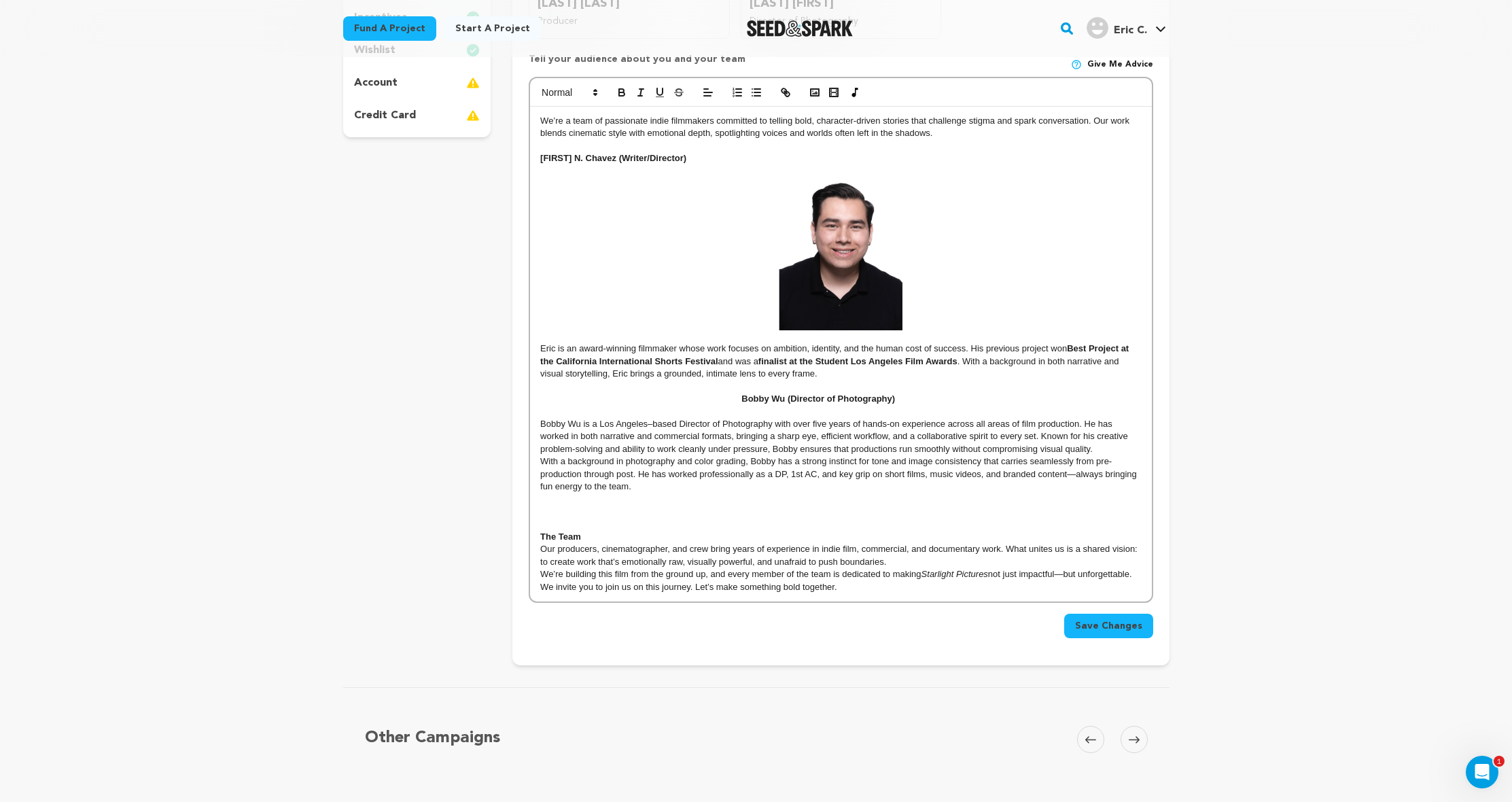 click at bounding box center [841, 247] 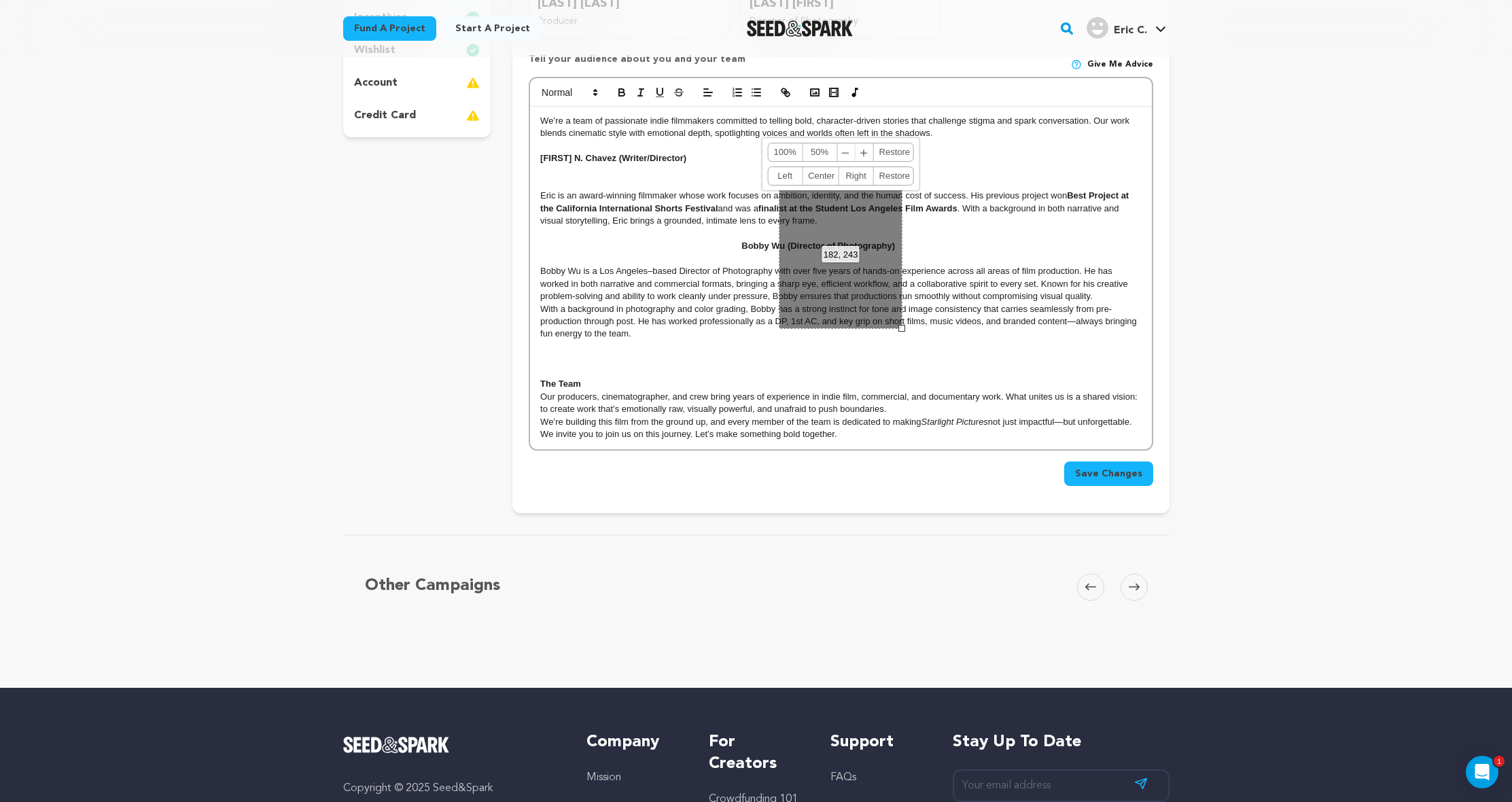 scroll, scrollTop: 370, scrollLeft: 0, axis: vertical 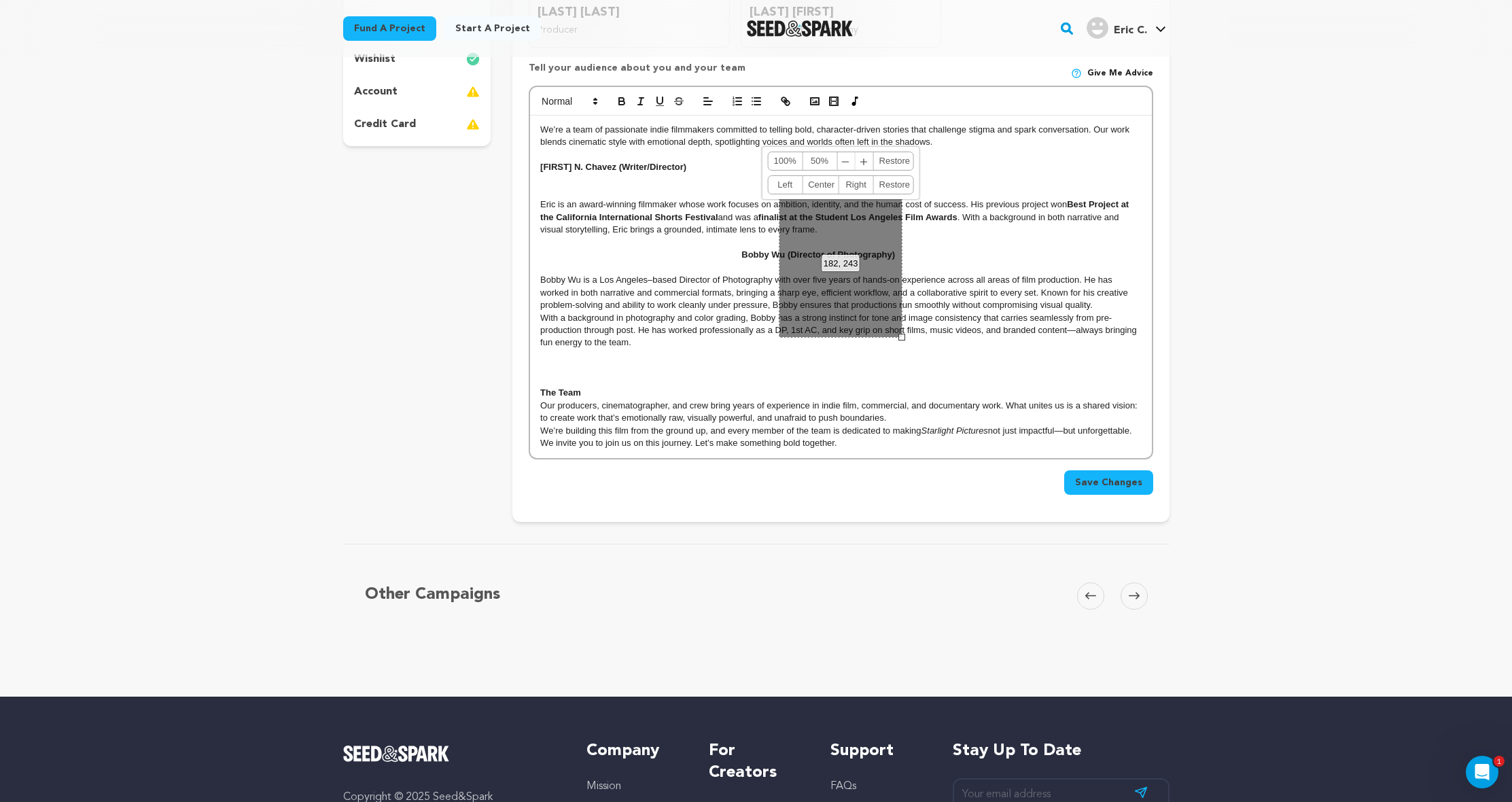 click on "Eric is an award-winning filmmaker whose work focuses on ambition, identity, and the human cost of success. His previous project won  Best Project at the California International Shorts Festival  and was a  finalist at the Student Los Angeles Film Awards . With a background in both narrative and visual storytelling, Eric brings a grounded, intimate lens to every frame." at bounding box center (841, 217) 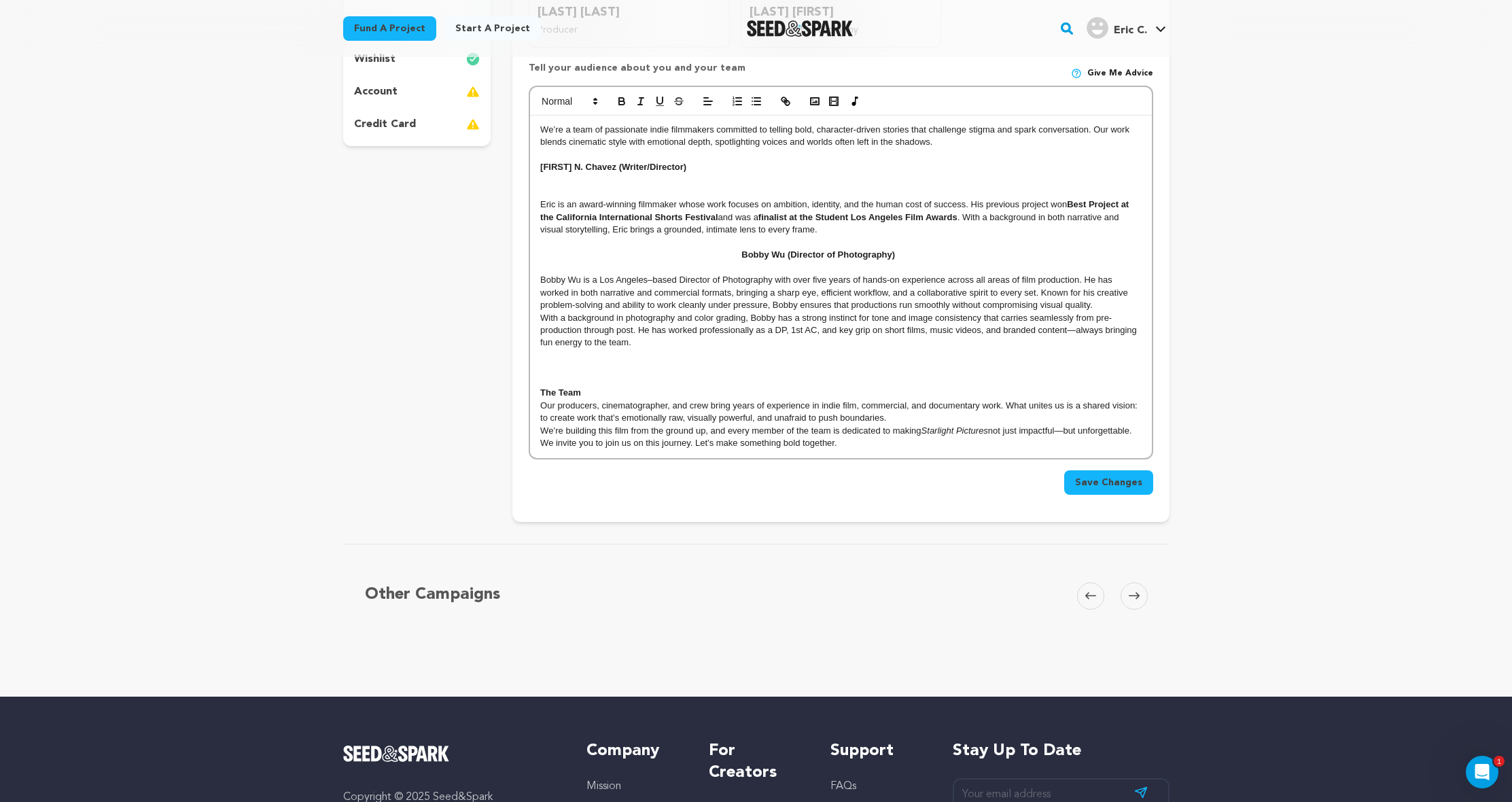 click at bounding box center [841, 180] 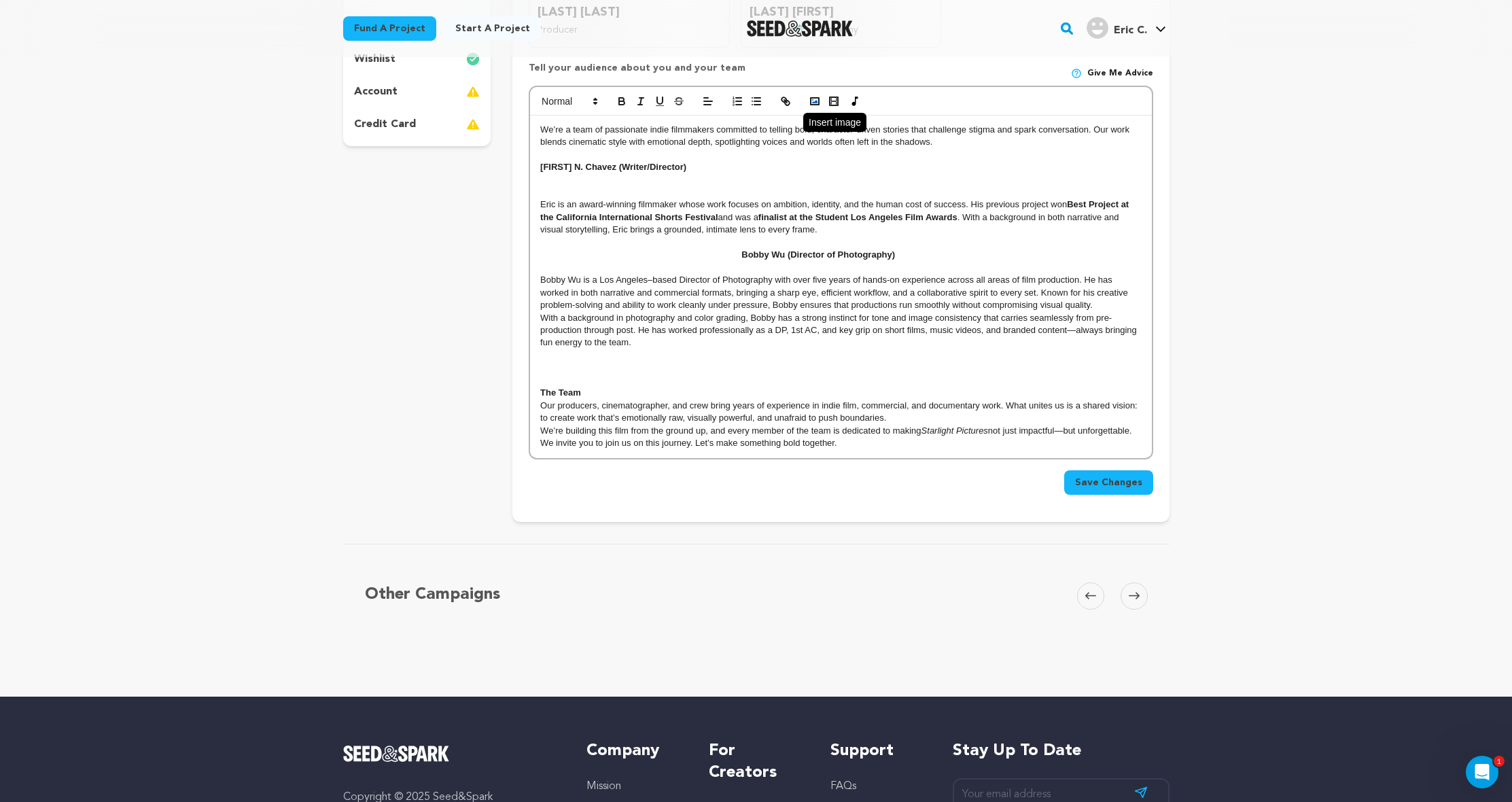 click at bounding box center (815, 101) 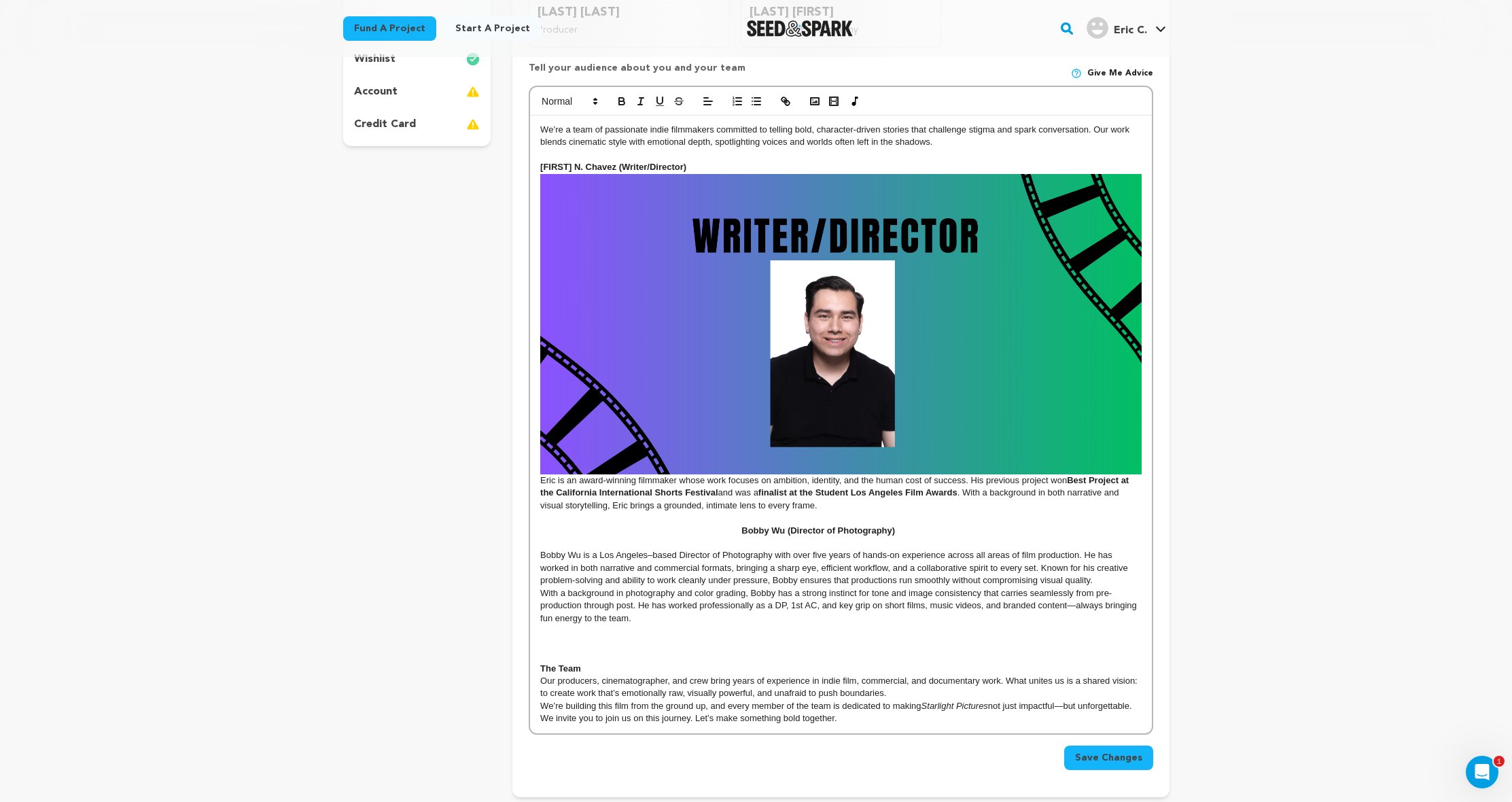 click at bounding box center (841, 324) 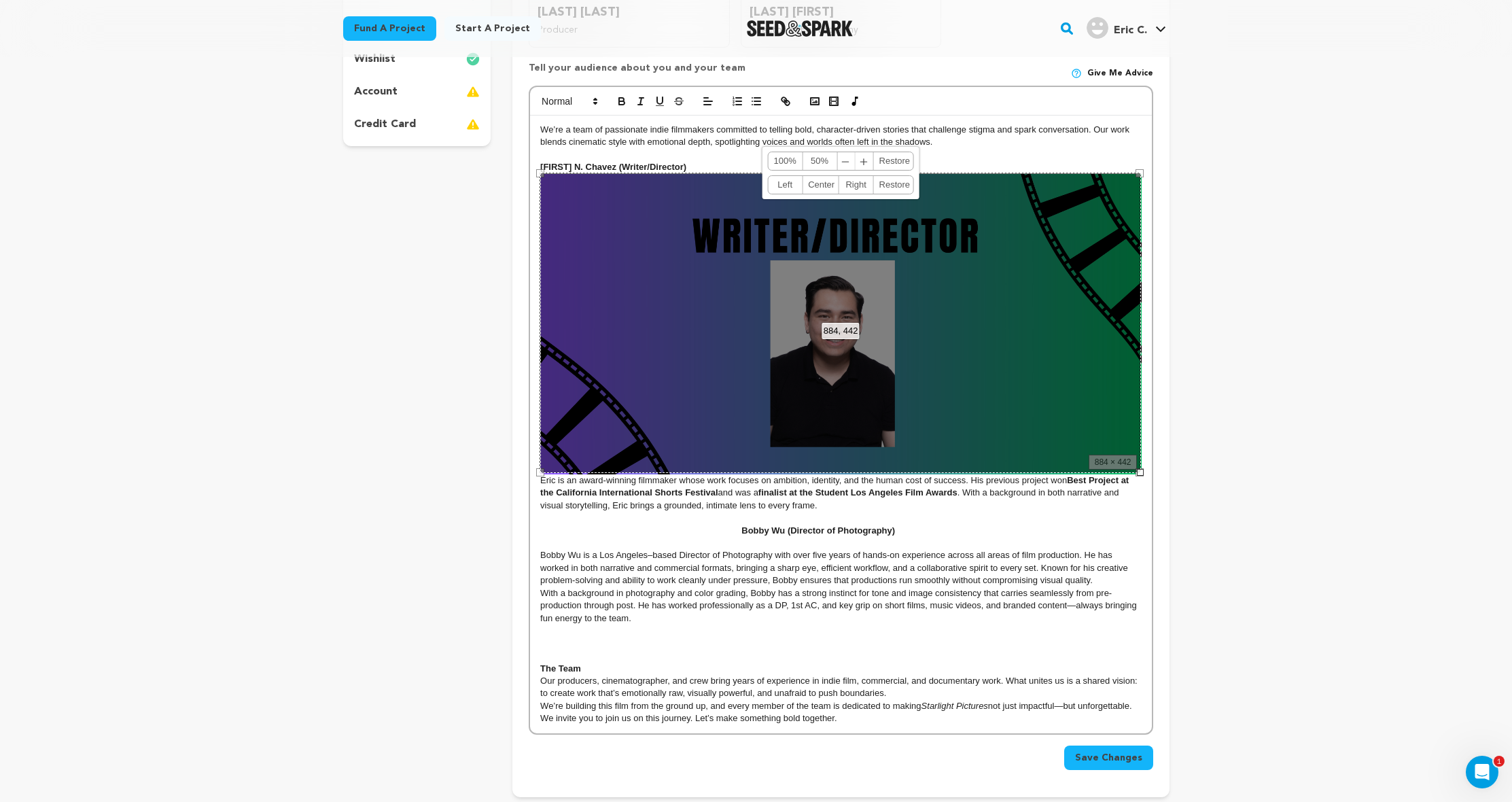 click on "50%" at bounding box center (820, 161) 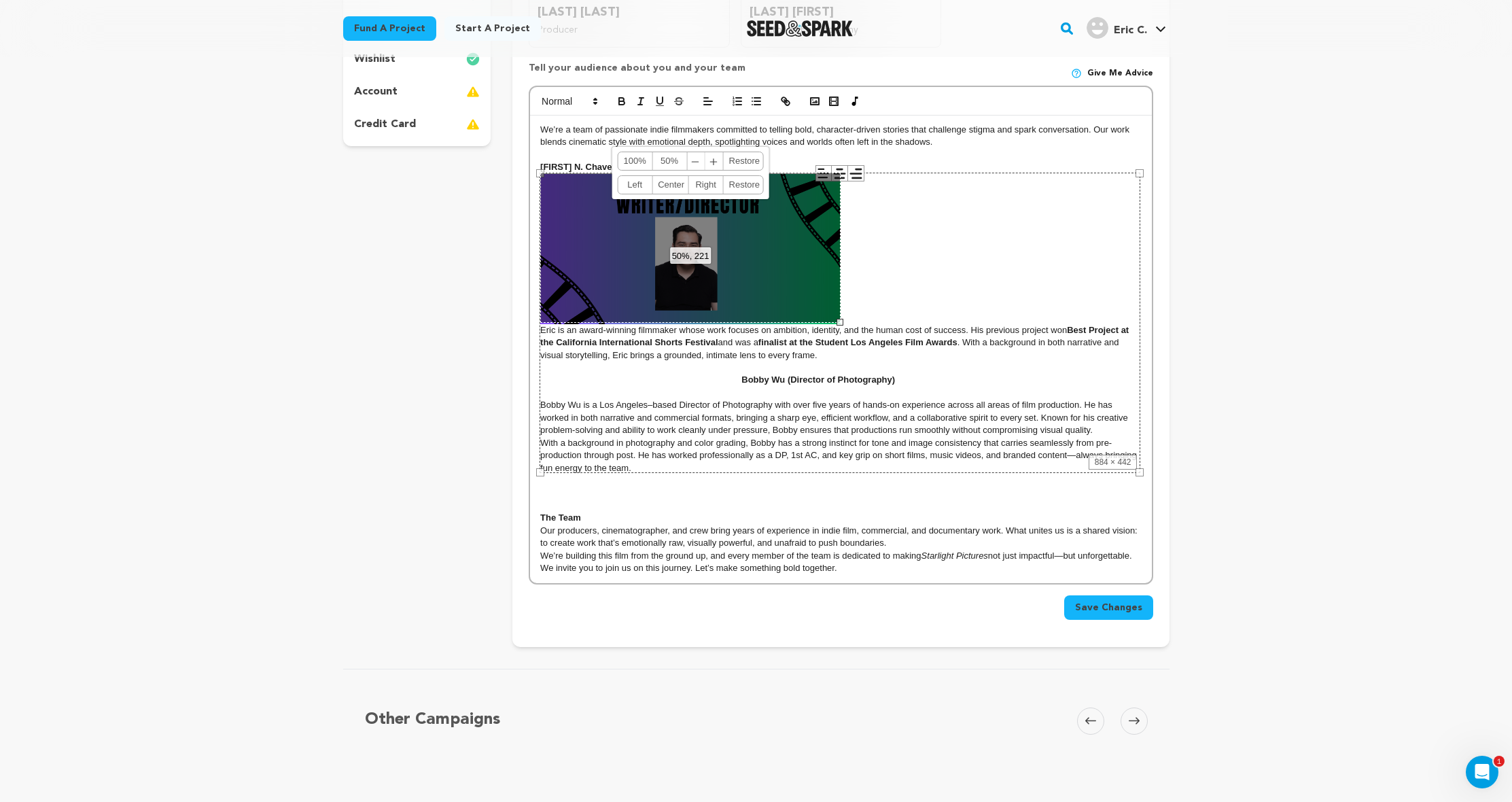 click on "Center" at bounding box center [670, 185] 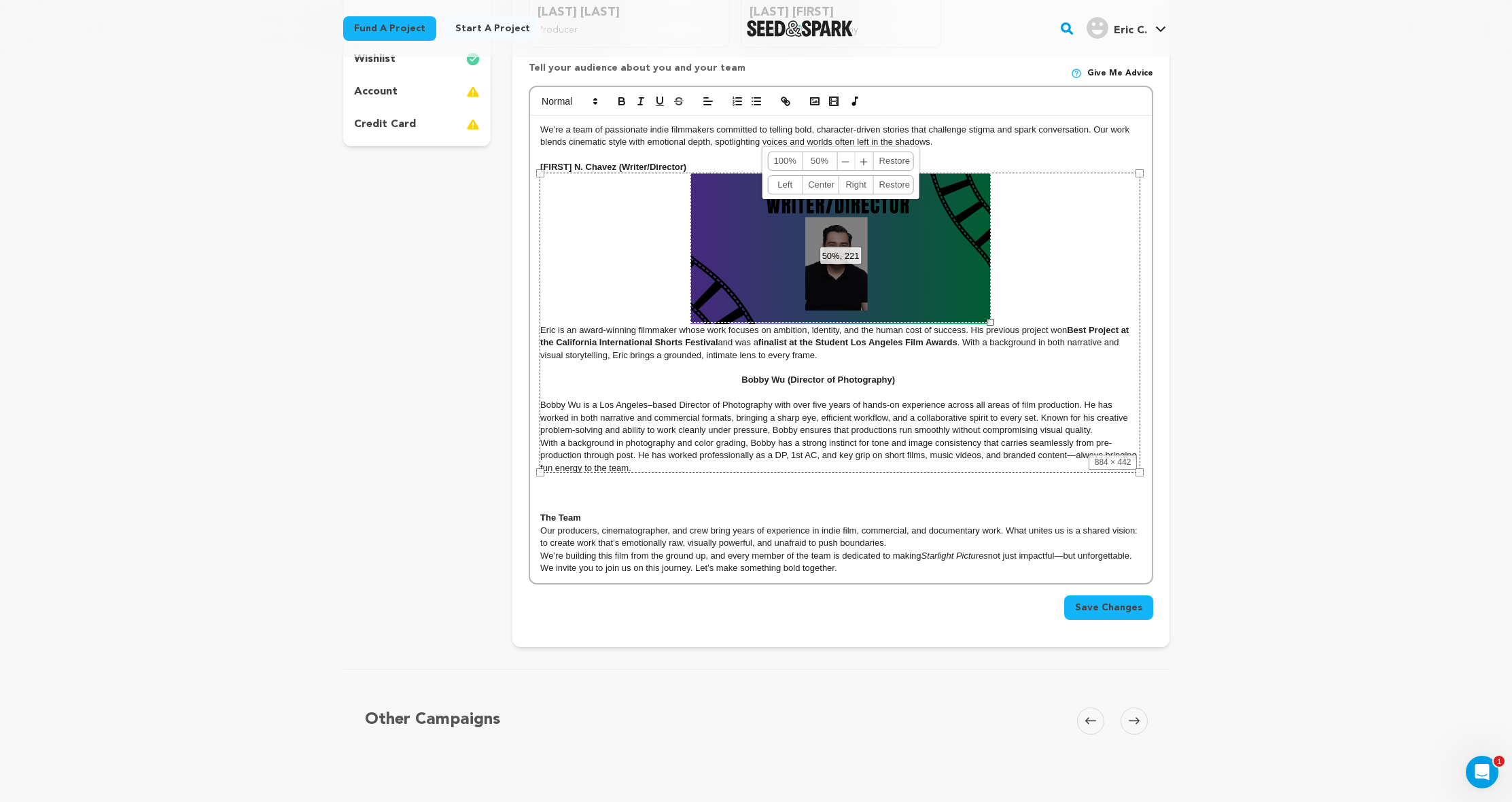 click on "Back to Project Dashboard
Edit Project
Submit For feedback
Submit For feedback
project" at bounding box center [756, 428] 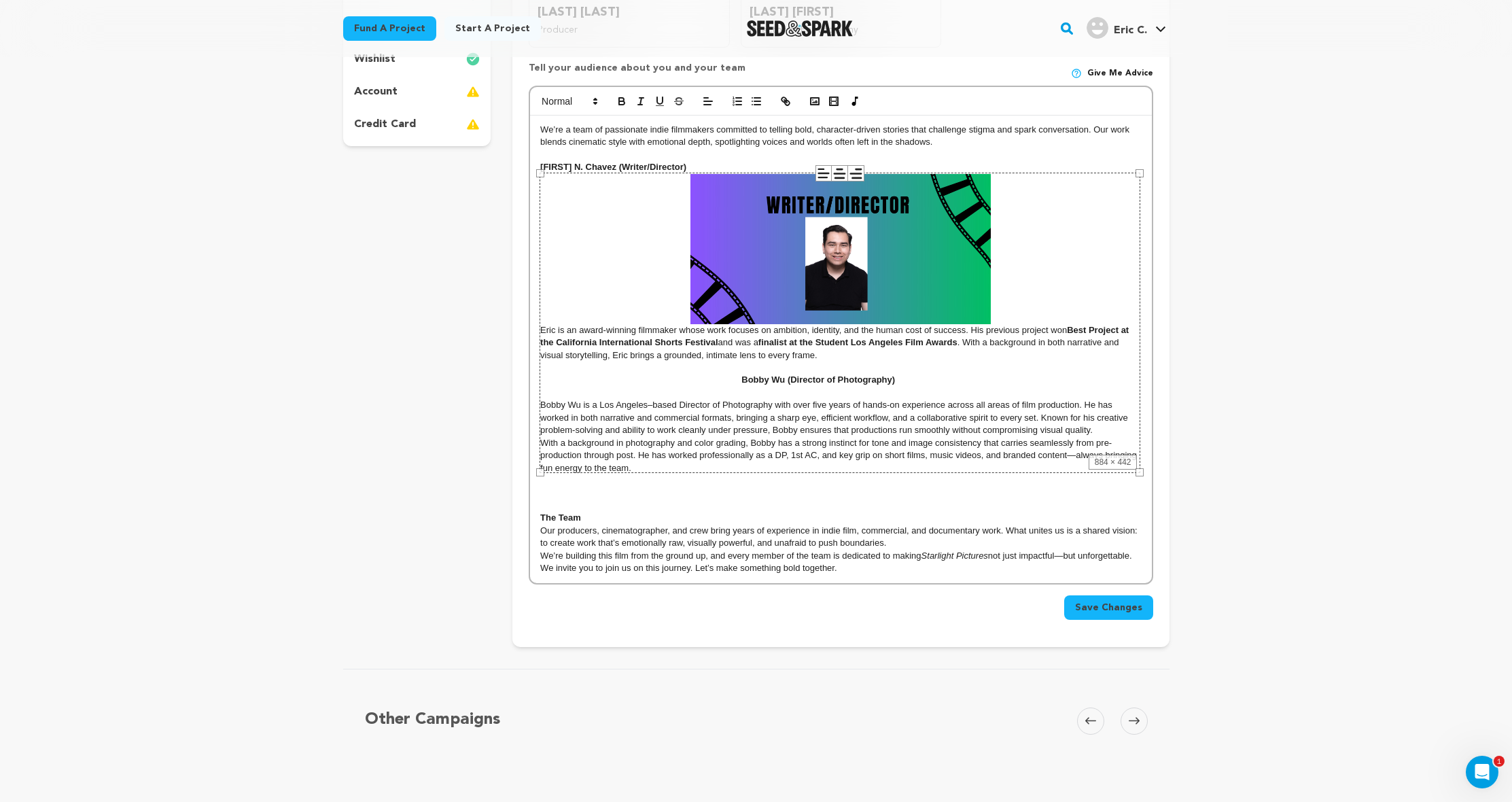click on "884 × 442" at bounding box center (840, 323) 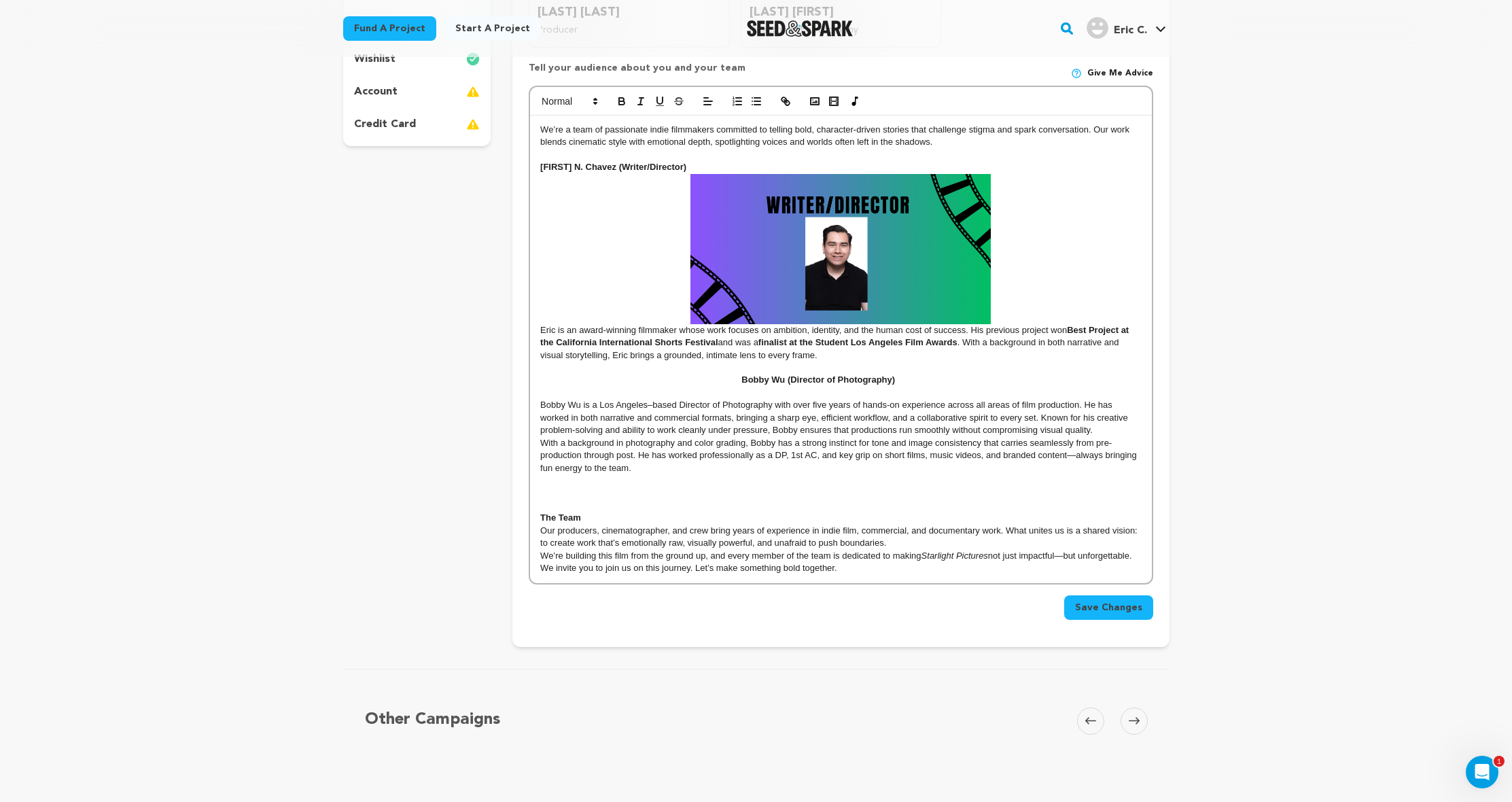 click on "Bobby Wu (Director of Photography)" at bounding box center [841, 380] 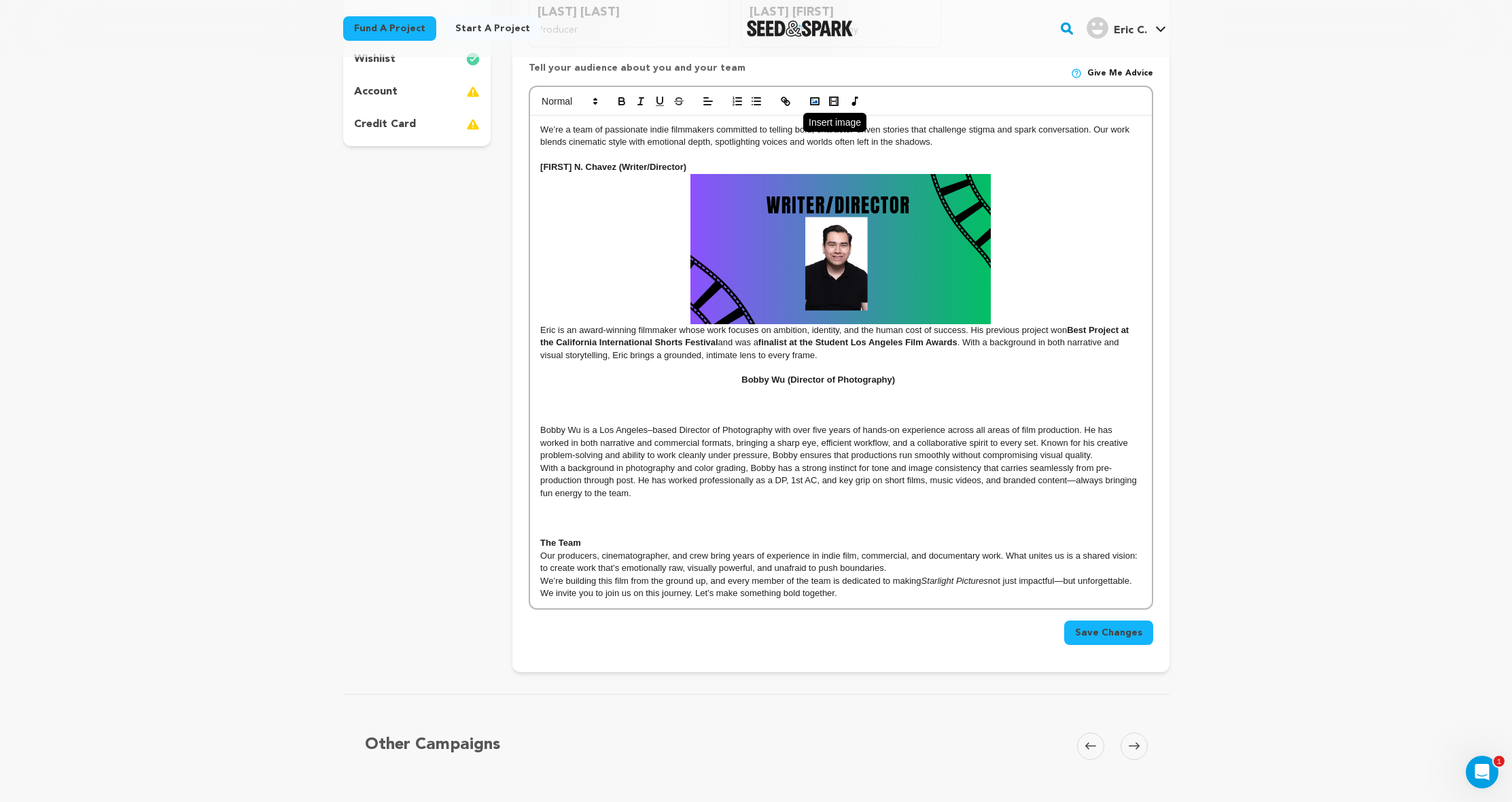 click at bounding box center (815, 101) 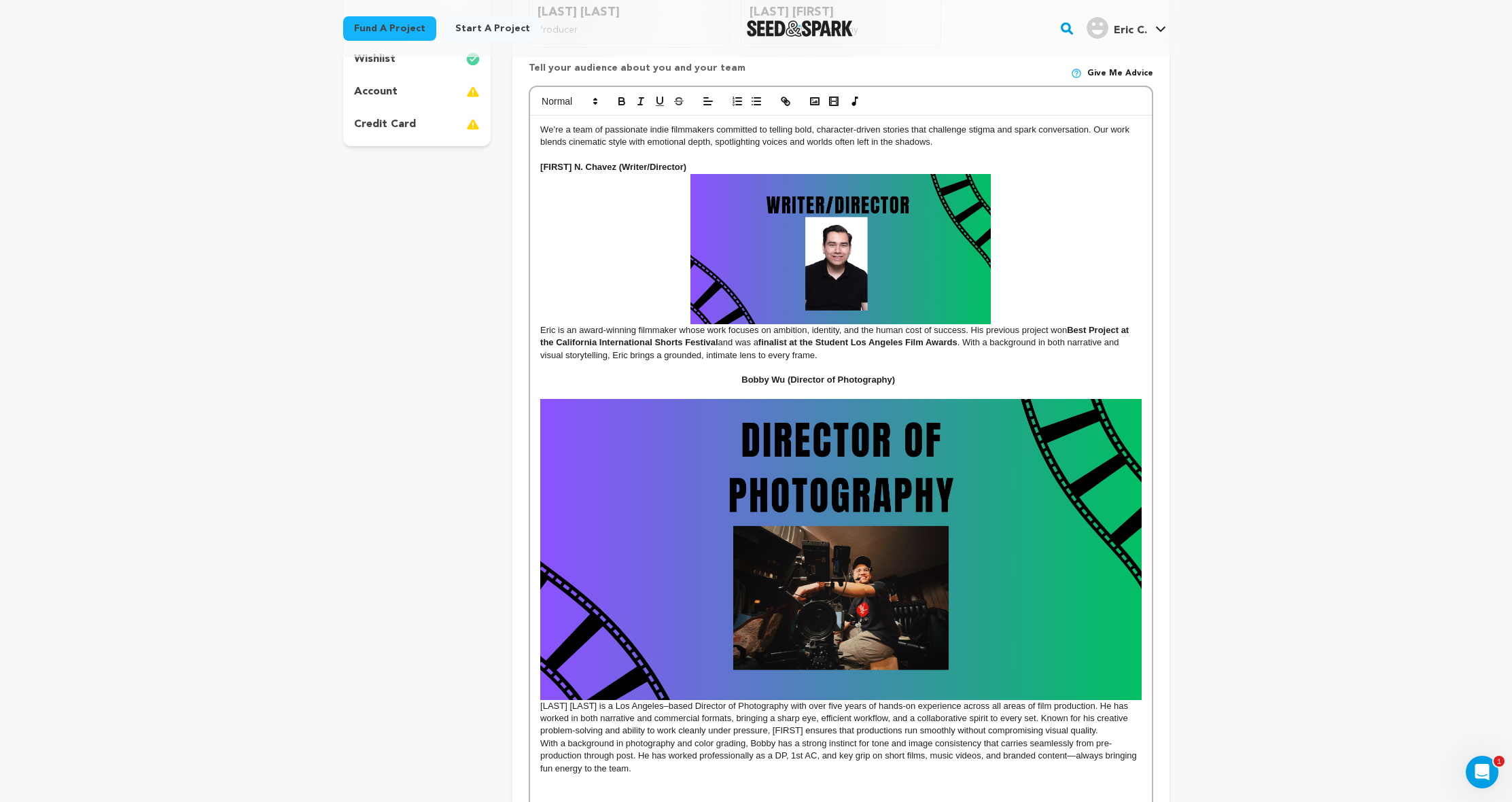 click at bounding box center [841, 549] 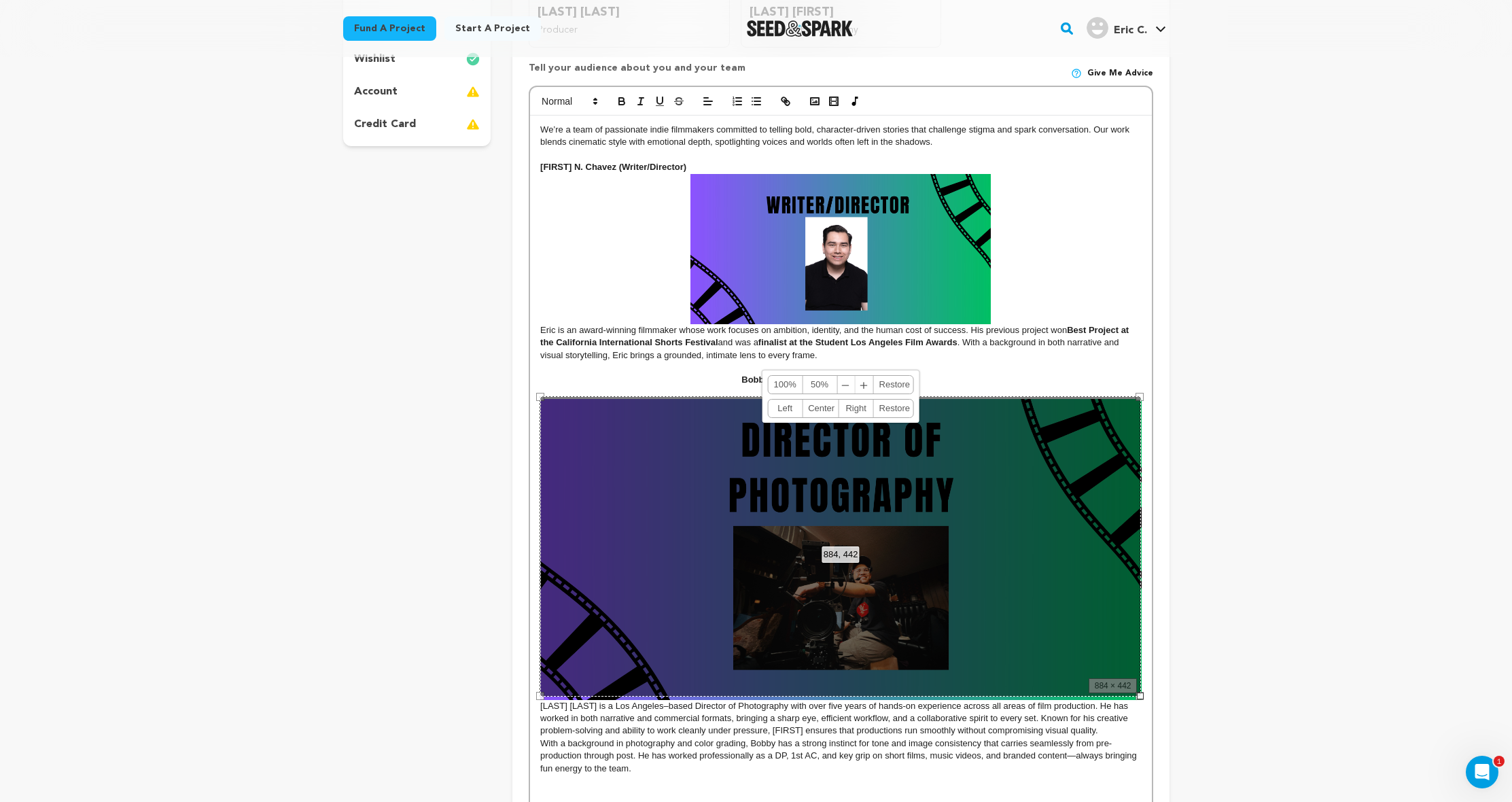 click on "50%" at bounding box center [820, 385] 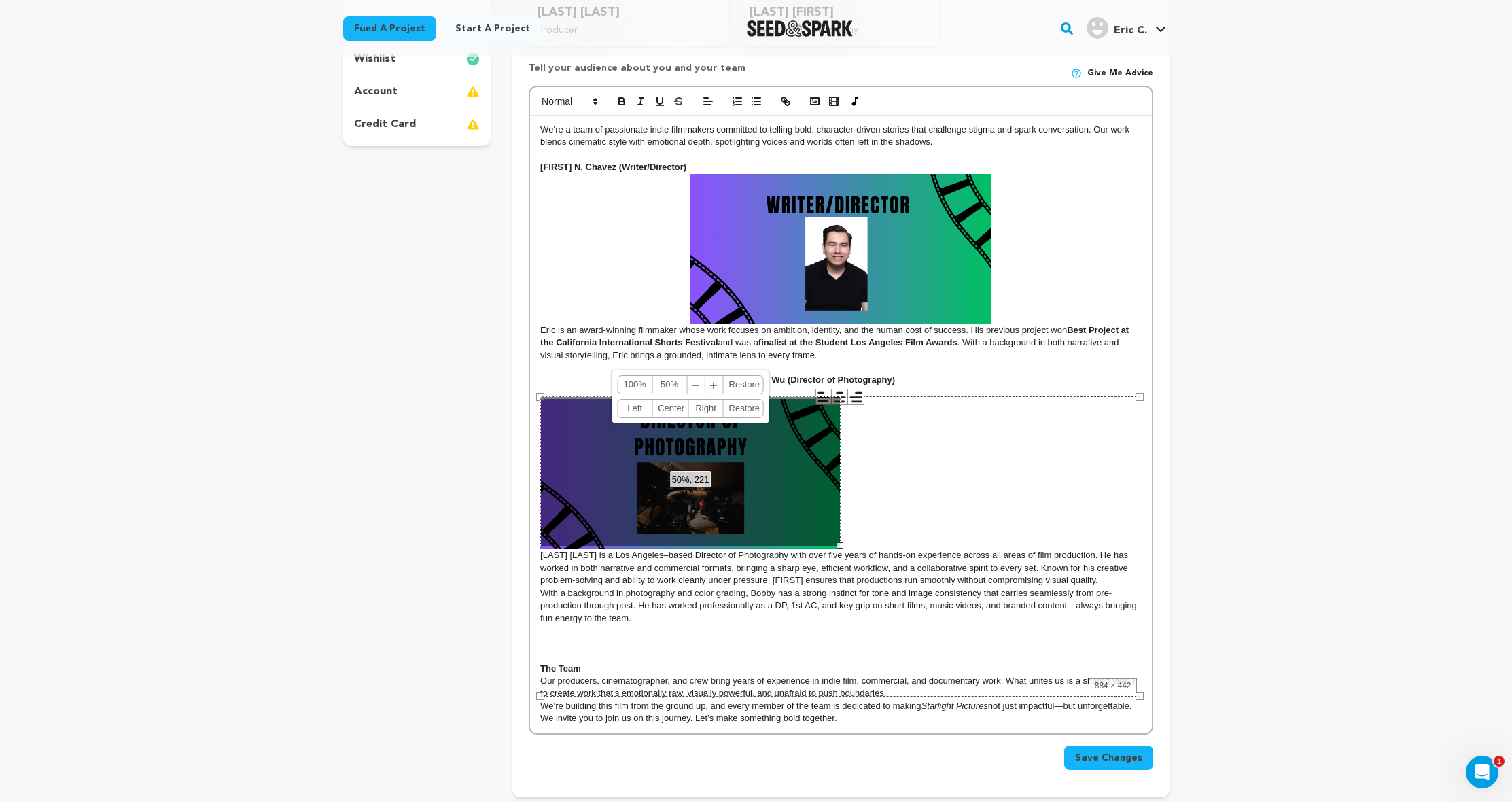 click on "Center" at bounding box center [670, 408] 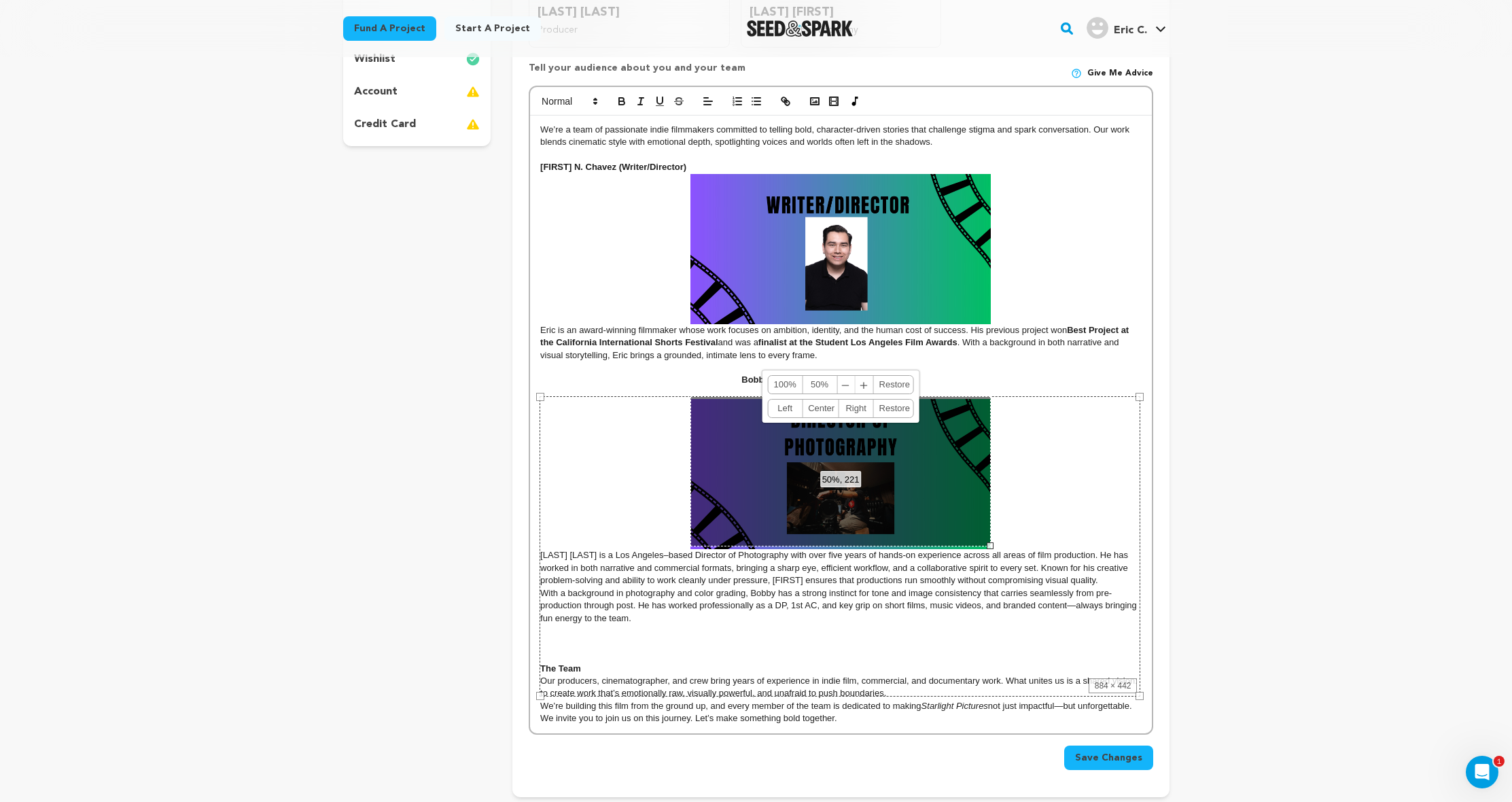 click on "Back to Project Dashboard
Edit Project
Submit For feedback
Submit For feedback
project" at bounding box center (756, 504) 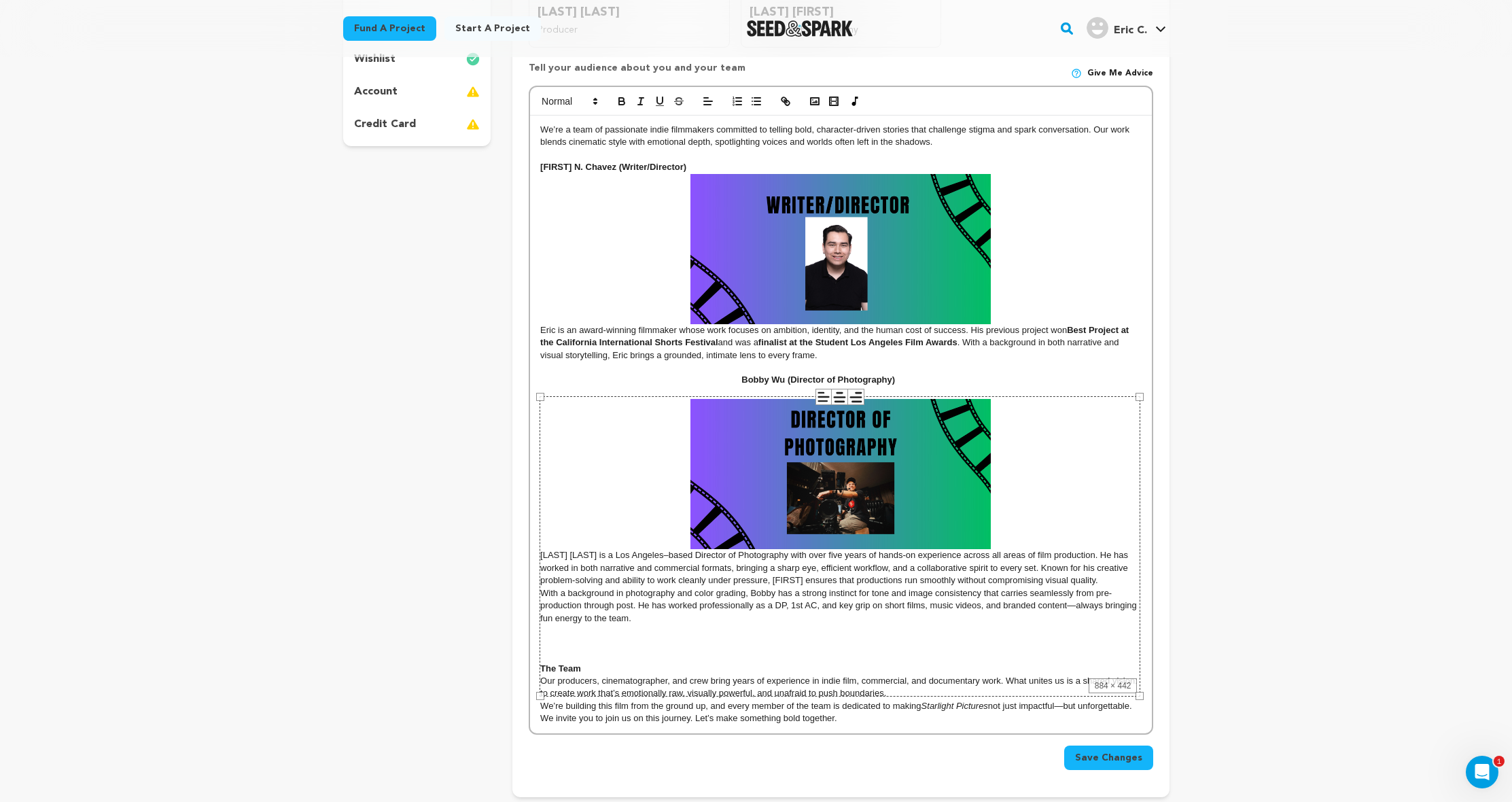 click on "Bobby Wu (Director of Photography)" at bounding box center [818, 379] 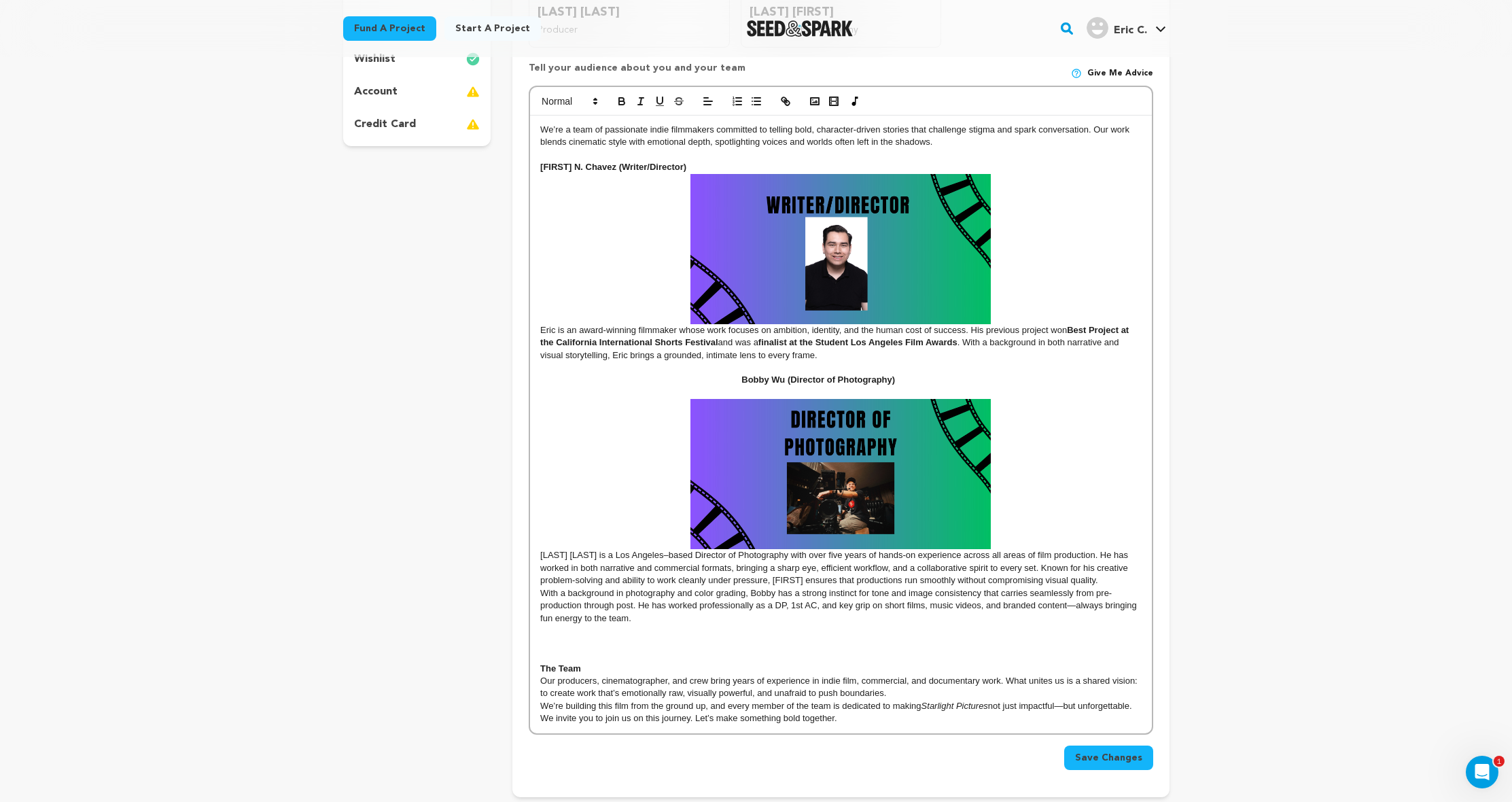 click on "obby Wu is a Los Angeles–based Director of Photography with over five years of hands-on experience across all areas of film production. He has worked in both narrative and commercial formats, bringing a sharp eye, efficient workflow, and a collaborative spirit to every set. Known for his creative problem-solving and ability to work cleanly under pressure, Bobby ensures that productions run smoothly without compromising visual quality." at bounding box center [841, 493] 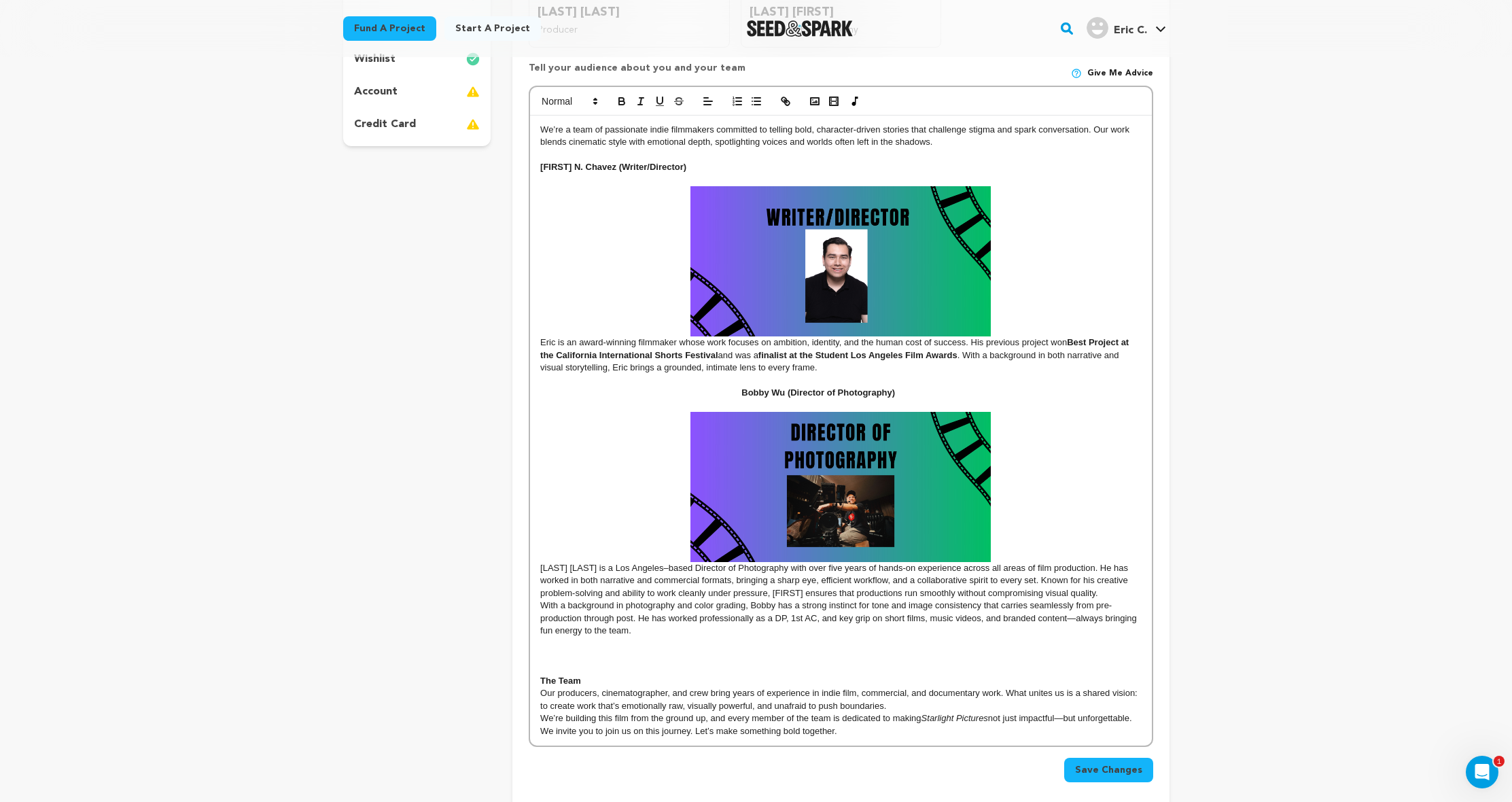 click on "obby Wu is a Los Angeles–based Director of Photography with over five years of hands-on experience across all areas of film production. He has worked in both narrative and commercial formats, bringing a sharp eye, efficient workflow, and a collaborative spirit to every set. Known for his creative problem-solving and ability to work cleanly under pressure, Bobby ensures that productions run smoothly without compromising visual quality." at bounding box center (841, 506) 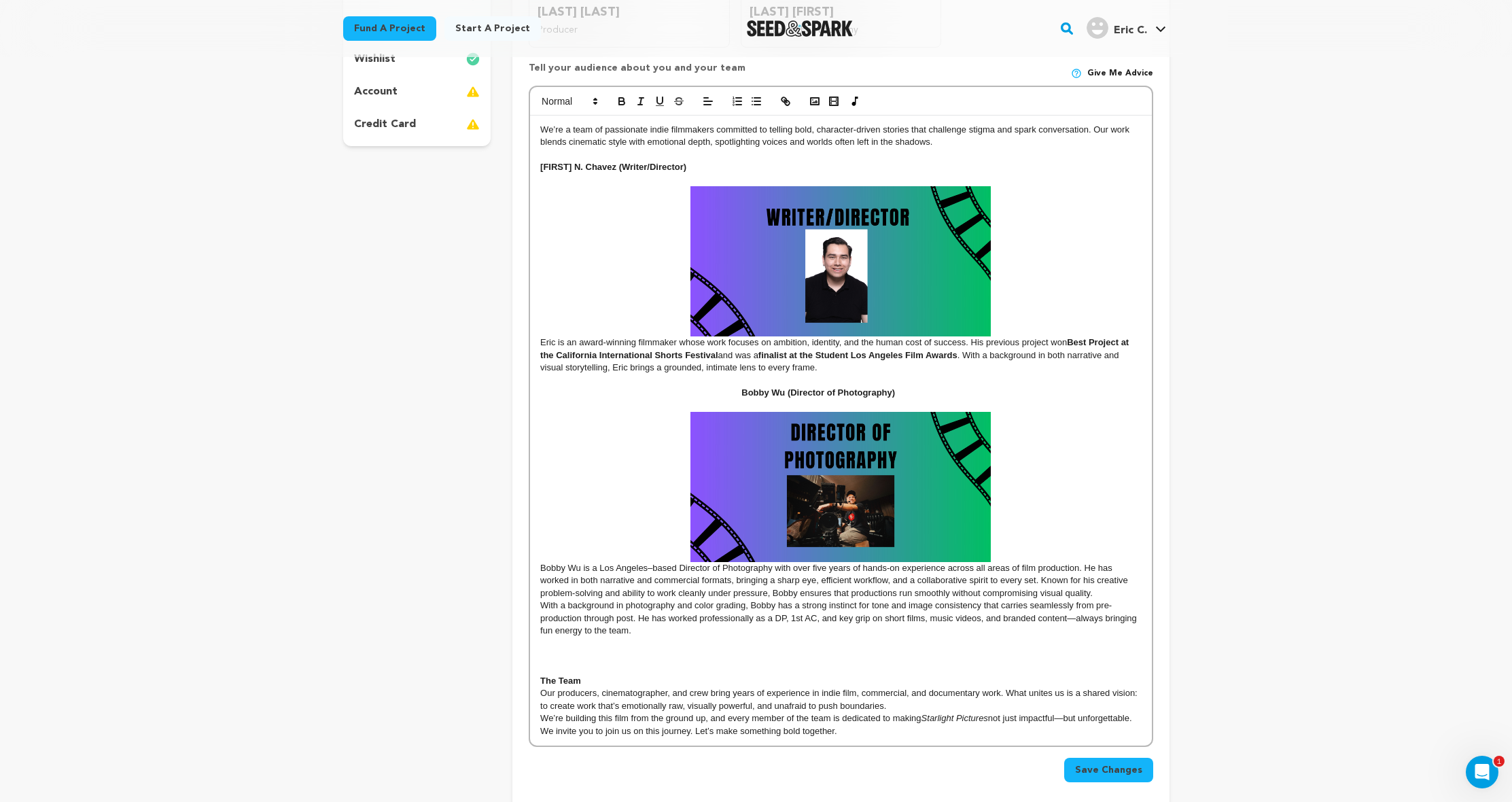 click on "We’re a team of passionate indie filmmakers committed to telling bold, character-driven stories that challenge stigma and spark conversation. Our work blends cinematic style with emotional depth, spotlighting voices and worlds often left in the shadows.                                                                                                 Eric N. Chavez (Writer/Director) Eric is an award-winning filmmaker whose work focuses on ambition, identity, and the human cost of success. His previous project won  Best Project at the California International Shorts Festival  and was a  finalist at the Student Los Angeles Film Awards . With a background in both narrative and visual storytelling, Eric brings a grounded, intimate lens to every frame.                                                                                                  Bobby Wu (Director of Photography) ﻿ ﻿ The Team We’re building this film from the ground up, and every member of the team is dedicated to making  Starlight Pictures" at bounding box center [841, 431] 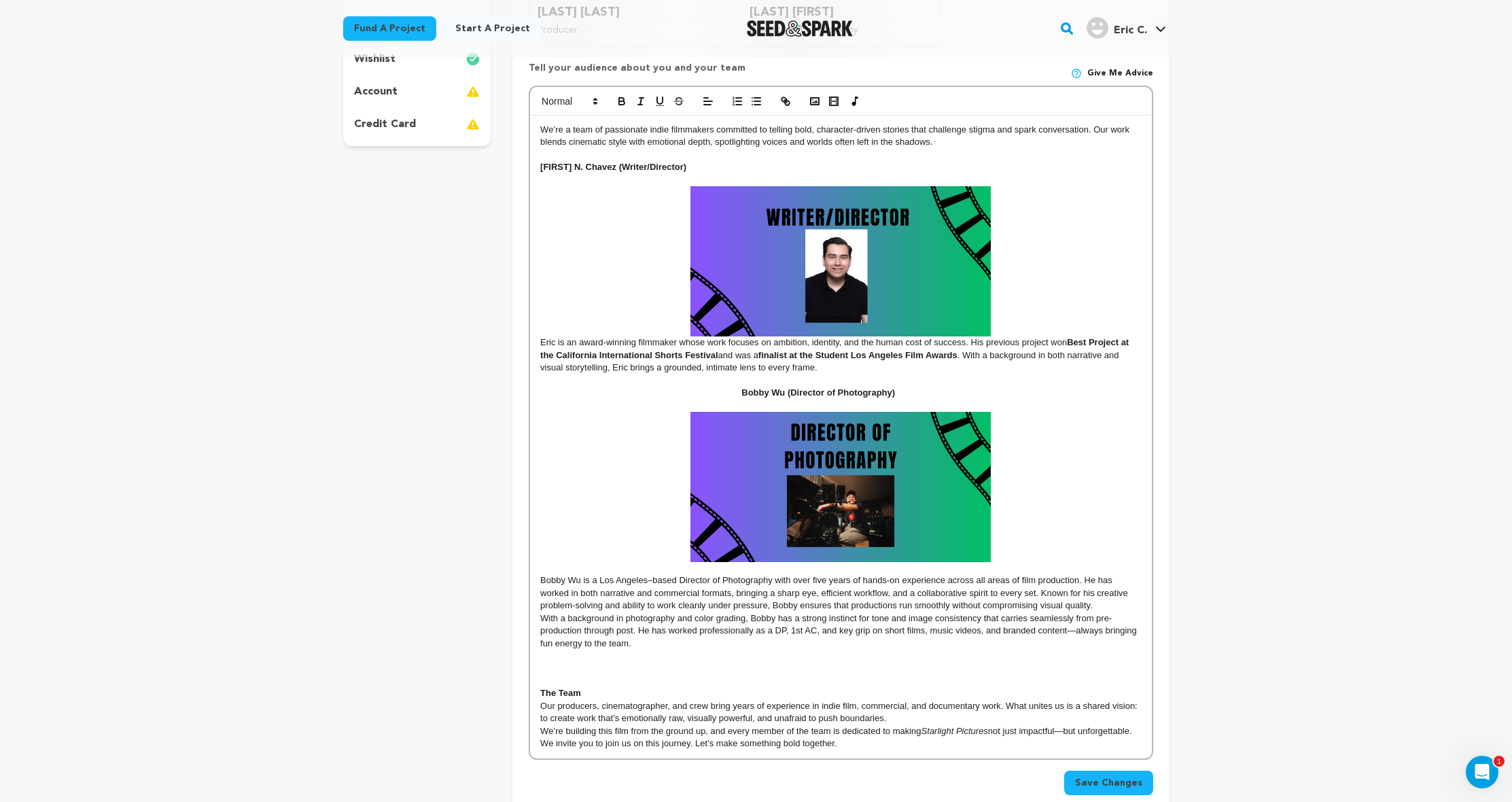 scroll, scrollTop: 490, scrollLeft: 0, axis: vertical 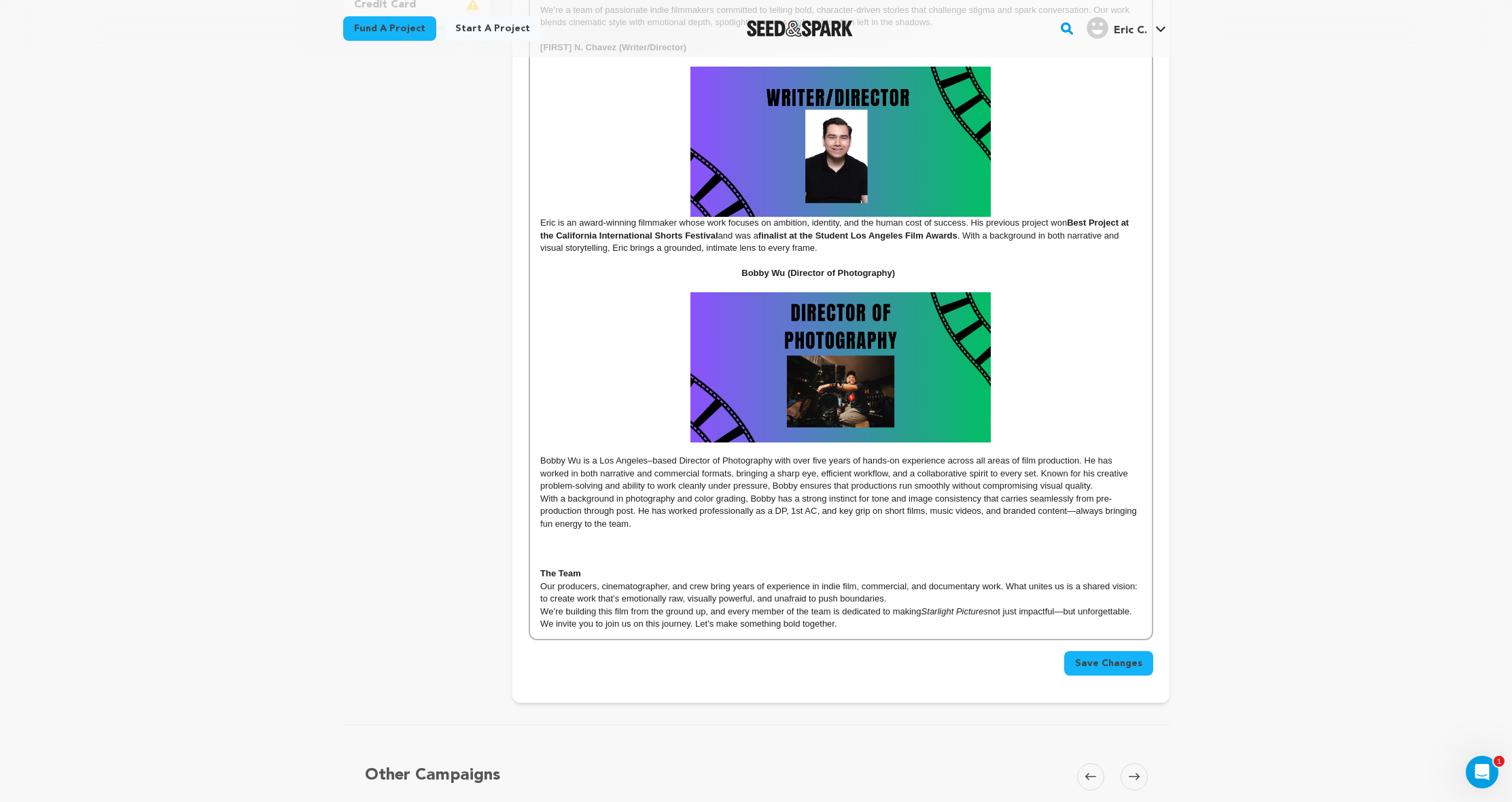 click on "We’re a team of passionate indie filmmakers committed to telling bold, character-driven stories that challenge stigma and spark conversation. Our work blends cinematic style with emotional depth, spotlighting voices and worlds often left in the shadows.                                                                                                 Eric N. Chavez (Writer/Director) Eric is an award-winning filmmaker whose work focuses on ambition, identity, and the human cost of success. His previous project won  Best Project at the California International Shorts Festival  and was a  finalist at the Student Los Angeles Film Awards . With a background in both narrative and visual storytelling, Eric brings a grounded, intimate lens to every frame.                                                                                                  Bobby Wu (Director of Photography) ﻿ ﻿ The Team We’re building this film from the ground up, and every member of the team is dedicated to making  Starlight Pictures" at bounding box center [841, 317] 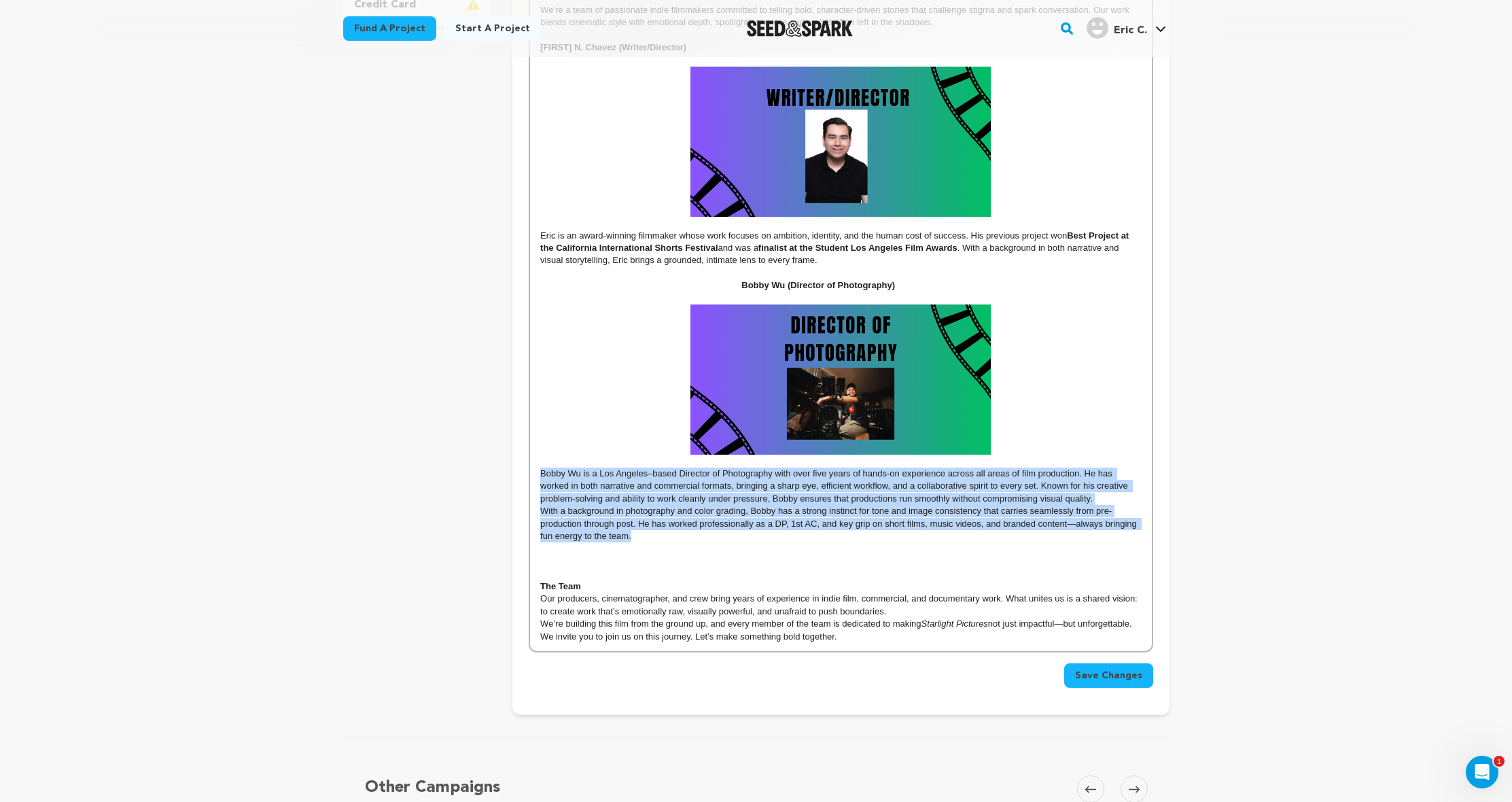 drag, startPoint x: 601, startPoint y: 521, endPoint x: 527, endPoint y: 464, distance: 93.40771 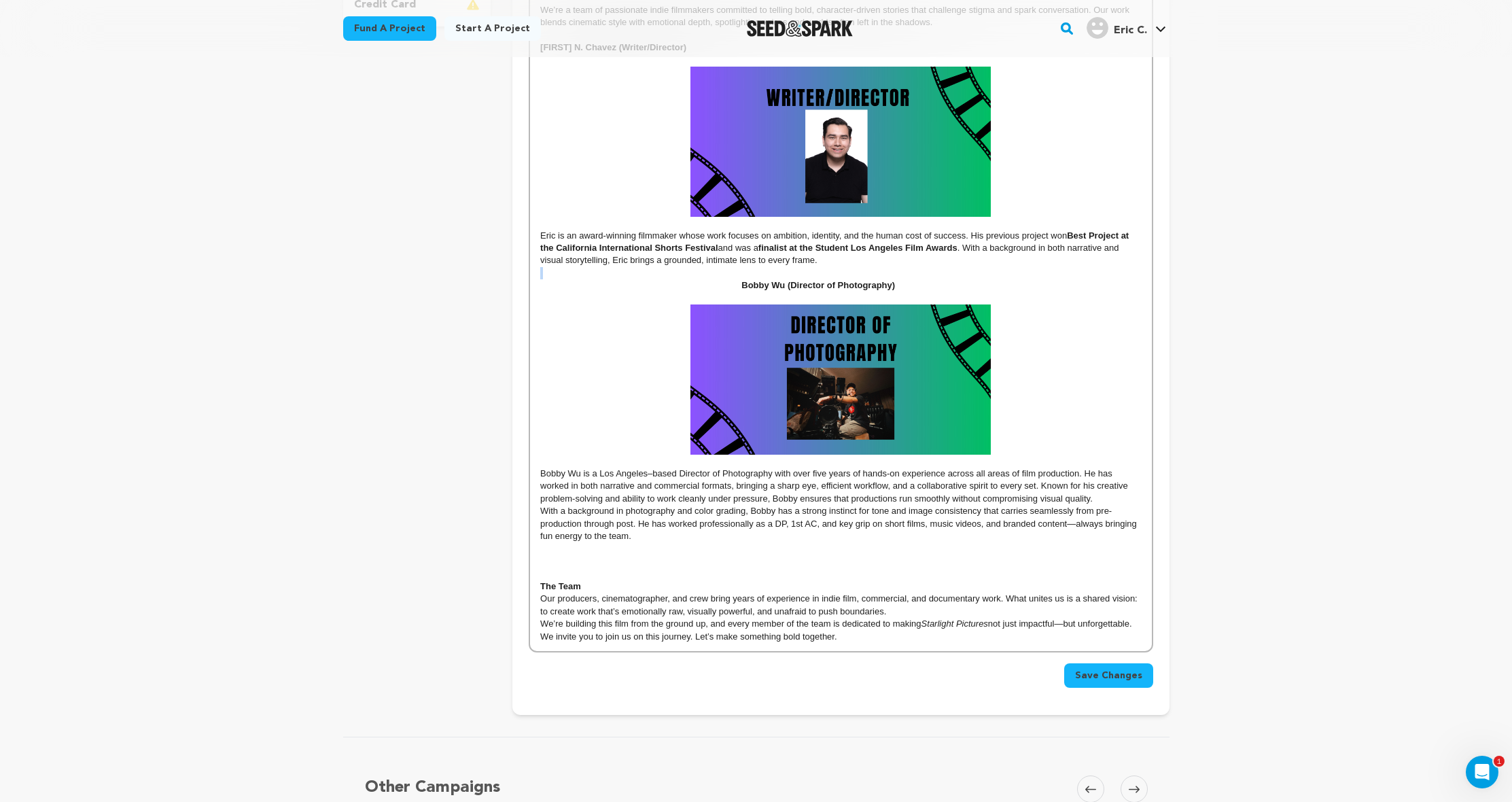 click on "We’re a team of passionate indie filmmakers committed to telling bold, character-driven stories that challenge stigma and spark conversation. Our work blends cinematic style with emotional depth, spotlighting voices and worlds often left in the shadows.                                                                                                 Eric N. Chavez (Writer/Director) Eric is an award-winning filmmaker whose work focuses on ambition, identity, and the human cost of success. His previous project won  Best Project at the California International Shorts Festival  and was a  finalist at the Student Los Angeles Film Awards . With a background in both narrative and visual storytelling, Eric brings a grounded, intimate lens to every frame.                                                                                                  Bobby Wu (Director of Photography) ﻿ ﻿ The Team We’re building this film from the ground up, and every member of the team is dedicated to making  Starlight Pictures" at bounding box center [841, 324] 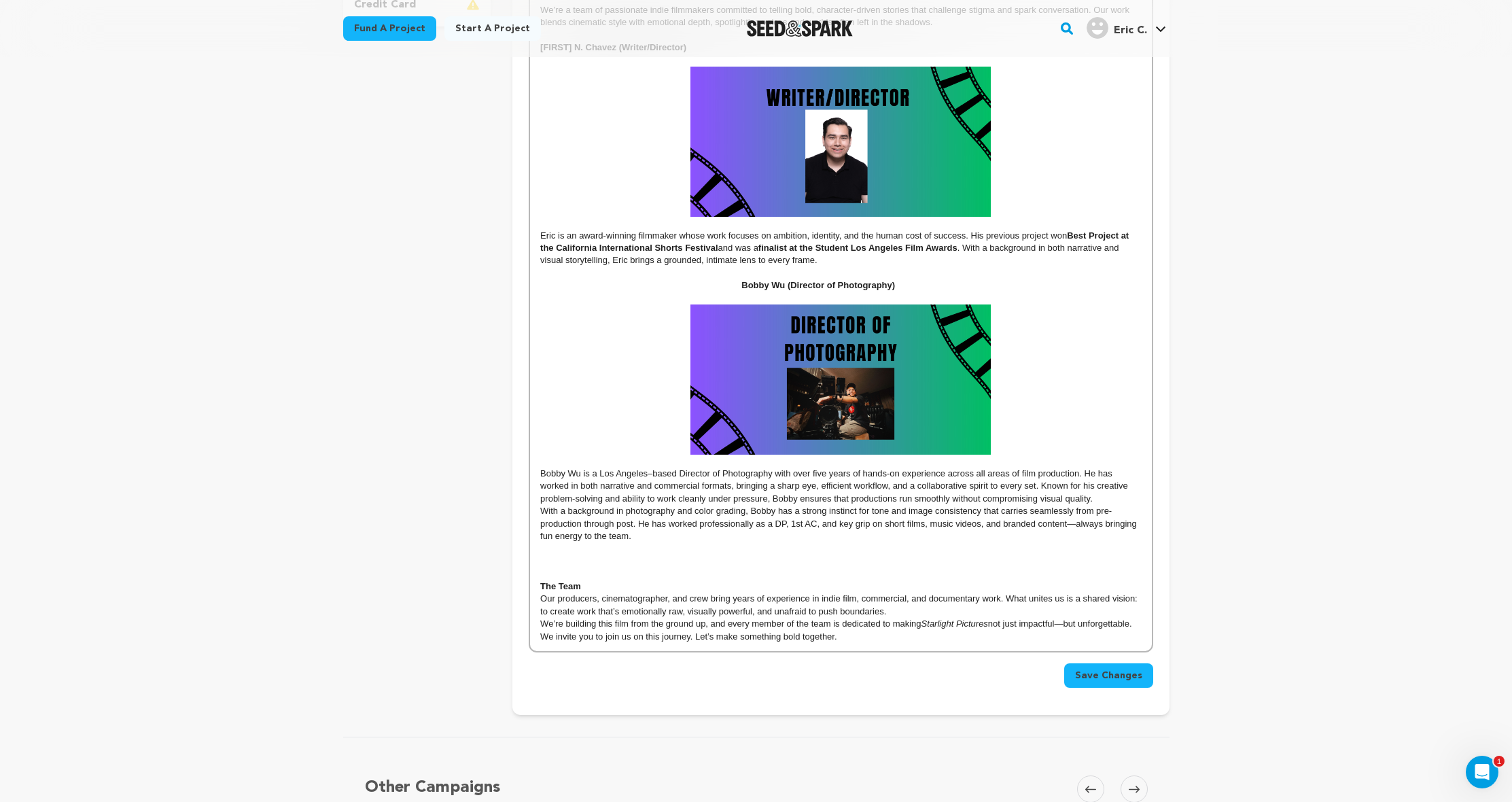 click on "Eric is an award-winning filmmaker whose work focuses on ambition, identity, and the human cost of success. His previous project won  Best Project at the California International Shorts Festival  and was a  finalist at the Student Los Angeles Film Awards . With a background in both narrative and visual storytelling, Eric brings a grounded, intimate lens to every frame." at bounding box center [841, 248] 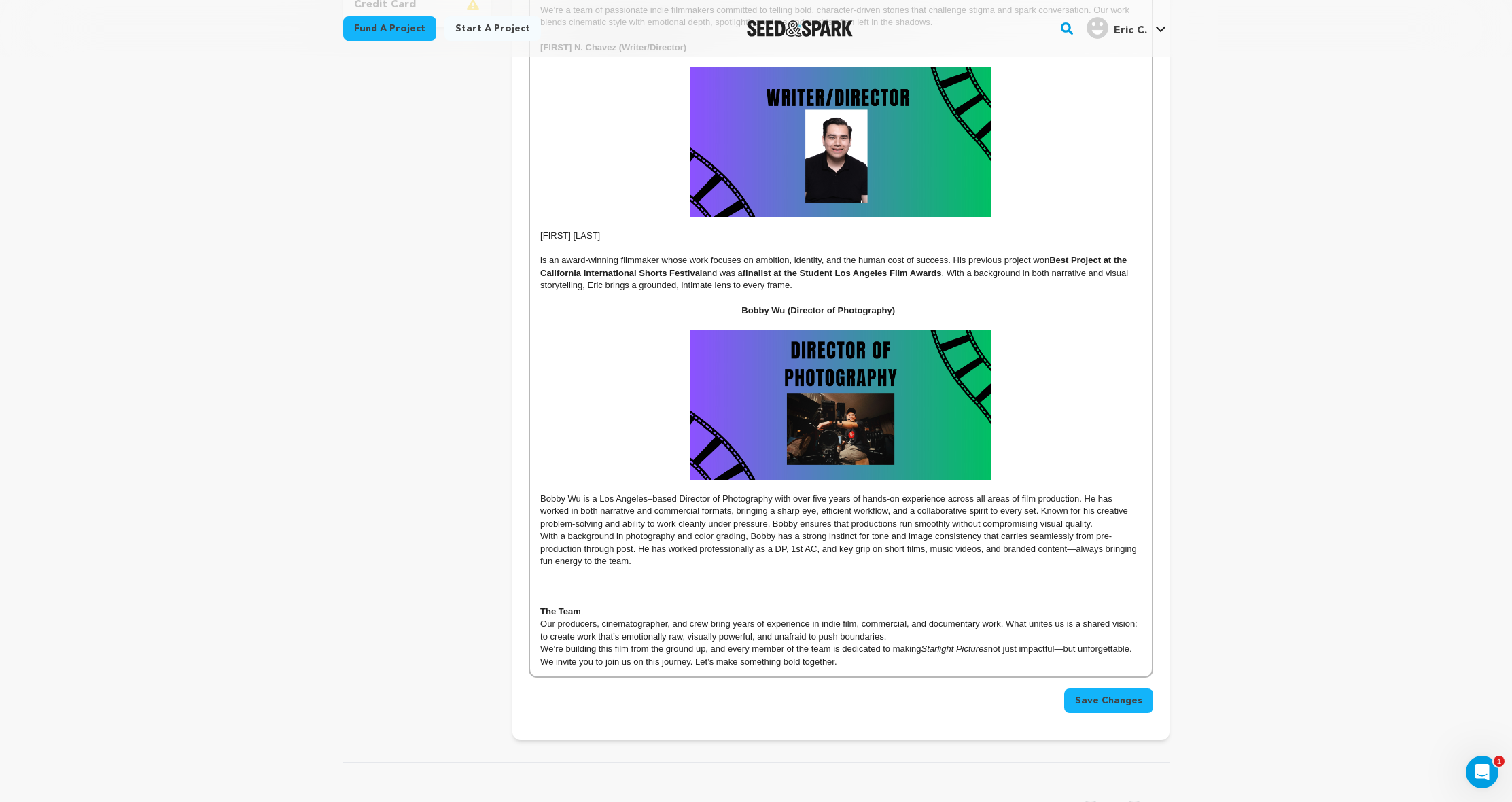click on "[FIRST] [MIDDLE] [LAST]" at bounding box center (841, 236) 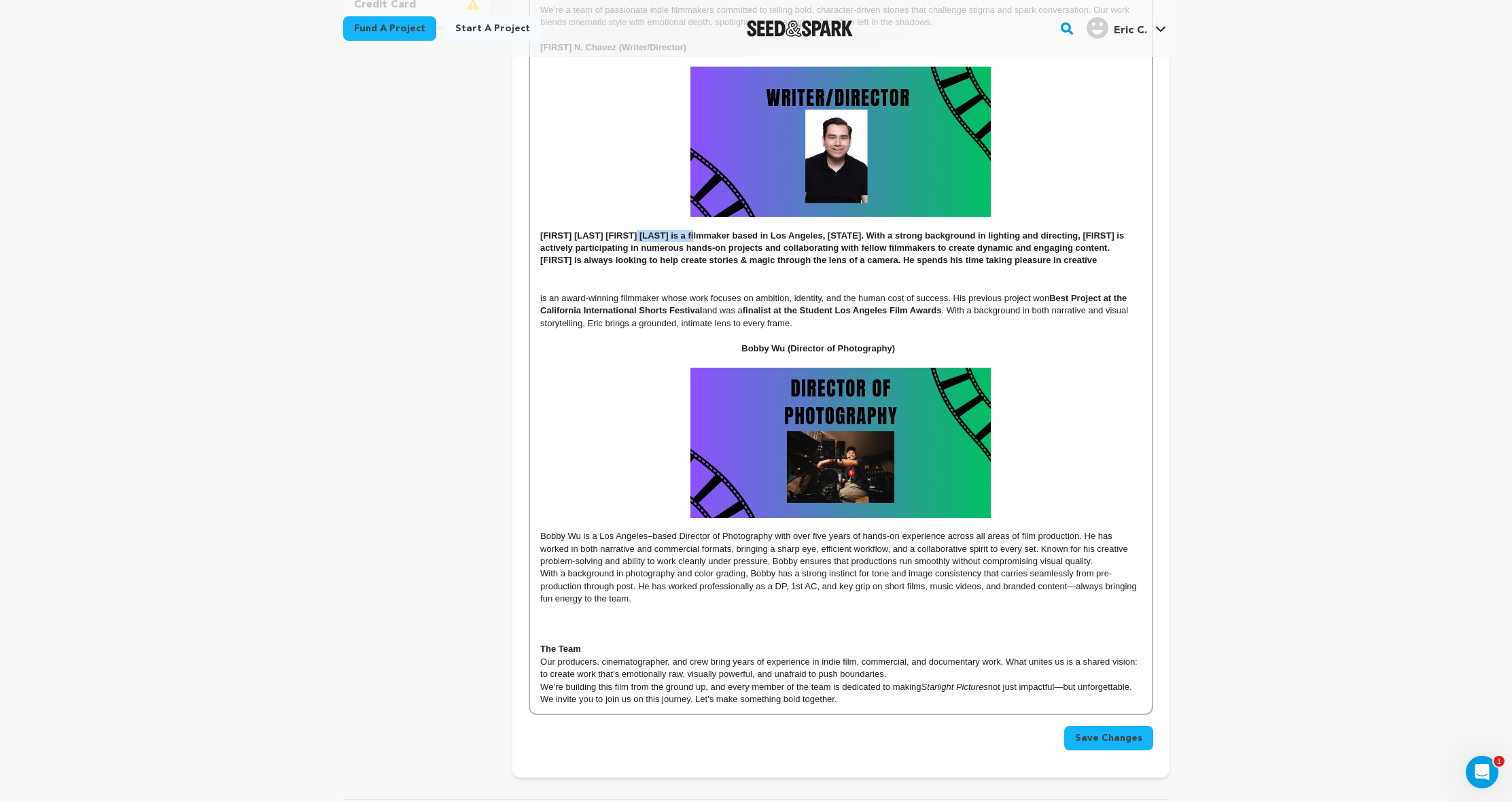 drag, startPoint x: 635, startPoint y: 232, endPoint x: 698, endPoint y: 230, distance: 63.03174 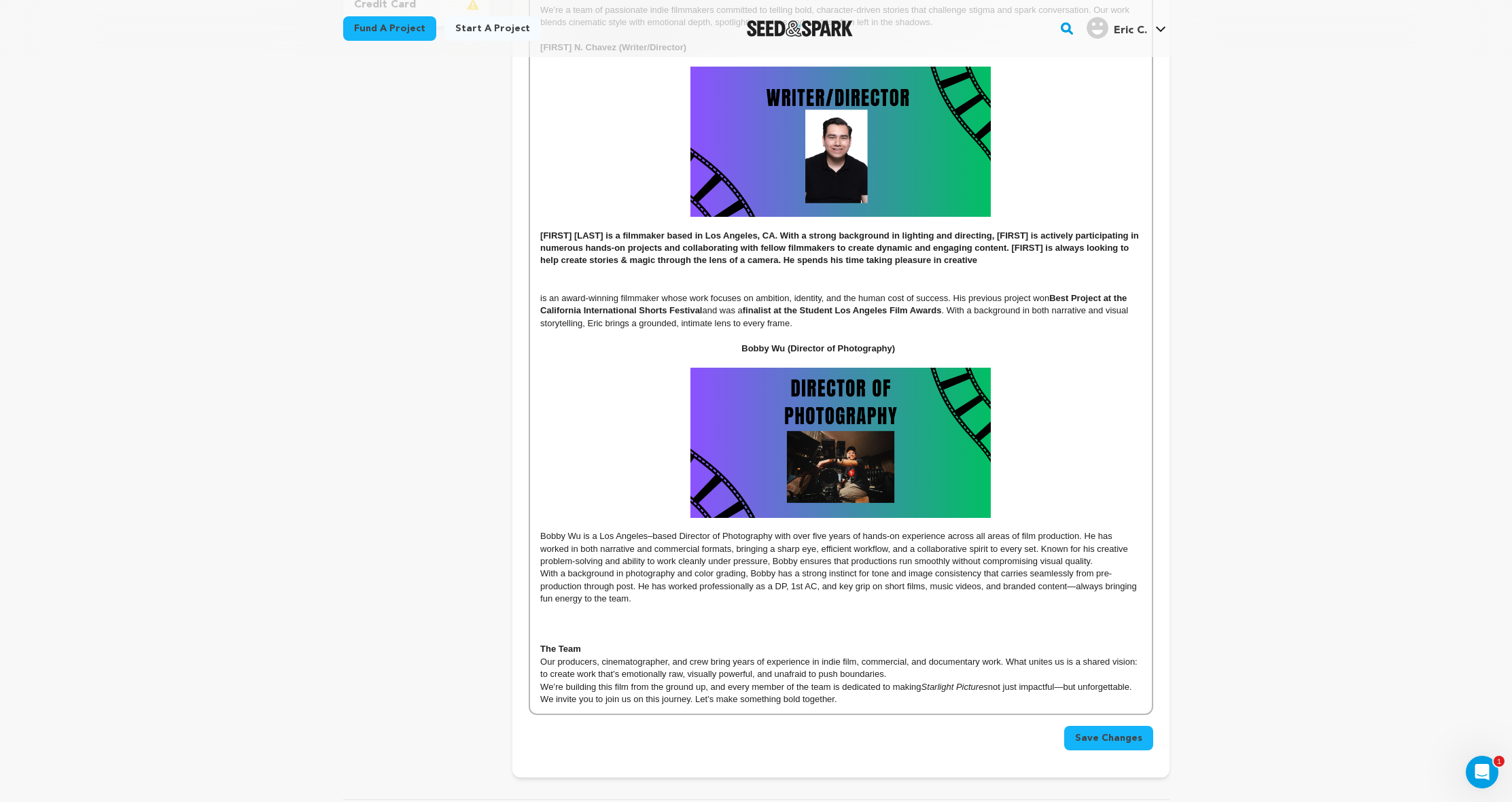 drag, startPoint x: 1027, startPoint y: 258, endPoint x: 764, endPoint y: 236, distance: 263.91855 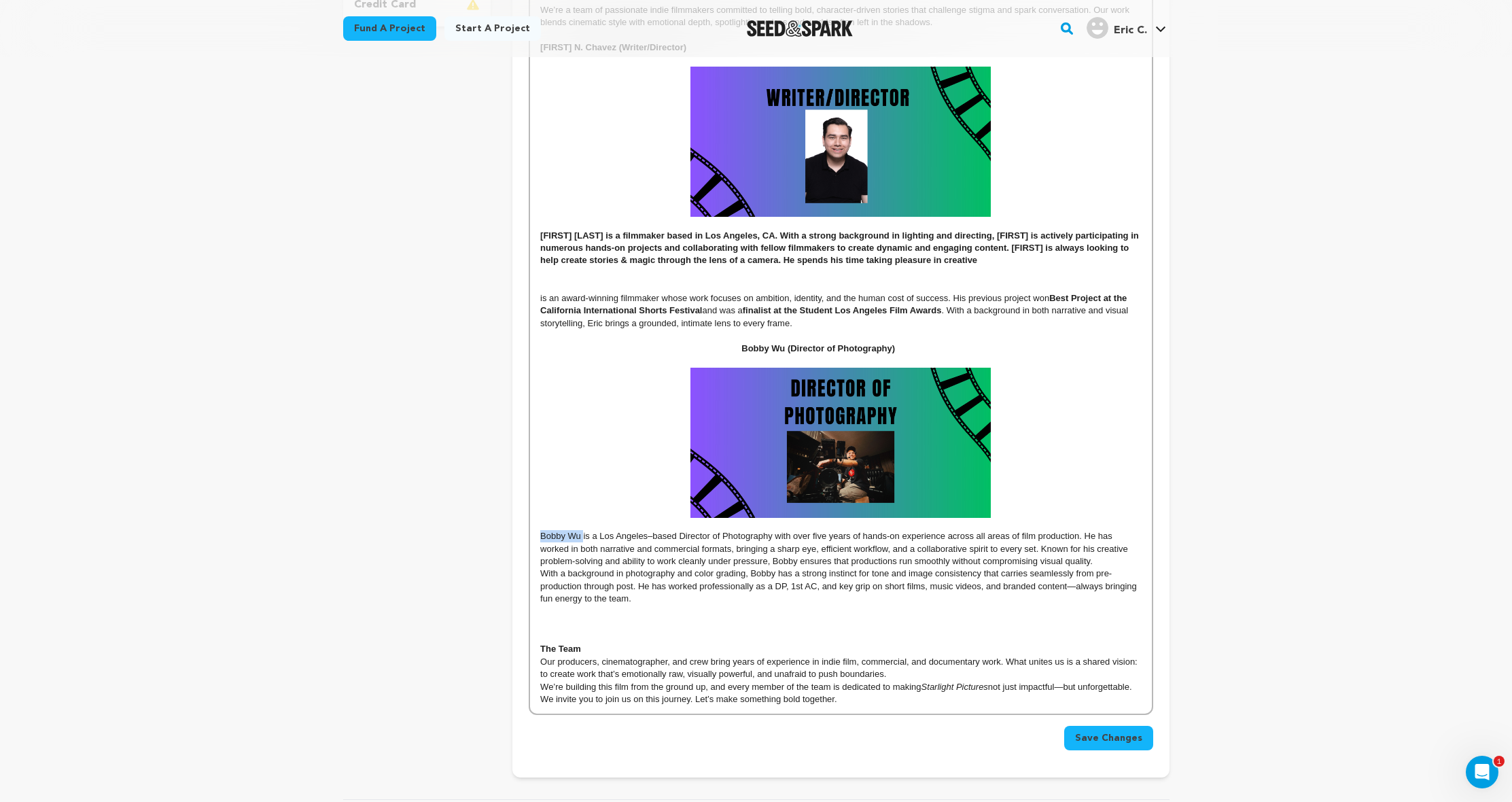 drag, startPoint x: 582, startPoint y: 527, endPoint x: 475, endPoint y: 526, distance: 107.00467 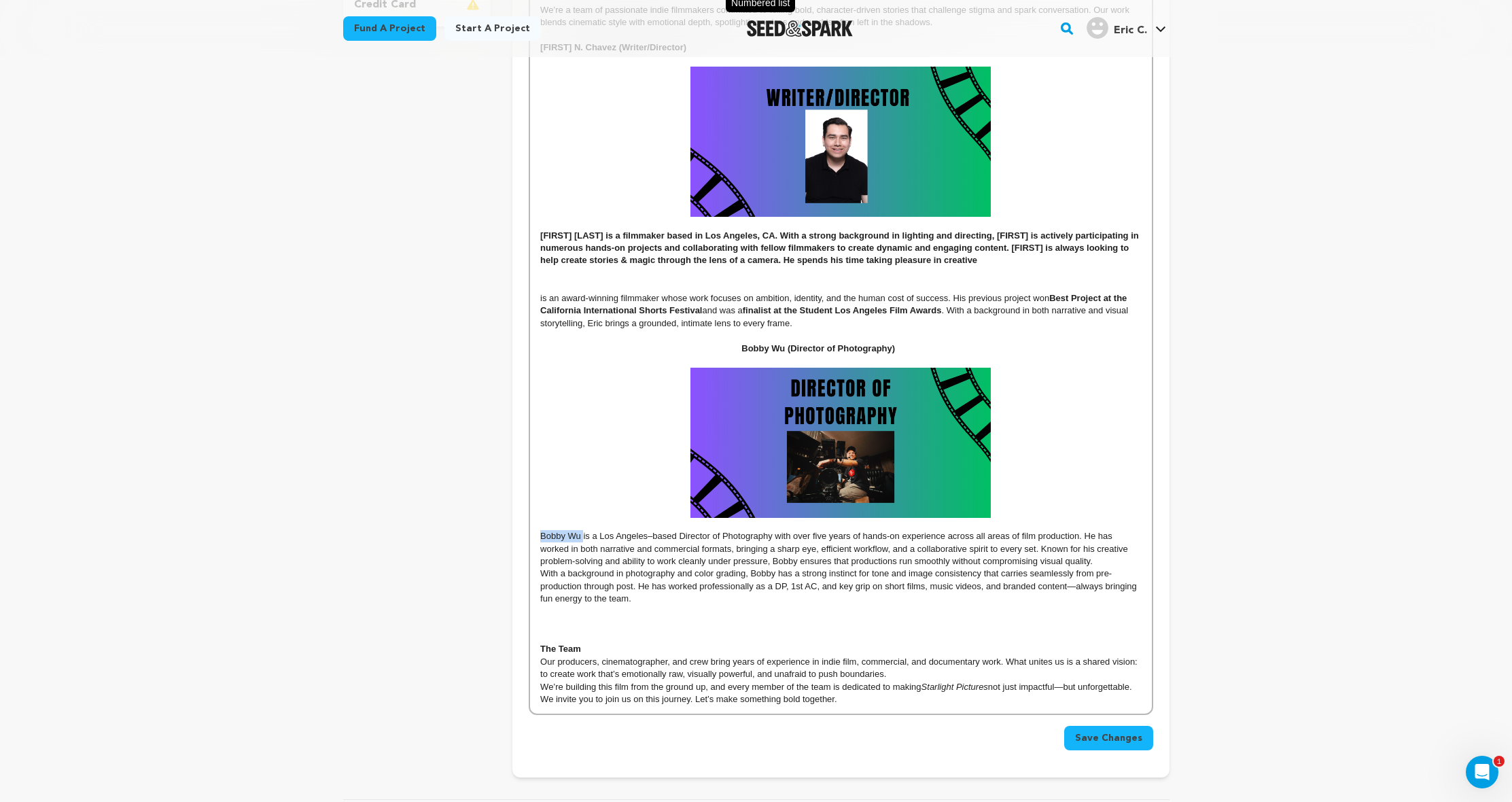 scroll, scrollTop: 377, scrollLeft: 0, axis: vertical 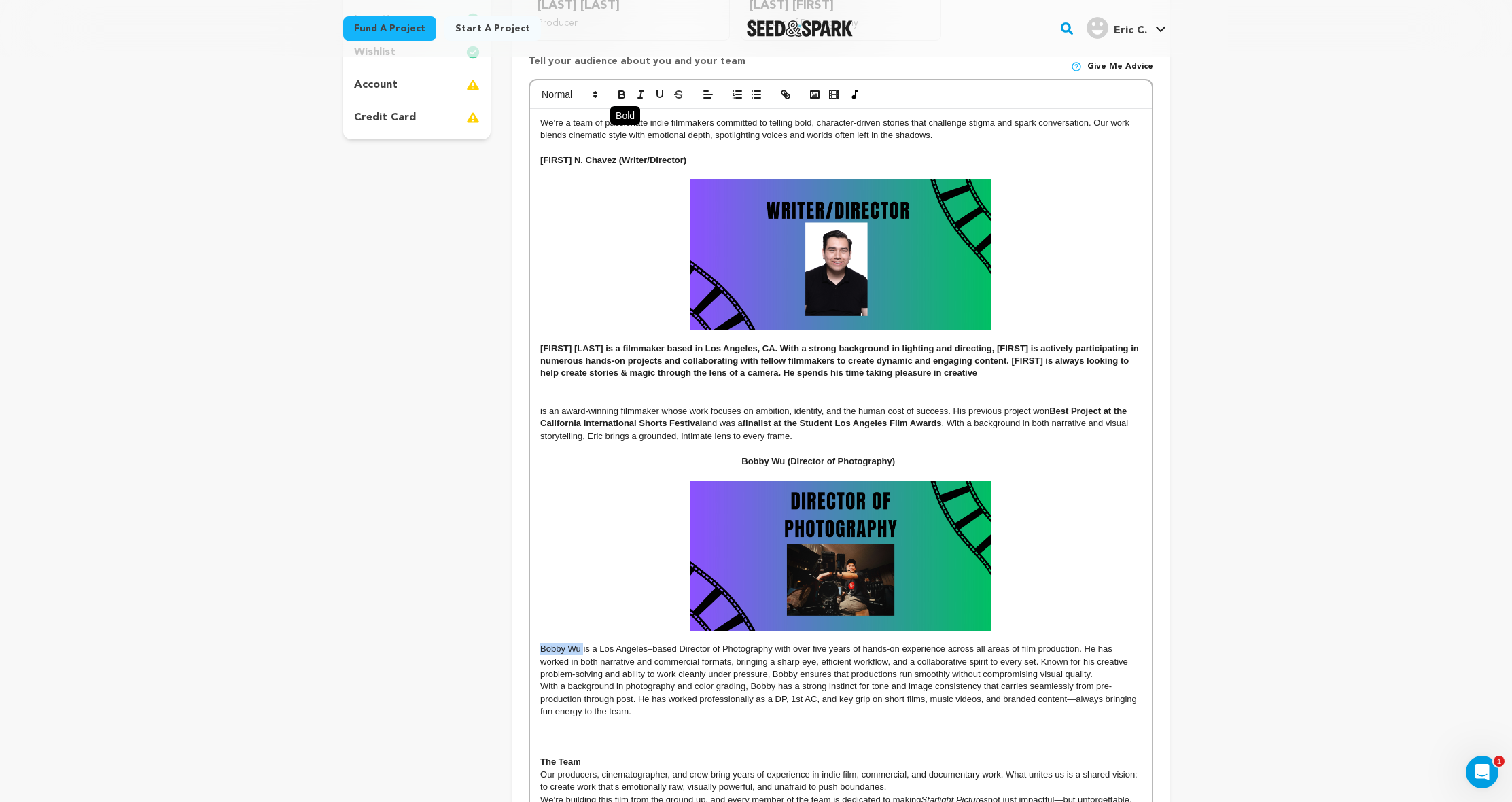 click 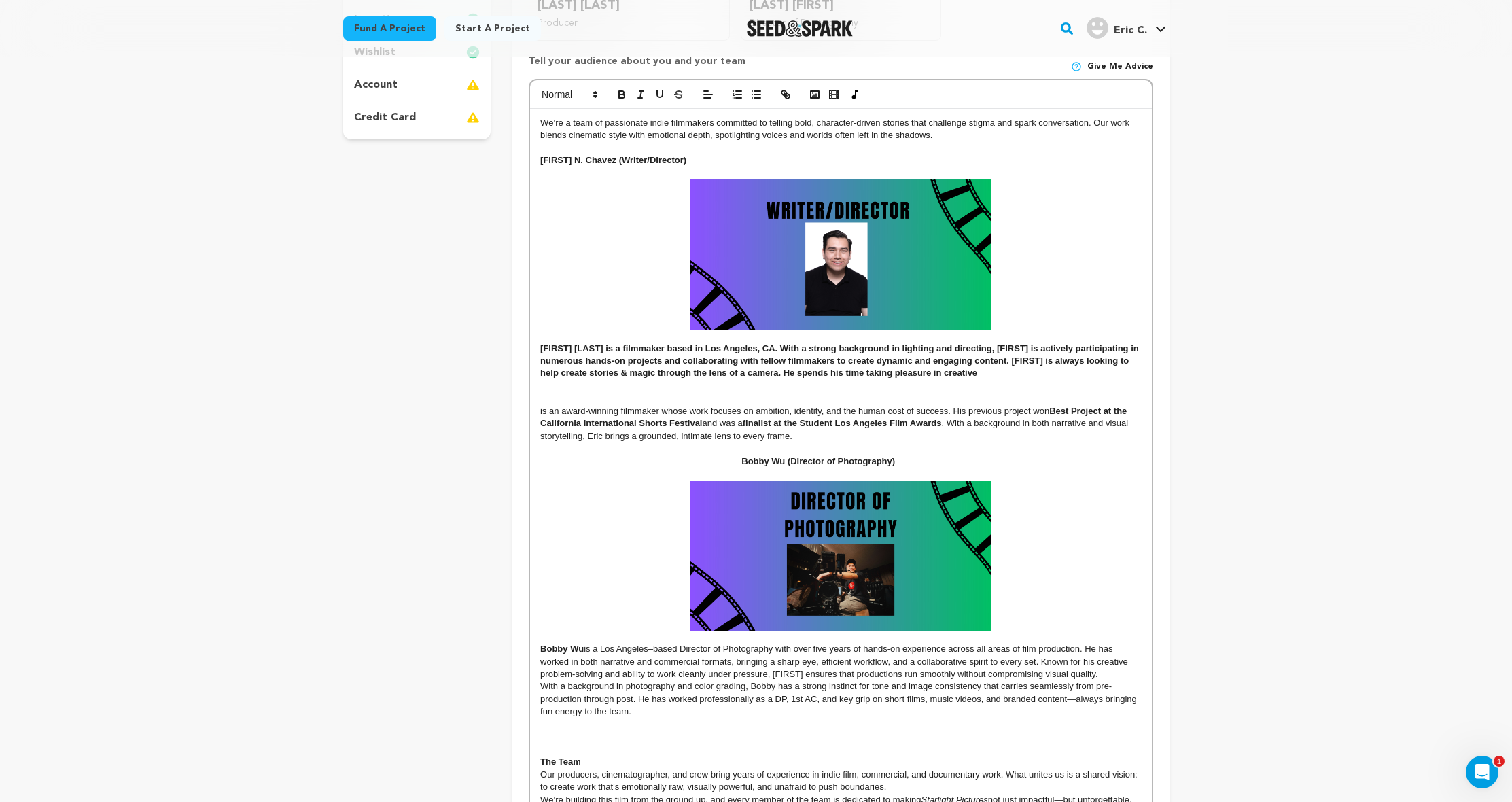 click at bounding box center [841, 555] 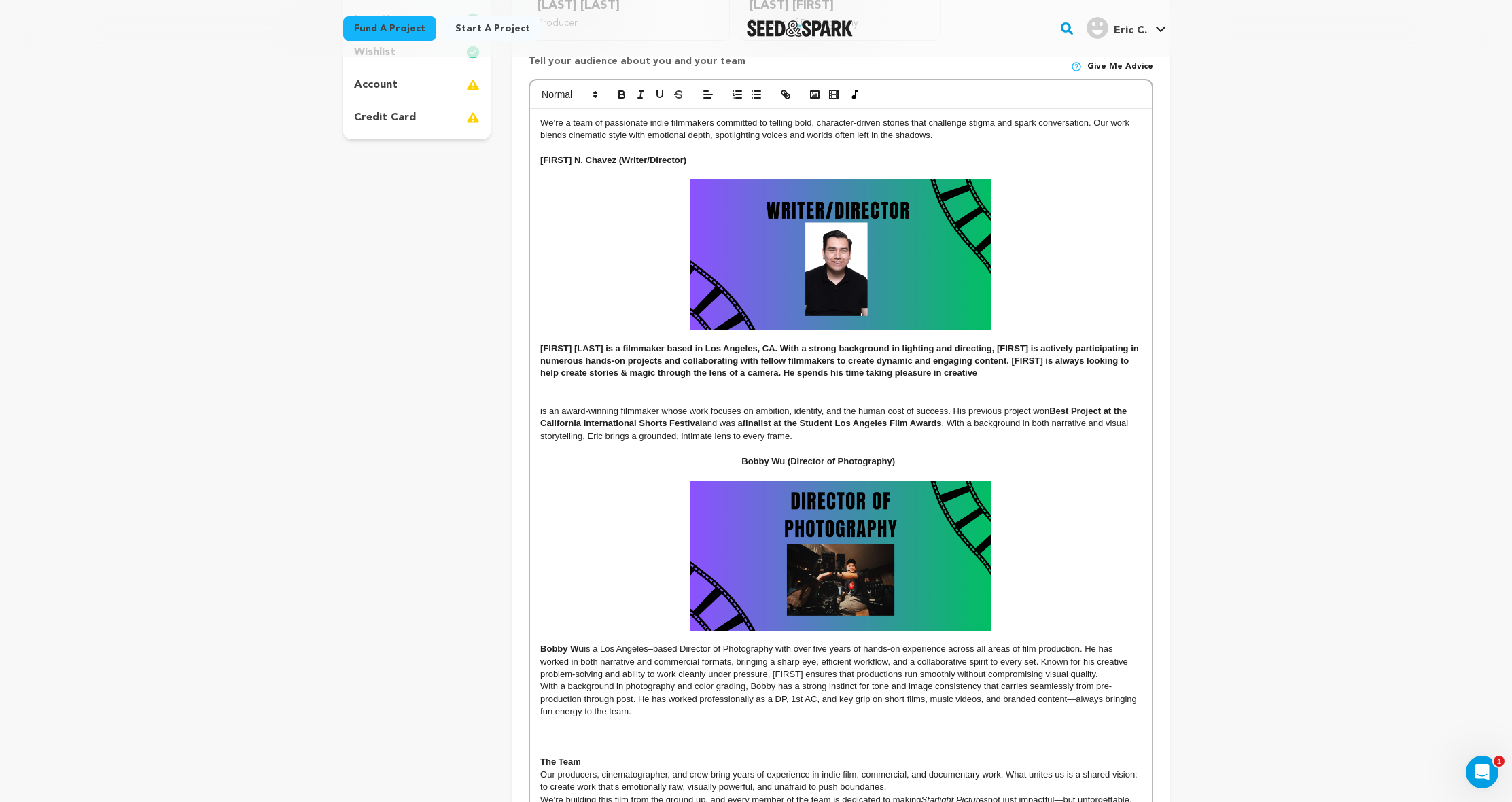 drag, startPoint x: 635, startPoint y: 345, endPoint x: 1063, endPoint y: 366, distance: 428.5149 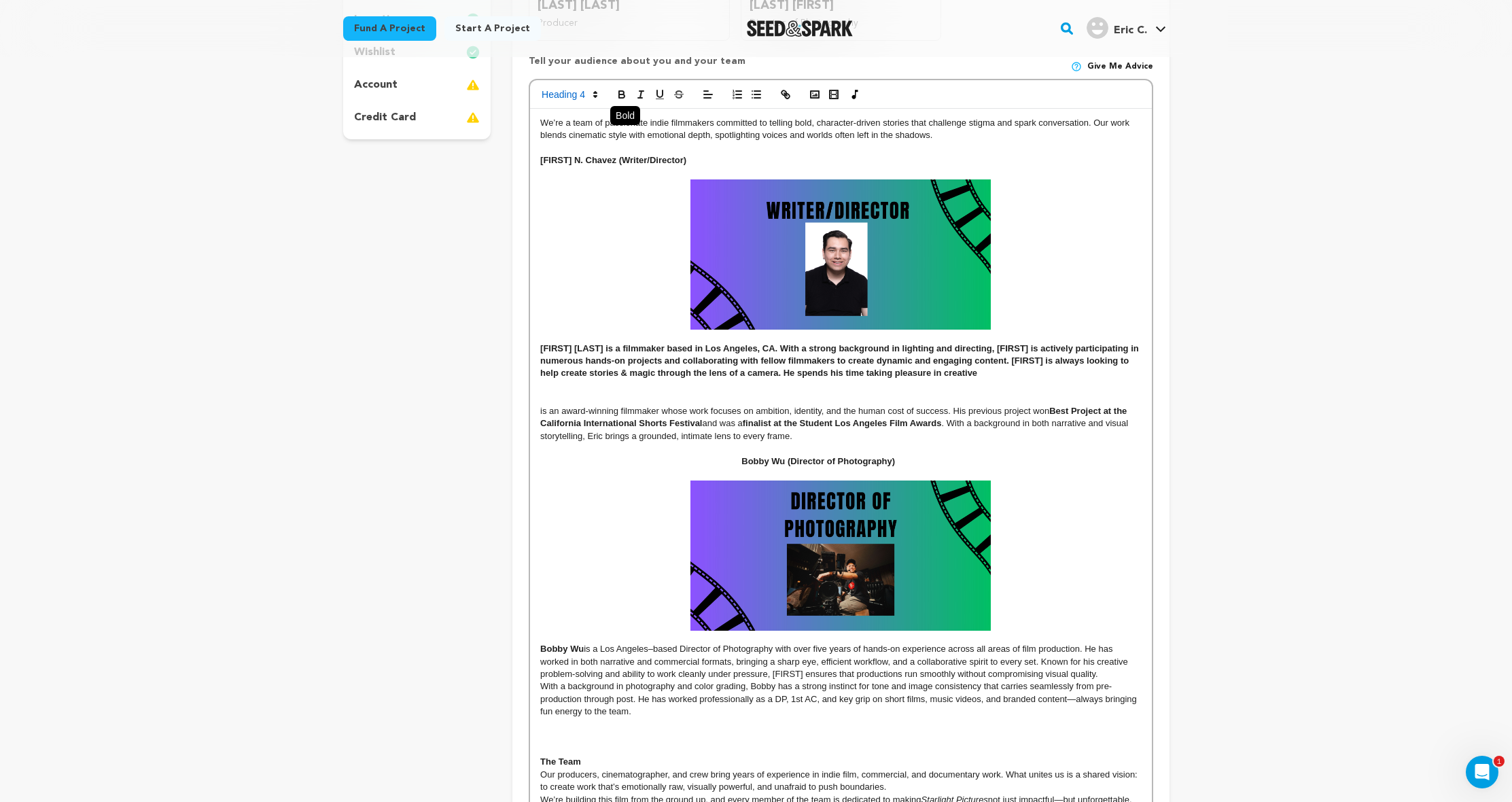 click 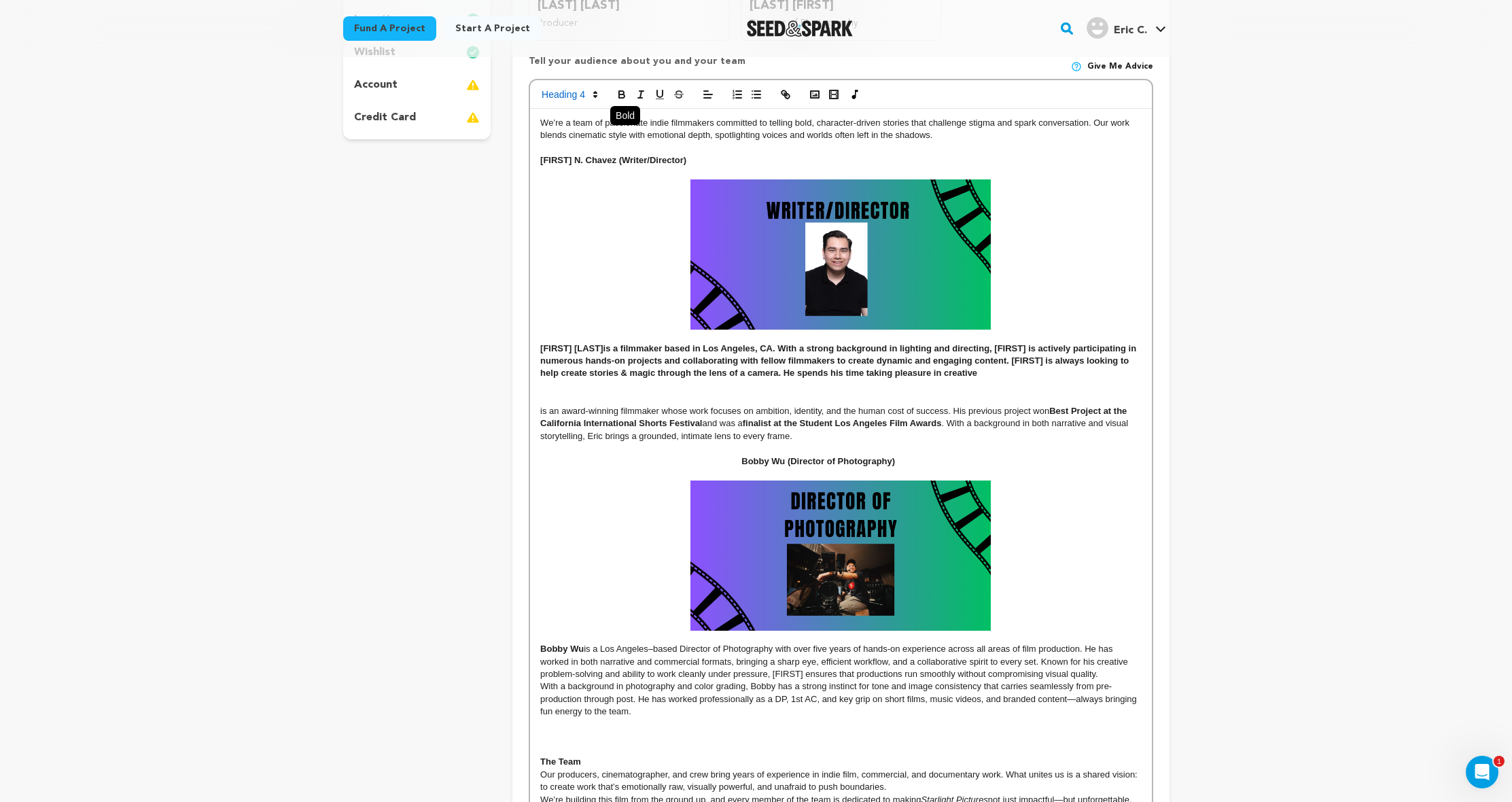 click 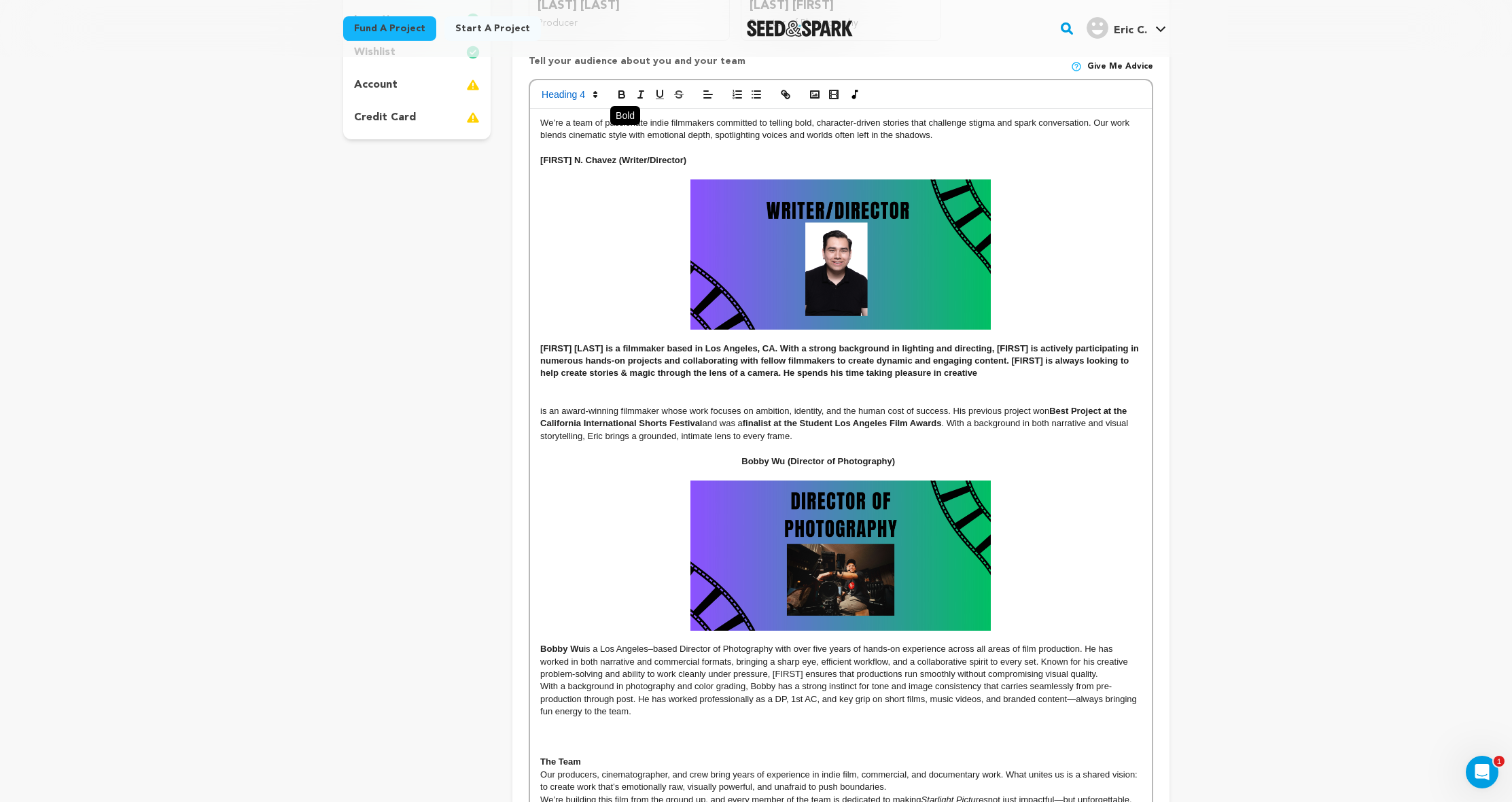 click 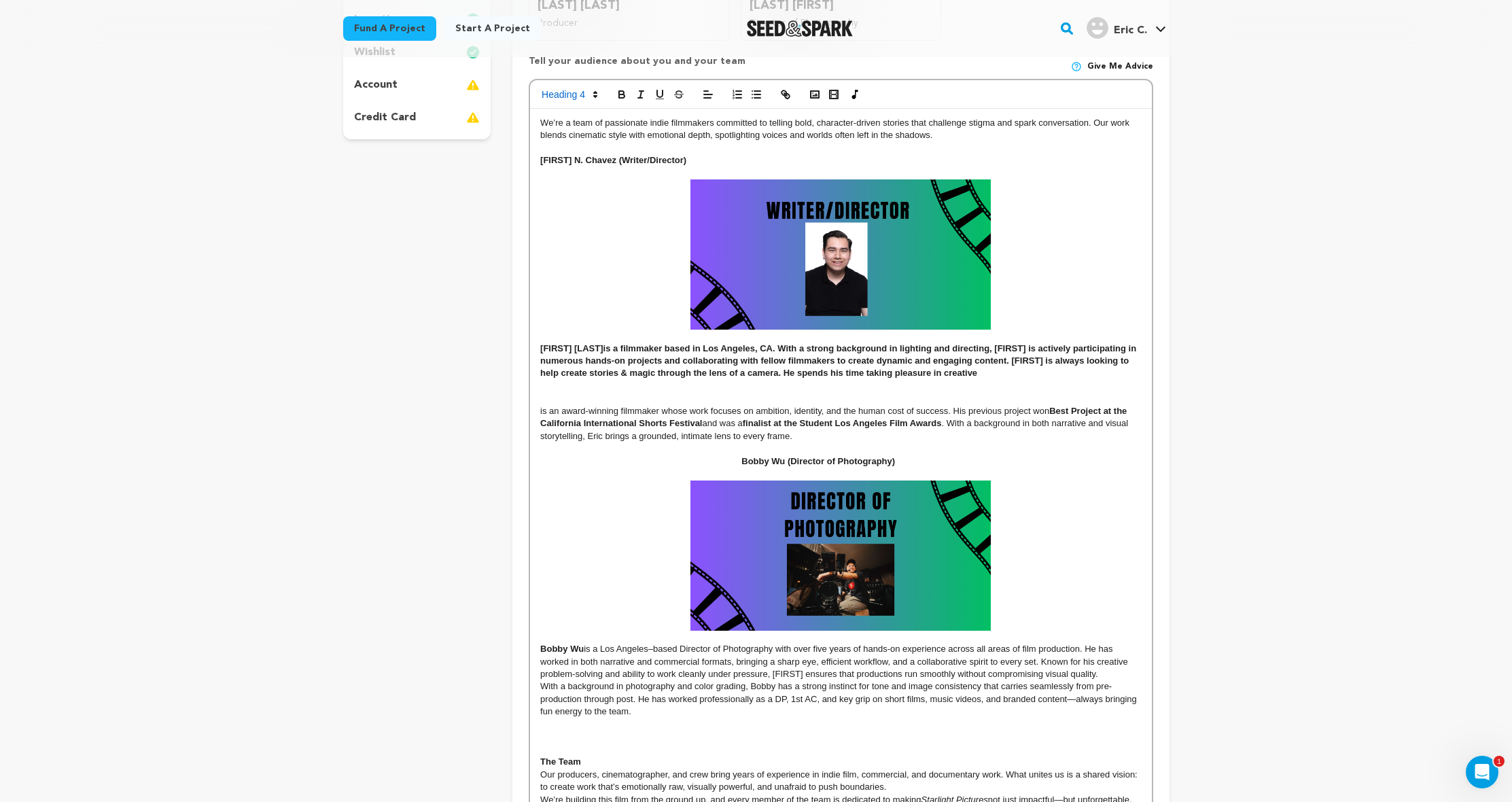 click at bounding box center (841, 254) 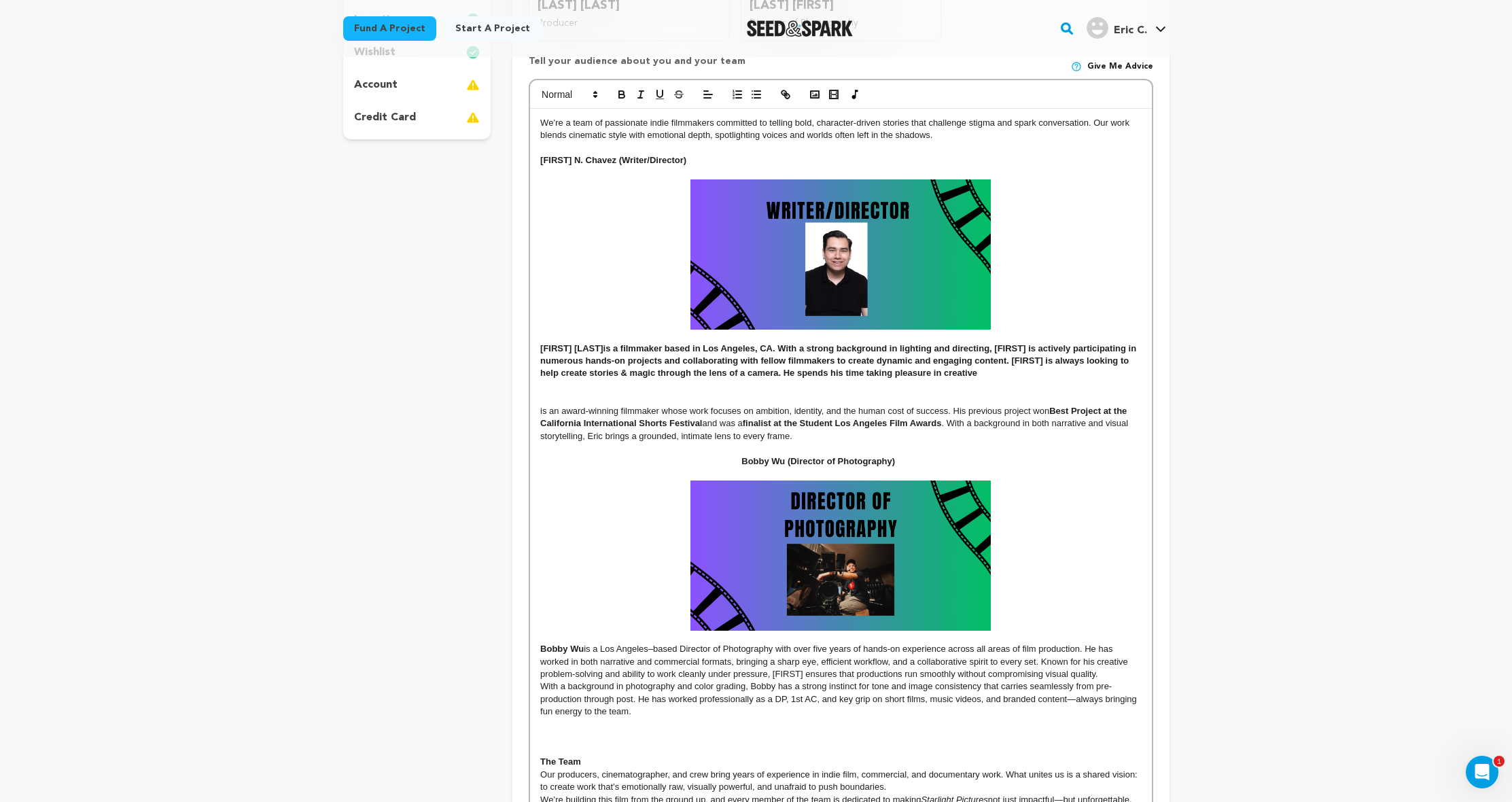 drag, startPoint x: 1042, startPoint y: 375, endPoint x: 635, endPoint y: 340, distance: 408.5021 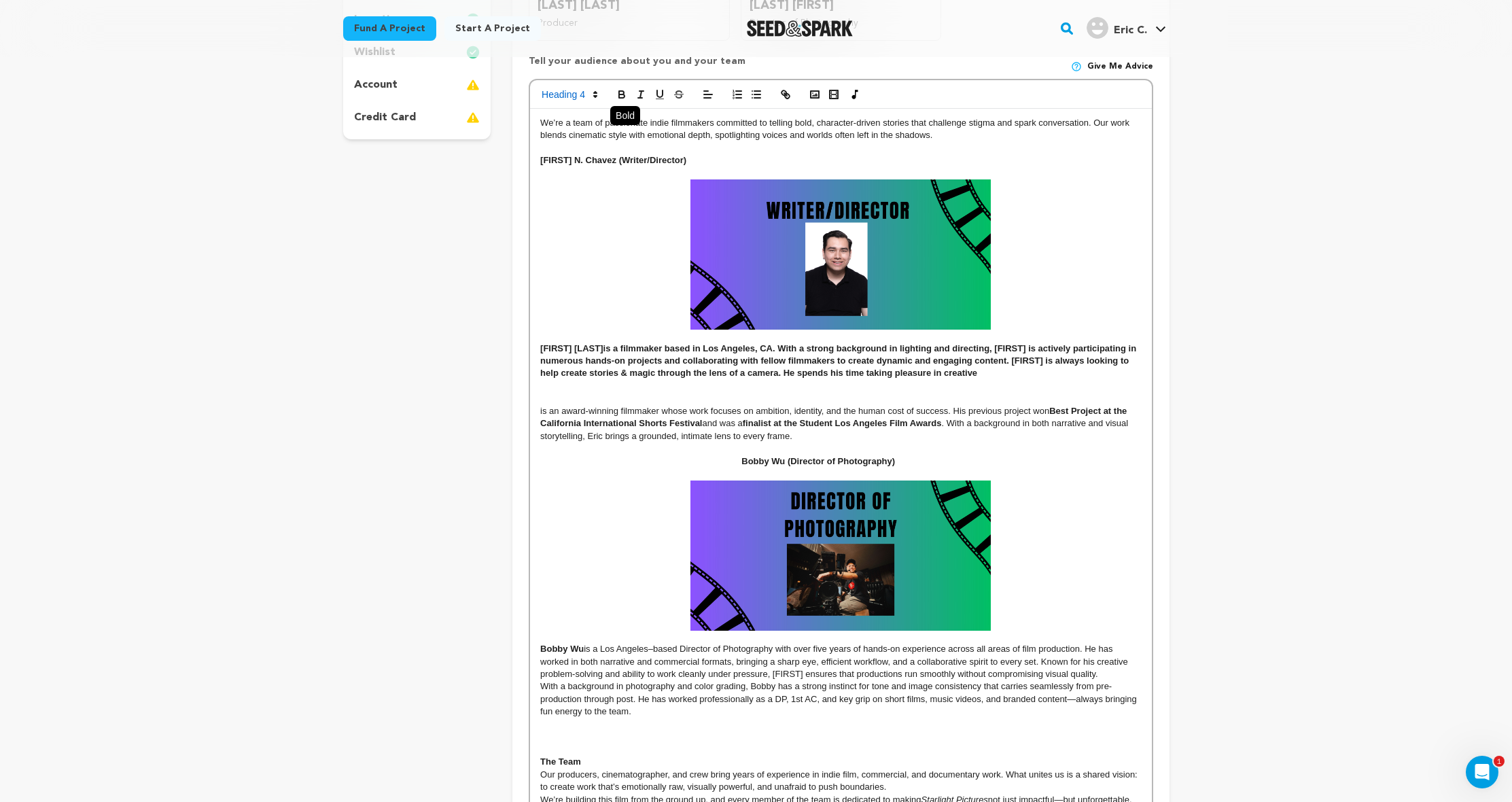 click 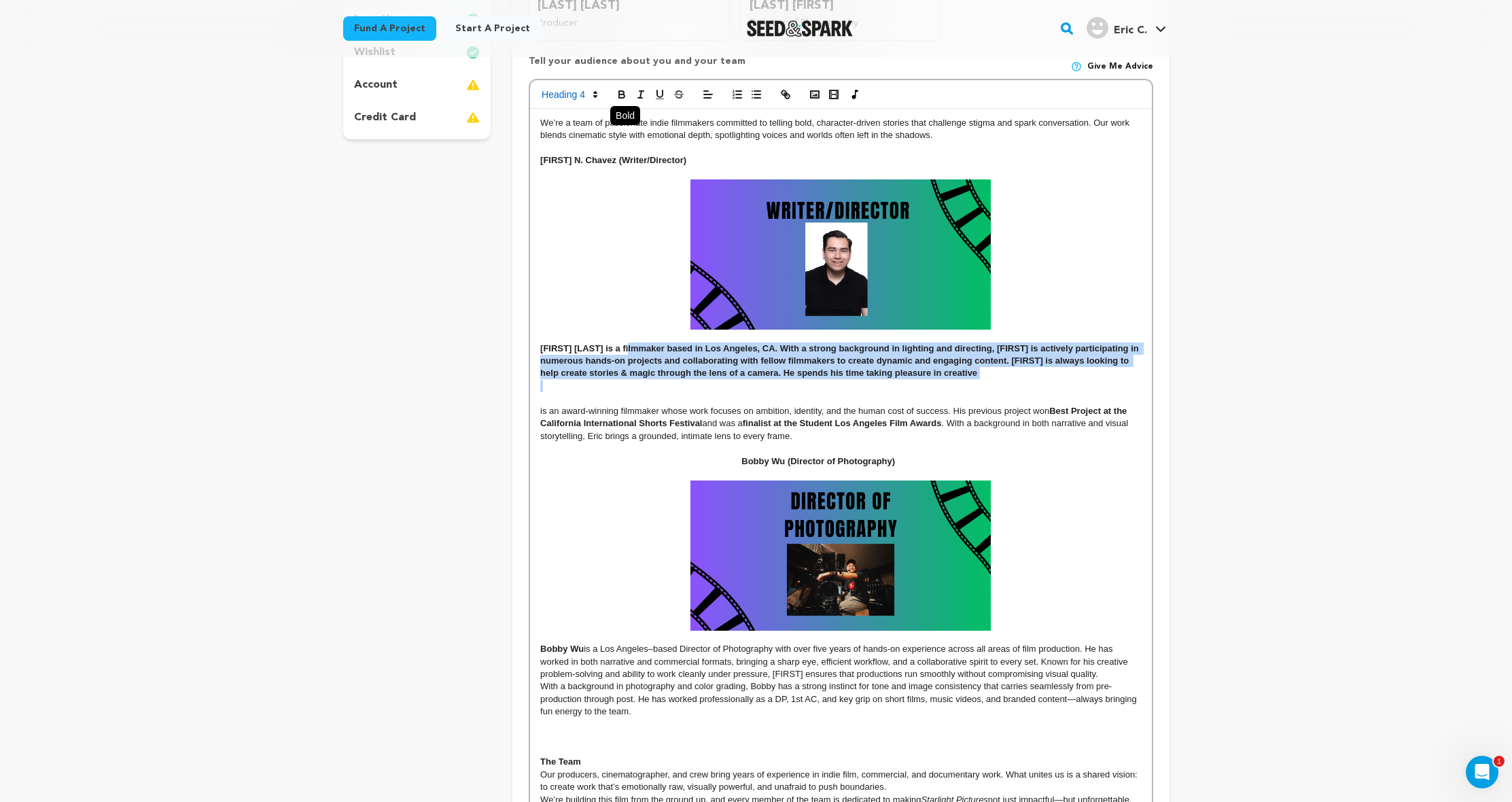 click 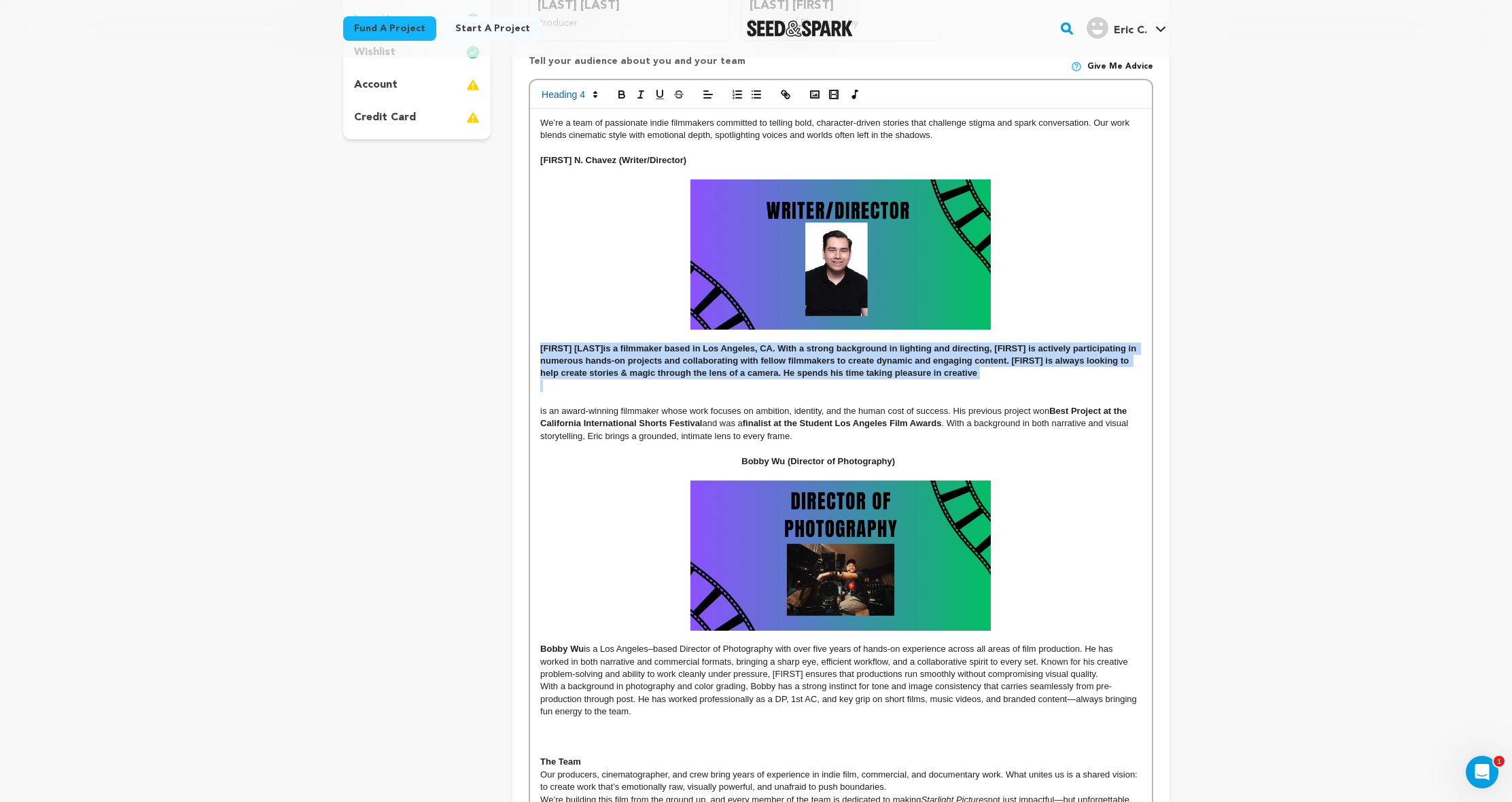 drag, startPoint x: 618, startPoint y: 92, endPoint x: 608, endPoint y: 94, distance: 10.198039 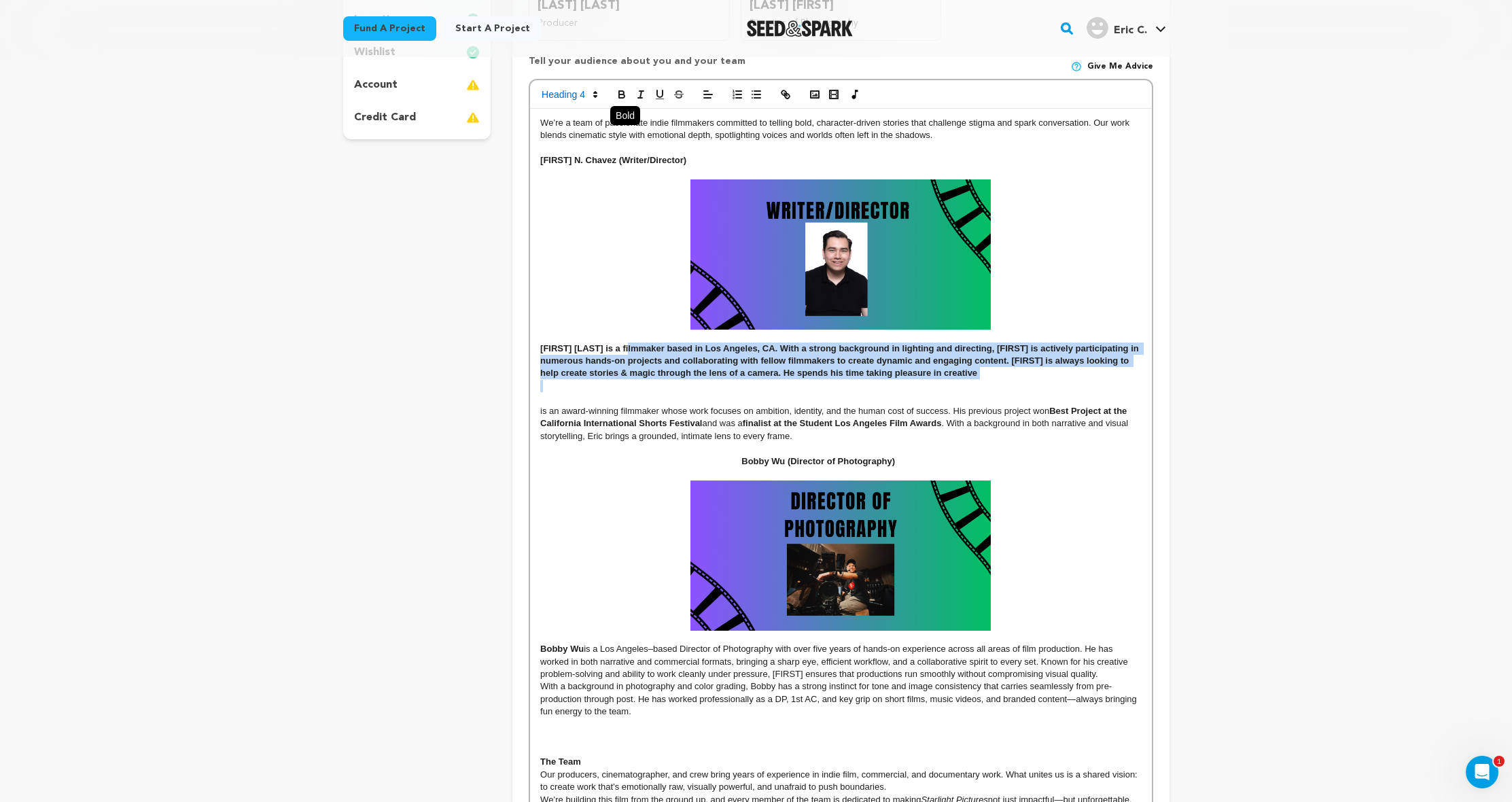 click 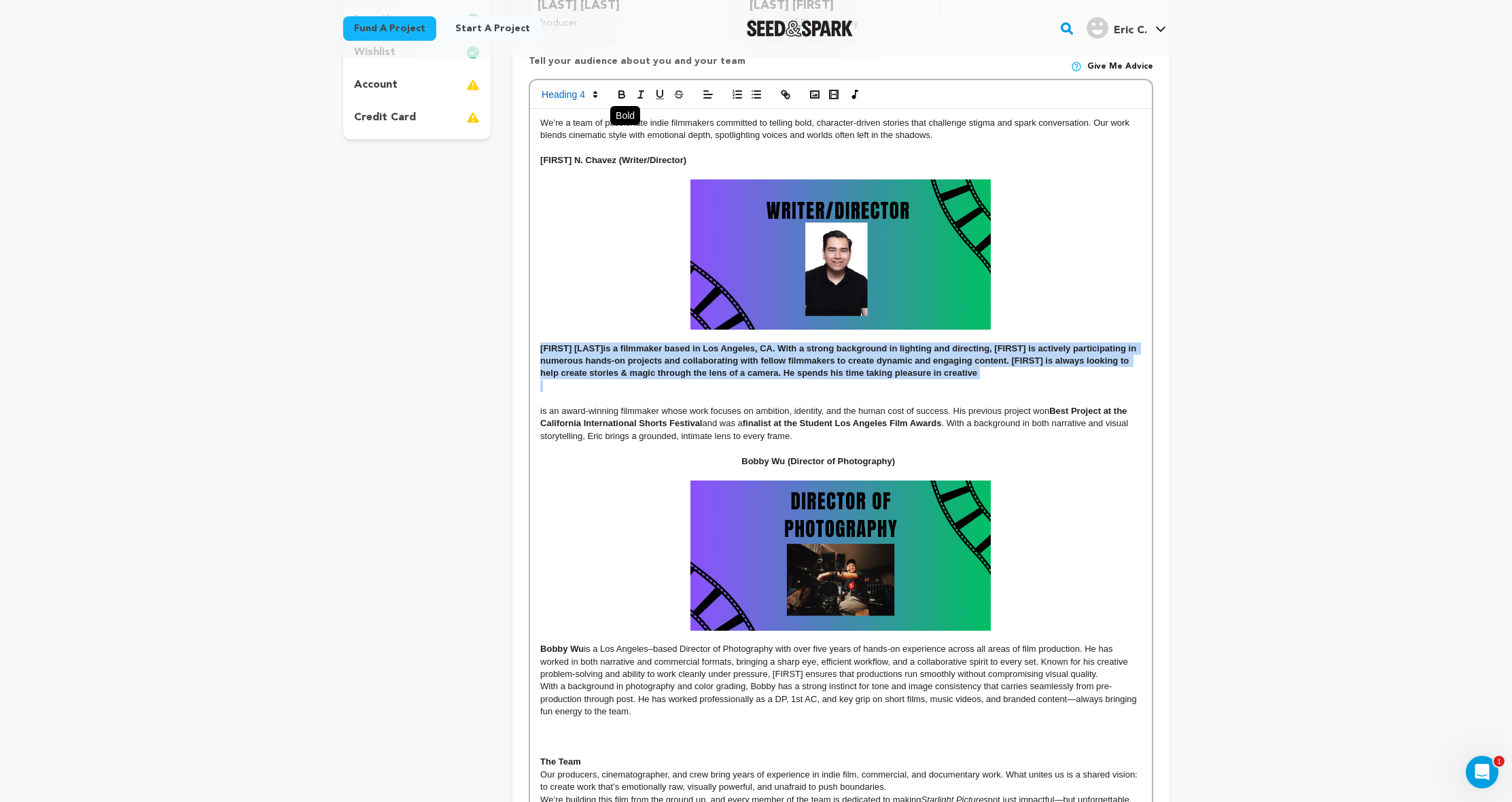 click 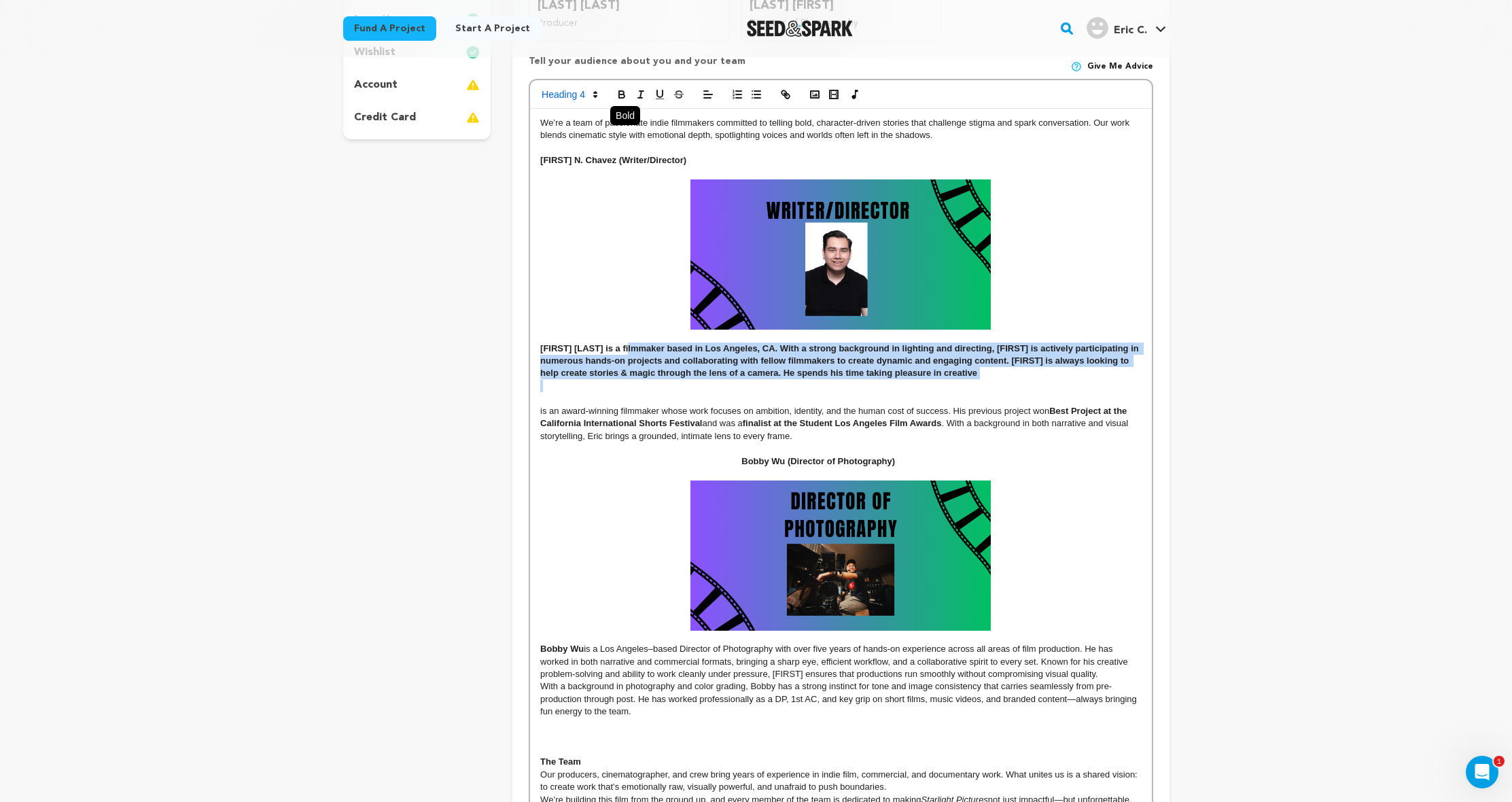 click 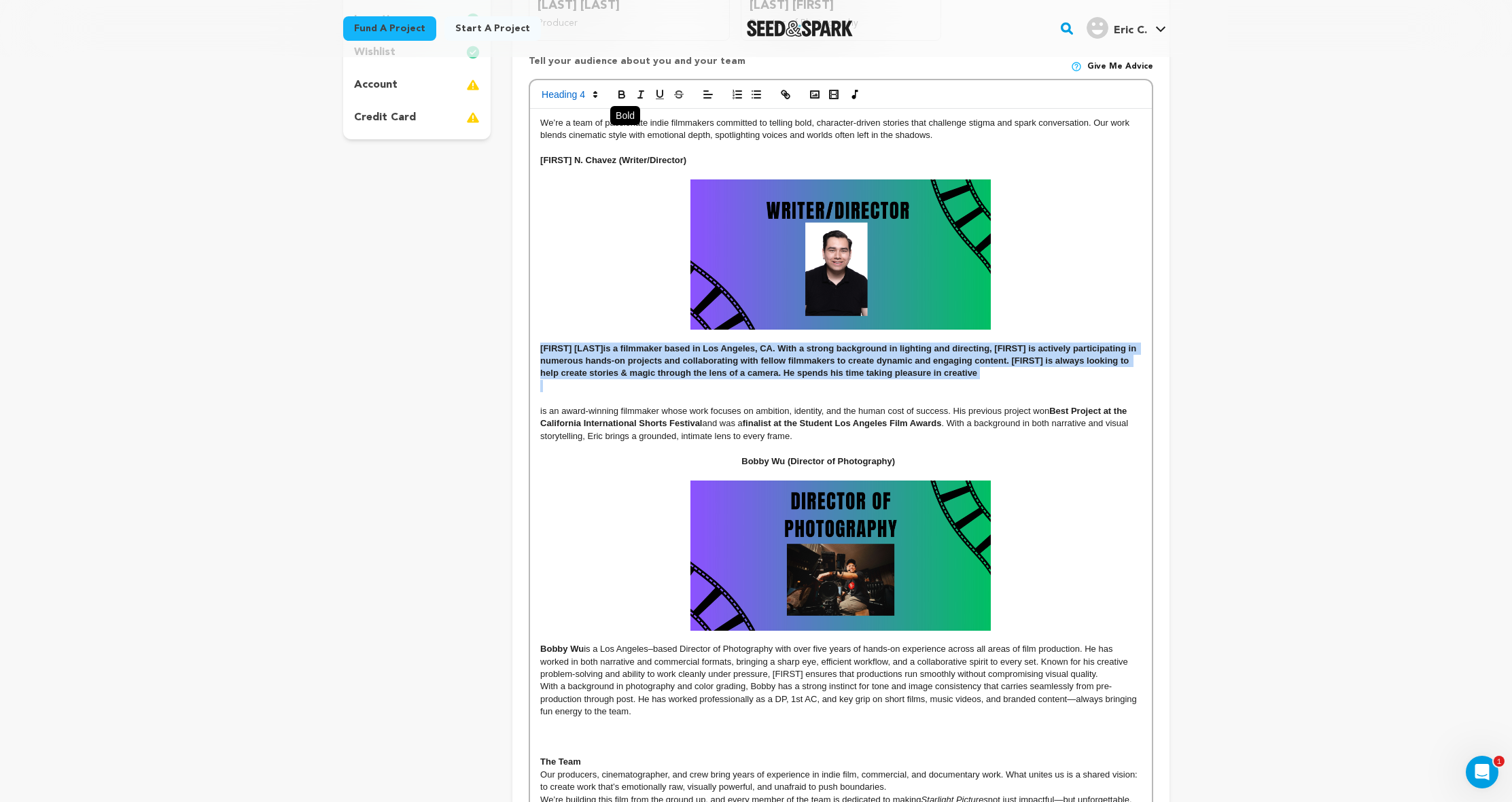 click 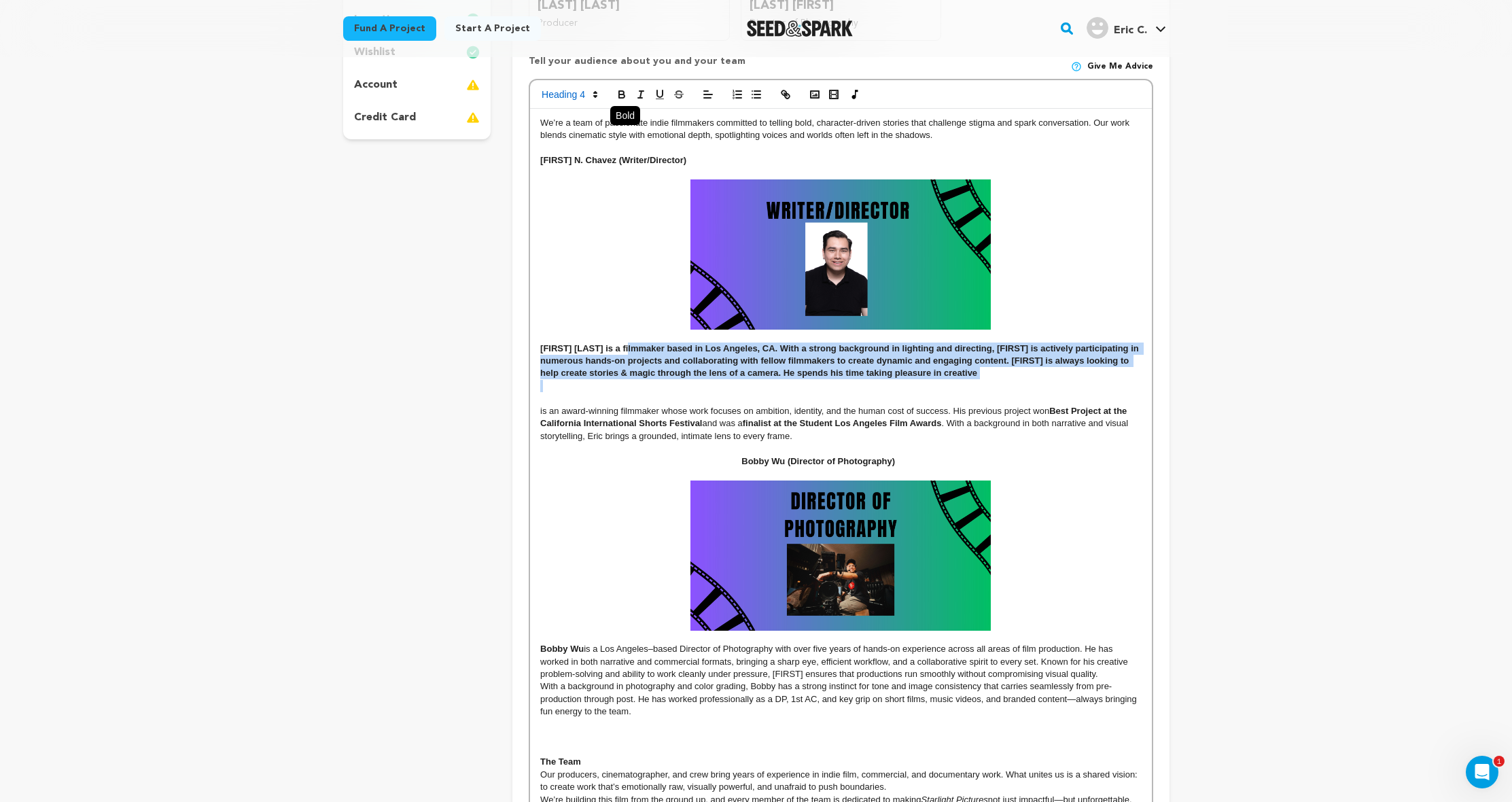 click 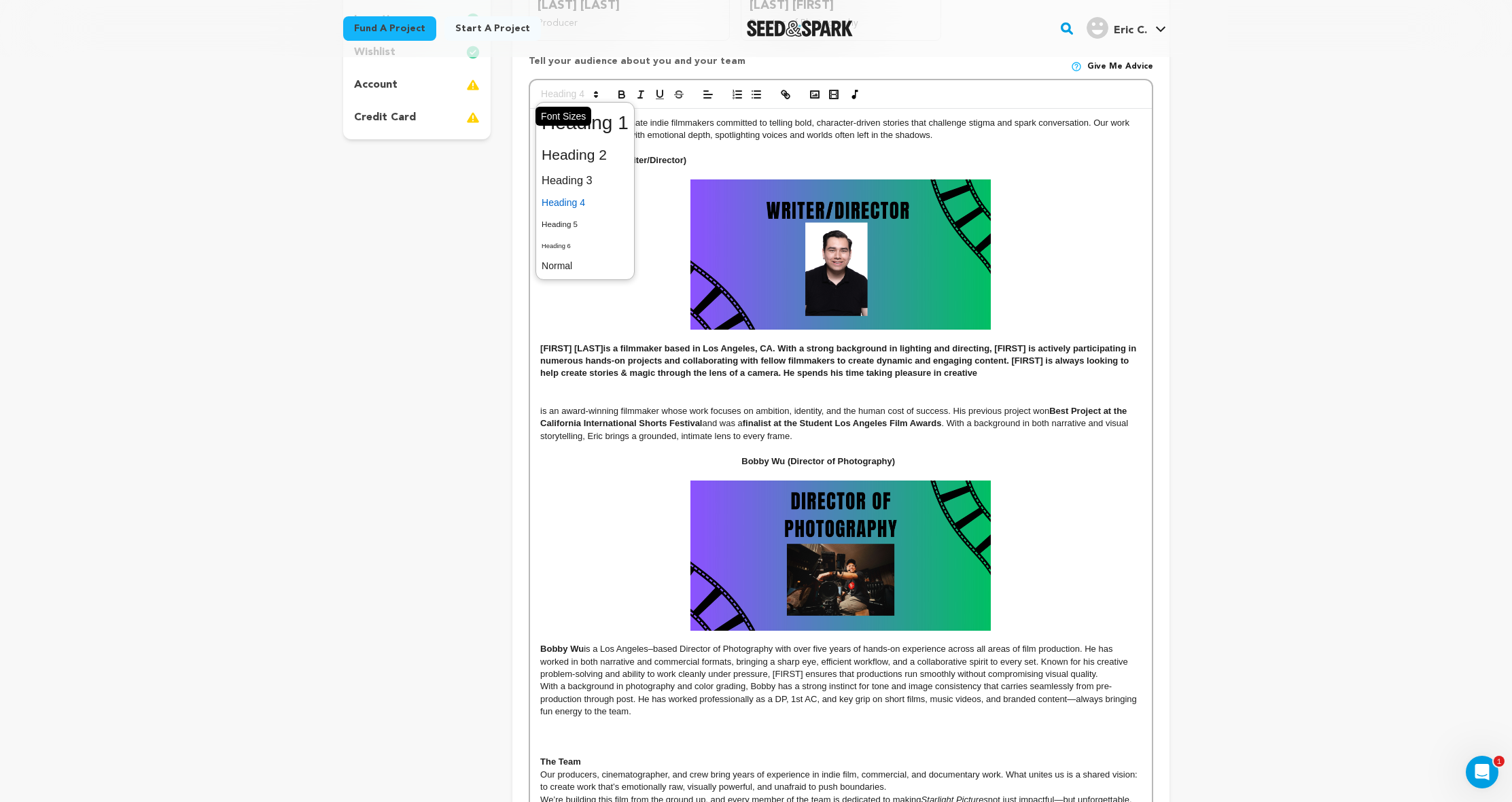 click at bounding box center [569, 94] 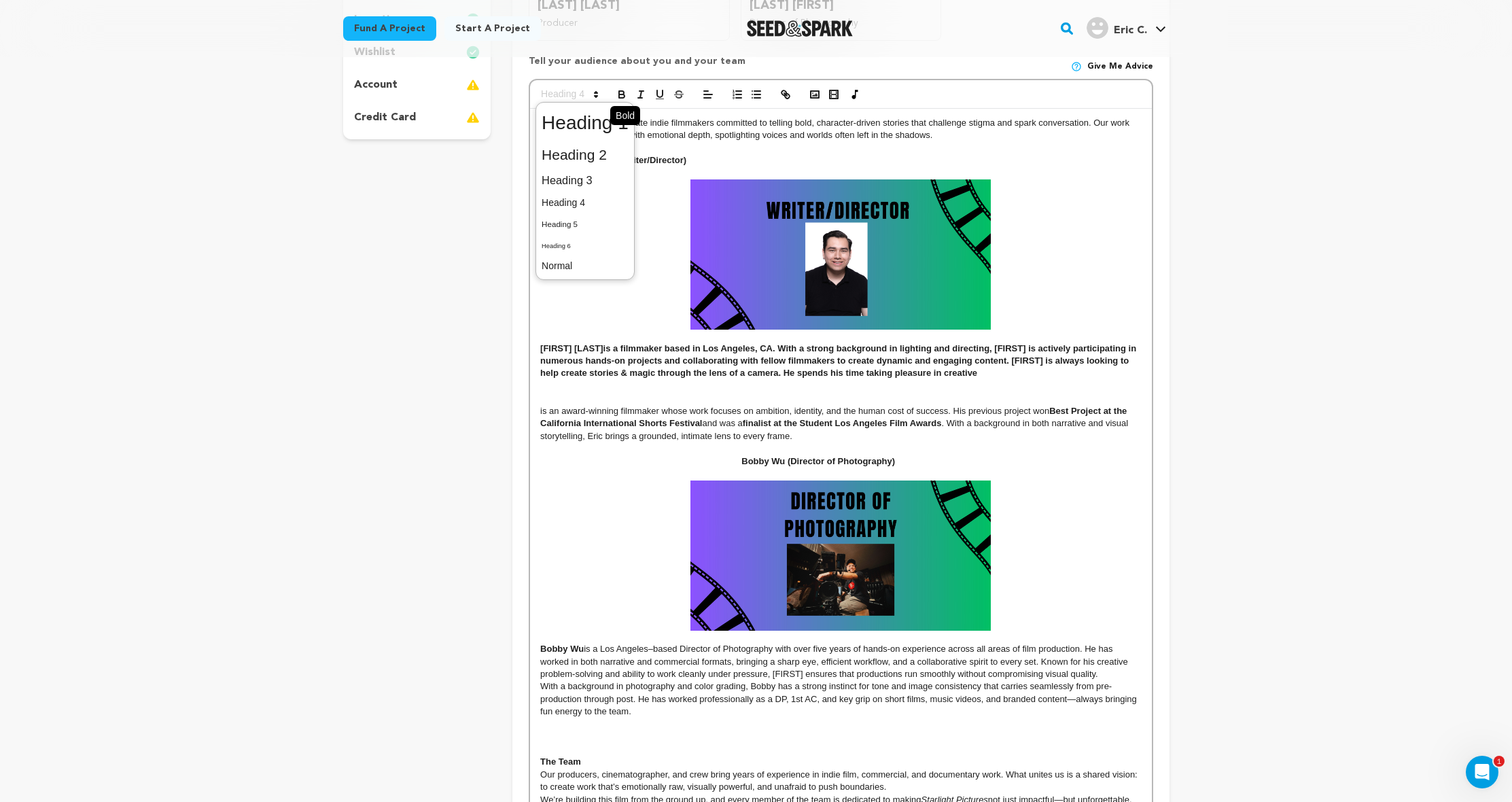 click at bounding box center (622, 94) 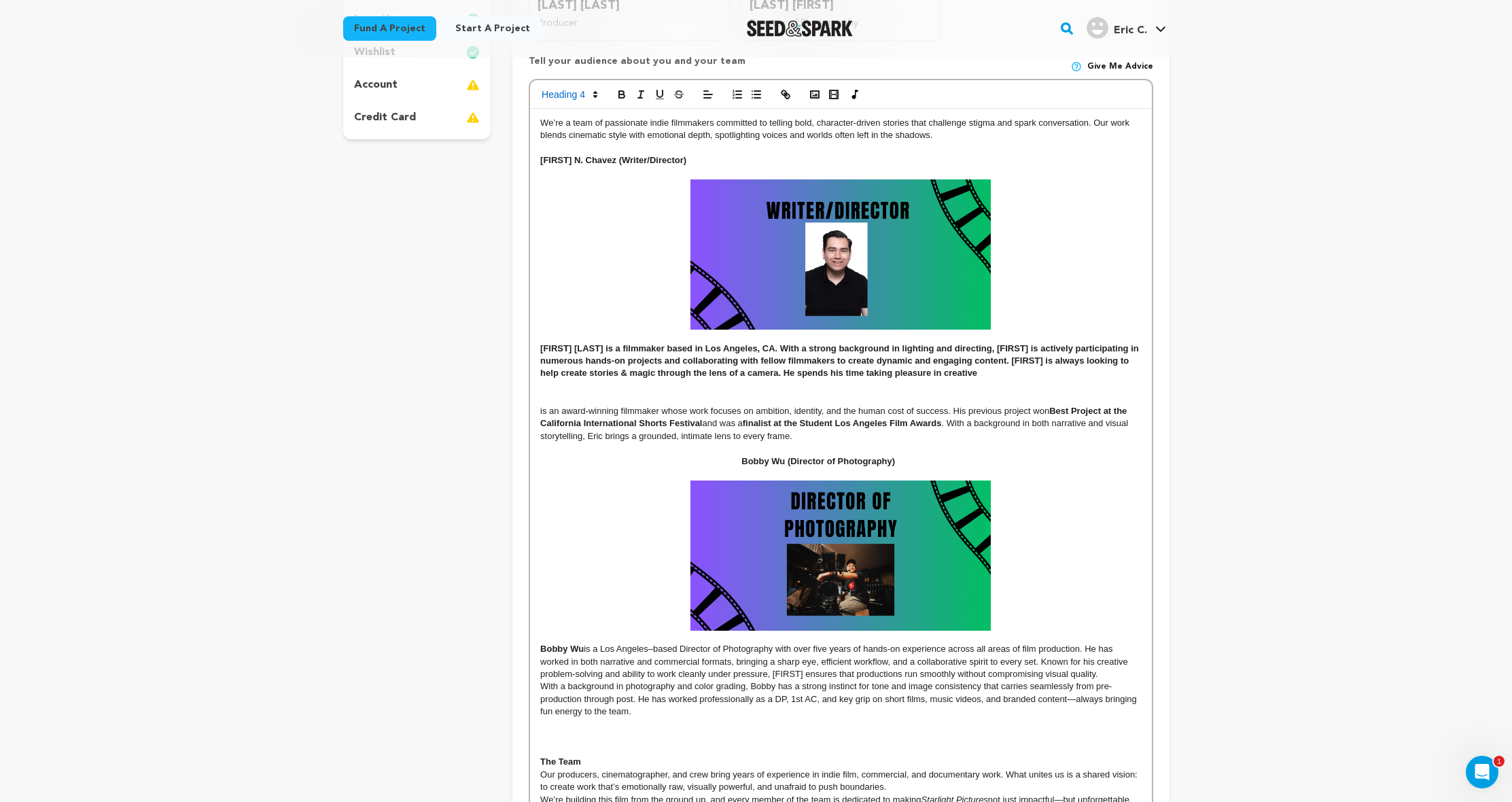 click at bounding box center [841, 254] 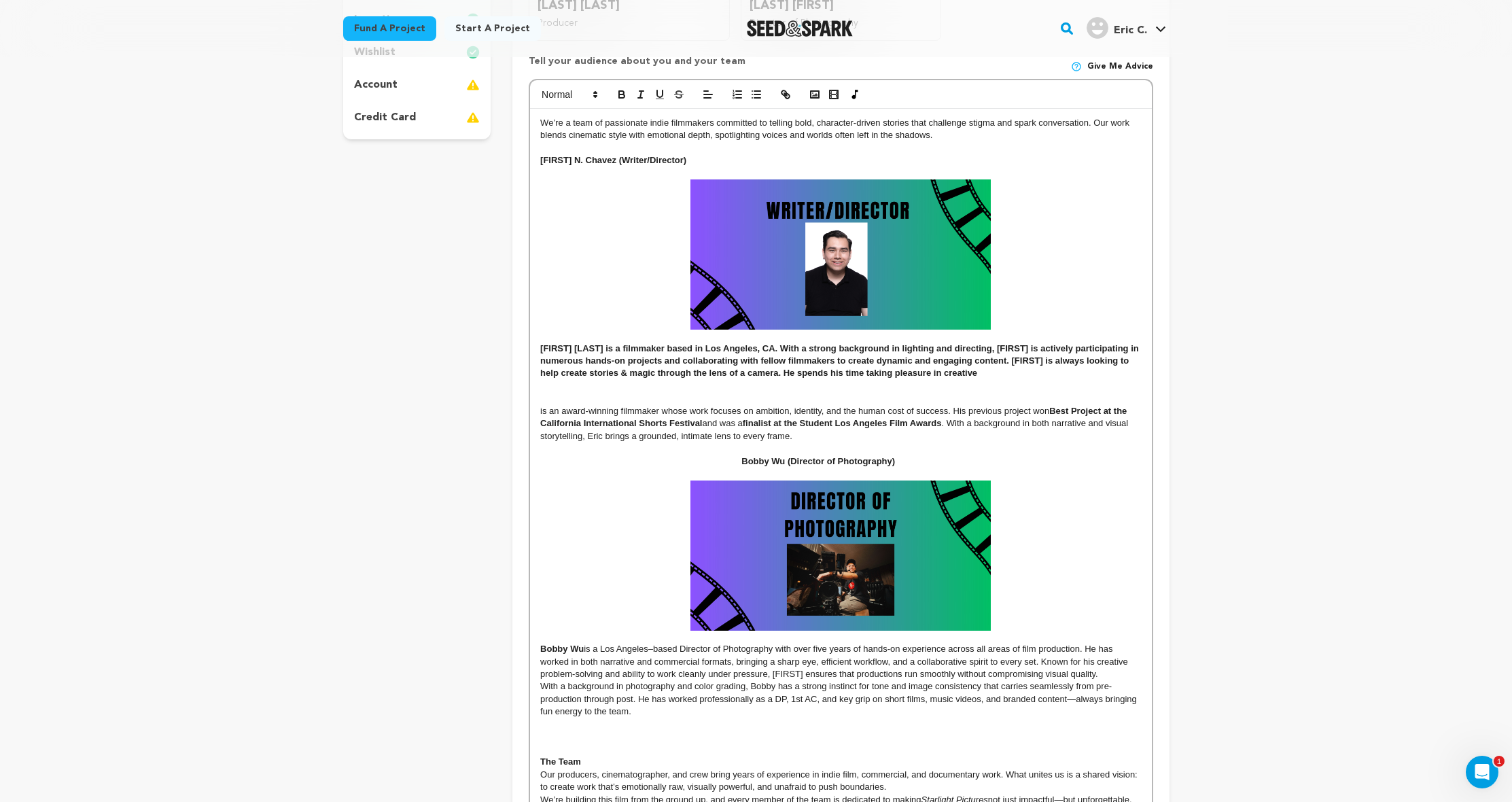 click on "Eric Nathaniel Chavez is a filmmaker based in Los Angeles, CA. With a strong background in lighting and directing, Eric is actively participating in numerous hands-on projects and collaborating with fellow filmmakers to create dynamic and engaging content. Eric is always looking to help create stories & magic through the lens of a camera. He spends his time taking pleasure in creative" at bounding box center [841, 361] 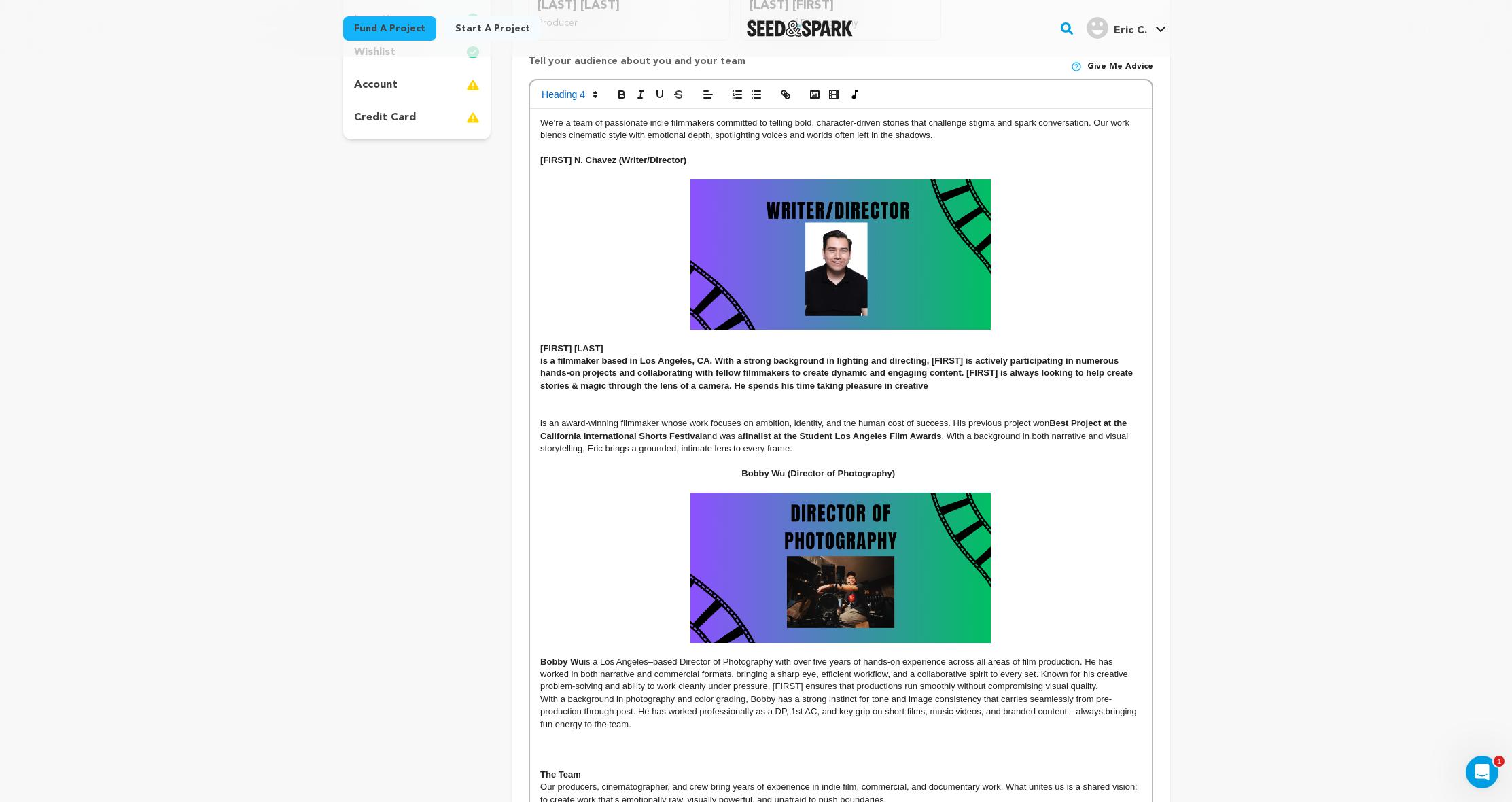 click on "[FIRST] [MIDDLE] [LAST]" at bounding box center [841, 349] 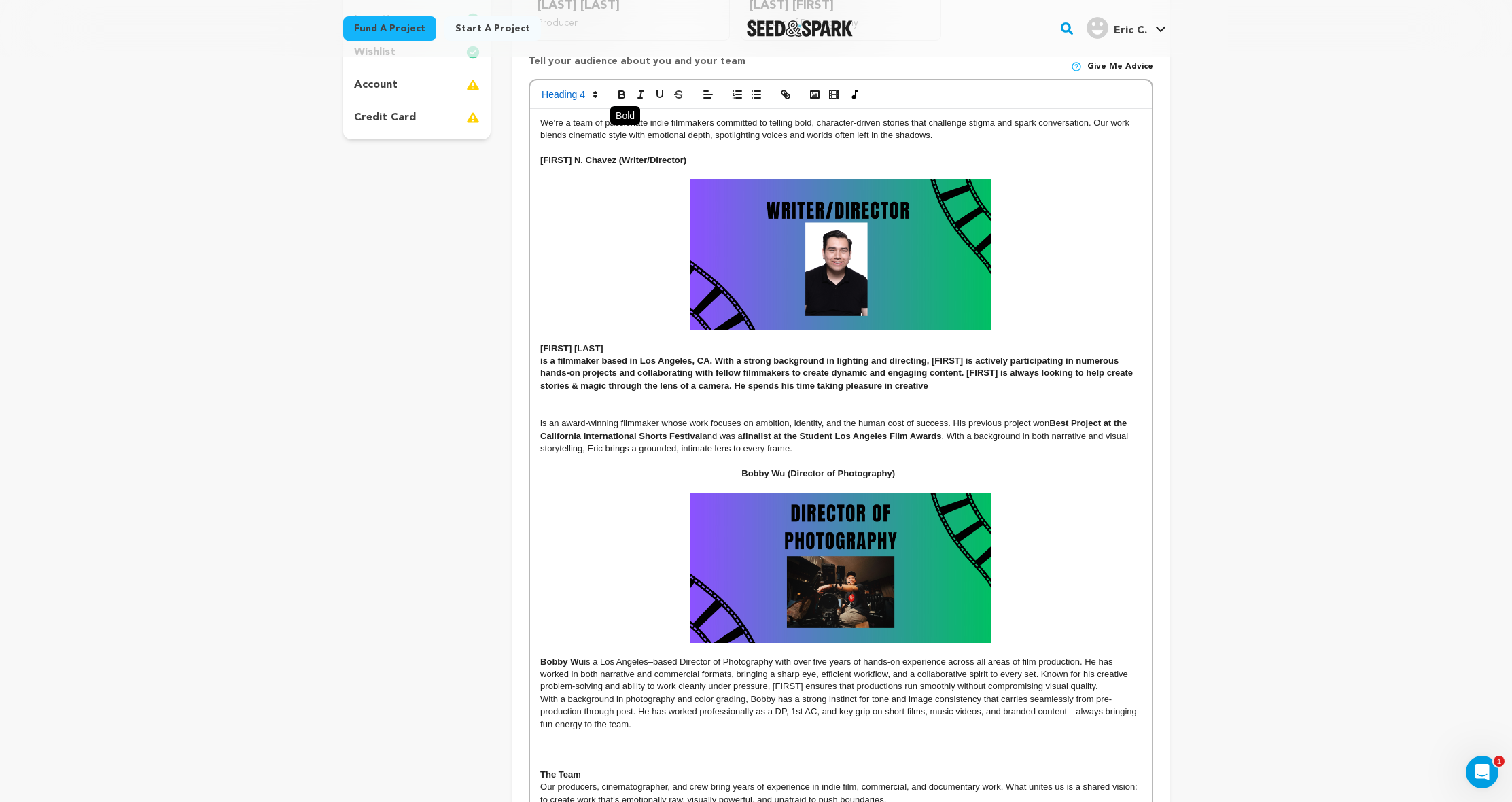 click 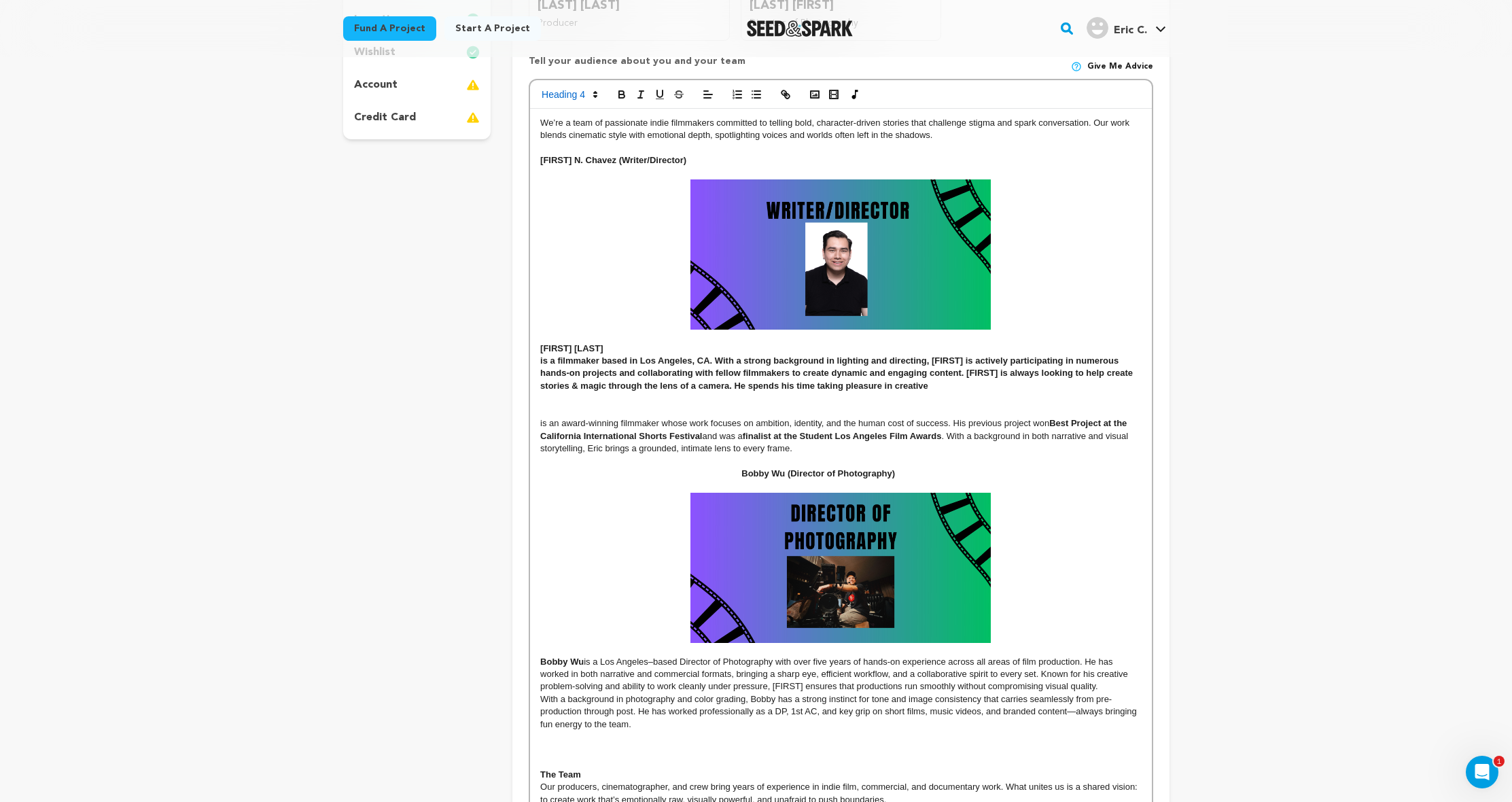 drag, startPoint x: 792, startPoint y: 430, endPoint x: 526, endPoint y: 349, distance: 278.0593 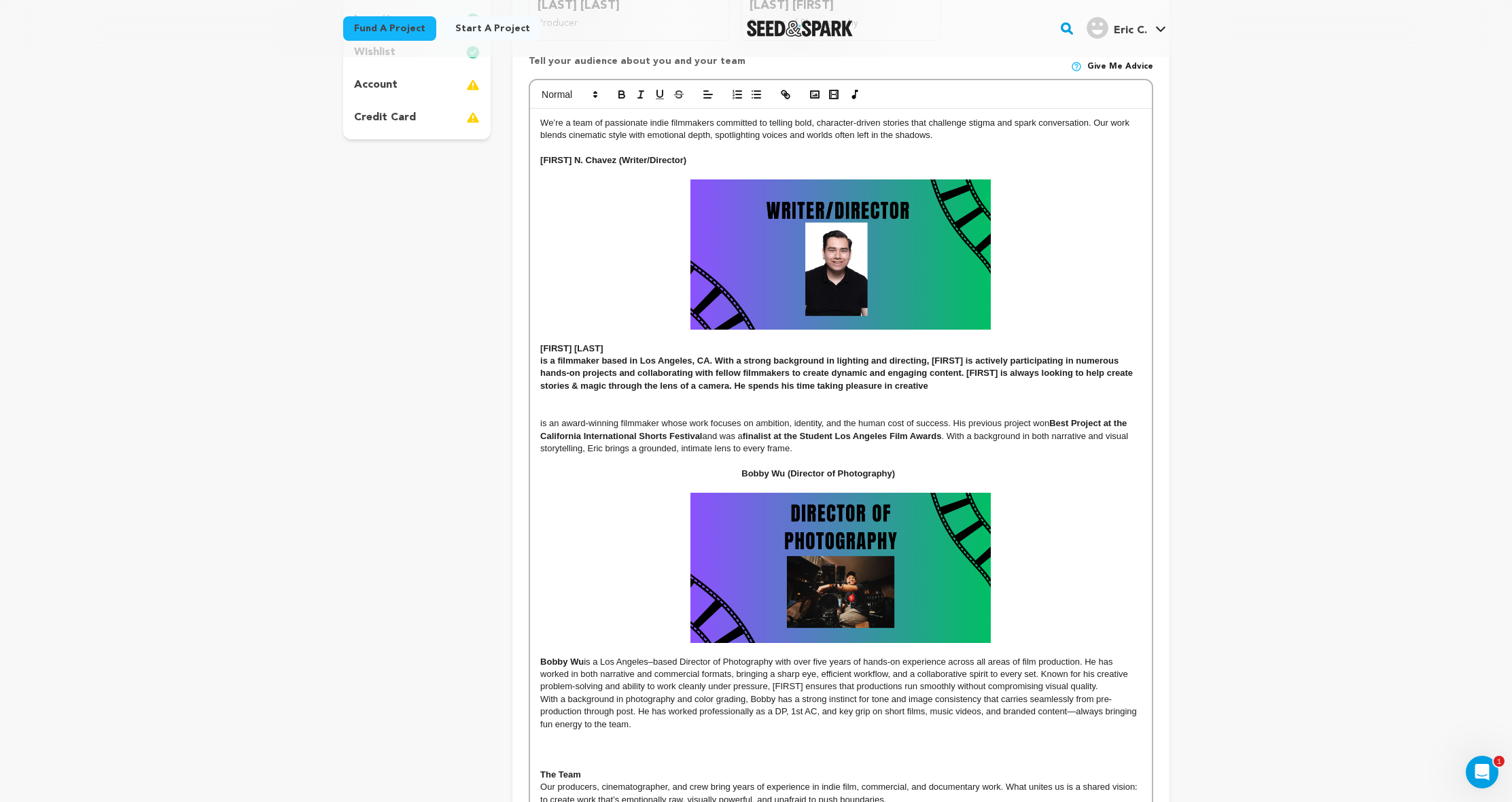 drag, startPoint x: 699, startPoint y: 430, endPoint x: 713, endPoint y: 433, distance: 14.317821 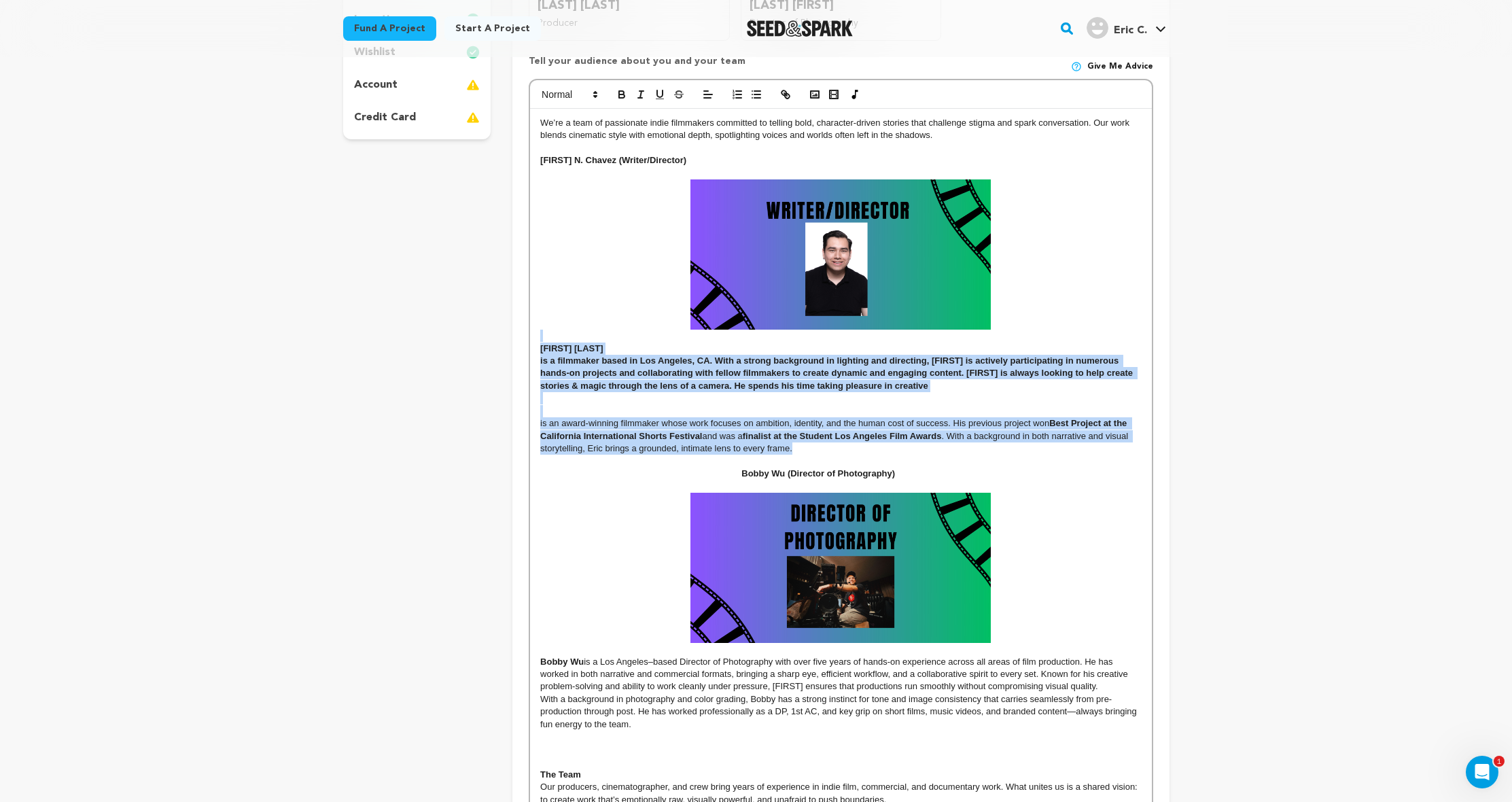drag, startPoint x: 832, startPoint y: 444, endPoint x: 535, endPoint y: 334, distance: 316.71596 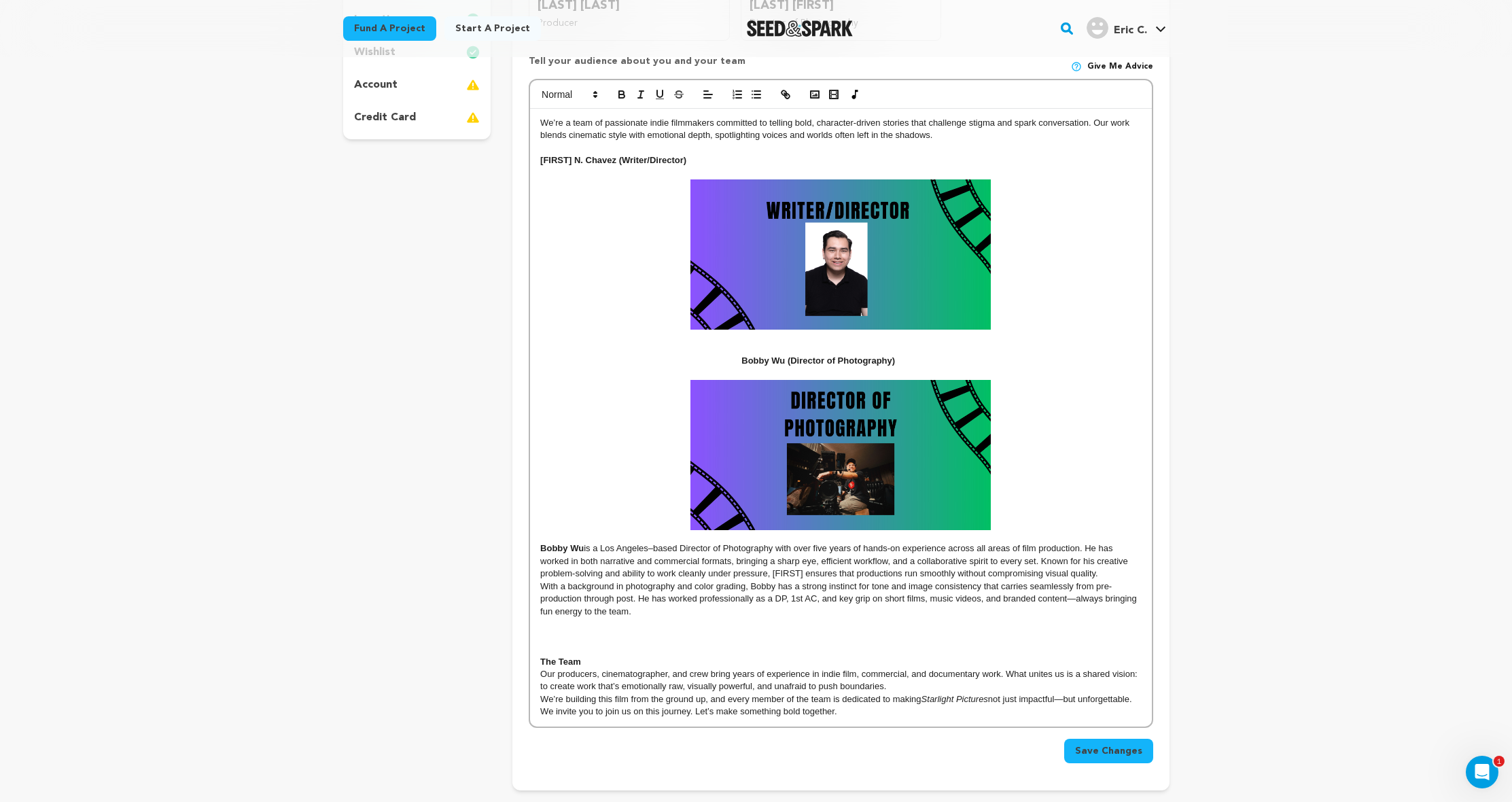 scroll, scrollTop: 13, scrollLeft: 0, axis: vertical 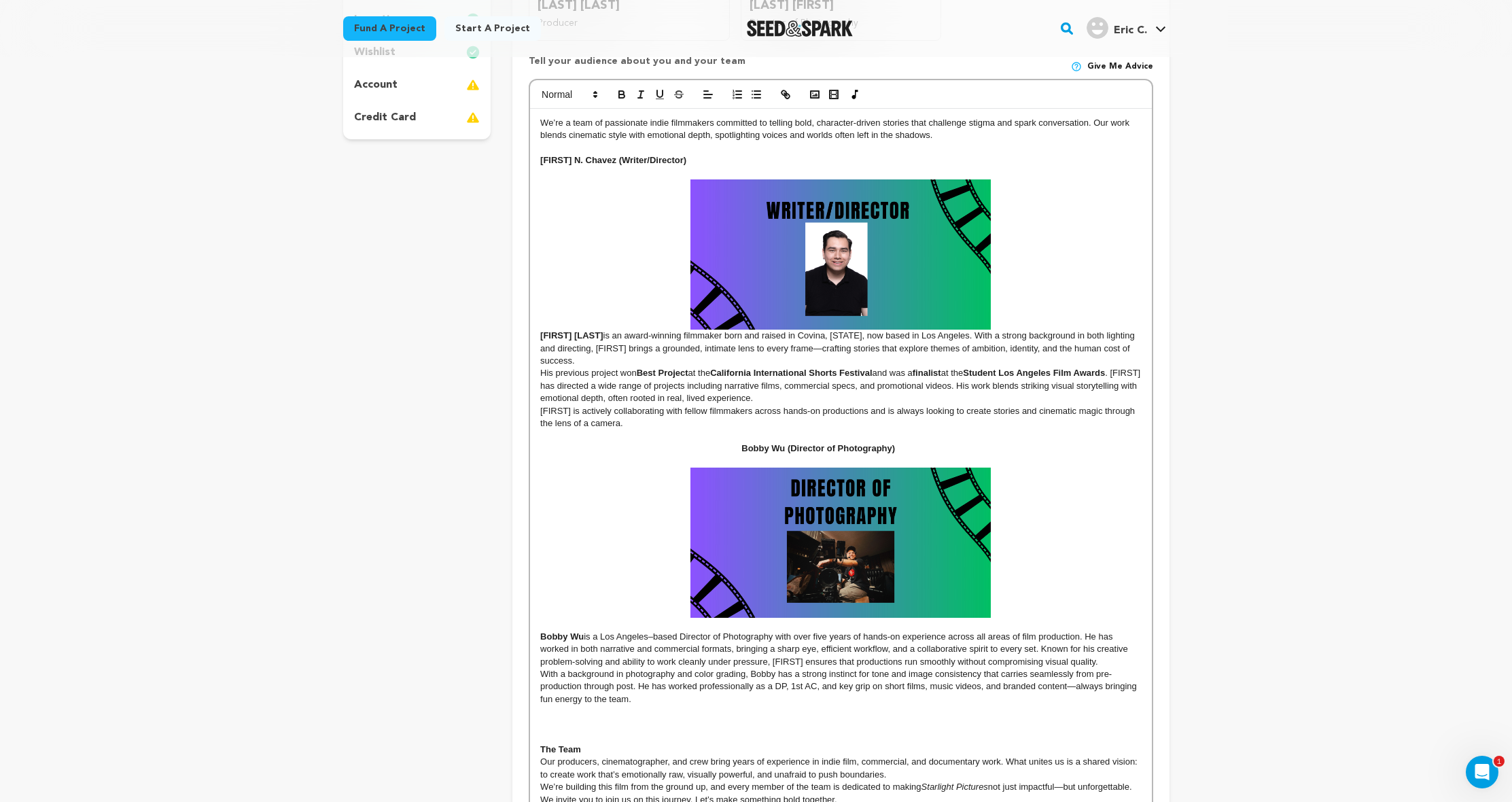 click on "We’re a team of passionate indie filmmakers committed to telling bold, character-driven stories that challenge stigma and spark conversation. Our work blends cinematic style with emotional depth, spotlighting voices and worlds often left in the shadows.                                                                                                 Eric N. Chavez (Writer/Director) Eric Nathaniel Chavez  is an award-winning filmmaker born and raised in Covina, CA, now based in Los Angeles. With a strong background in both lighting and directing, Eric brings a grounded, intimate lens to every frame—crafting stories that explore themes of ambition, identity, and the human cost of success. His previous project won  Best Project  at the  California International Shorts Festival  and was a  finalist  at the  Student Los Angeles Film Awards                                                                                                  Bobby Wu (Director of Photography) Bobby Wu  ﻿ ﻿ The Team" at bounding box center [841, 461] 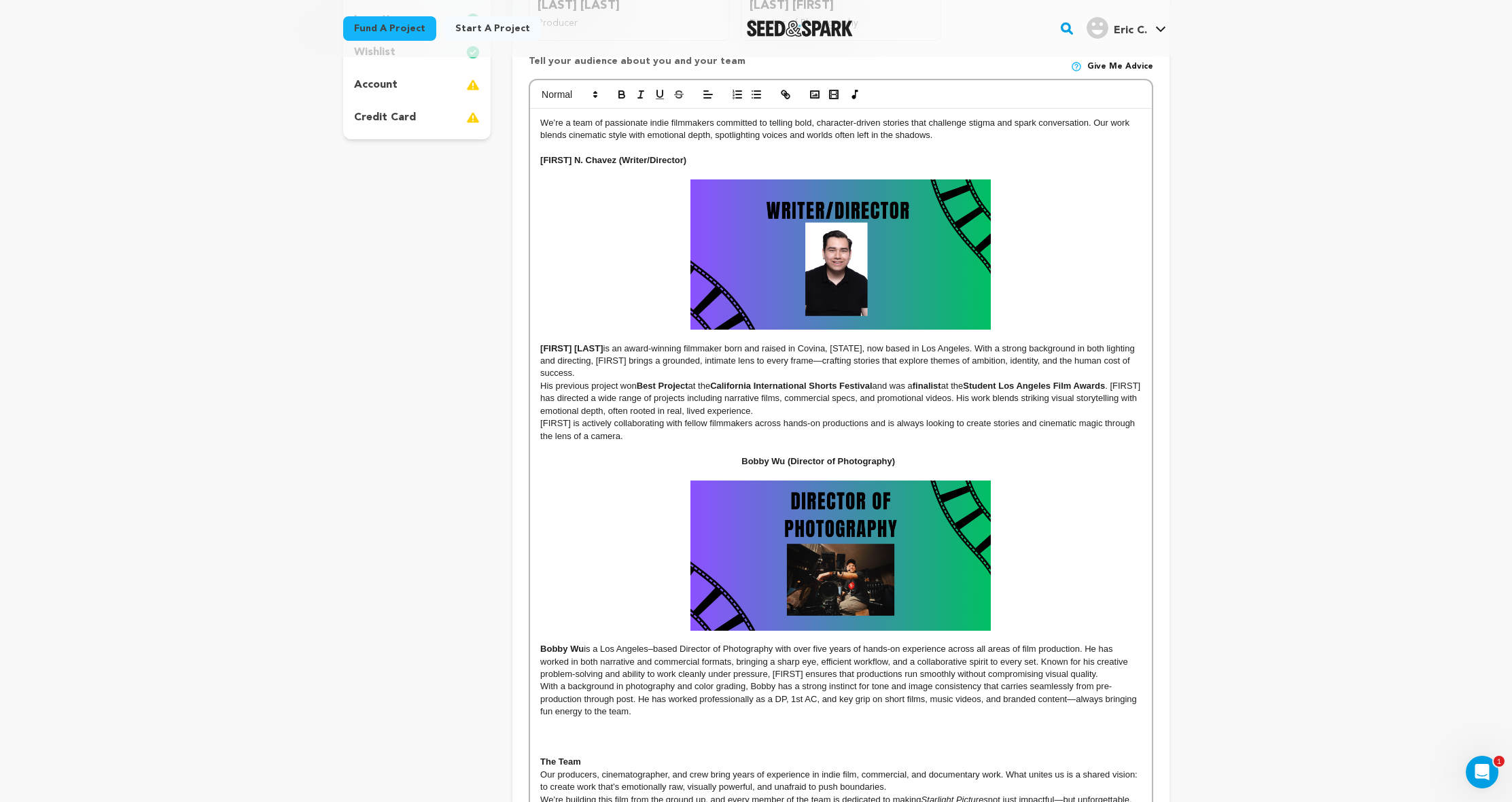 click on "We’re a team of passionate indie filmmakers committed to telling bold, character-driven stories that challenge stigma and spark conversation. Our work blends cinematic style with emotional depth, spotlighting voices and worlds often left in the shadows.                                                                                                 Eric N. Chavez (Writer/Director) ﻿ Eric Nathaniel Chavez  is an award-winning filmmaker born and raised in Covina, CA, now based in Los Angeles. With a strong background in both lighting and directing, Eric brings a grounded, intimate lens to every frame—crafting stories that explore themes of ambition, identity, and the human cost of success. His previous project won  Best Project  at the  California International Shorts Festival  and was a  finalist  at the  Student Los Angeles Film Awards                                                                                                  Bobby Wu (Director of Photography) Bobby Wu  ﻿ ﻿ The Team" at bounding box center (841, 468) 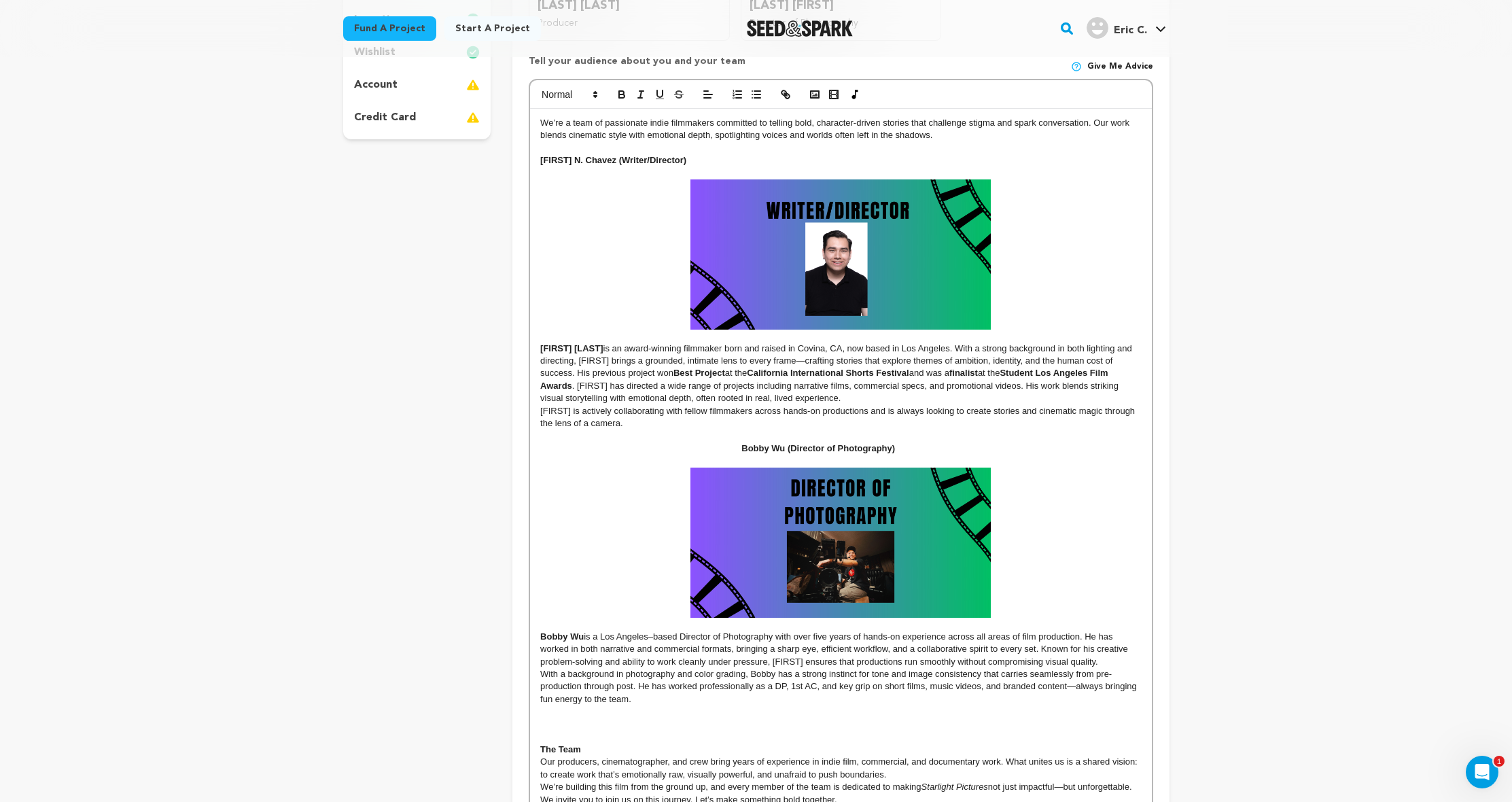 click on "Eric is actively collaborating with fellow filmmakers across hands-on productions and is always looking to create stories and cinematic magic through the lens of a camera." at bounding box center (841, 417) 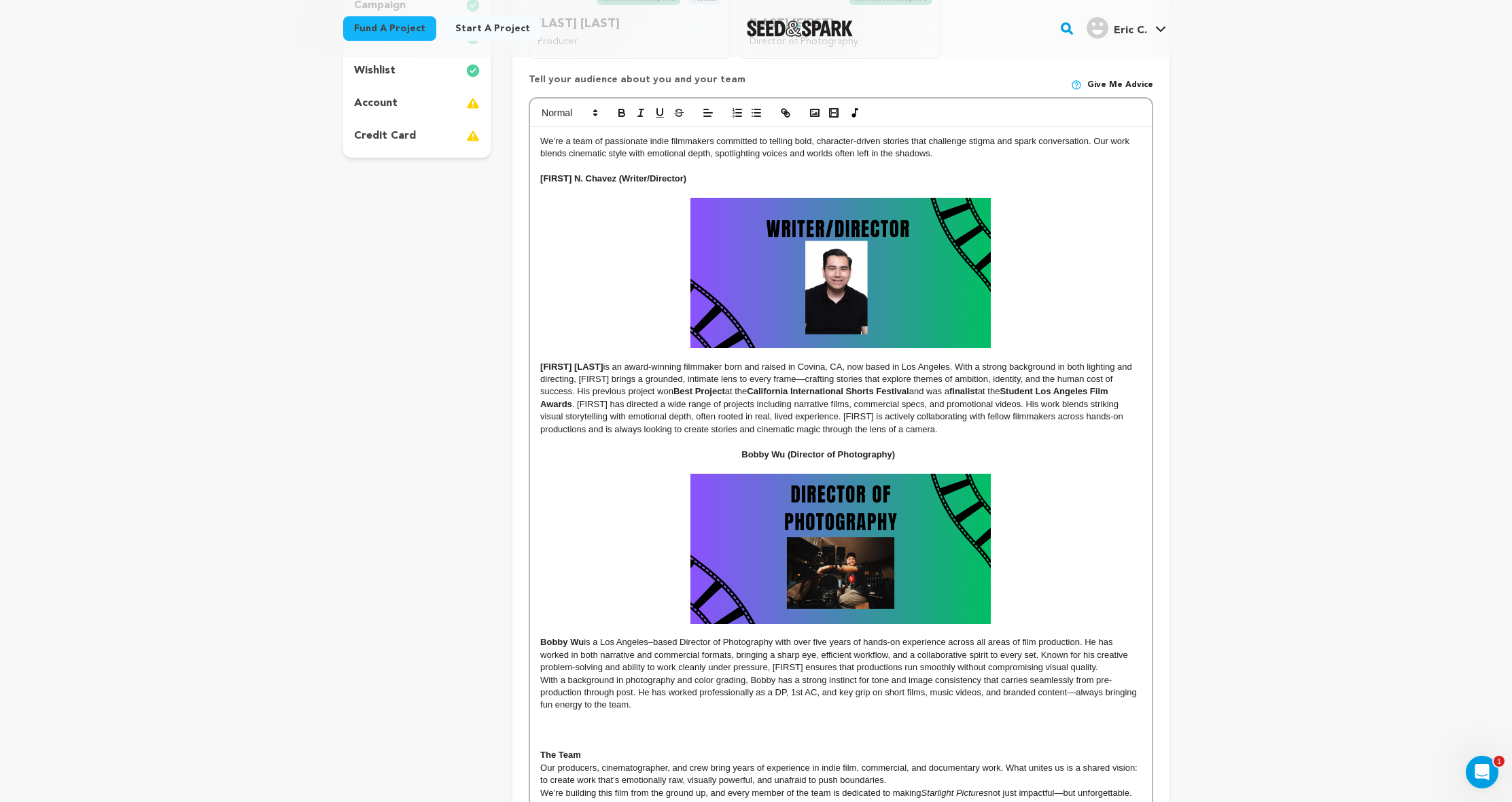 scroll, scrollTop: 610, scrollLeft: 0, axis: vertical 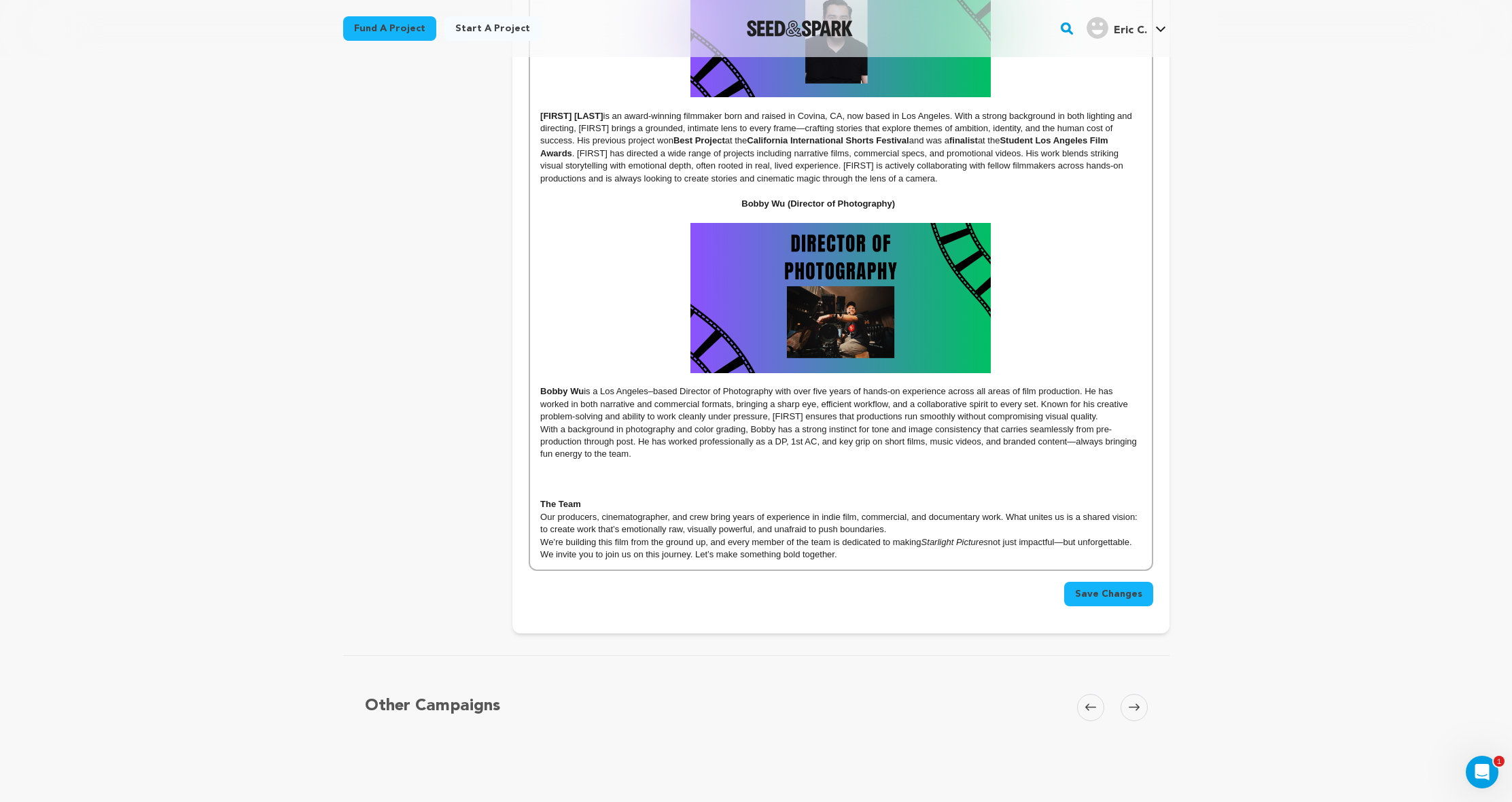 click on "Save Changes" at bounding box center [1108, 594] 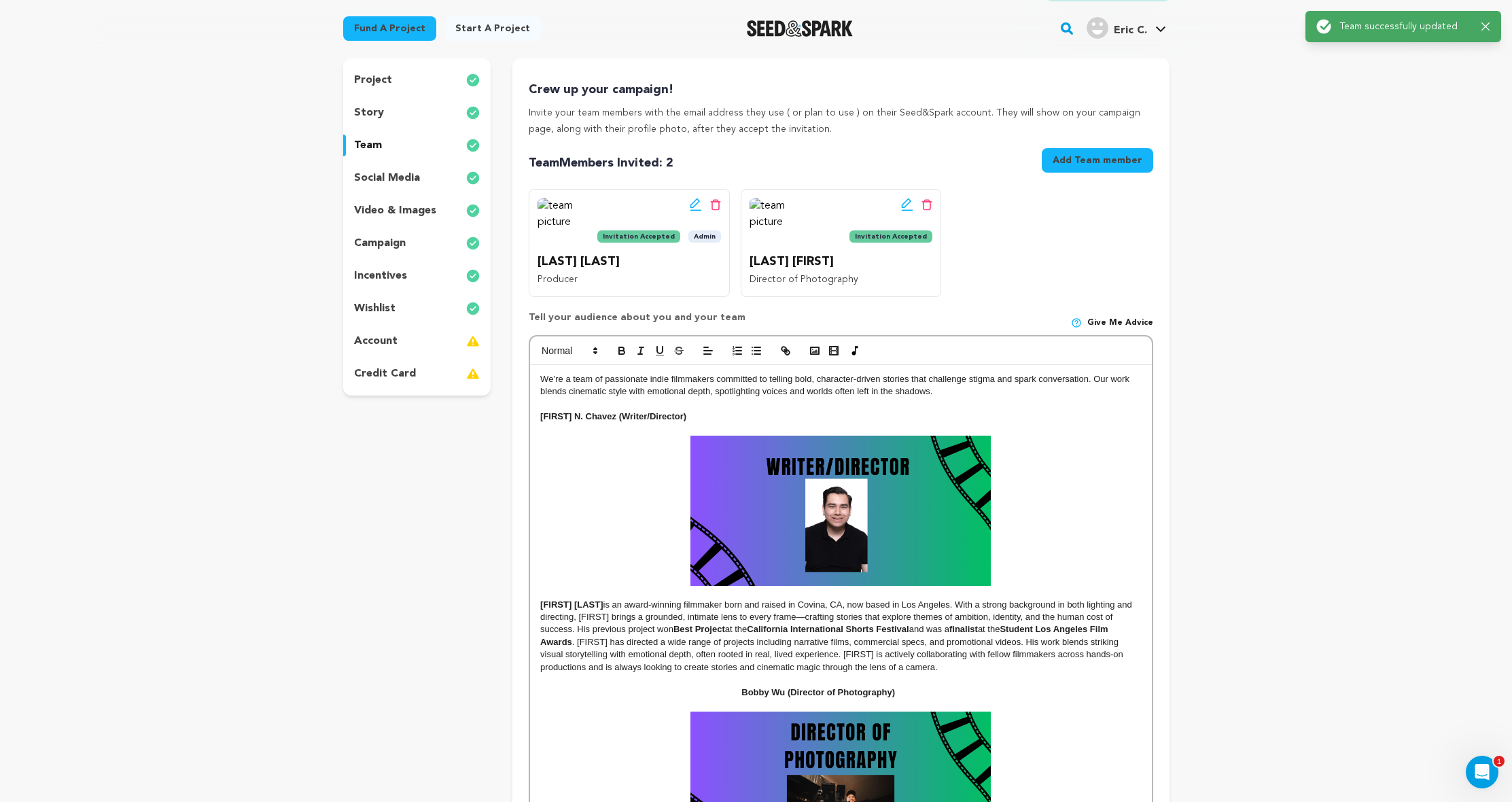 scroll, scrollTop: 0, scrollLeft: 0, axis: both 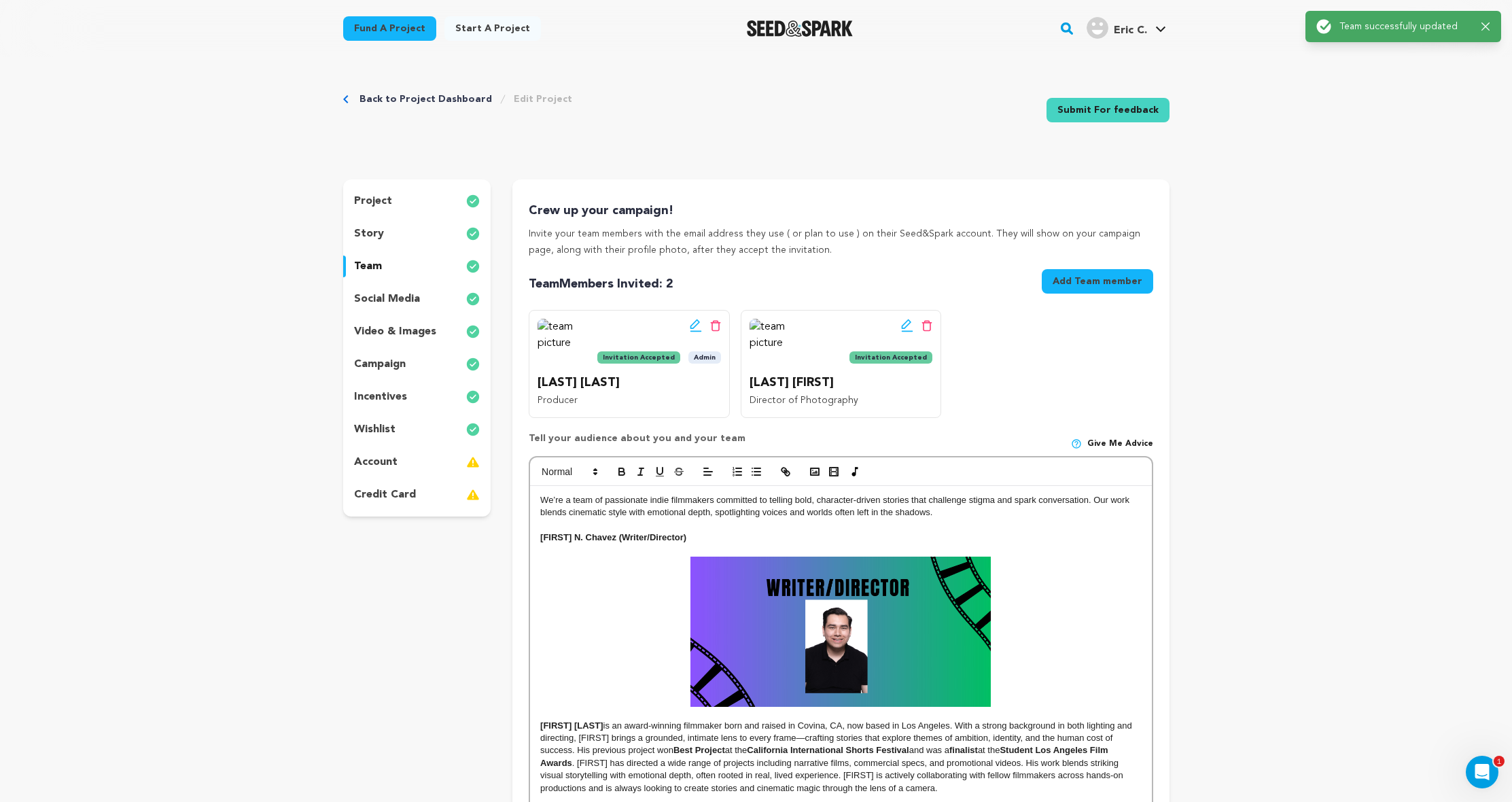 click on "Back to Project Dashboard" at bounding box center [425, 99] 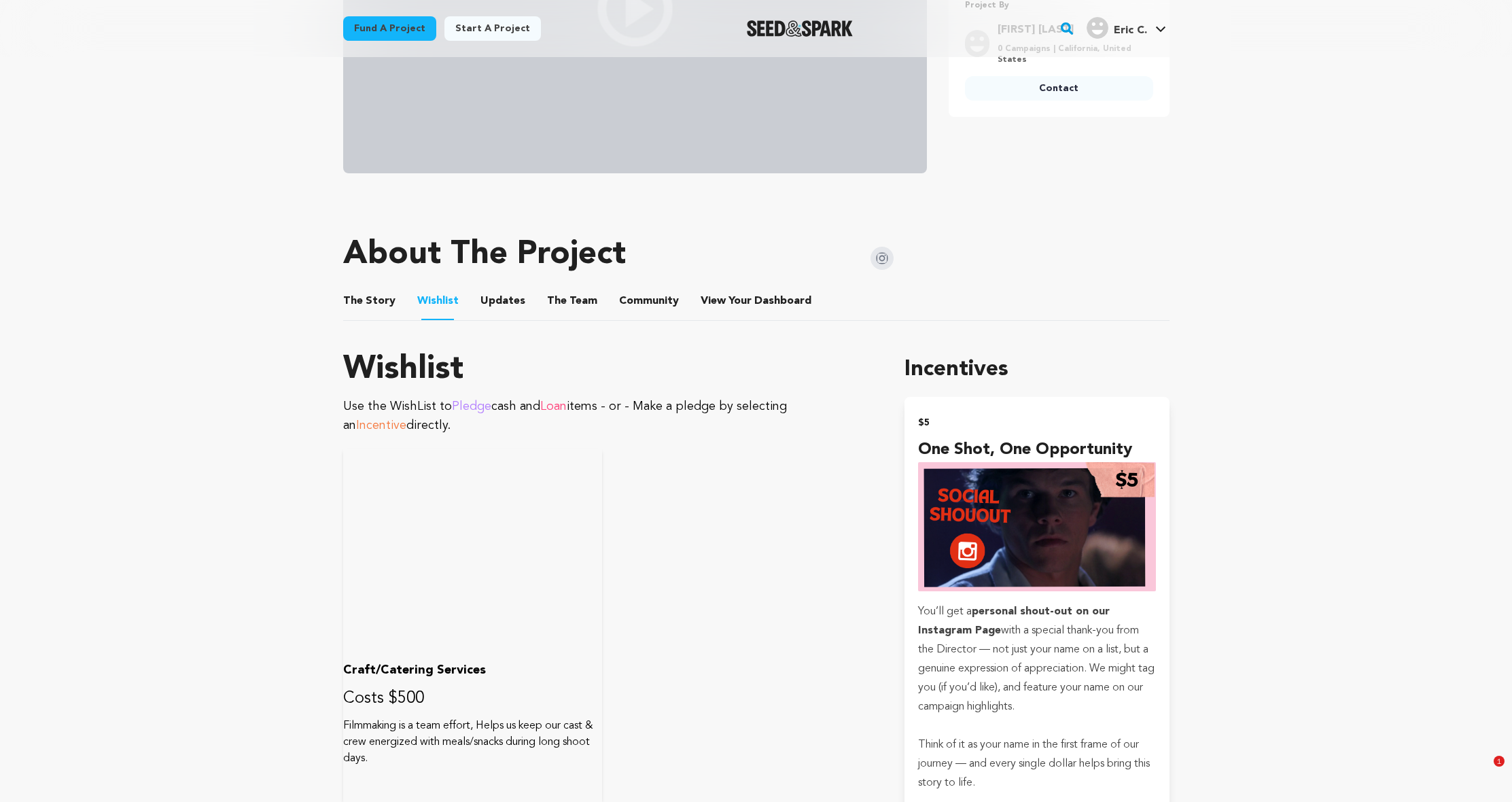 scroll, scrollTop: 436, scrollLeft: 0, axis: vertical 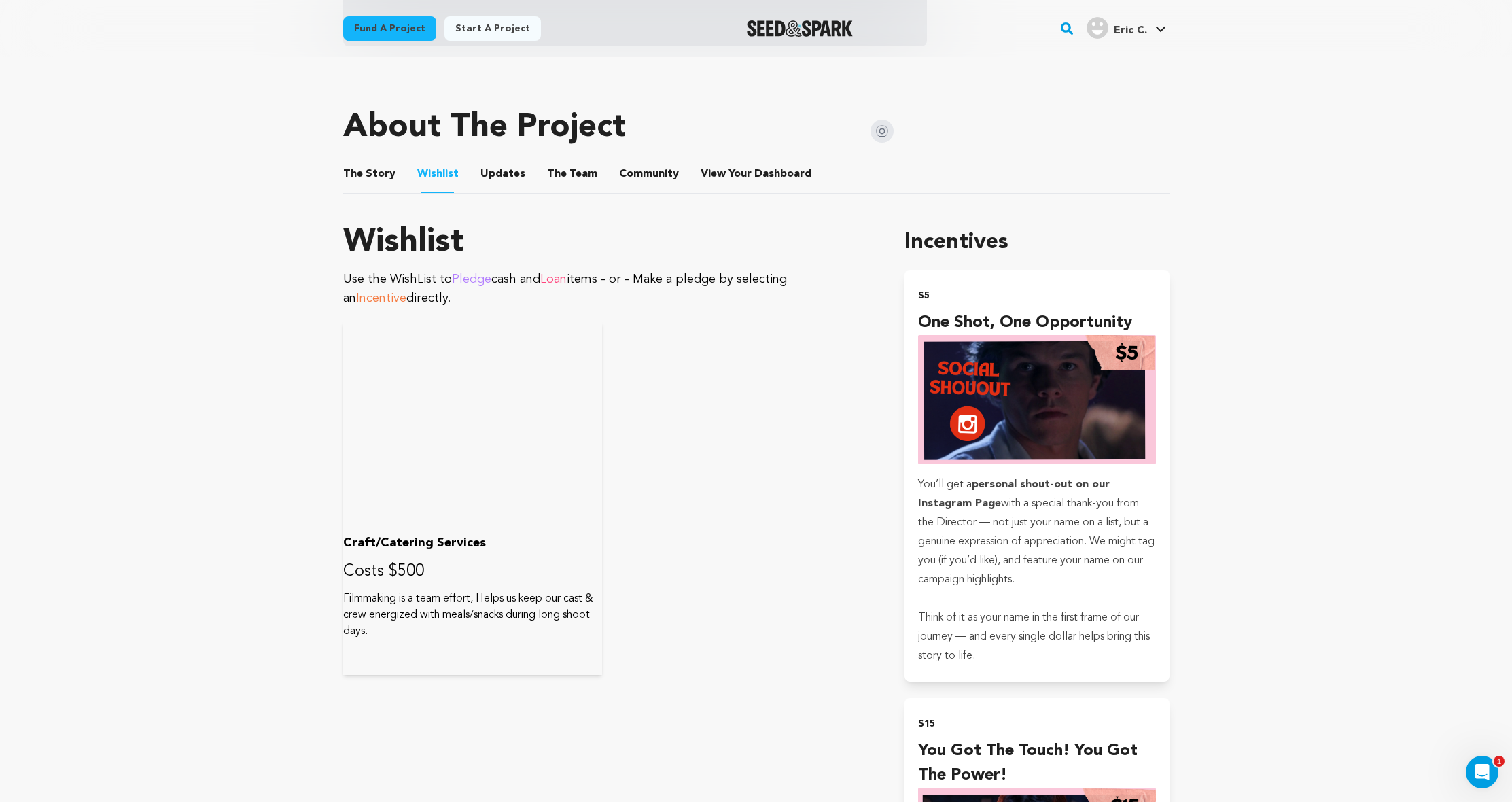 click at bounding box center (472, 423) 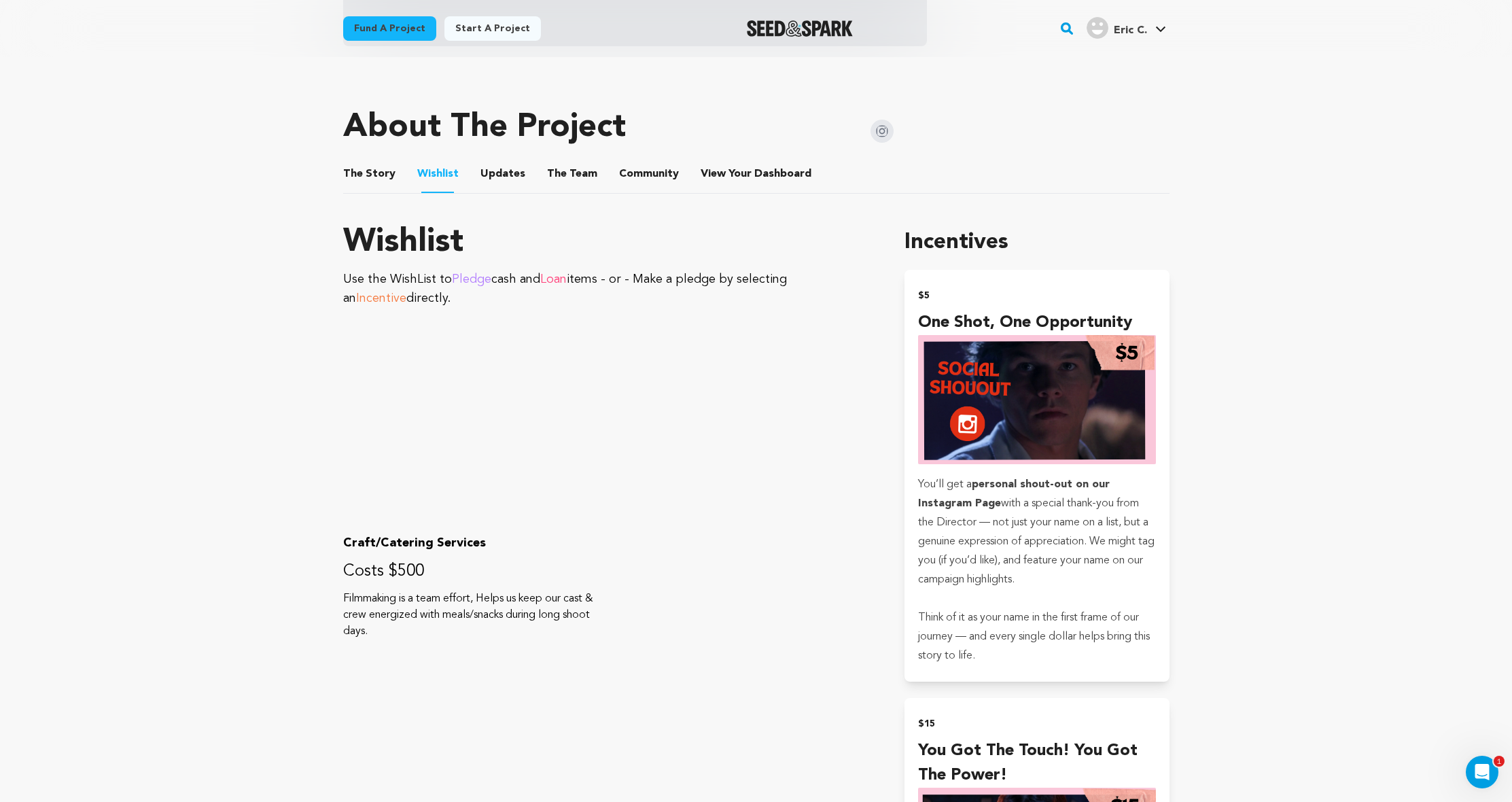 click on "Fund a project
Start a project
Search" at bounding box center (756, 4160) 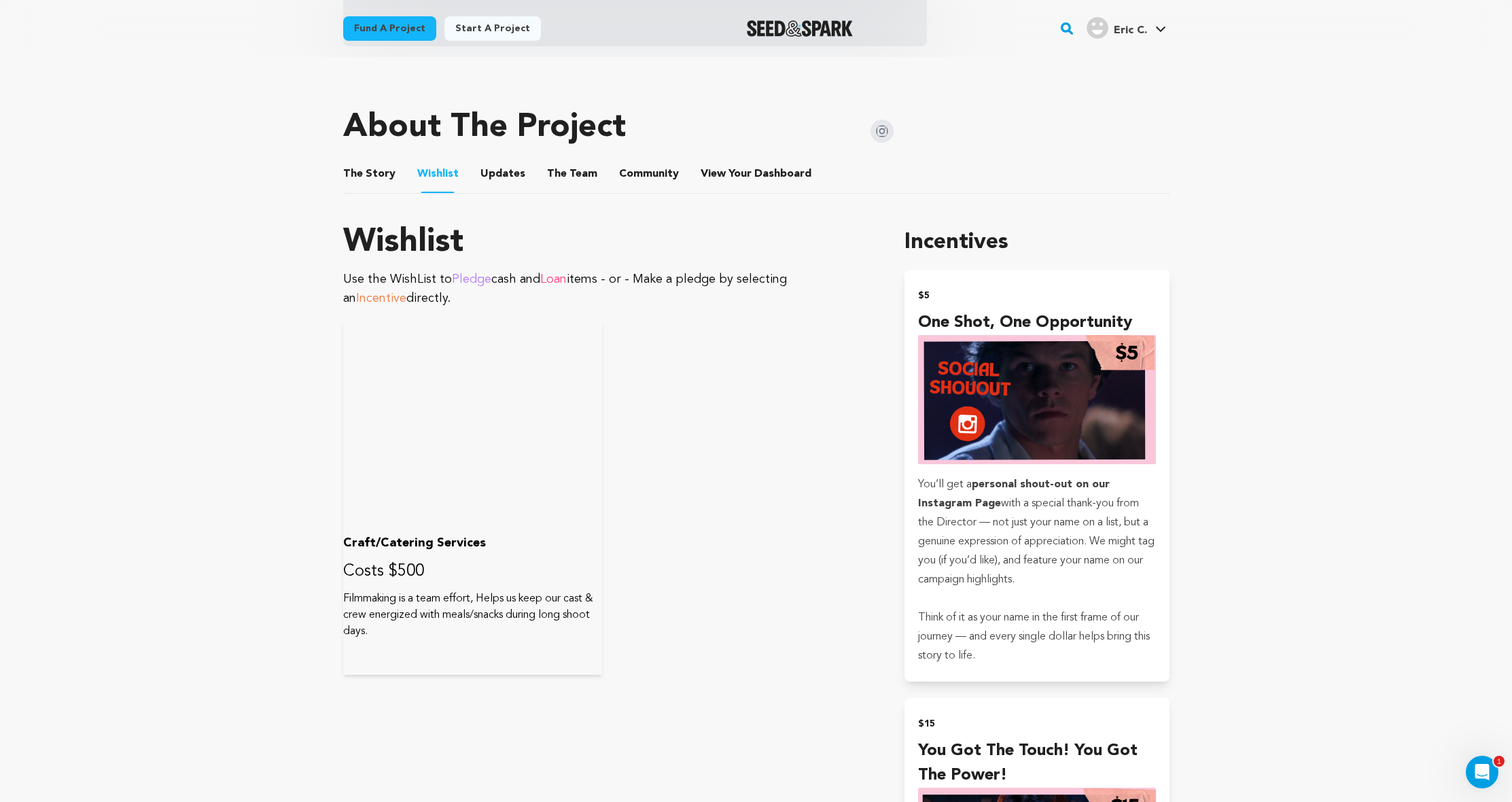 click at bounding box center [472, 423] 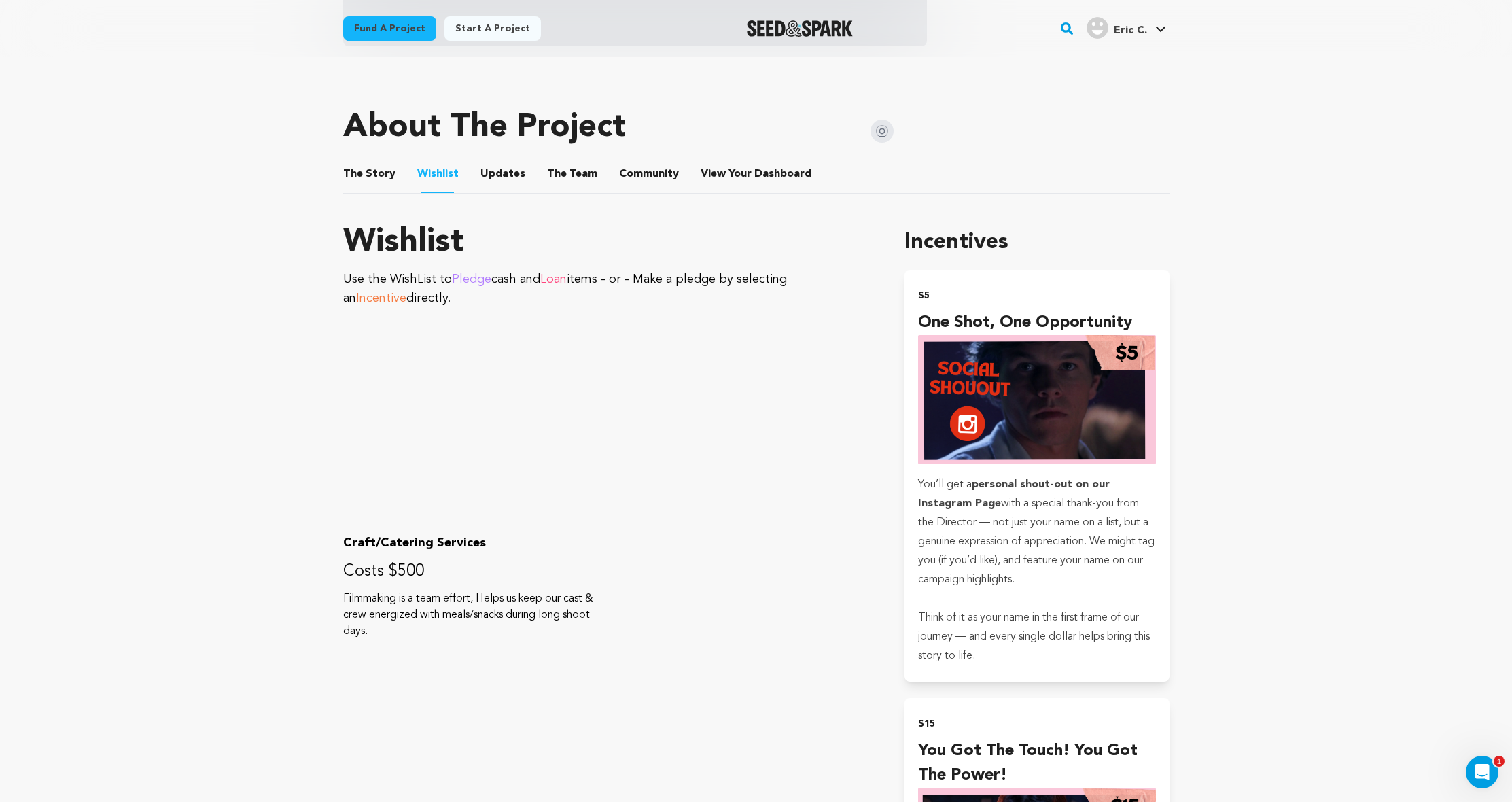 click on "Fund a project
Start a project
Search" at bounding box center [756, 4160] 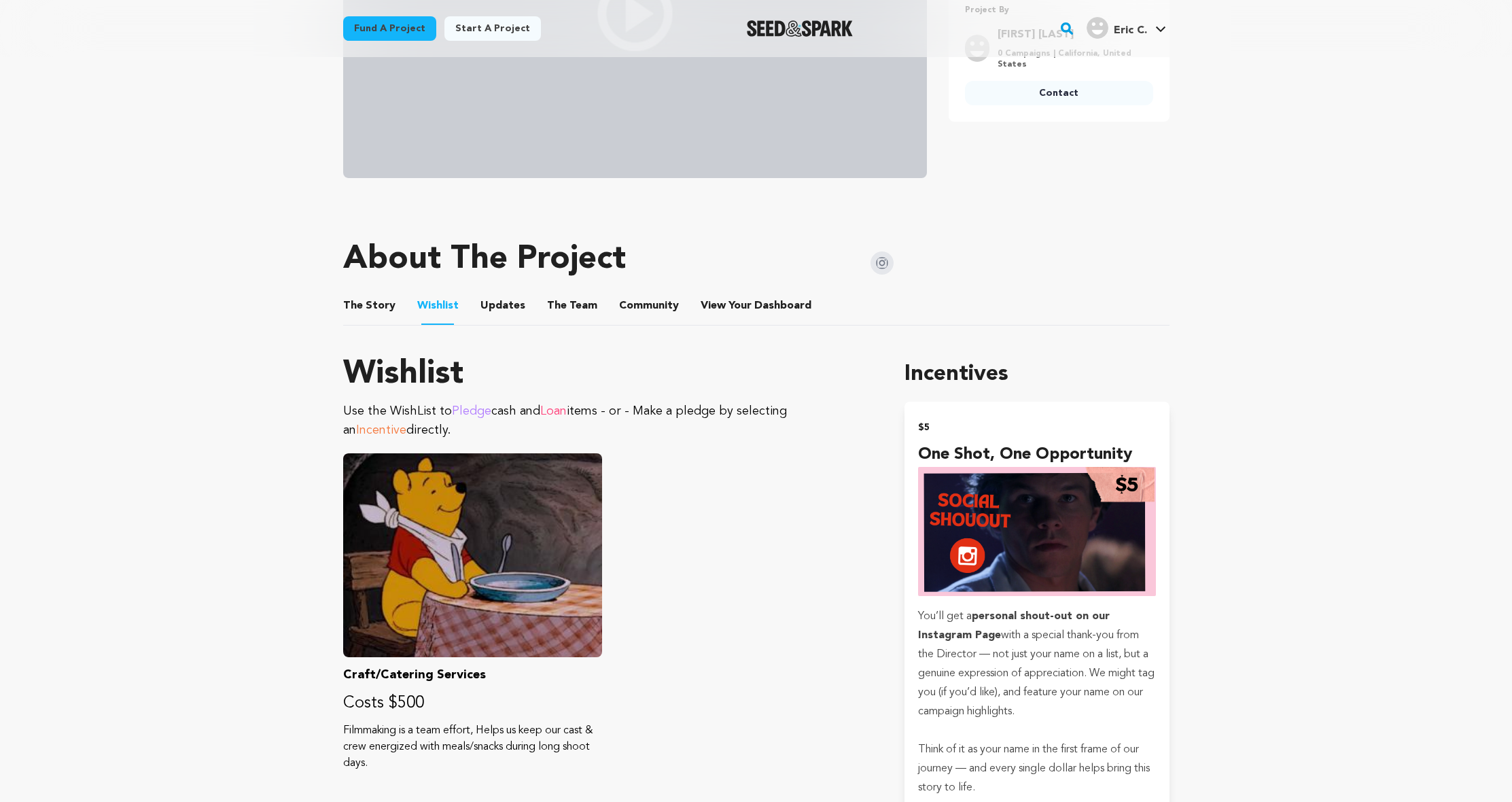scroll, scrollTop: 567, scrollLeft: 0, axis: vertical 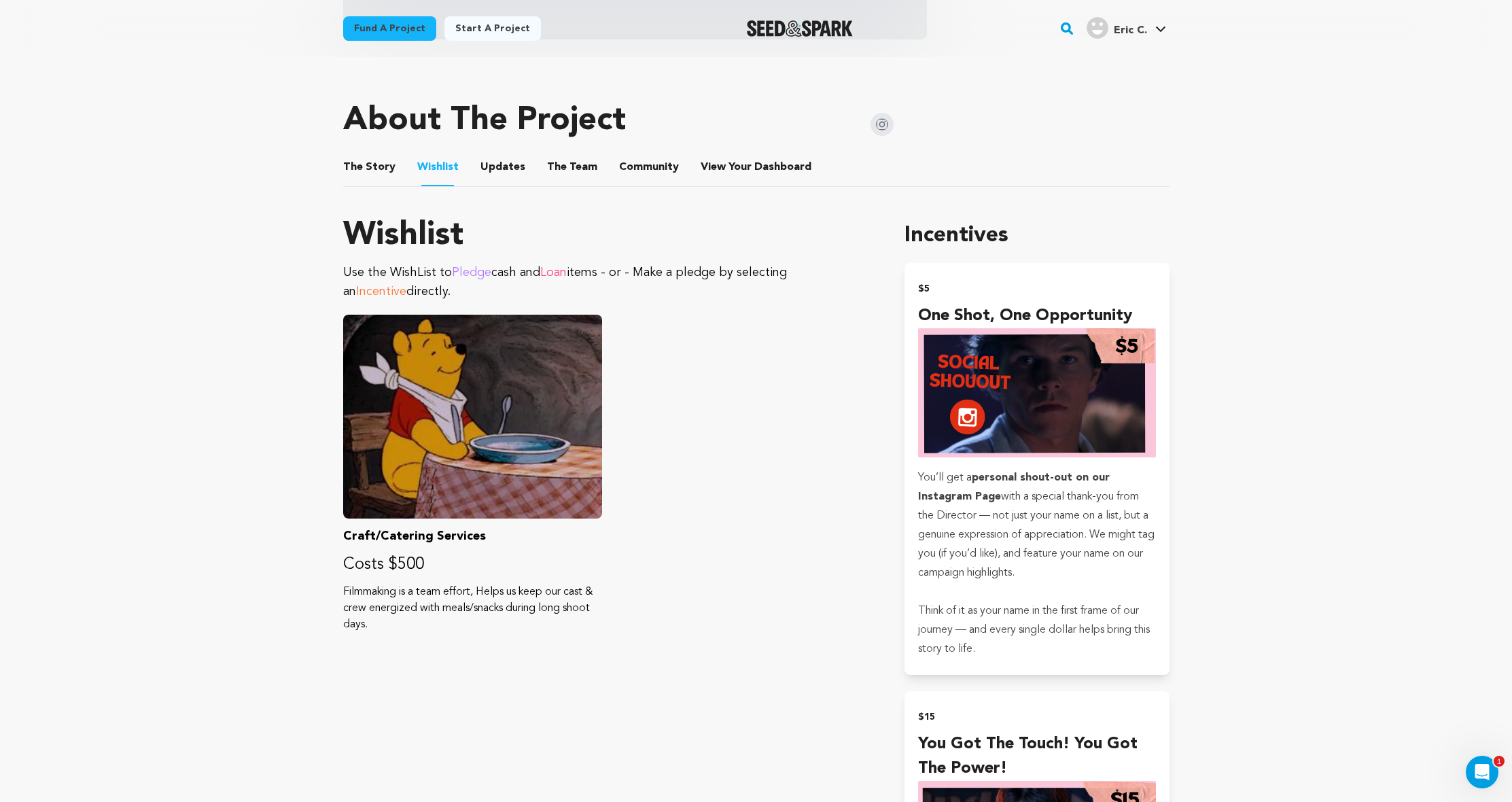 click on "The Story" at bounding box center [369, 170] 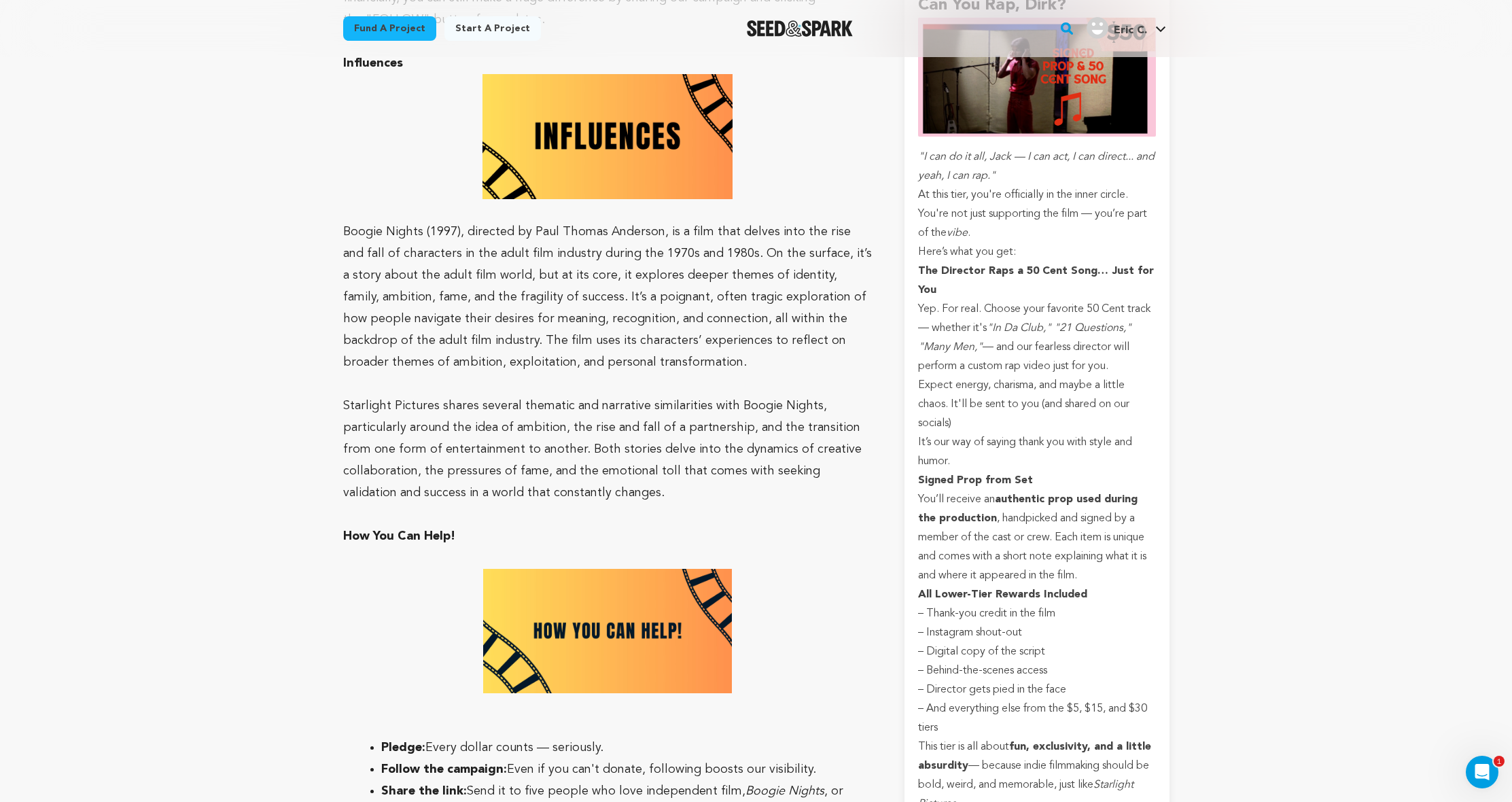 scroll, scrollTop: 3138, scrollLeft: 0, axis: vertical 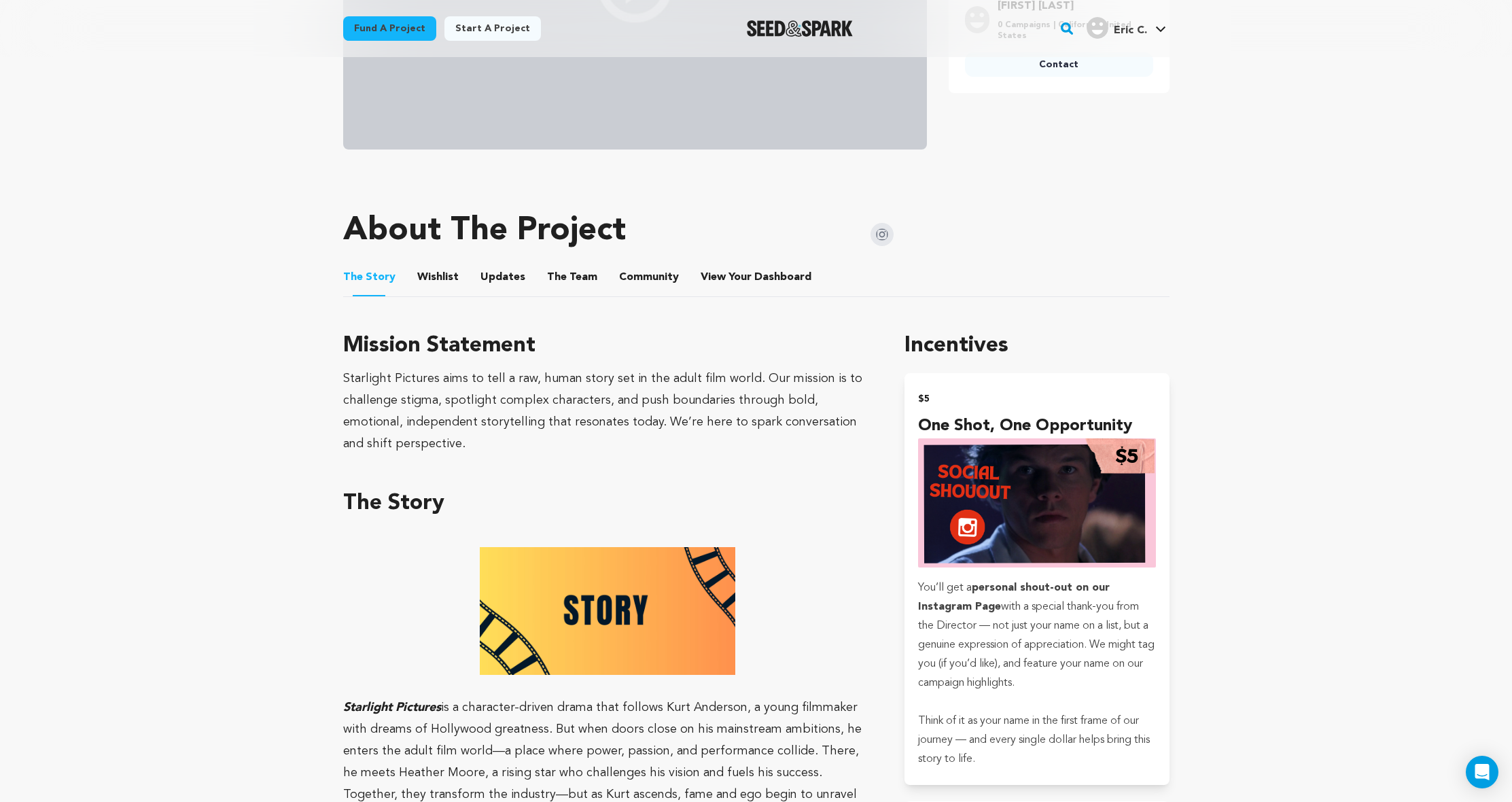 drag, startPoint x: 393, startPoint y: 324, endPoint x: 403, endPoint y: 318, distance: 11.661904 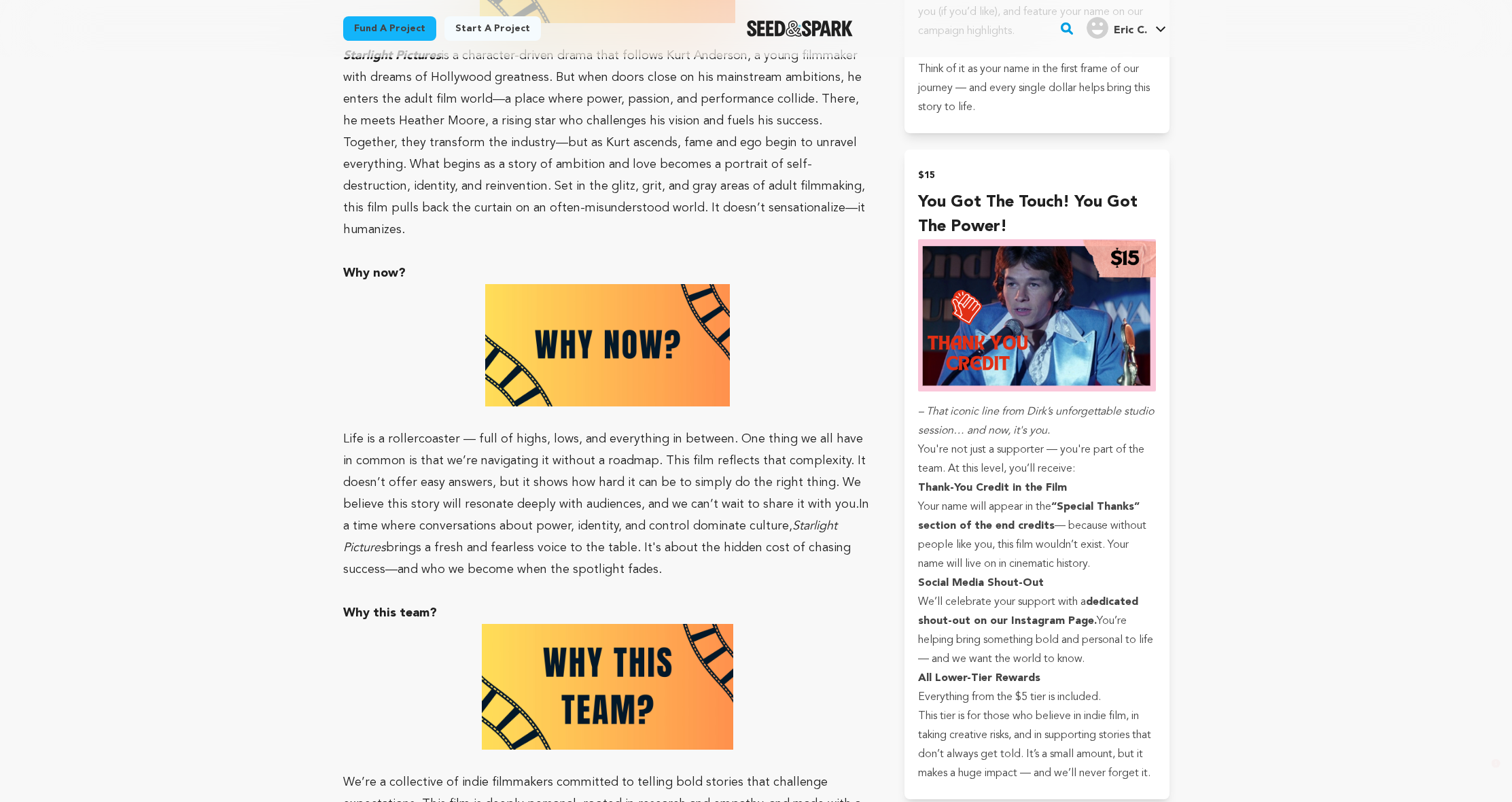 scroll, scrollTop: 1571, scrollLeft: 0, axis: vertical 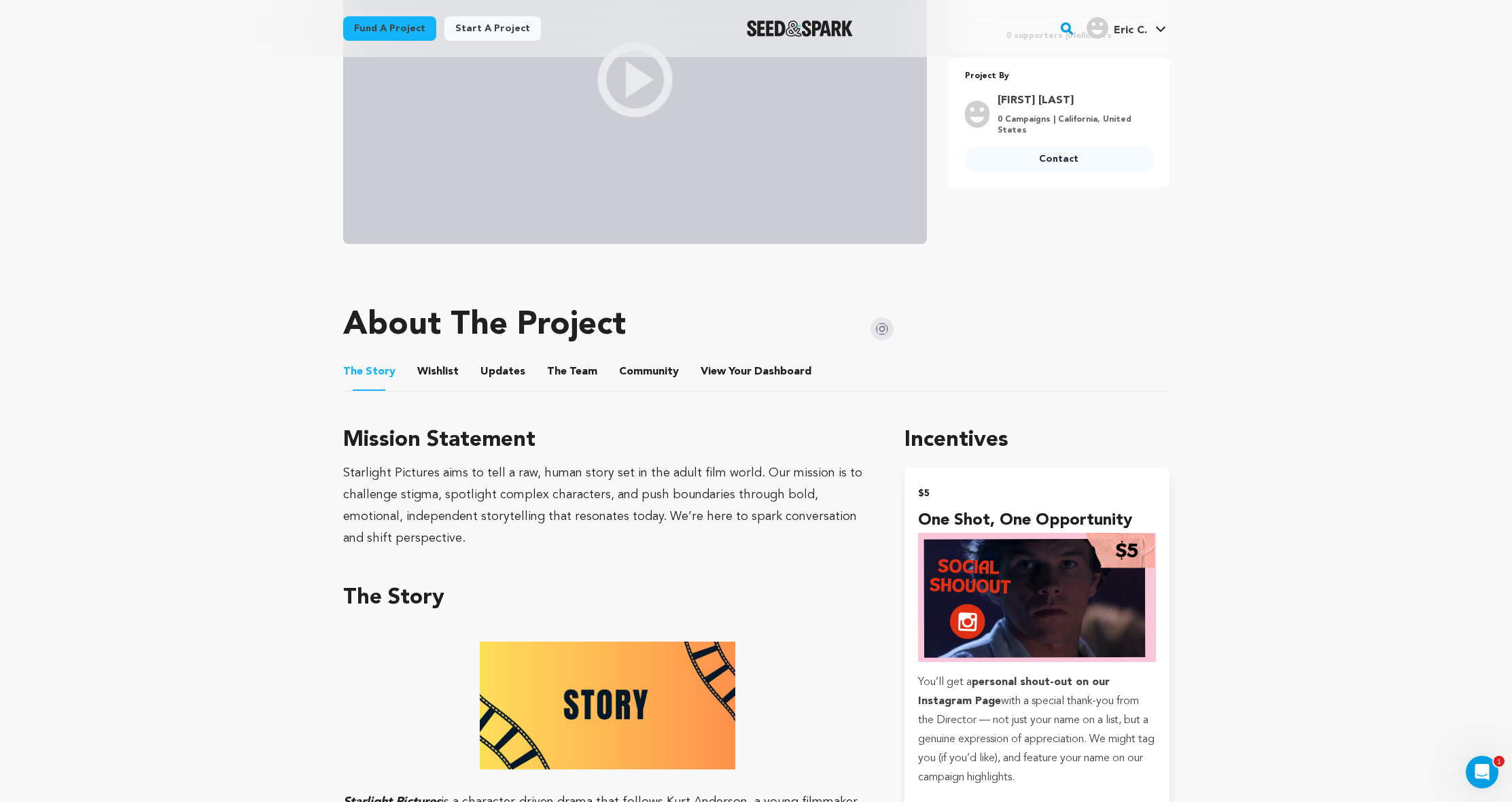 click on "Wishlist" at bounding box center [438, 374] 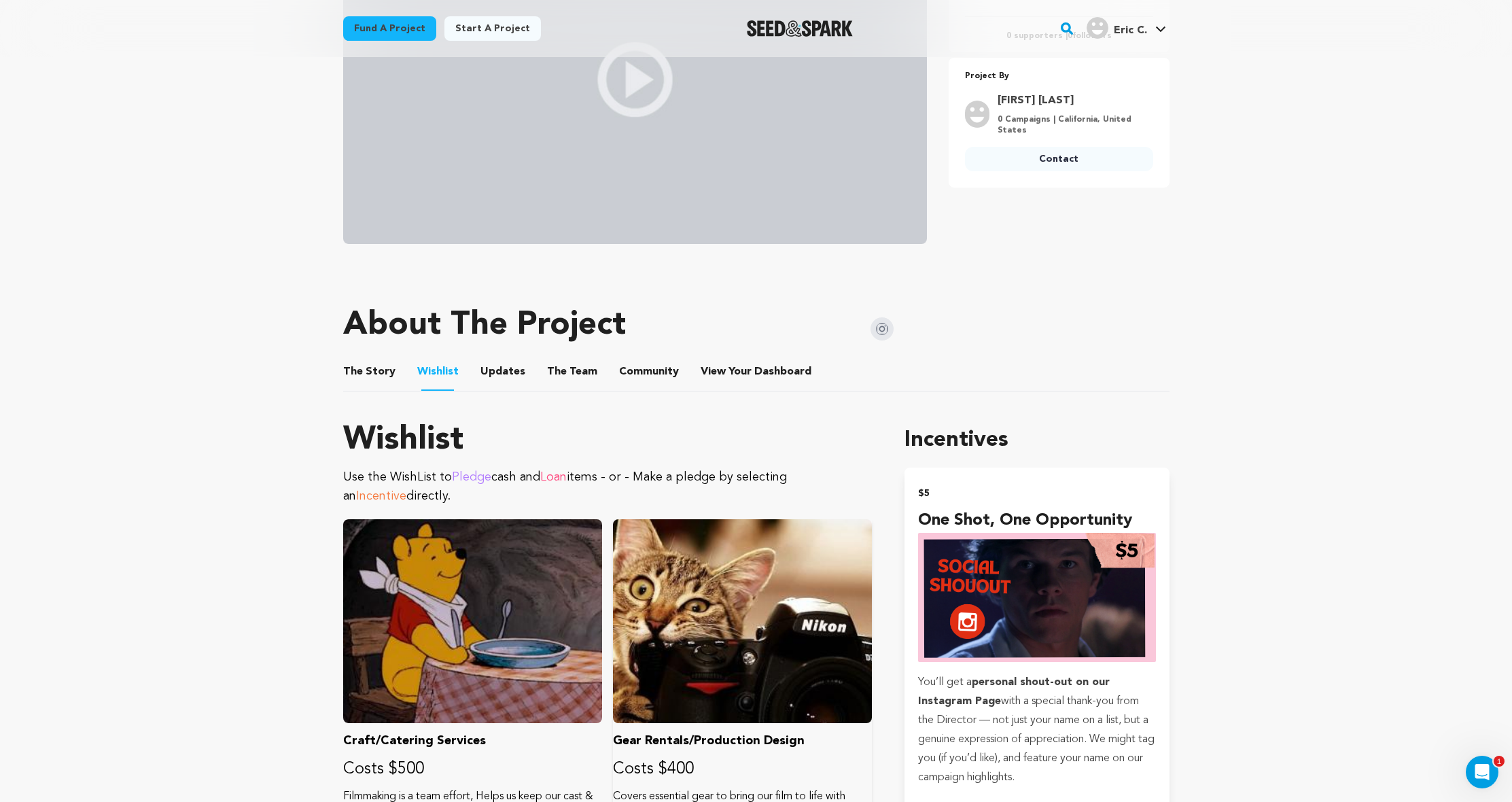 scroll, scrollTop: 637, scrollLeft: 0, axis: vertical 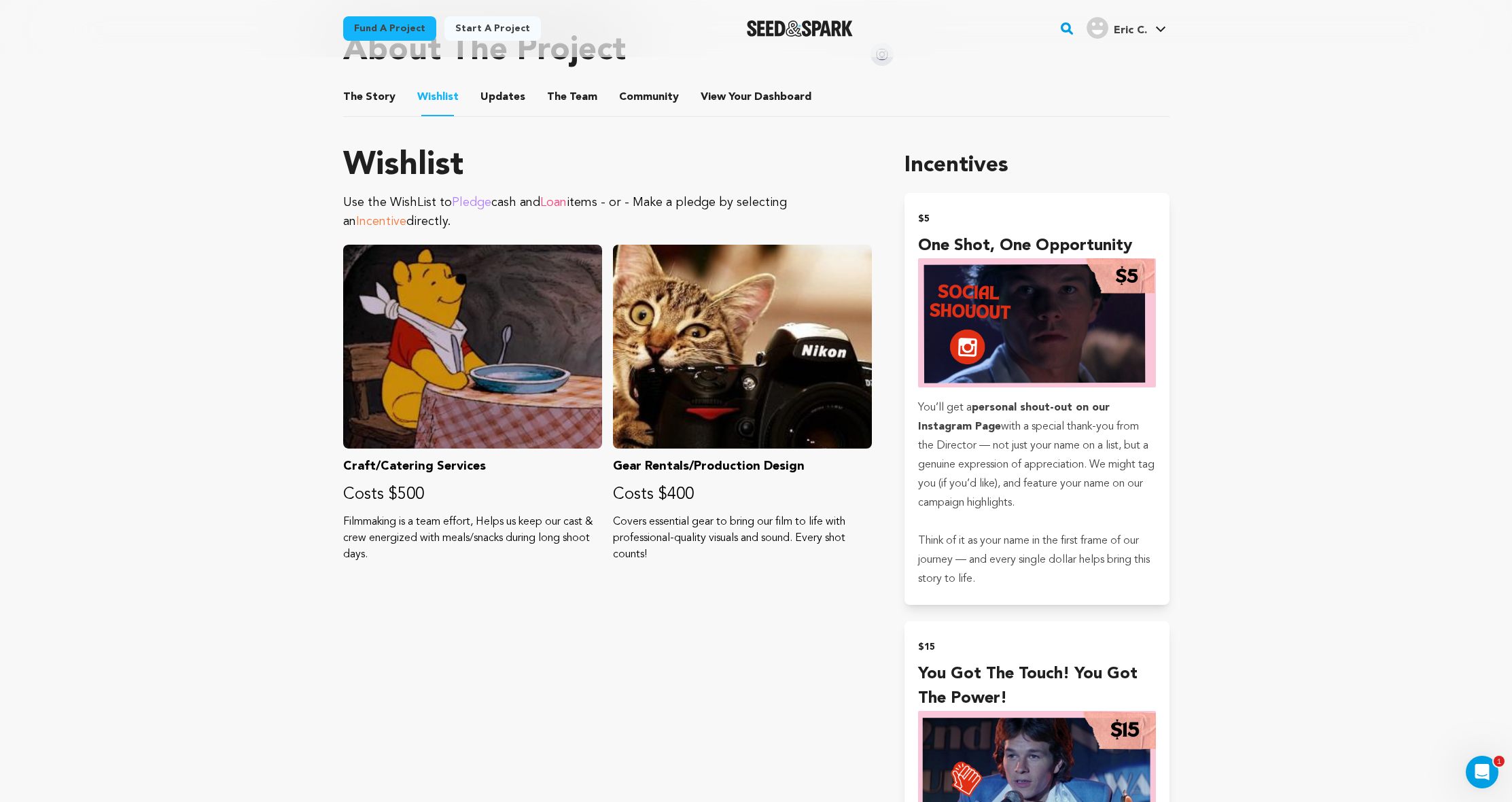 click on "Updates" at bounding box center (503, 100) 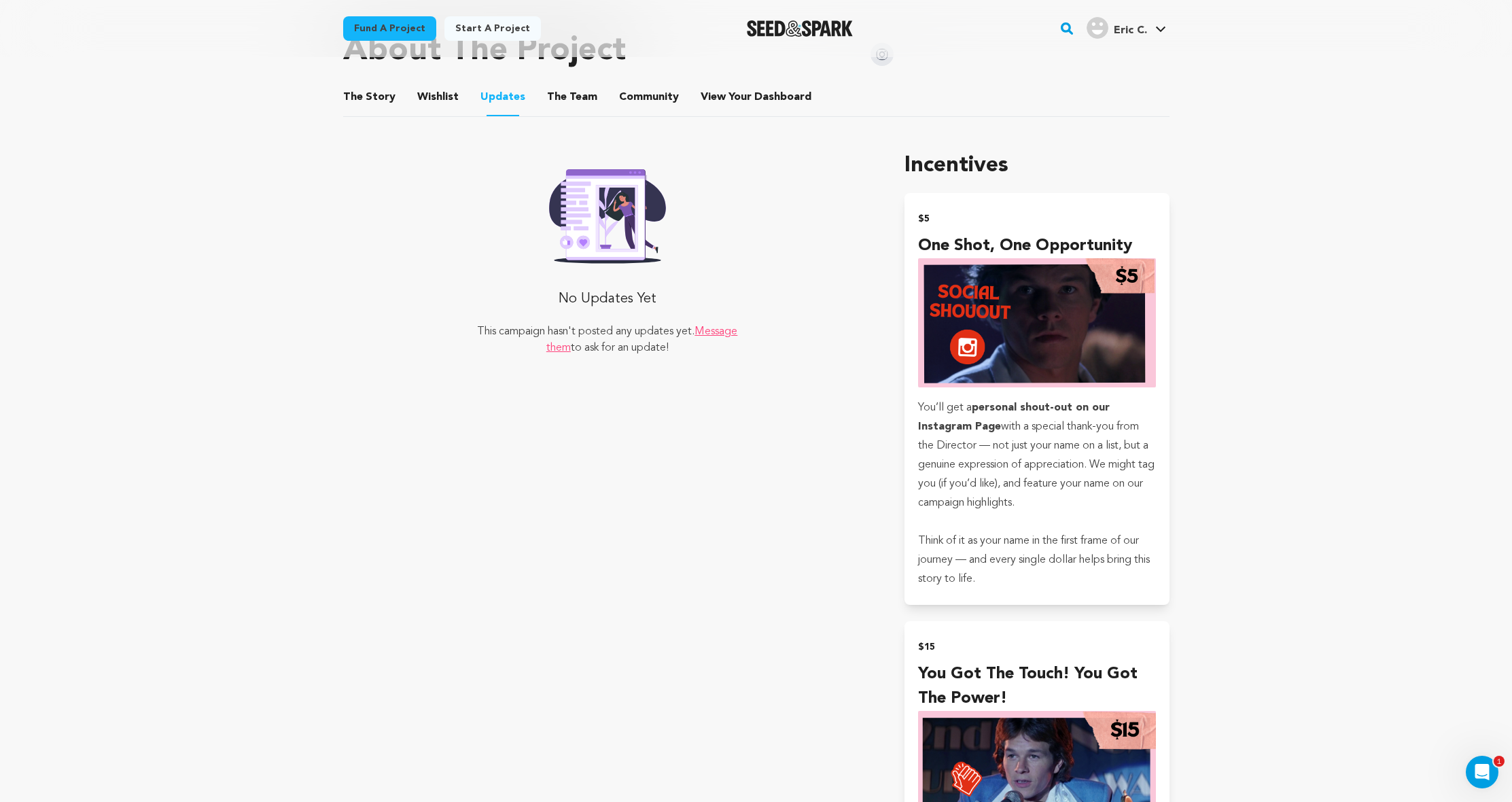 click on "The Team" at bounding box center [572, 100] 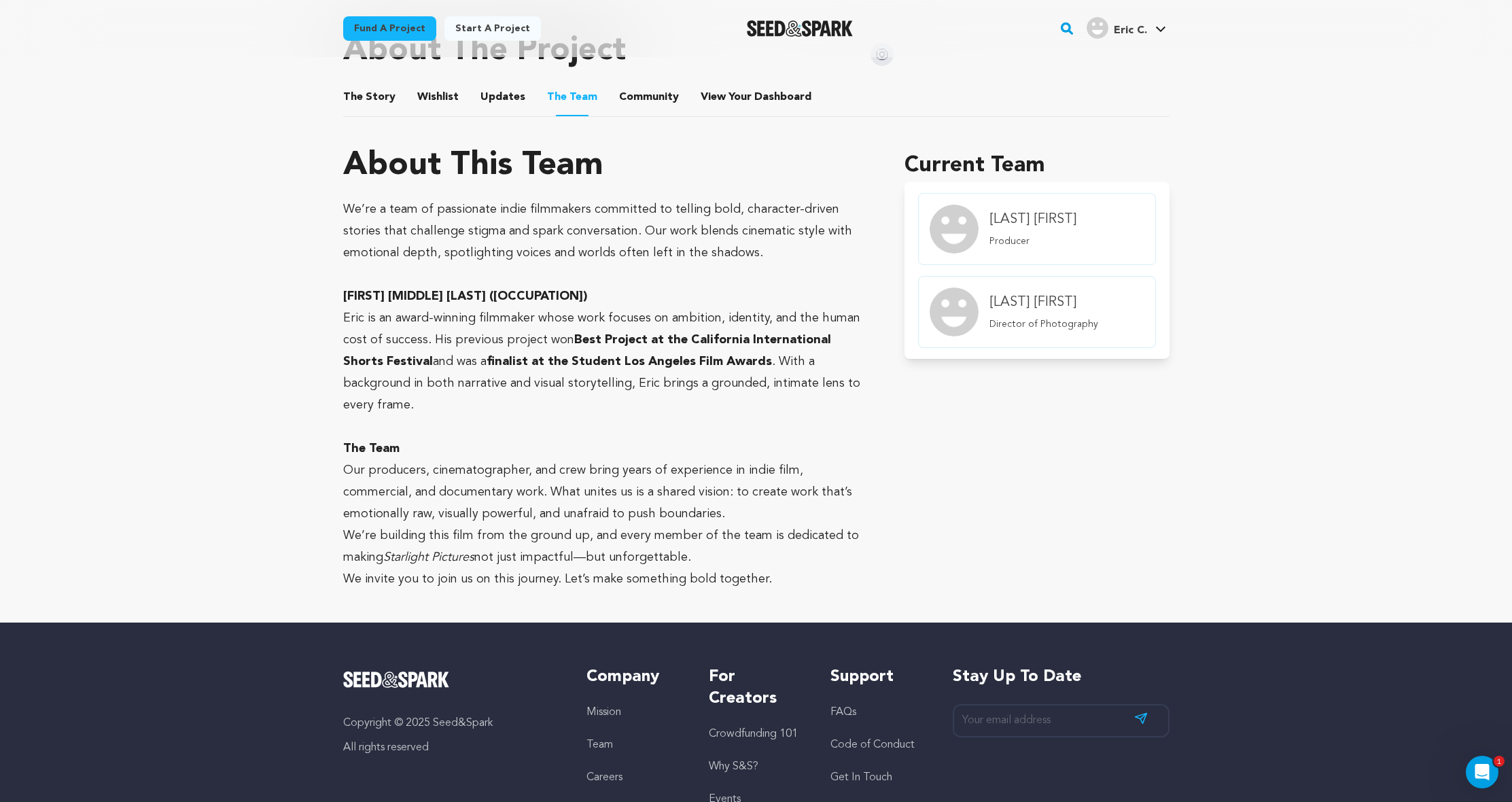 click on "The Story" at bounding box center (369, 100) 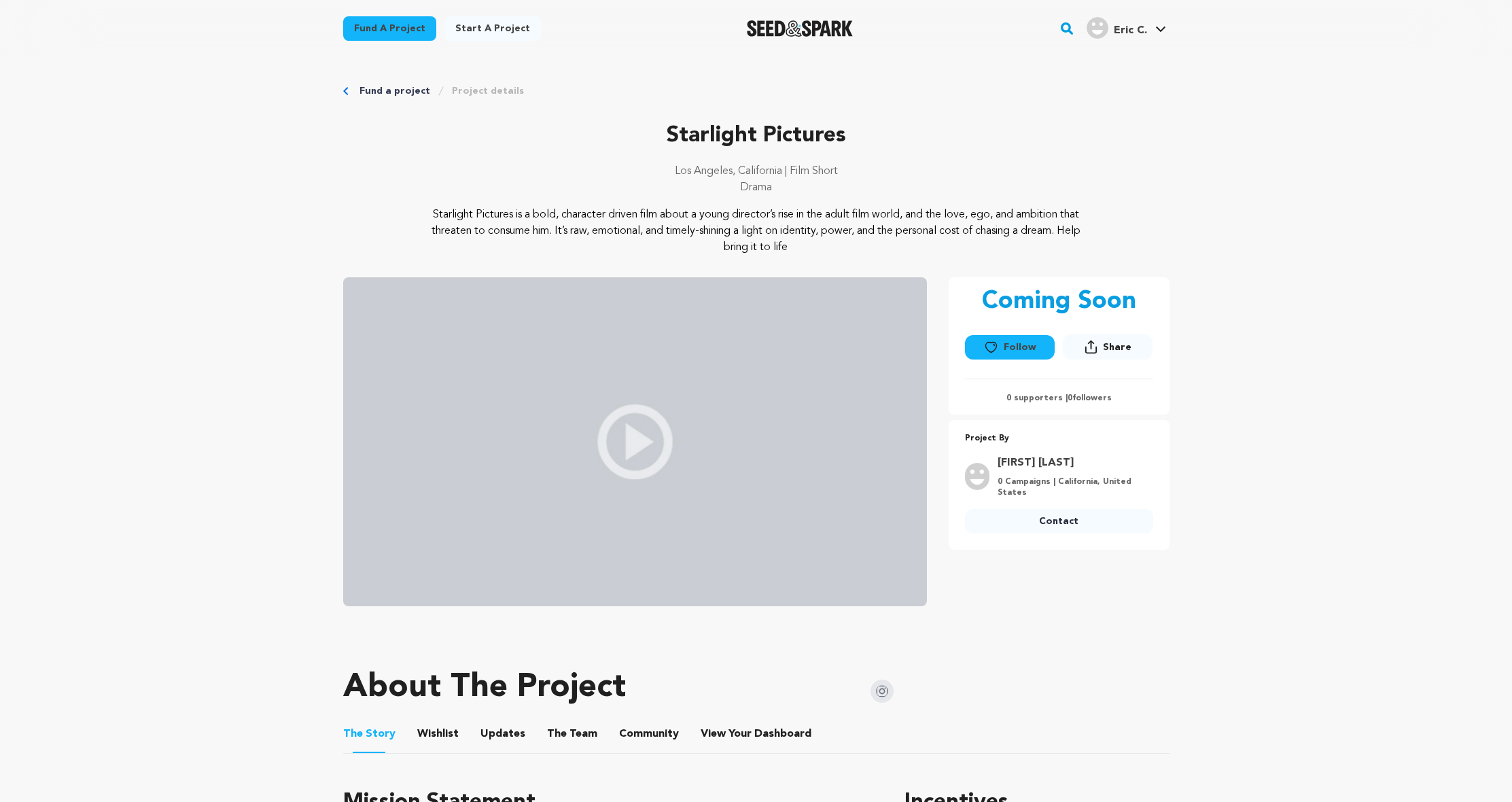 scroll, scrollTop: 0, scrollLeft: 0, axis: both 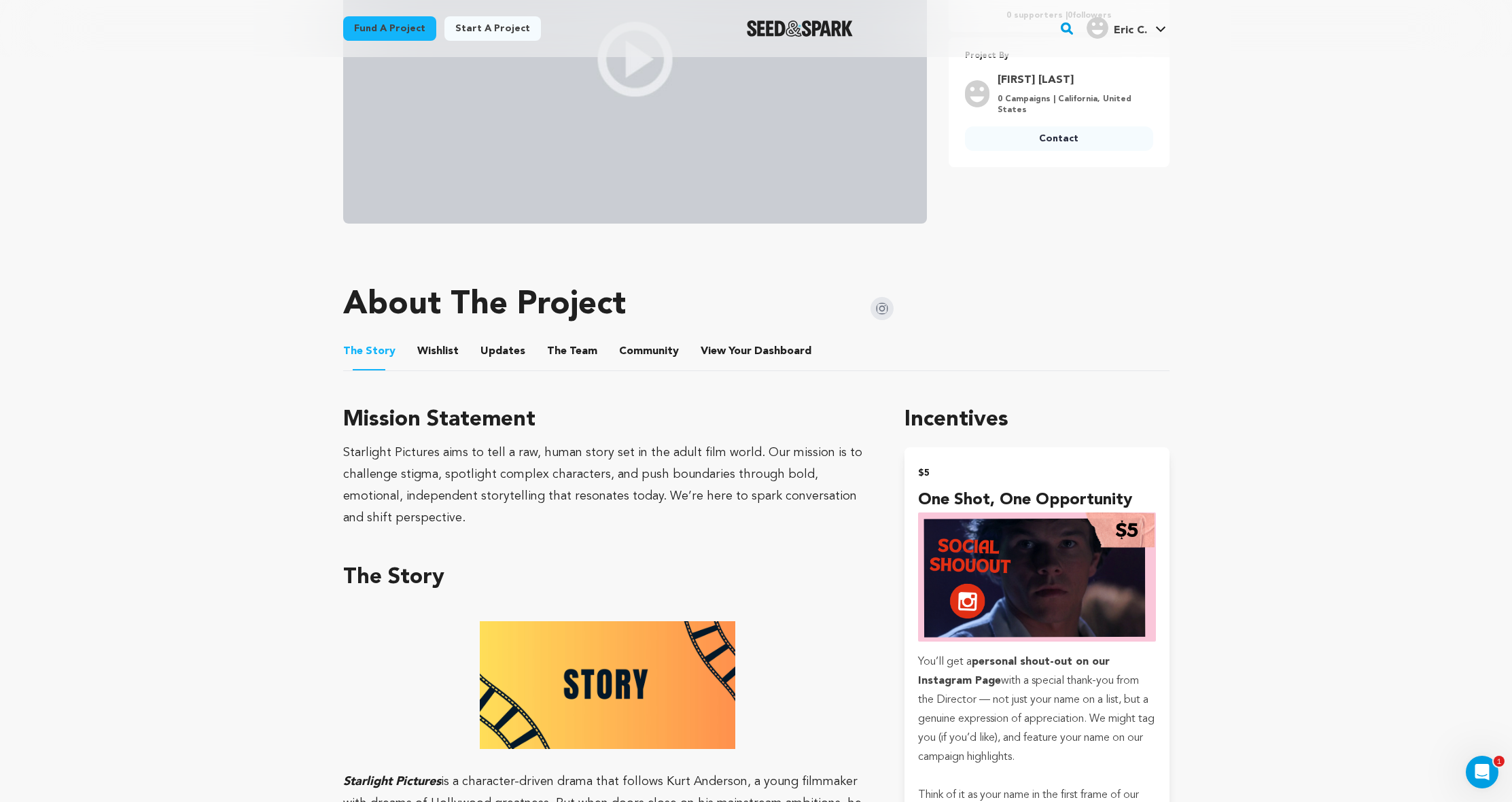 click on "Wishlist" at bounding box center (438, 354) 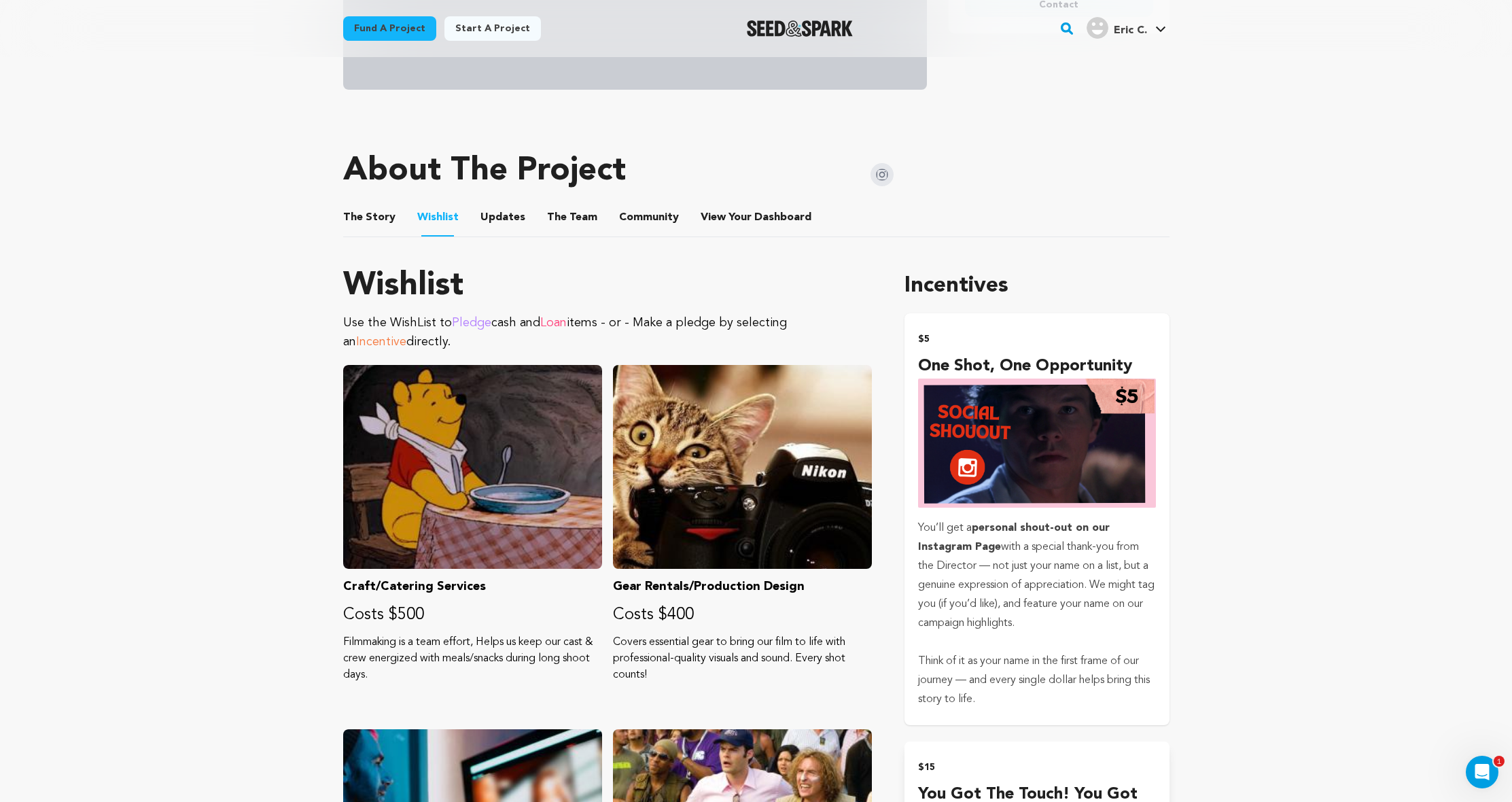 scroll, scrollTop: 825, scrollLeft: 0, axis: vertical 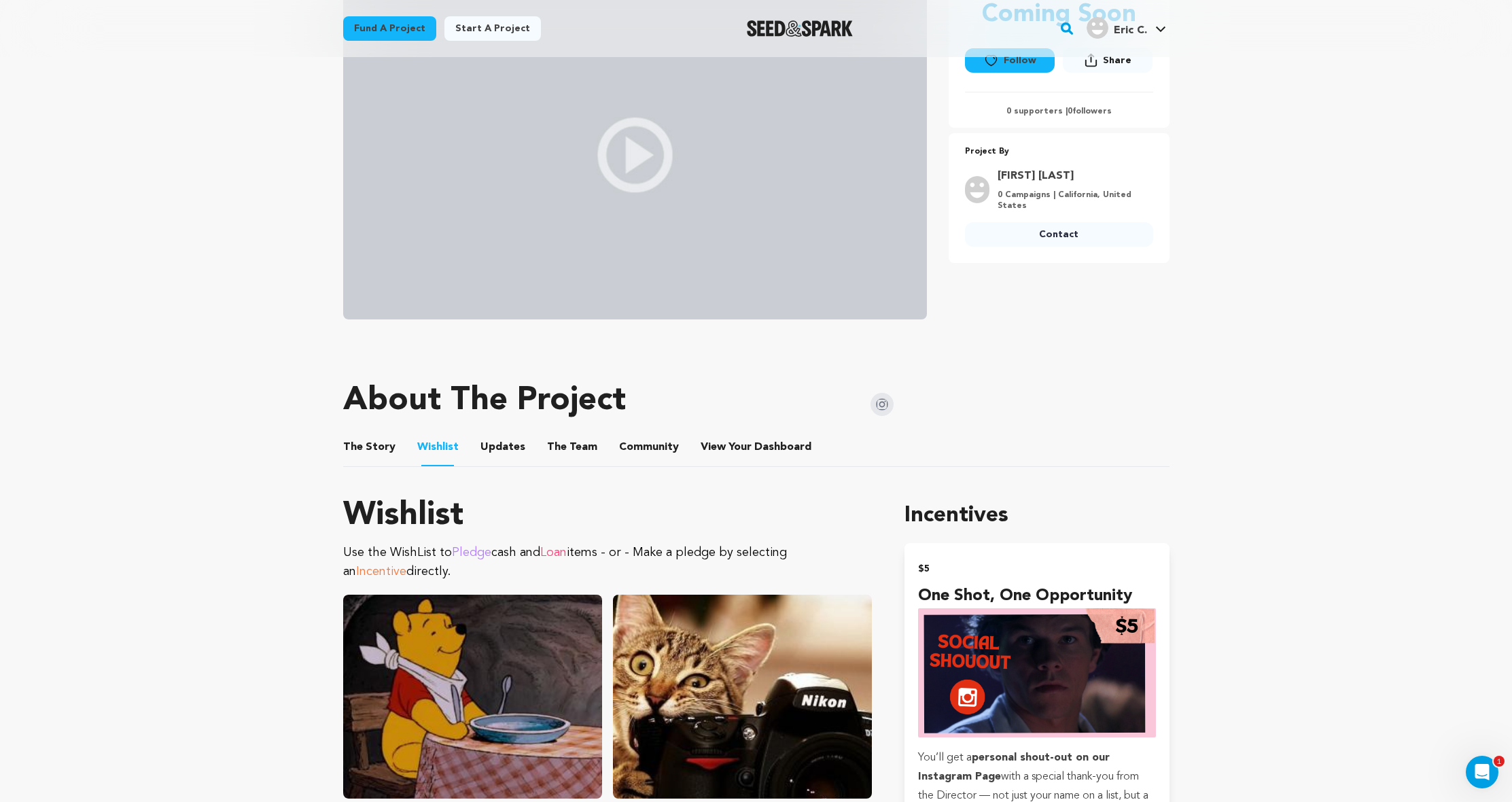 click on "The Team" at bounding box center [572, 450] 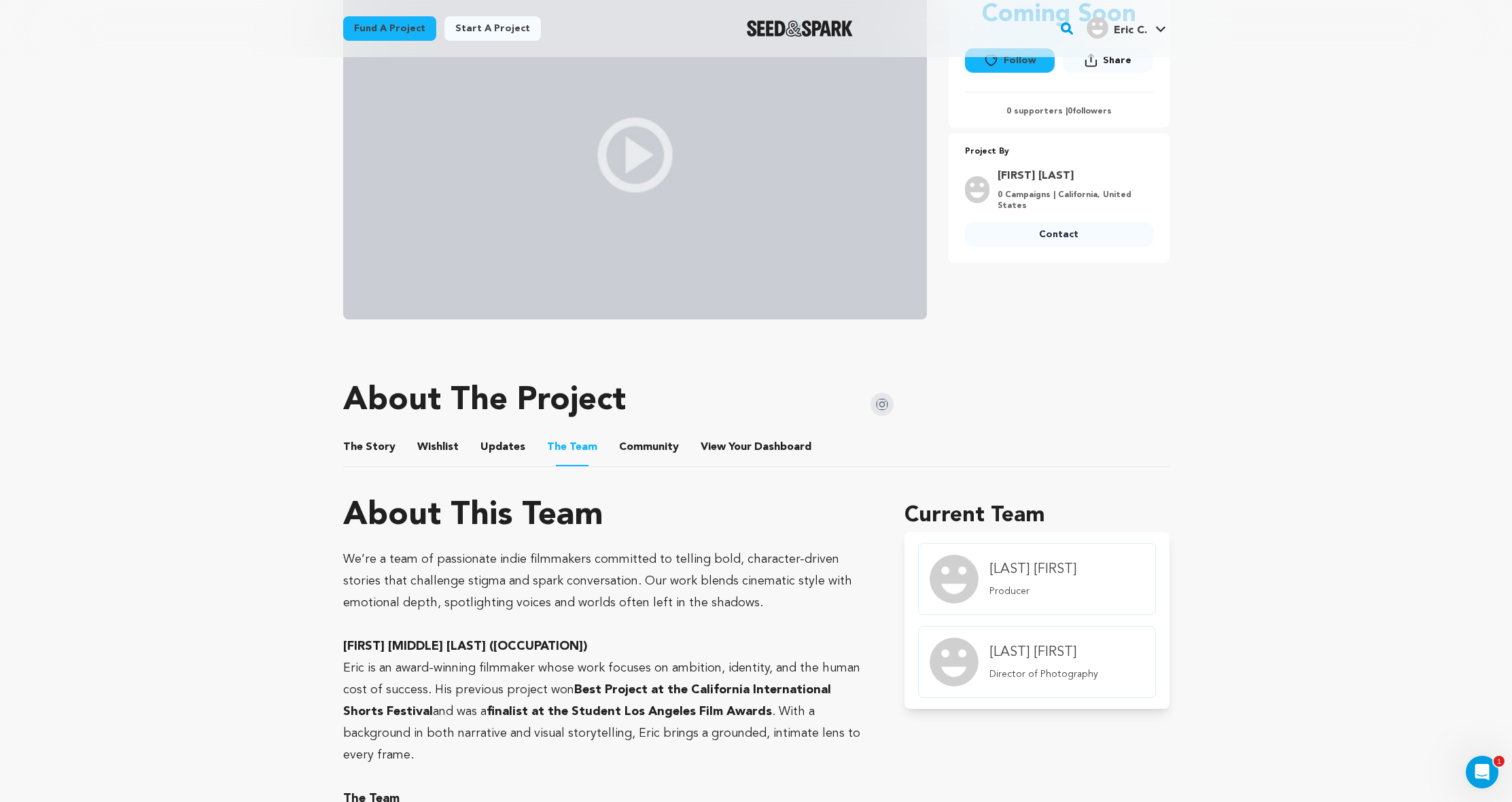 scroll, scrollTop: 167, scrollLeft: 0, axis: vertical 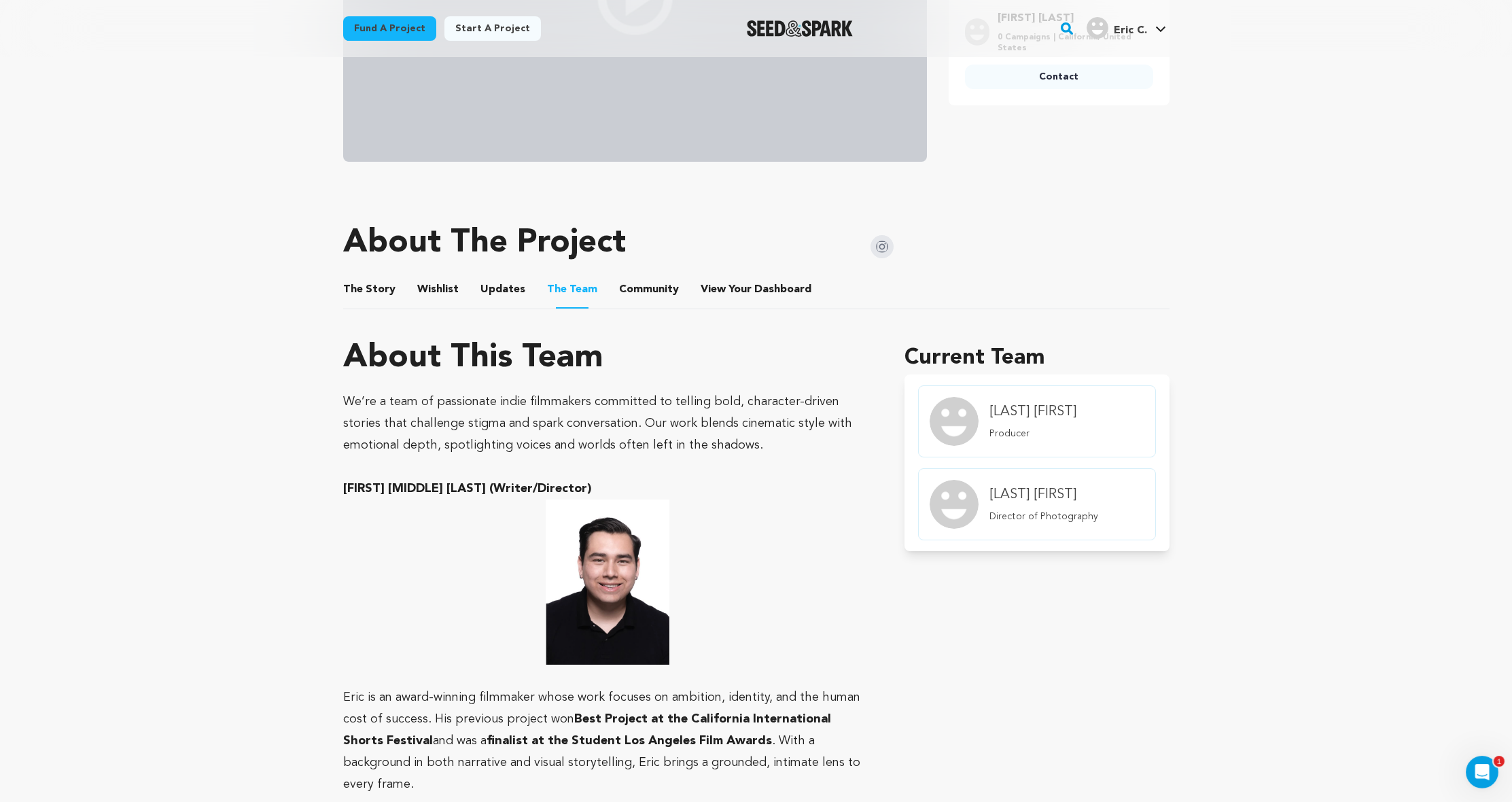 click on "Updates" at bounding box center [503, 292] 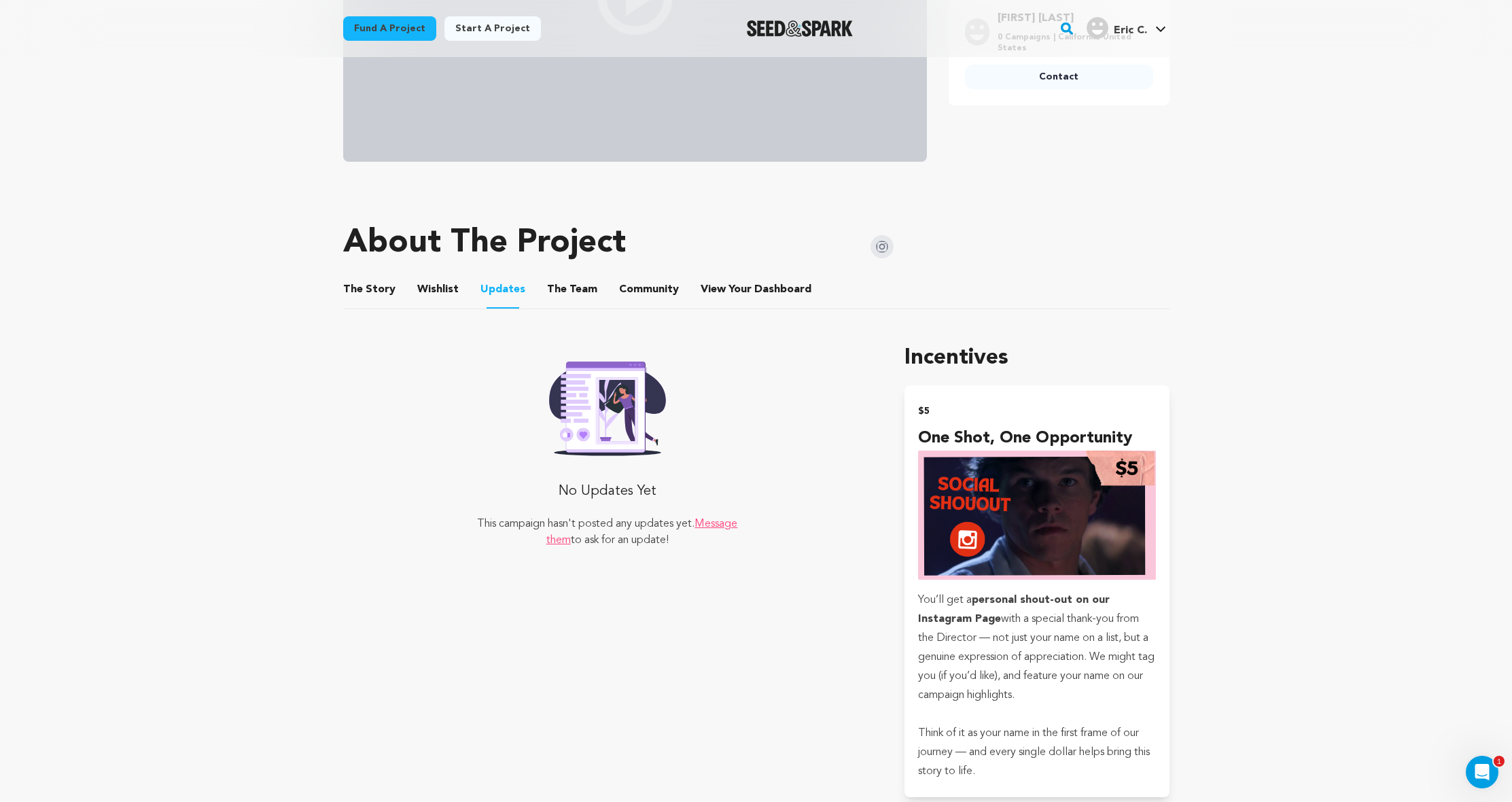 click on "Wishlist" at bounding box center [438, 292] 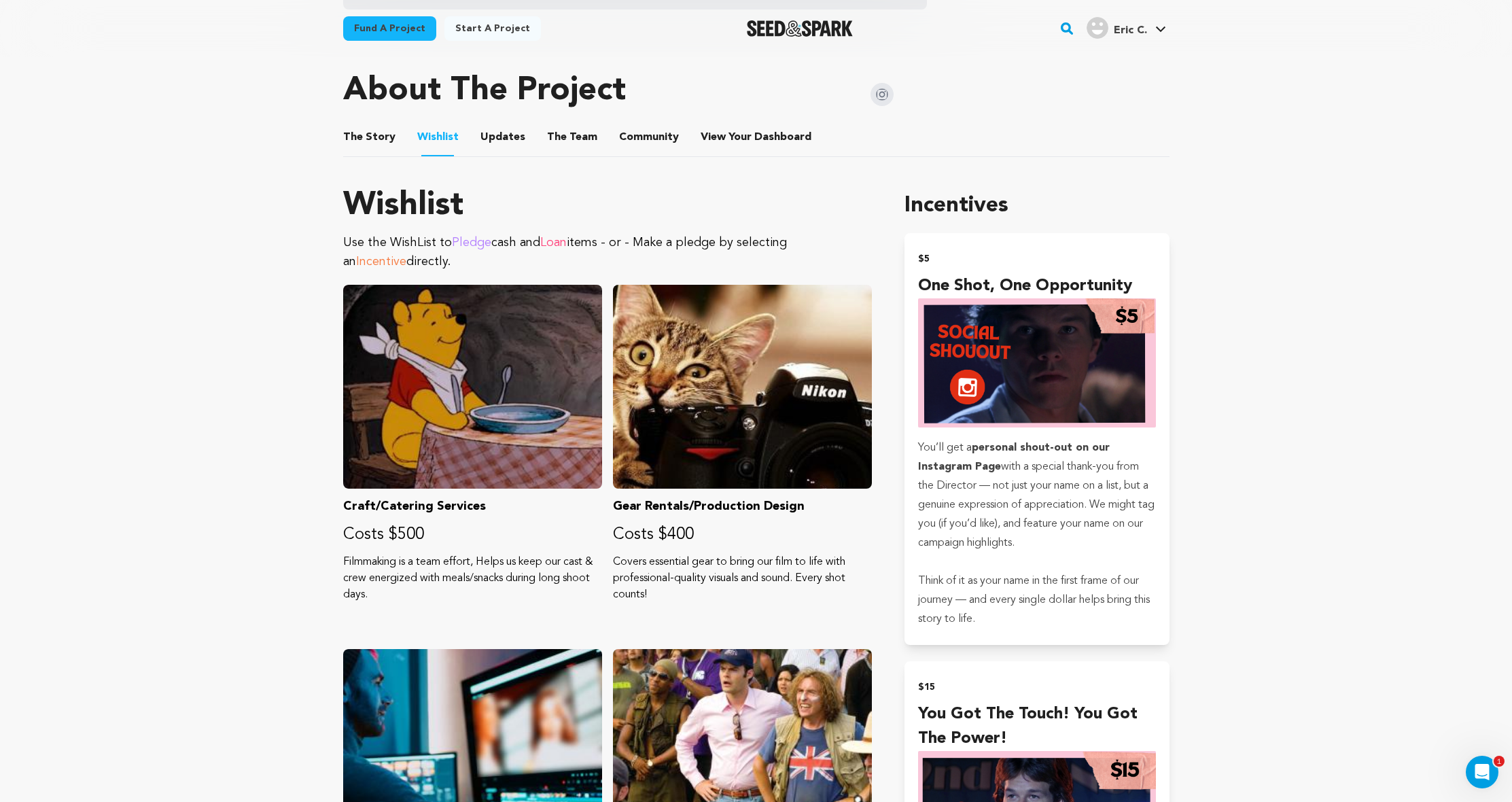 click on "The Story" at bounding box center (369, 140) 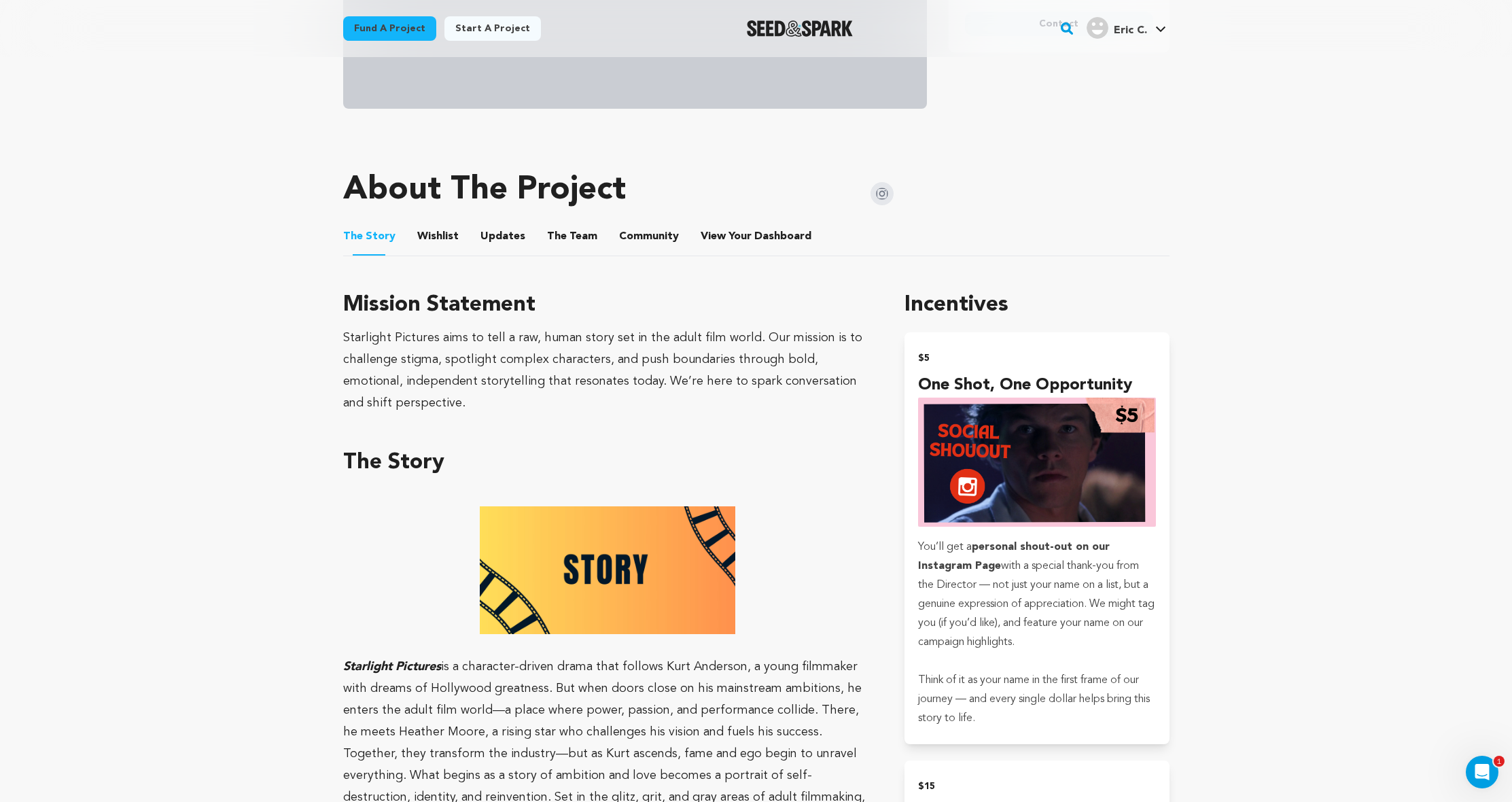 scroll, scrollTop: 0, scrollLeft: 0, axis: both 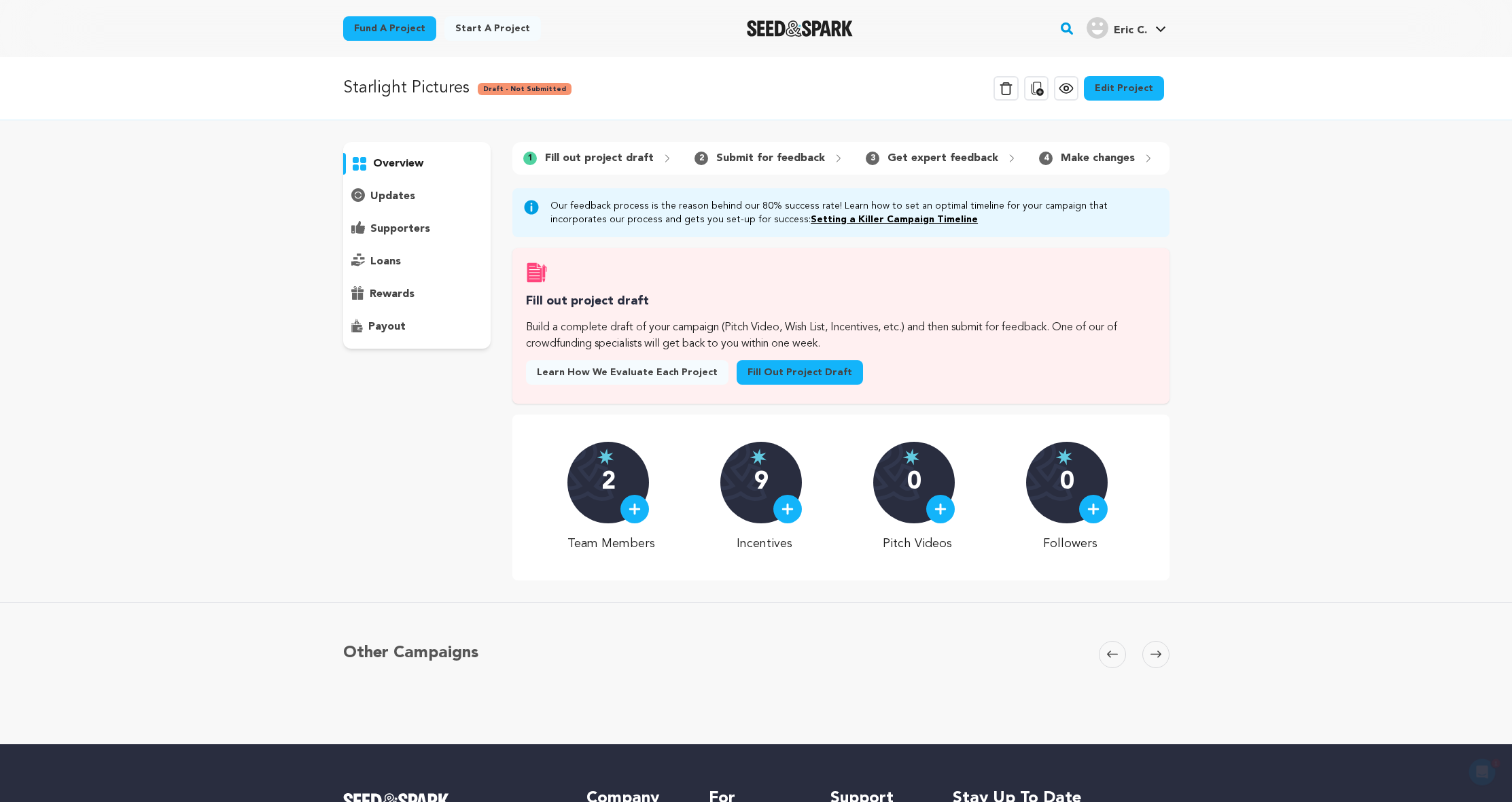 click on "Starlight Pictures" at bounding box center [406, 88] 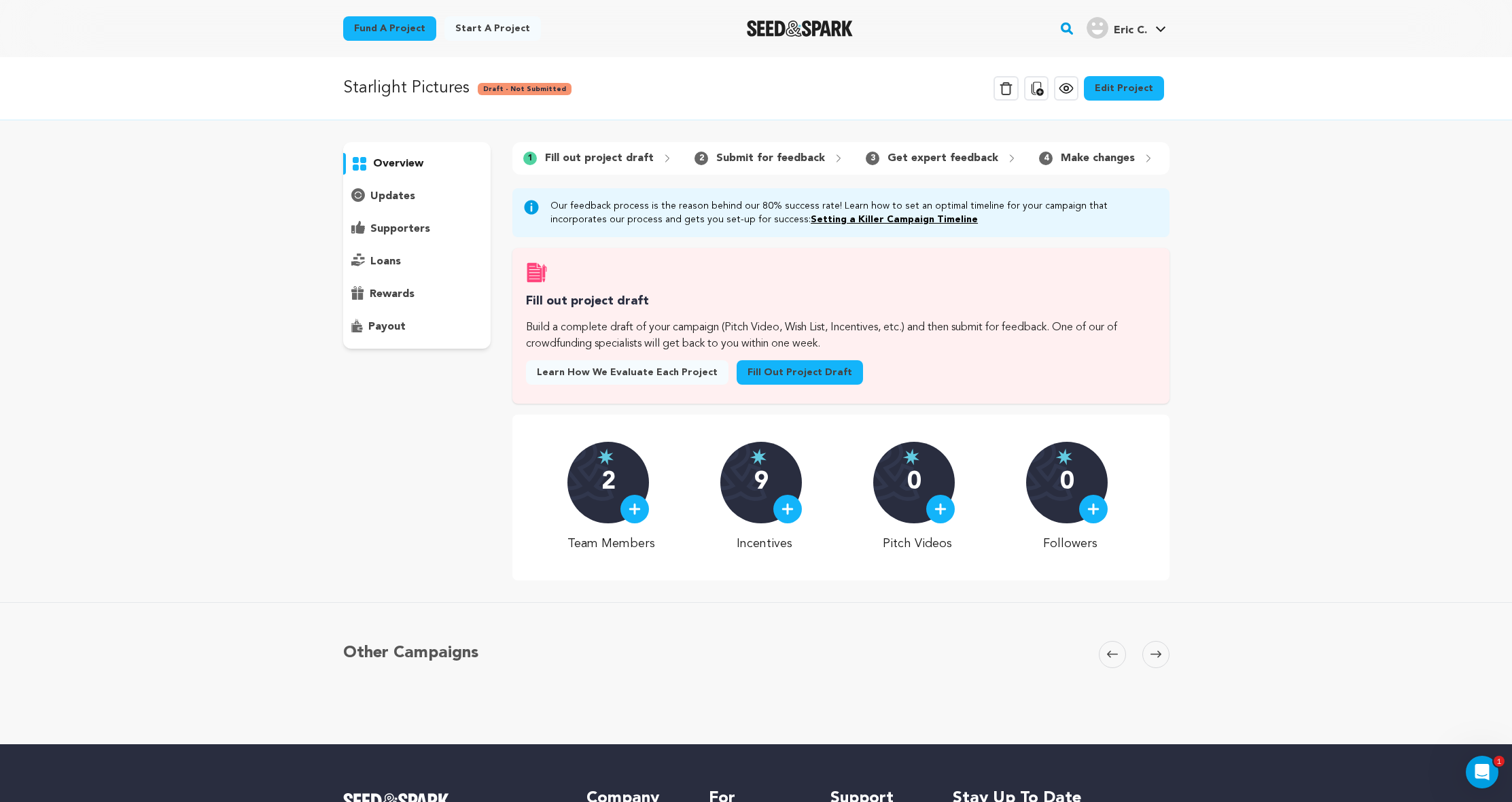 click 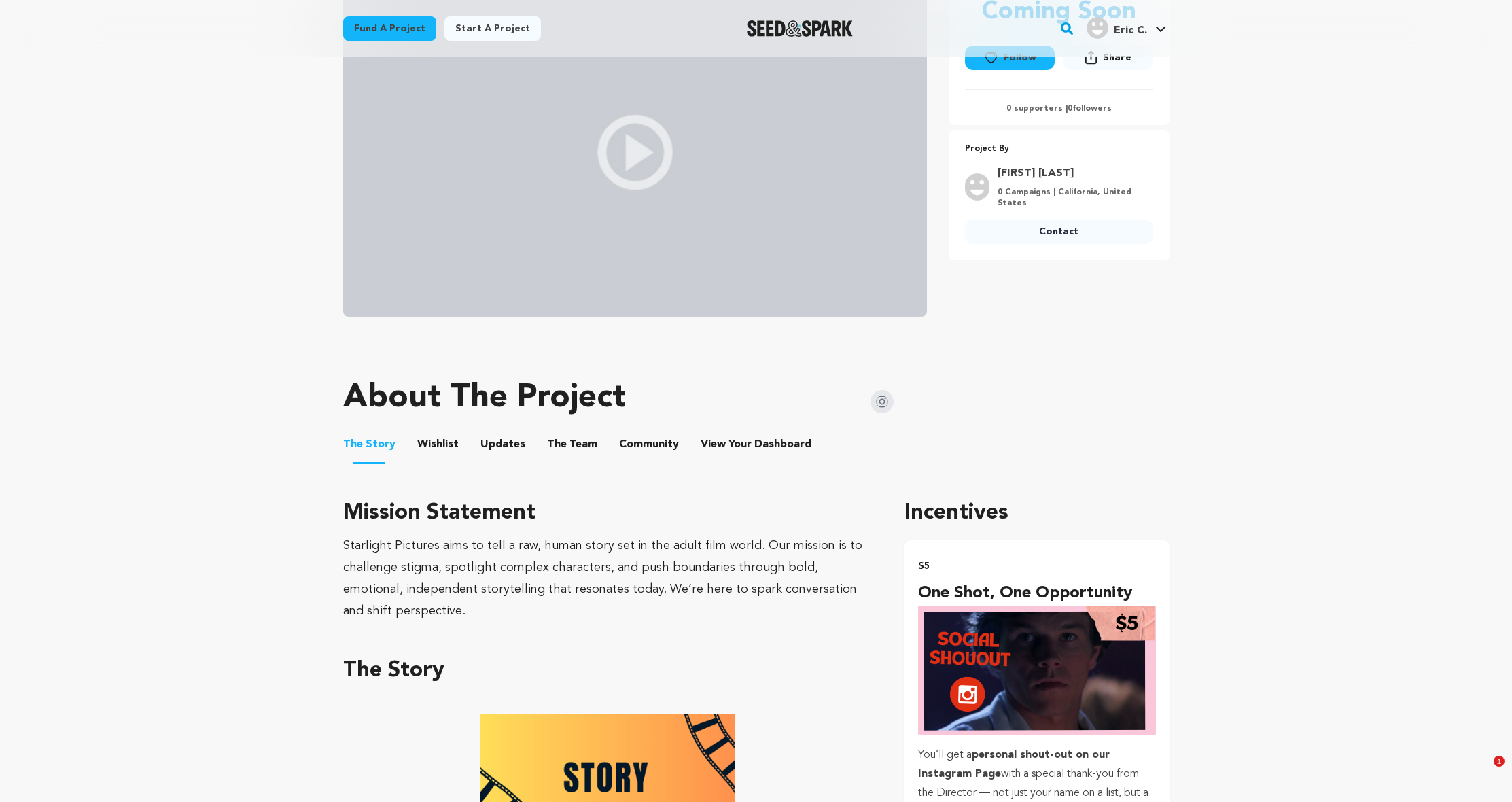scroll, scrollTop: 754, scrollLeft: 0, axis: vertical 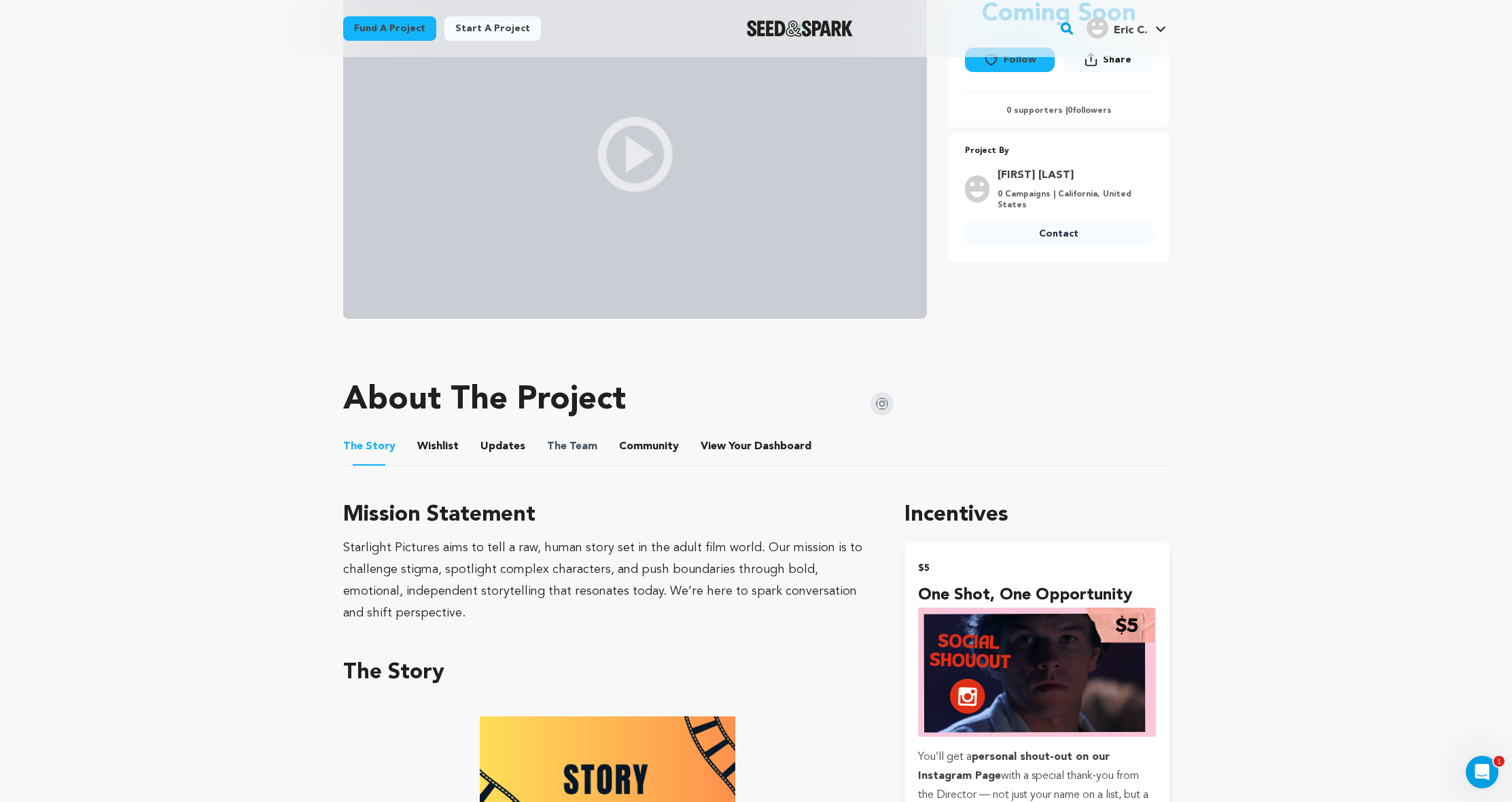 click on "The" at bounding box center (557, 447) 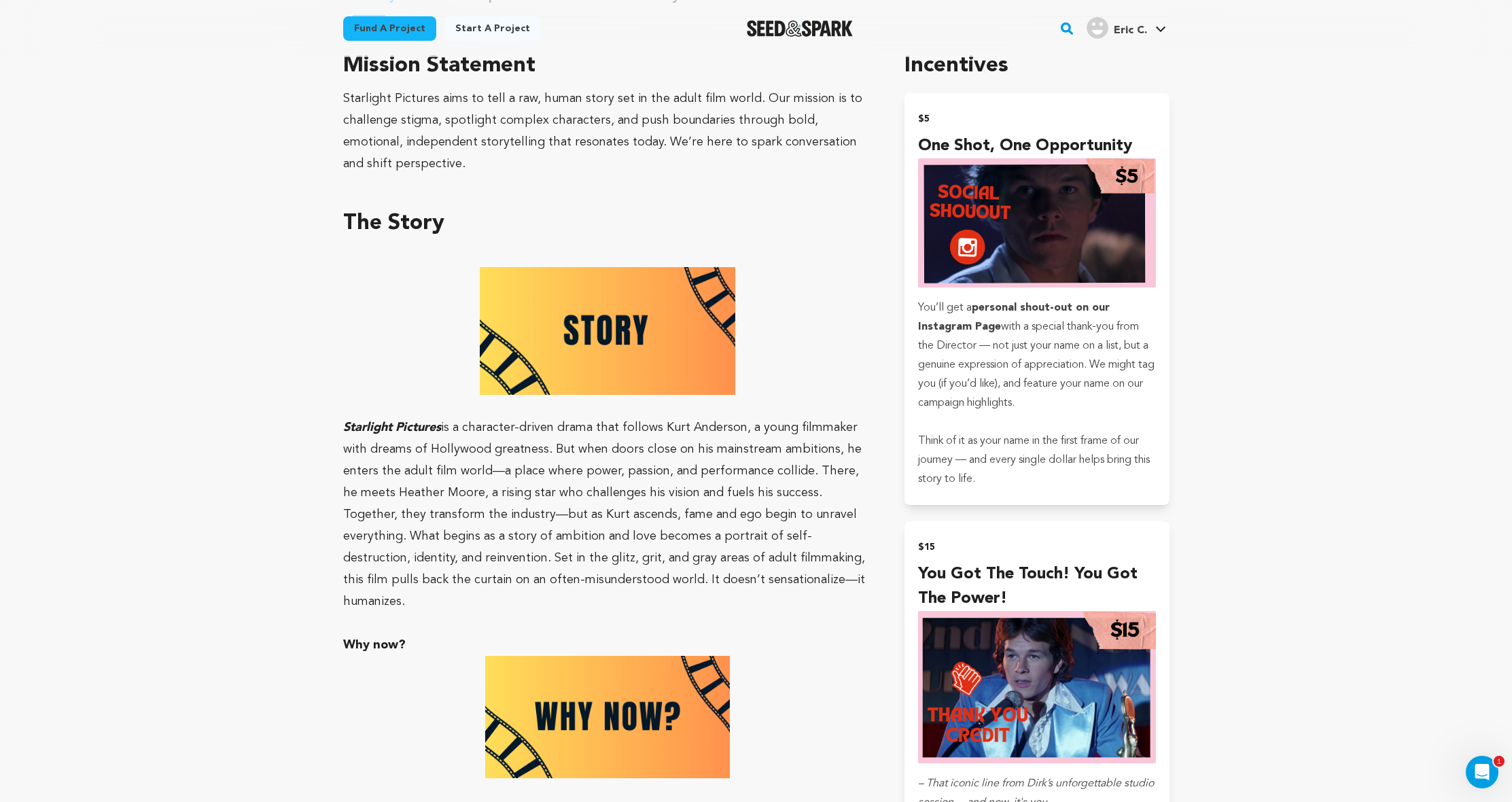 scroll, scrollTop: 481, scrollLeft: 0, axis: vertical 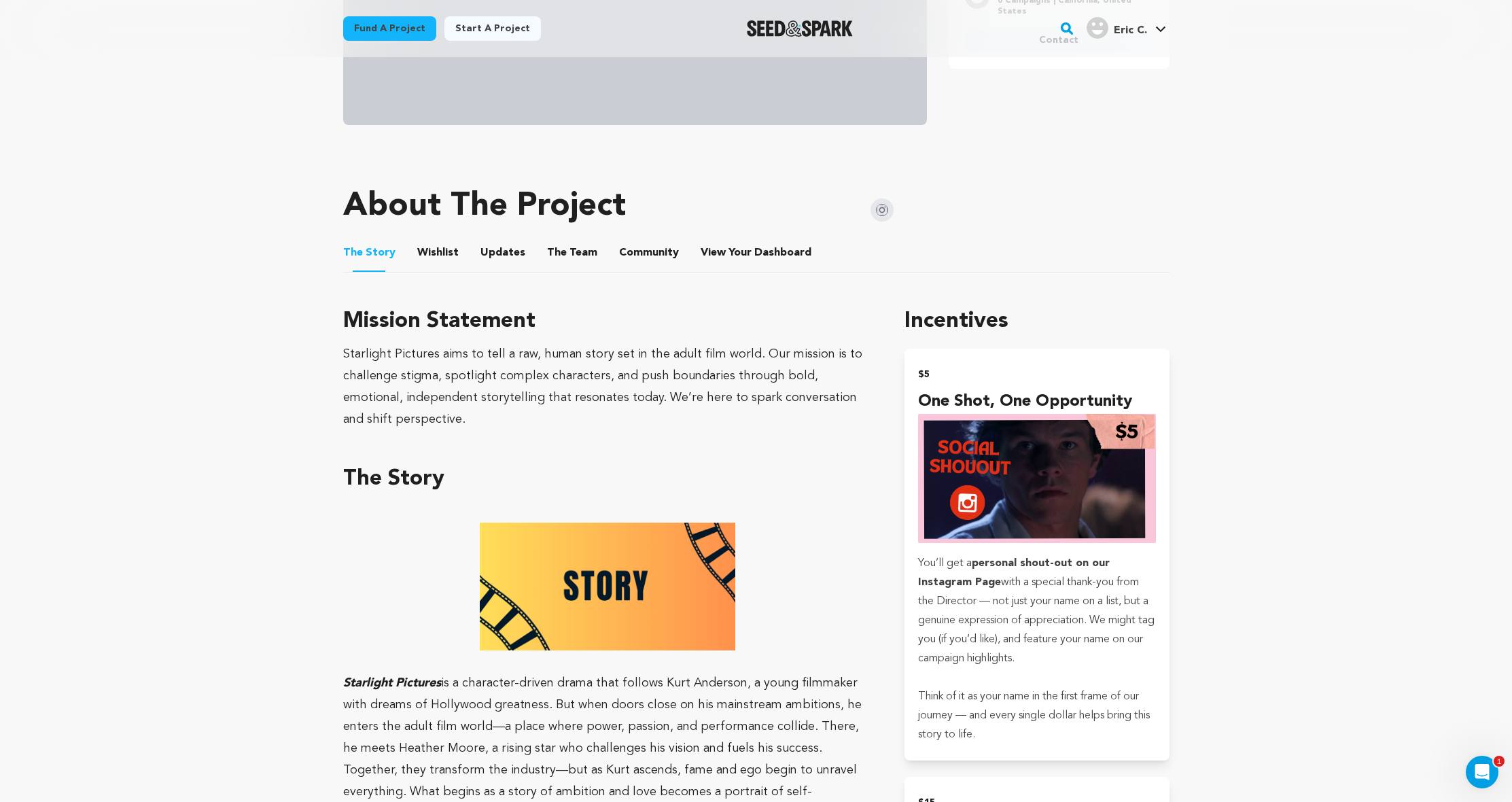 click on "The Team" at bounding box center (572, 256) 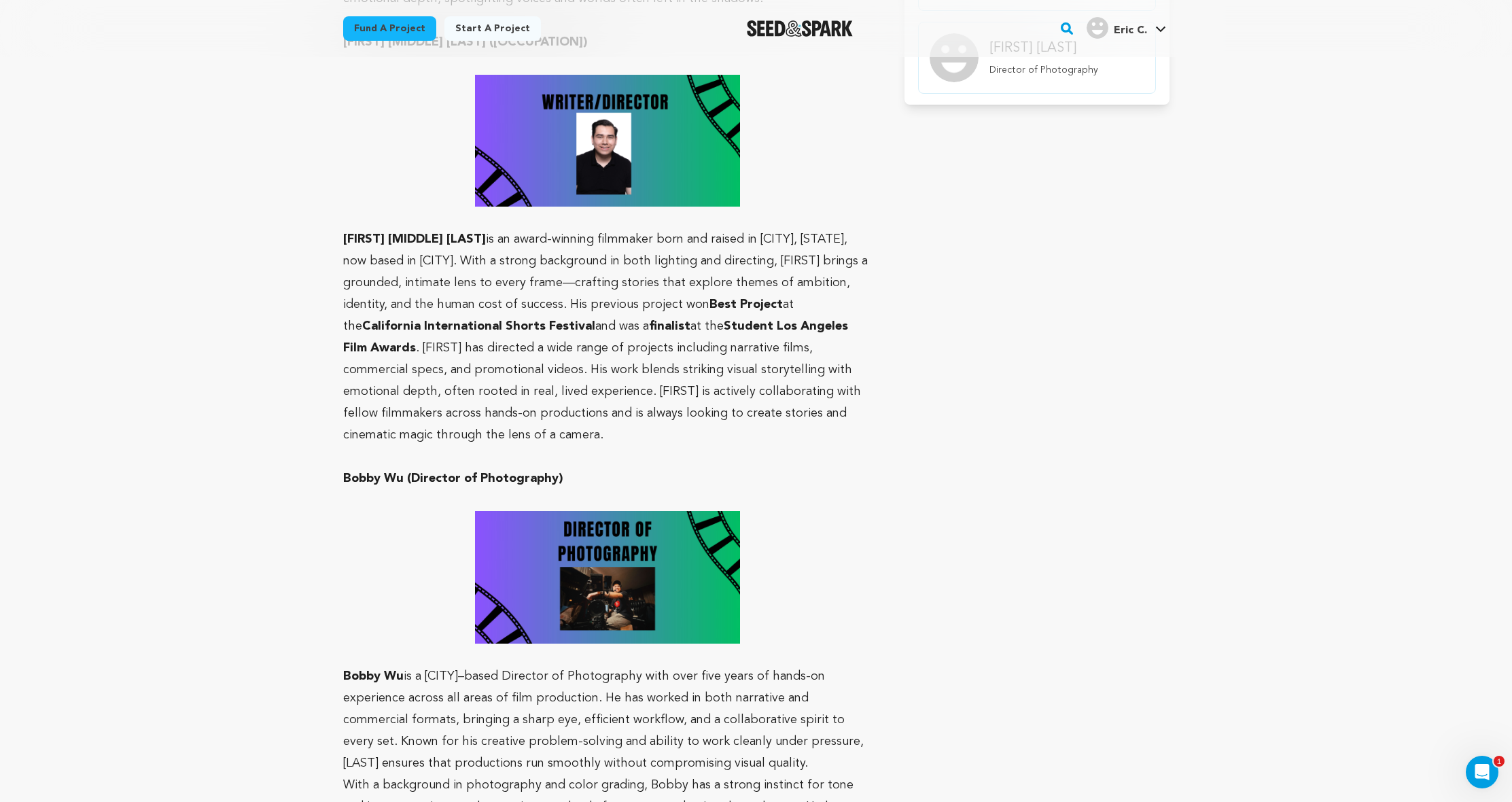 scroll, scrollTop: 867, scrollLeft: 0, axis: vertical 